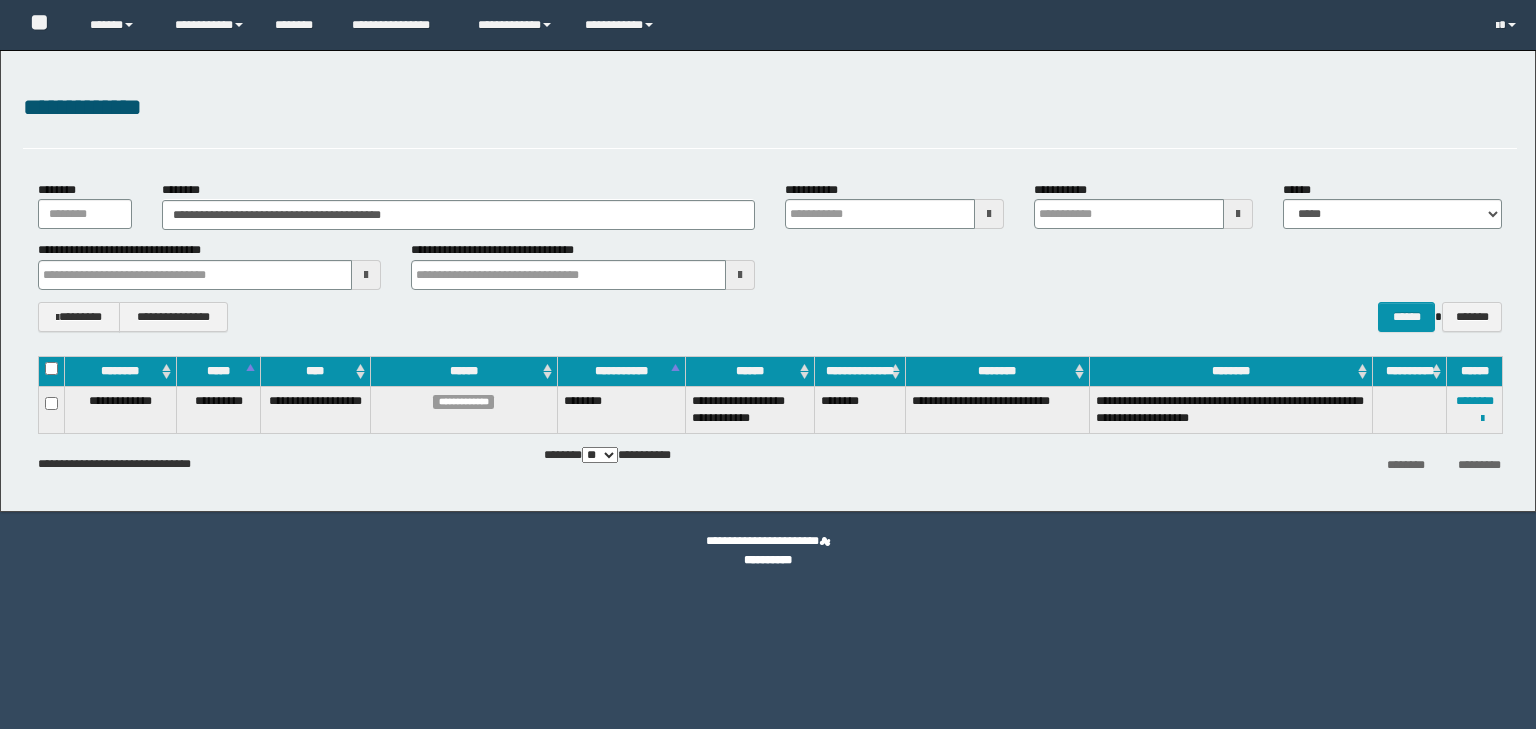 scroll, scrollTop: 0, scrollLeft: 0, axis: both 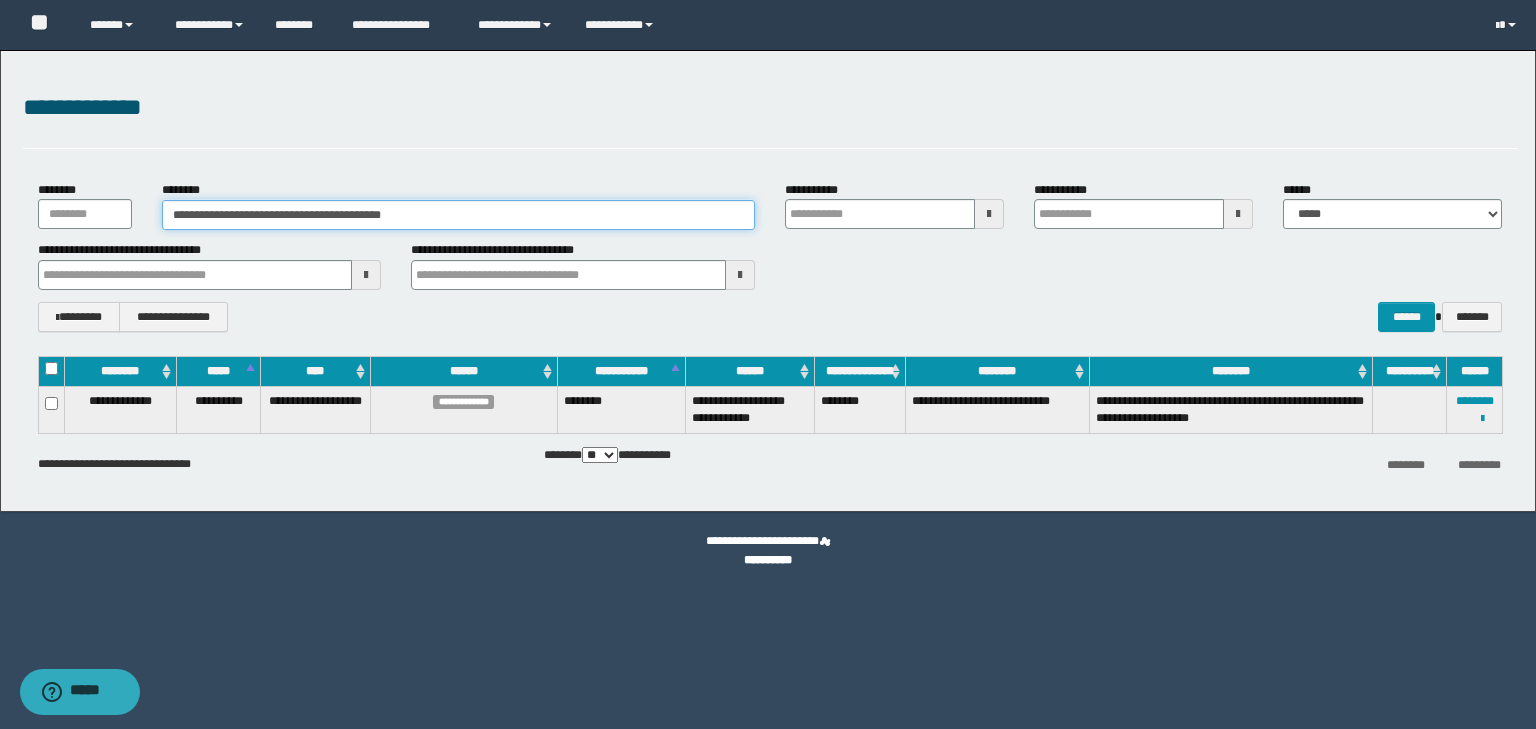 drag, startPoint x: 476, startPoint y: 208, endPoint x: 65, endPoint y: 156, distance: 414.2765 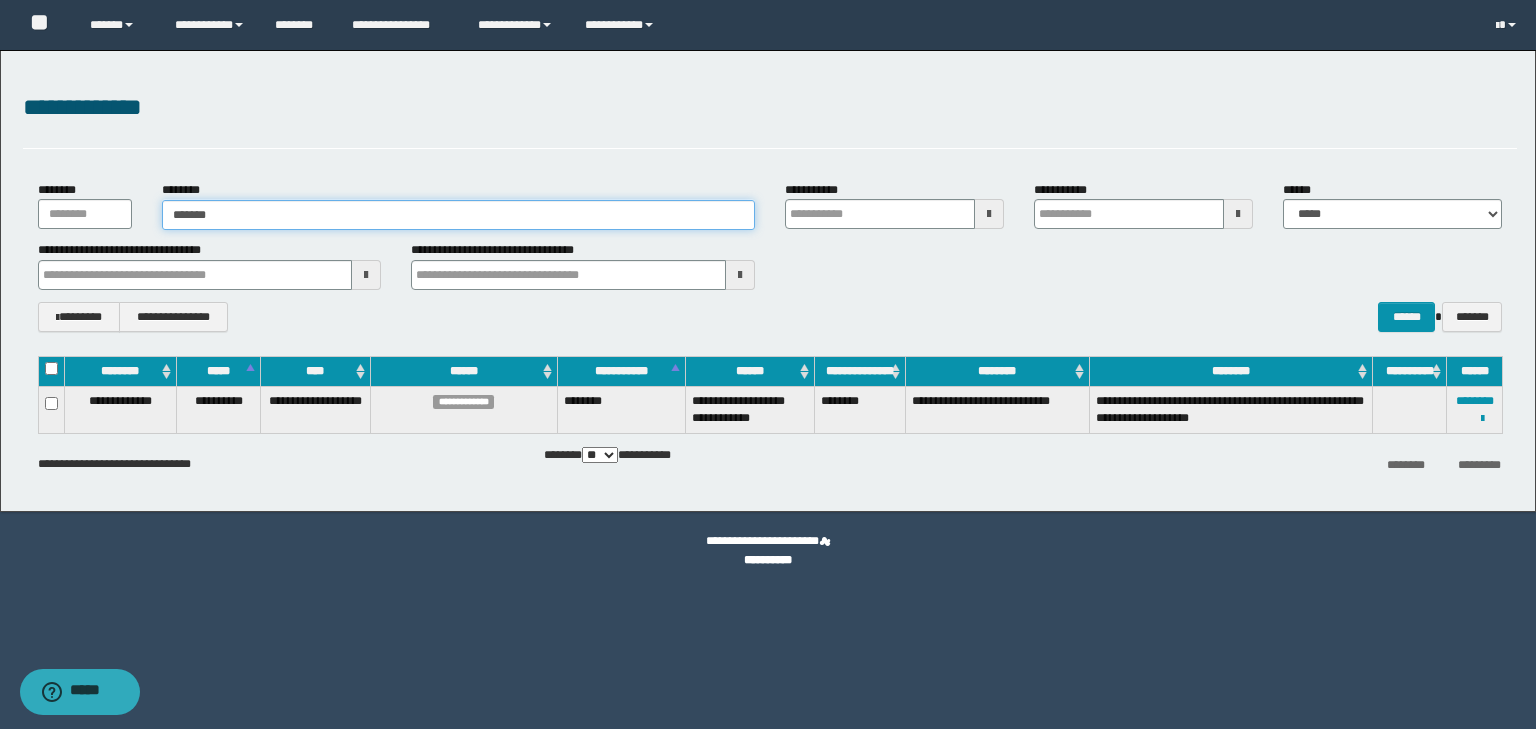 type on "*******" 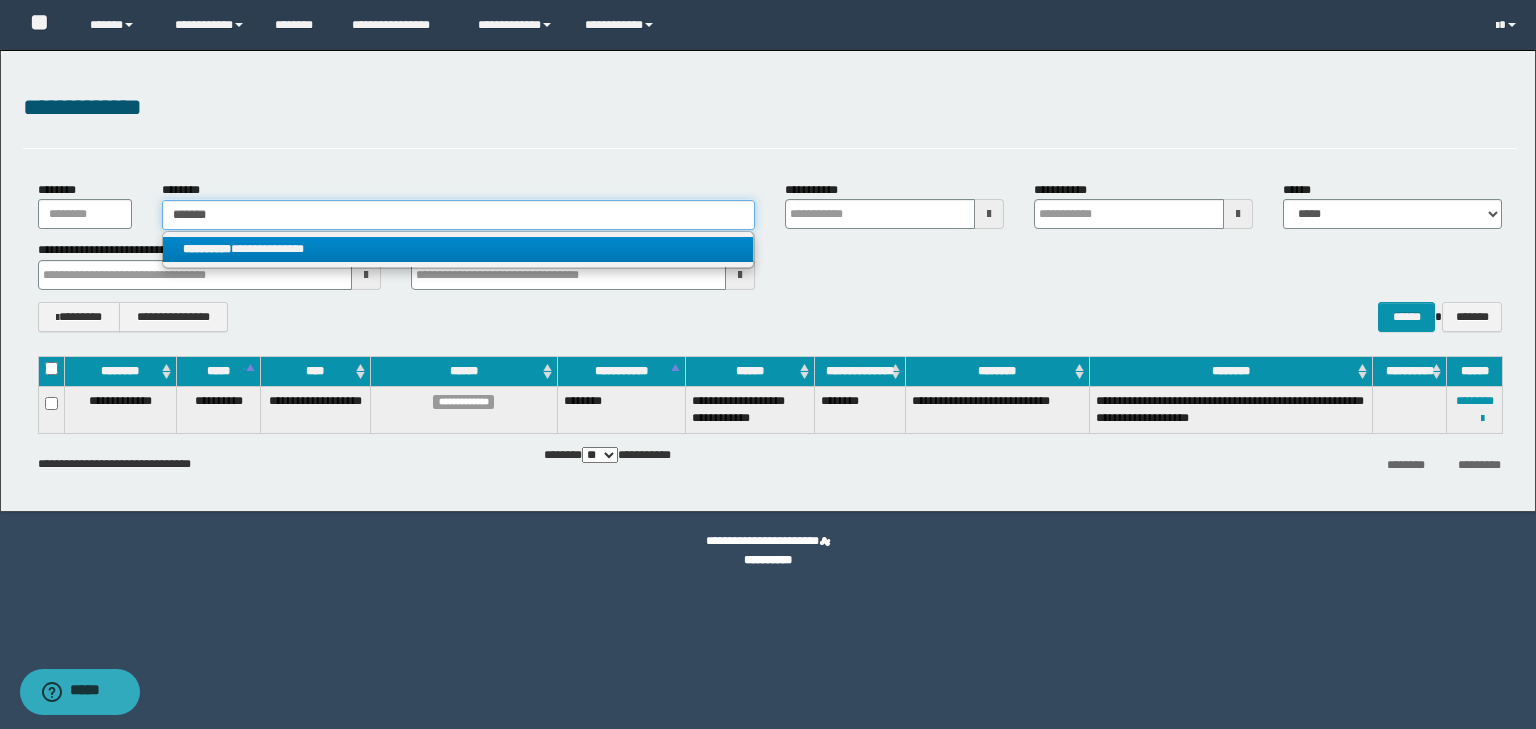 type on "*******" 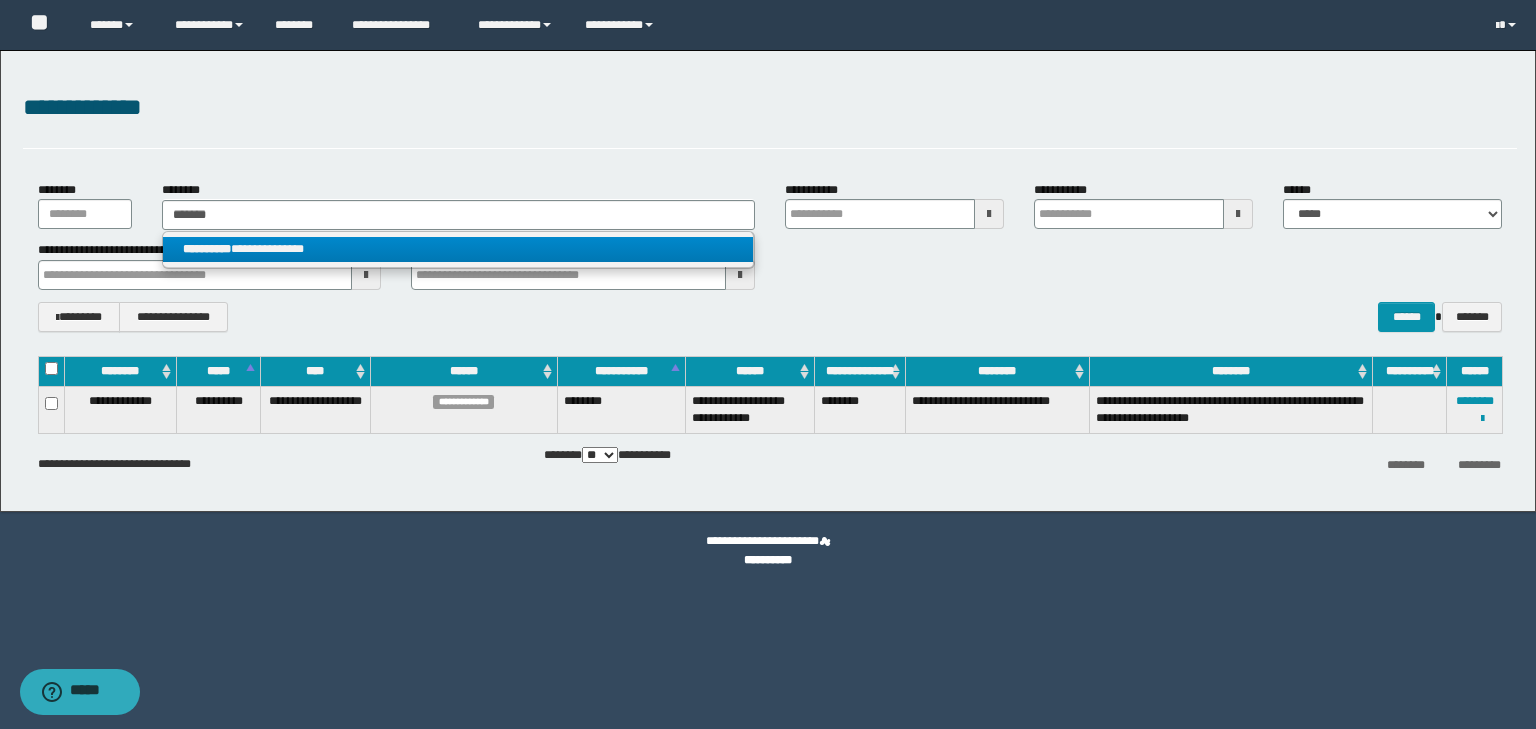 click on "**********" at bounding box center [458, 249] 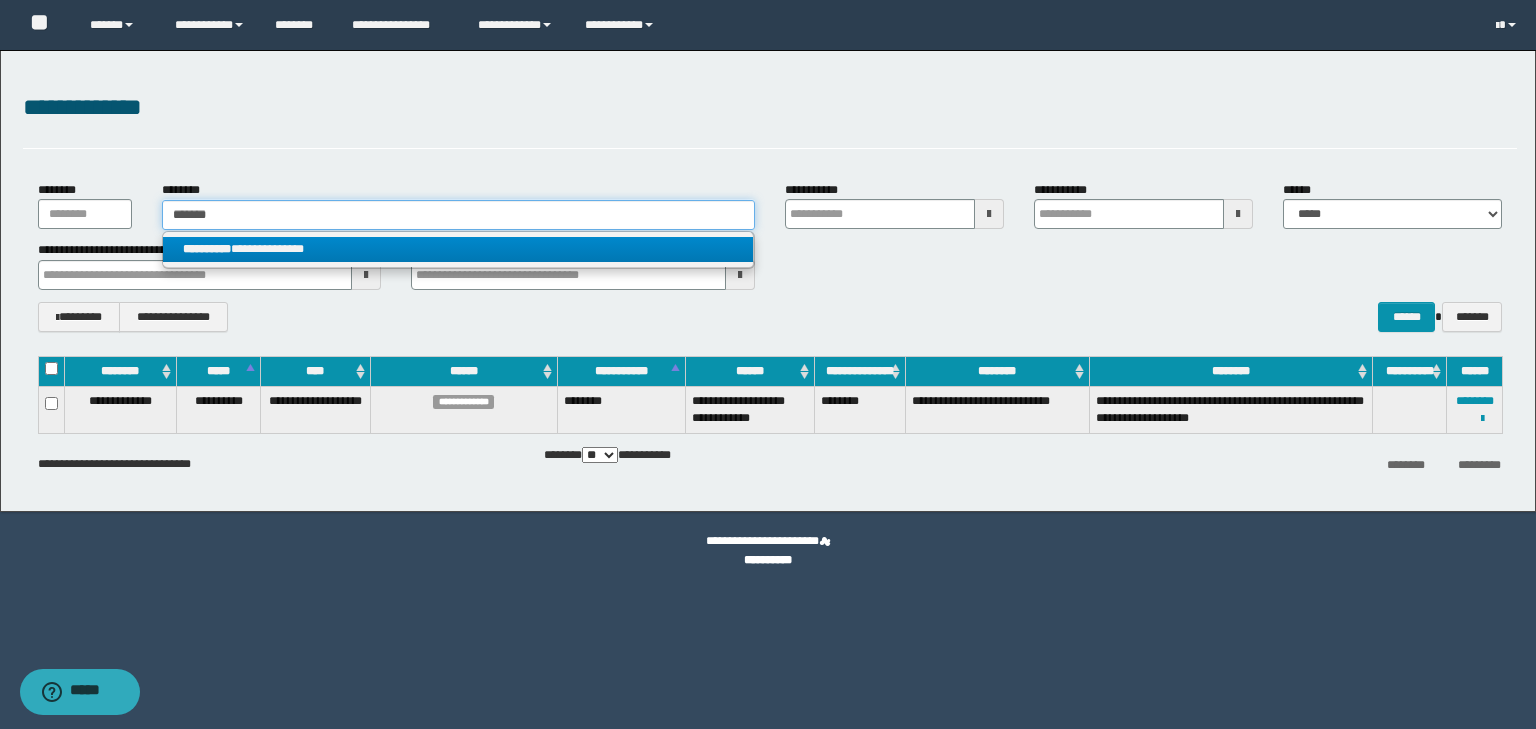 type 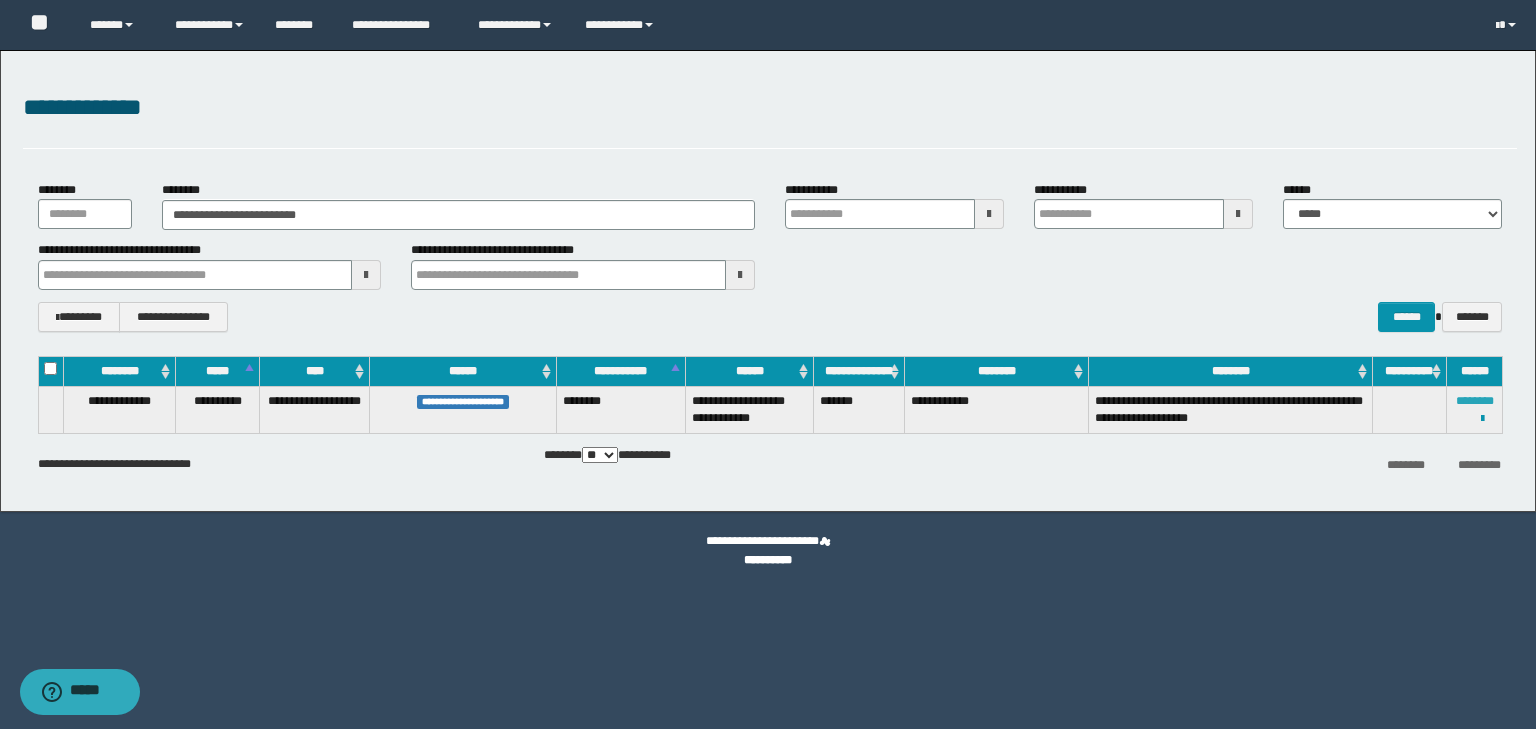click on "********" at bounding box center [1475, 401] 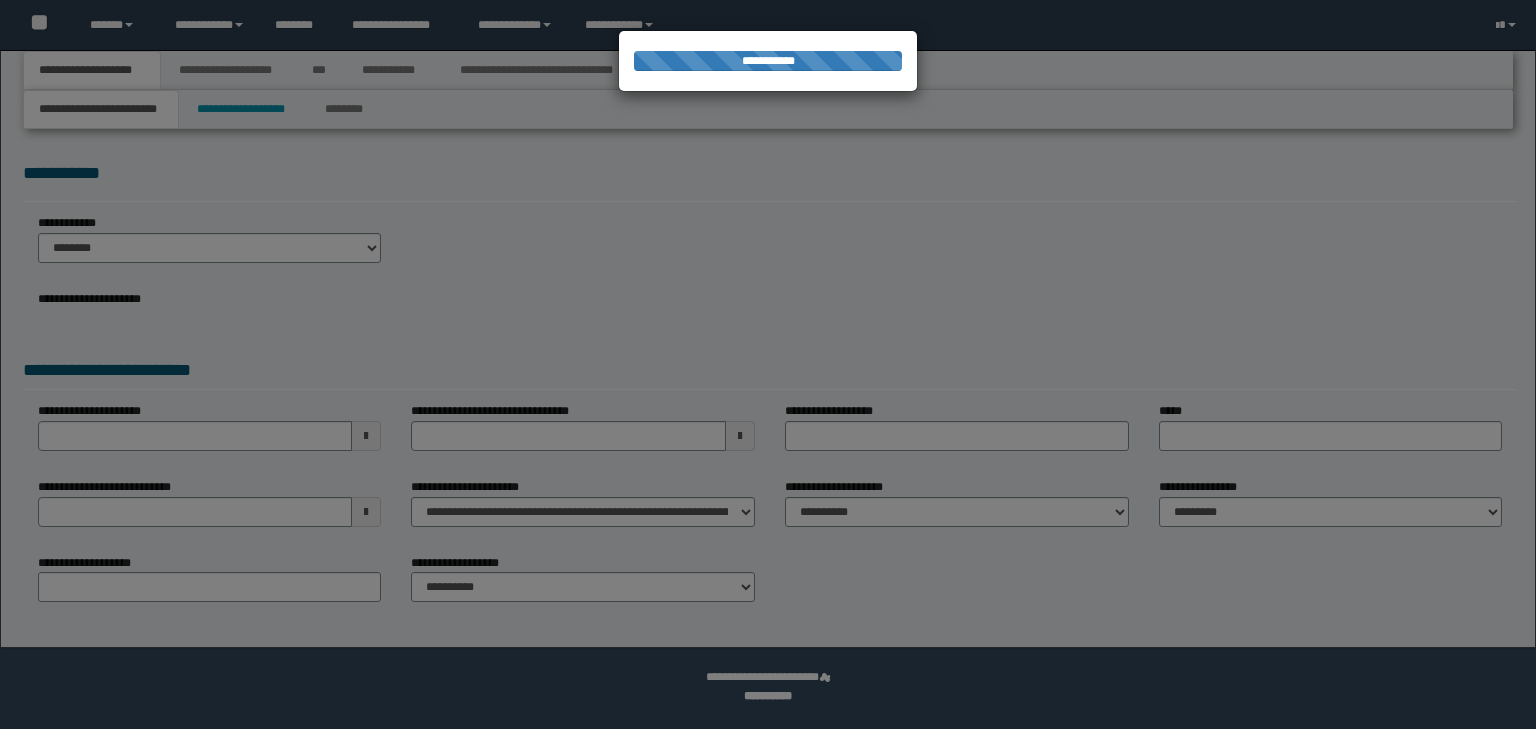scroll, scrollTop: 0, scrollLeft: 0, axis: both 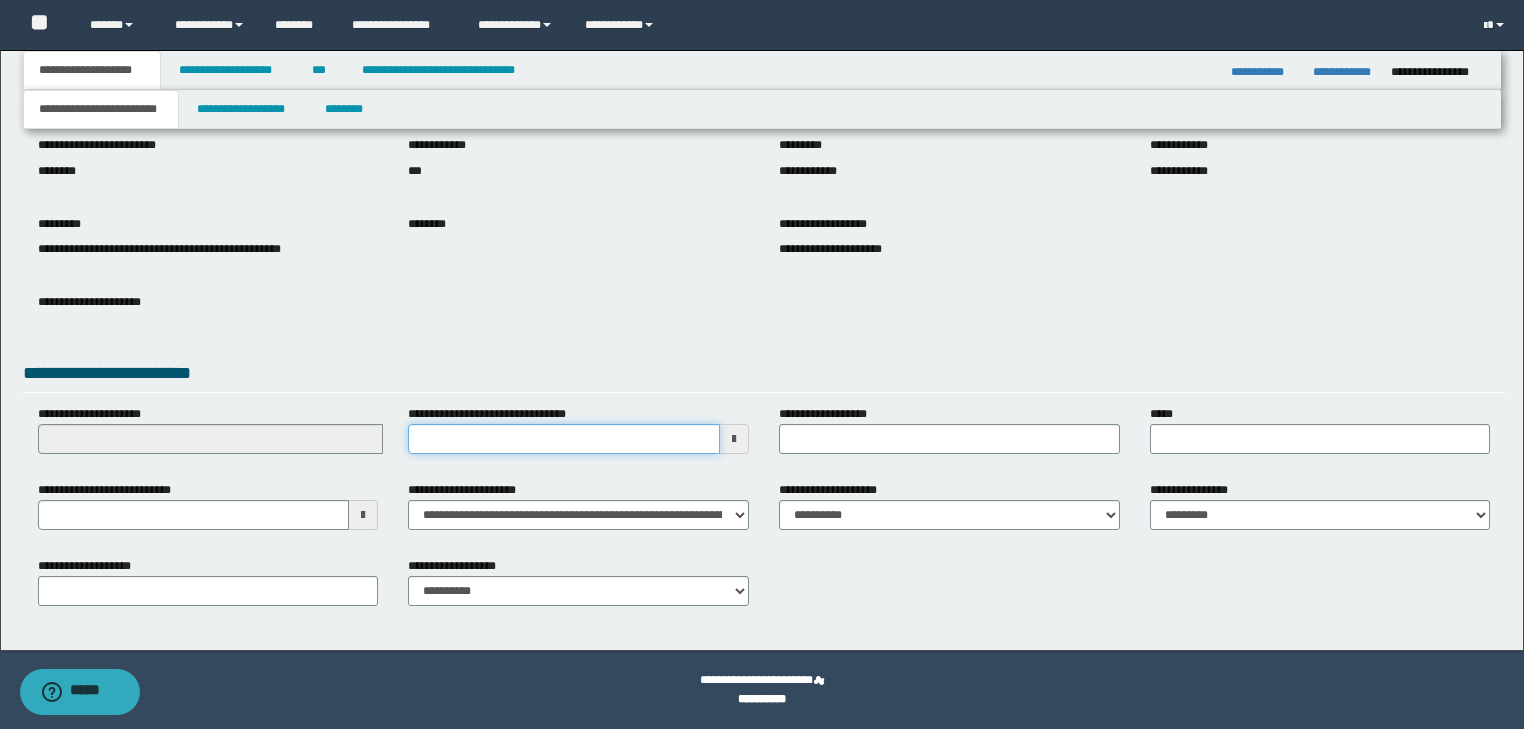 click on "**********" at bounding box center (564, 439) 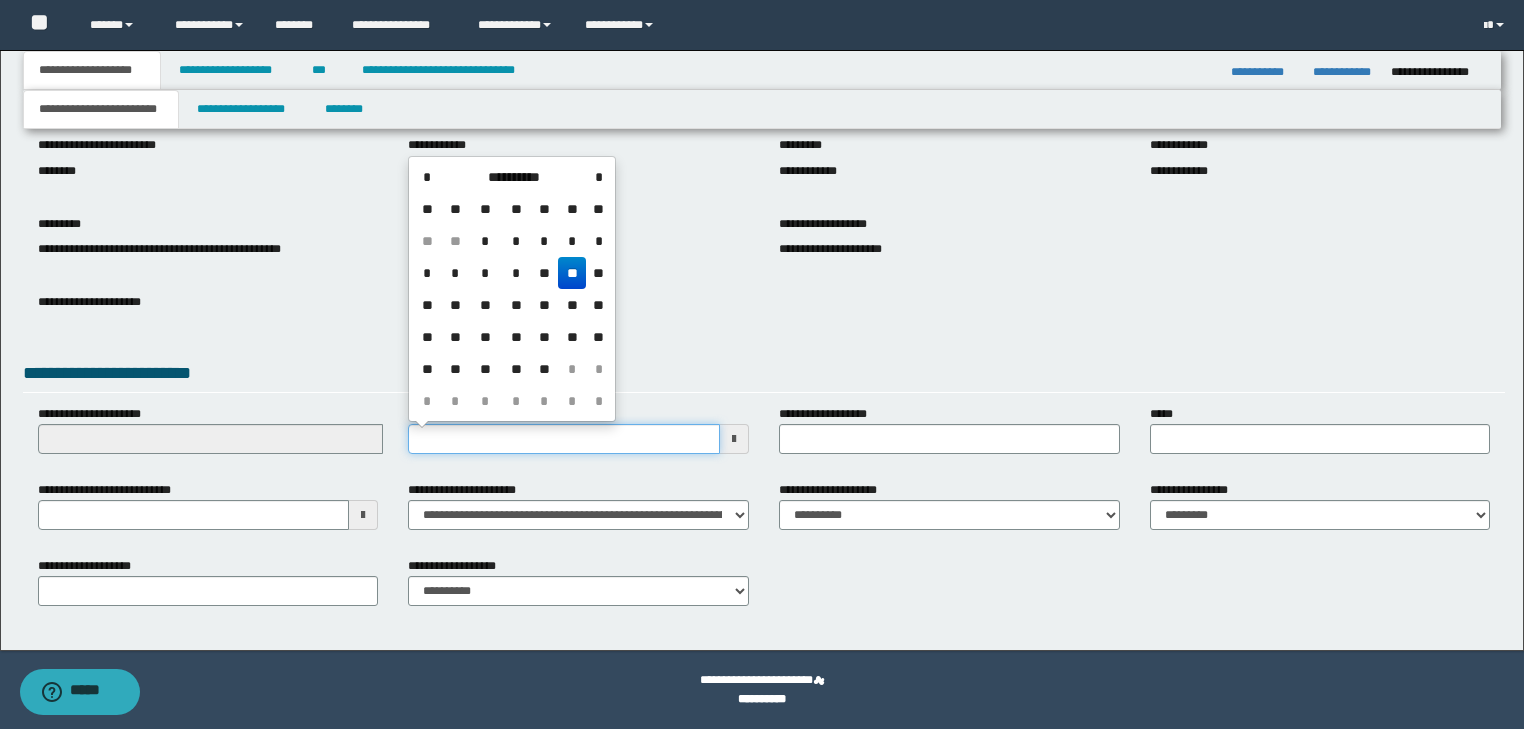 click on "**********" at bounding box center (564, 439) 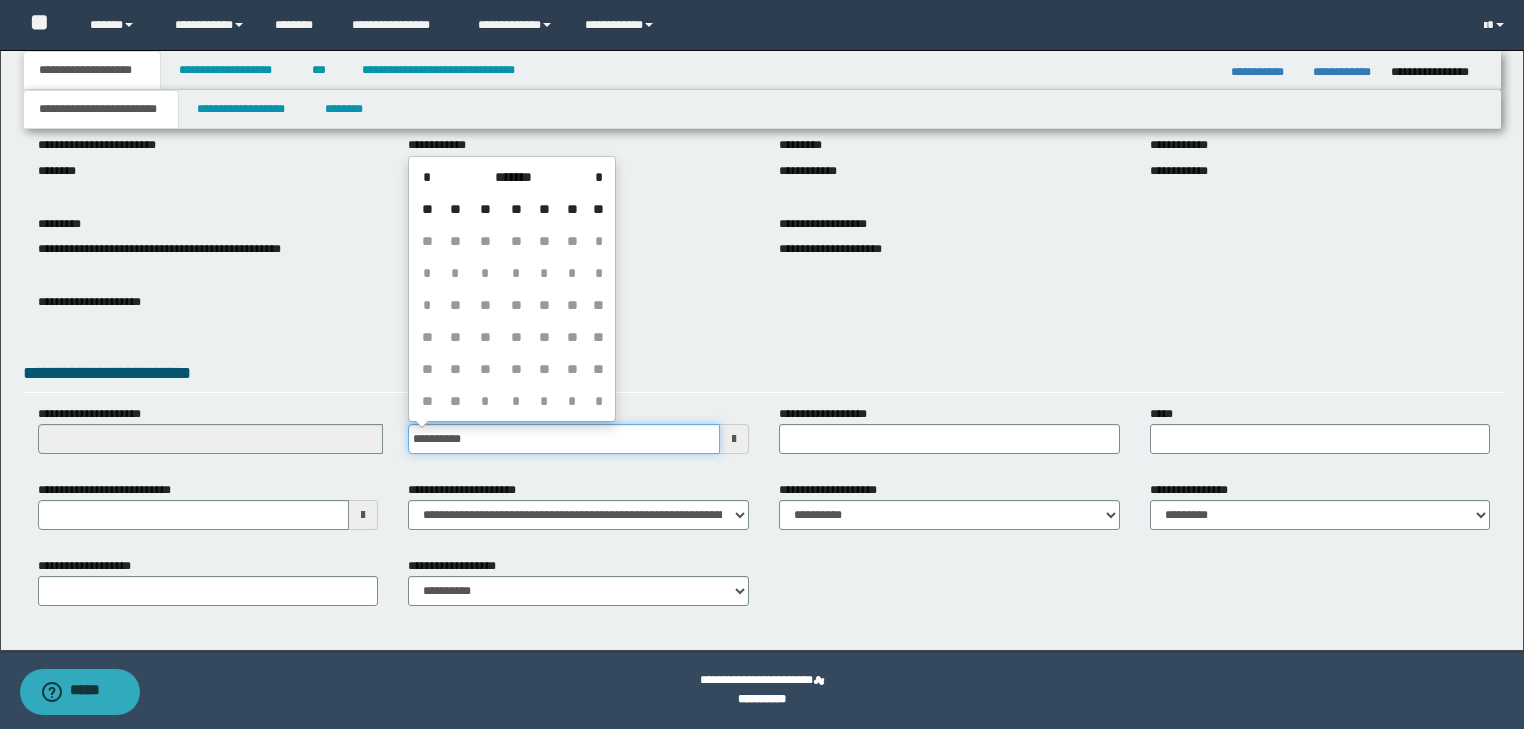 type on "**********" 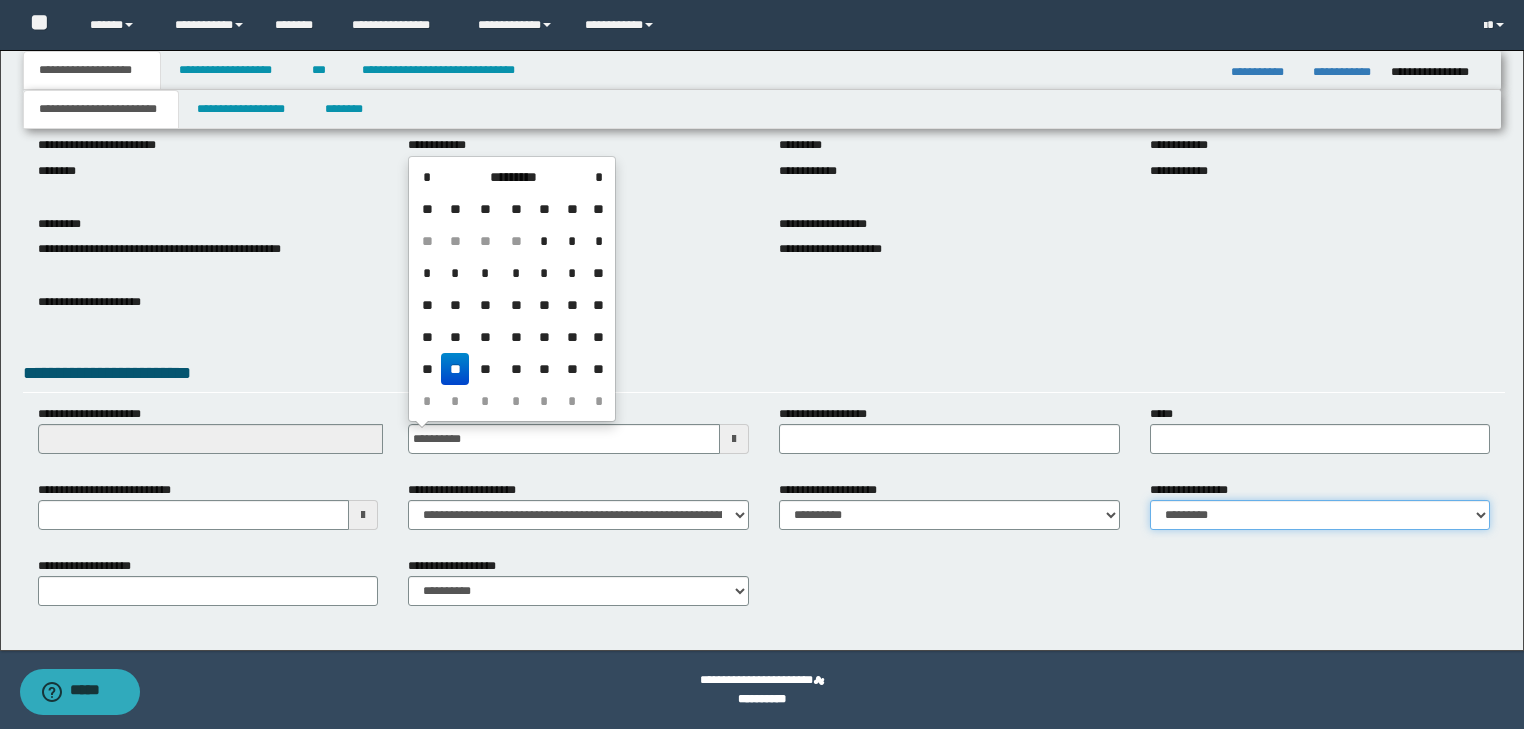 click on "**********" at bounding box center (1320, 515) 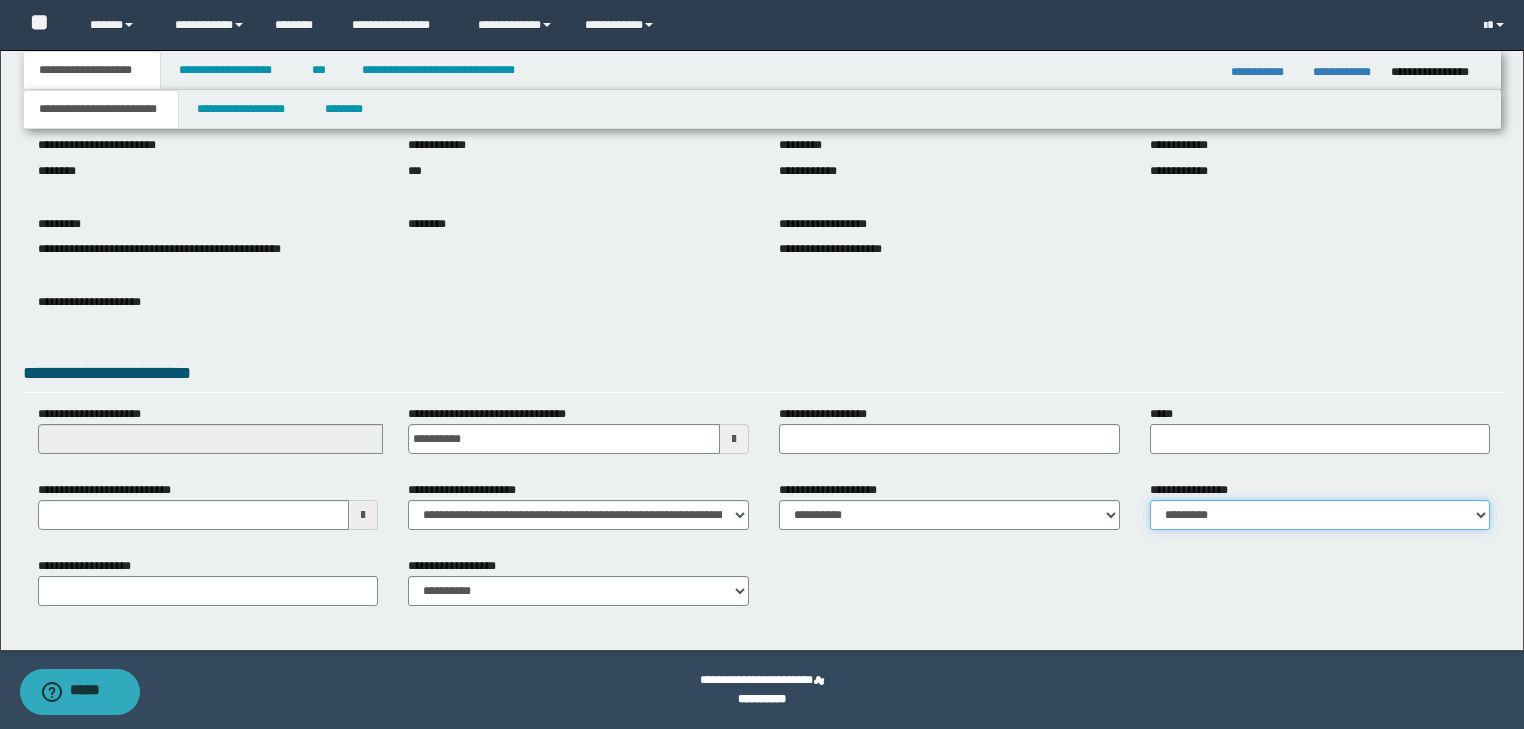 select on "*" 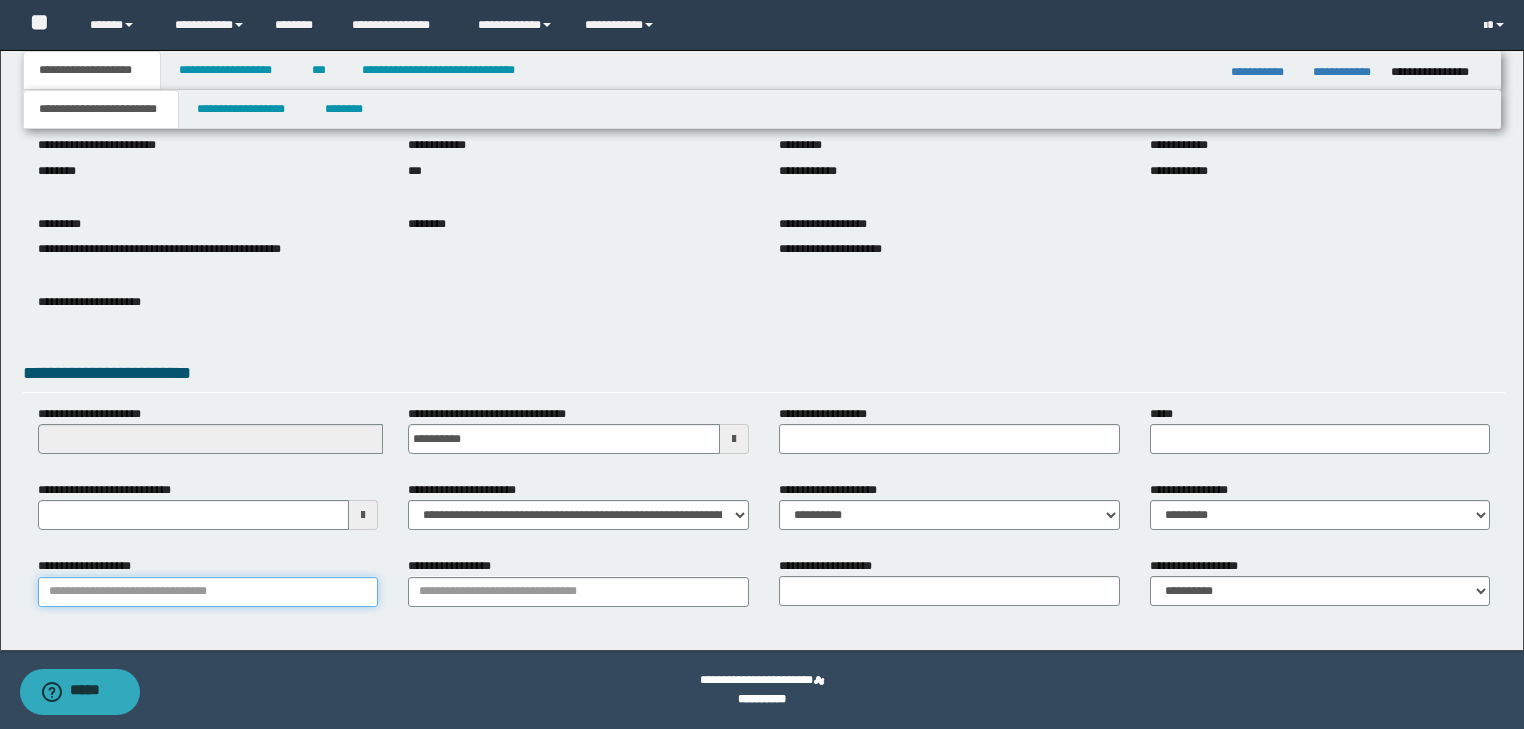 click on "**********" at bounding box center (208, 592) 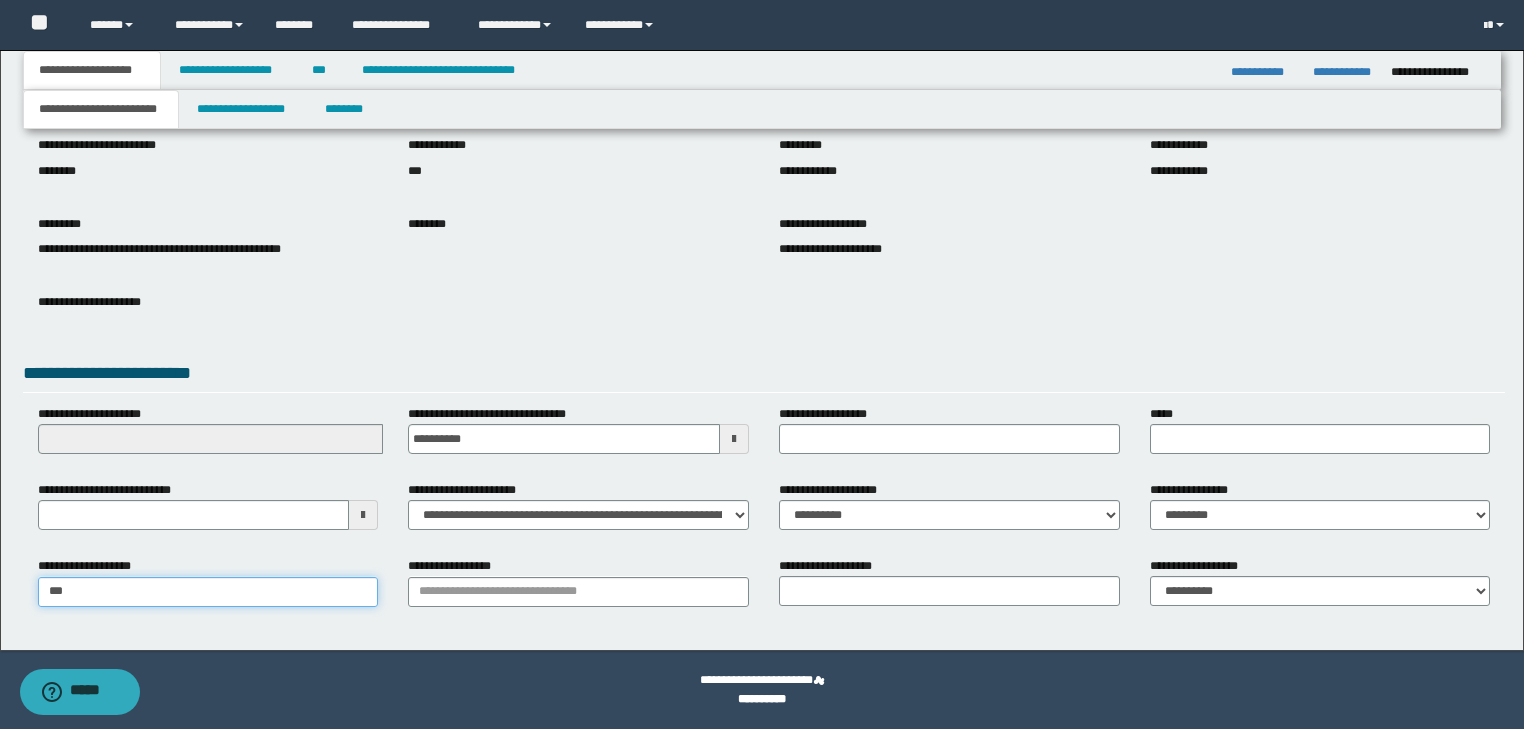 type on "****" 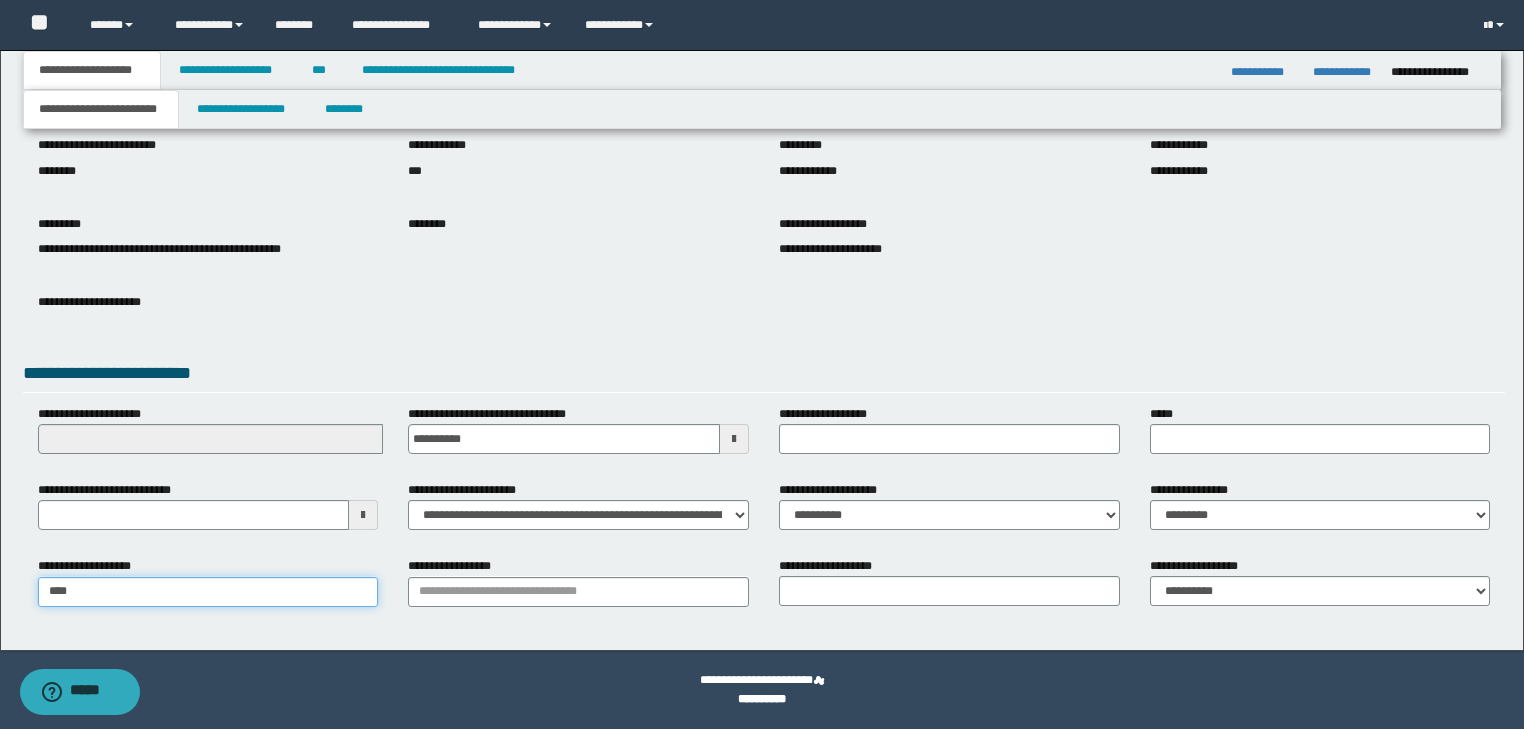 type on "**********" 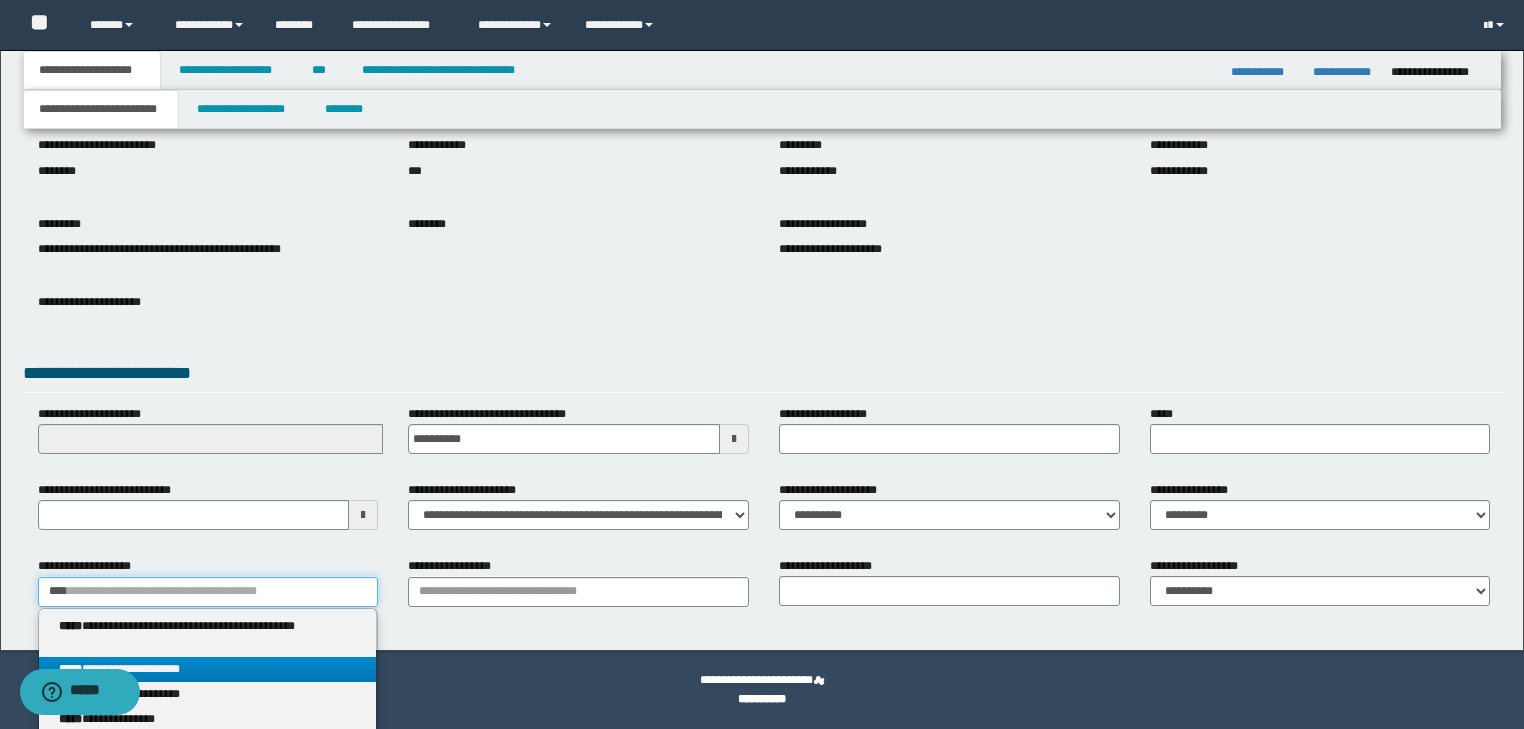 type on "****" 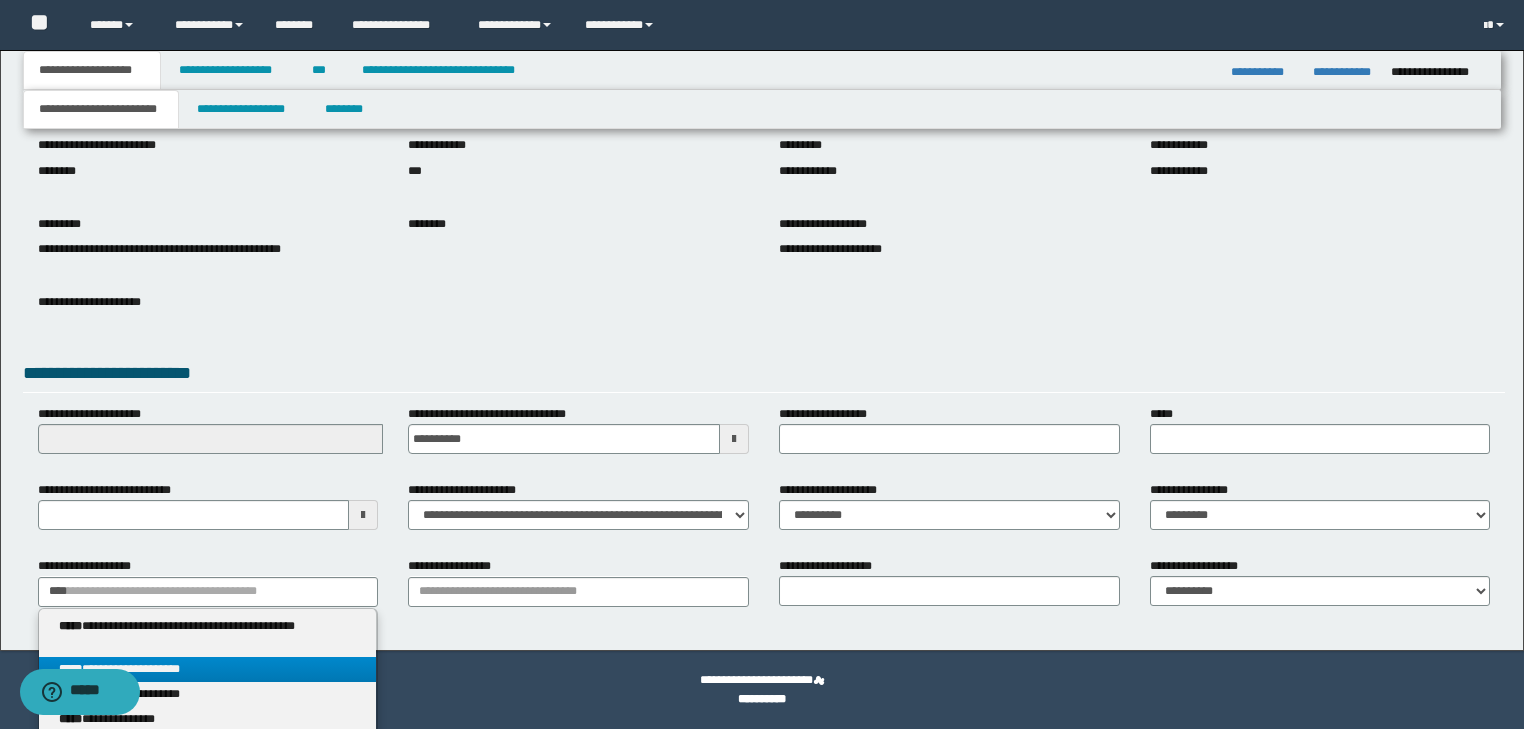 click on "**********" at bounding box center (208, 669) 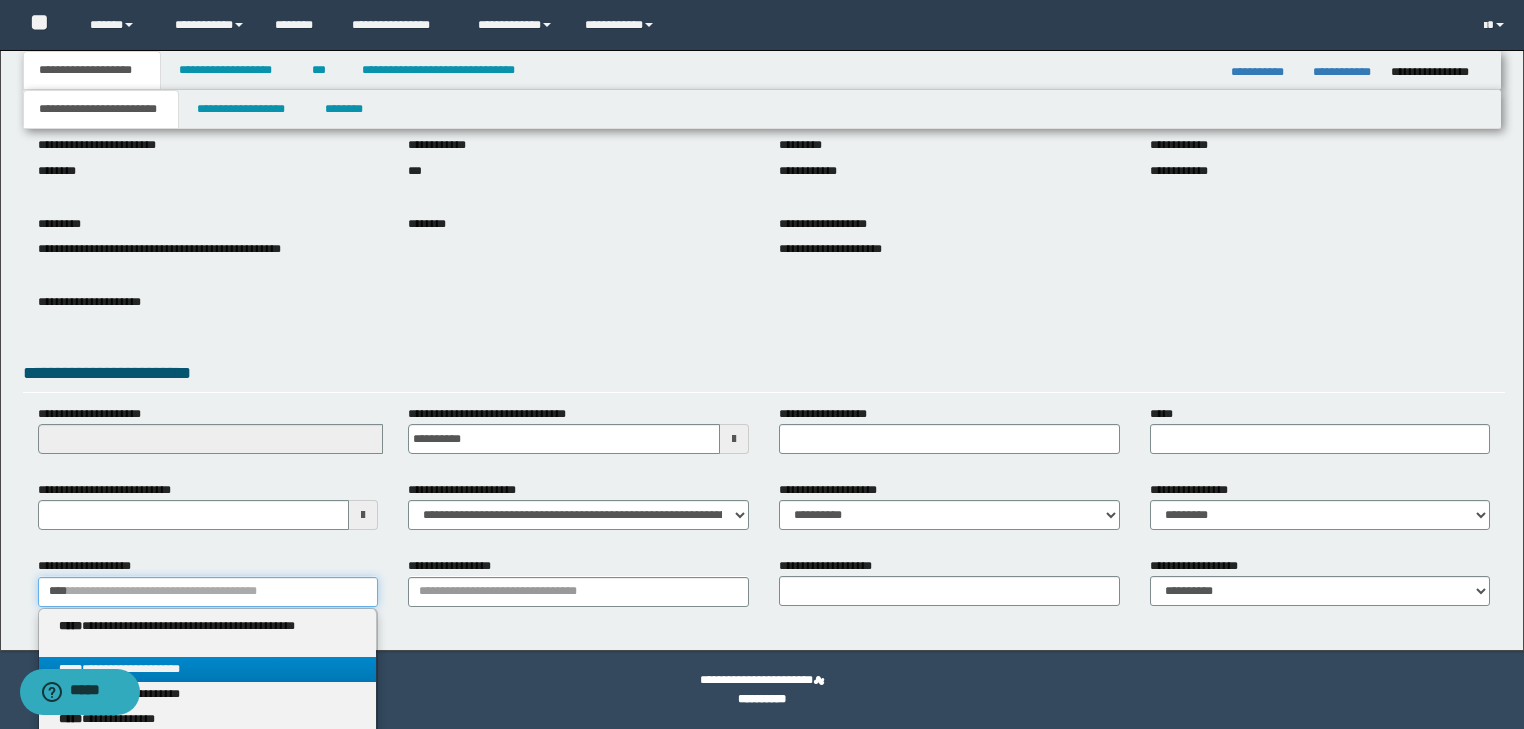 type 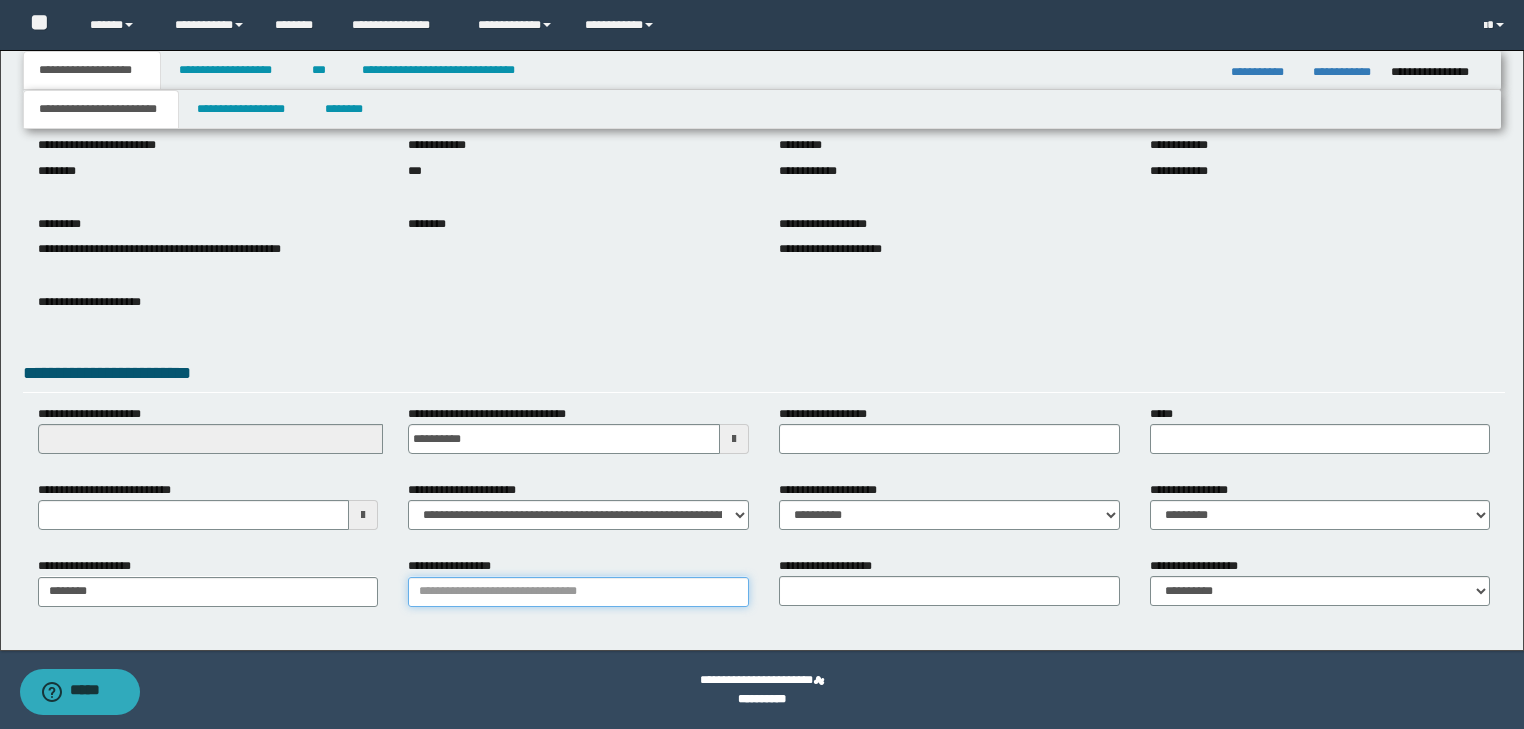 click on "**********" at bounding box center [578, 592] 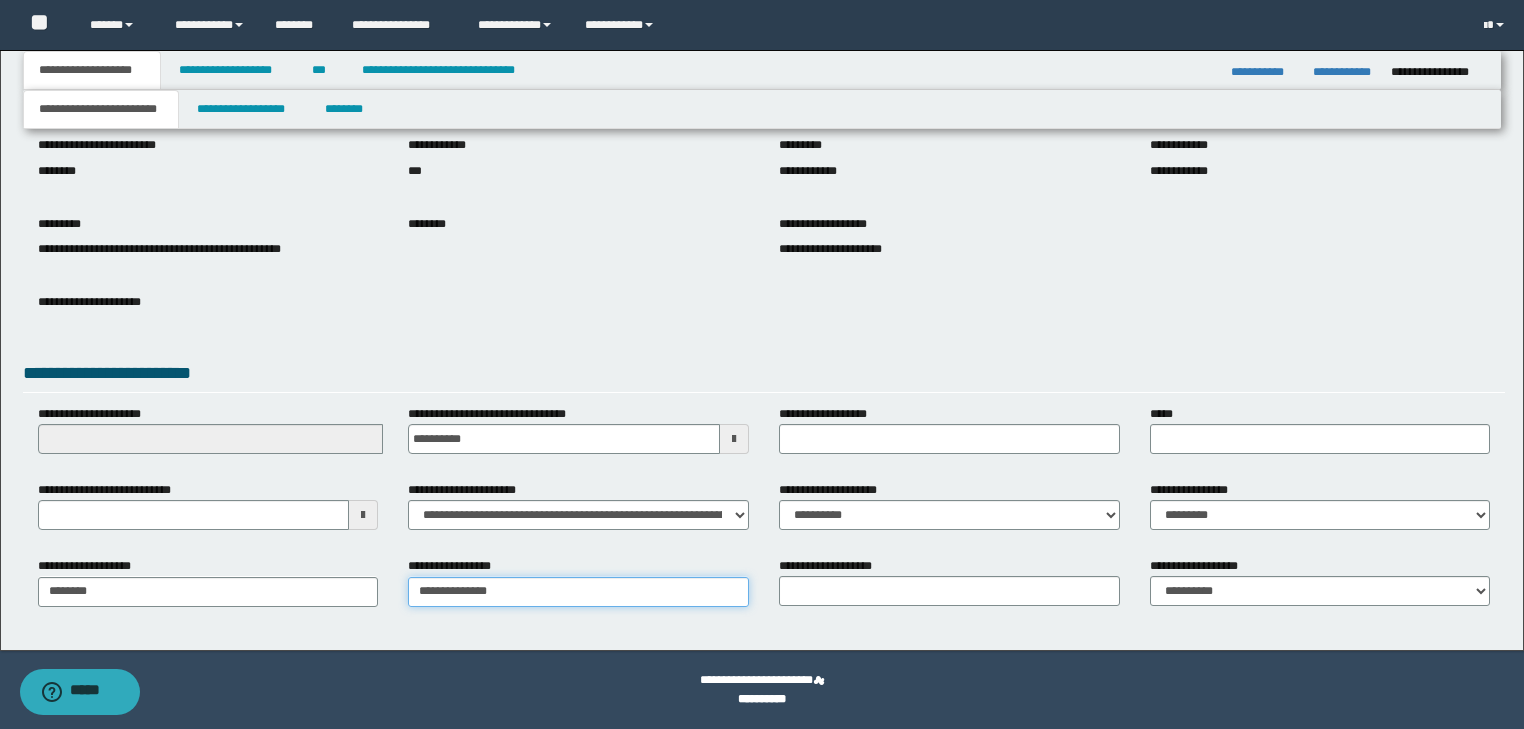 type on "**********" 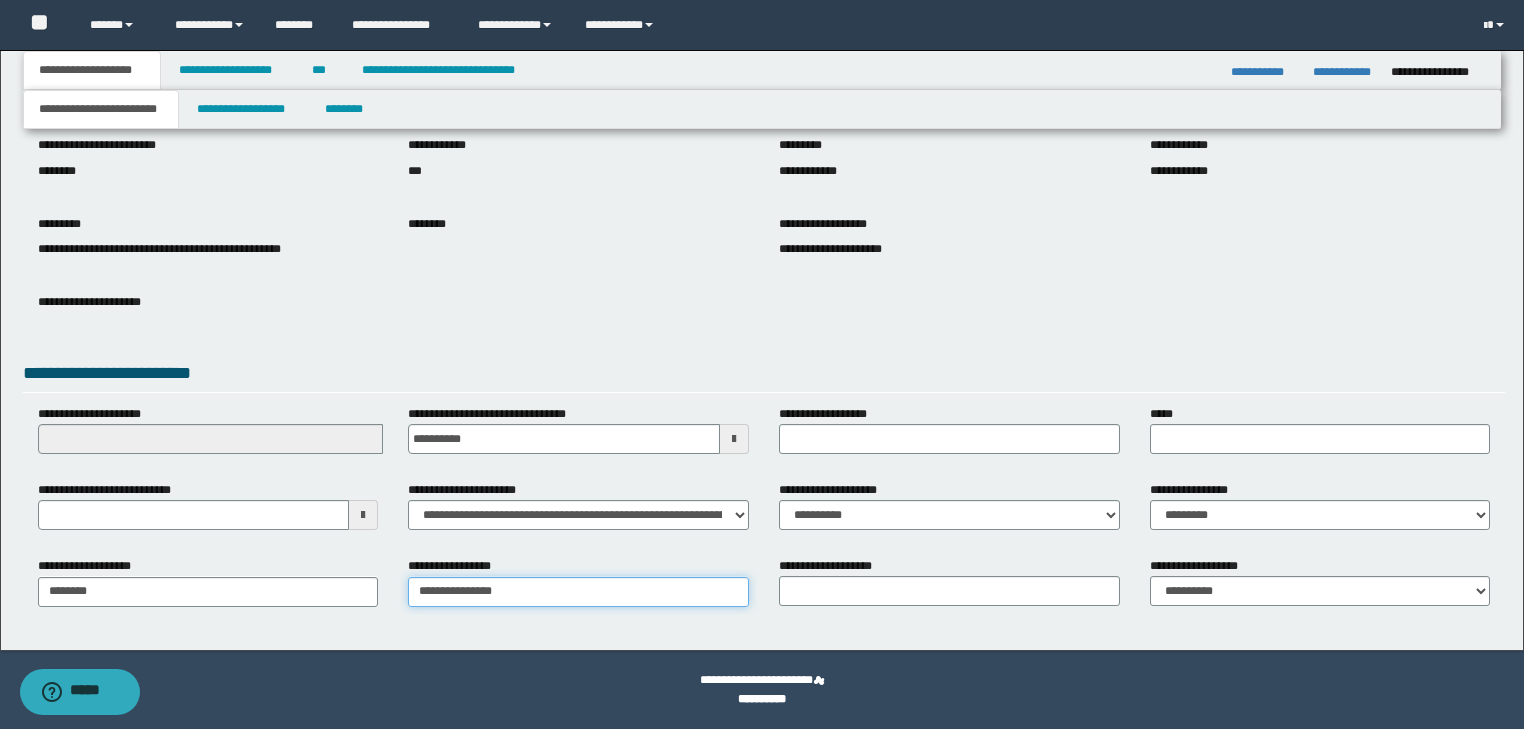 type on "**********" 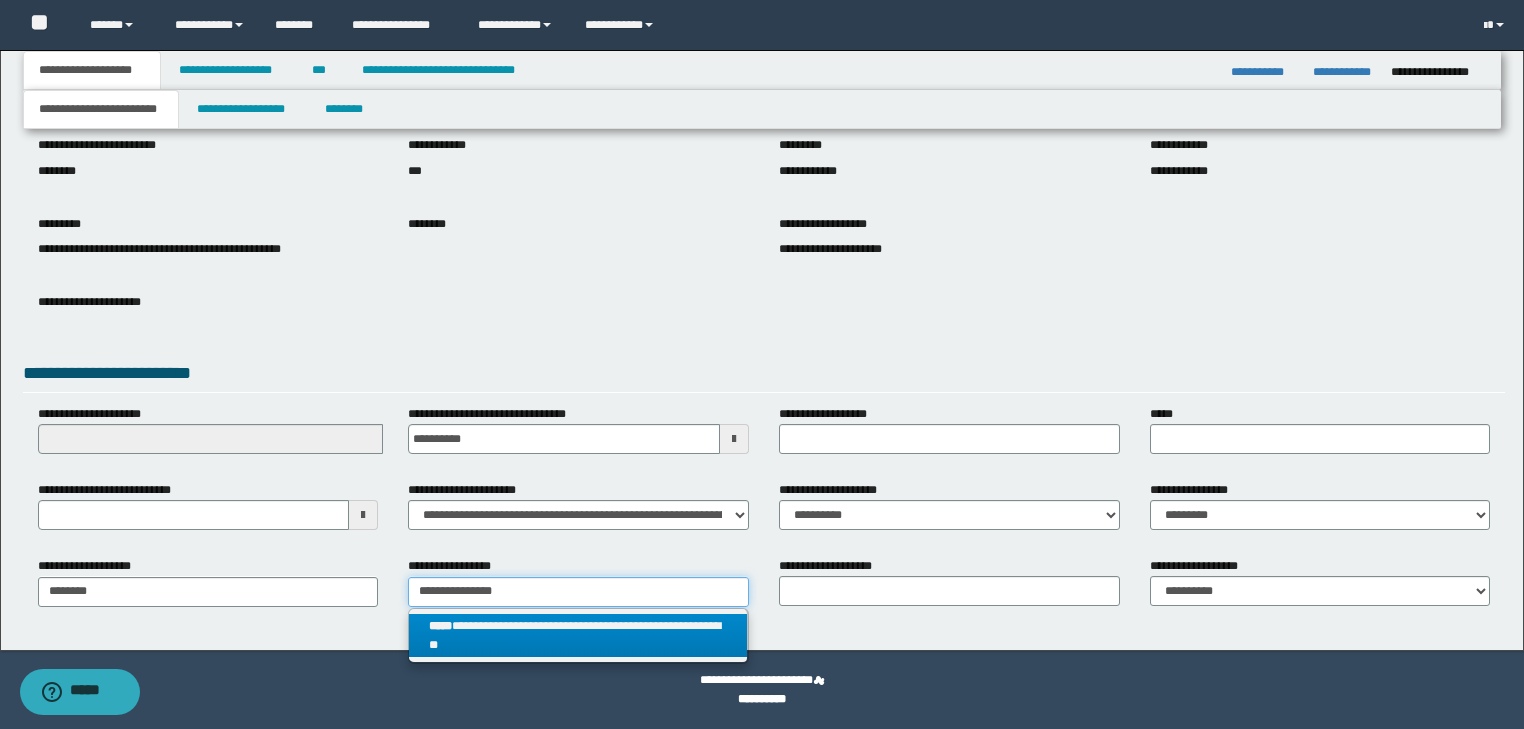 type on "**********" 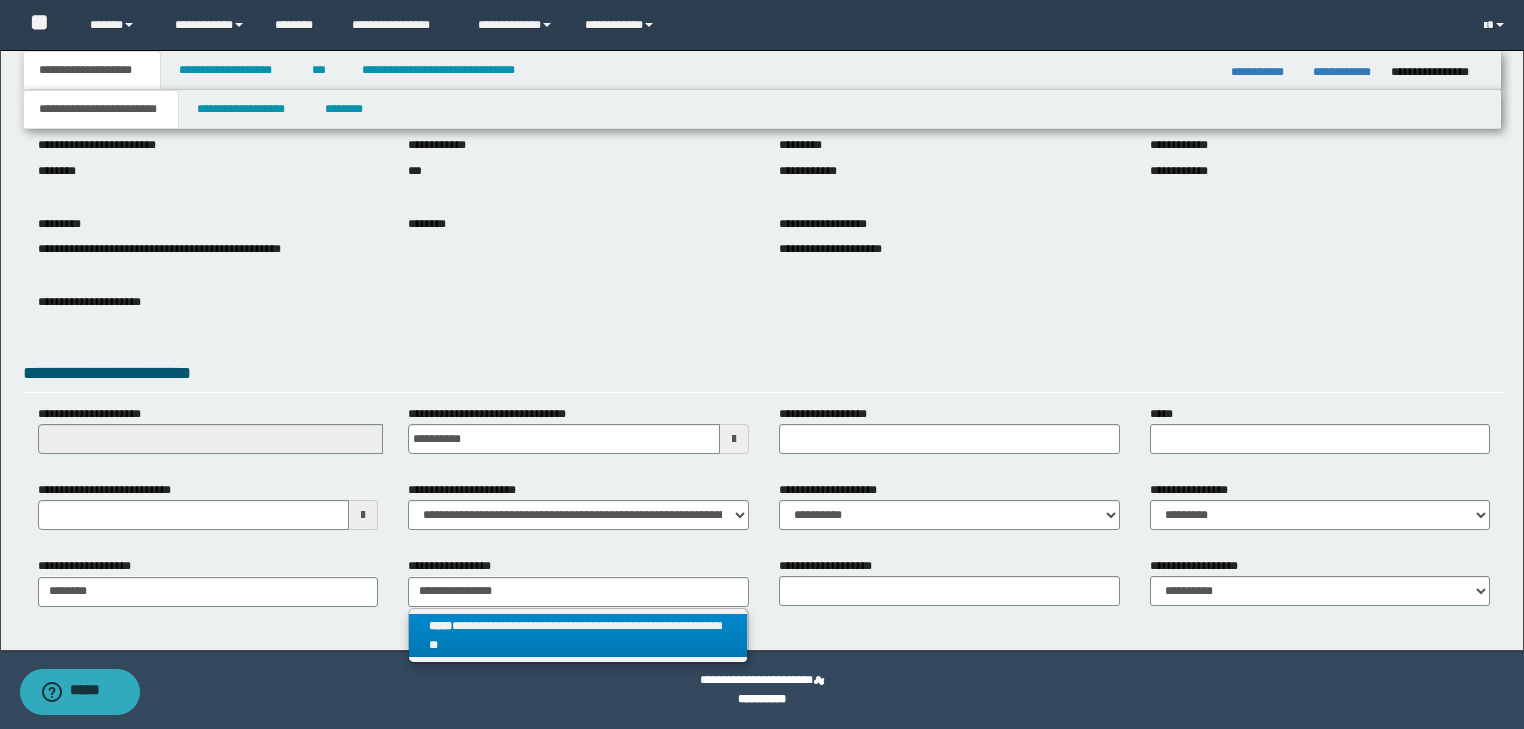 click on "**********" at bounding box center [578, 636] 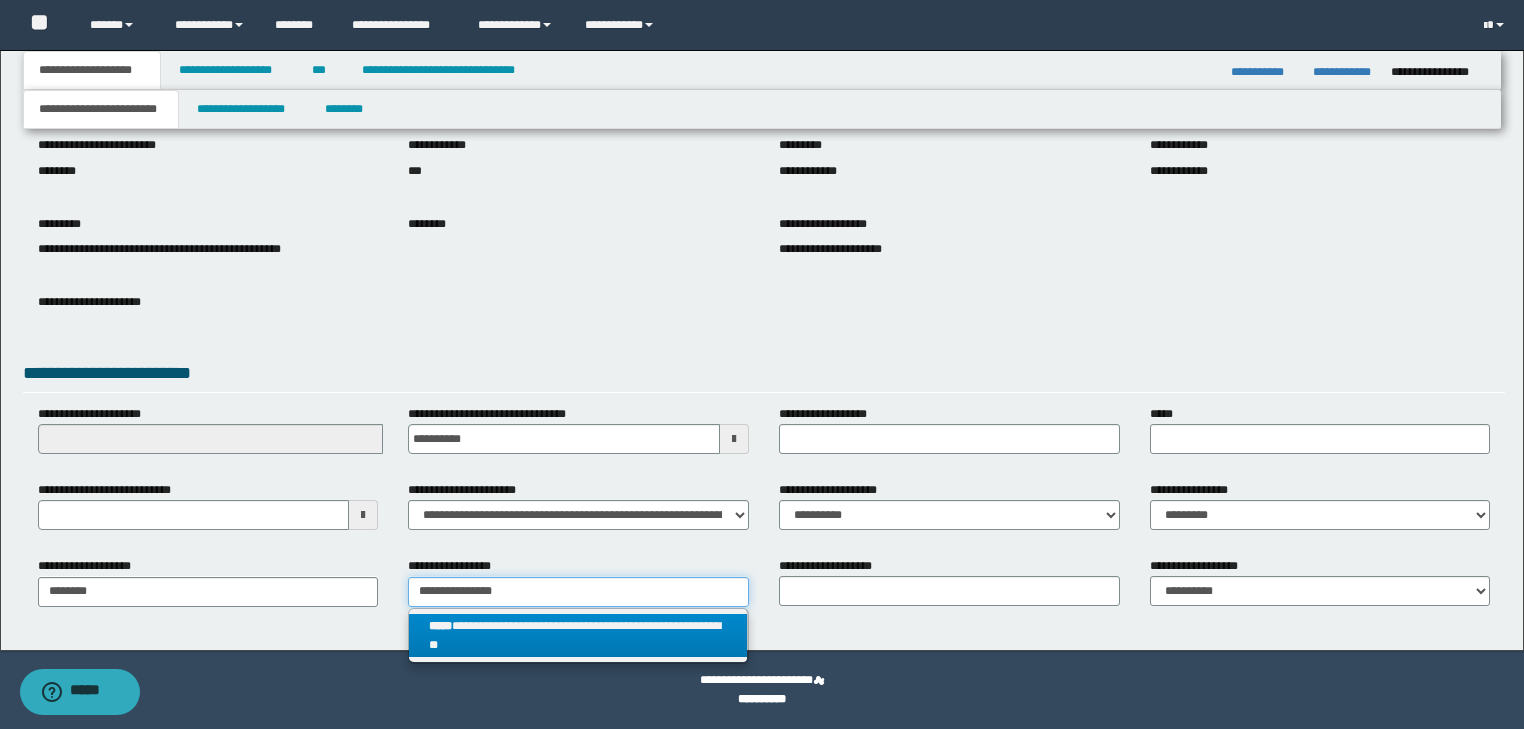 type 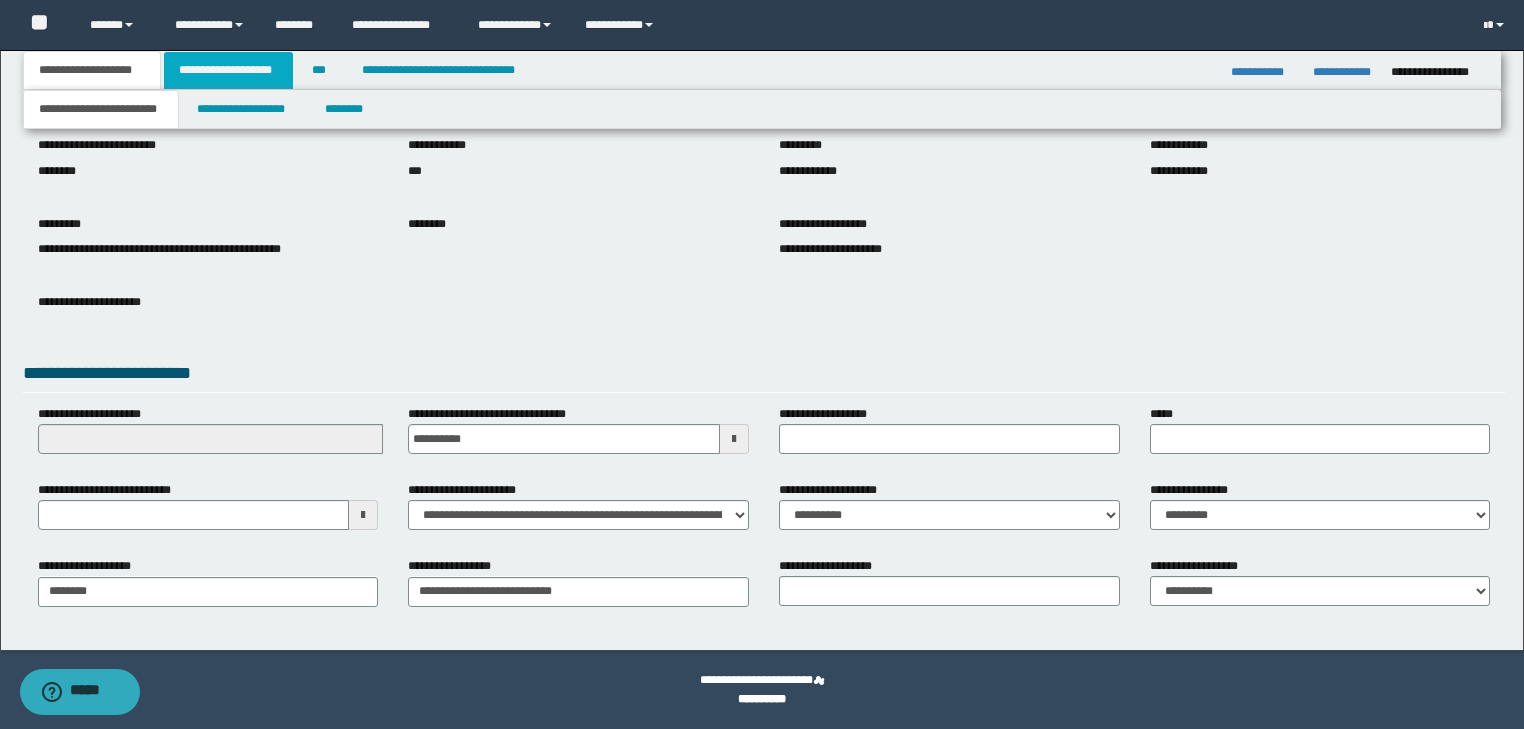 click on "**********" at bounding box center [228, 70] 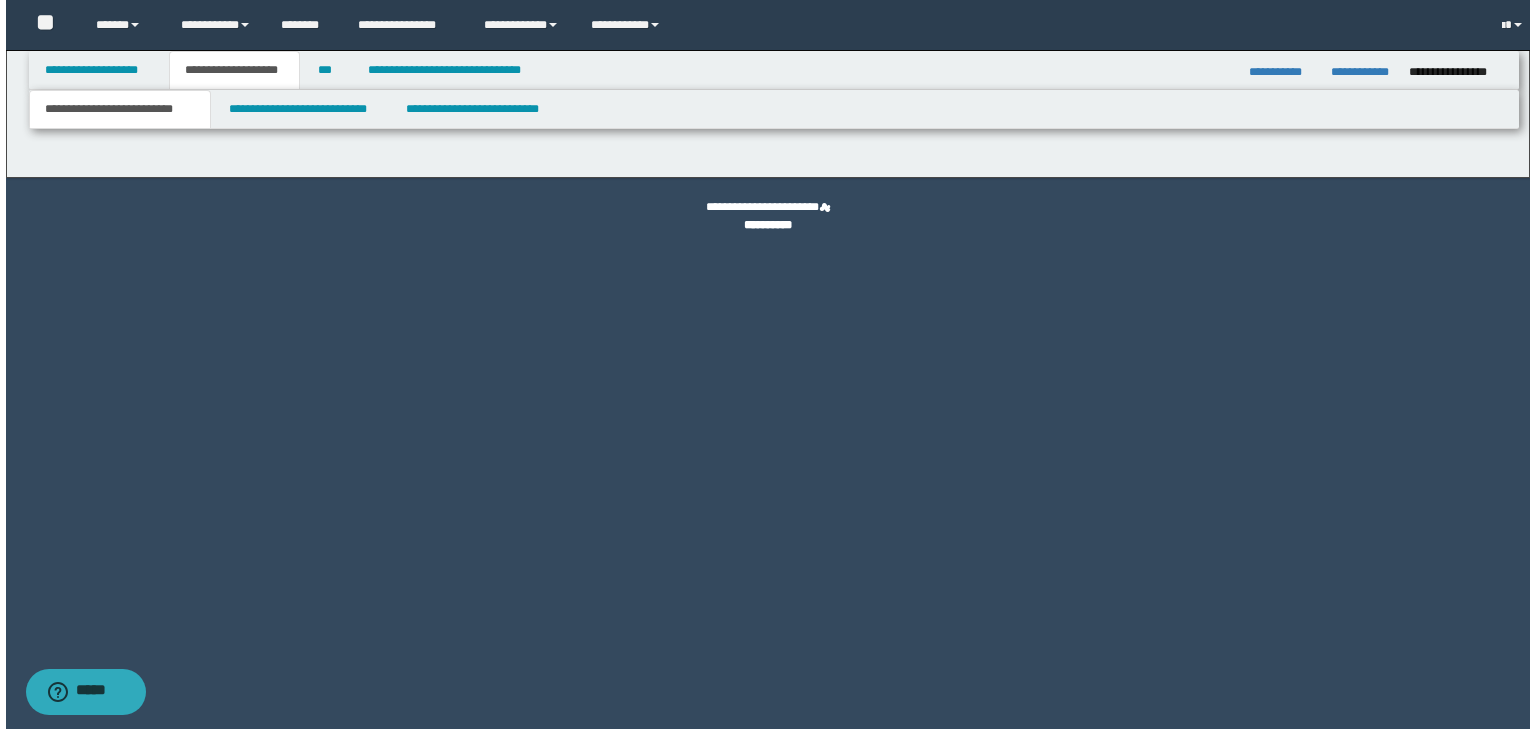 scroll, scrollTop: 0, scrollLeft: 0, axis: both 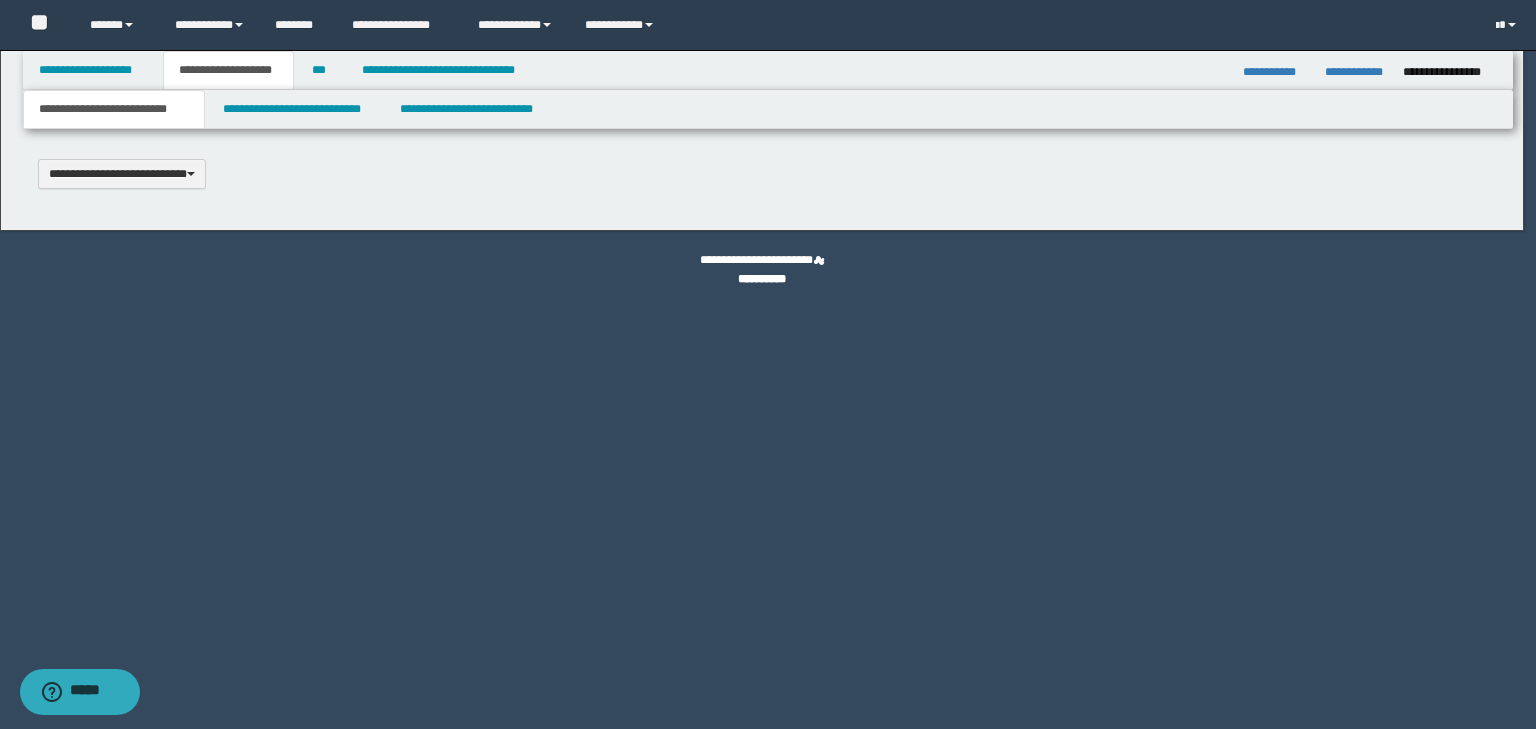 select on "*" 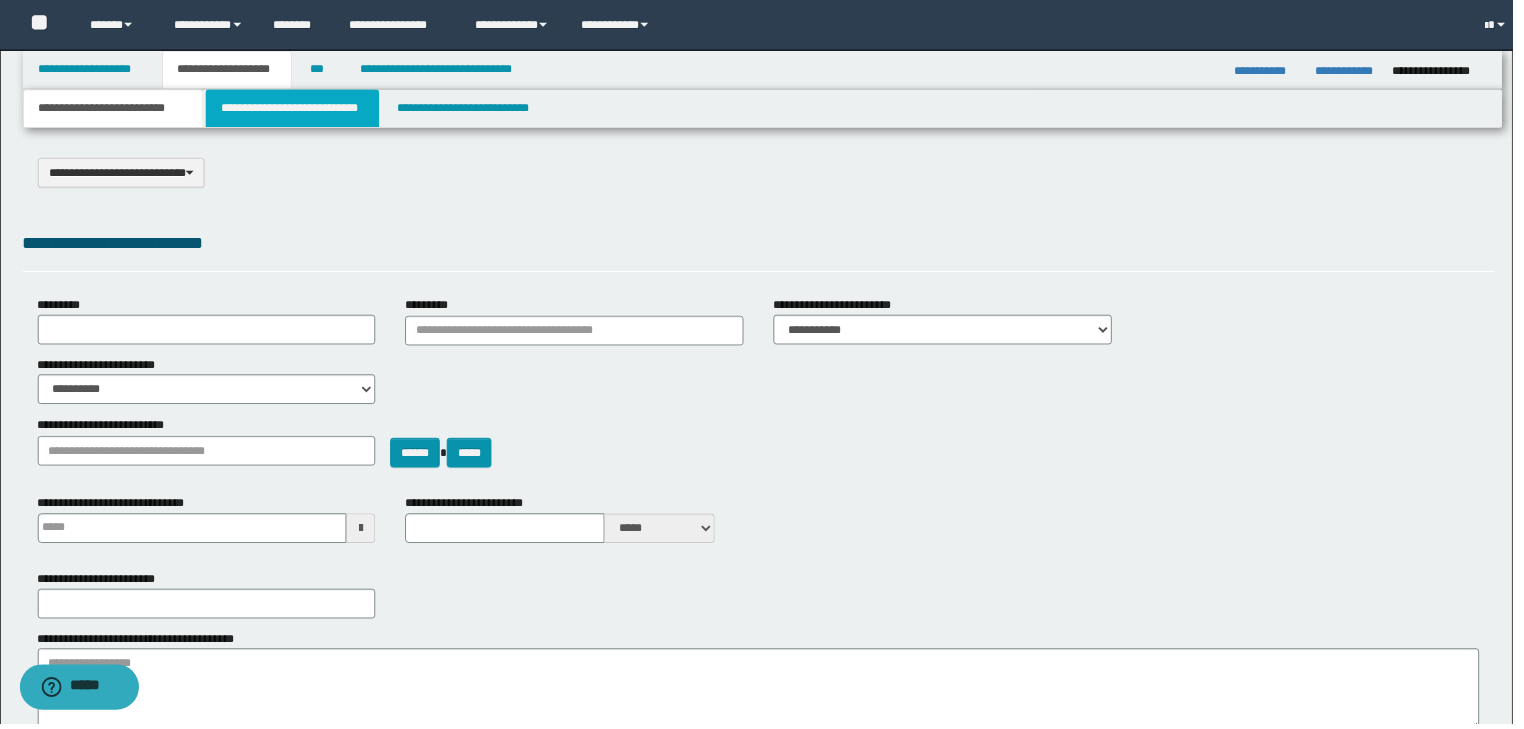 click on "**********" at bounding box center [294, 109] 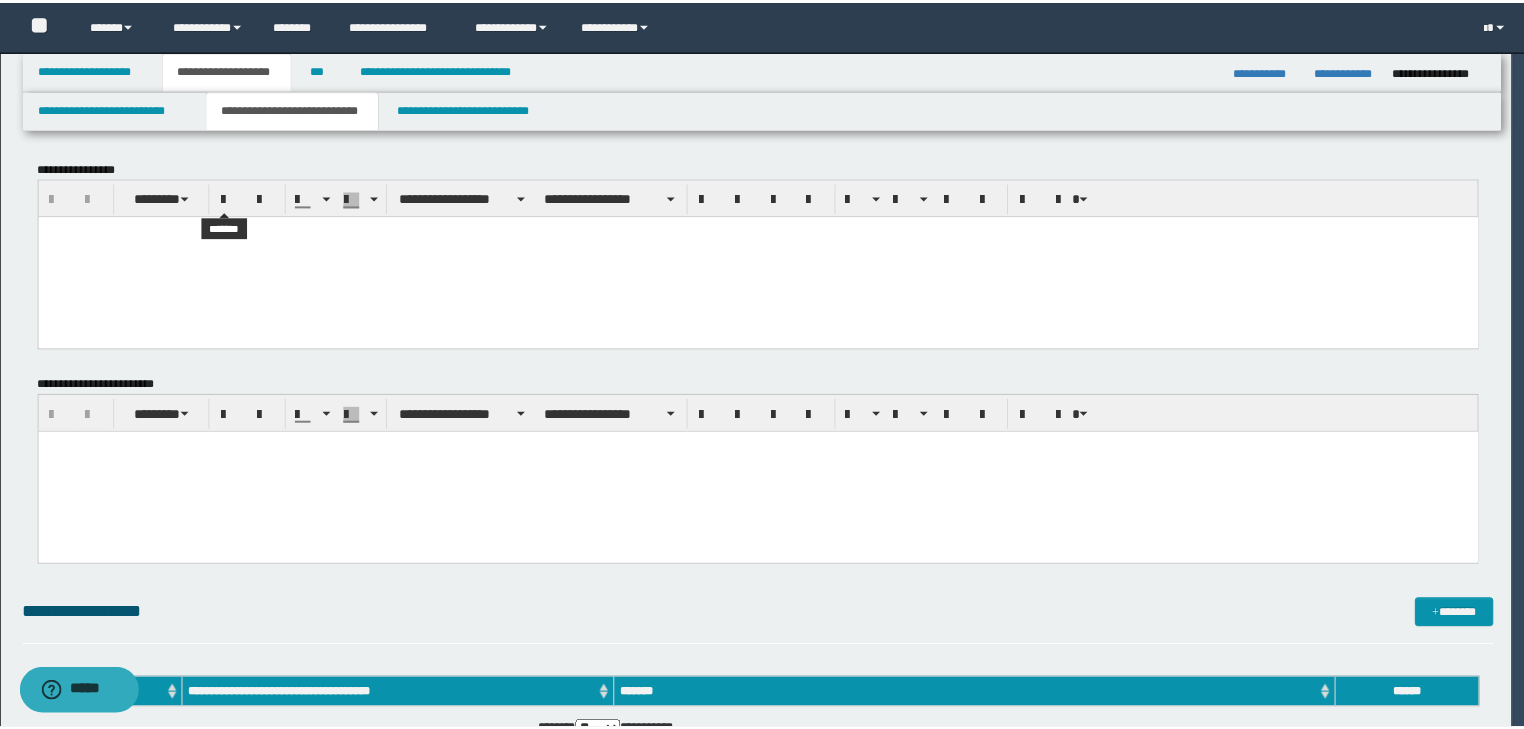 scroll, scrollTop: 0, scrollLeft: 0, axis: both 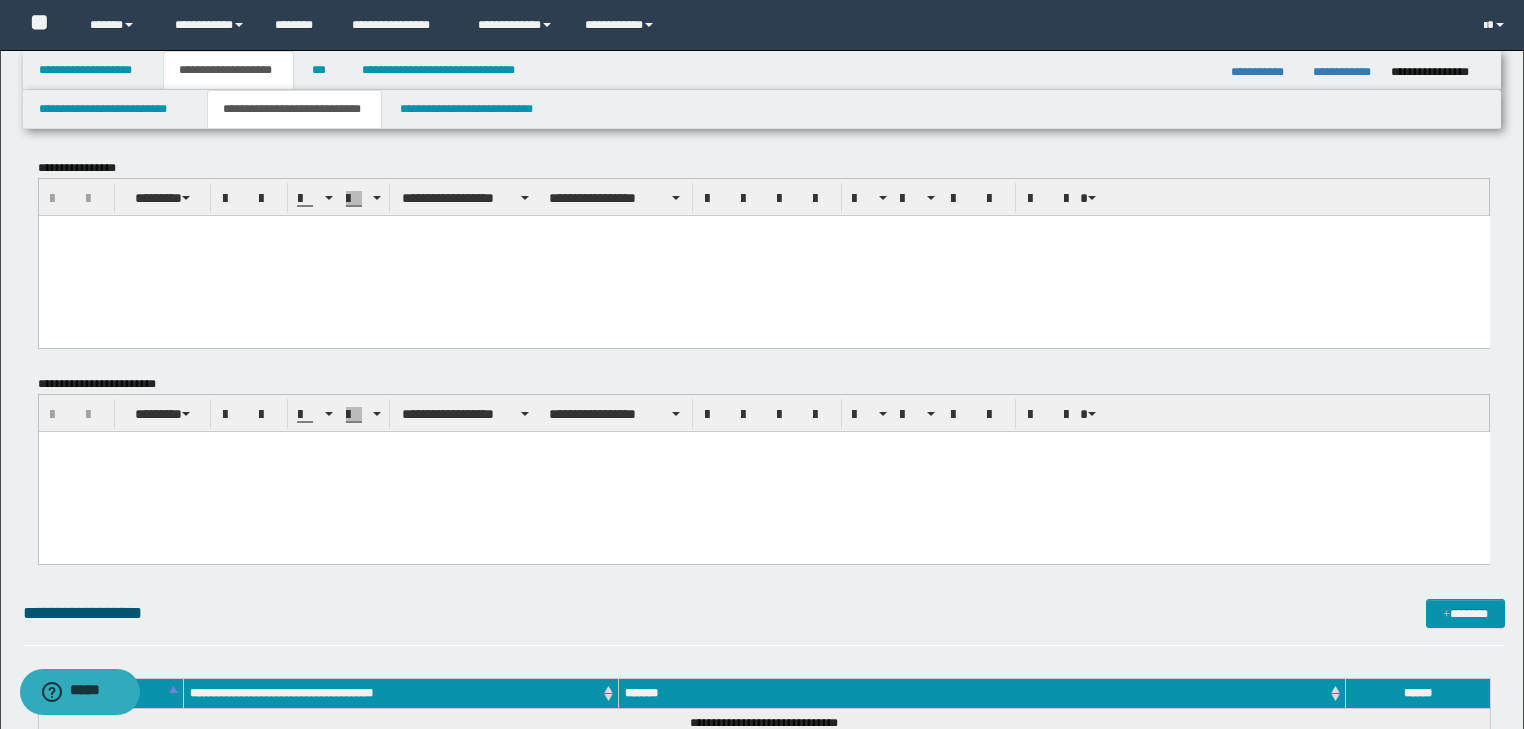 click at bounding box center [763, 255] 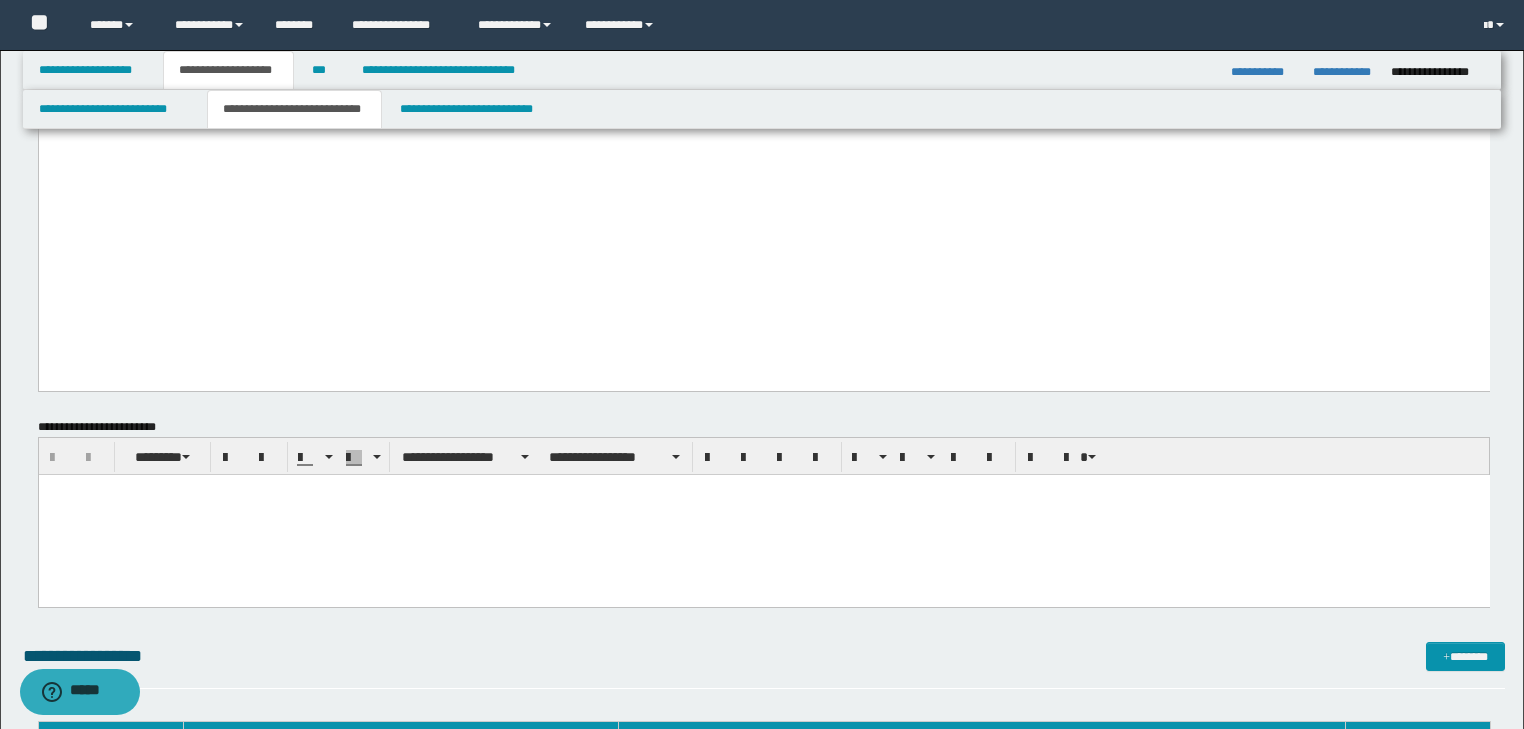 scroll, scrollTop: 1070, scrollLeft: 0, axis: vertical 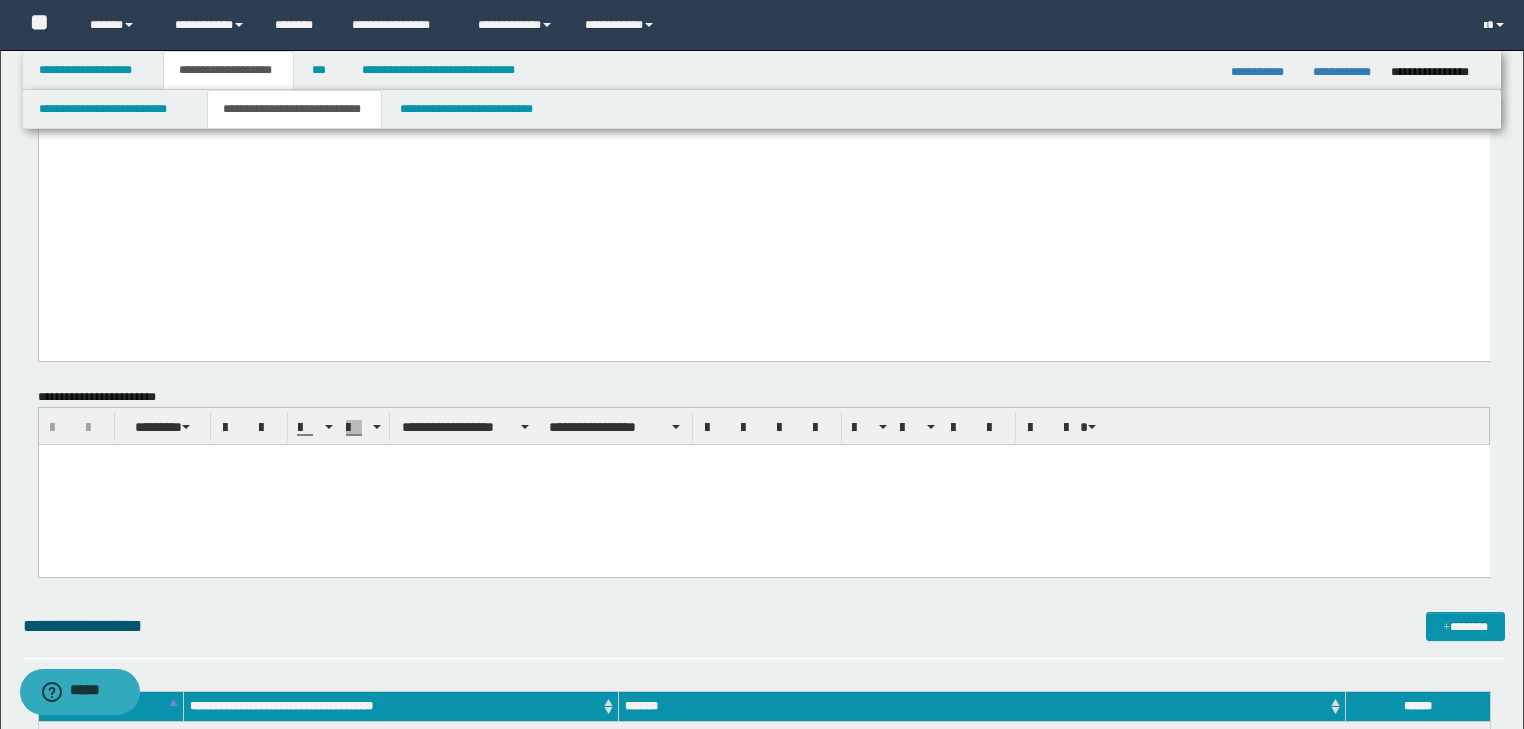 drag, startPoint x: 50, startPoint y: -837, endPoint x: 1299, endPoint y: 475, distance: 1811.4484 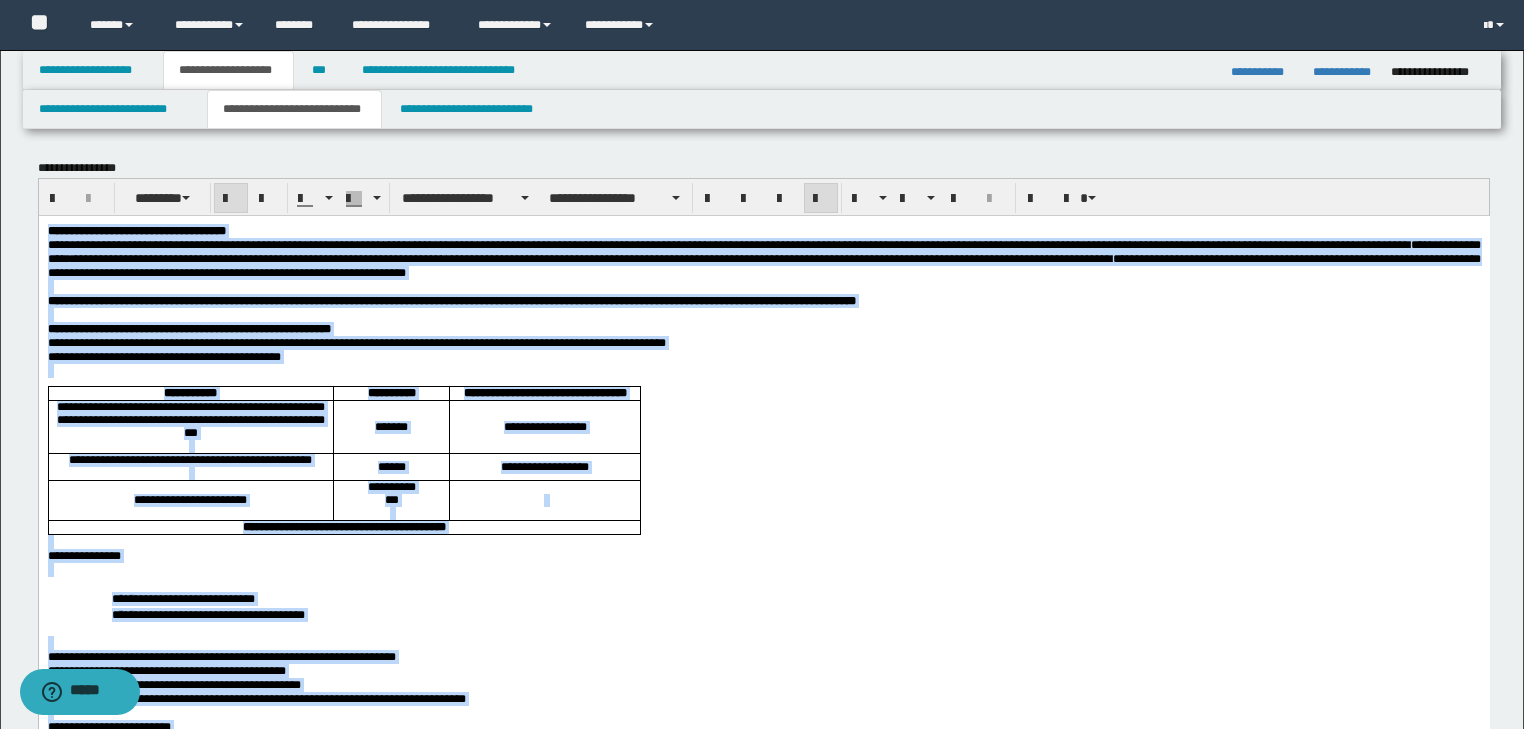 scroll, scrollTop: 0, scrollLeft: 0, axis: both 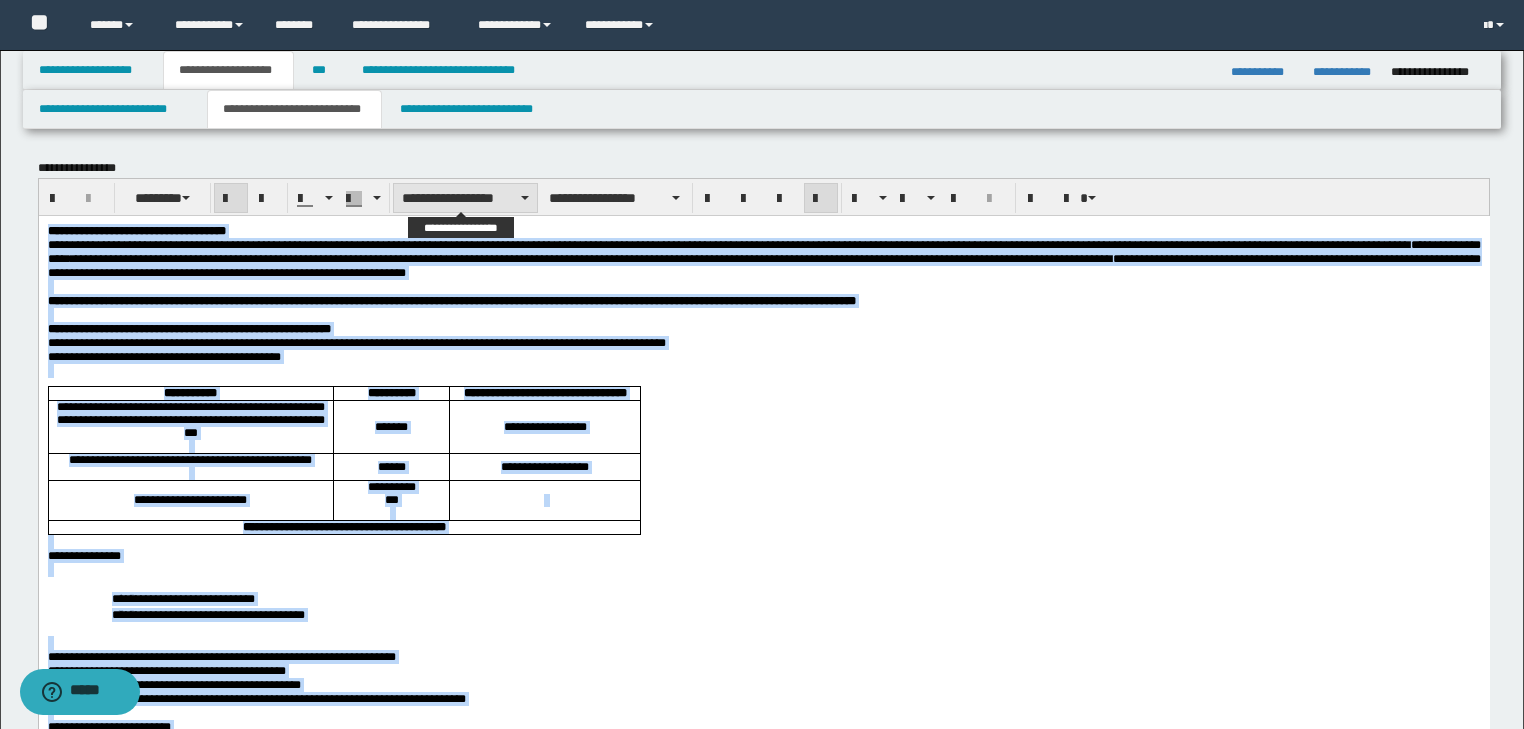 click on "**********" at bounding box center (465, 198) 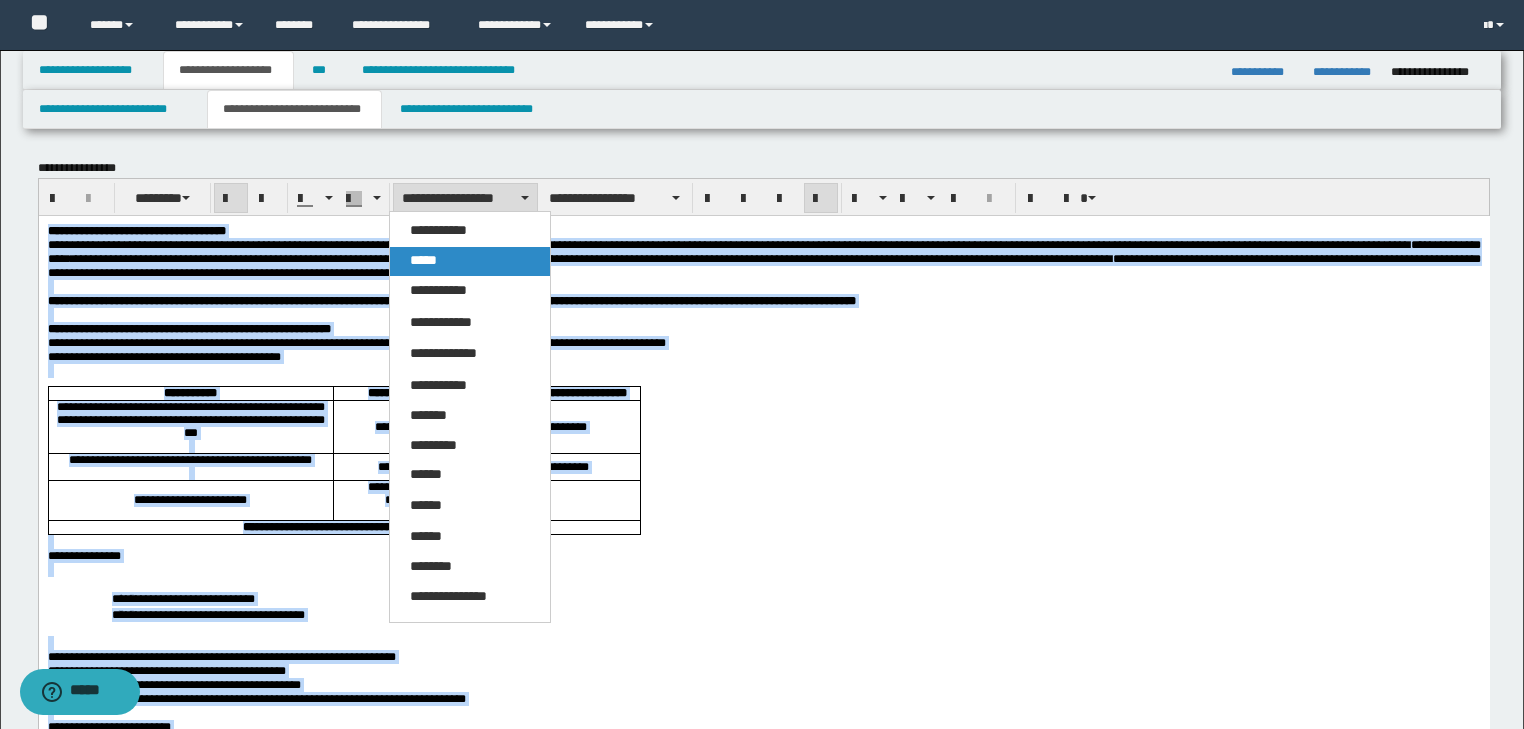 click on "*****" at bounding box center [423, 260] 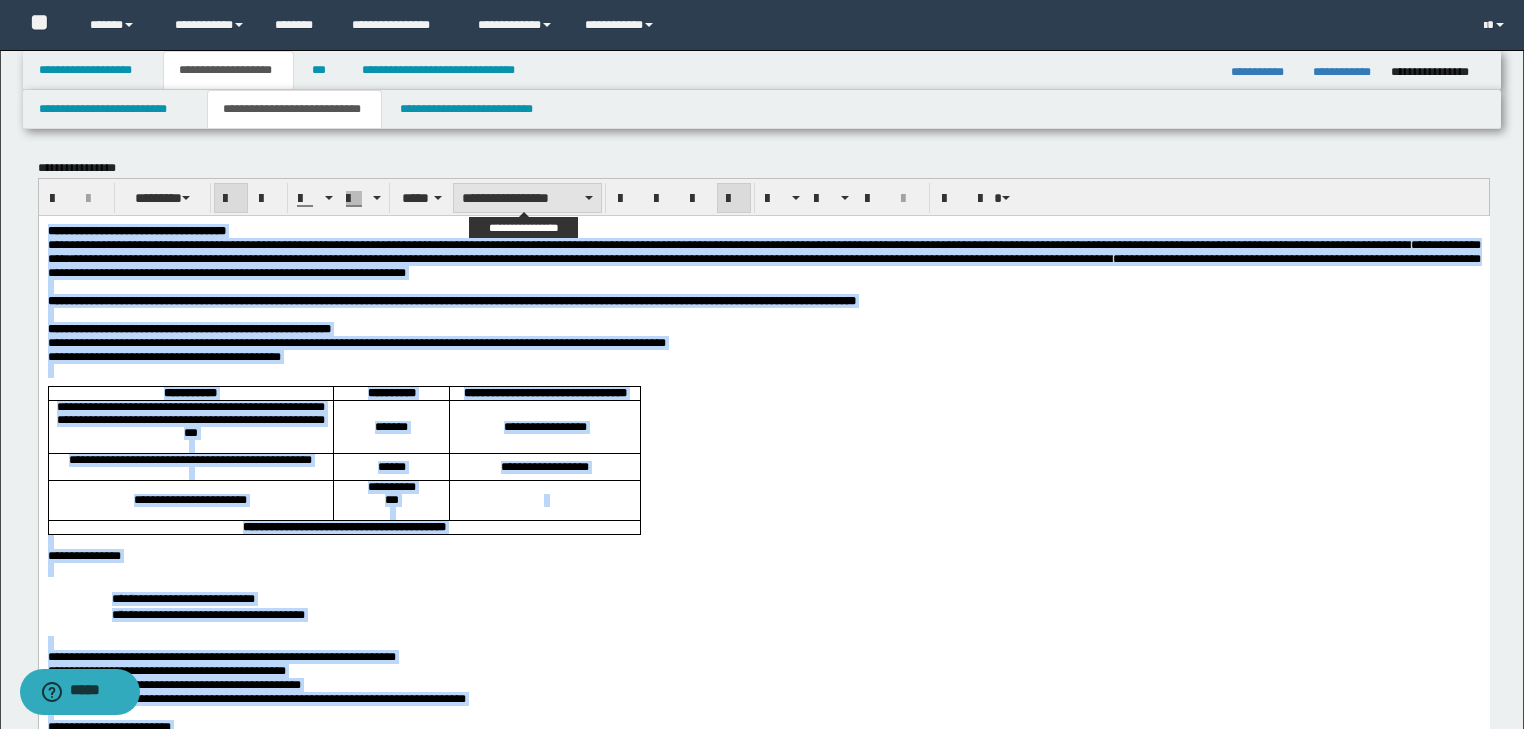 click on "**********" at bounding box center [527, 198] 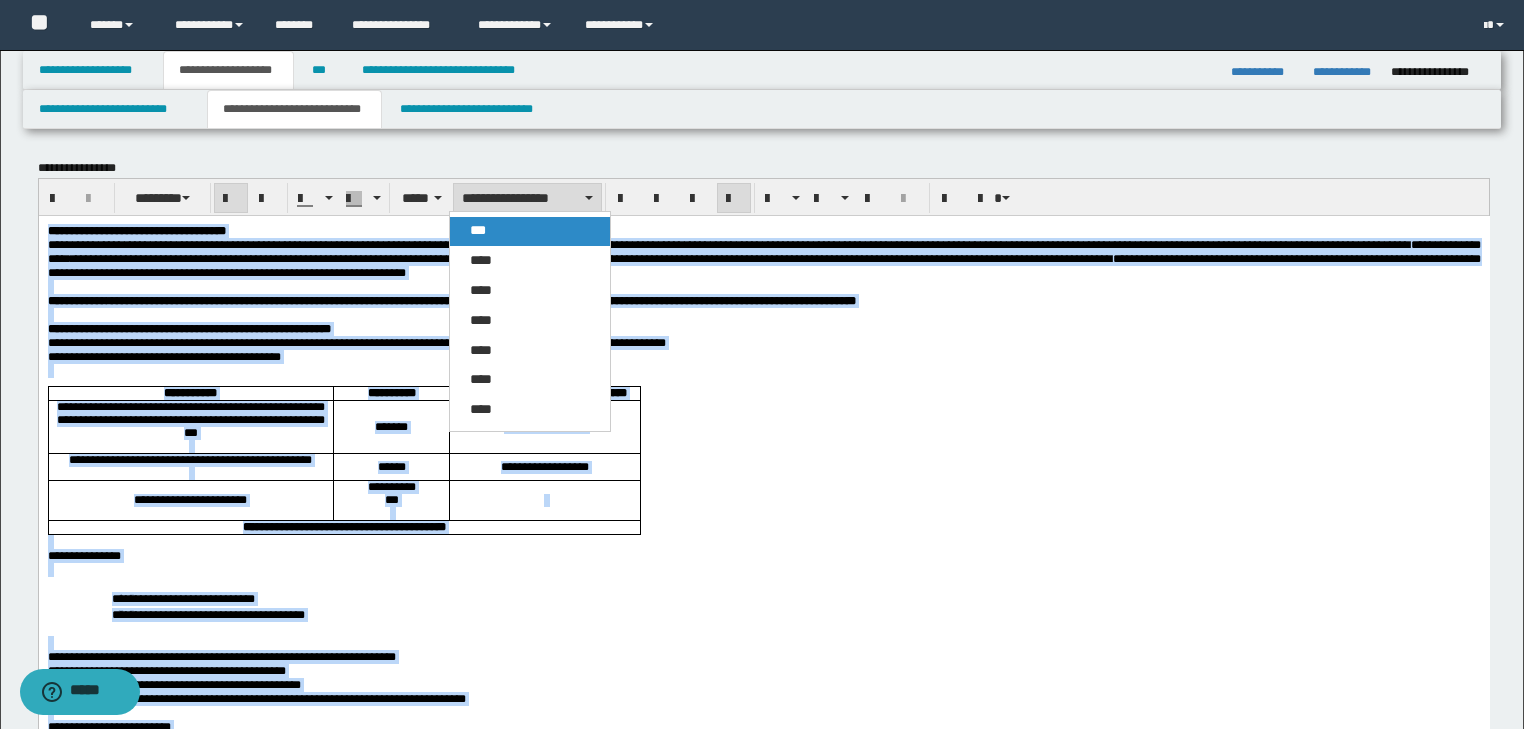 click on "***" at bounding box center [478, 230] 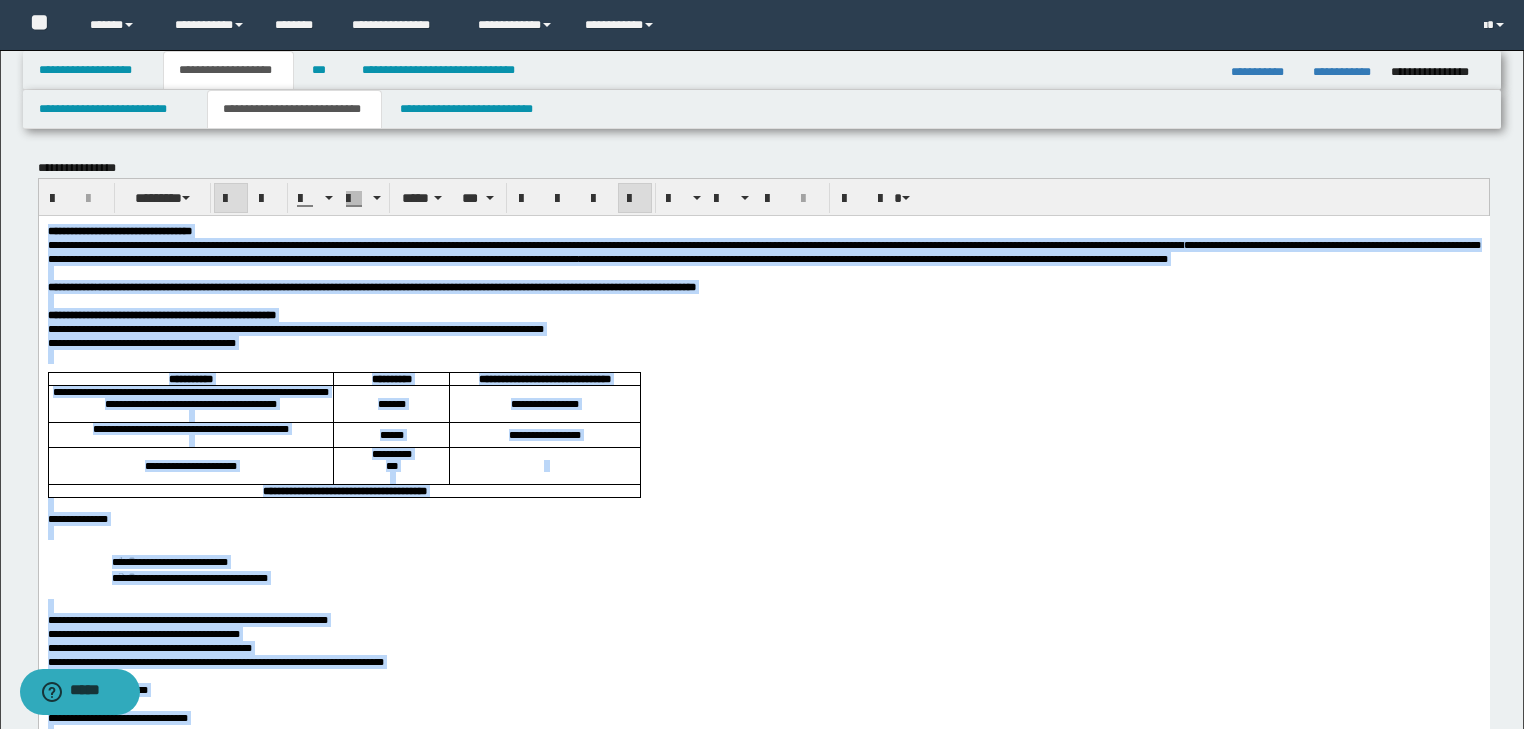 click on "**********" at bounding box center [763, 251] 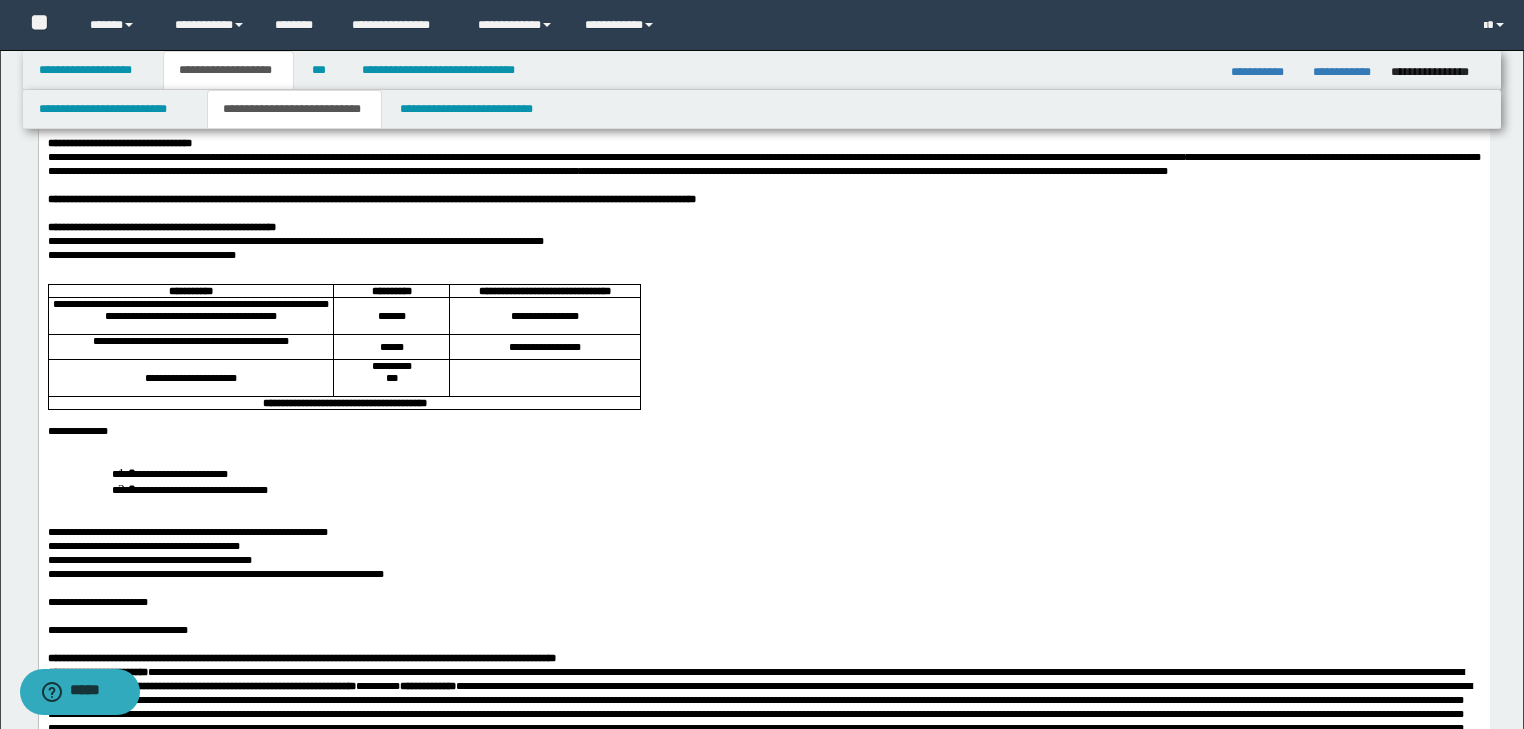 scroll, scrollTop: 240, scrollLeft: 0, axis: vertical 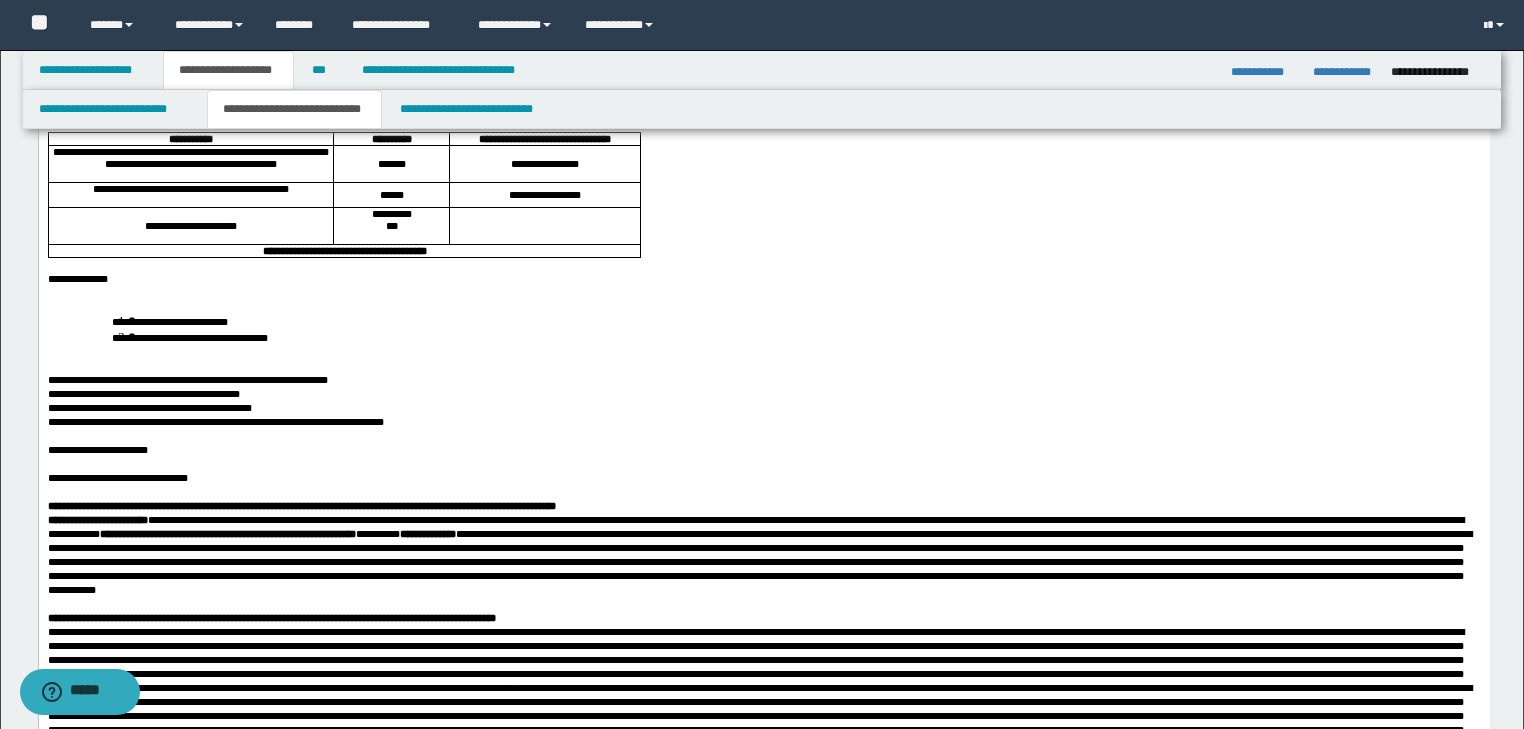 click on "**********" at bounding box center (763, 279) 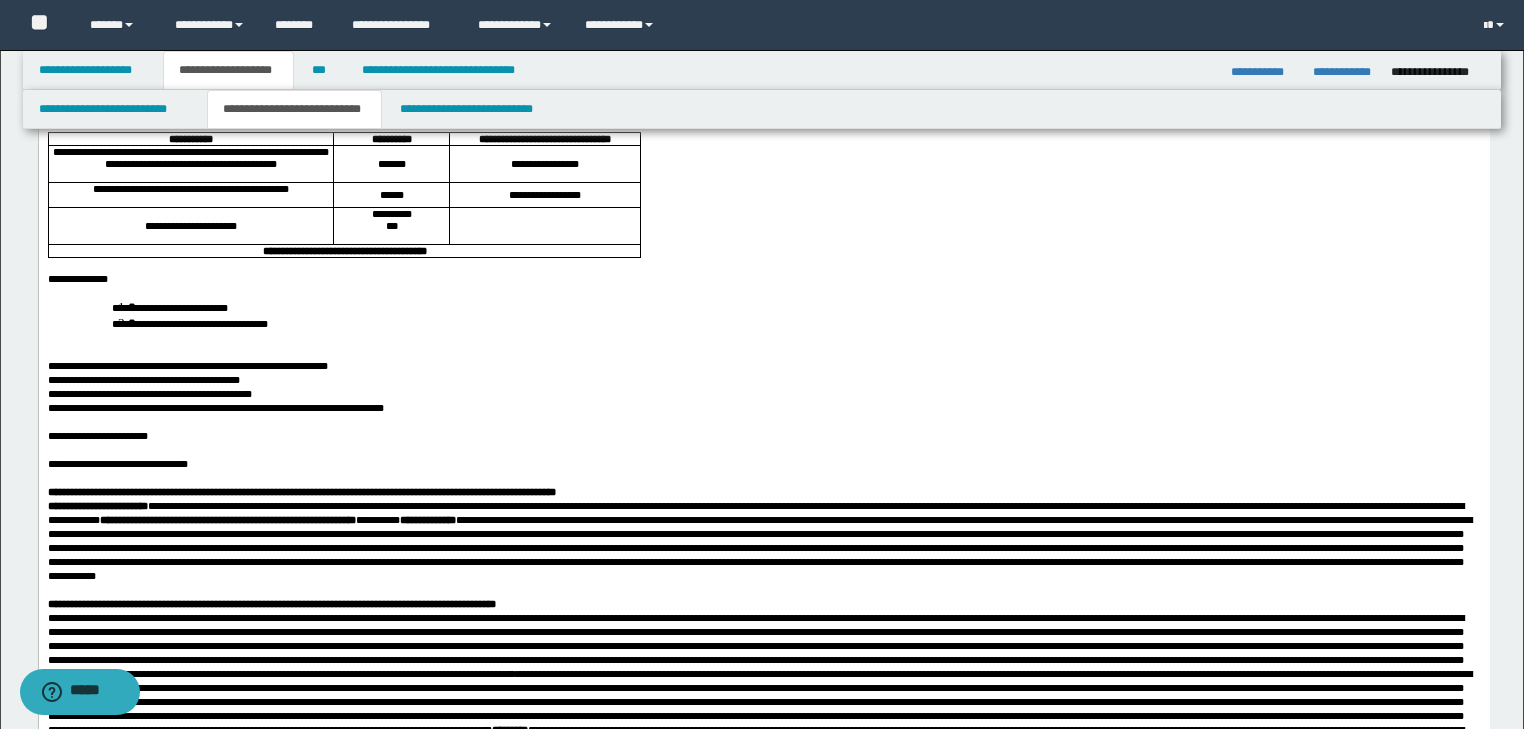 click on "**********" at bounding box center (763, 315) 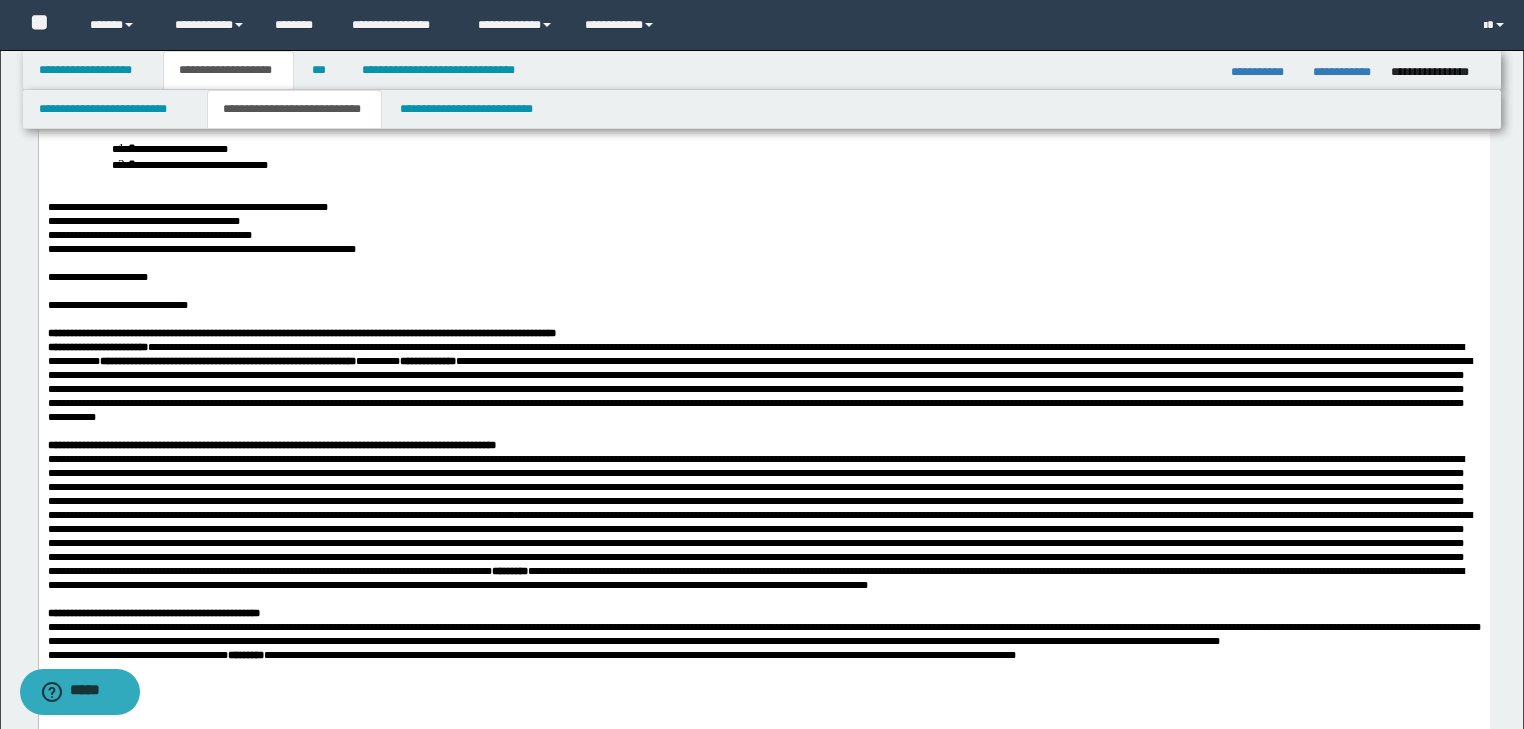 scroll, scrollTop: 560, scrollLeft: 0, axis: vertical 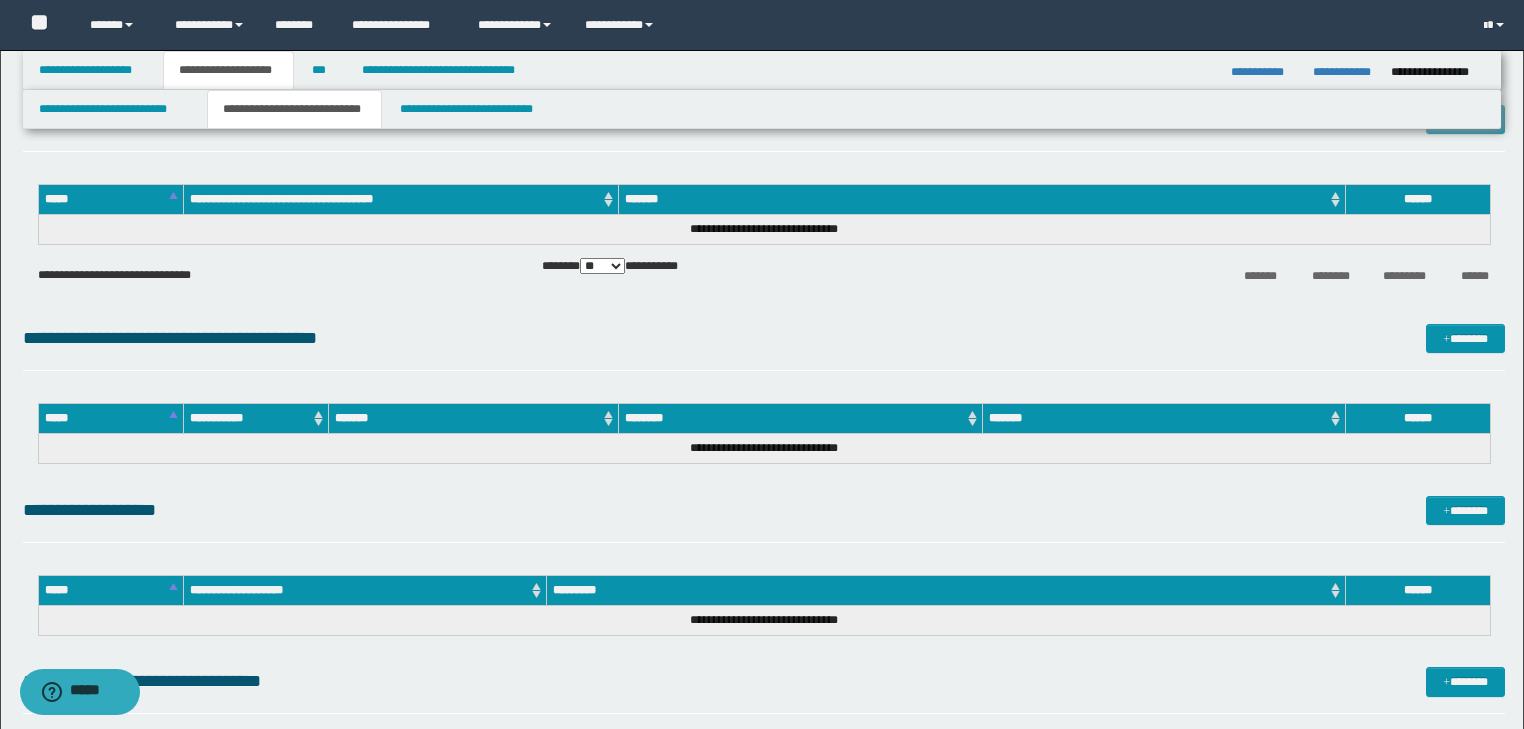 drag, startPoint x: 274, startPoint y: -710, endPoint x: 733, endPoint y: 806, distance: 1583.9624 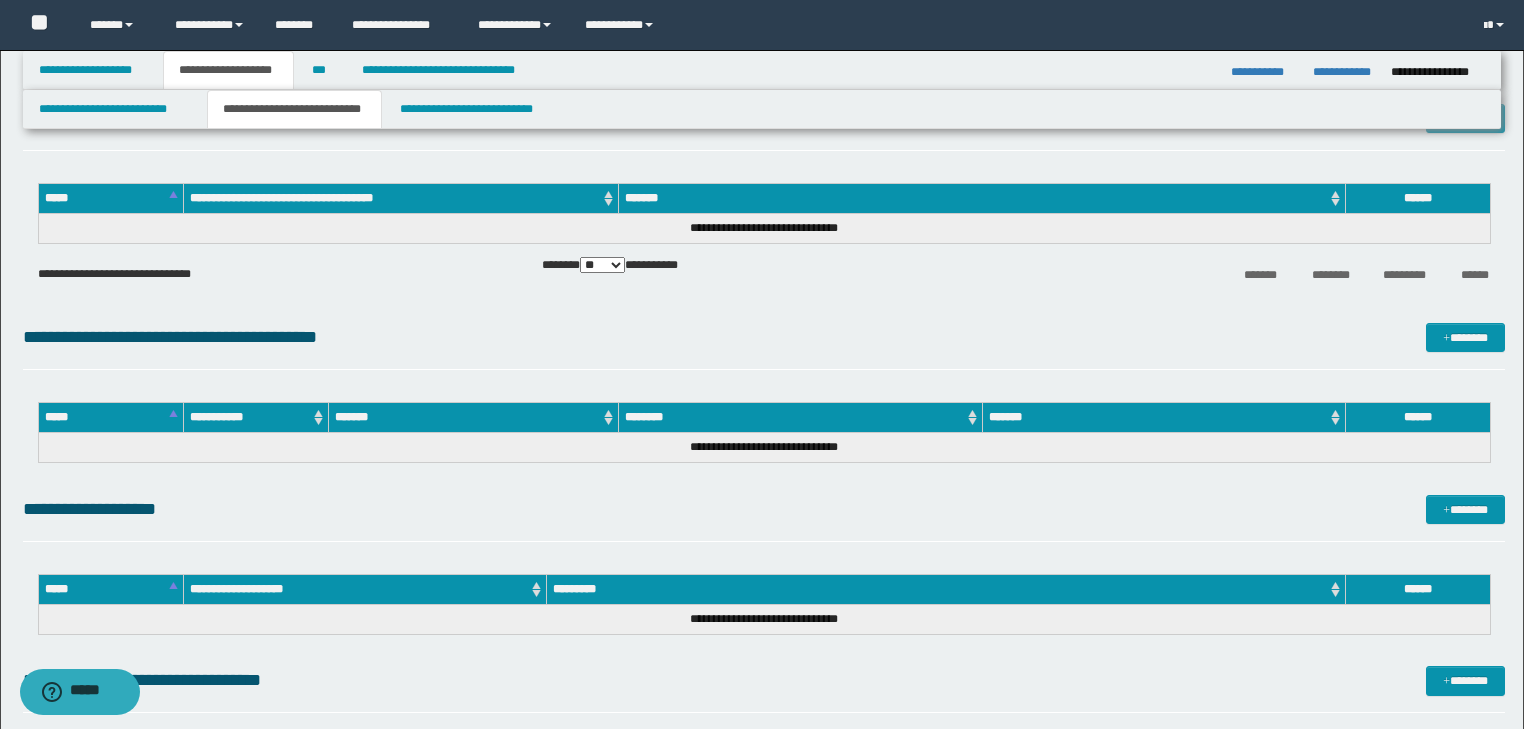 click on "**********" at bounding box center [763, -851] 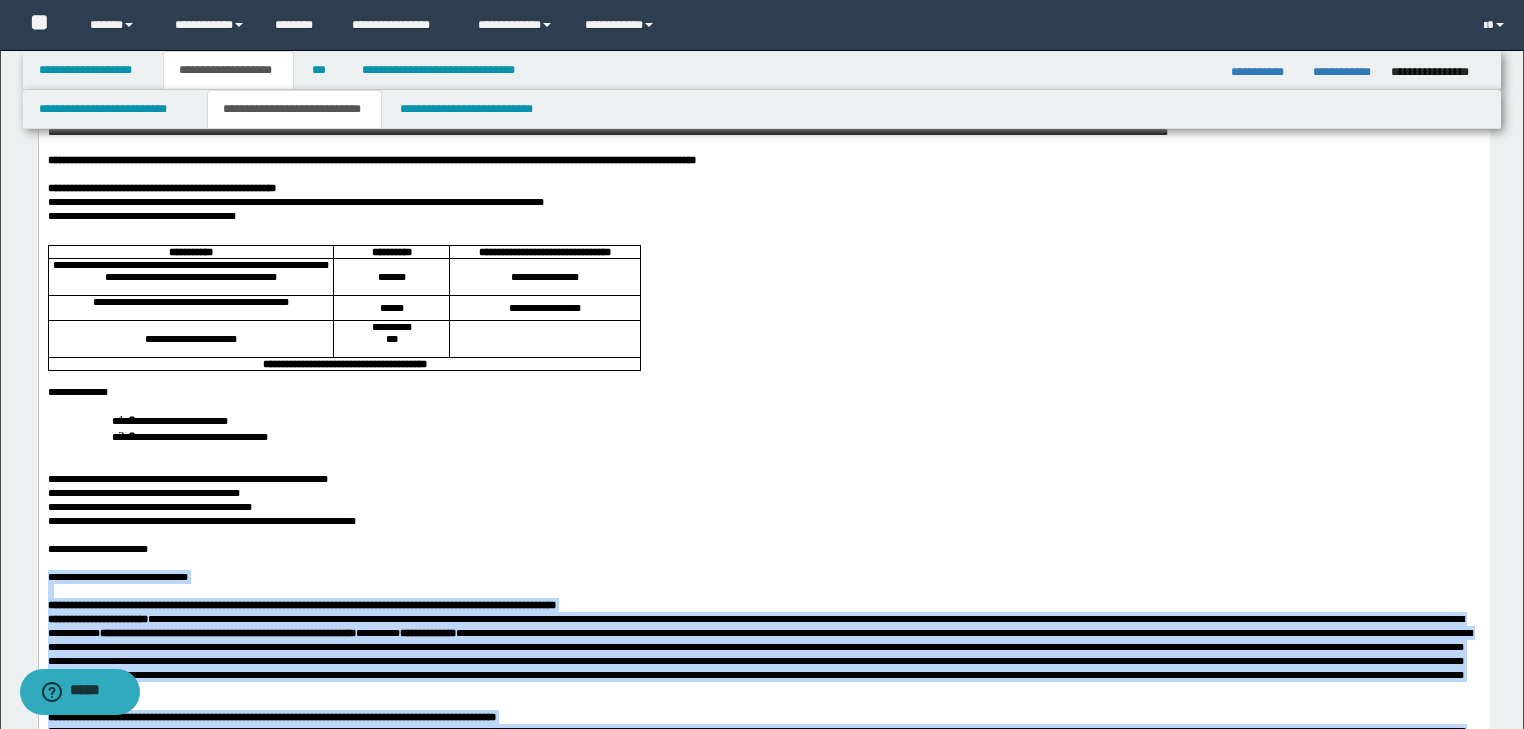 scroll, scrollTop: 0, scrollLeft: 0, axis: both 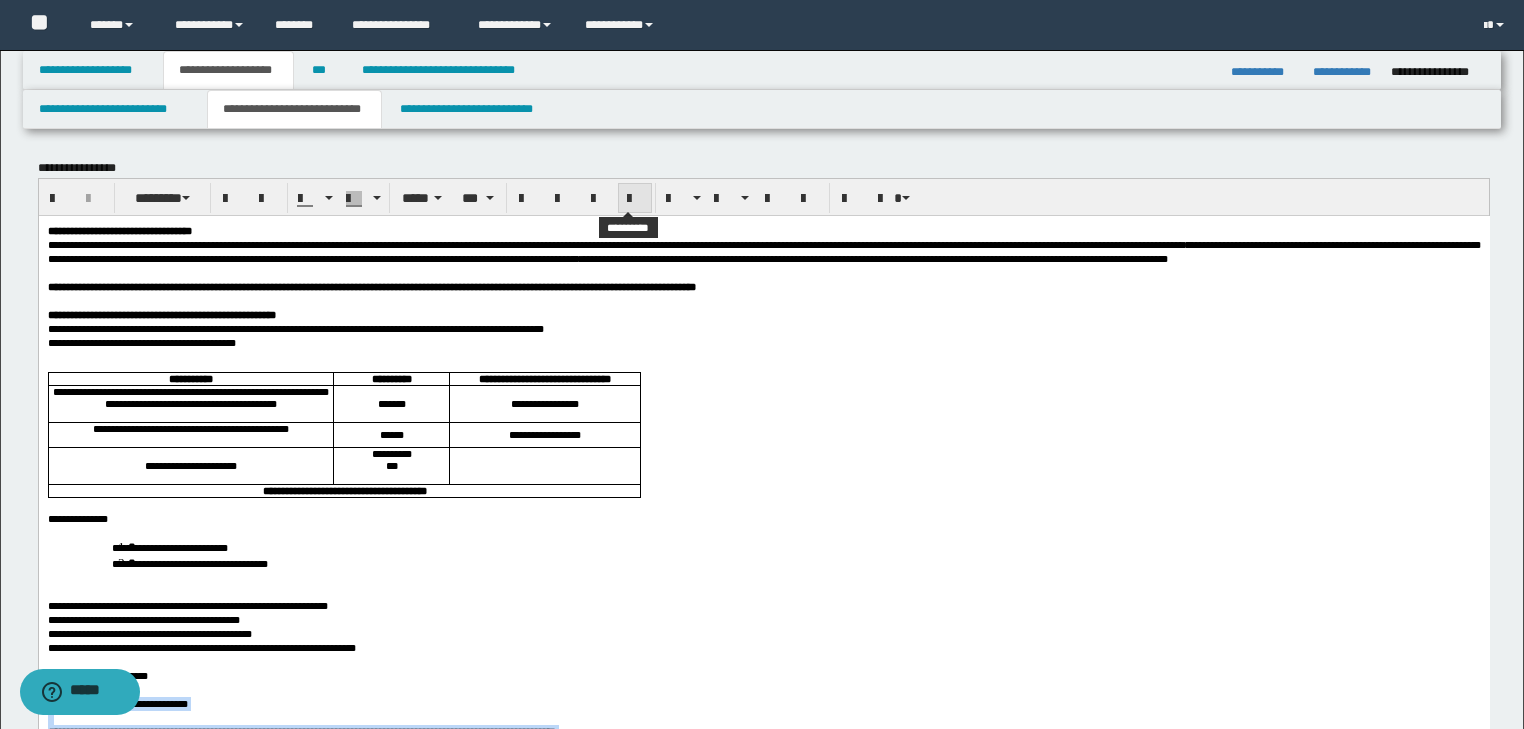 click at bounding box center [635, 199] 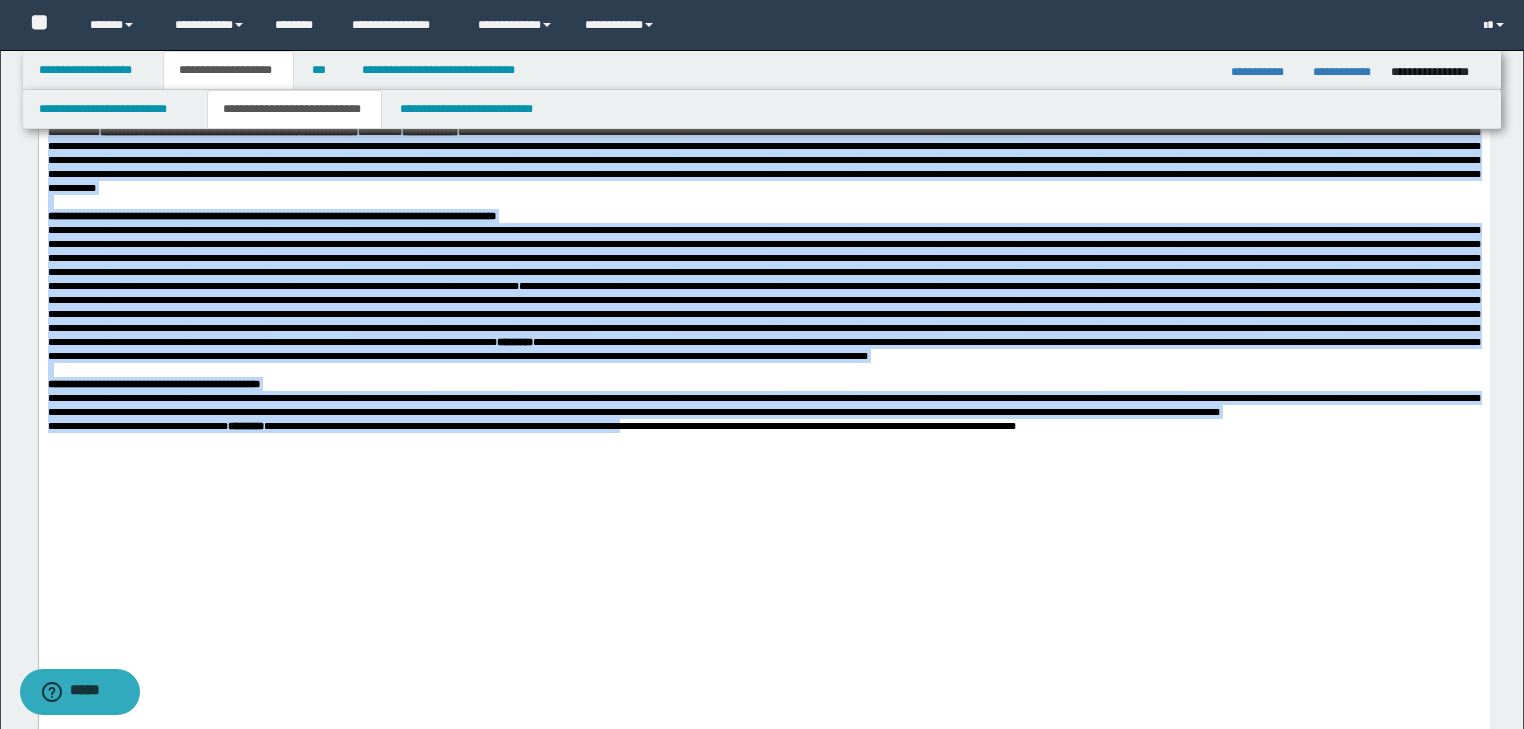 scroll, scrollTop: 800, scrollLeft: 0, axis: vertical 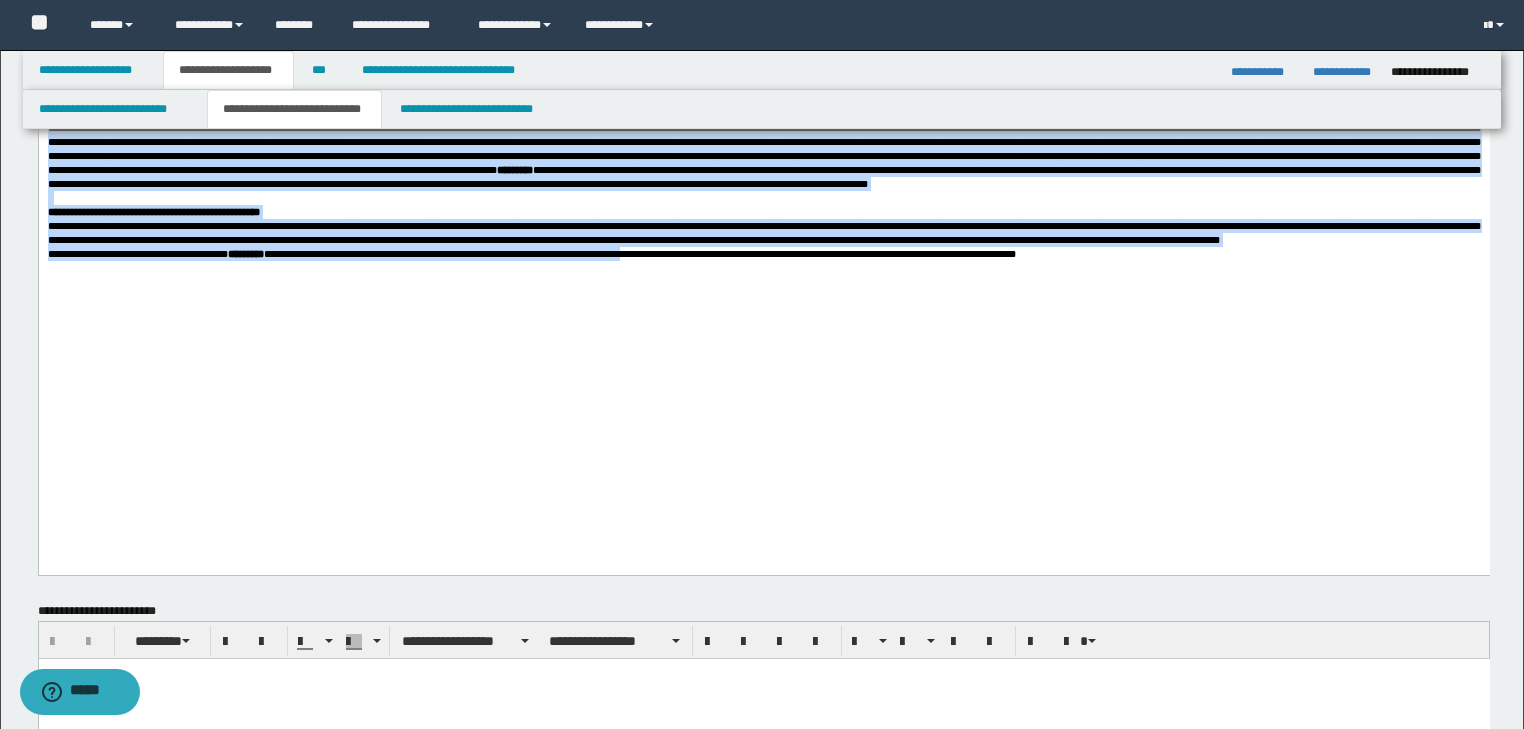 click on "**********" at bounding box center [763, 121] 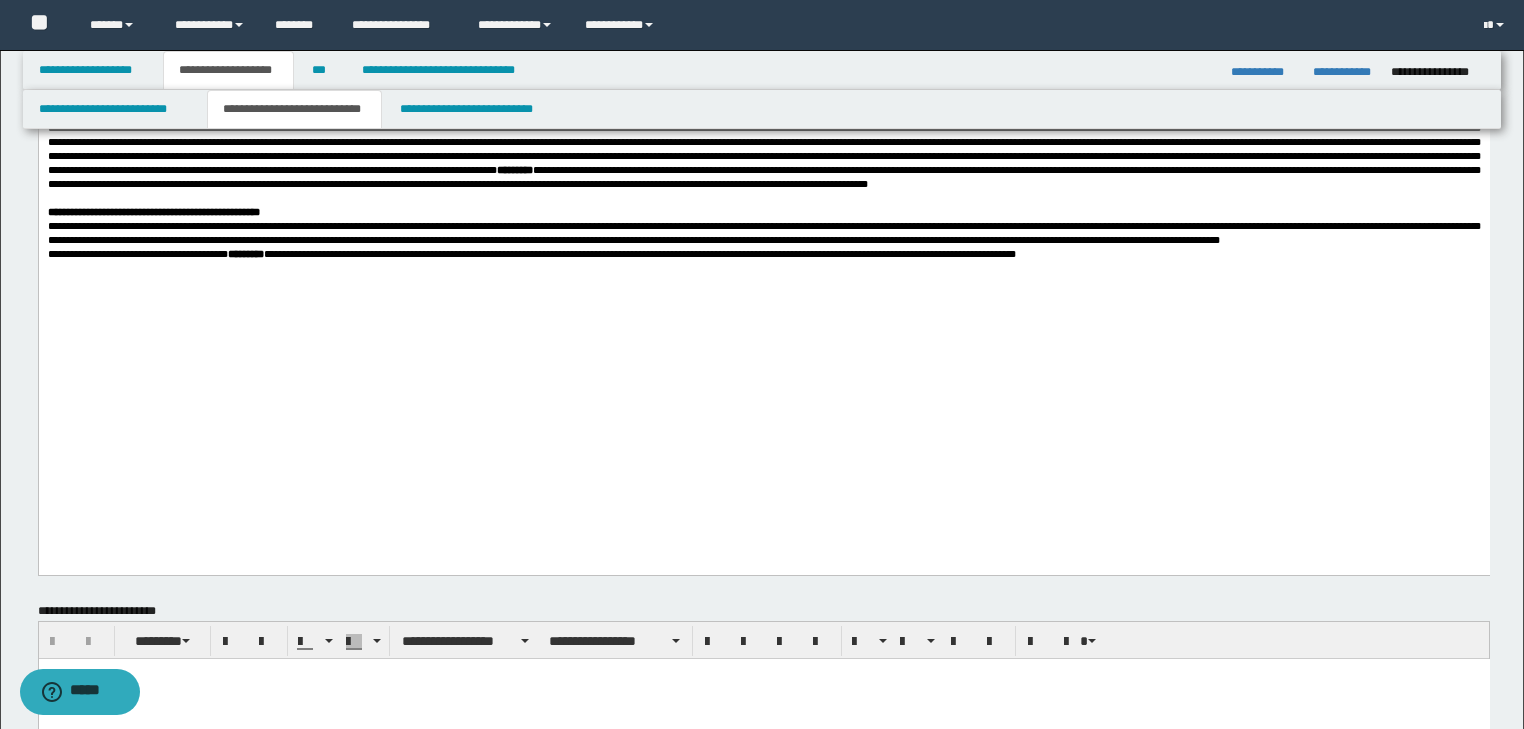 click on "**********" at bounding box center (763, 233) 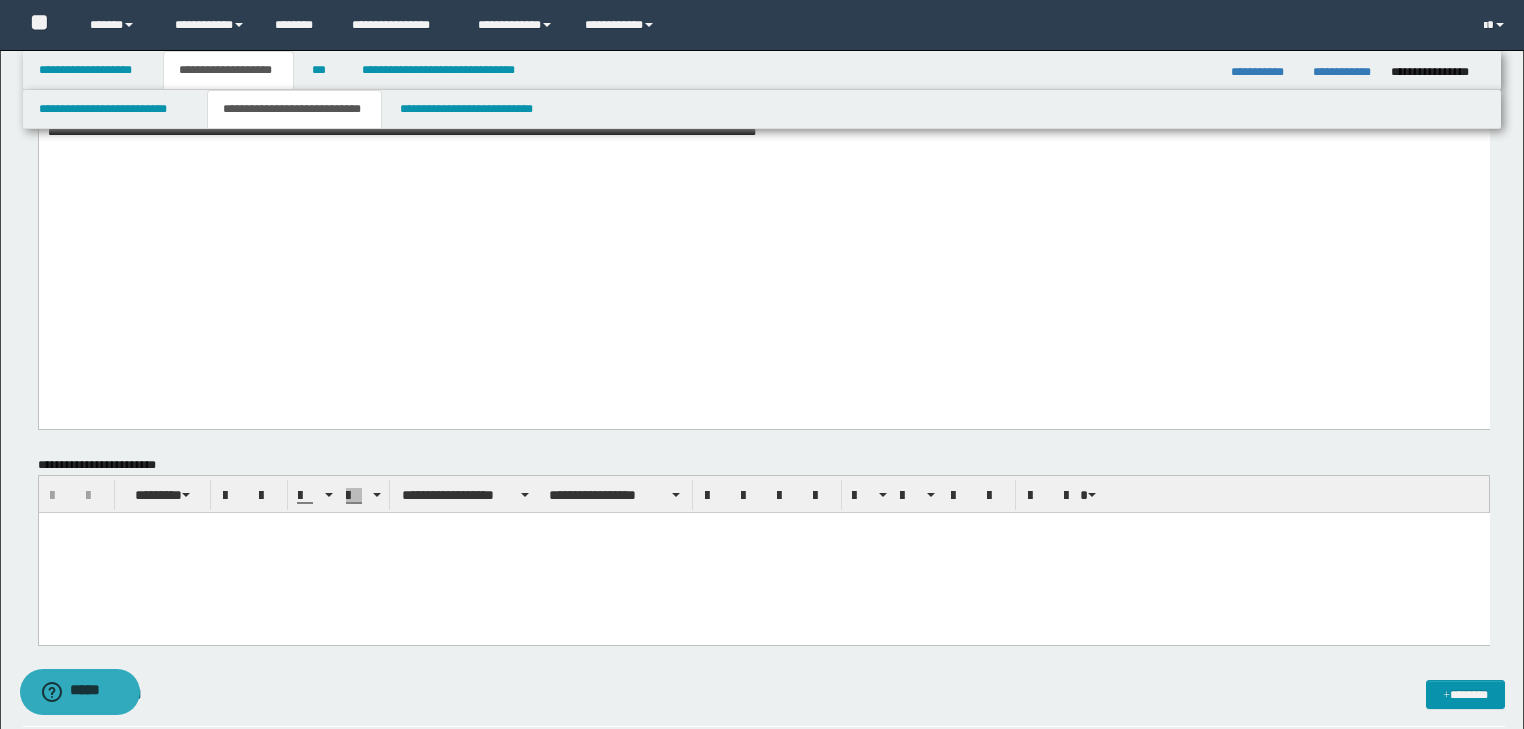 scroll, scrollTop: 1040, scrollLeft: 0, axis: vertical 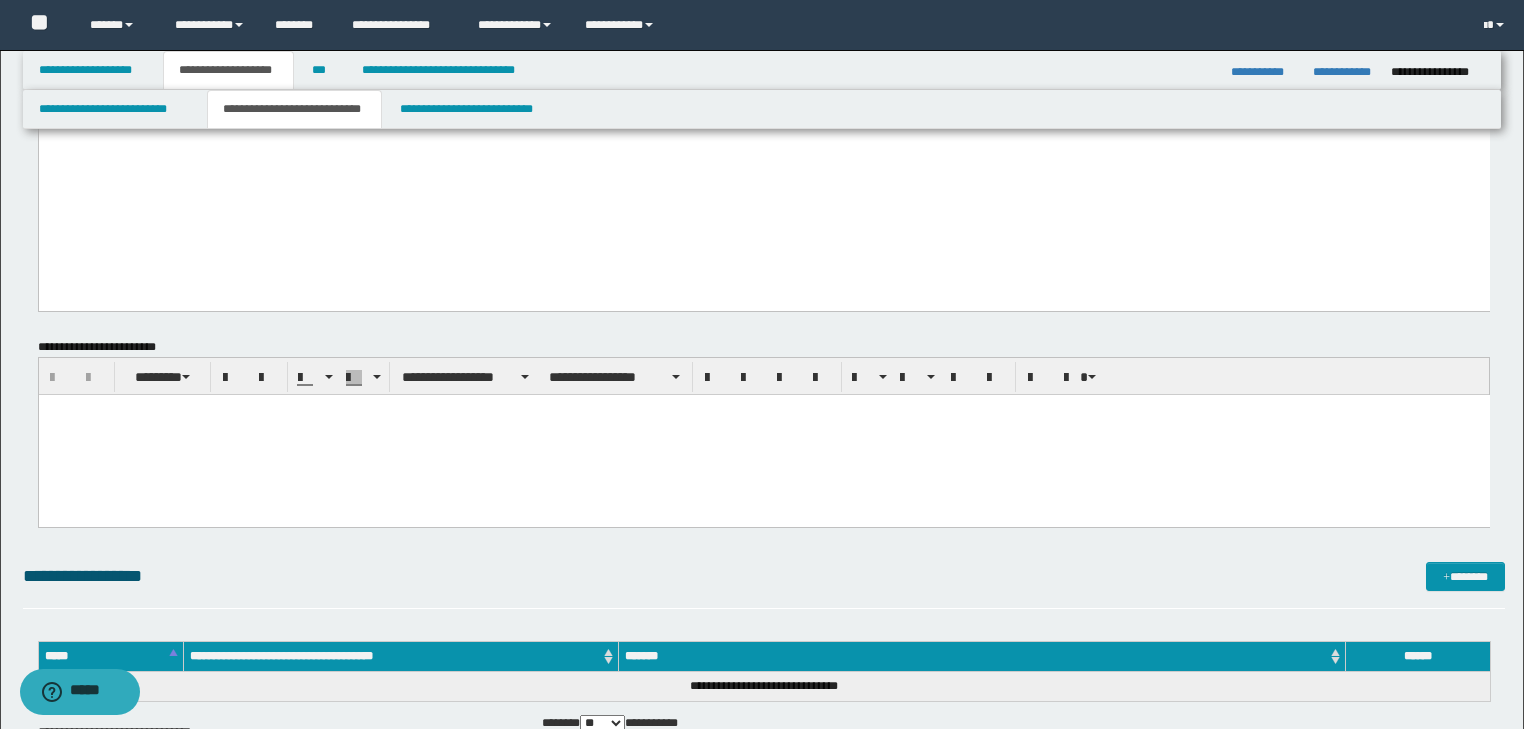 click on "**********" at bounding box center (763, 0) 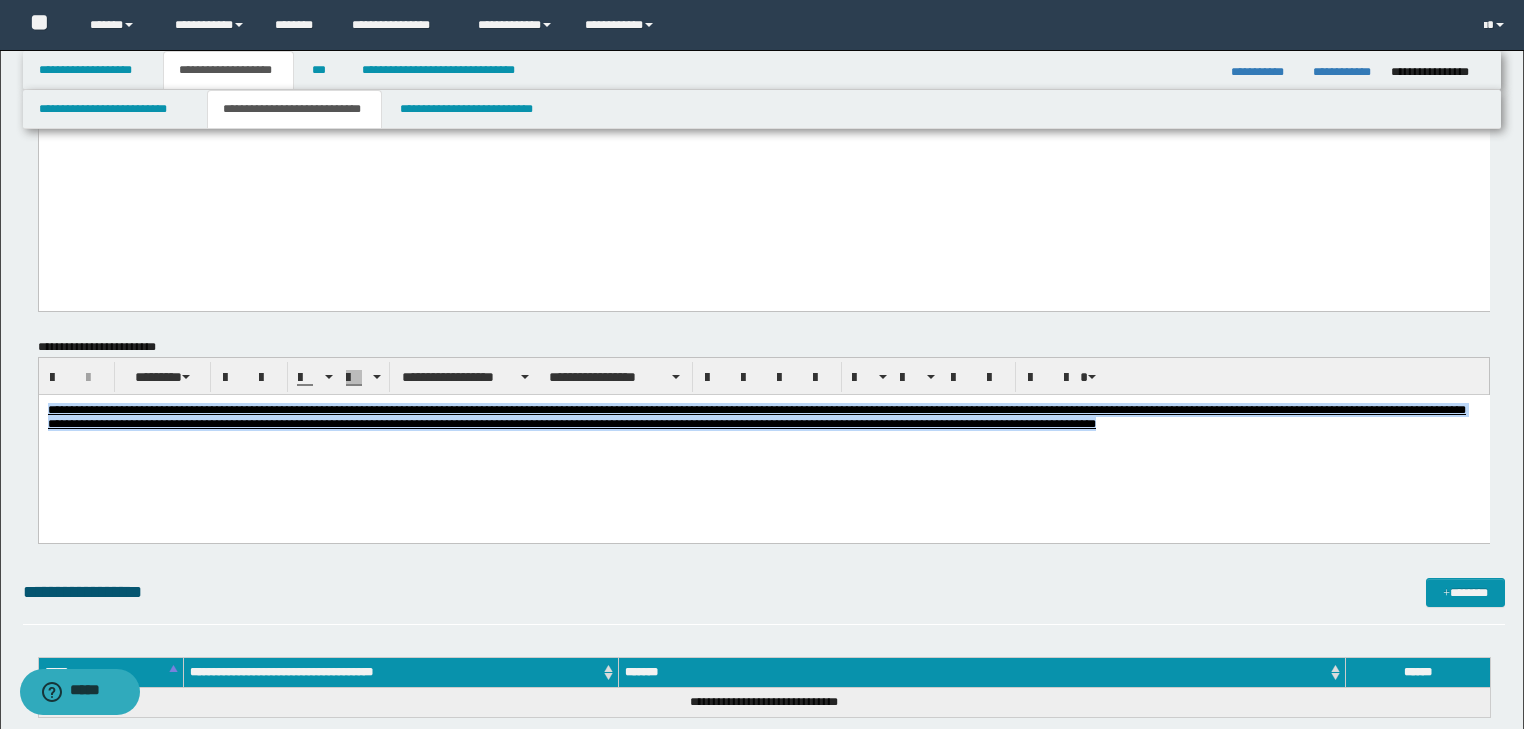 drag, startPoint x: 46, startPoint y: 409, endPoint x: 891, endPoint y: 415, distance: 845.0213 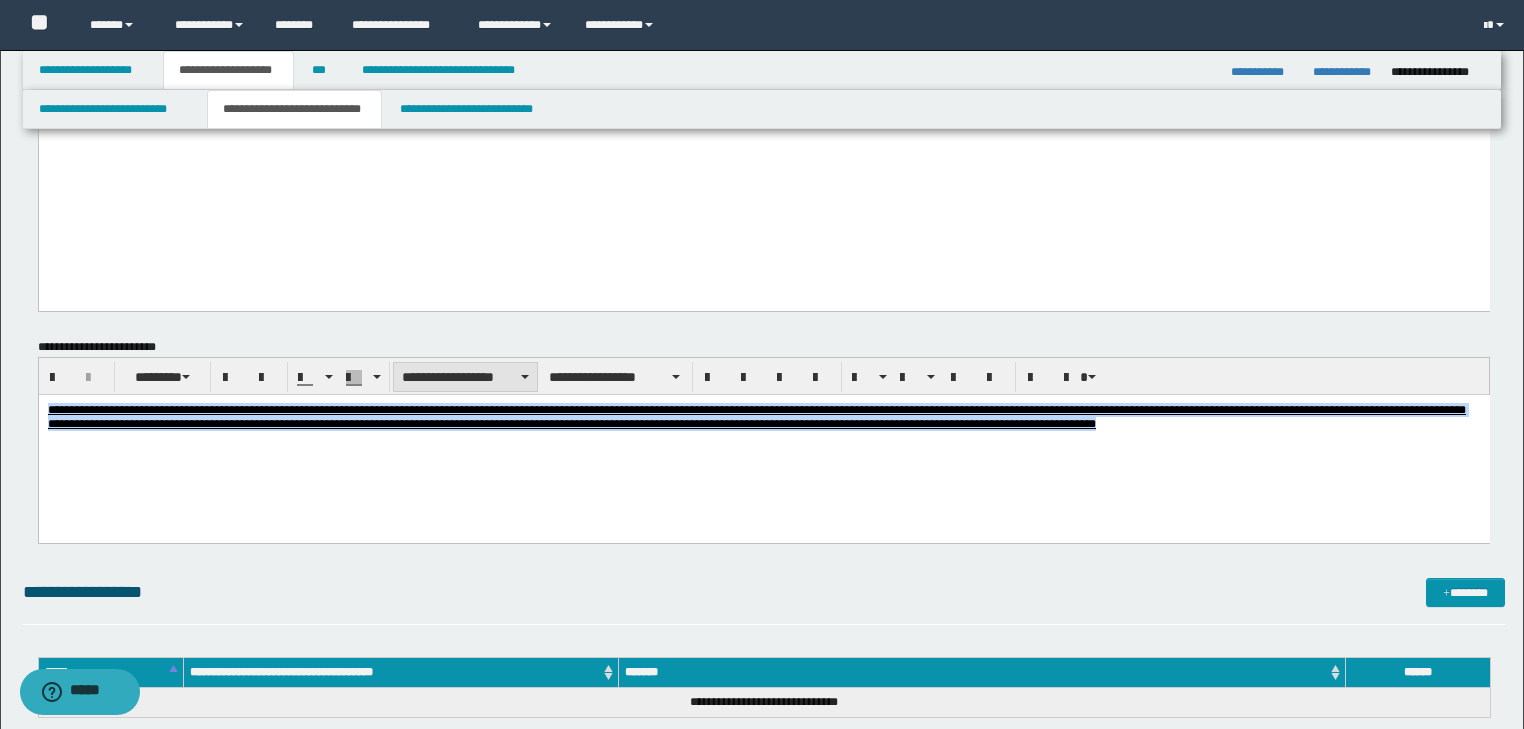 click on "**********" at bounding box center [465, 377] 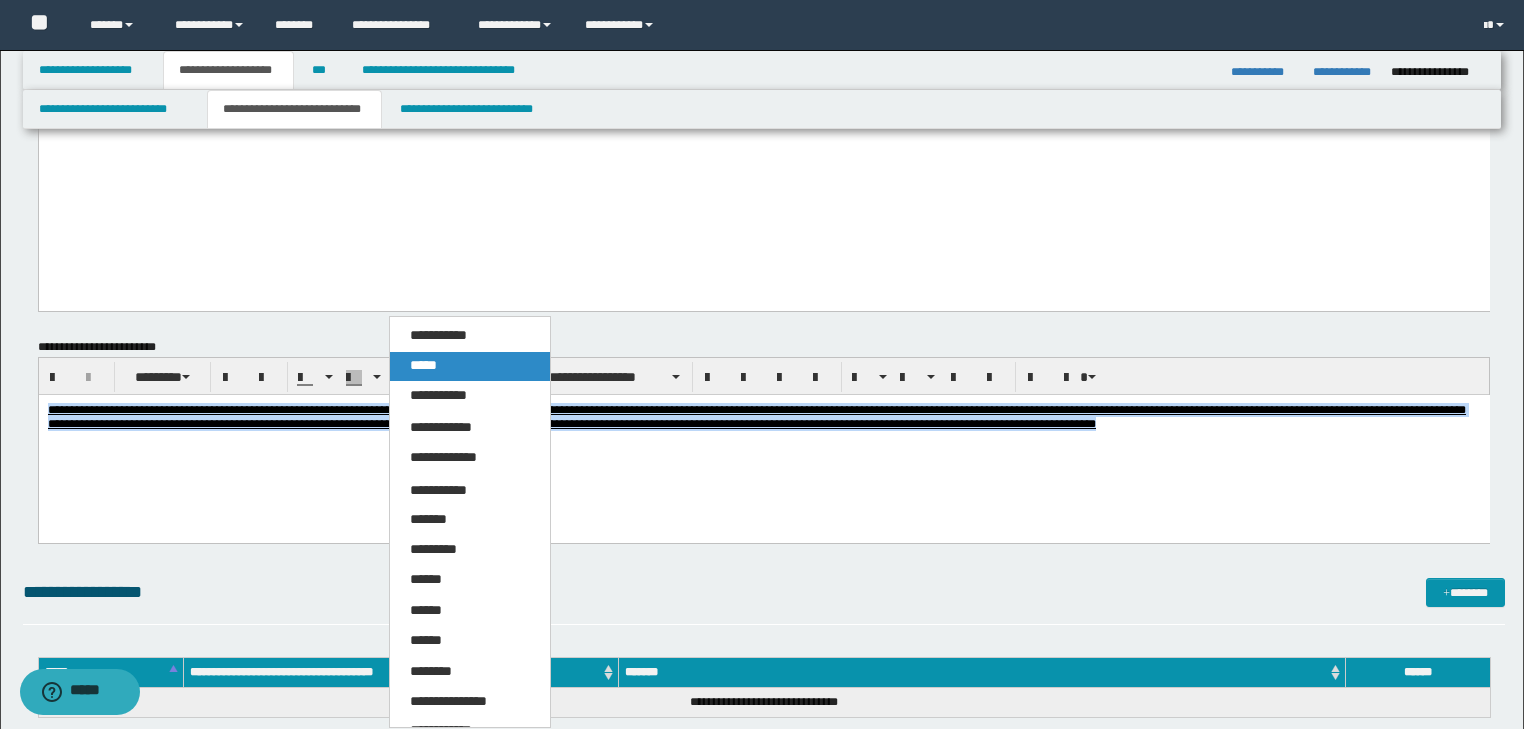 click on "*****" at bounding box center [423, 365] 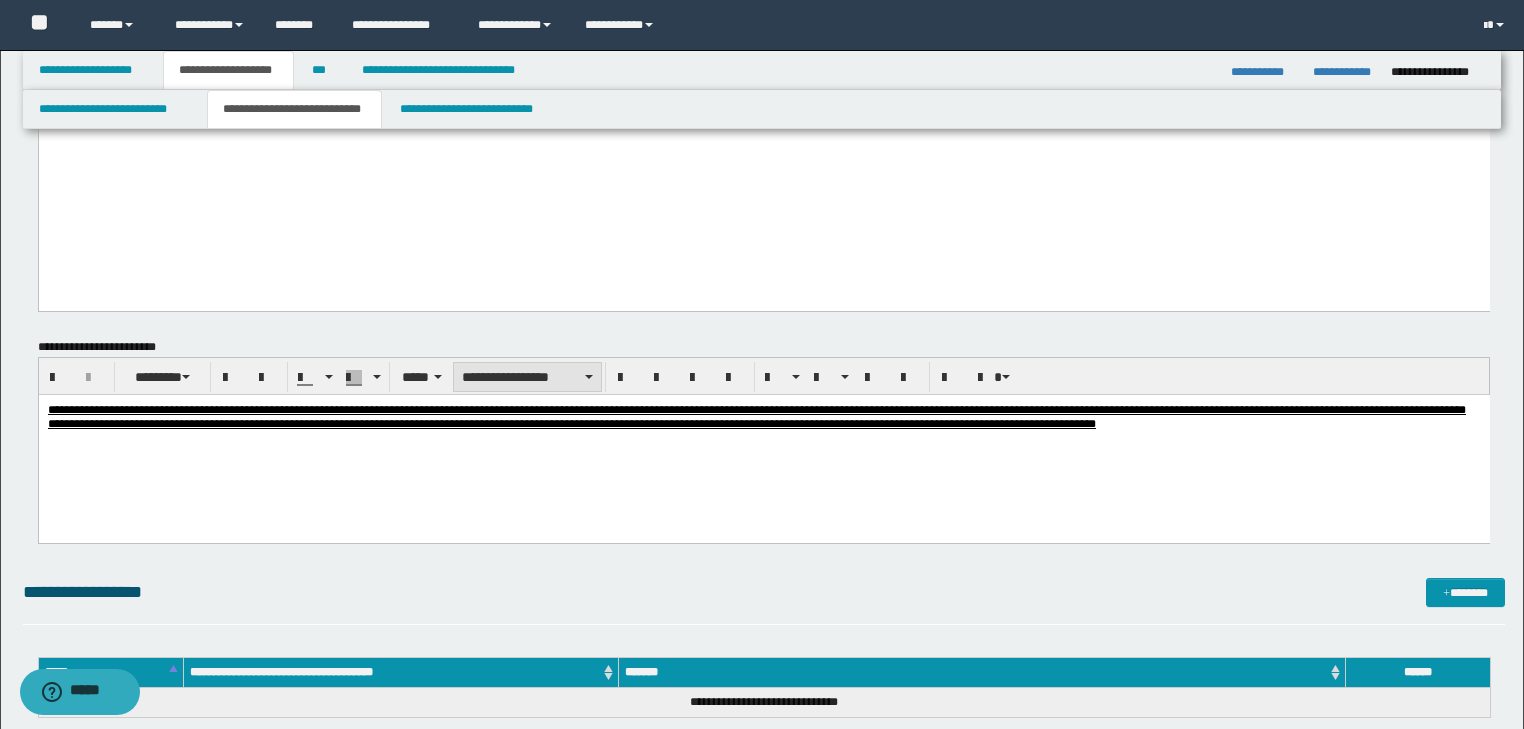 click on "**********" at bounding box center (527, 377) 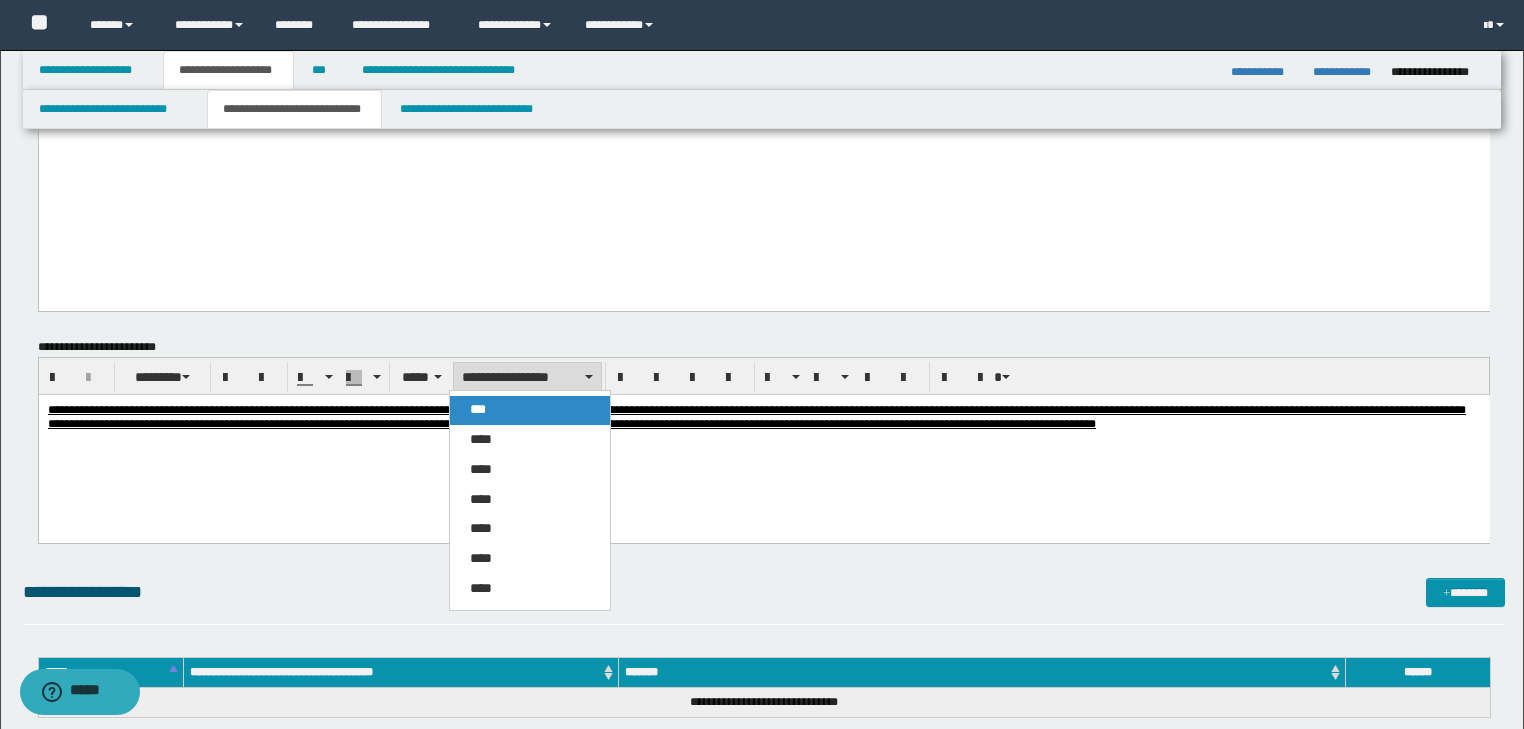 click on "***" at bounding box center (530, 410) 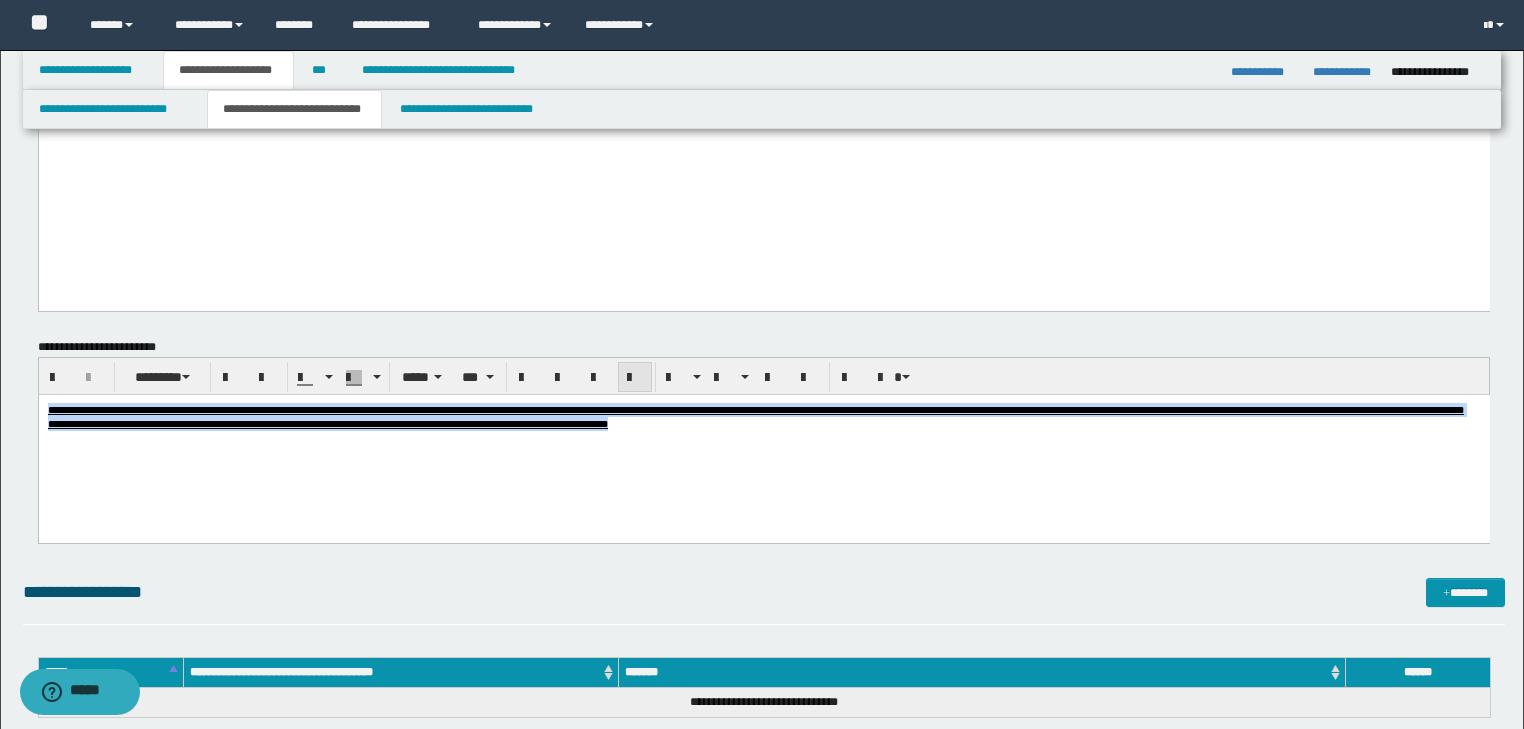 click at bounding box center (635, 378) 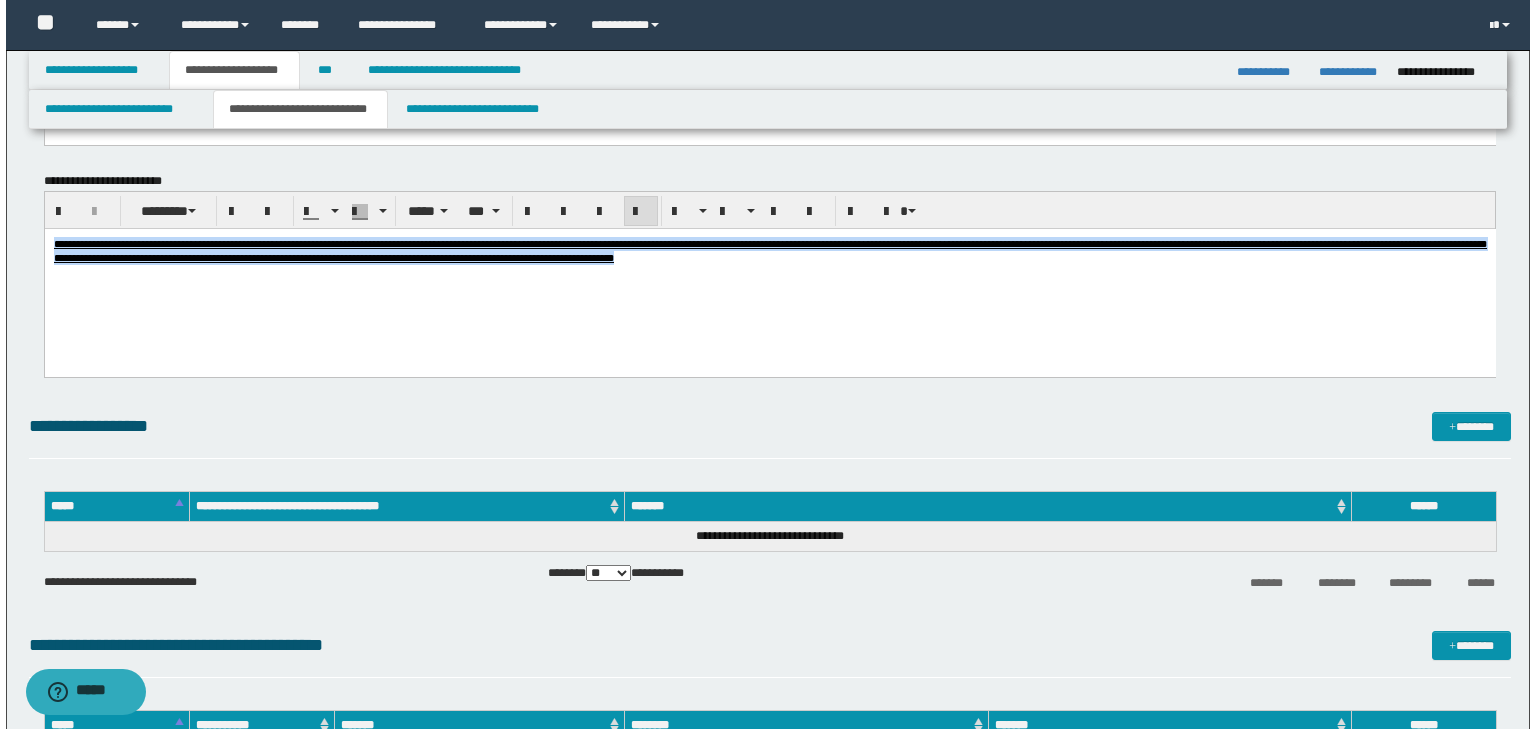 scroll, scrollTop: 1360, scrollLeft: 0, axis: vertical 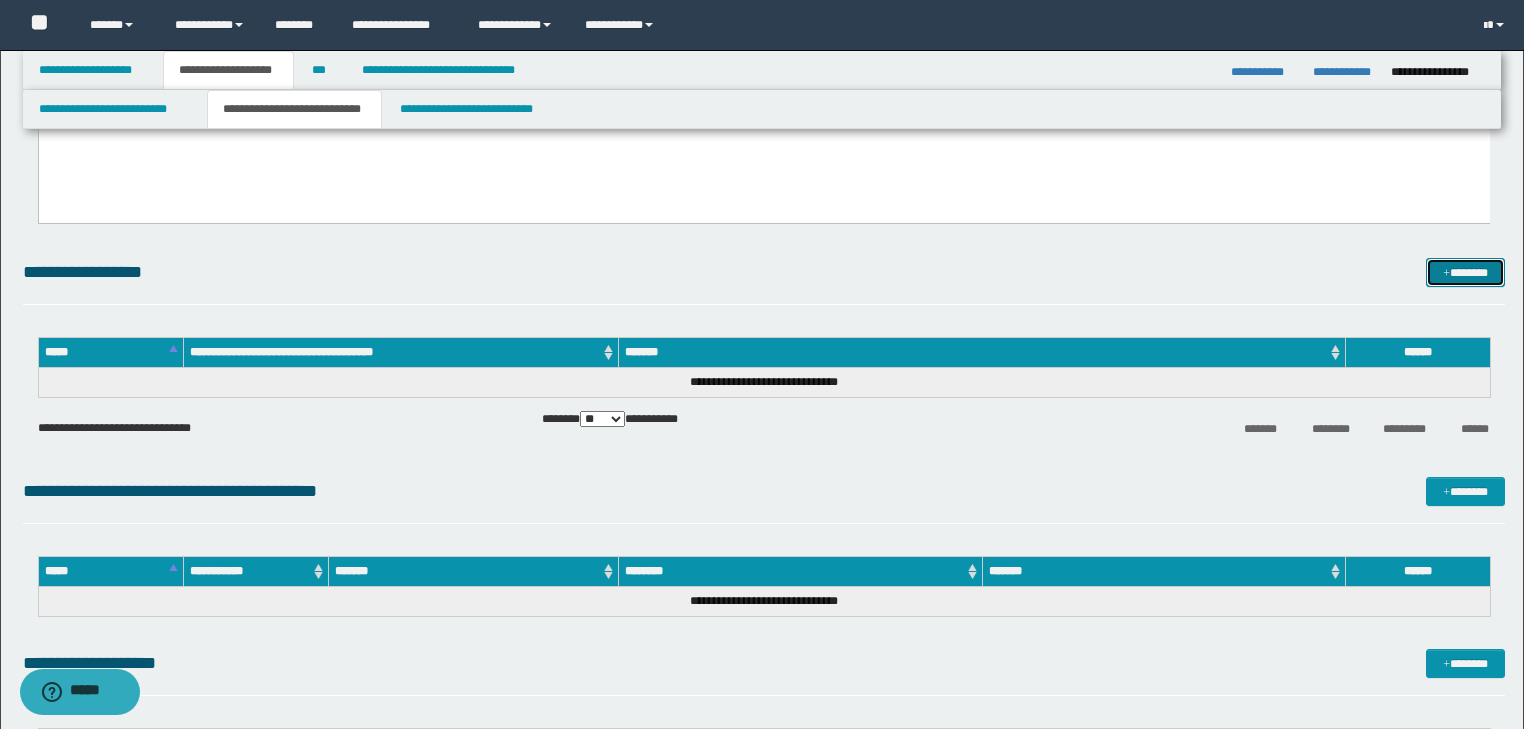 click on "*******" at bounding box center [1465, 273] 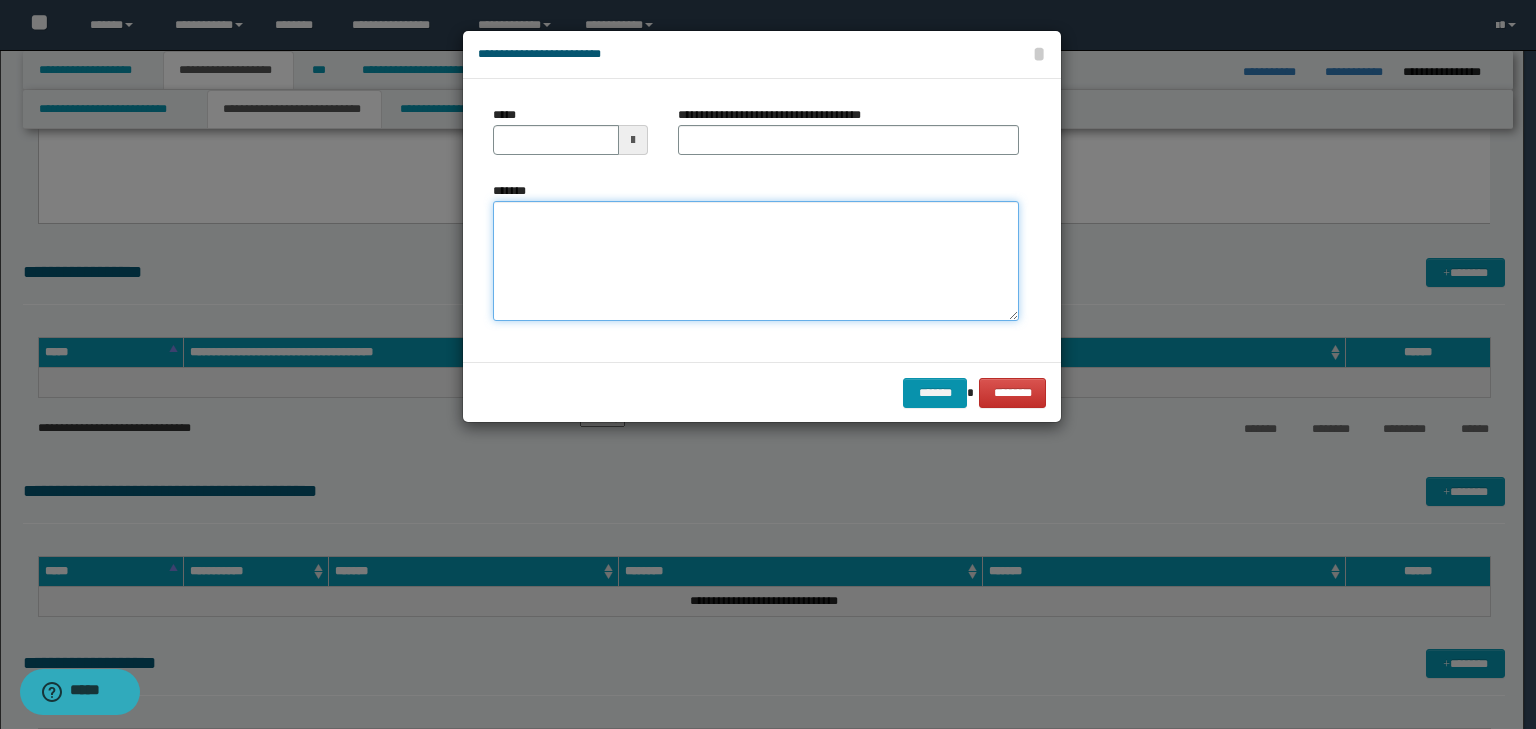 click on "*******" at bounding box center [756, 261] 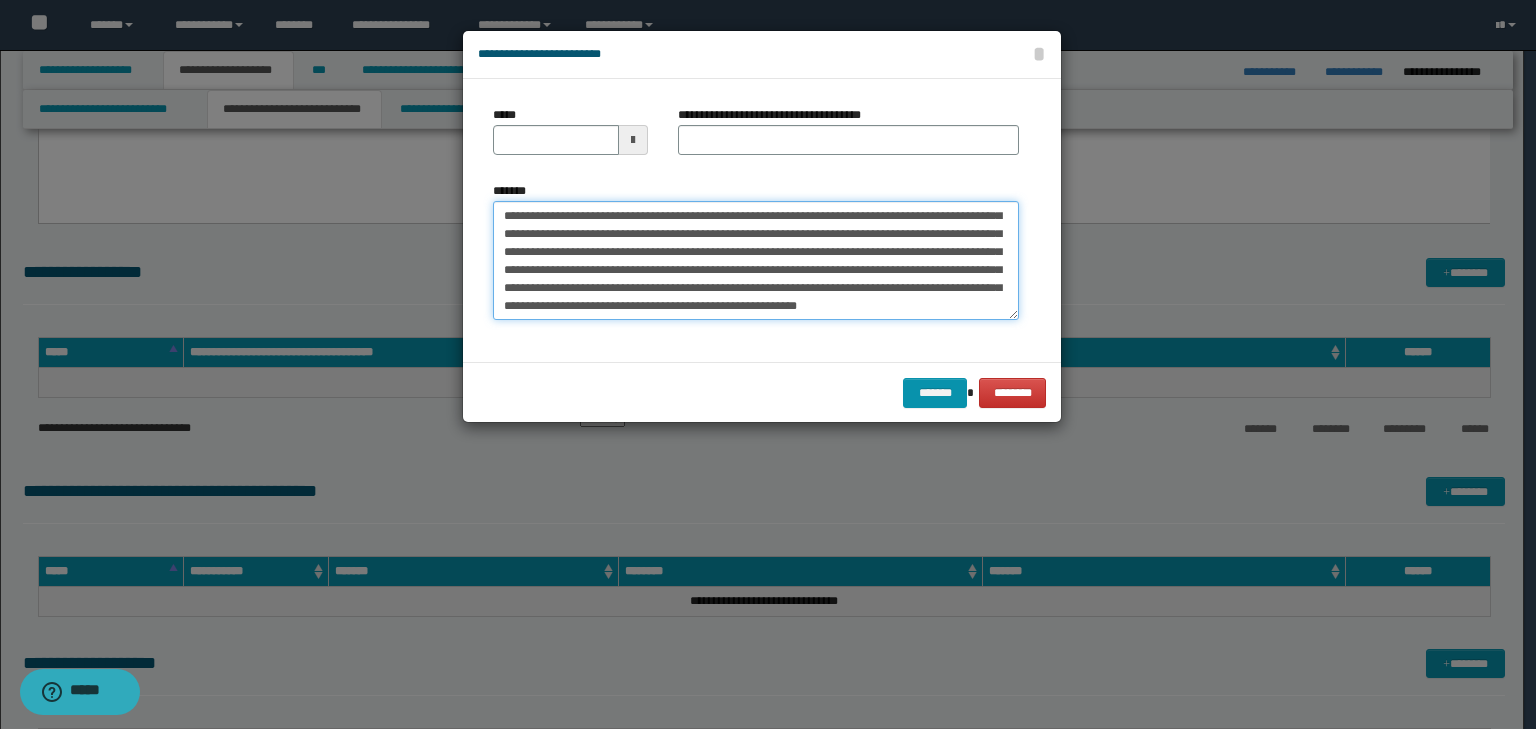 scroll, scrollTop: 0, scrollLeft: 0, axis: both 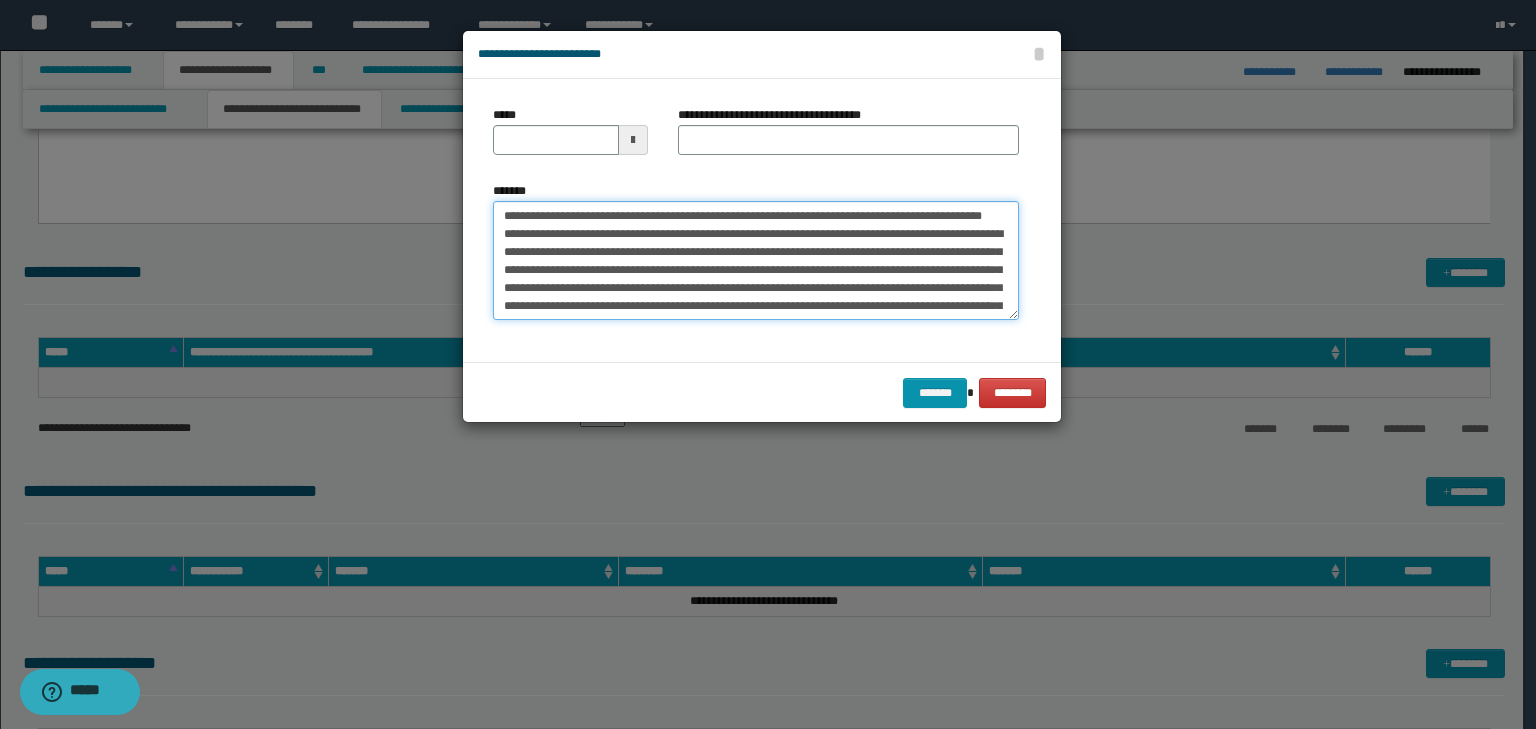 drag, startPoint x: 563, startPoint y: 212, endPoint x: 308, endPoint y: 205, distance: 255.09605 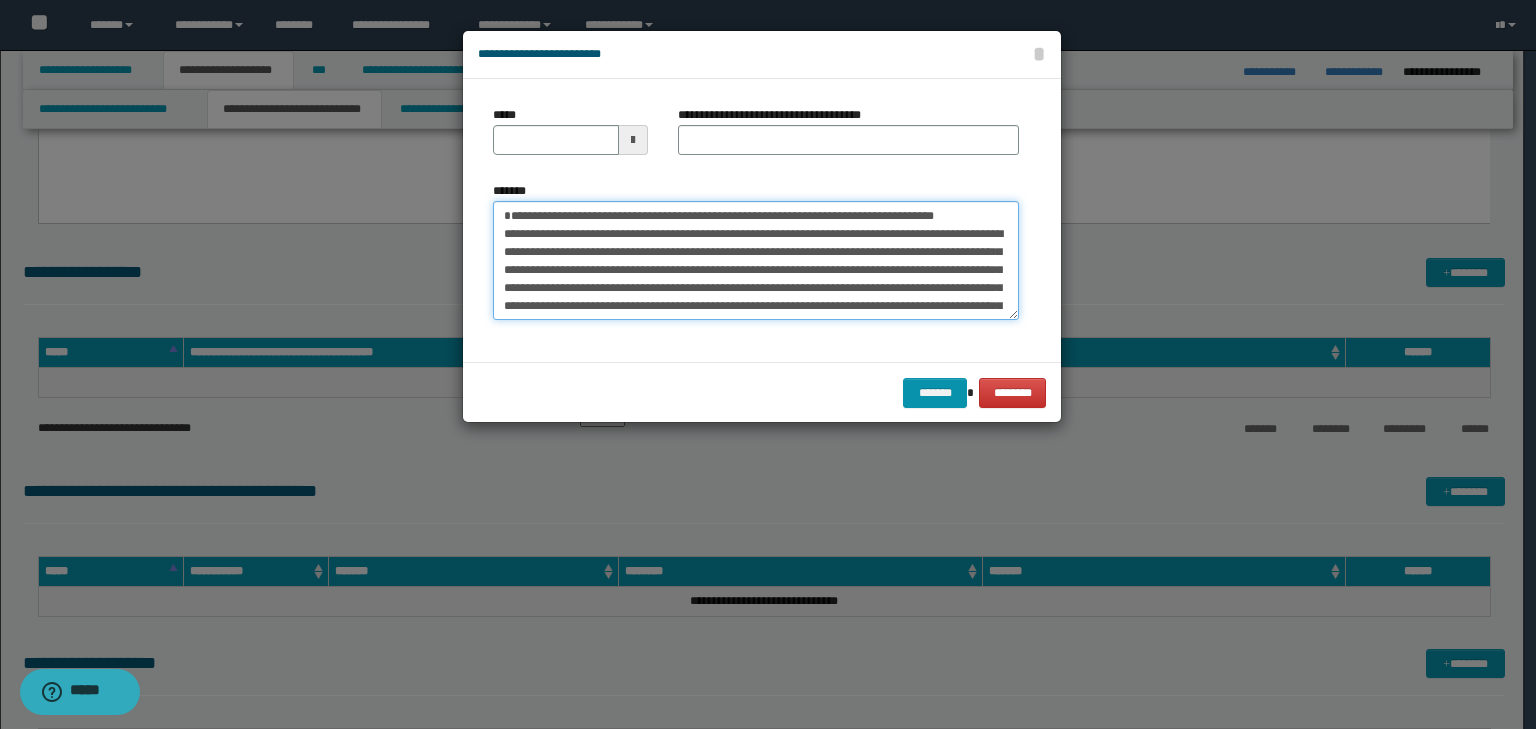 type 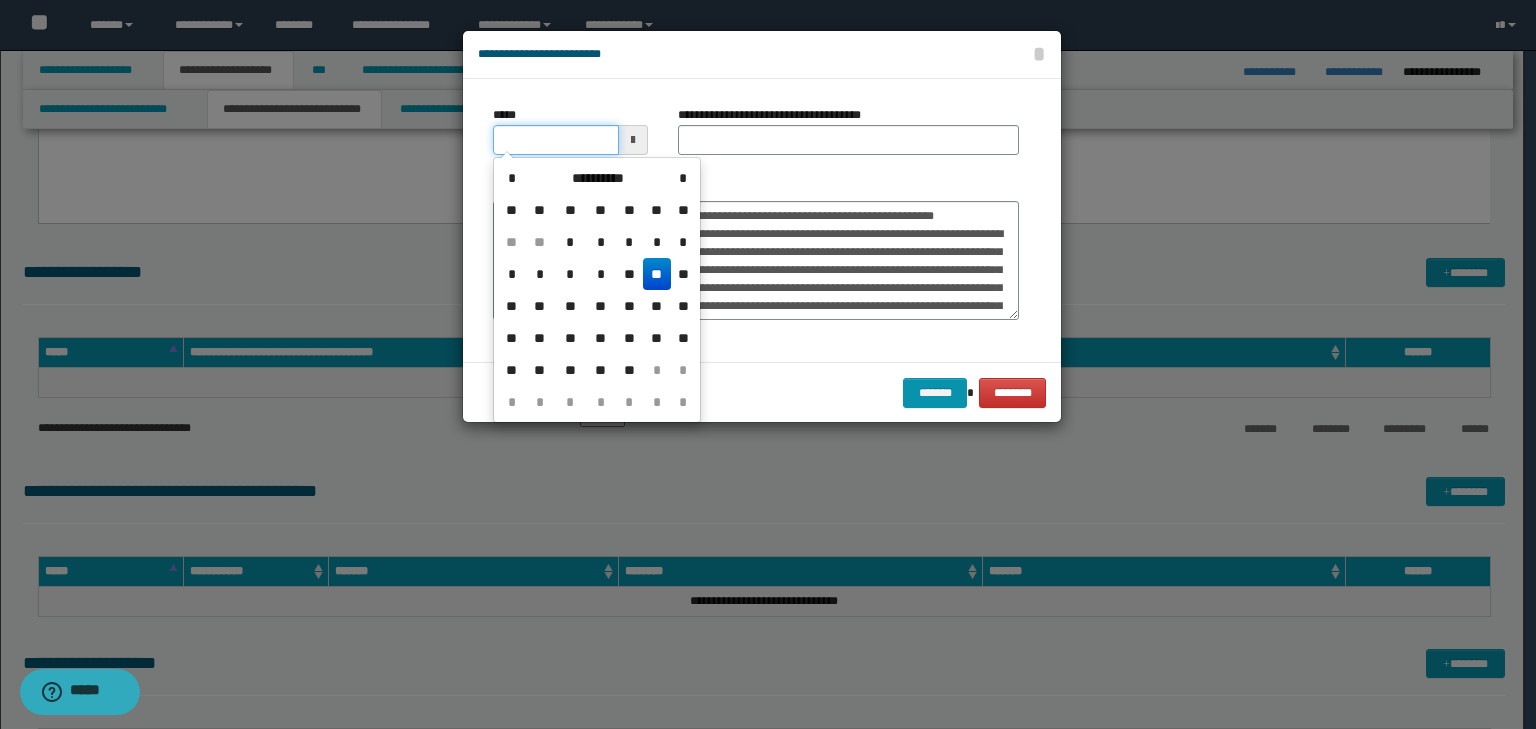 click on "*****" at bounding box center (556, 140) 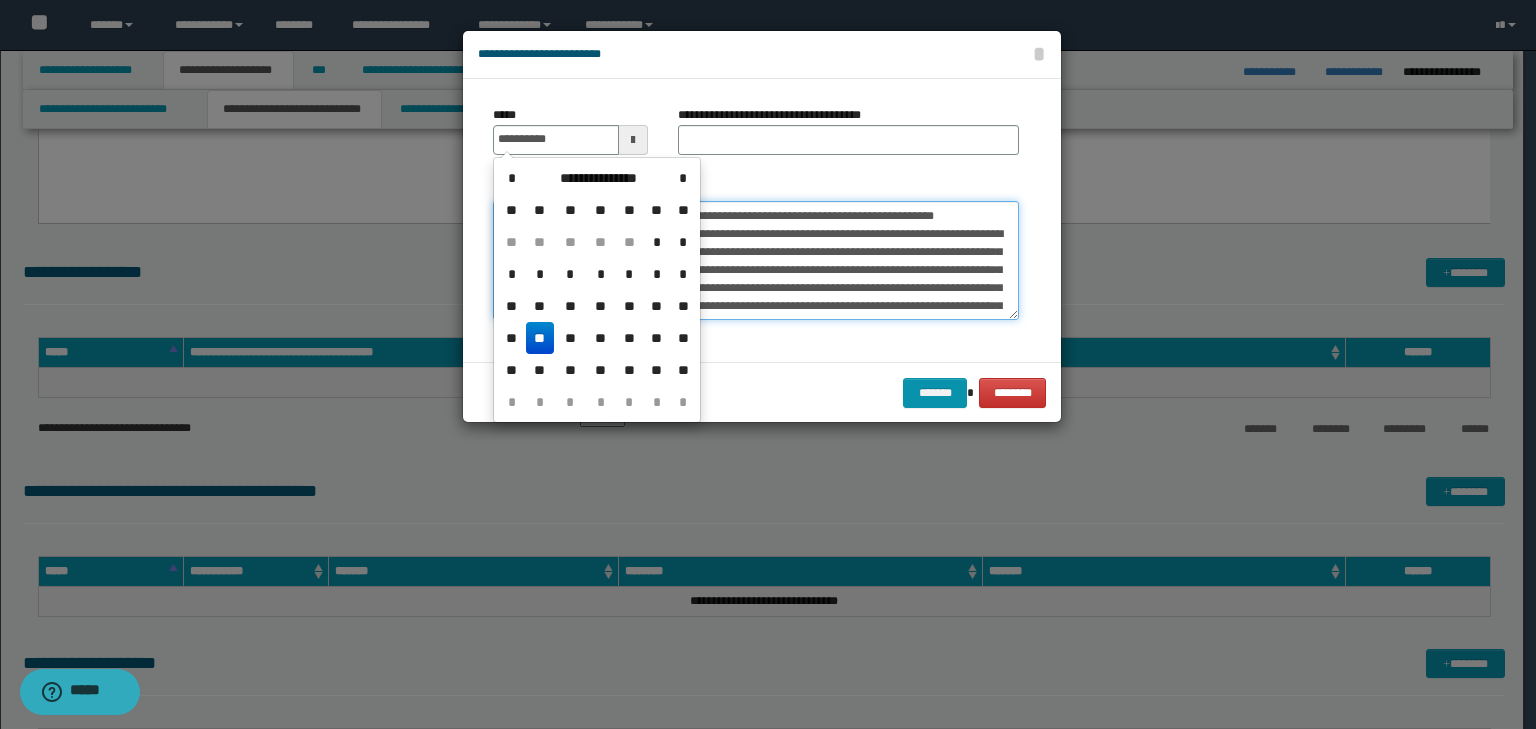 type on "**********" 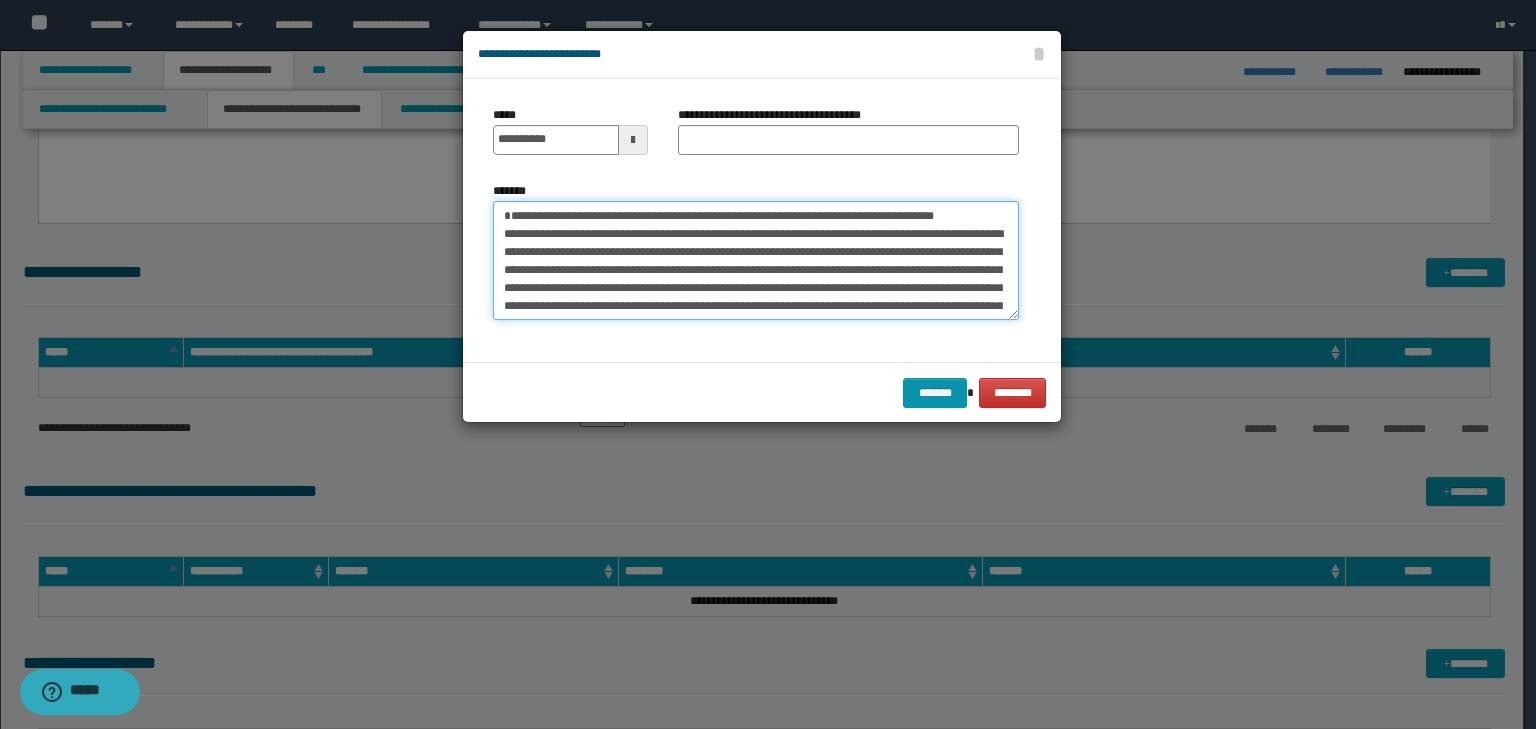 drag, startPoint x: 733, startPoint y: 226, endPoint x: 374, endPoint y: 188, distance: 361.00555 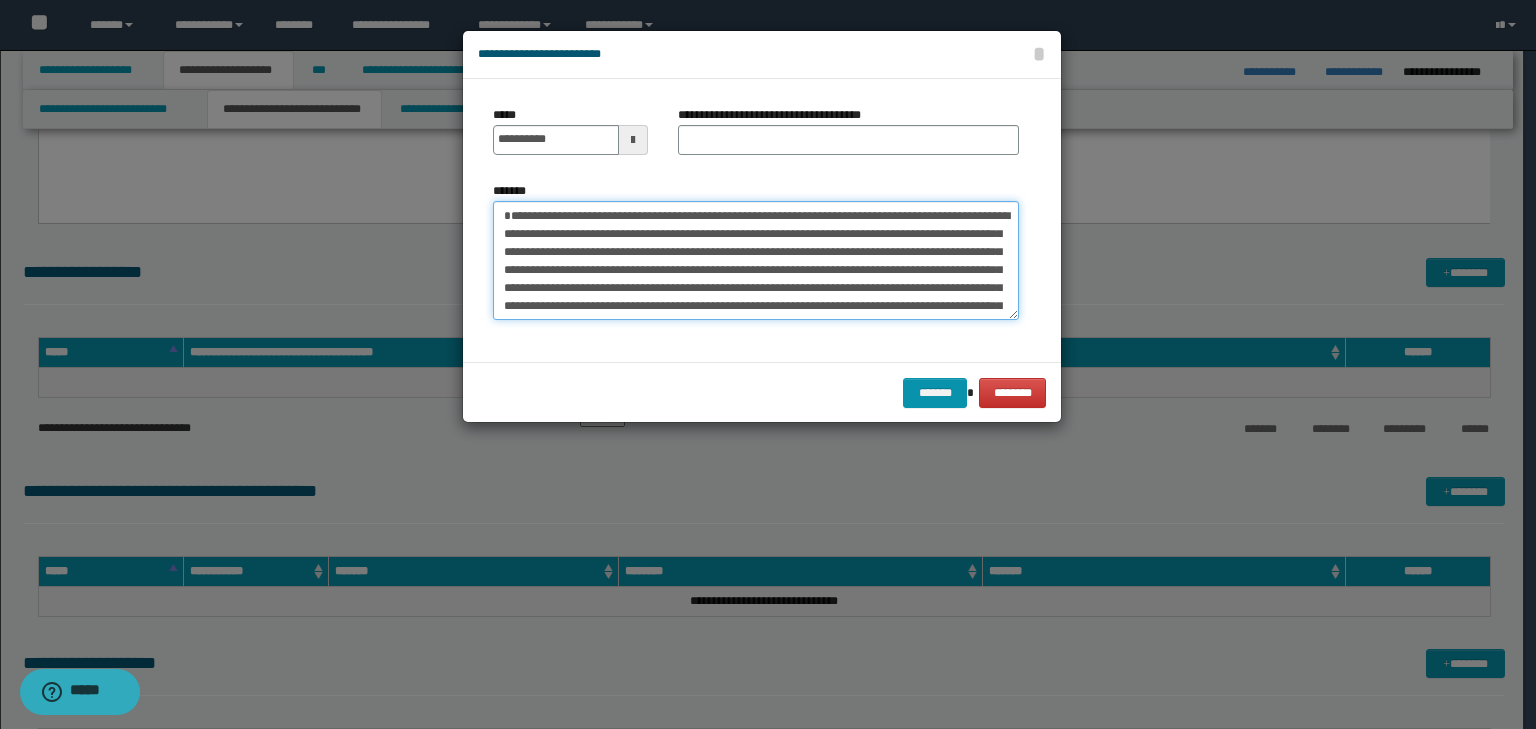 type on "**********" 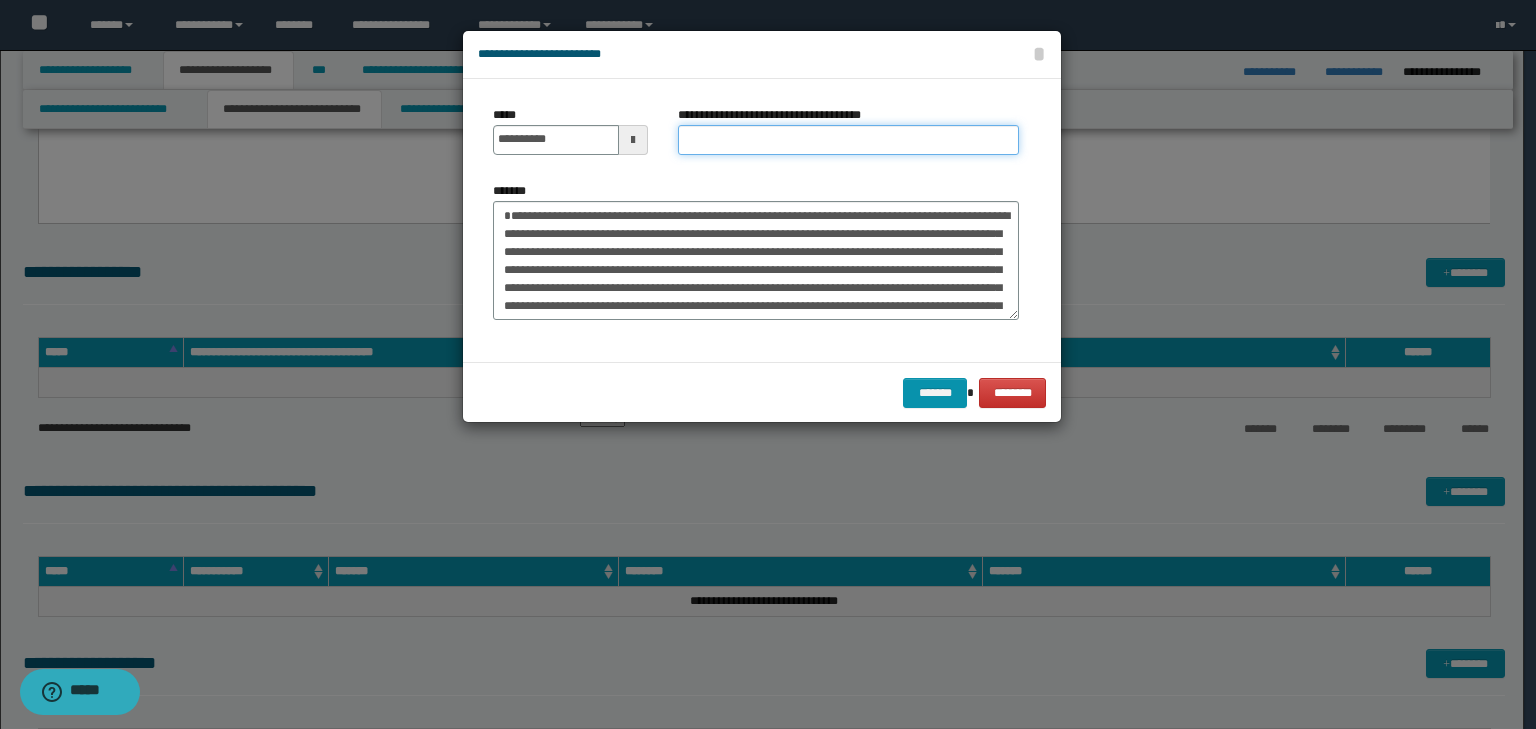 click on "**********" at bounding box center [848, 140] 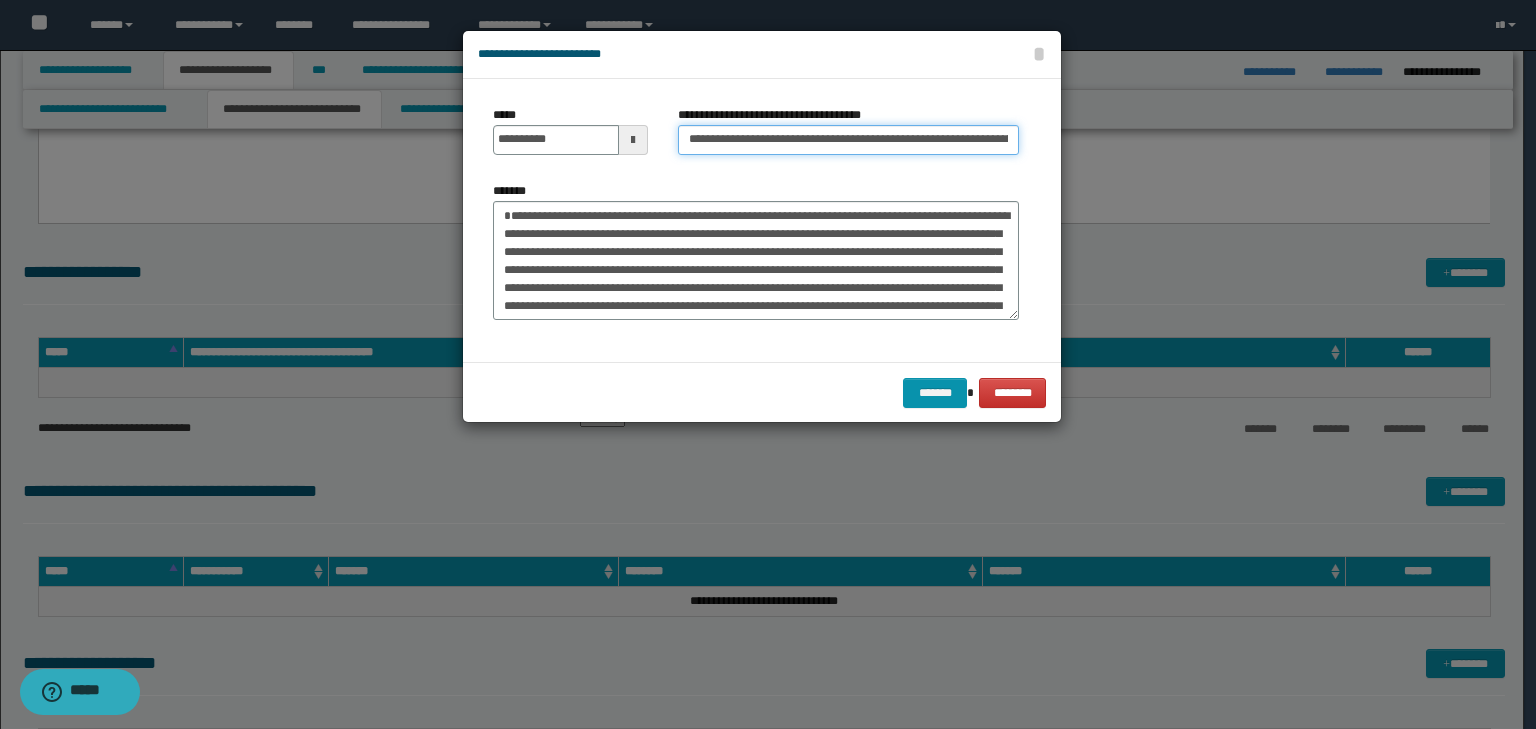 scroll, scrollTop: 0, scrollLeft: 217, axis: horizontal 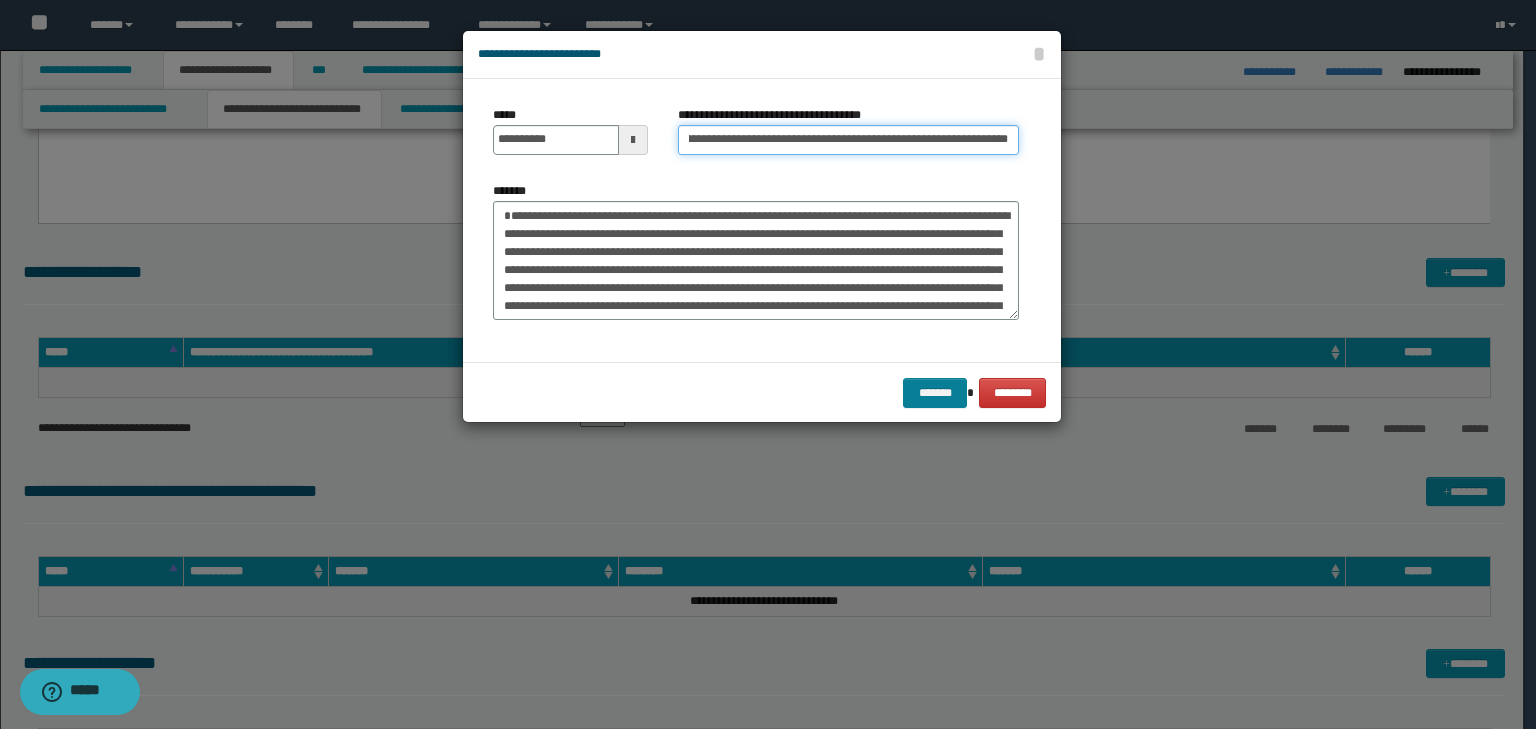 type on "**********" 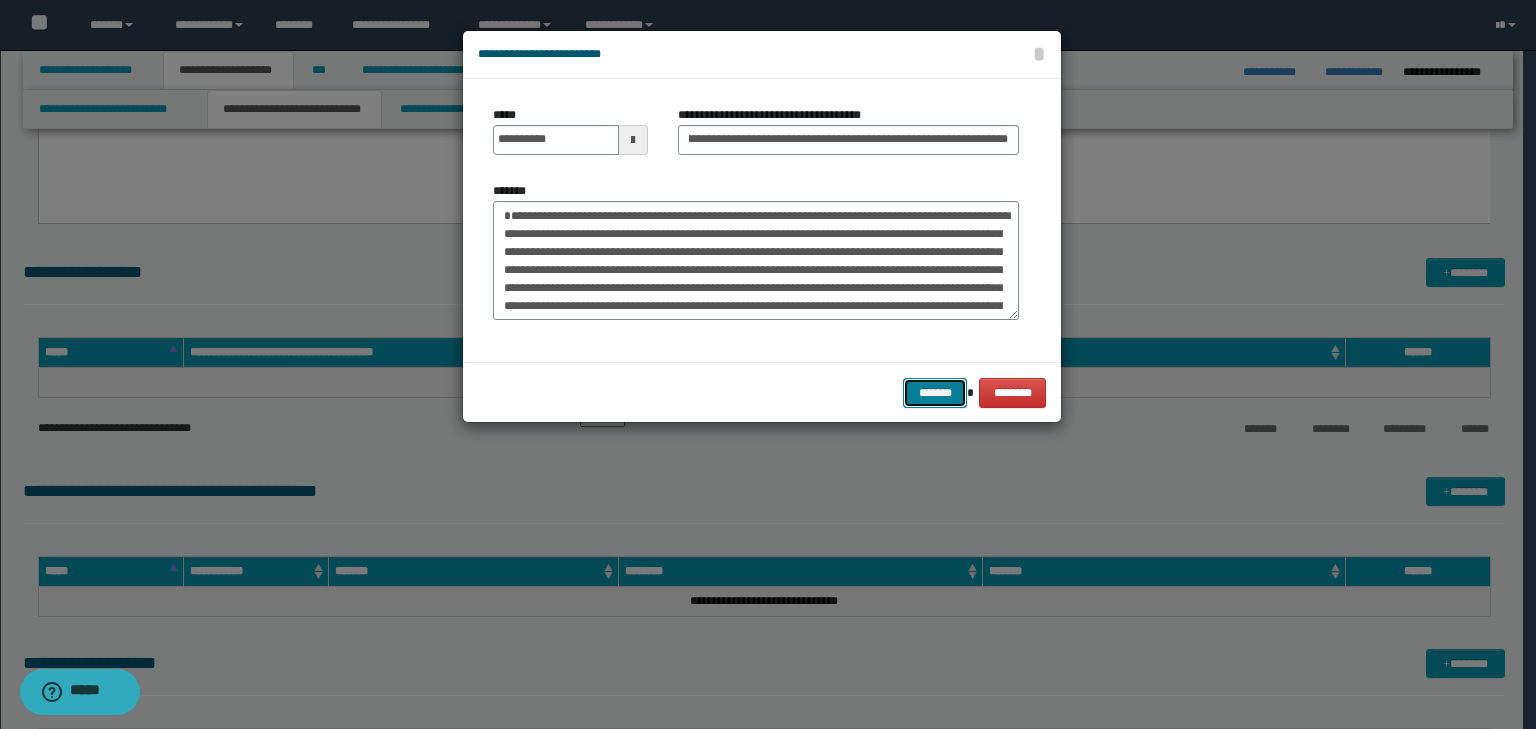 click on "*******" at bounding box center [935, 393] 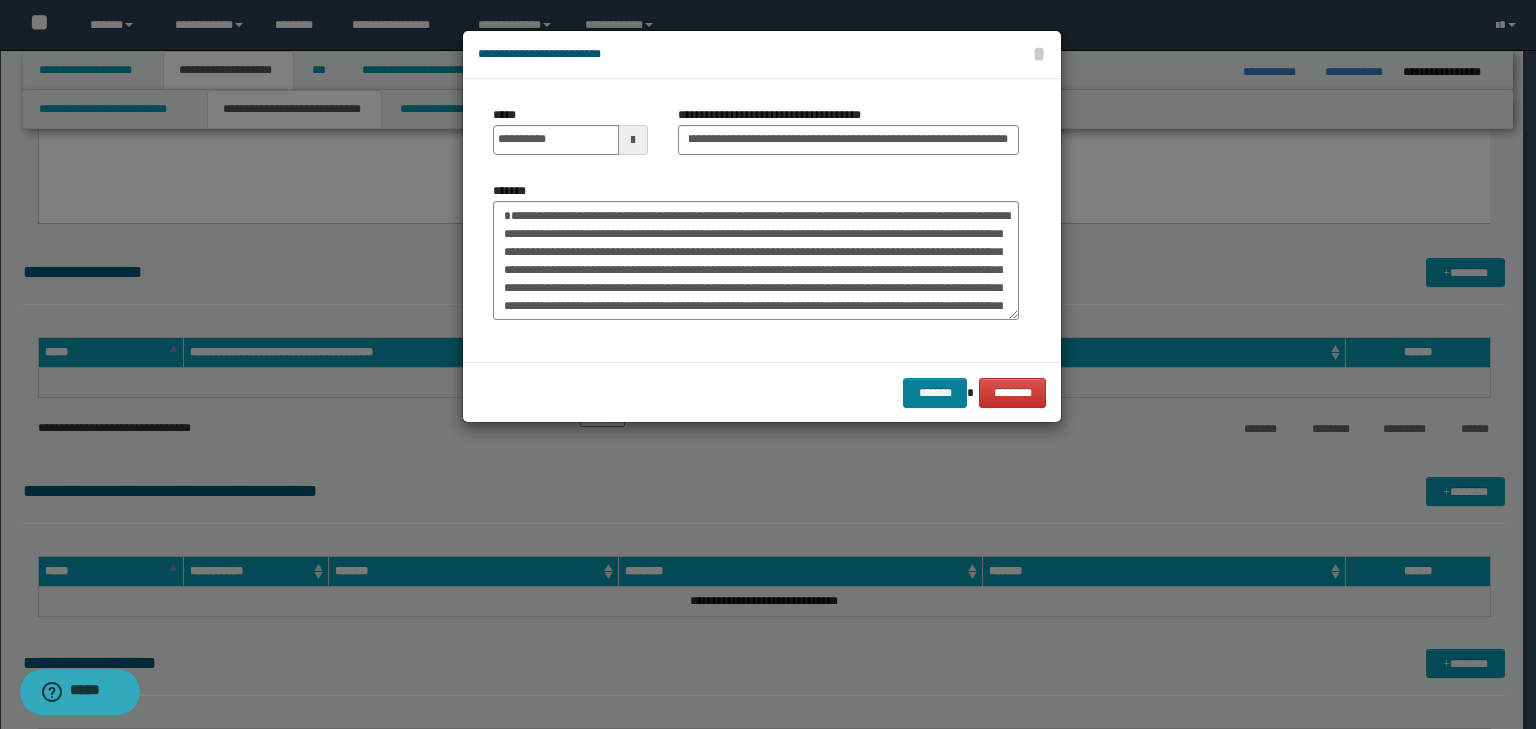 scroll, scrollTop: 0, scrollLeft: 0, axis: both 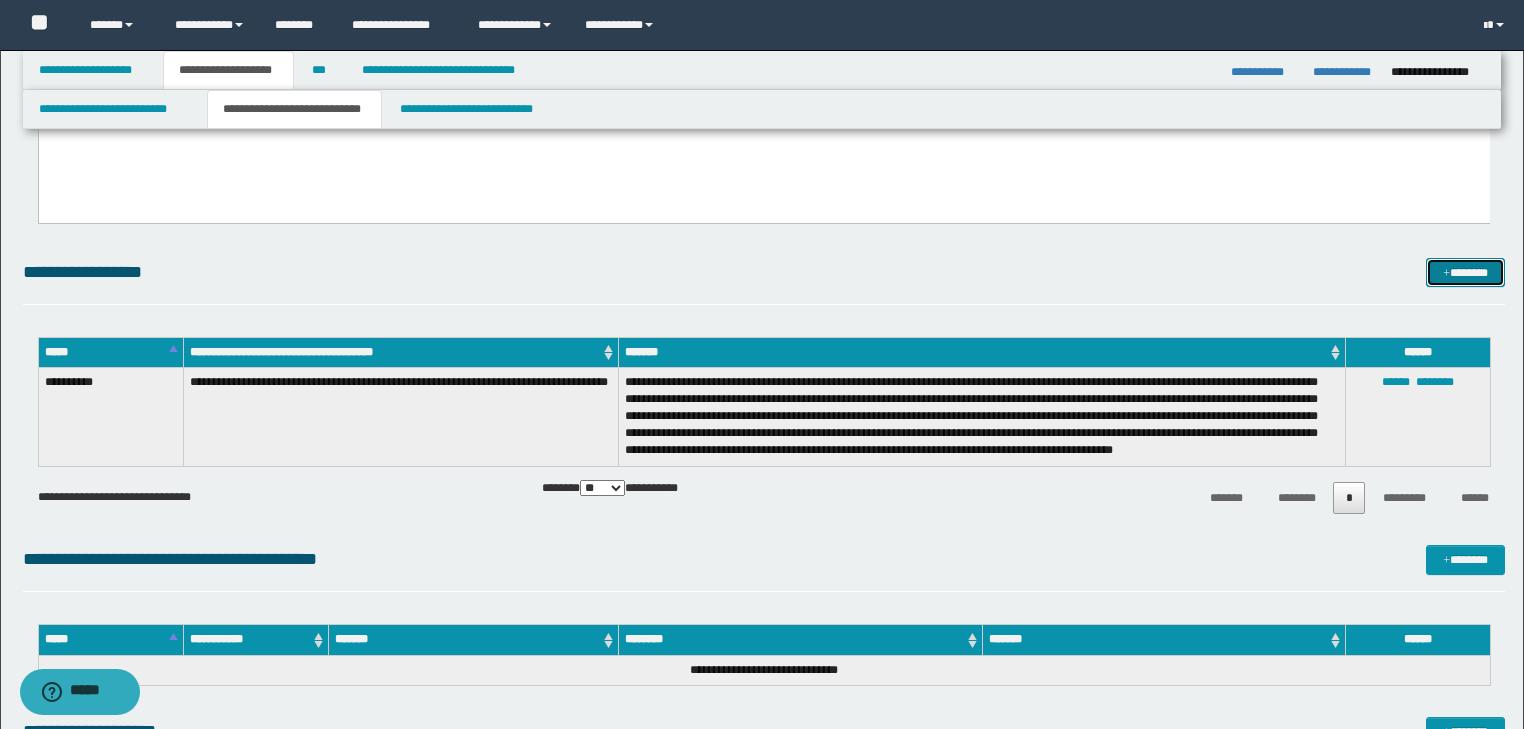click on "*******" at bounding box center (1465, 273) 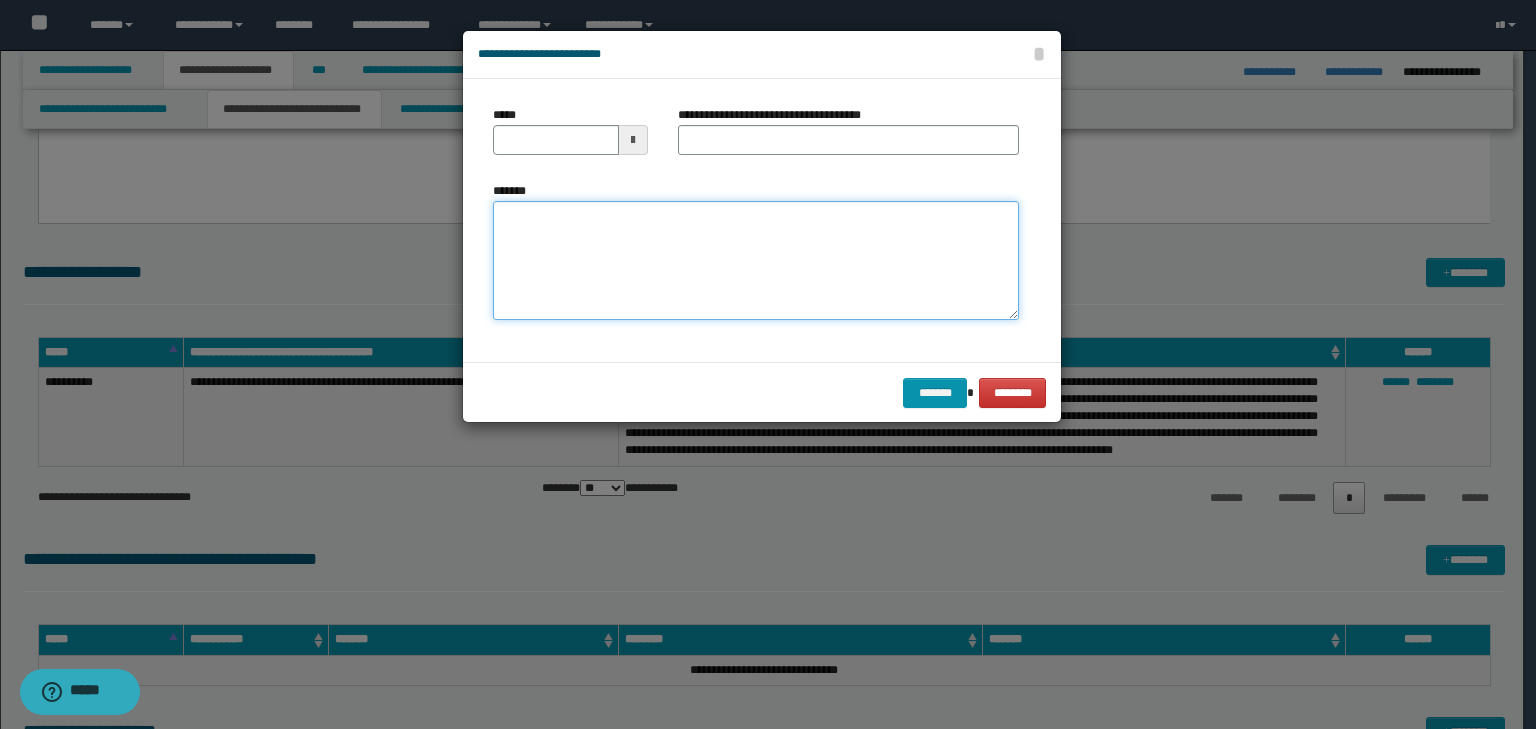 click on "*******" at bounding box center [756, 261] 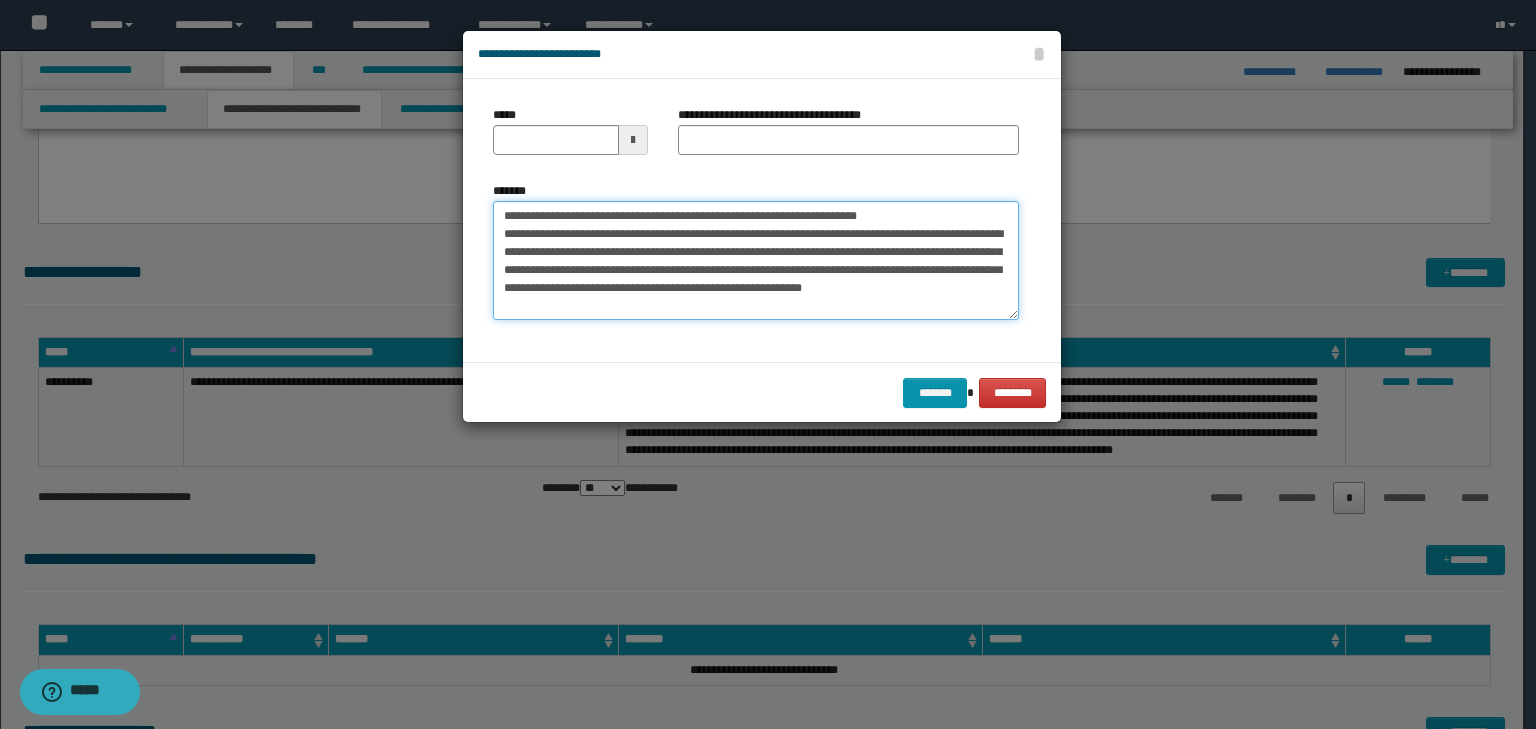 drag, startPoint x: 563, startPoint y: 215, endPoint x: 458, endPoint y: 211, distance: 105.076164 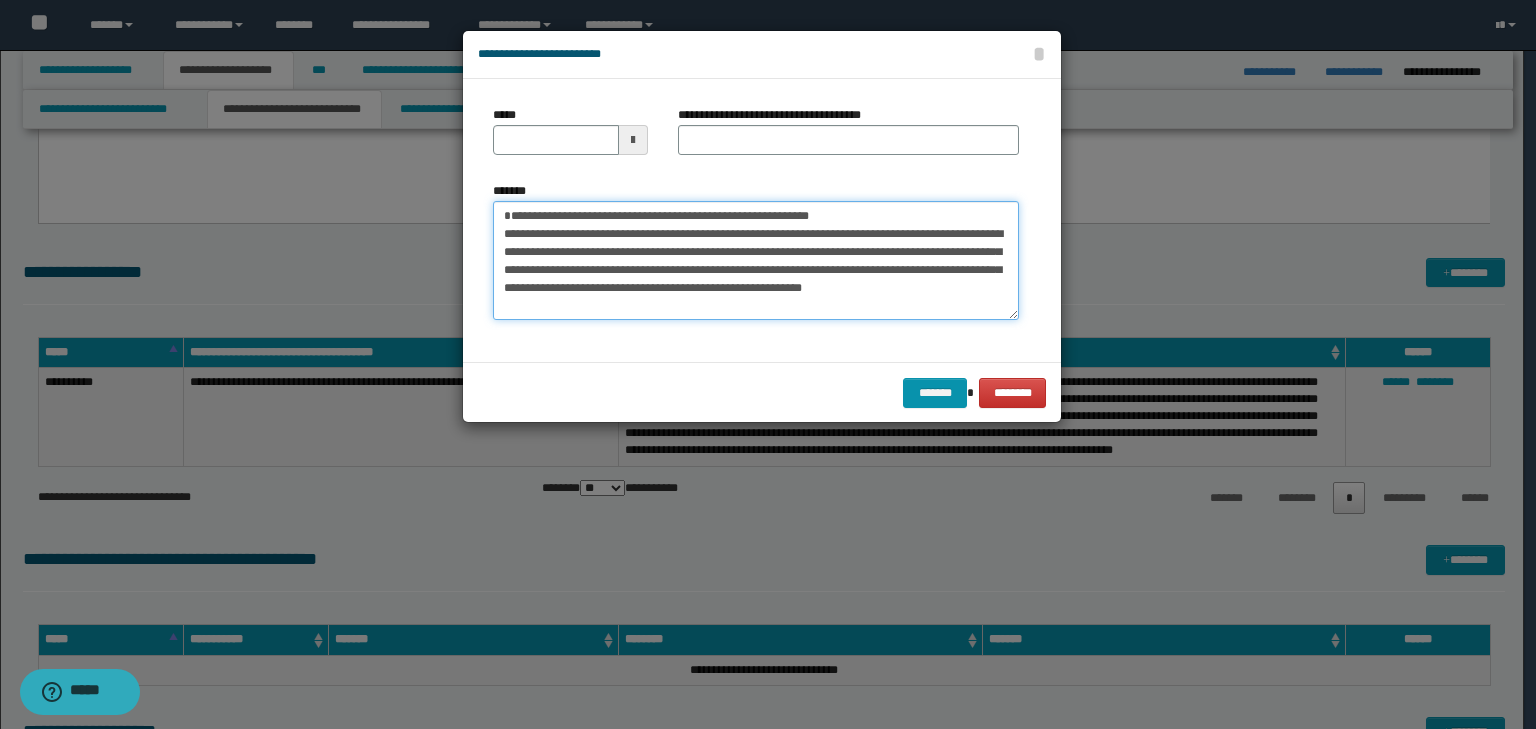 type 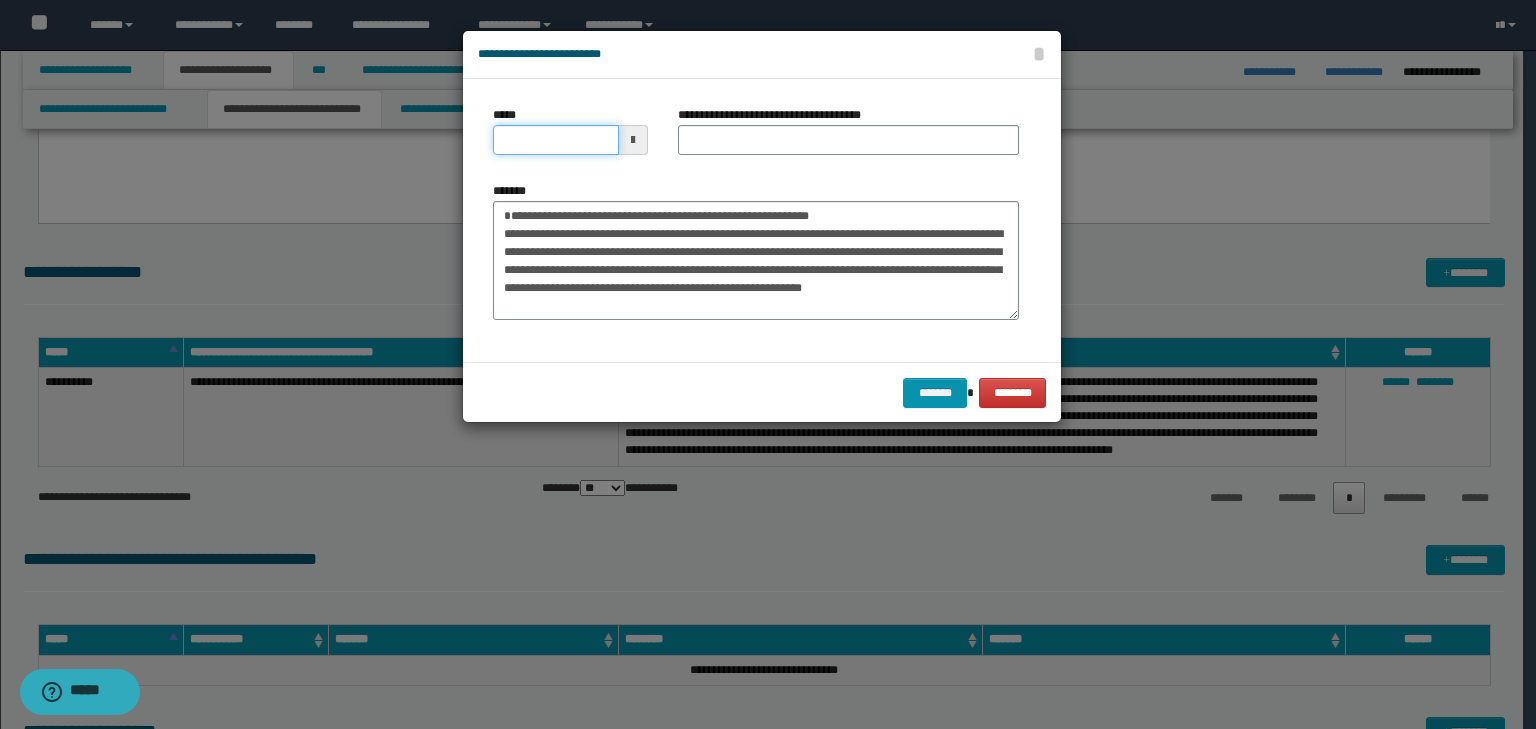click on "*****" at bounding box center (556, 140) 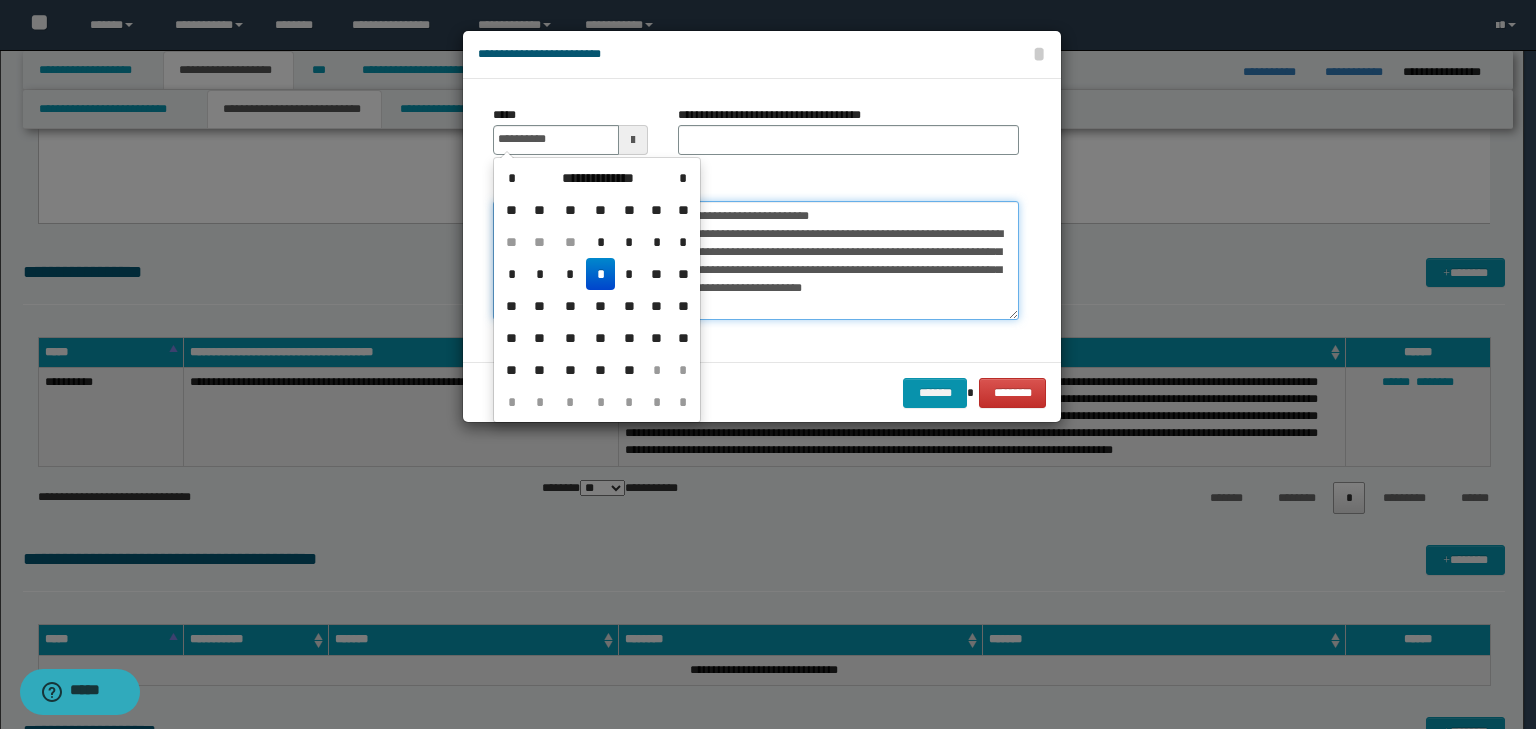 type on "**********" 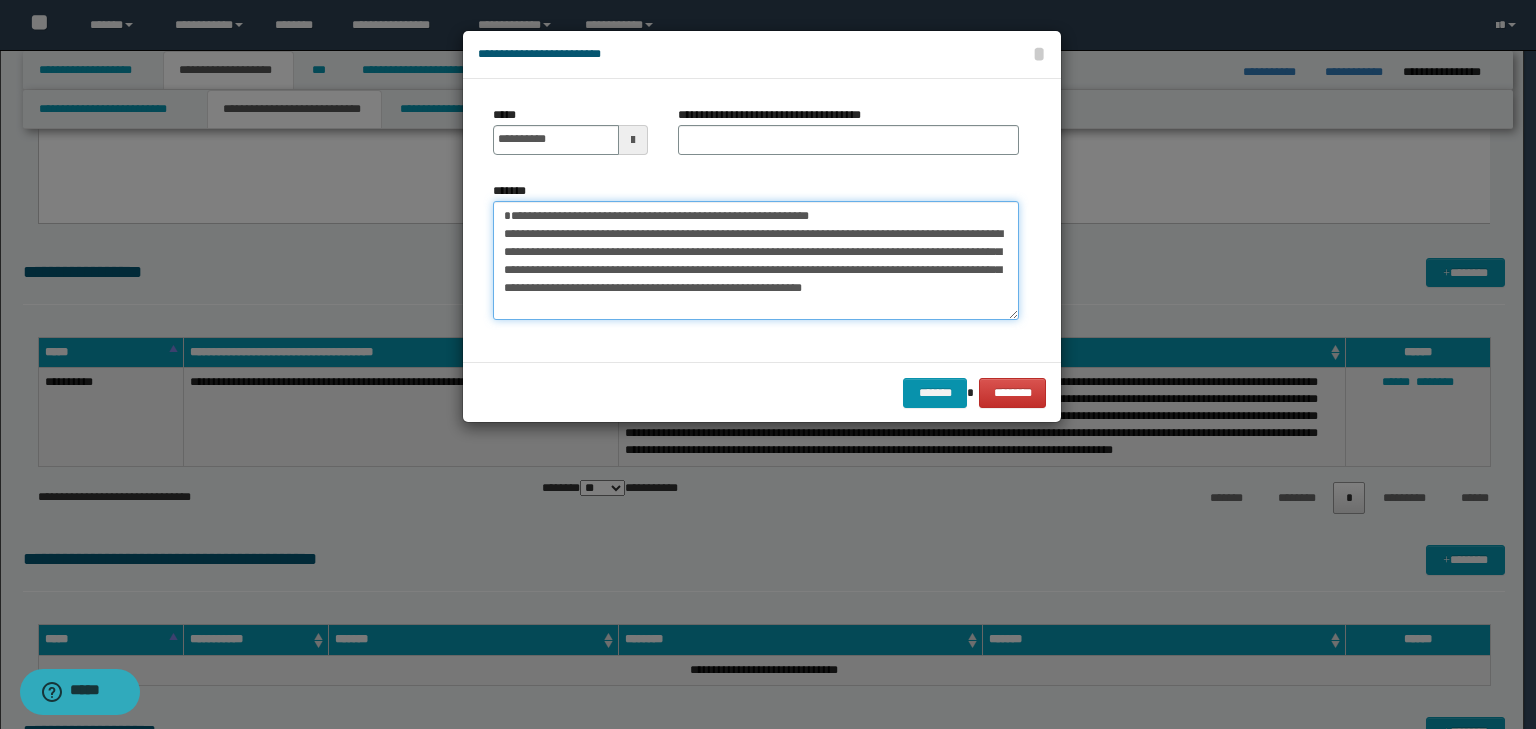 drag, startPoint x: 900, startPoint y: 207, endPoint x: 320, endPoint y: 204, distance: 580.00775 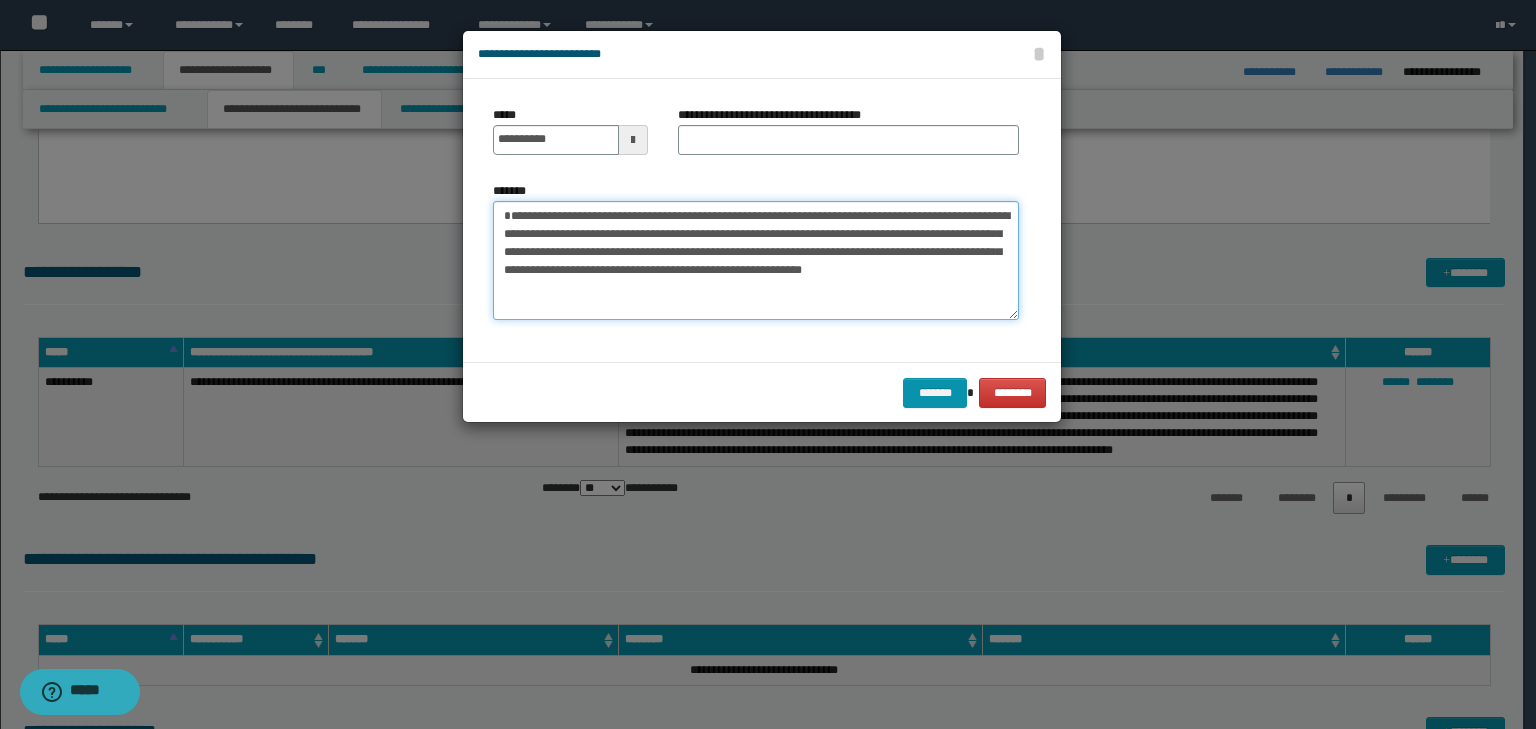 type on "**********" 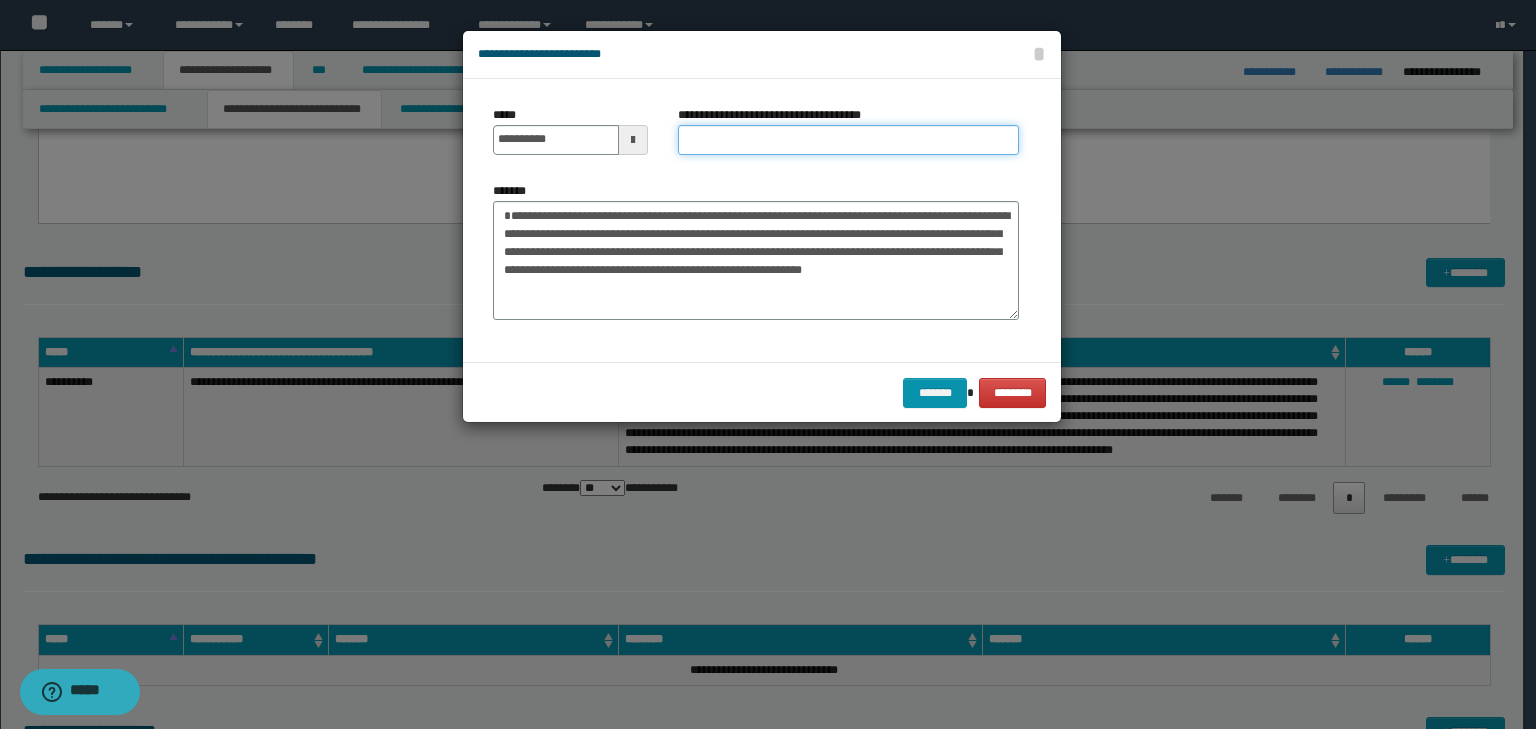click on "**********" at bounding box center [848, 140] 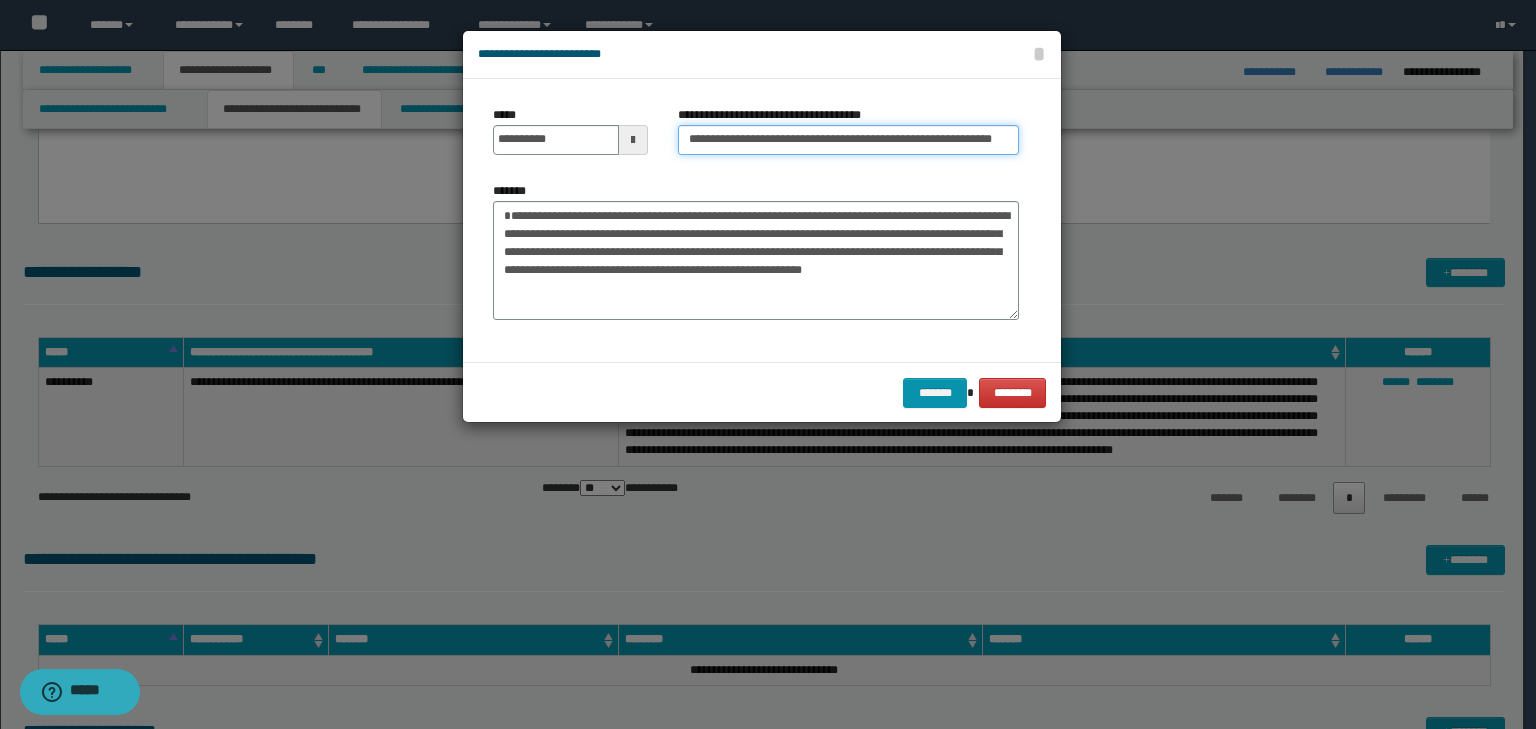 scroll, scrollTop: 0, scrollLeft: 70, axis: horizontal 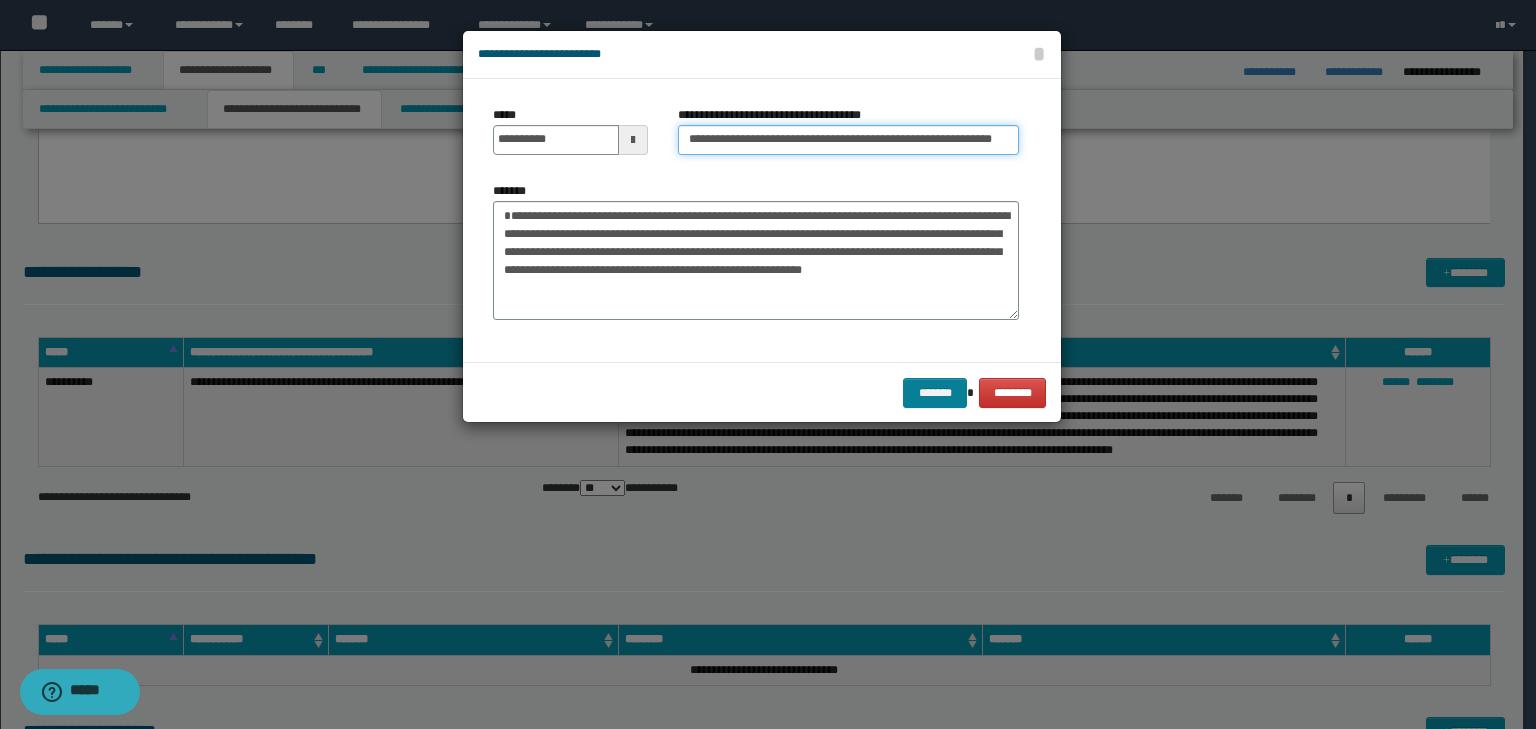 type on "**********" 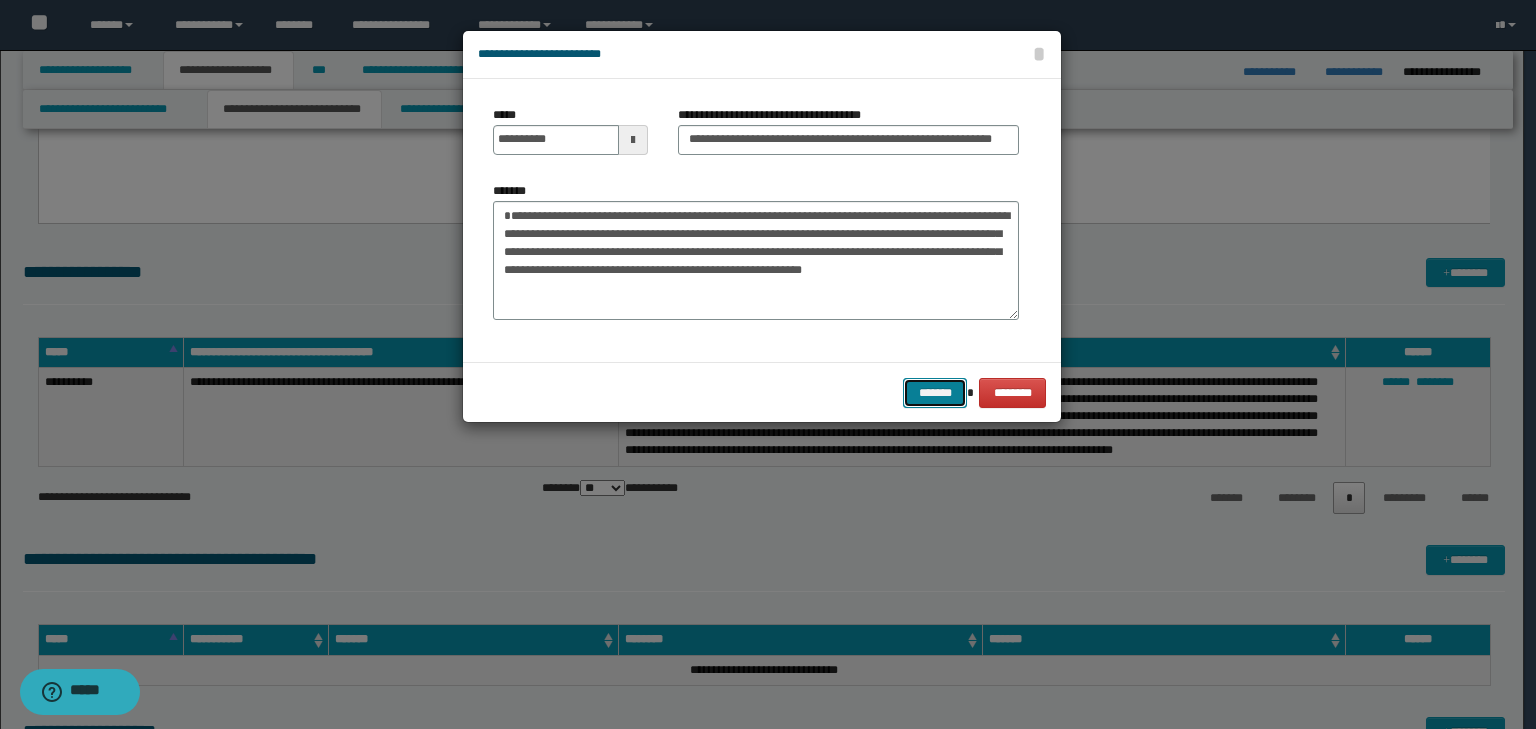 click on "*******" at bounding box center [935, 393] 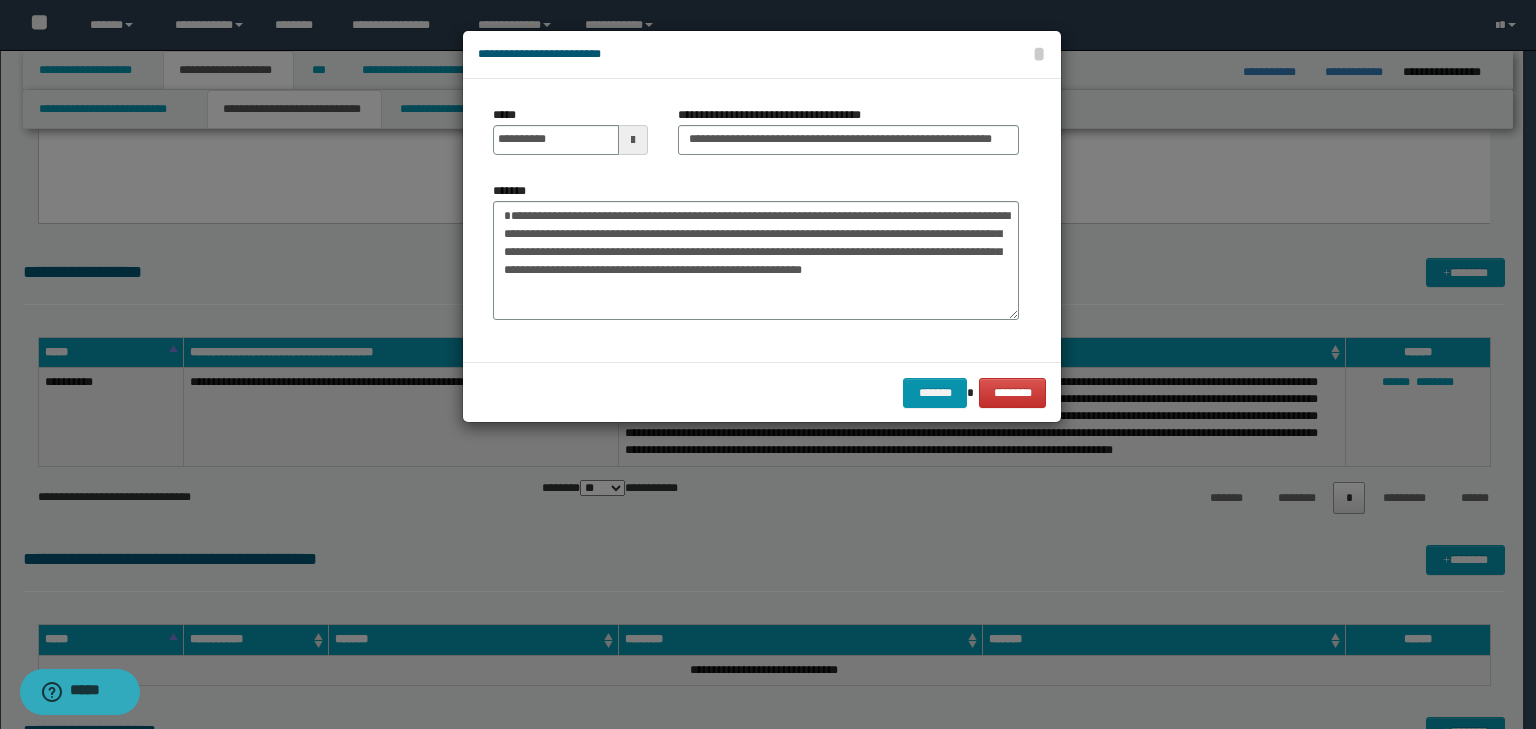 scroll, scrollTop: 0, scrollLeft: 0, axis: both 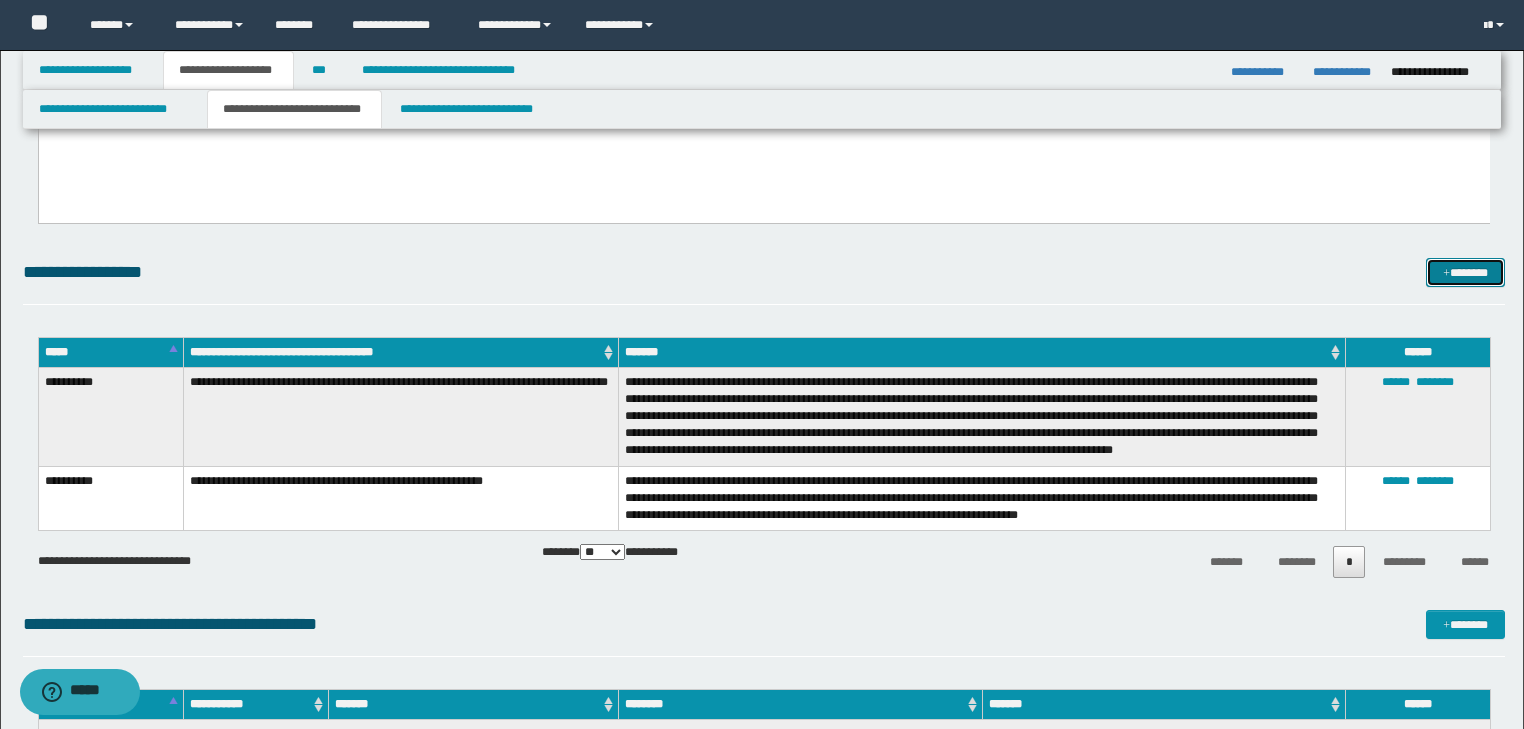 click on "*******" at bounding box center [1465, 273] 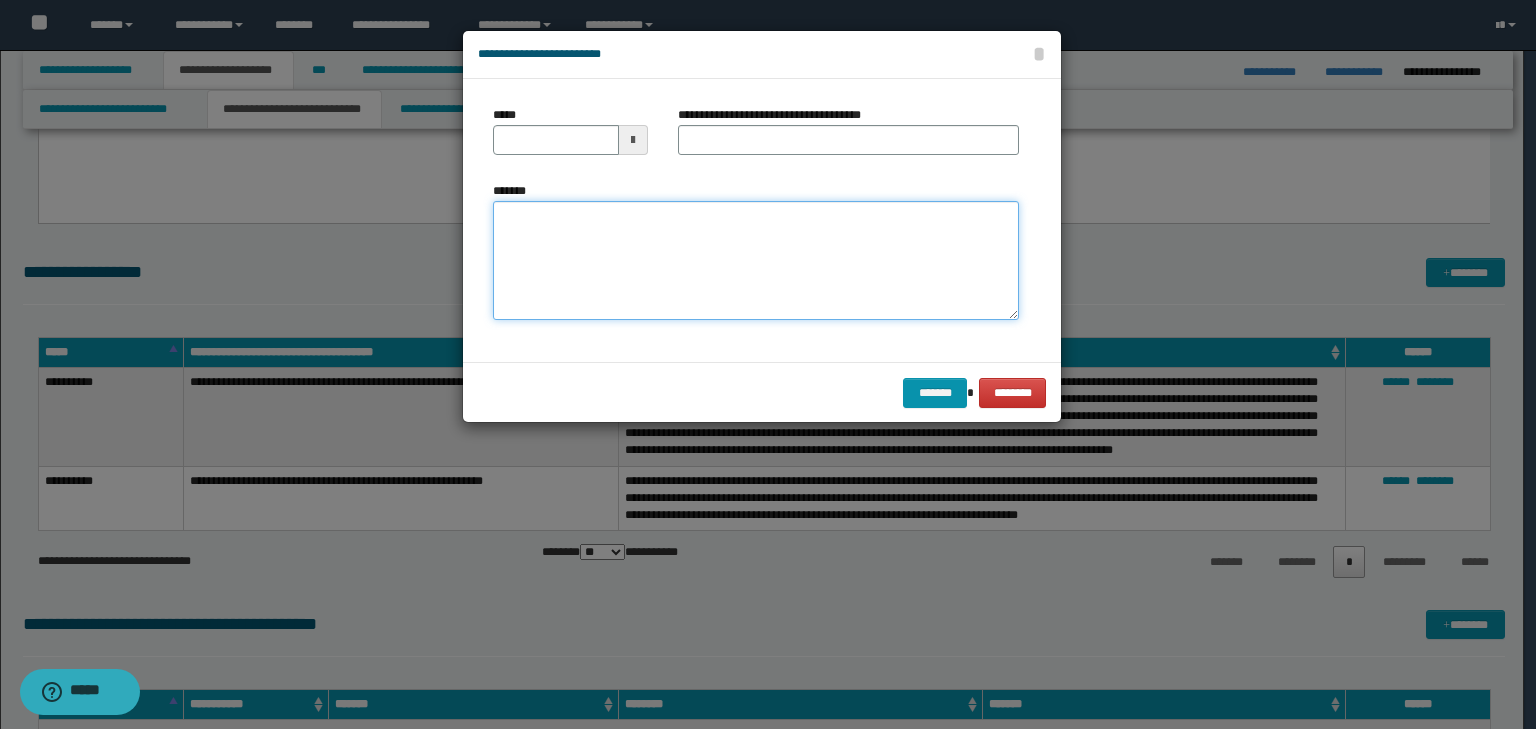 click on "*******" at bounding box center [756, 261] 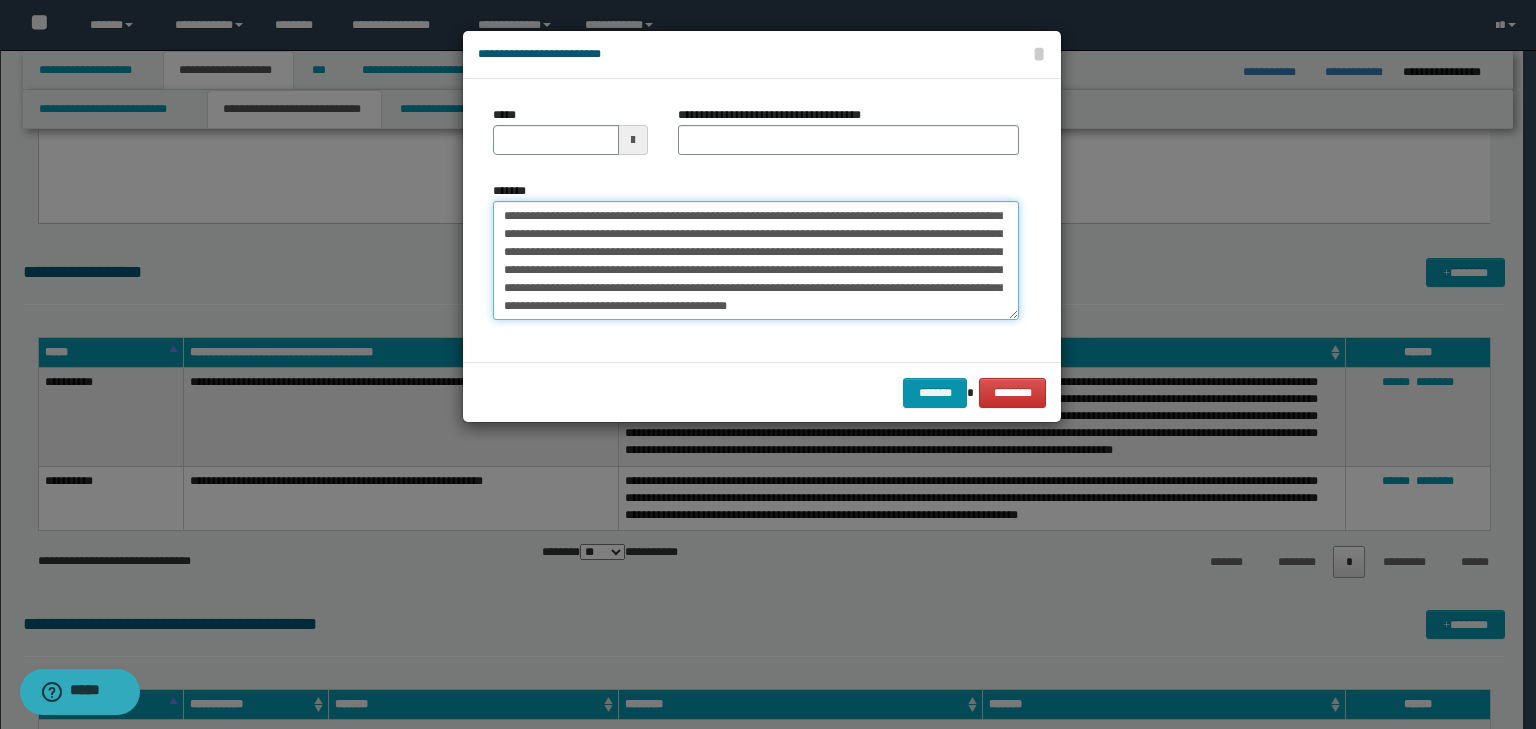 scroll, scrollTop: 0, scrollLeft: 0, axis: both 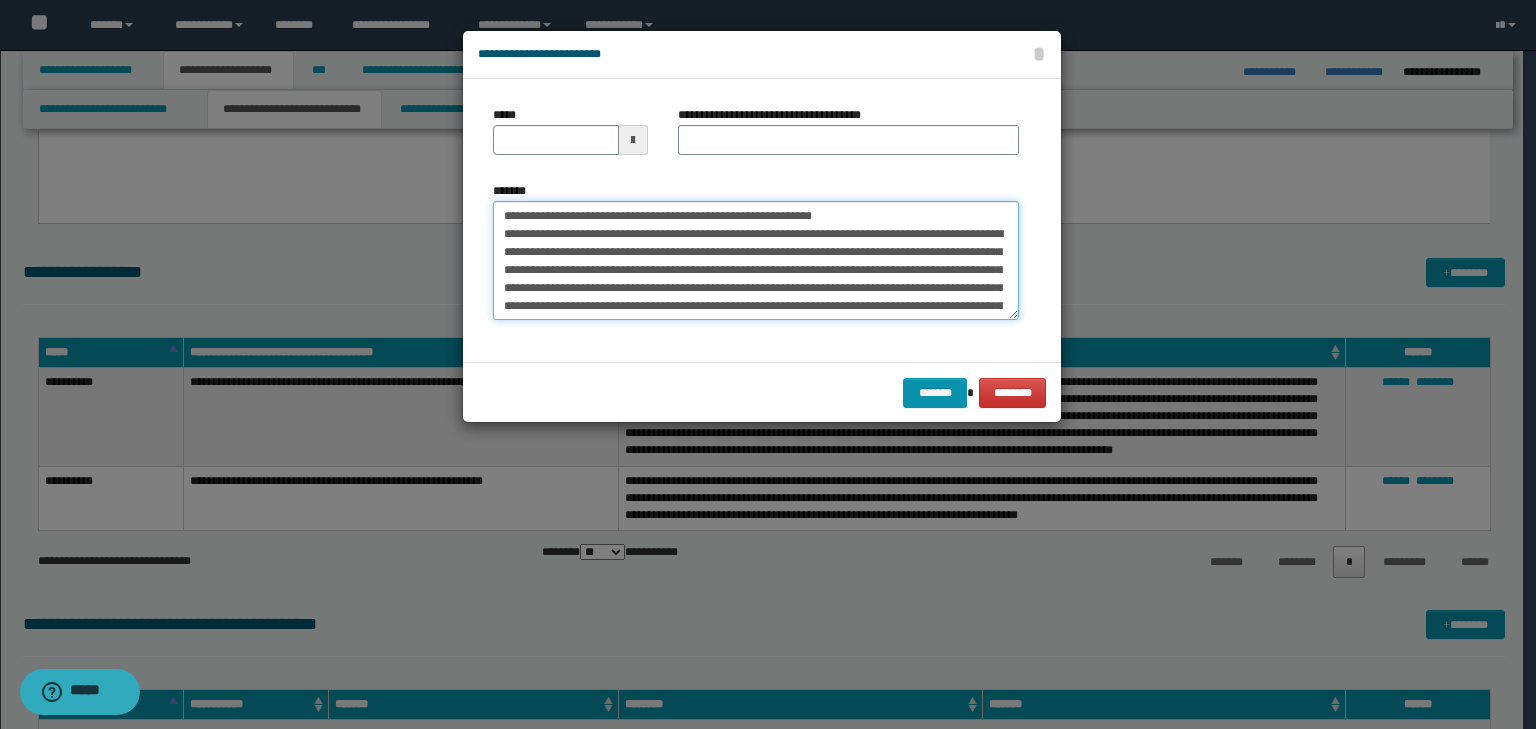 drag, startPoint x: 566, startPoint y: 220, endPoint x: 431, endPoint y: 212, distance: 135.23683 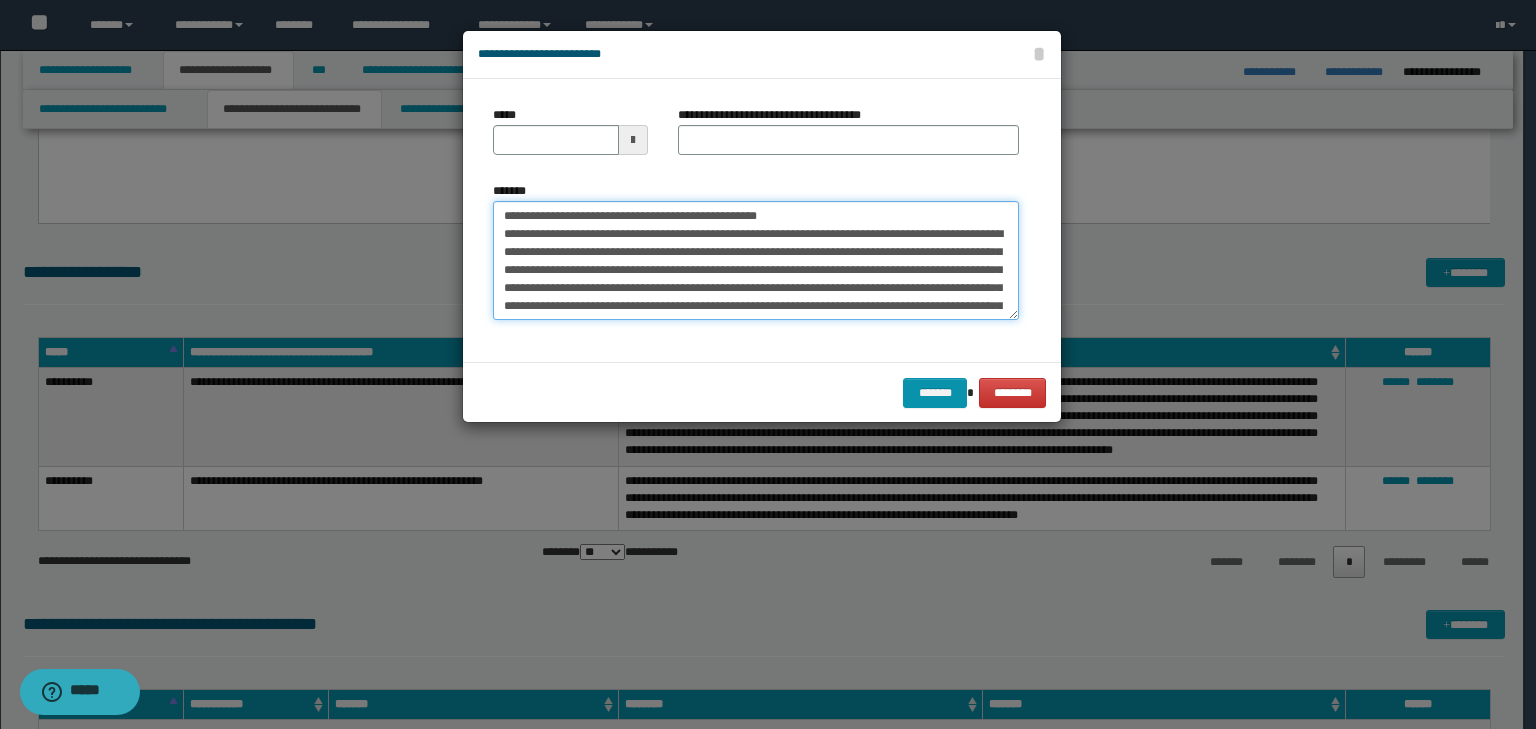 type 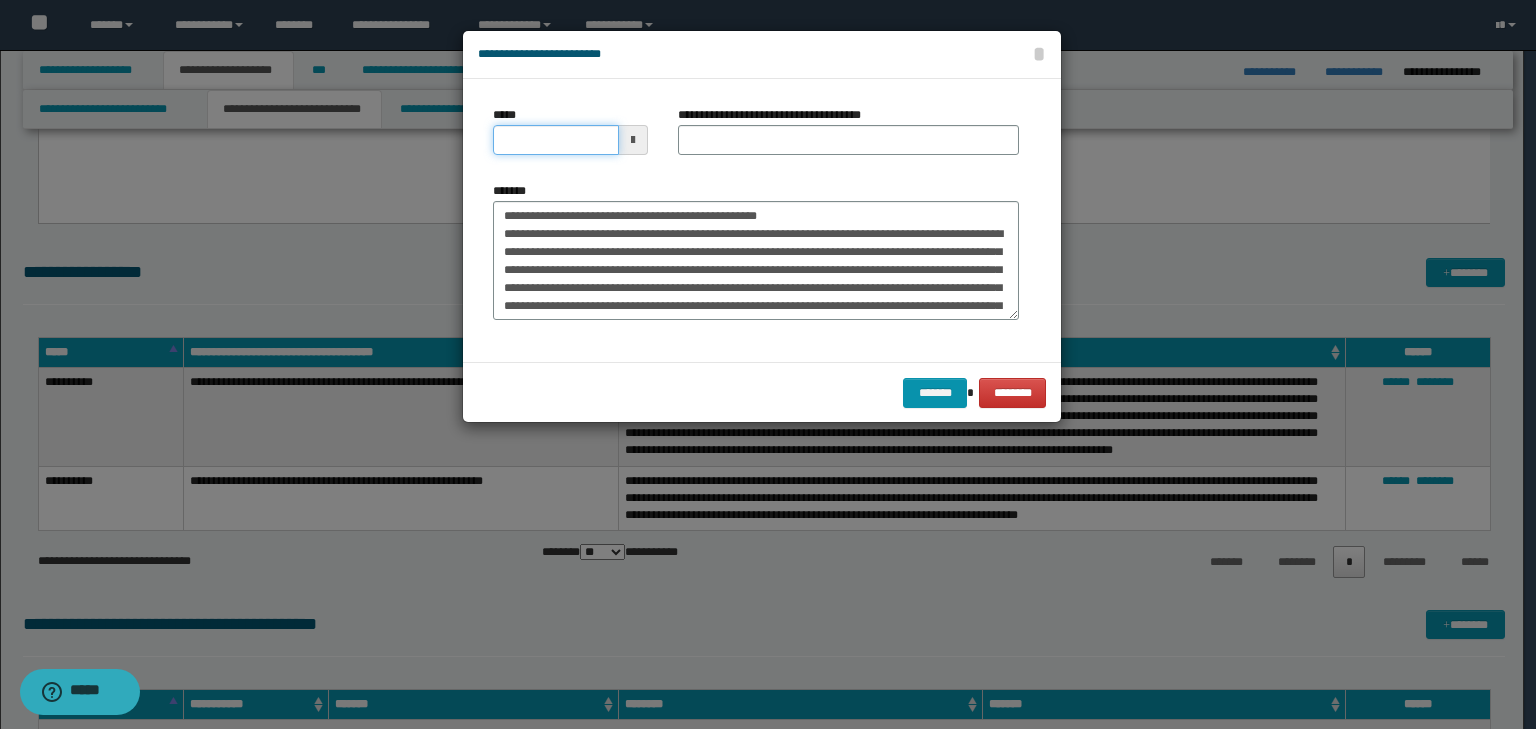 click on "*****" at bounding box center (556, 140) 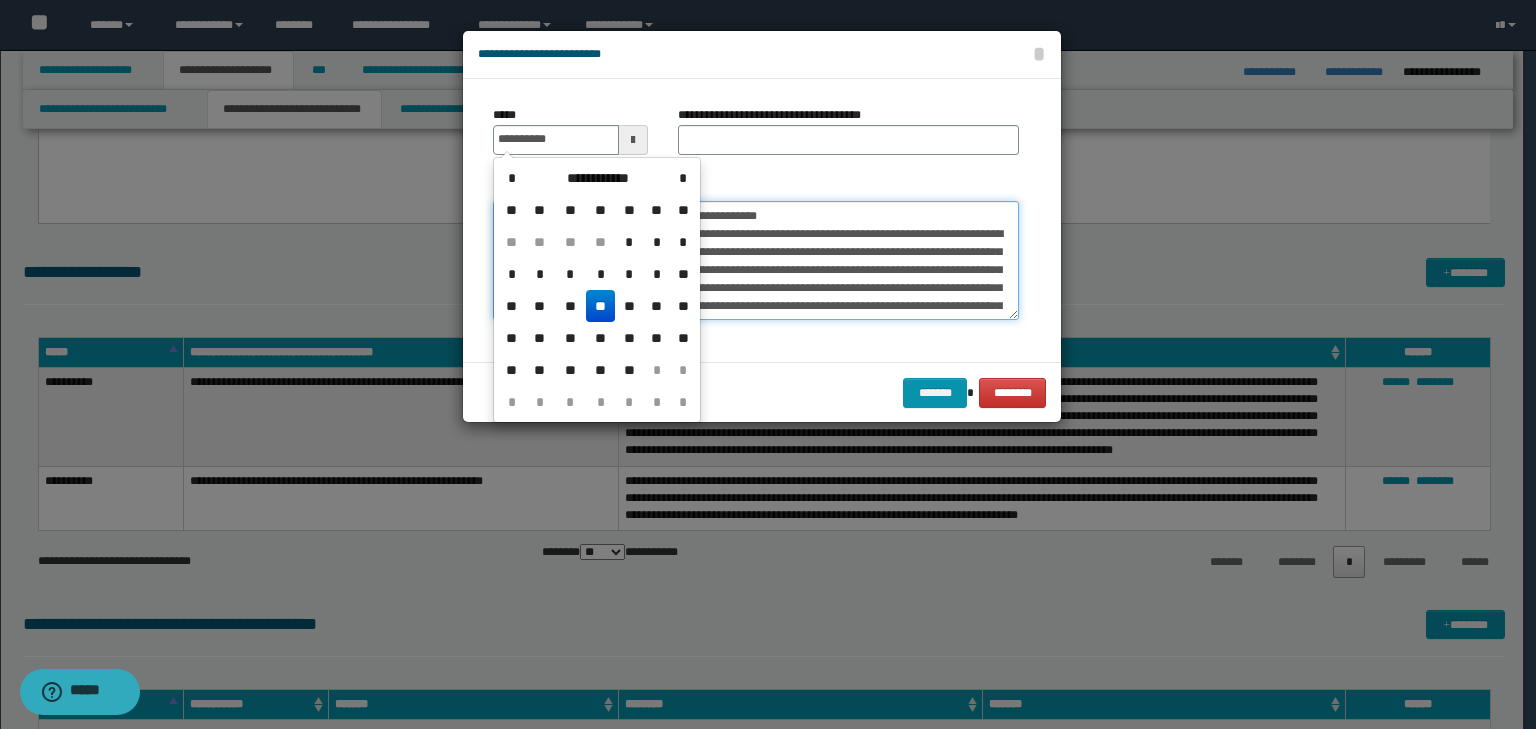 type on "**********" 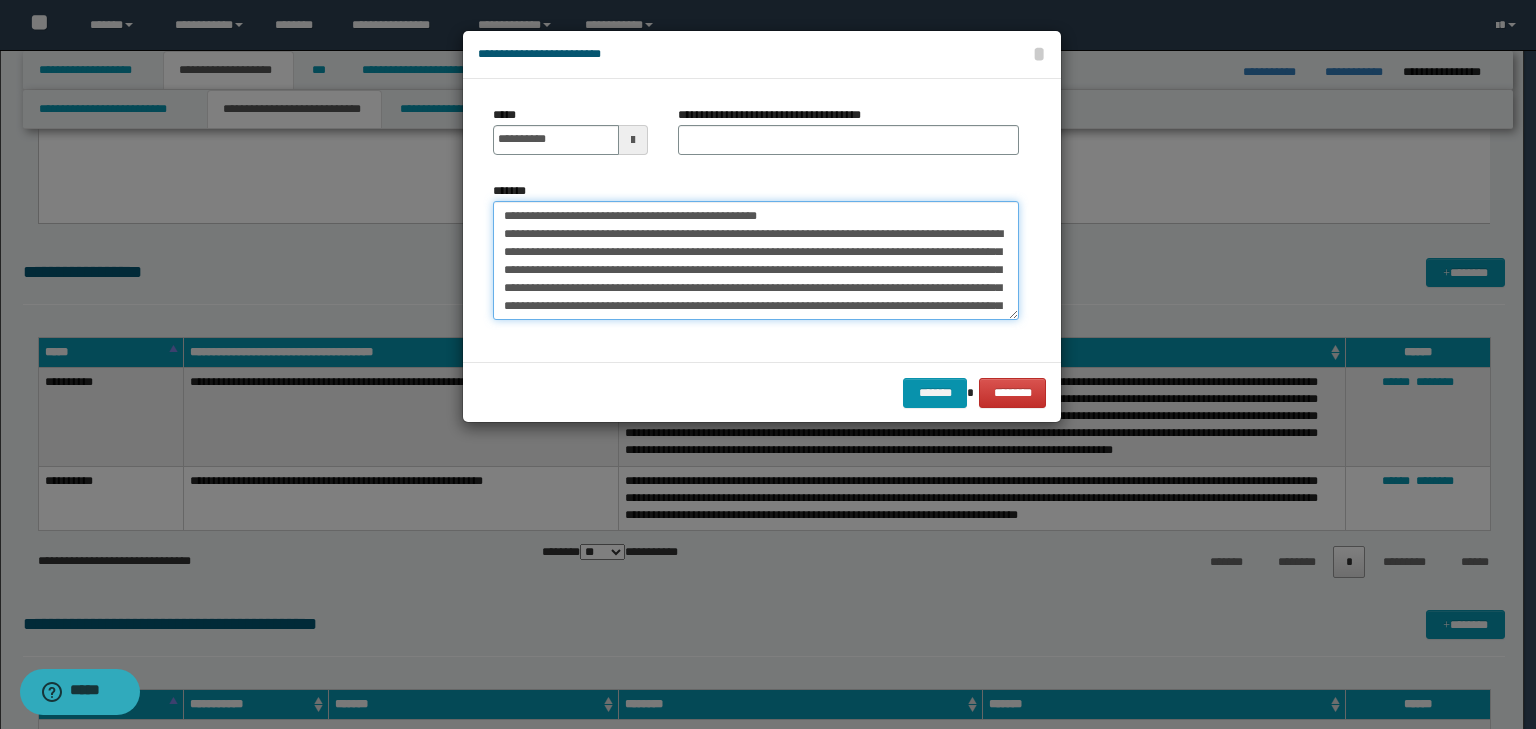 drag, startPoint x: 834, startPoint y: 212, endPoint x: 179, endPoint y: 157, distance: 657.3051 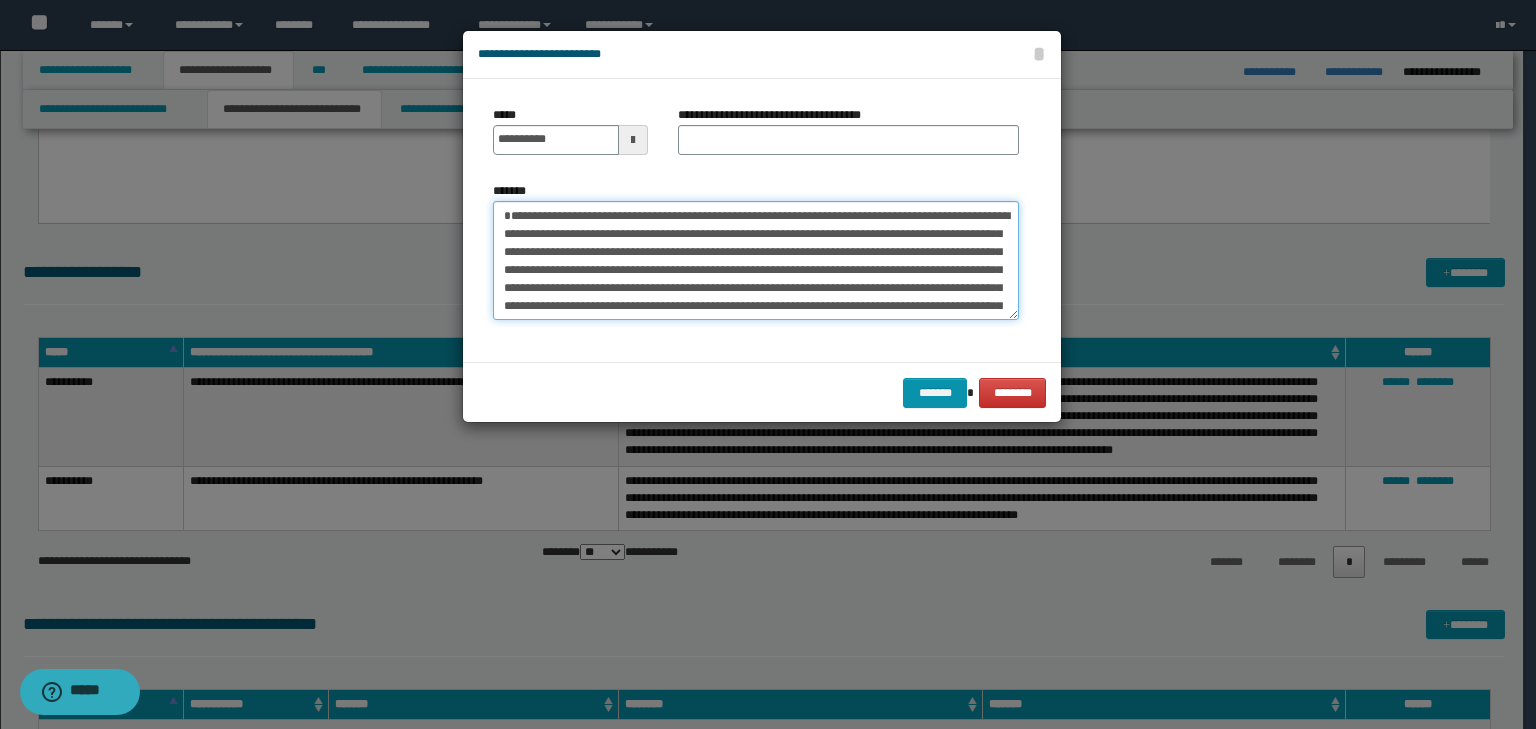type on "**********" 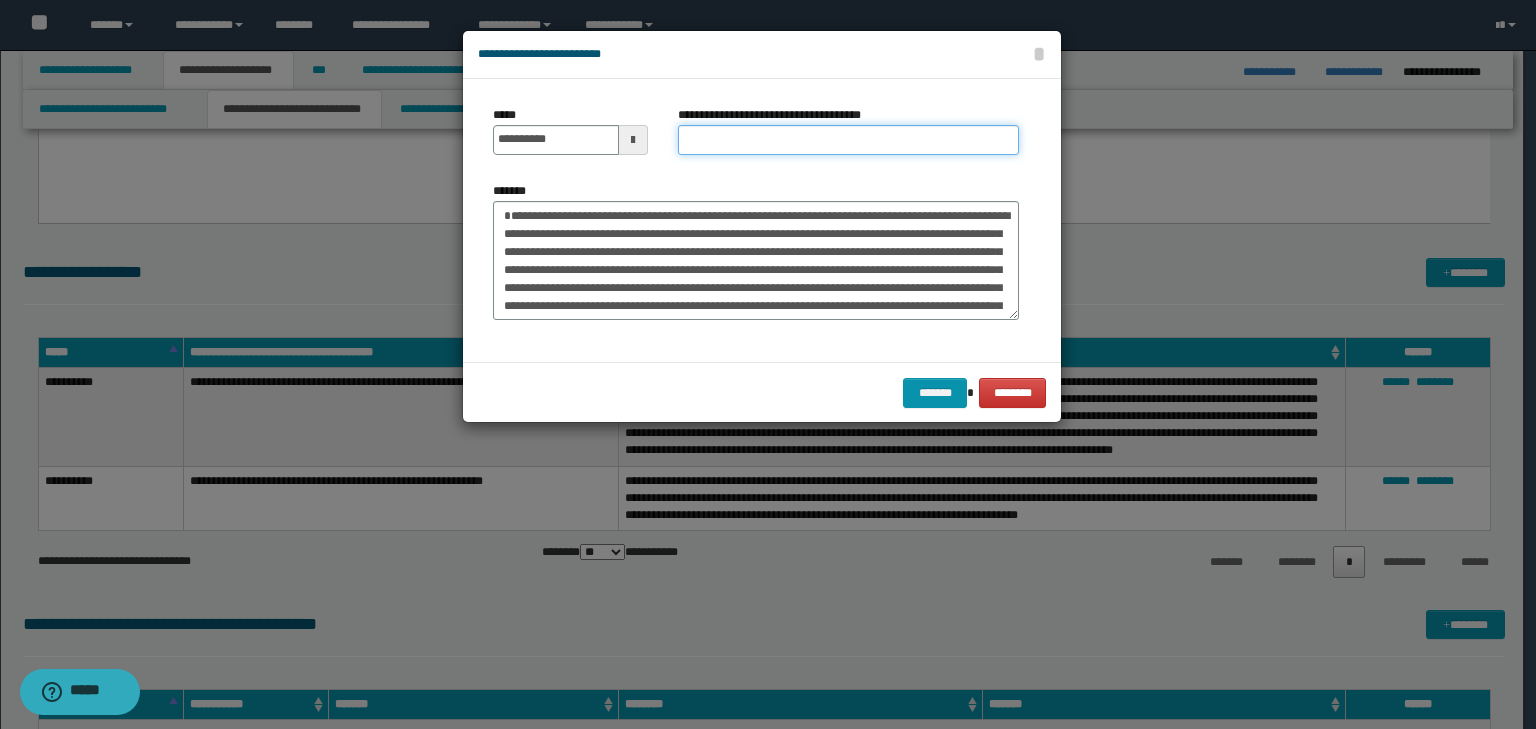 click on "**********" at bounding box center [848, 140] 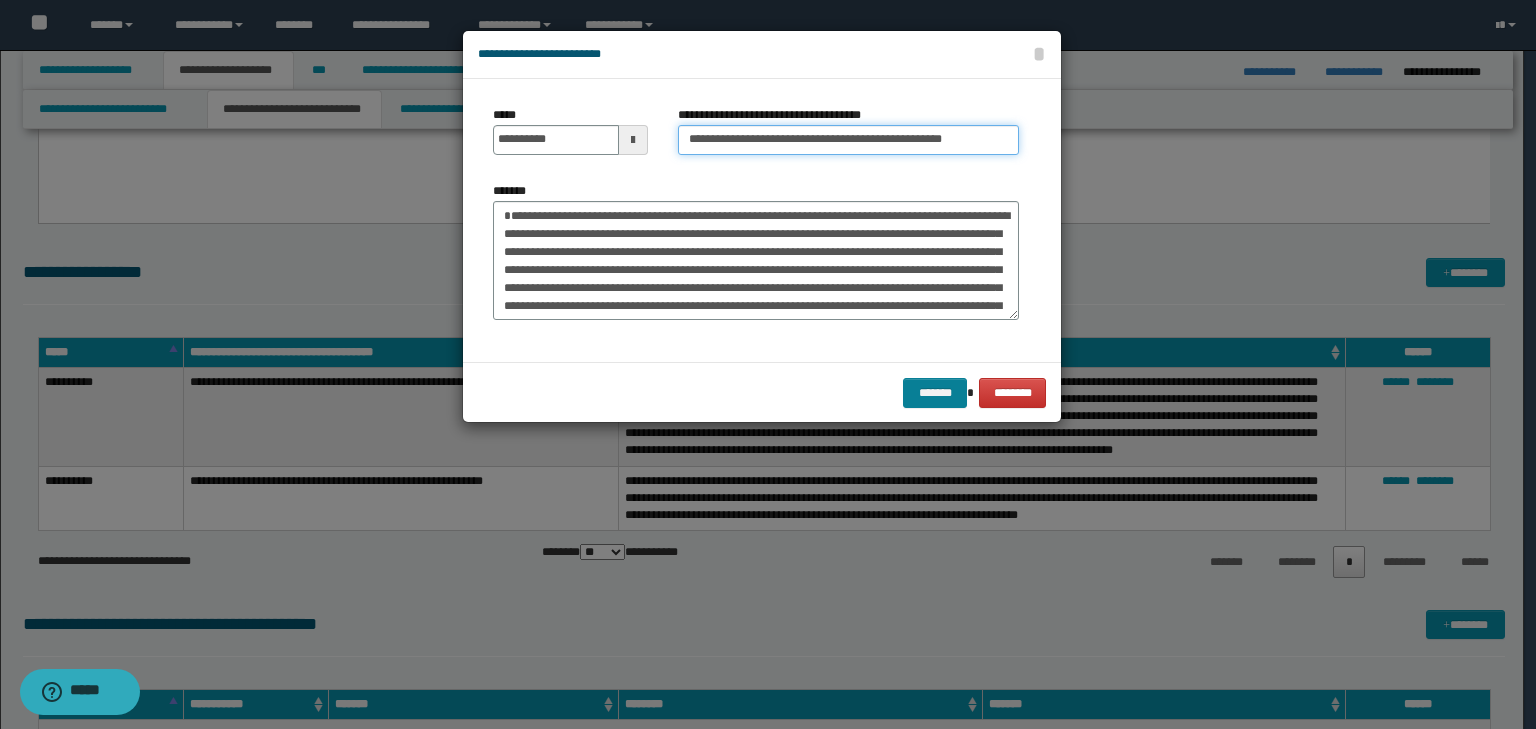 type on "**********" 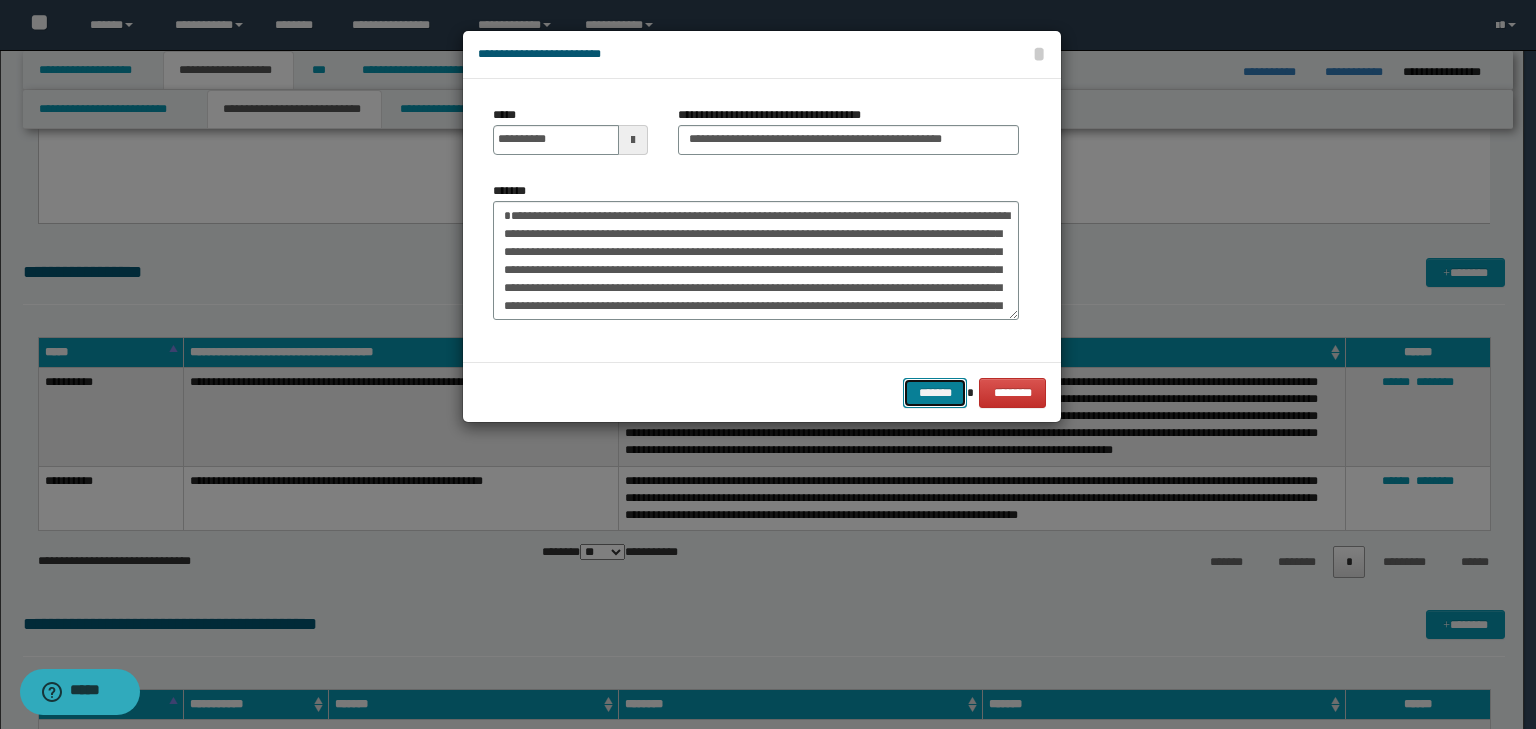 click on "*******" at bounding box center [935, 393] 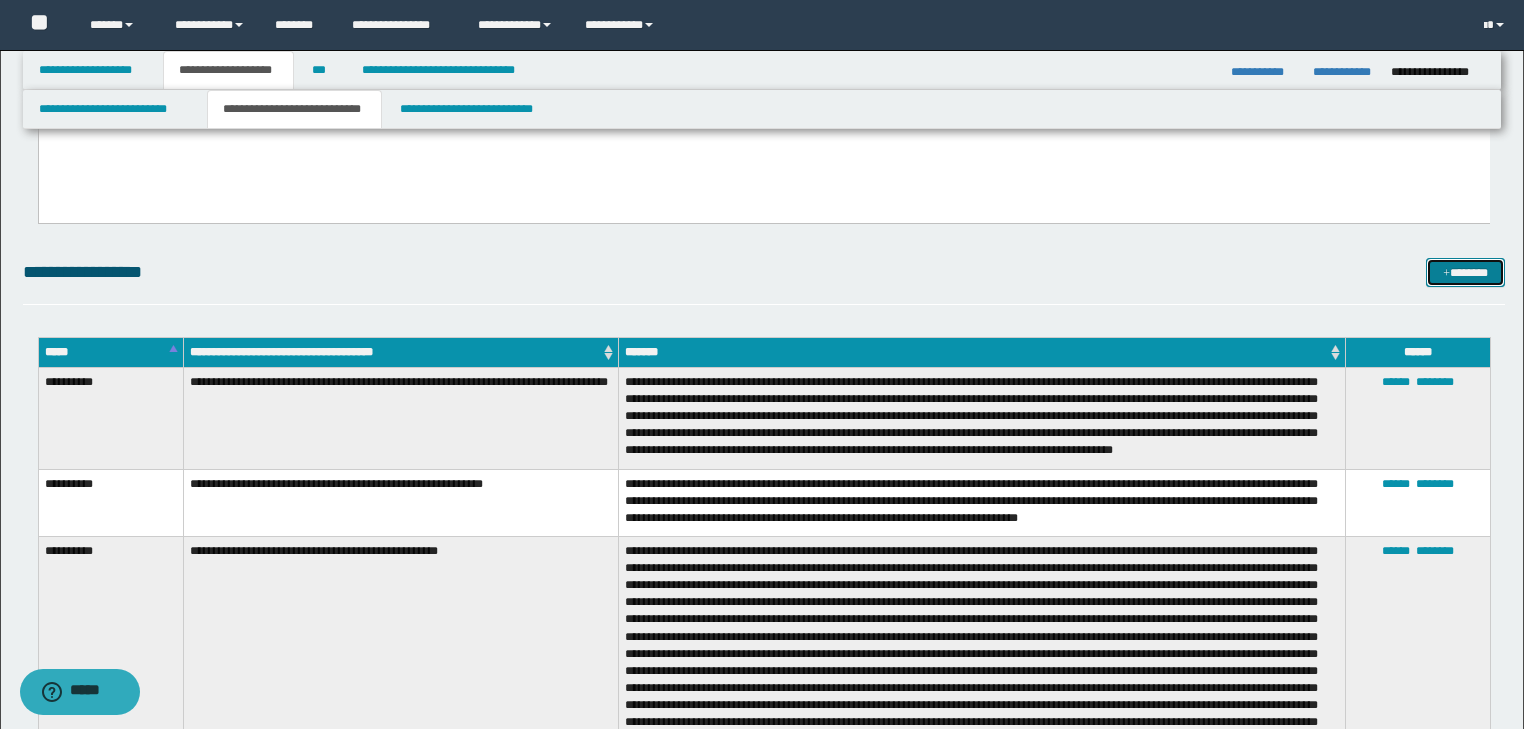 click on "*******" at bounding box center (1465, 273) 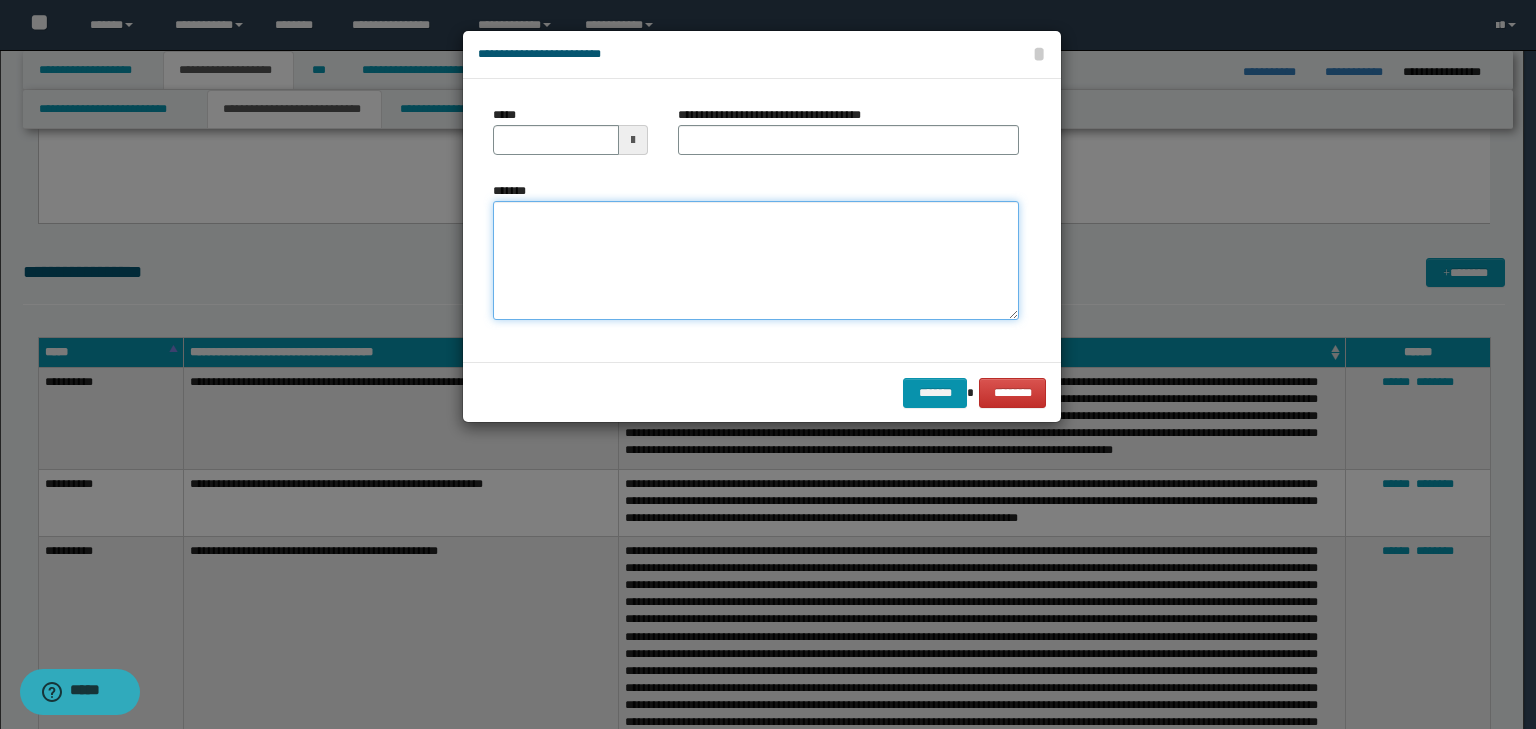click on "*******" at bounding box center [756, 261] 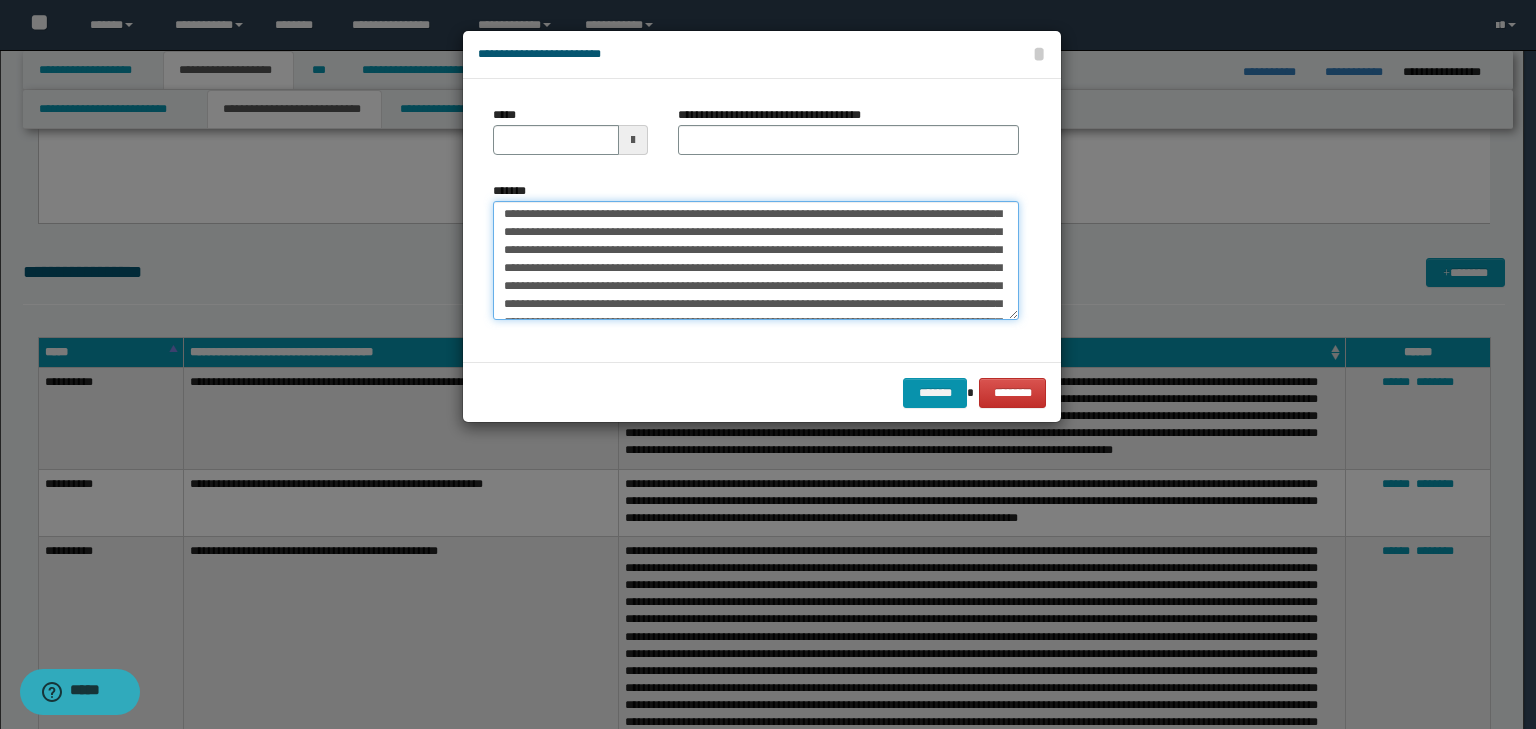 scroll, scrollTop: 0, scrollLeft: 0, axis: both 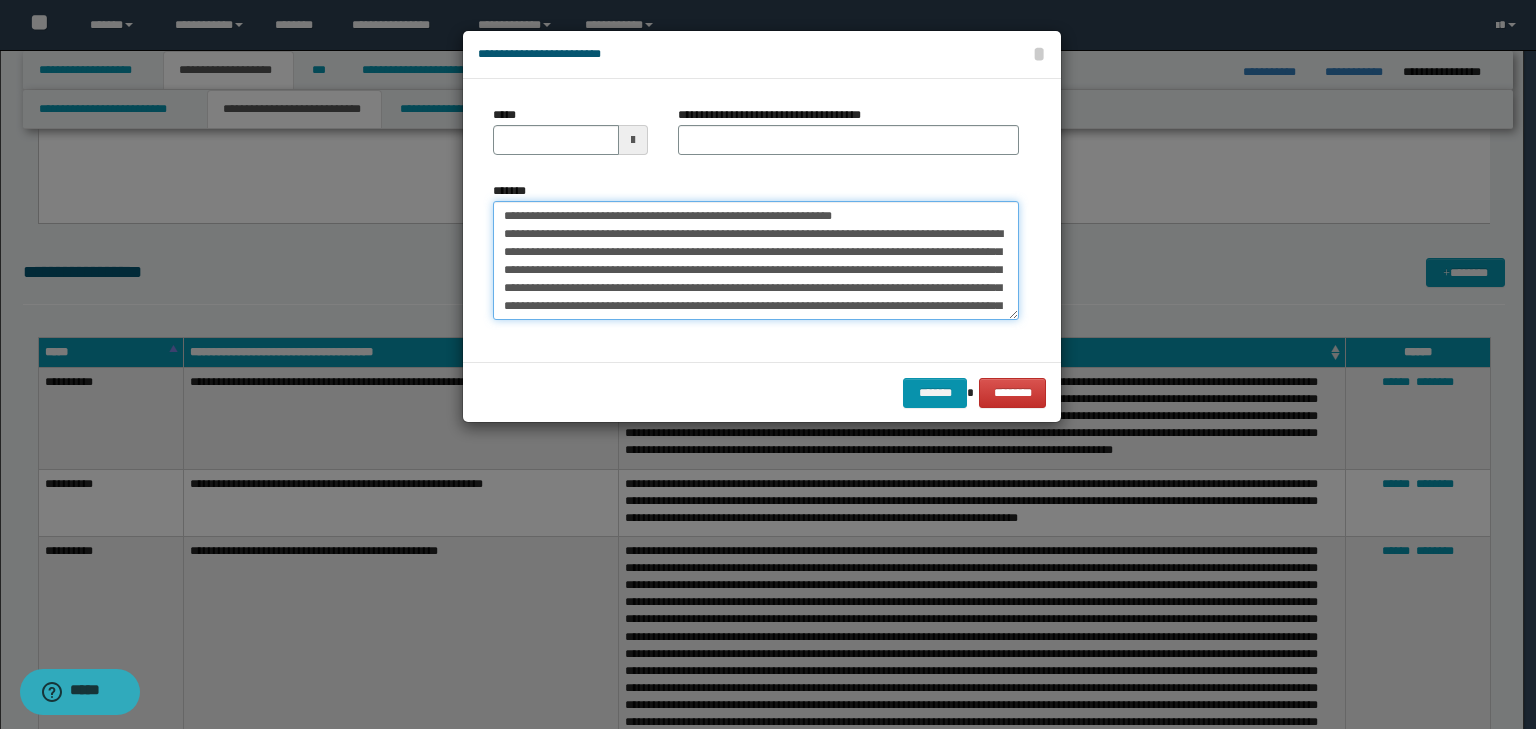 drag, startPoint x: 564, startPoint y: 212, endPoint x: 452, endPoint y: 201, distance: 112.53888 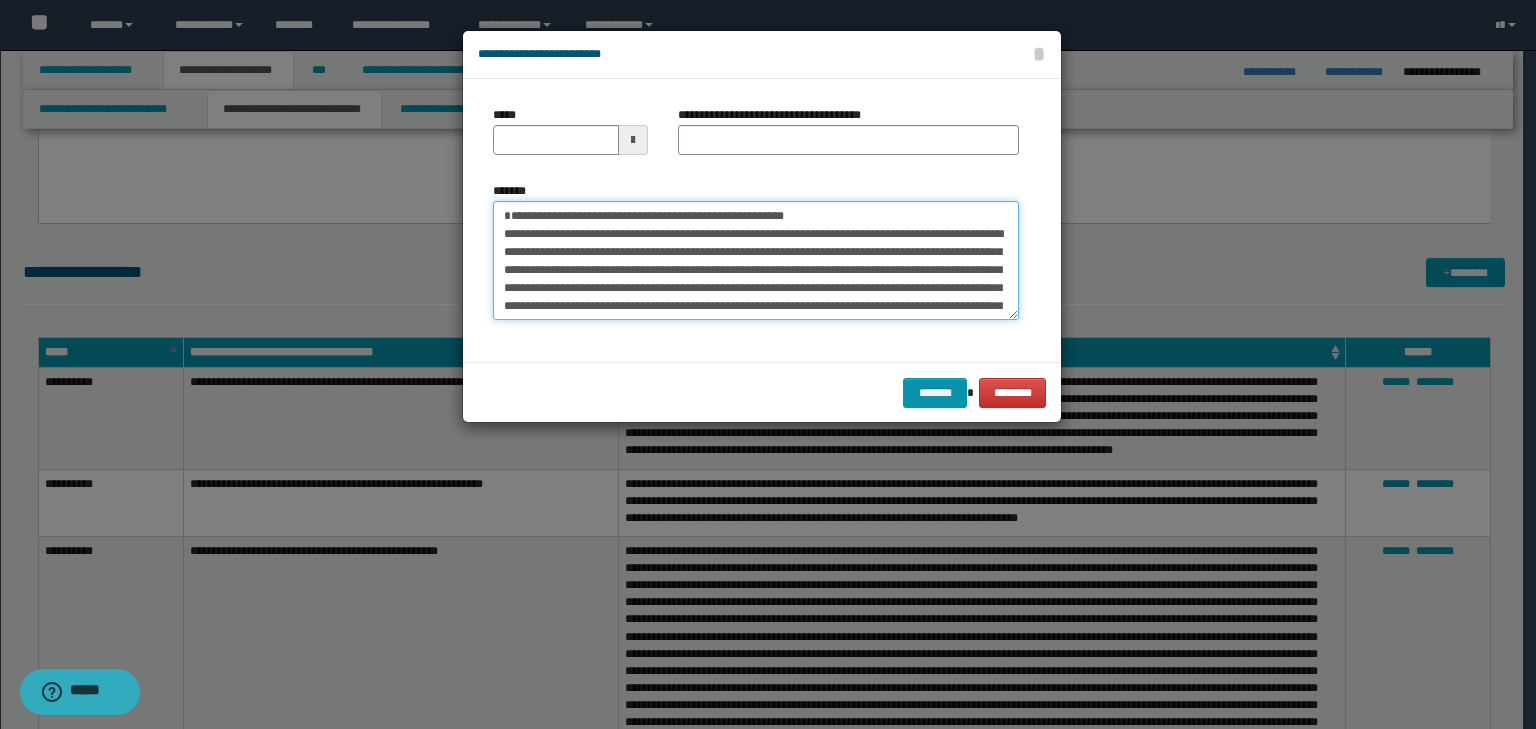 type 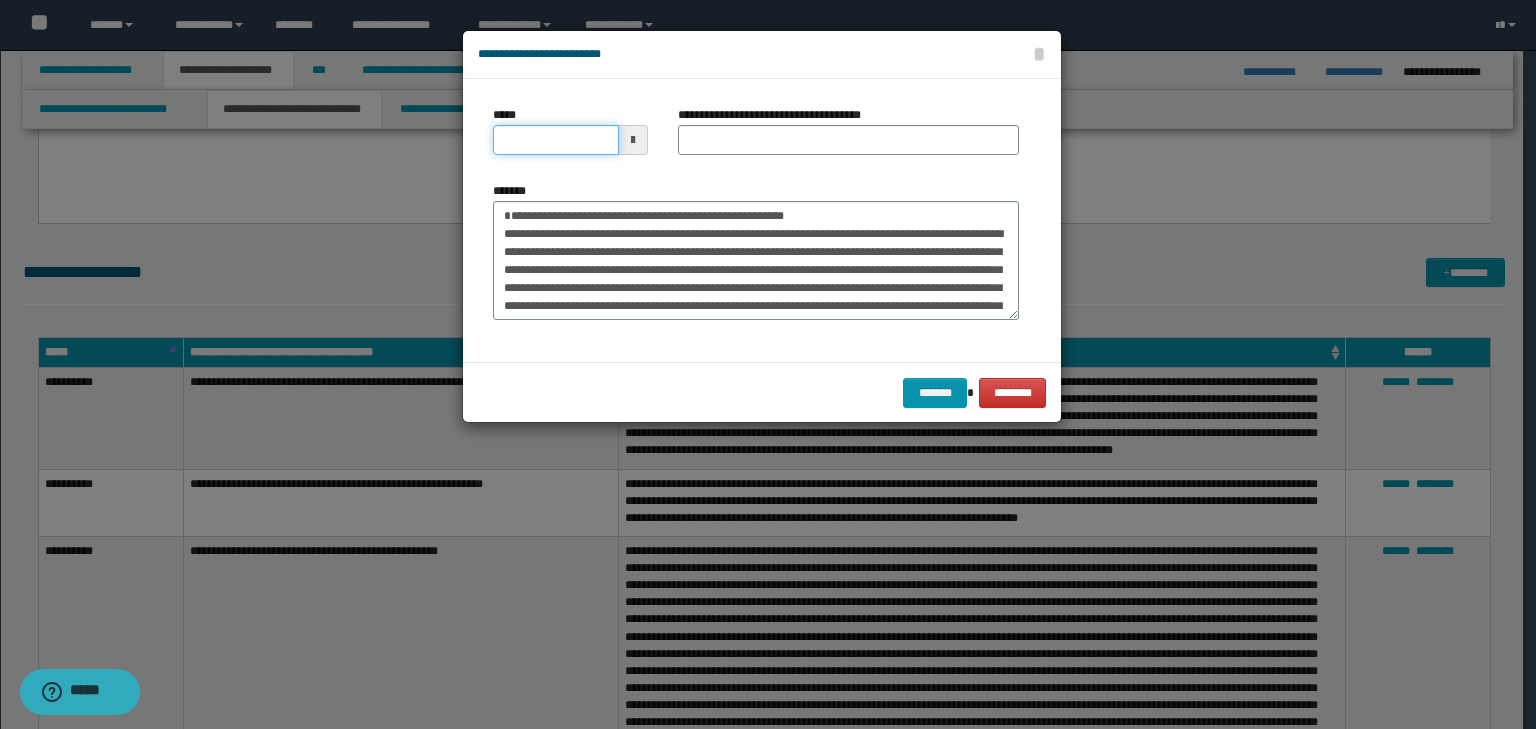 click on "*****" at bounding box center [556, 140] 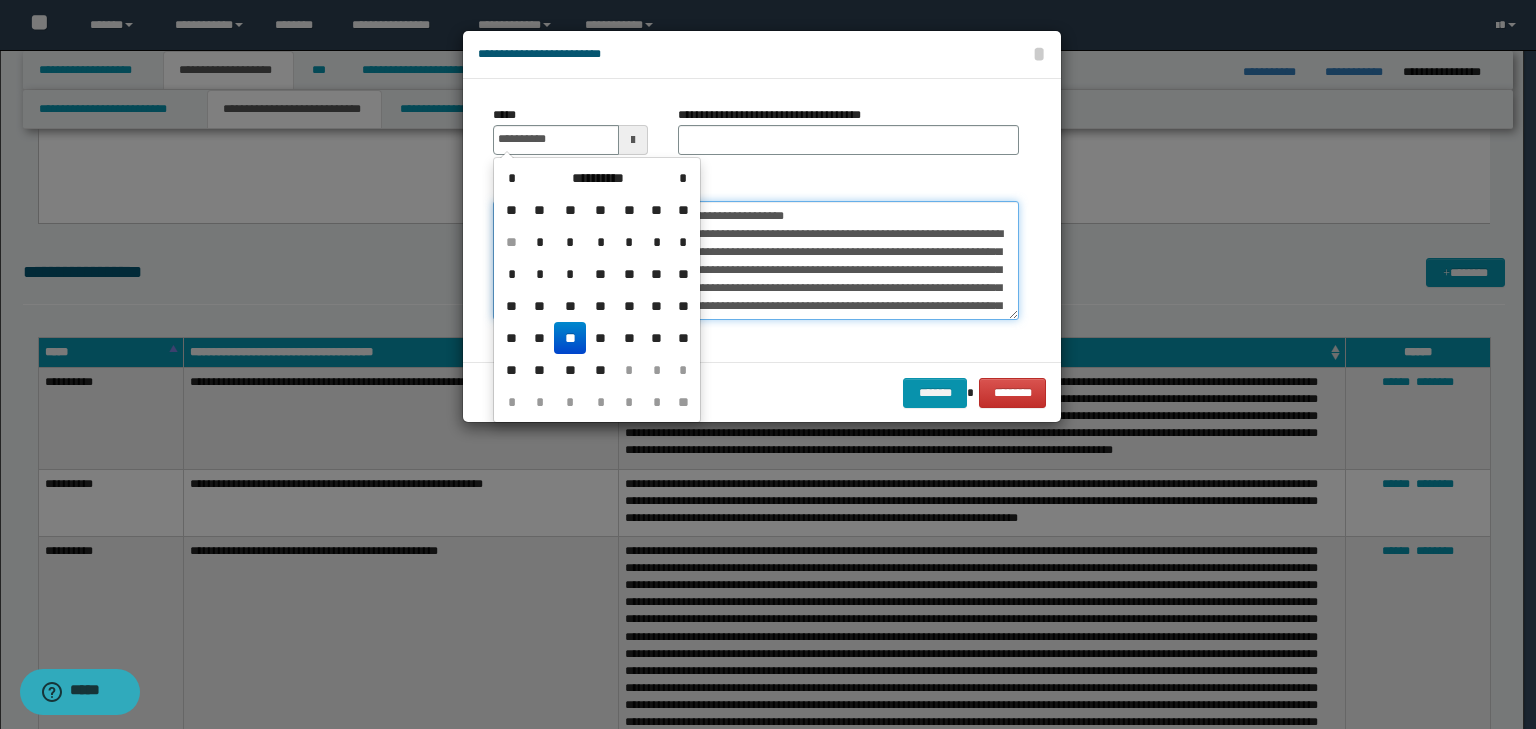 type on "**********" 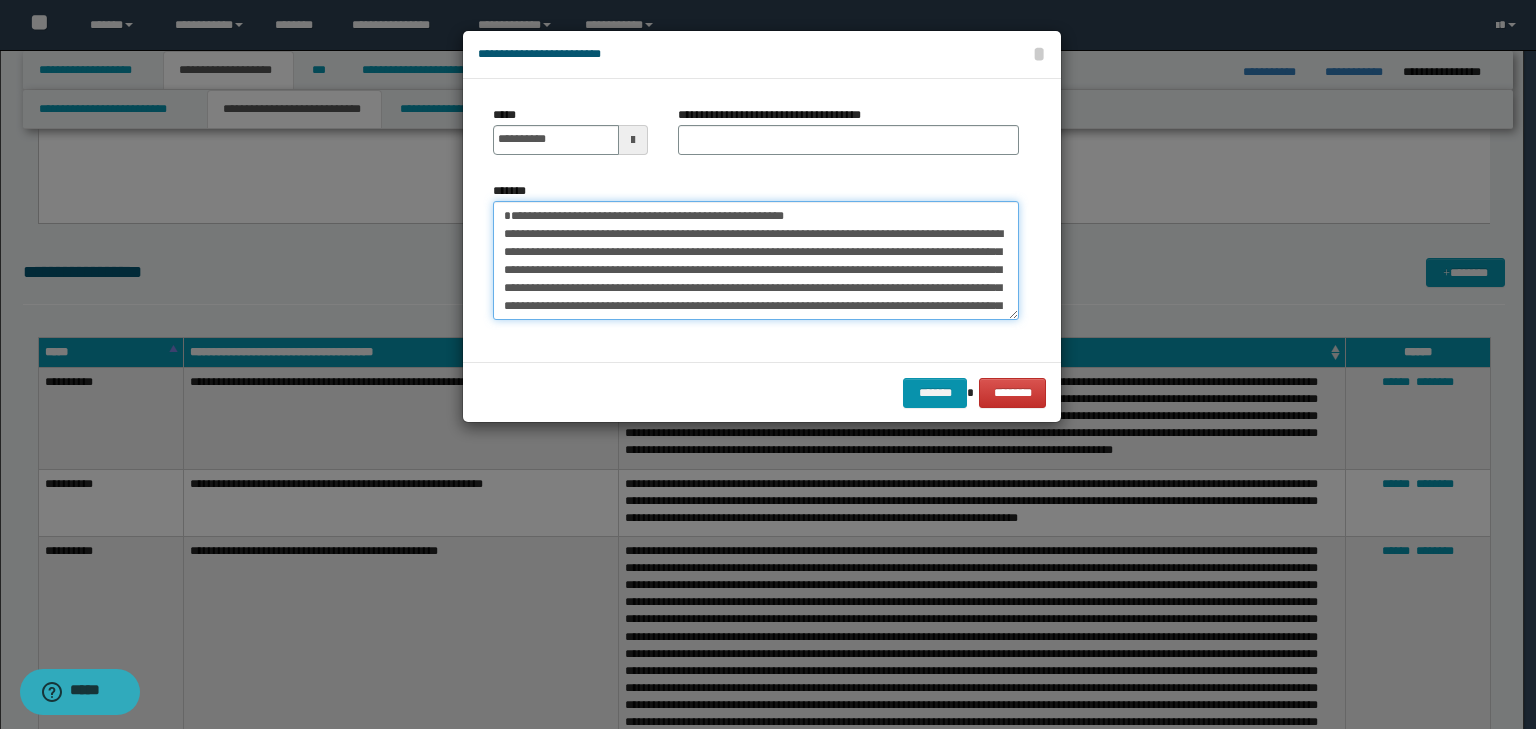 drag, startPoint x: 876, startPoint y: 219, endPoint x: 261, endPoint y: 167, distance: 617.19446 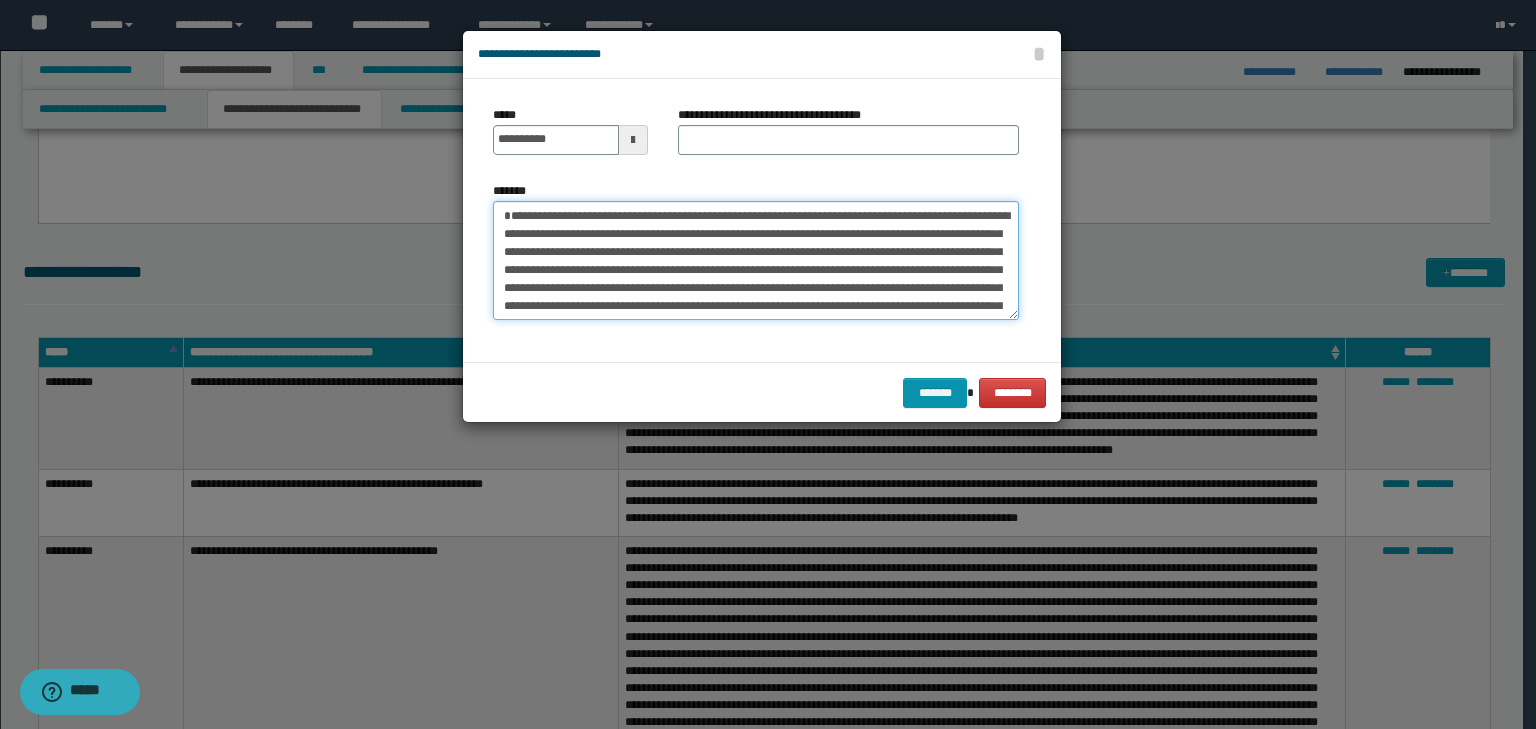 type on "**********" 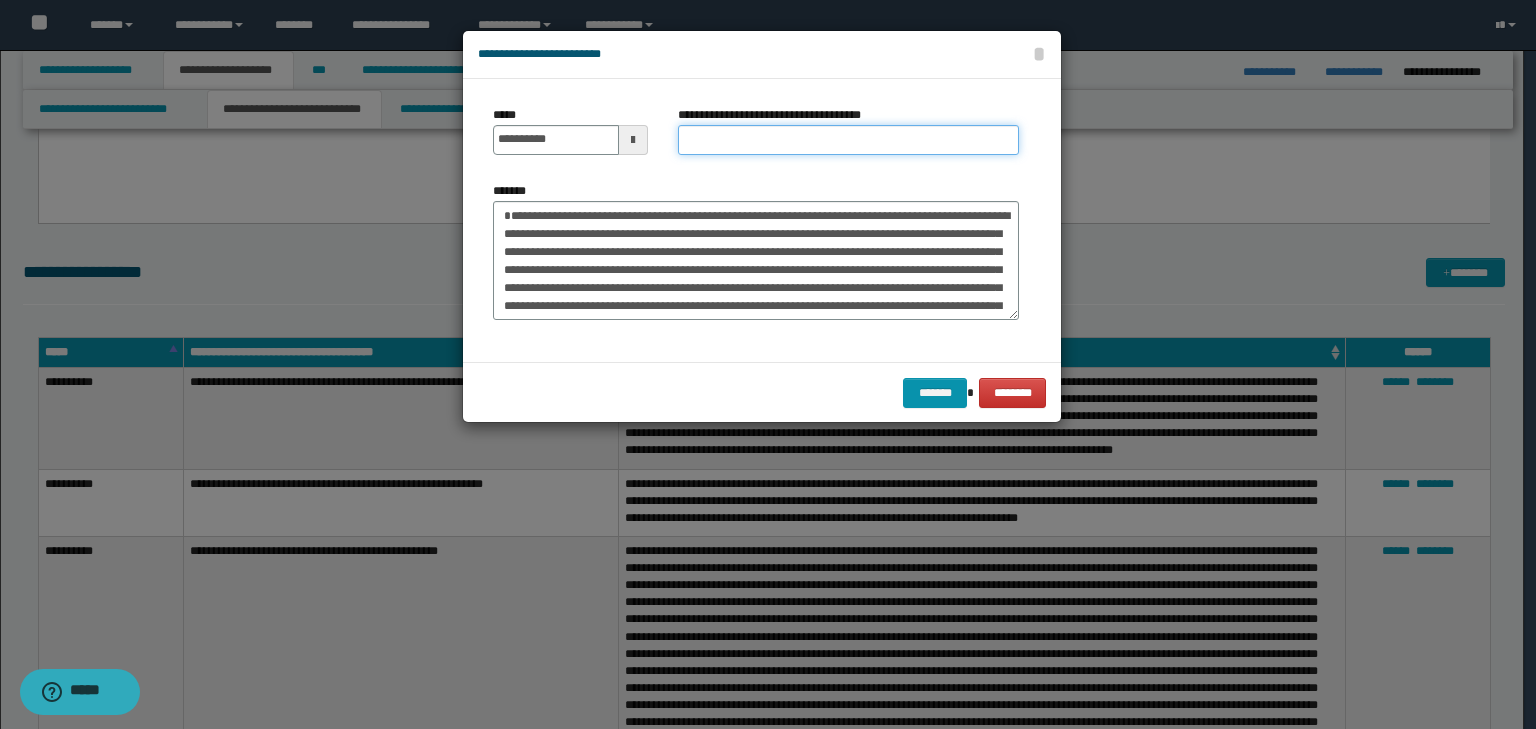 click on "**********" at bounding box center [848, 140] 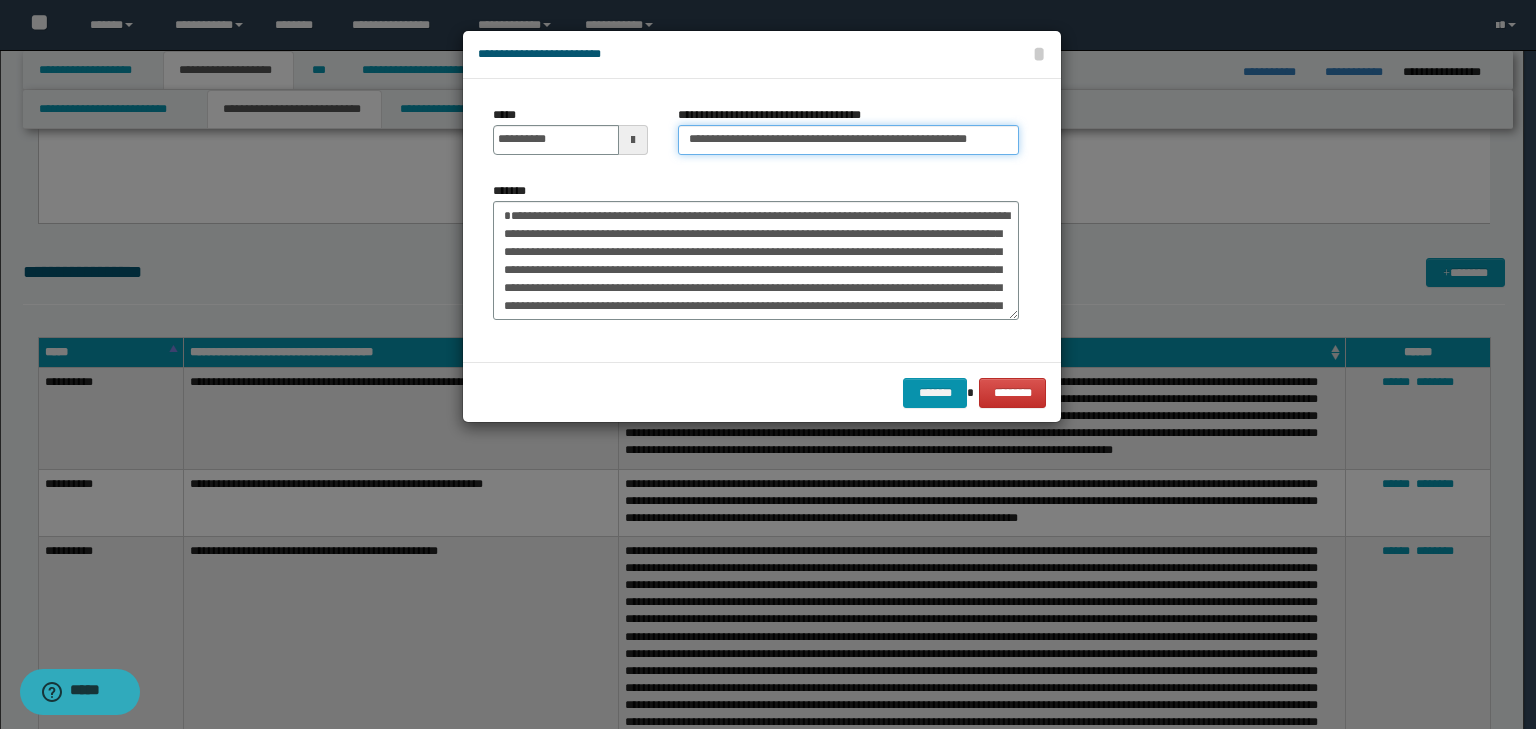 scroll, scrollTop: 0, scrollLeft: 34, axis: horizontal 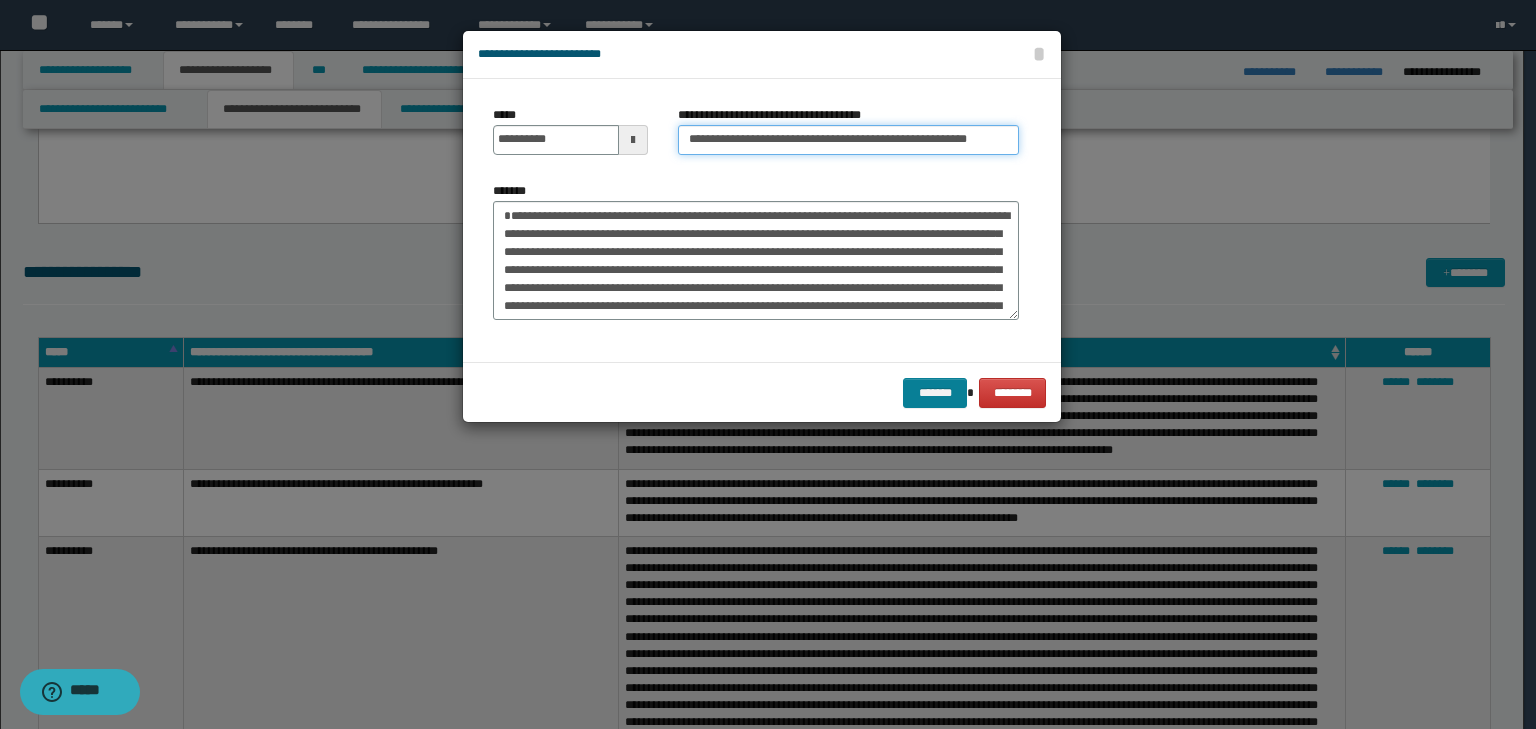 type on "**********" 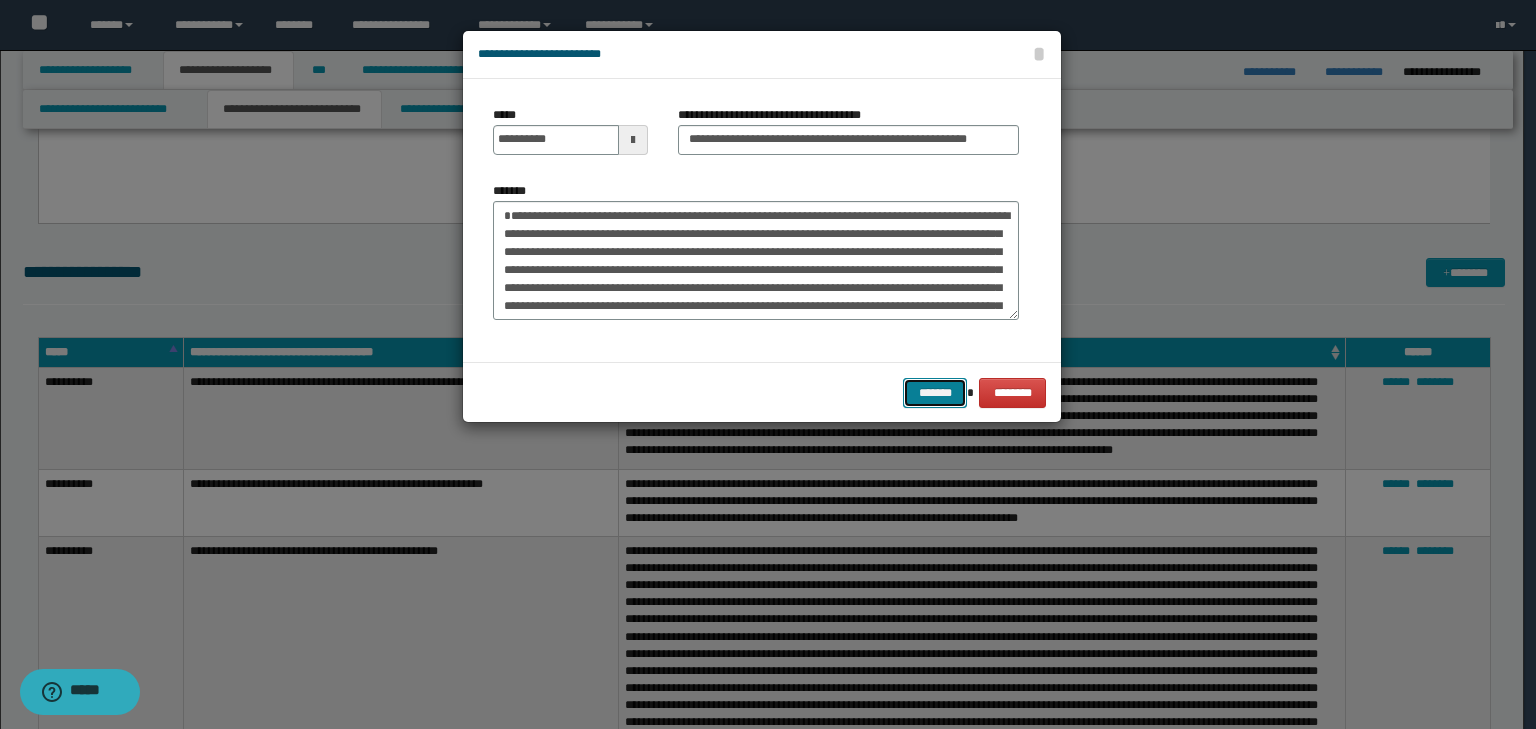 click on "*******" at bounding box center [935, 393] 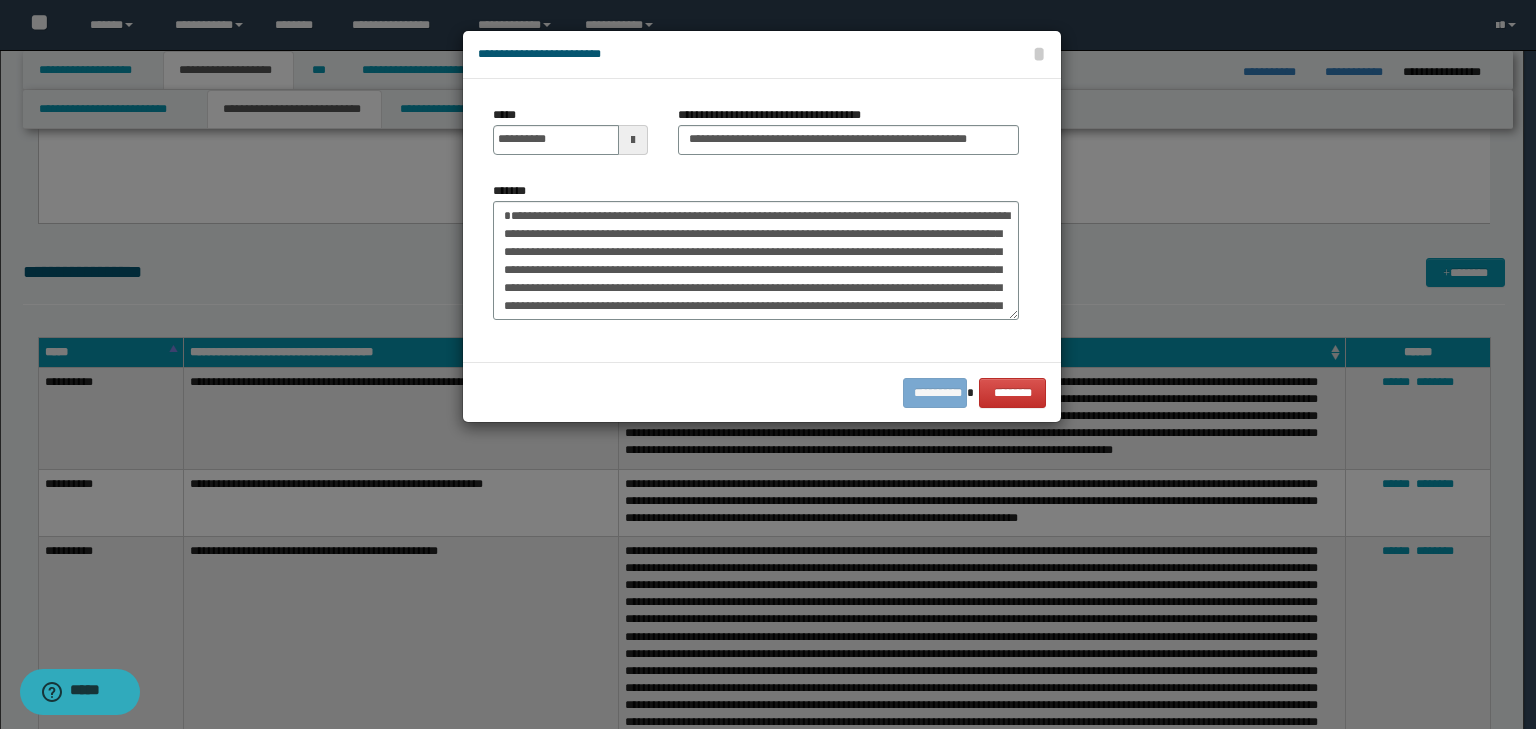 scroll, scrollTop: 0, scrollLeft: 0, axis: both 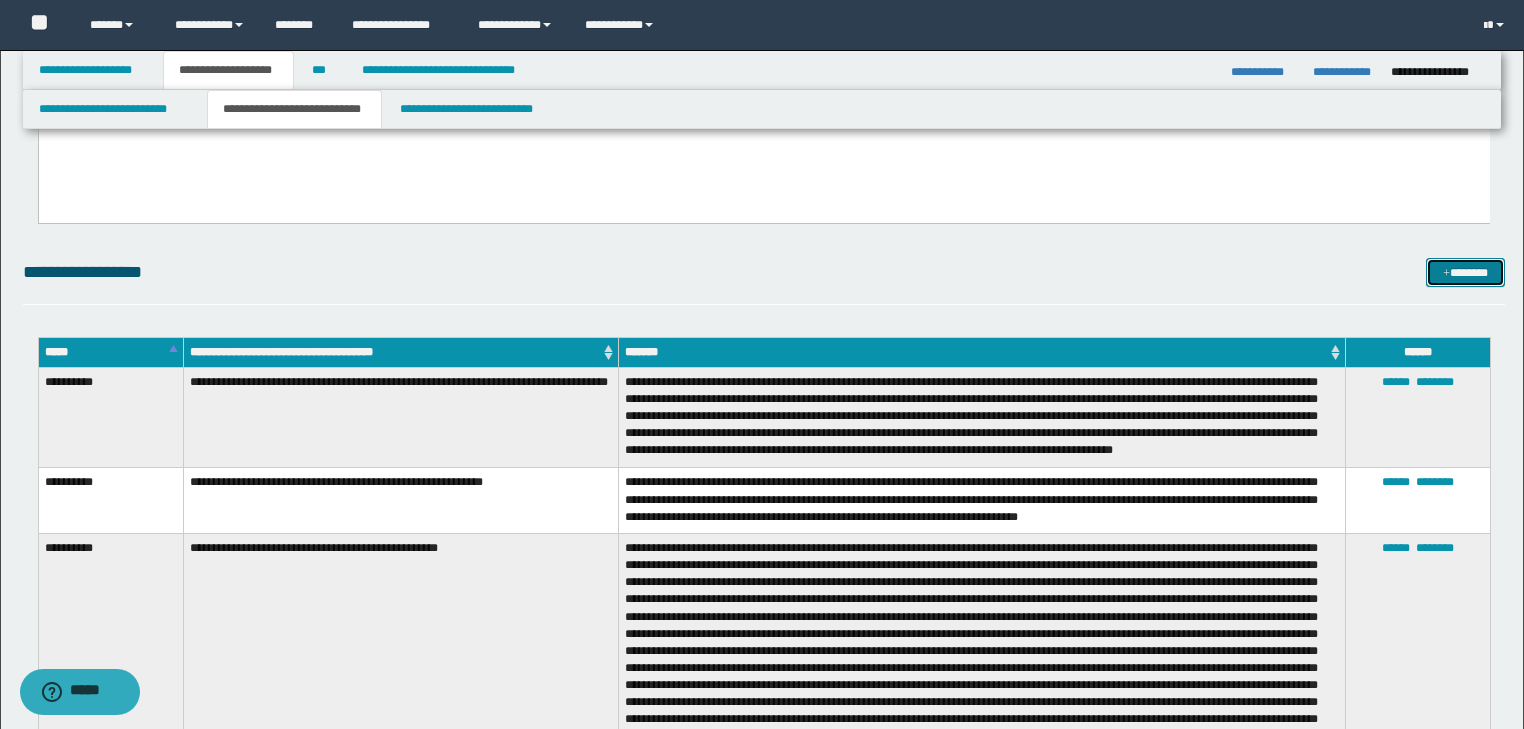 click on "*******" at bounding box center (1465, 273) 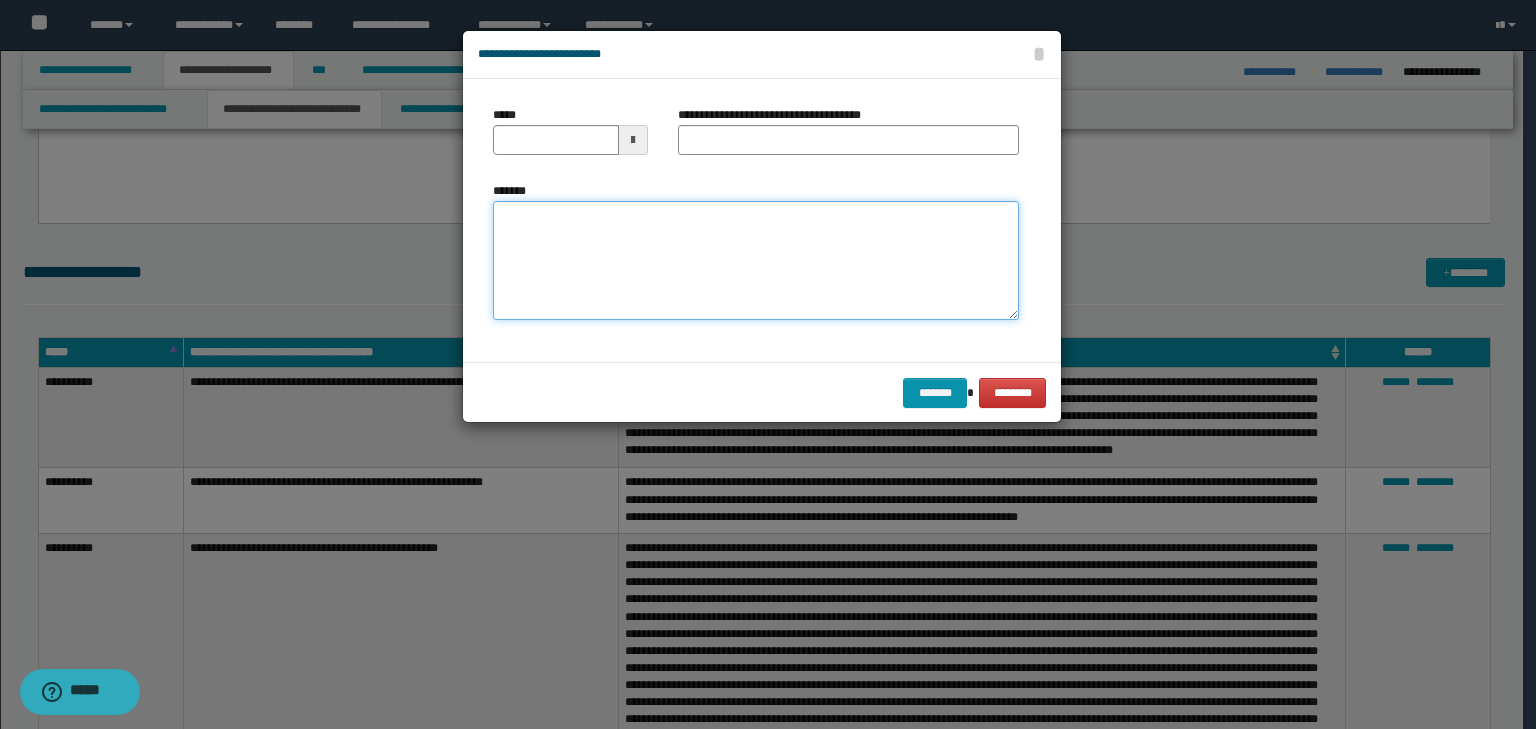 drag, startPoint x: 740, startPoint y: 224, endPoint x: 686, endPoint y: 232, distance: 54.589375 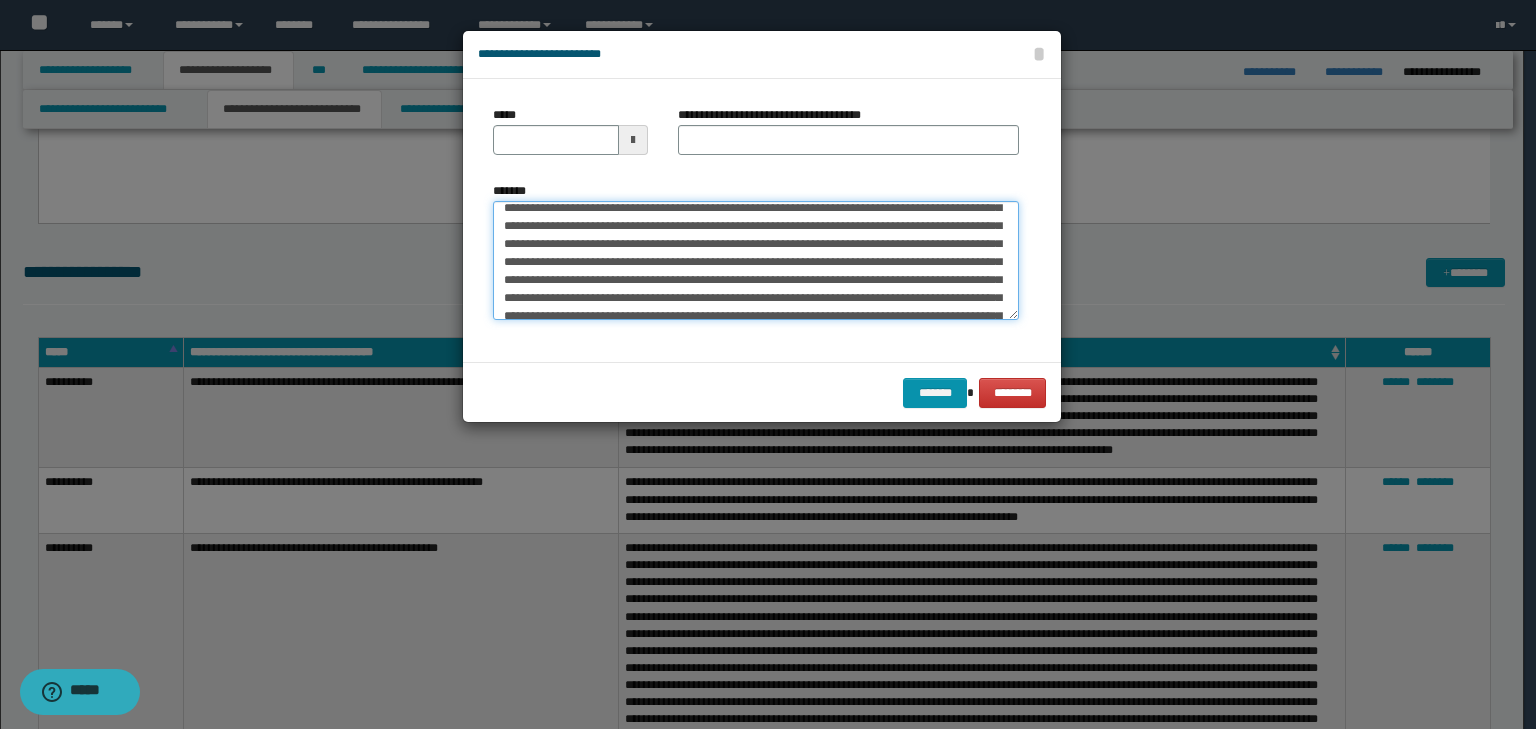 scroll, scrollTop: 0, scrollLeft: 0, axis: both 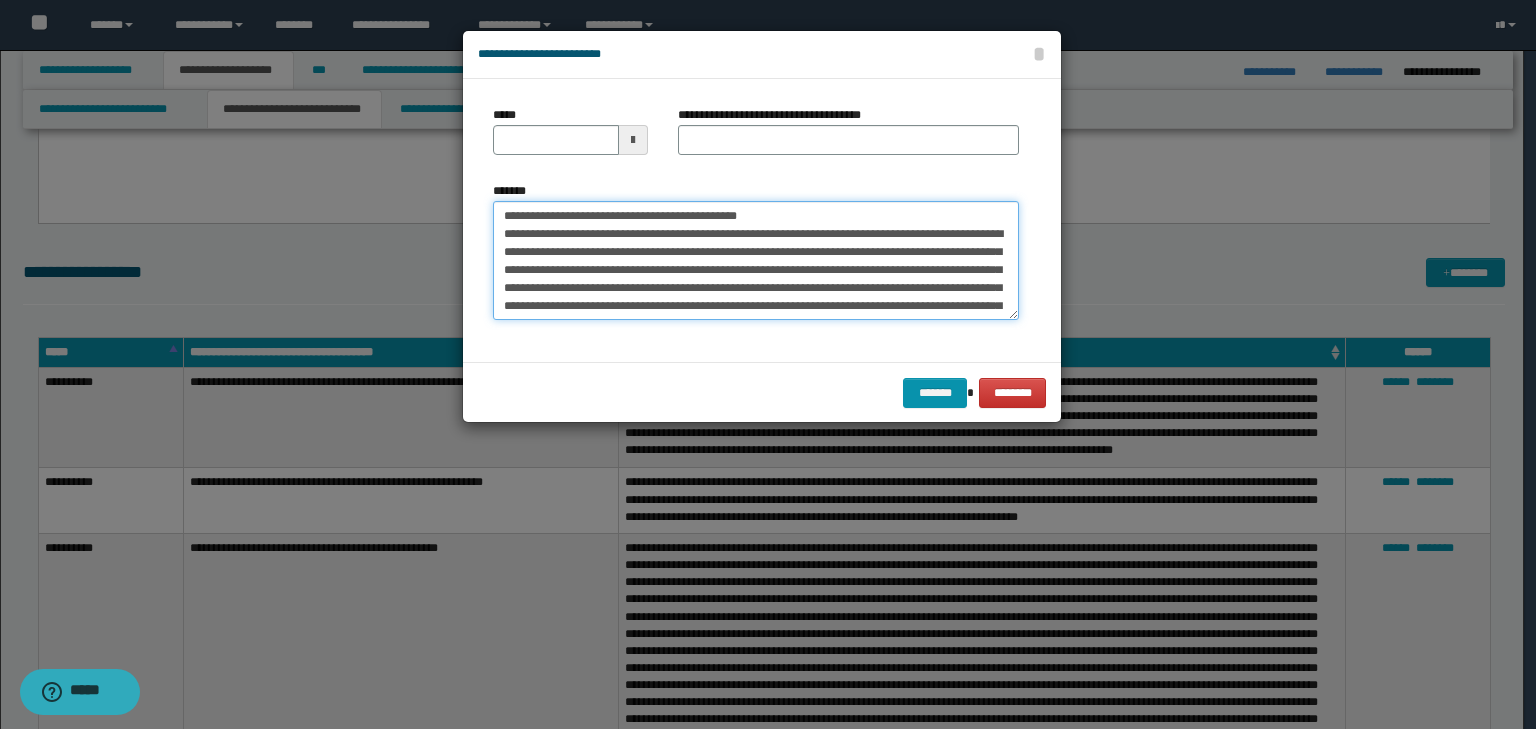 drag, startPoint x: 567, startPoint y: 212, endPoint x: 448, endPoint y: 192, distance: 120.66897 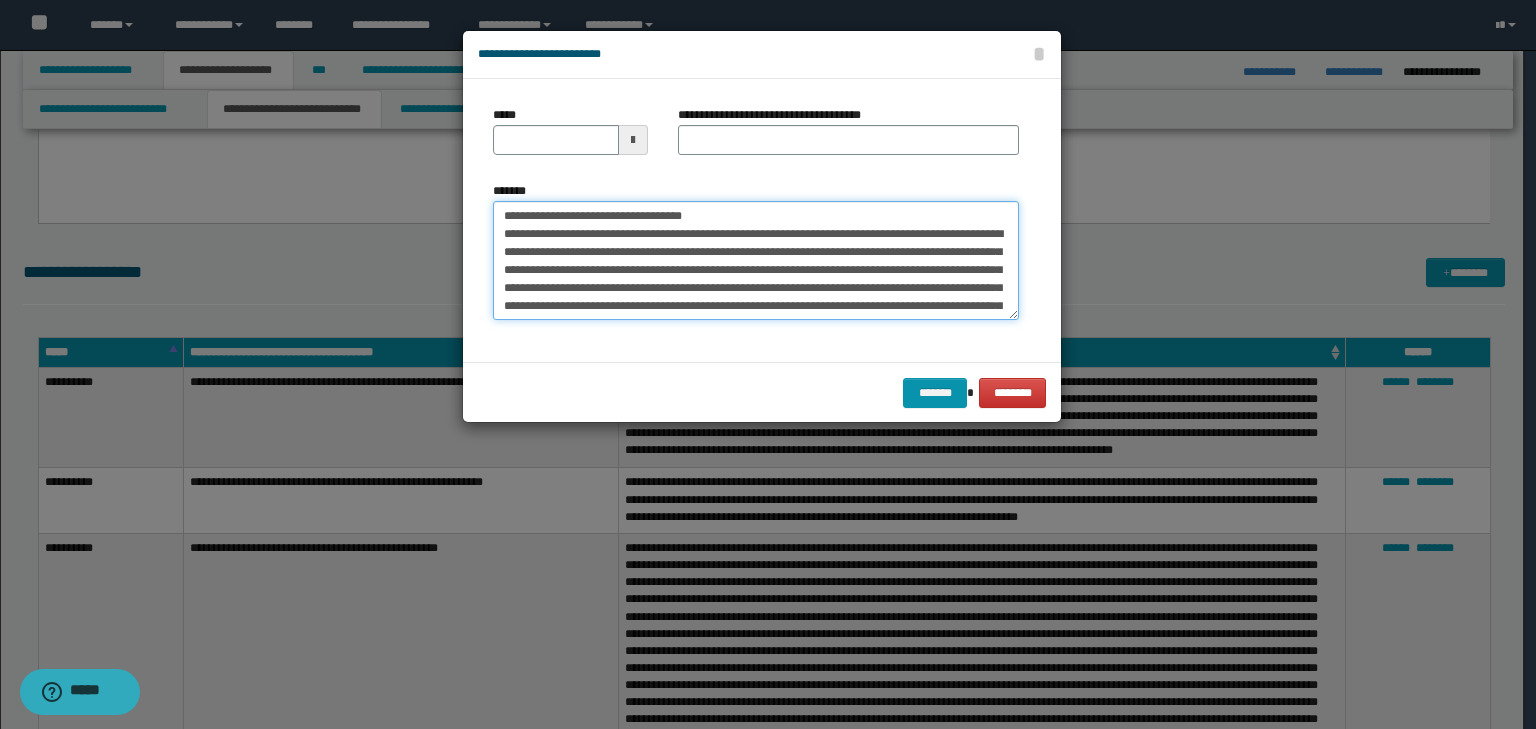 type 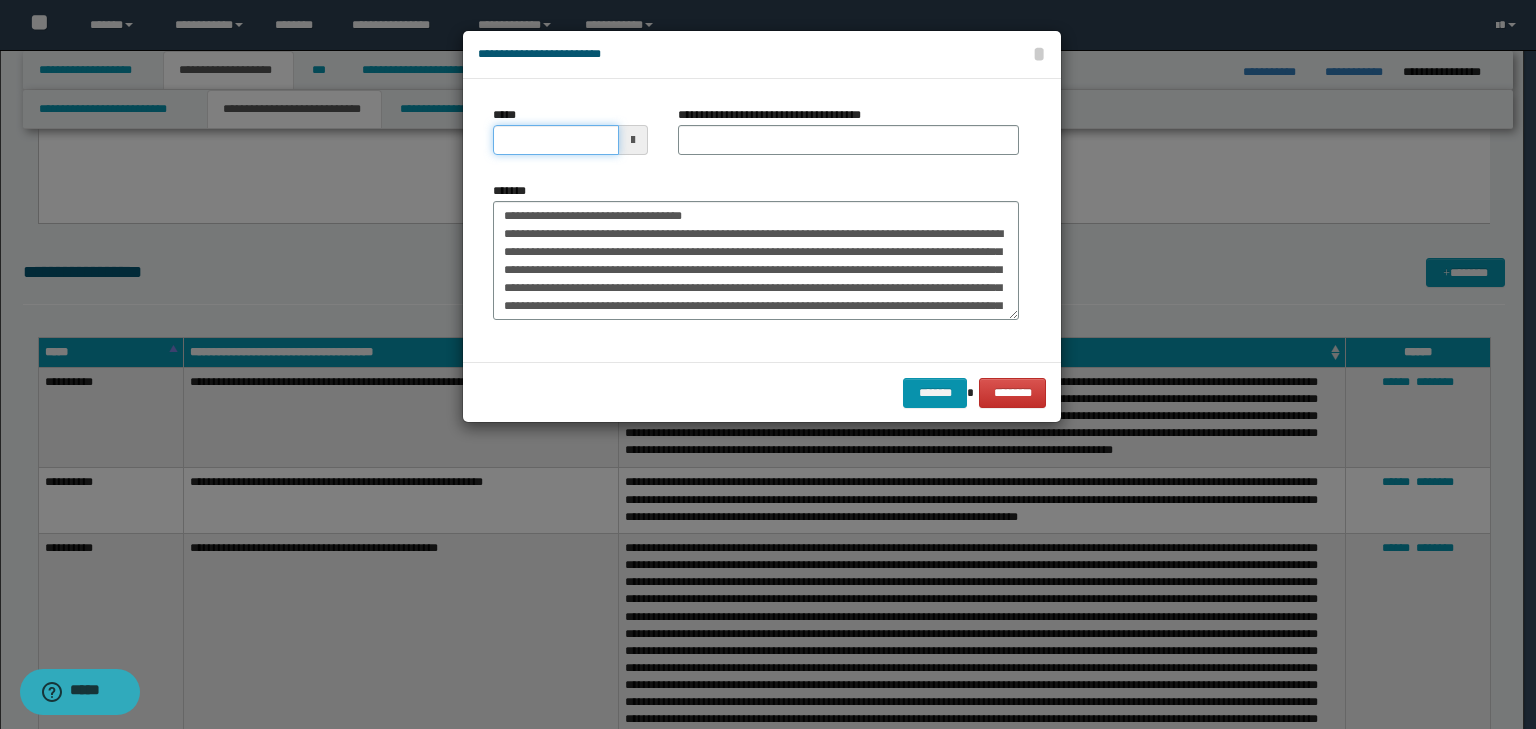 click on "*****" at bounding box center (556, 140) 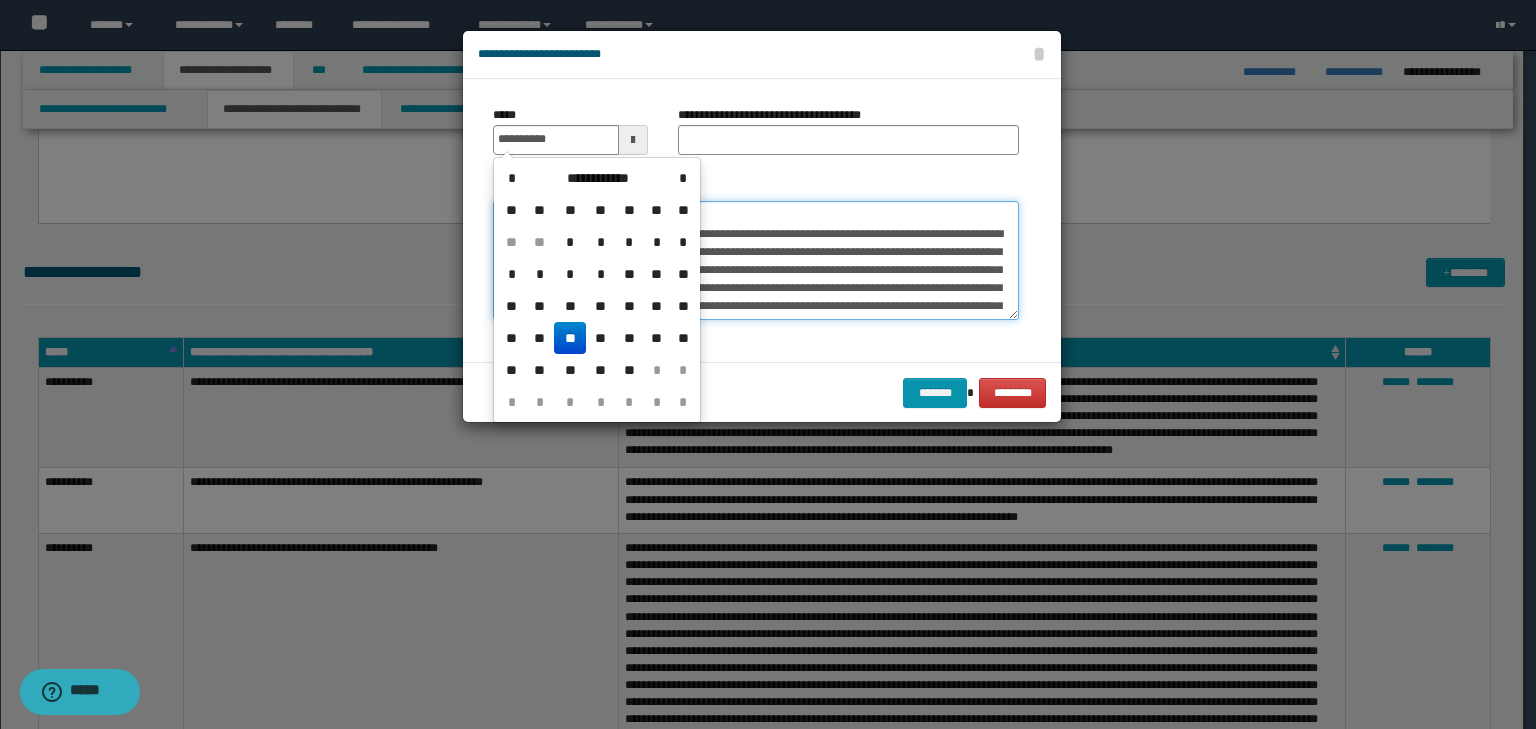 type on "**********" 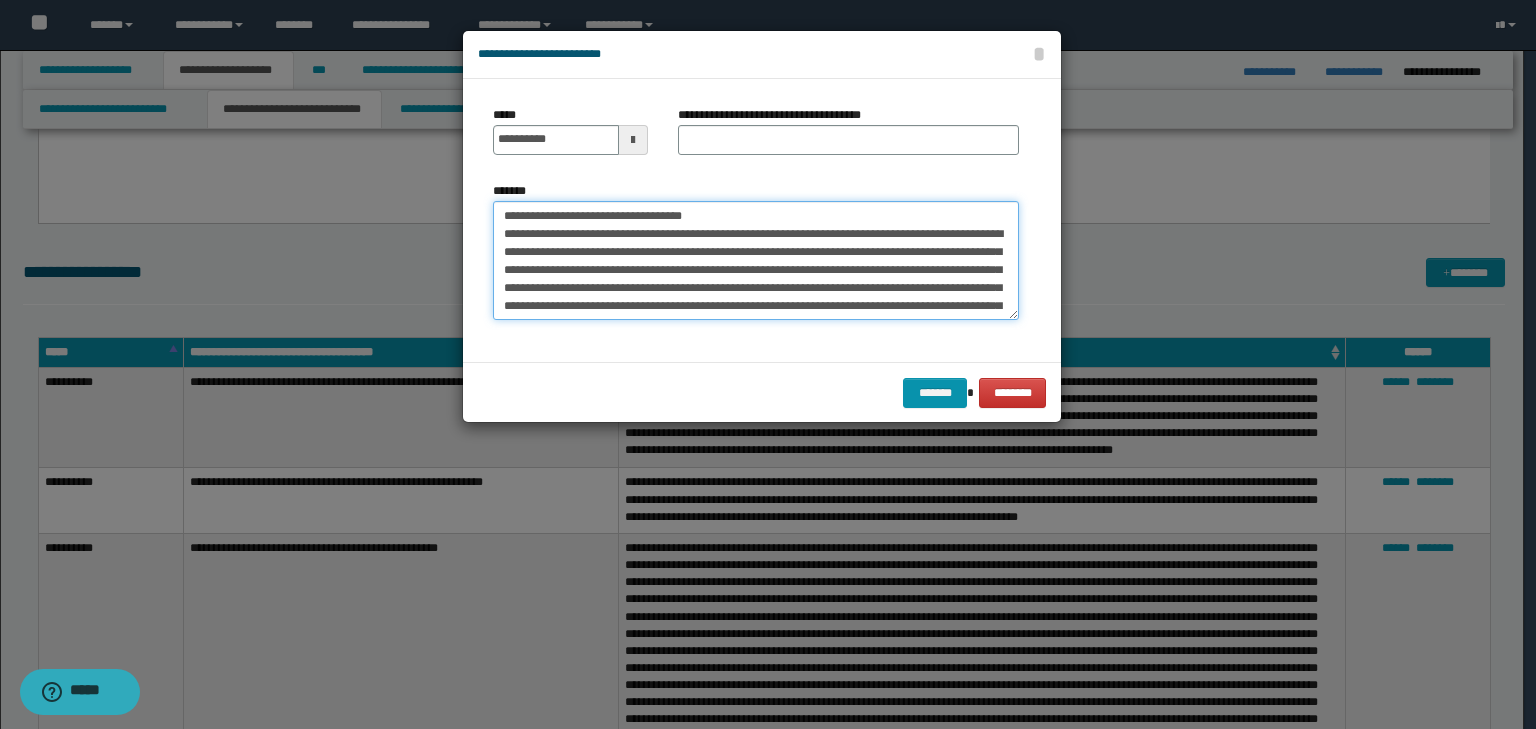 drag, startPoint x: 796, startPoint y: 216, endPoint x: 265, endPoint y: 177, distance: 532.4303 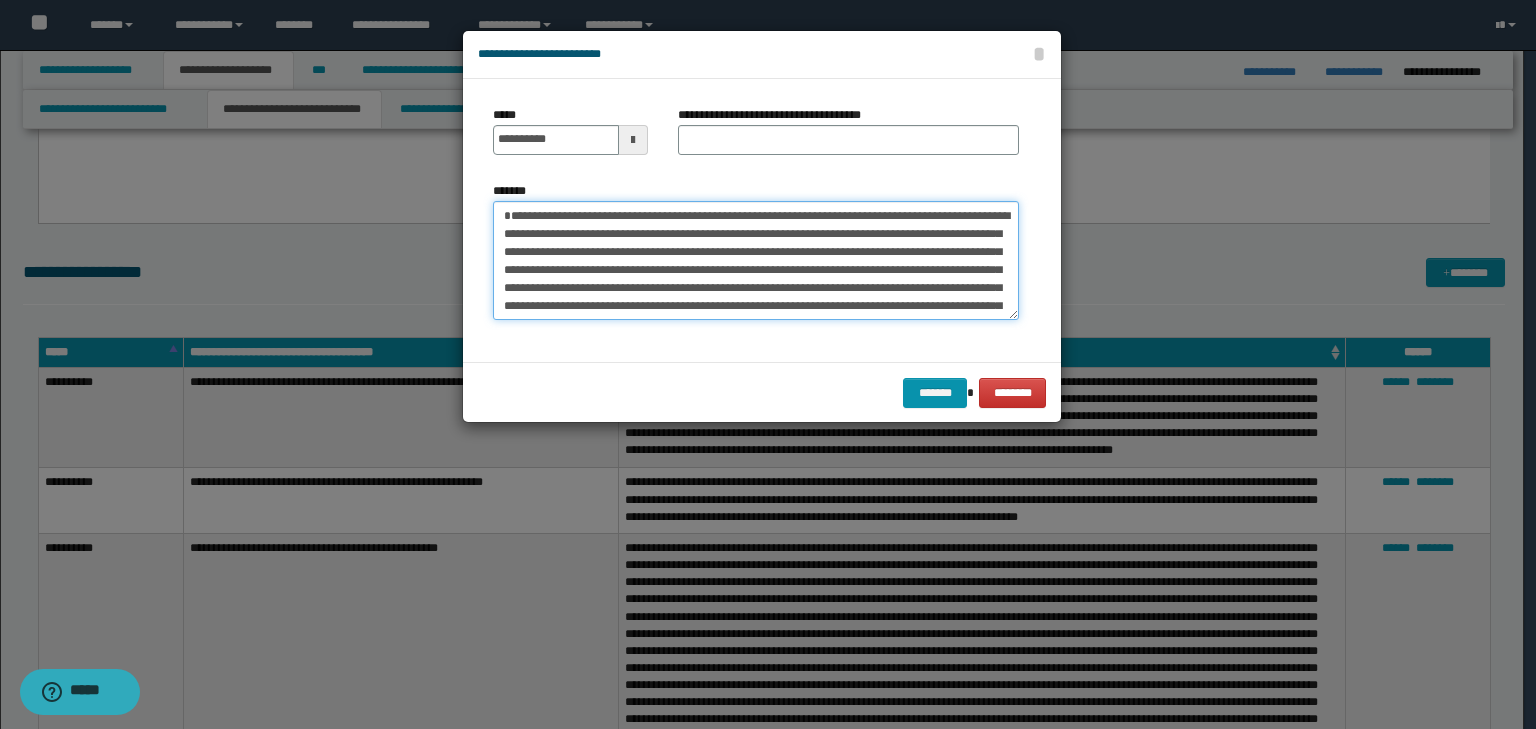 type on "**********" 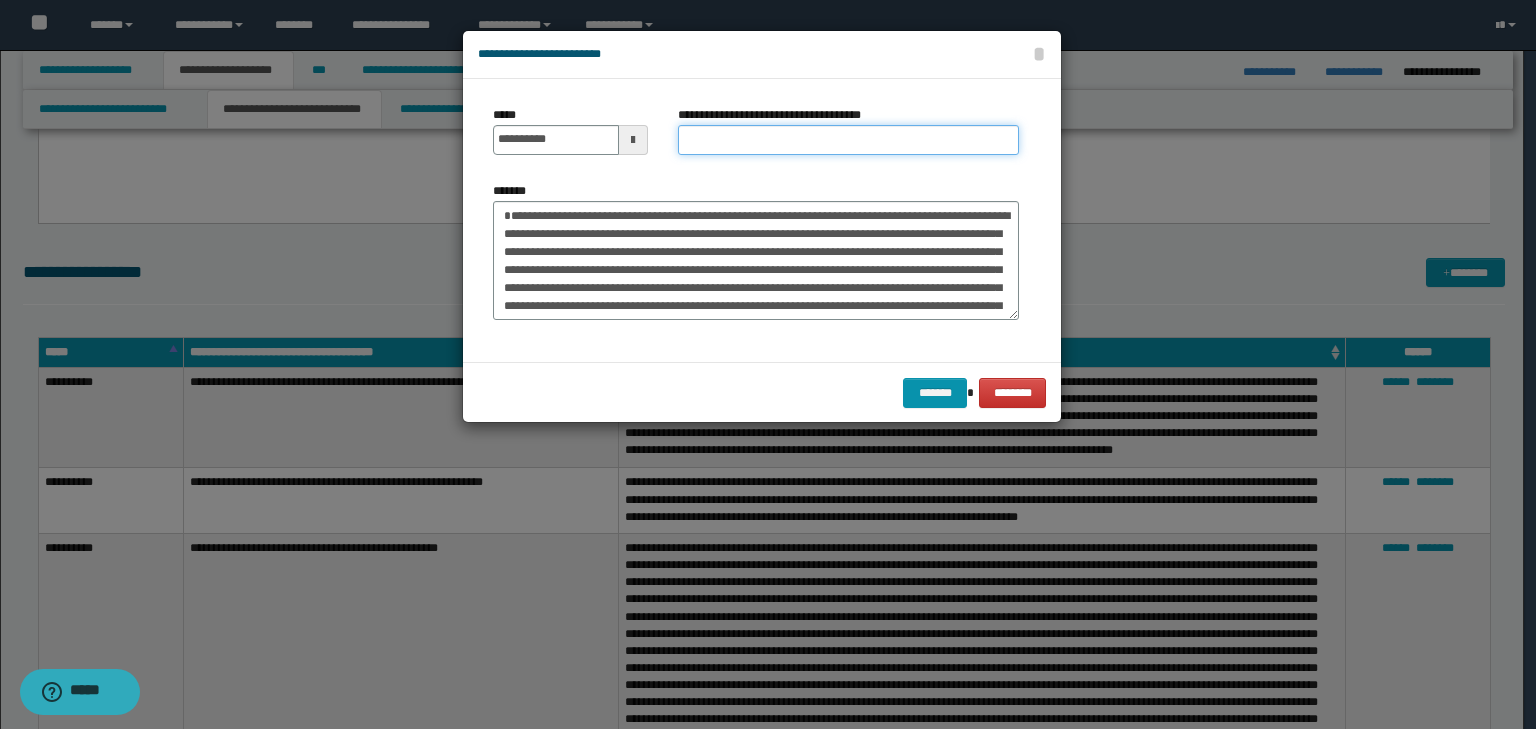 click on "**********" at bounding box center (848, 140) 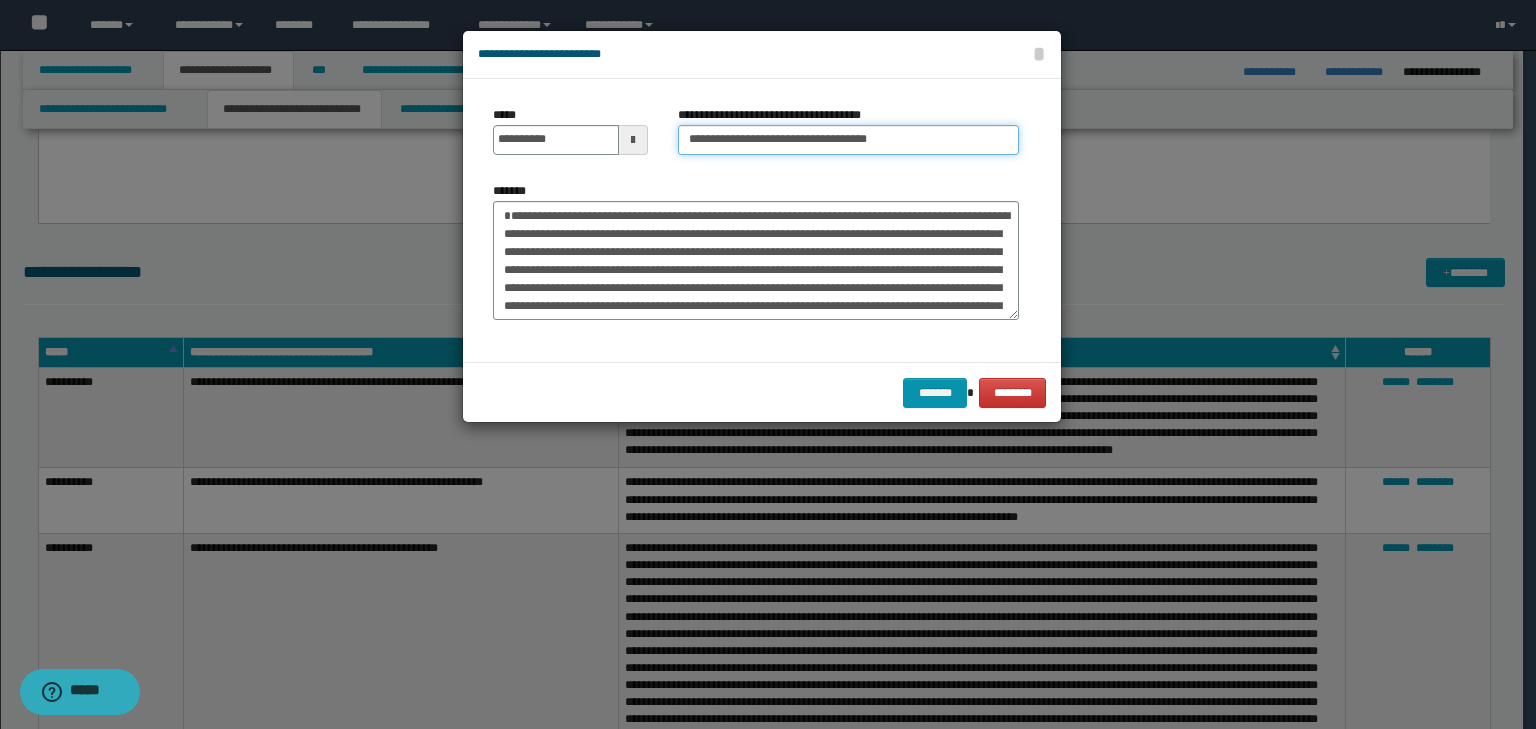 type on "**********" 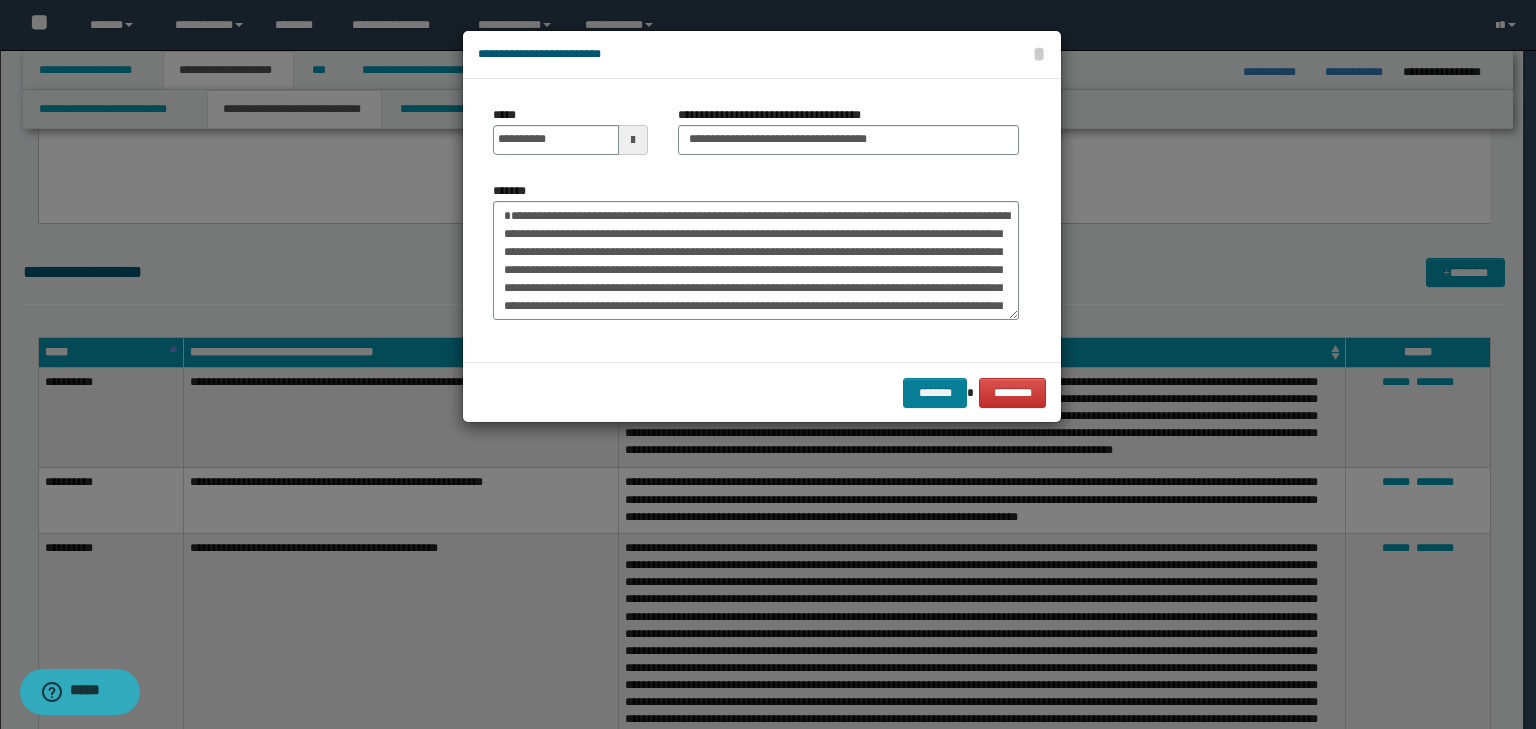 drag, startPoint x: 943, startPoint y: 367, endPoint x: 942, endPoint y: 383, distance: 16.03122 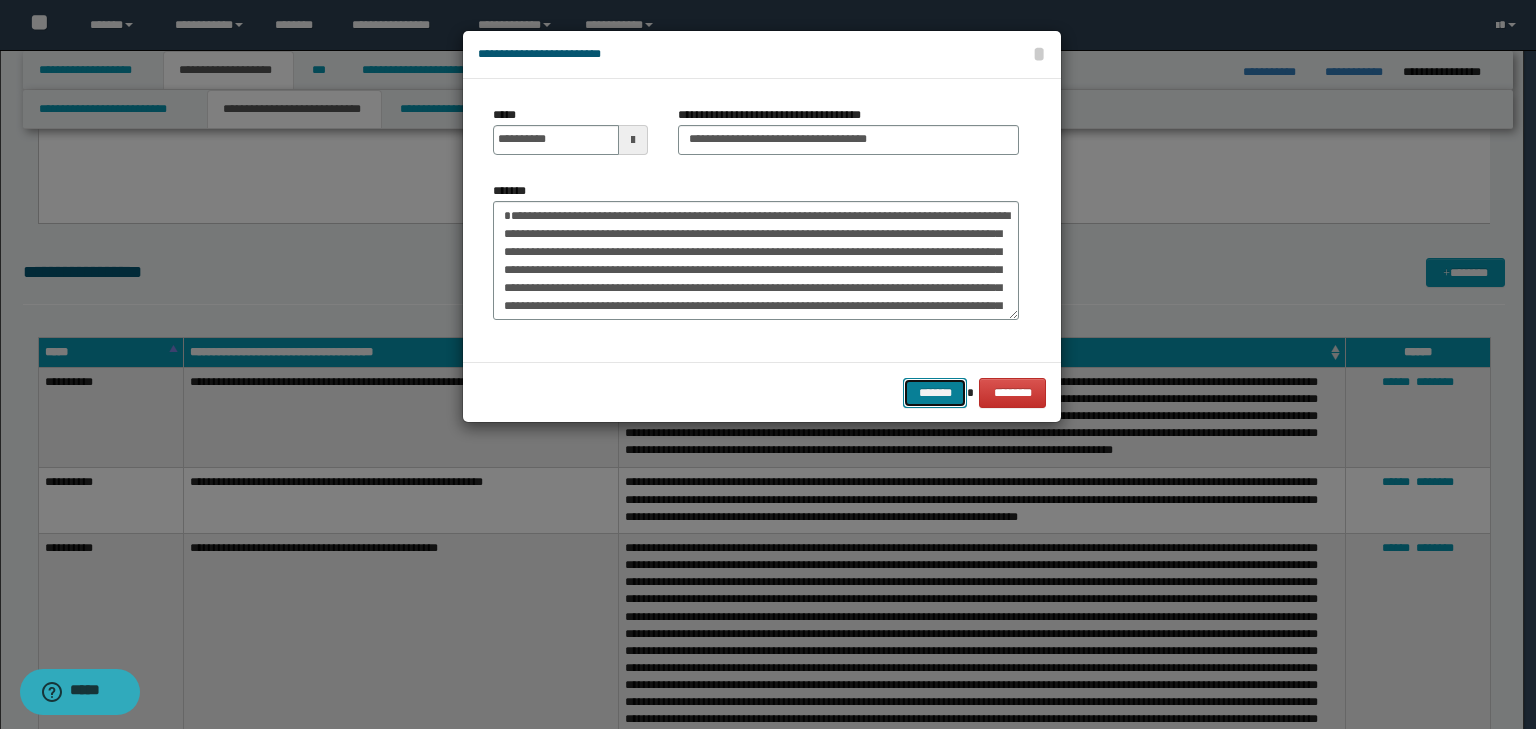 click on "*******" at bounding box center [935, 393] 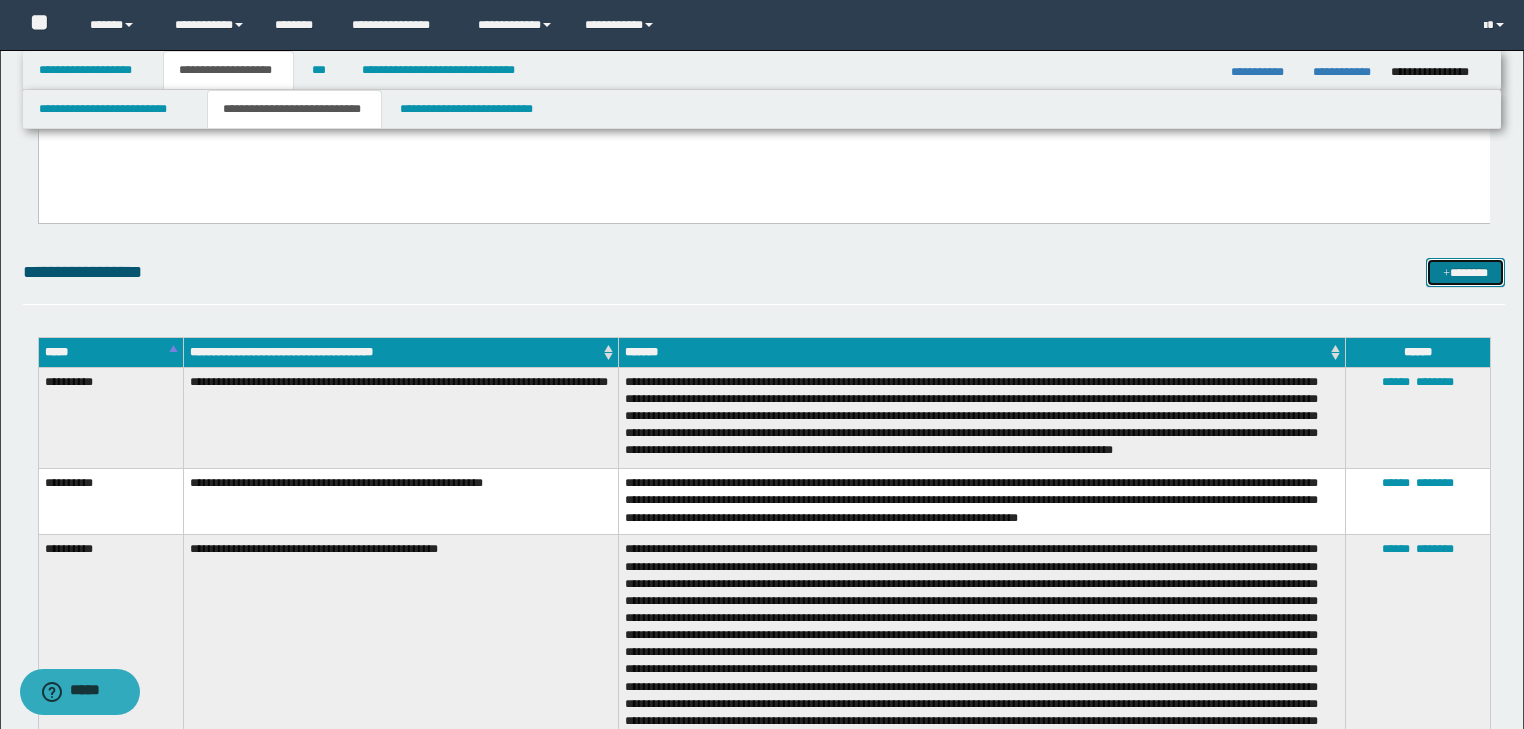 click on "*******" at bounding box center (1465, 273) 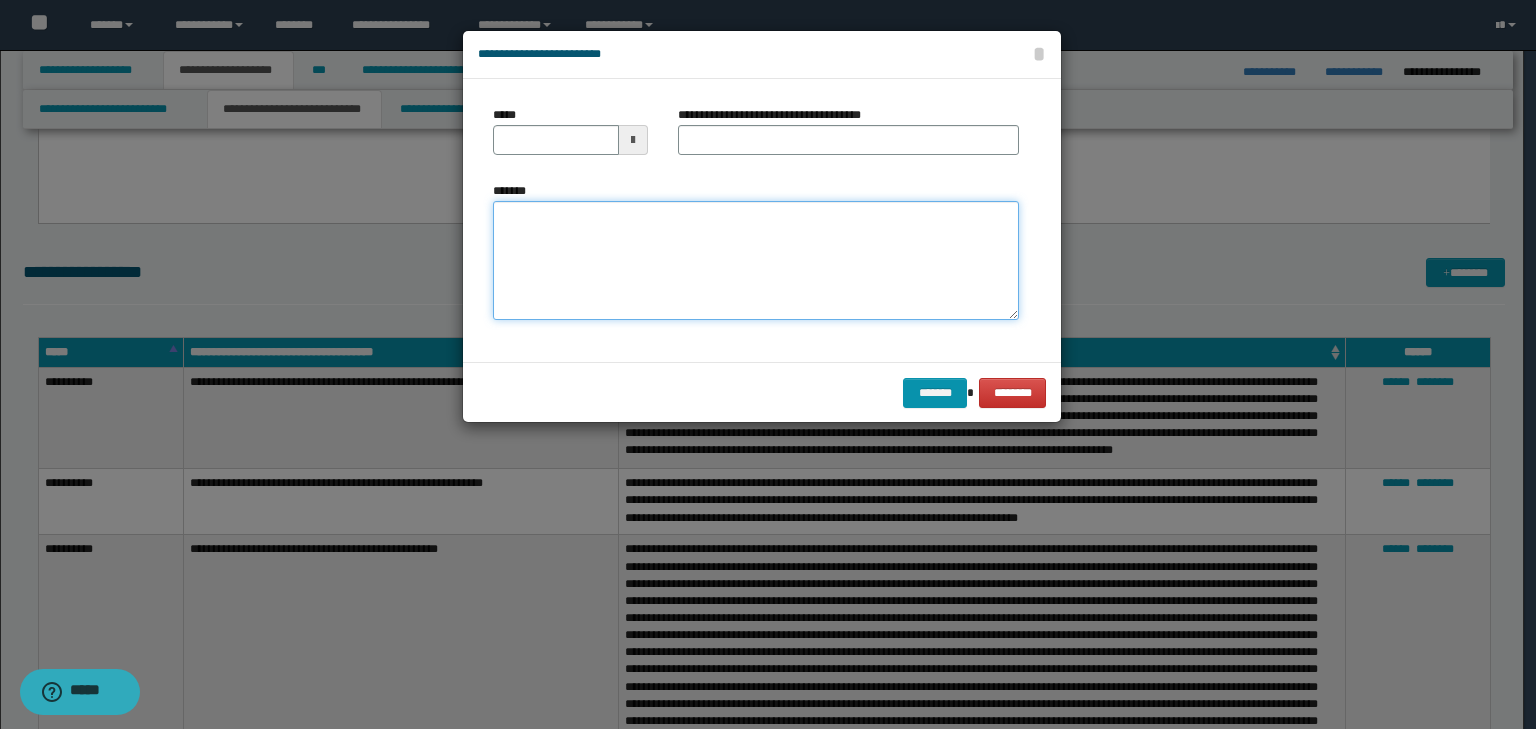 click on "*******" at bounding box center [756, 261] 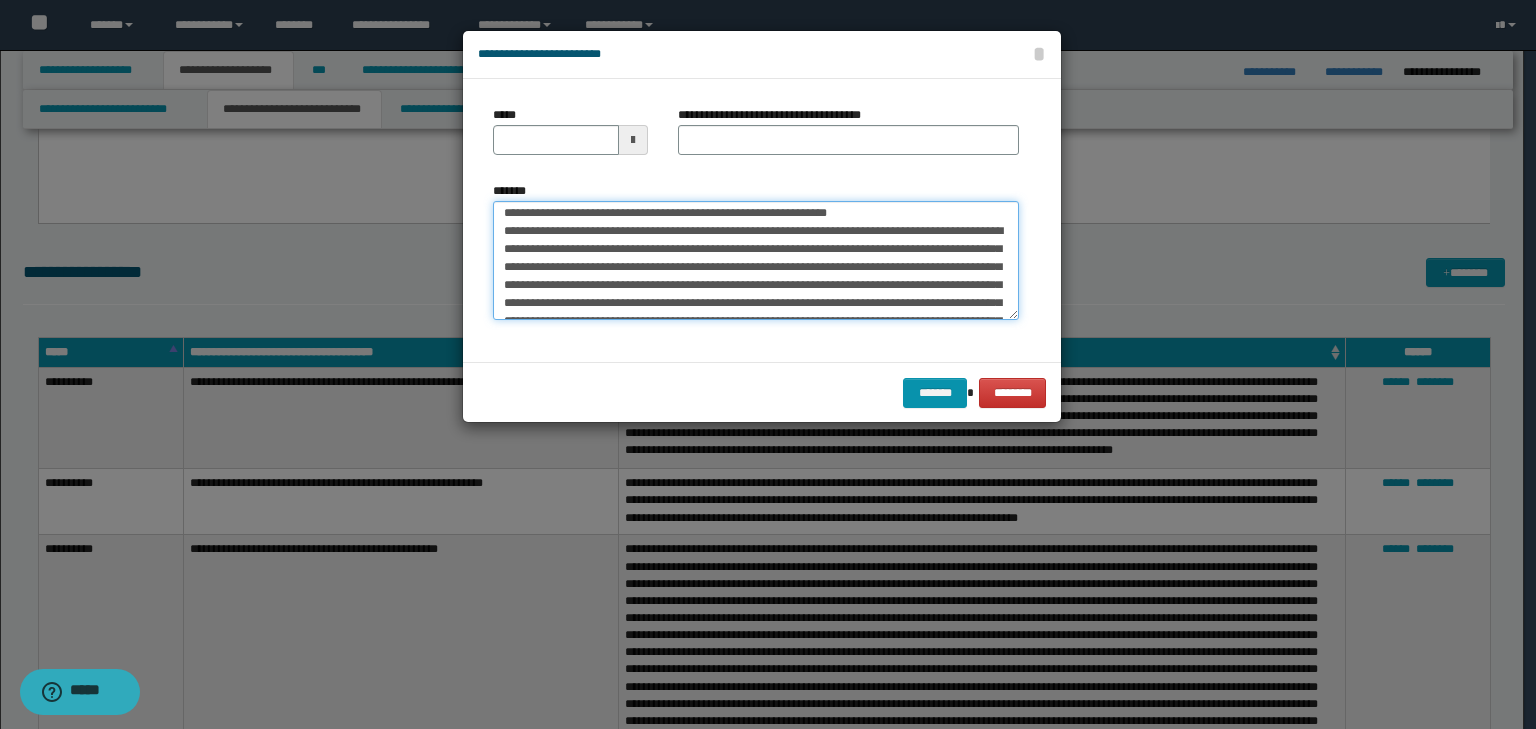 scroll, scrollTop: 0, scrollLeft: 0, axis: both 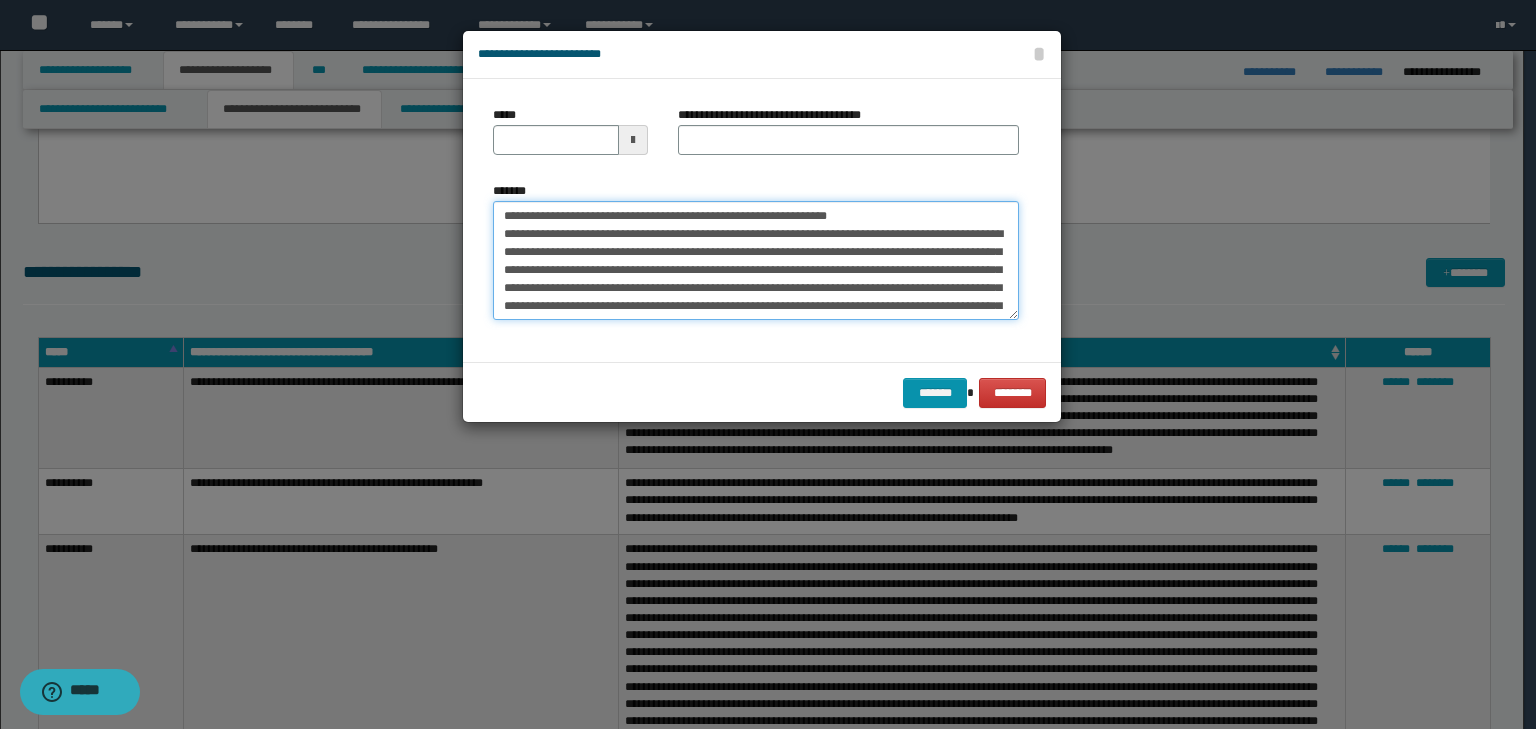drag, startPoint x: 566, startPoint y: 208, endPoint x: 440, endPoint y: 198, distance: 126.3962 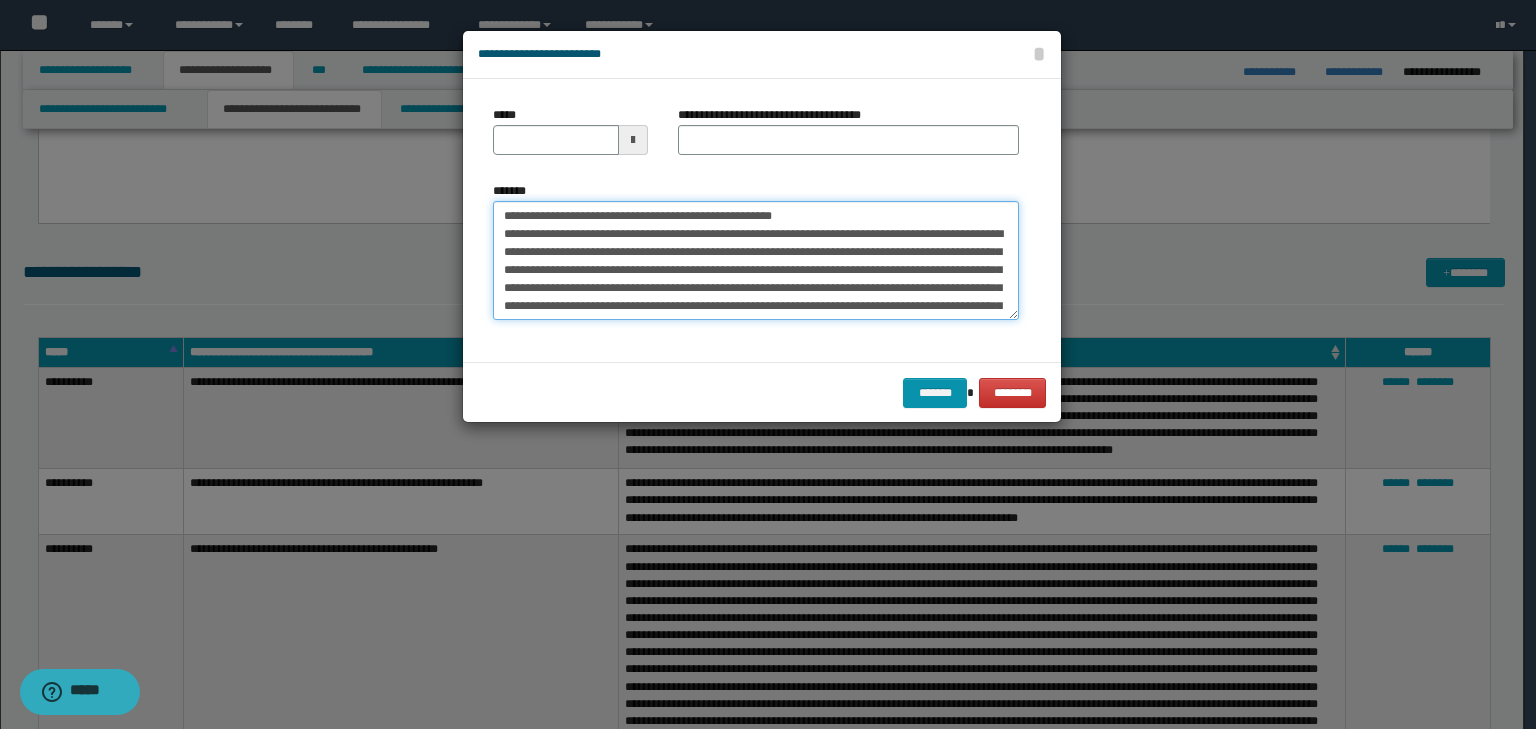 type 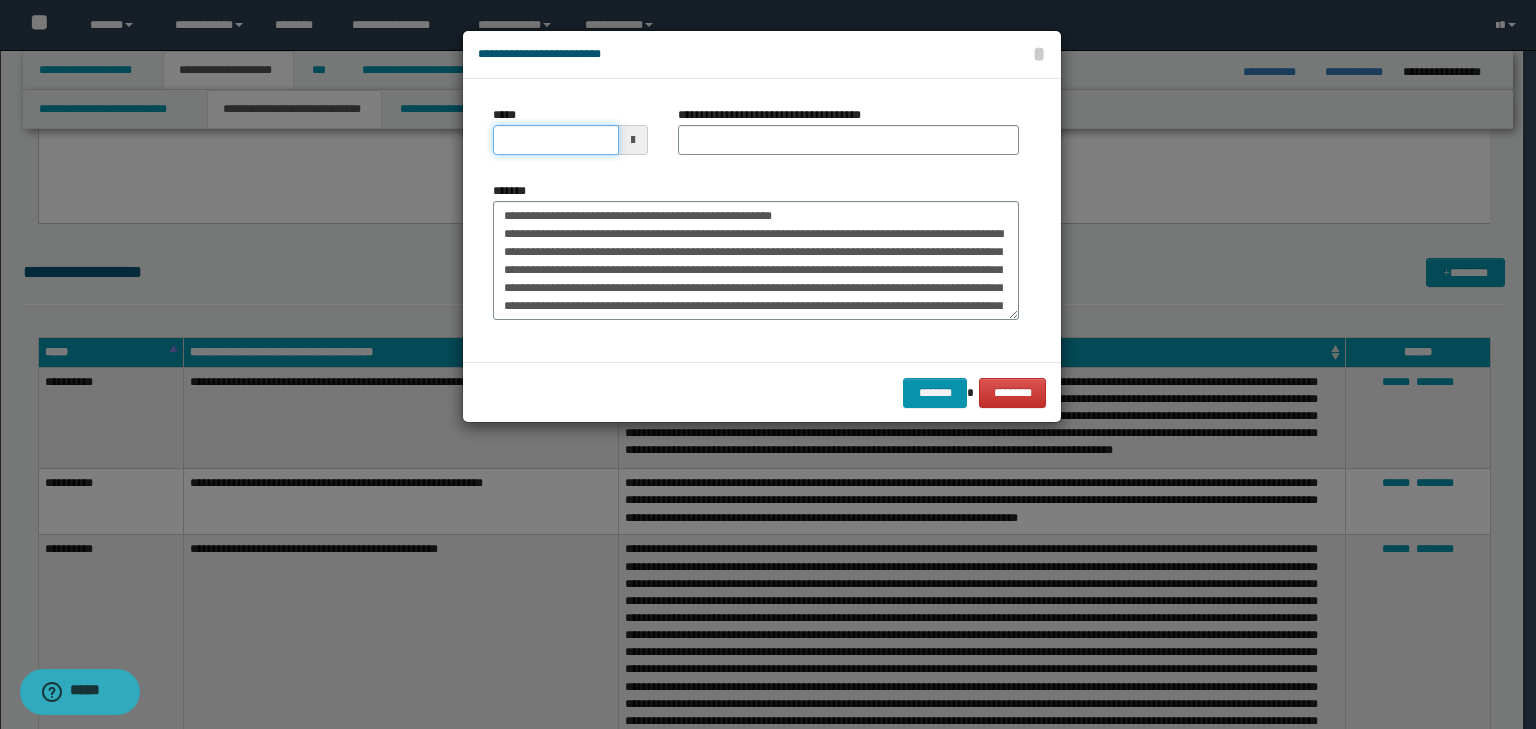 click on "*****" at bounding box center (556, 140) 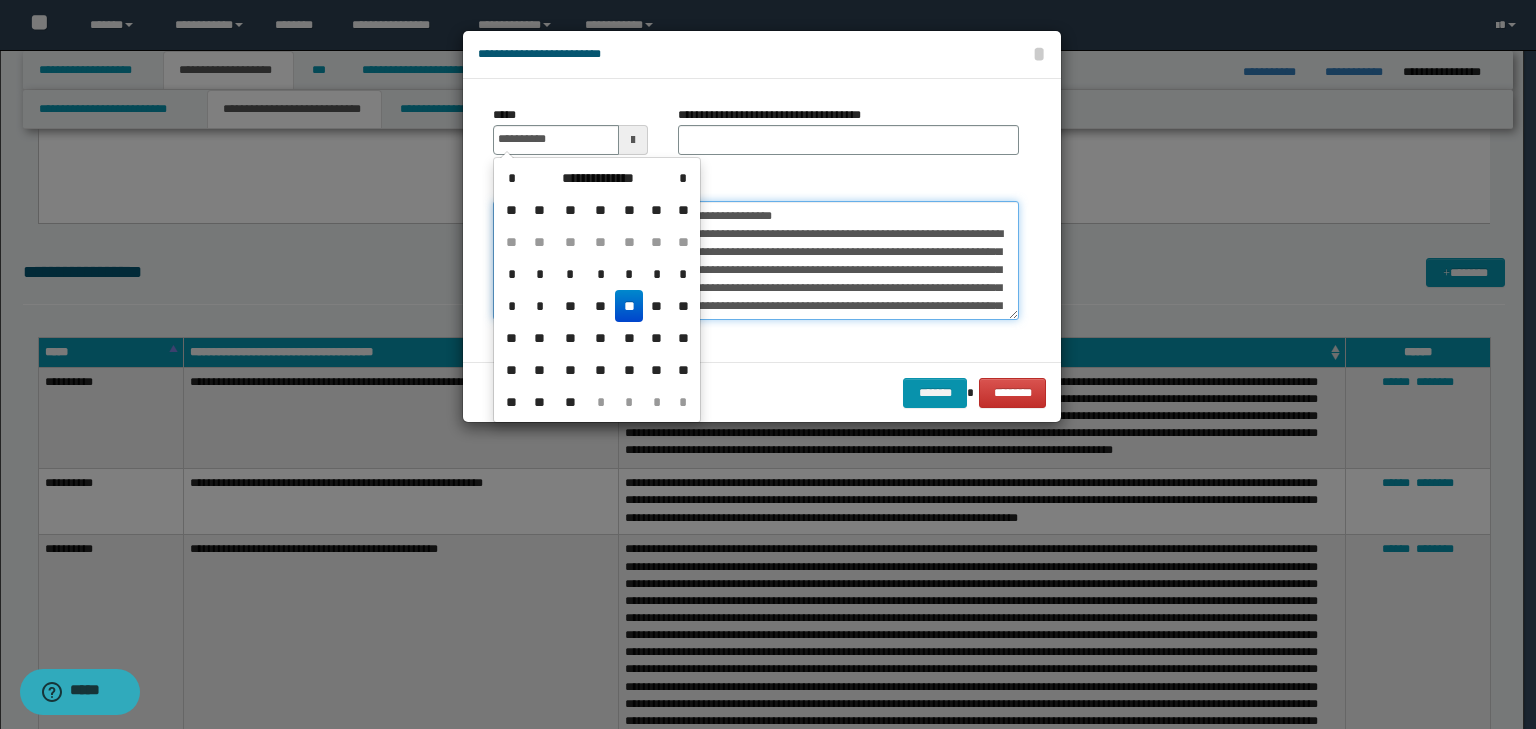 type on "**********" 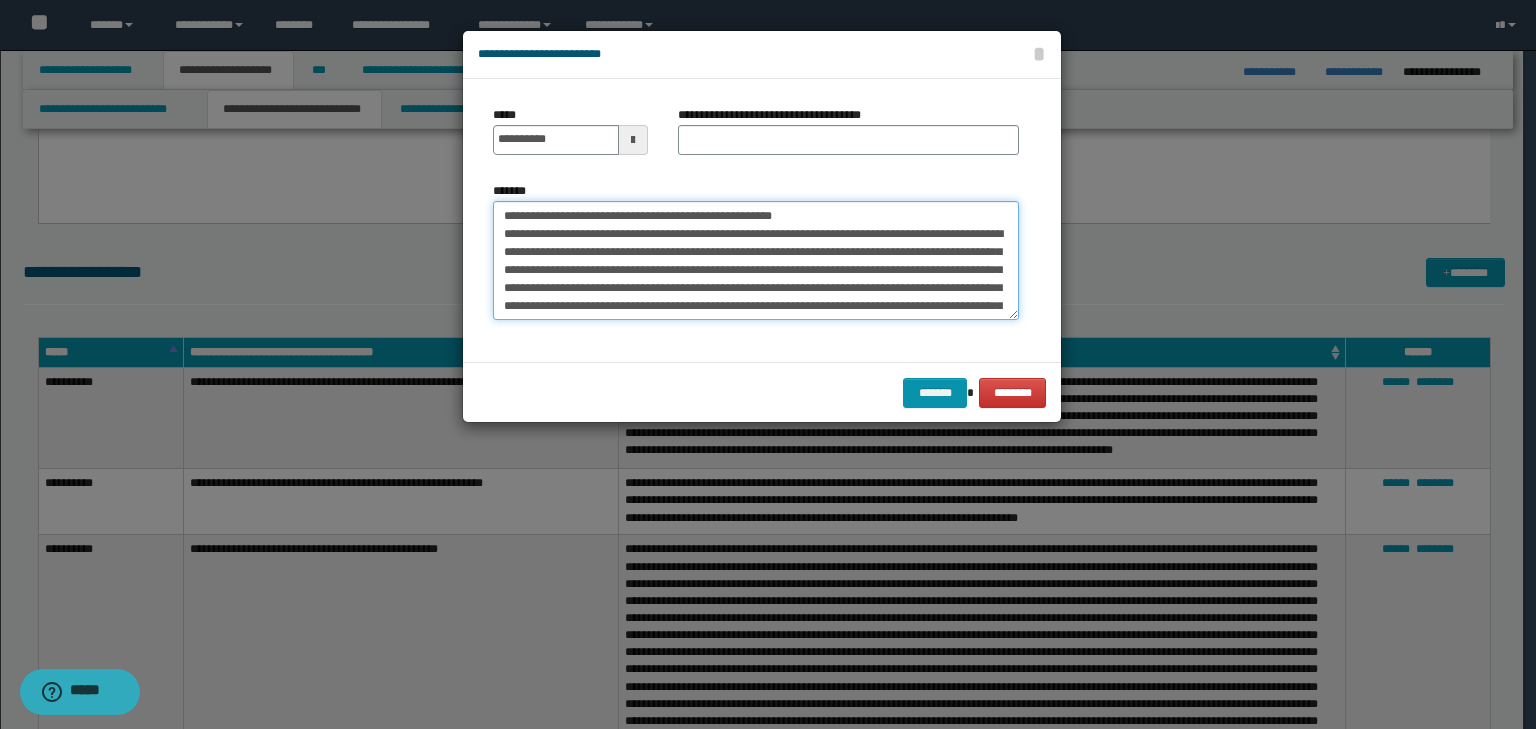 drag, startPoint x: 874, startPoint y: 208, endPoint x: 164, endPoint y: 224, distance: 710.18024 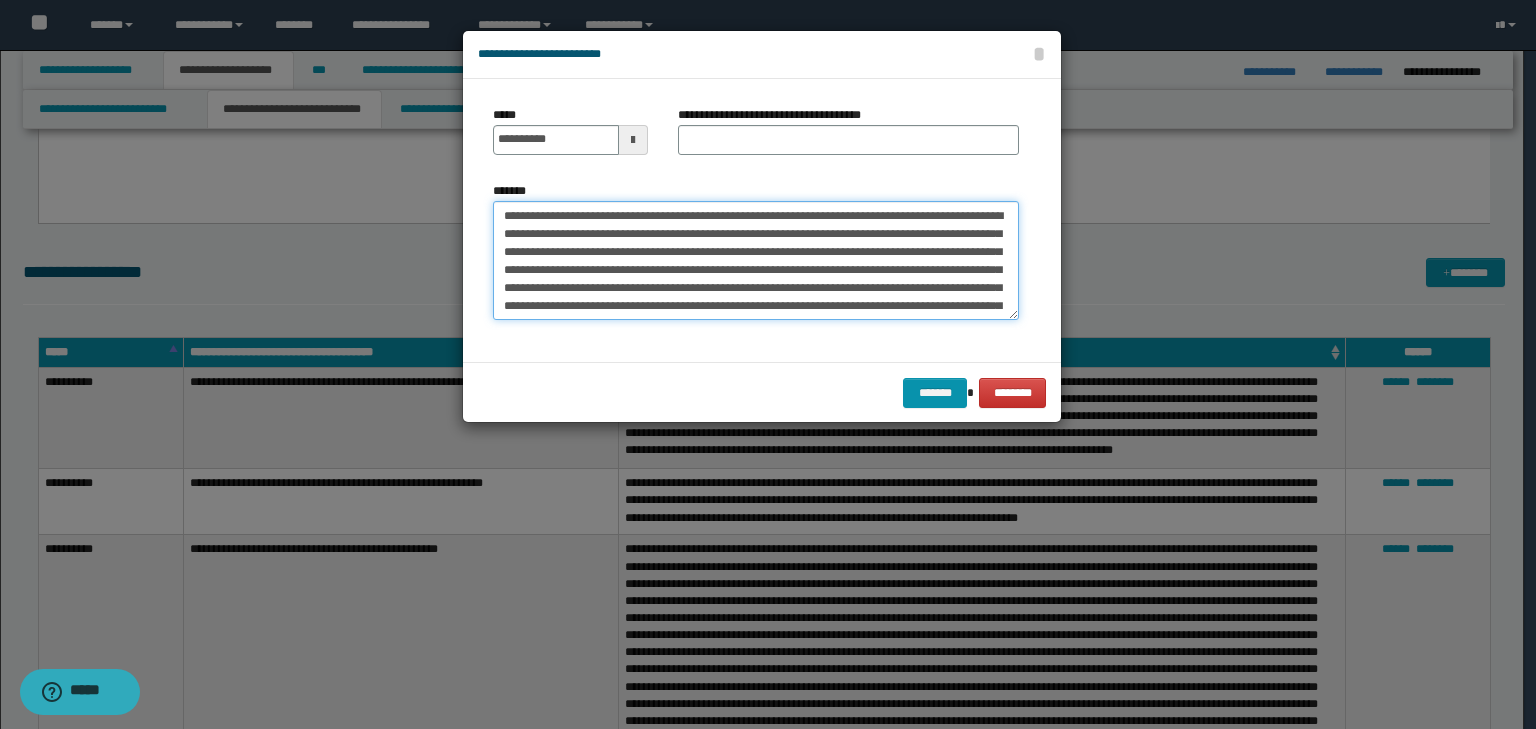 type on "**********" 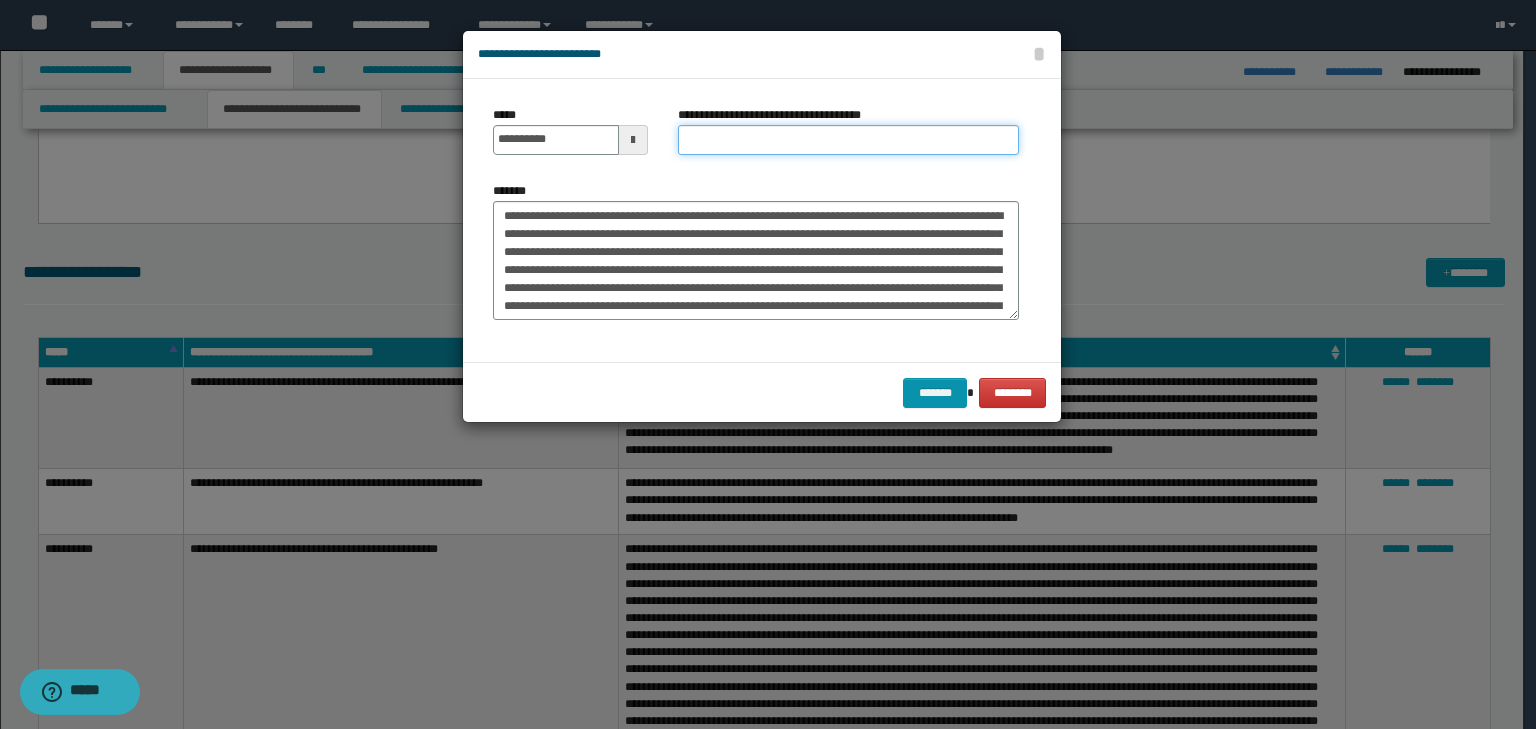 click on "**********" at bounding box center [848, 140] 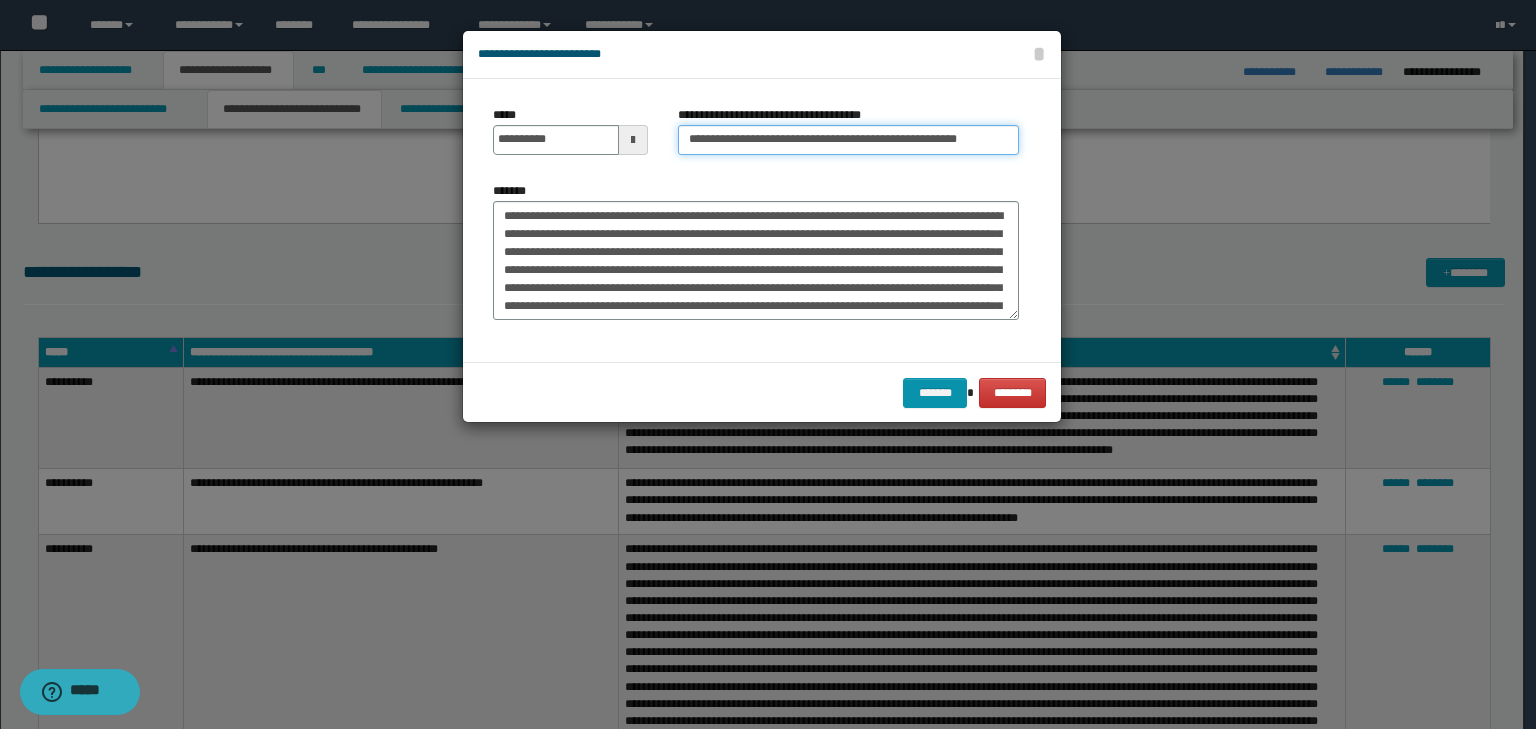 scroll, scrollTop: 0, scrollLeft: 33, axis: horizontal 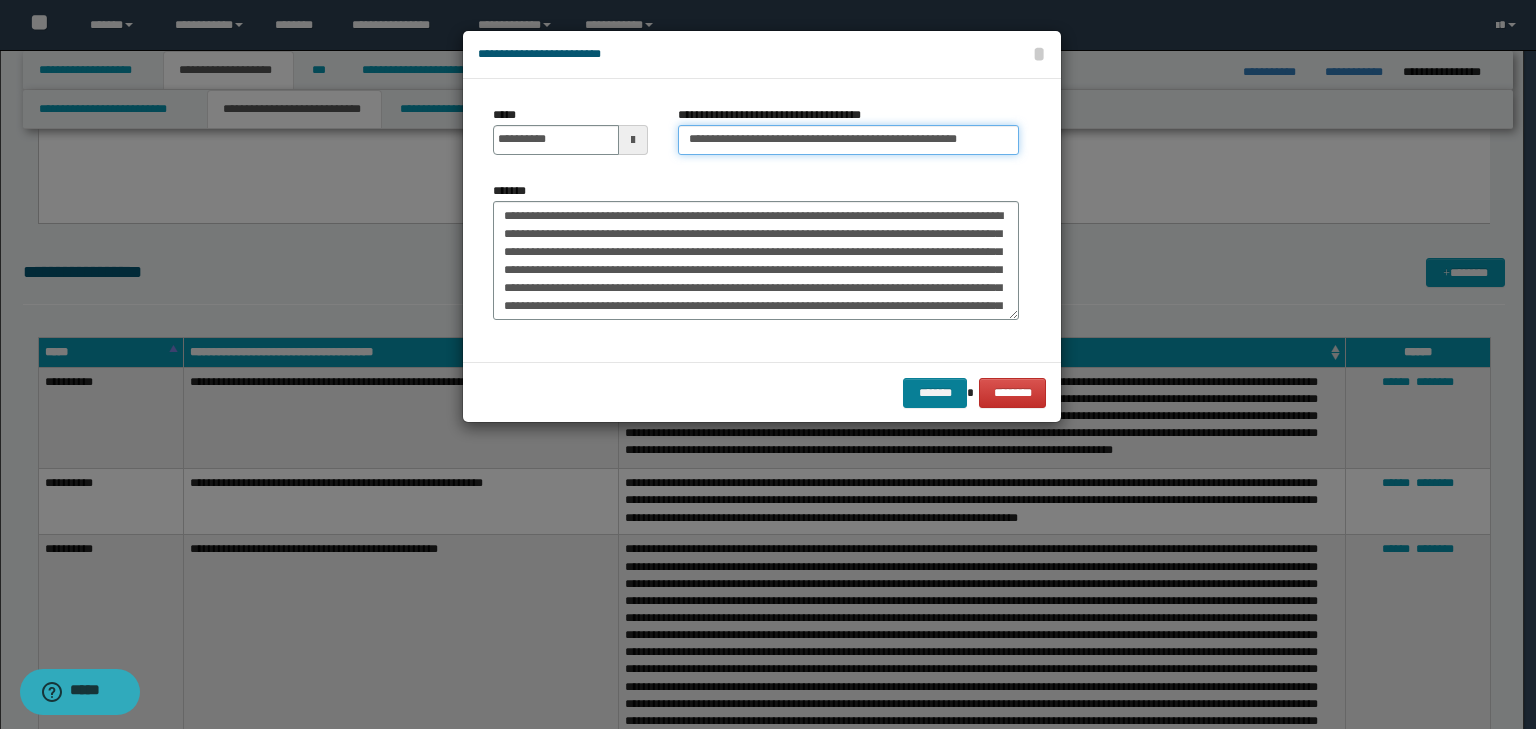 type on "**********" 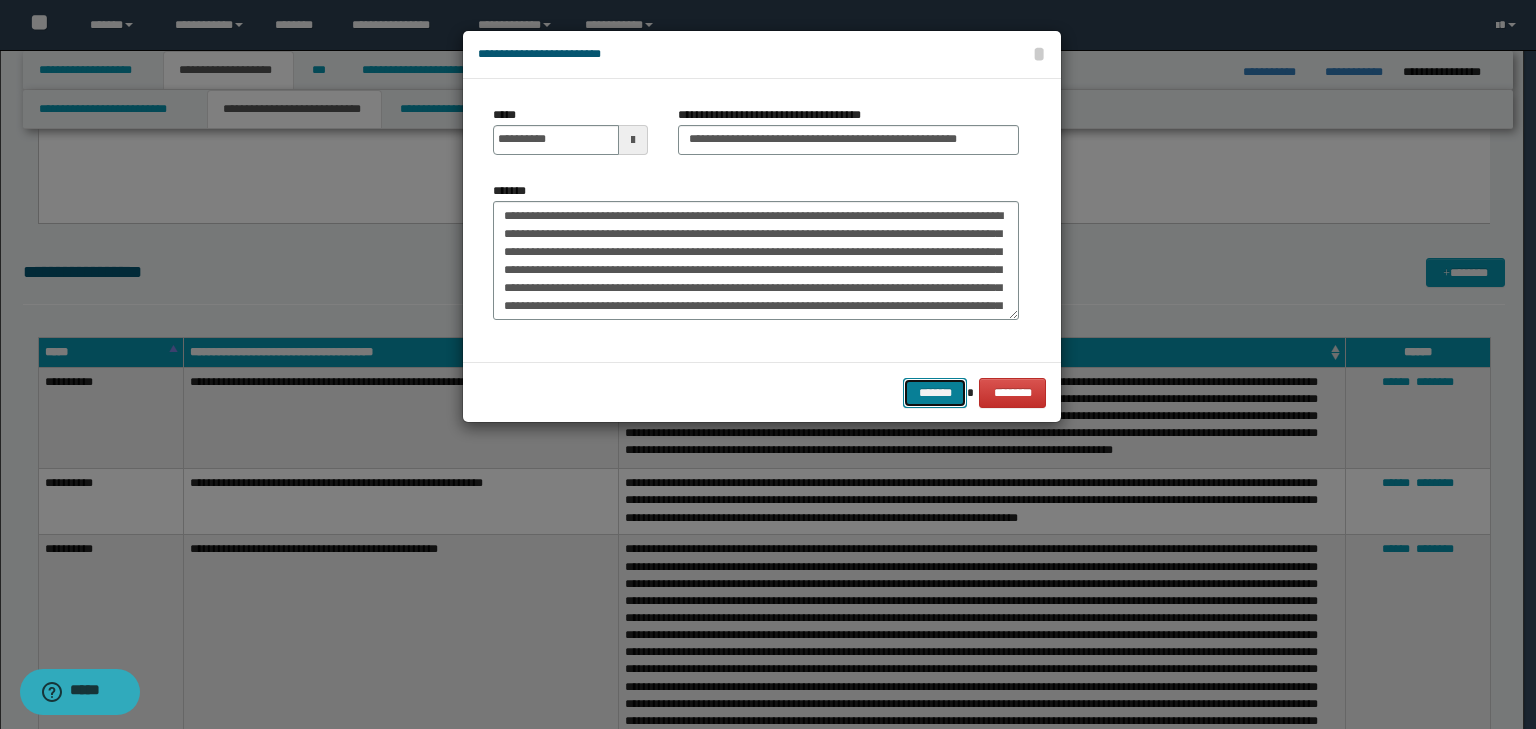 click on "*******" at bounding box center (935, 393) 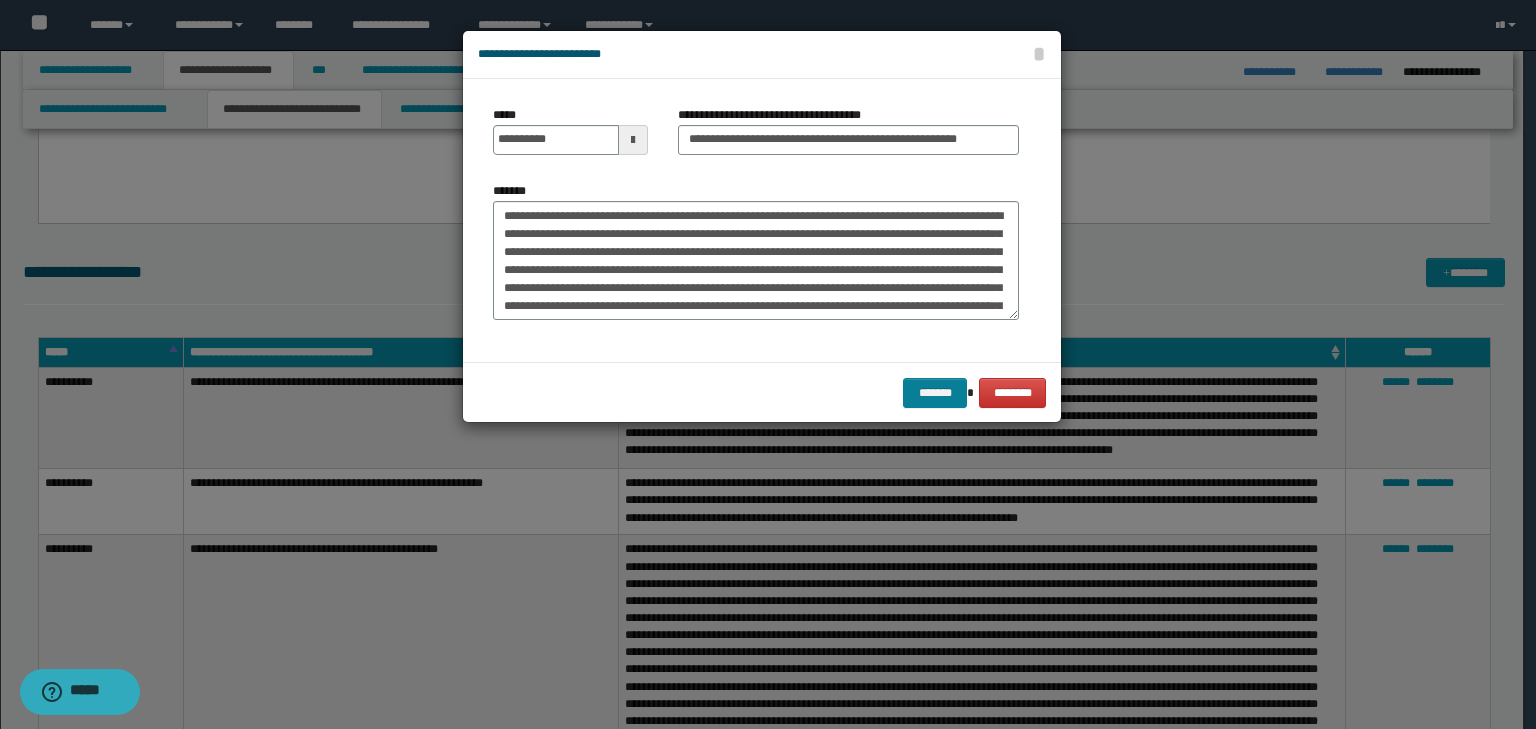 scroll, scrollTop: 0, scrollLeft: 0, axis: both 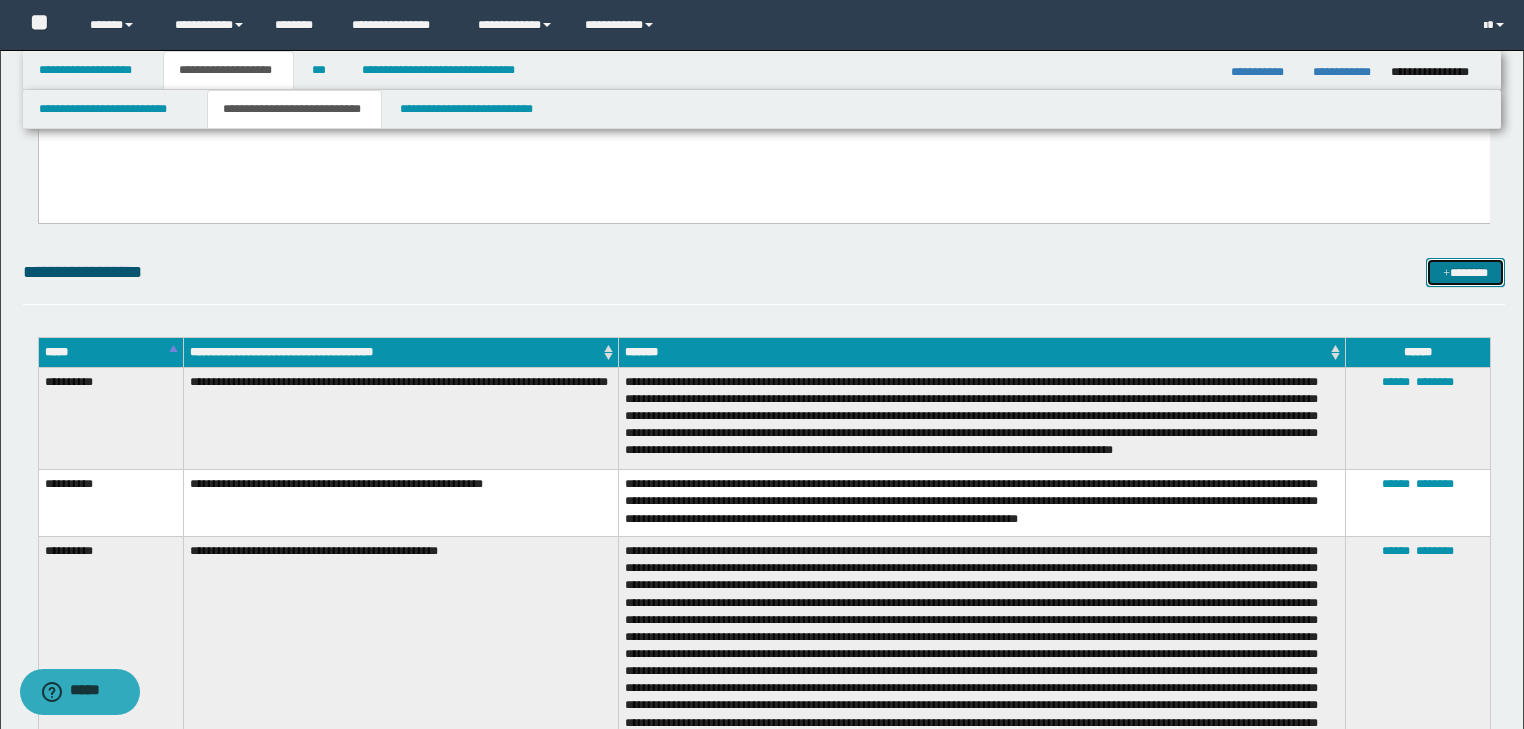 click at bounding box center [1446, 274] 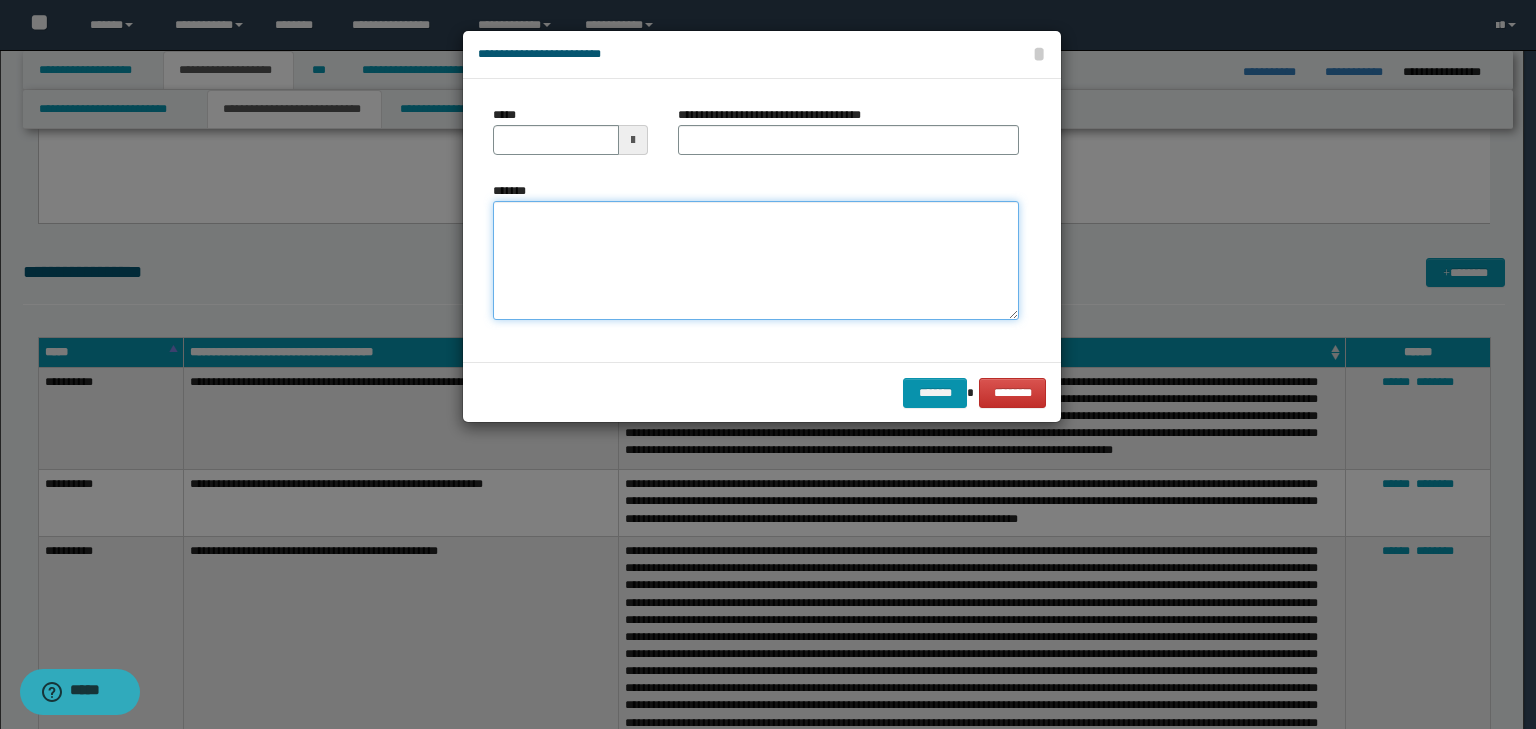 drag, startPoint x: 565, startPoint y: 202, endPoint x: 549, endPoint y: 224, distance: 27.202942 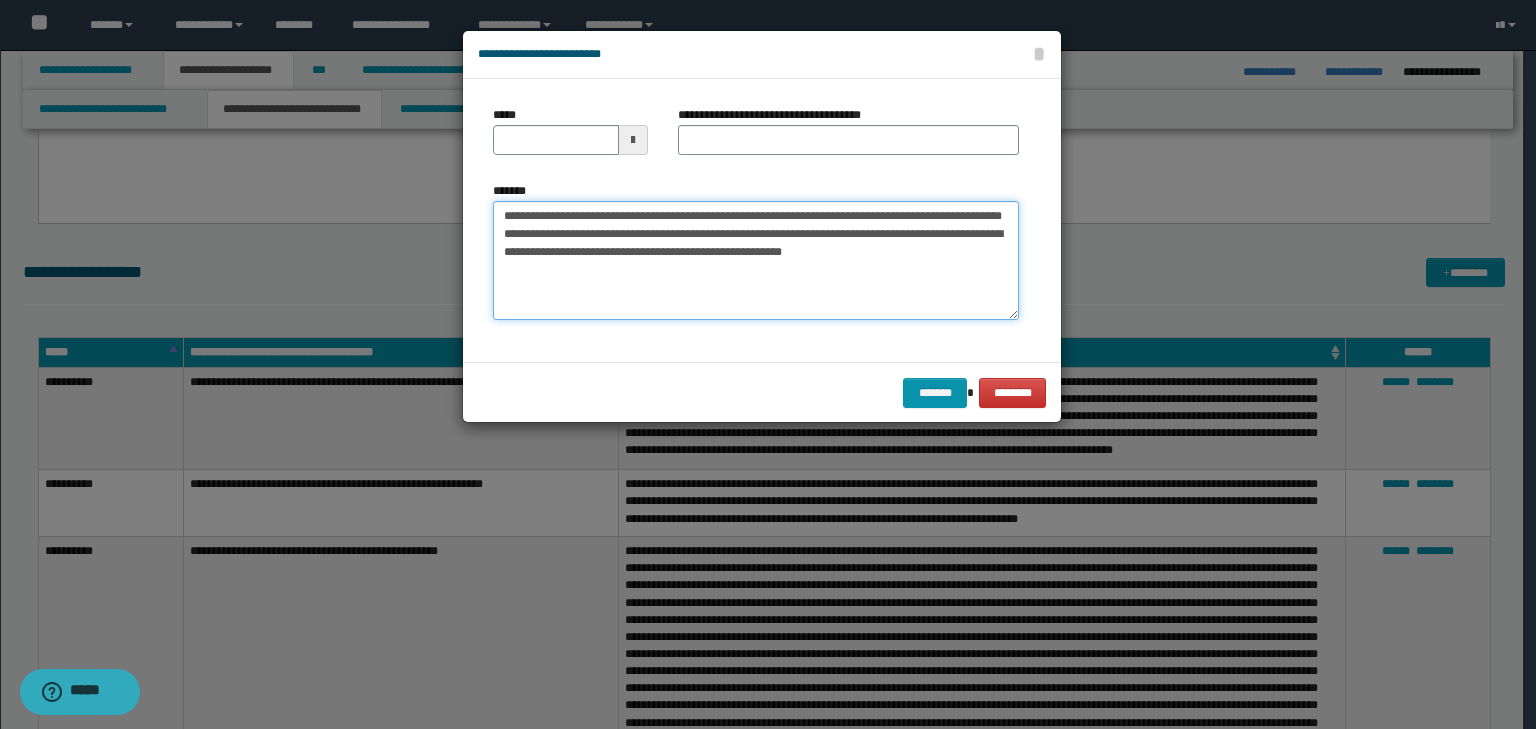 drag, startPoint x: 564, startPoint y: 211, endPoint x: 456, endPoint y: 212, distance: 108.00463 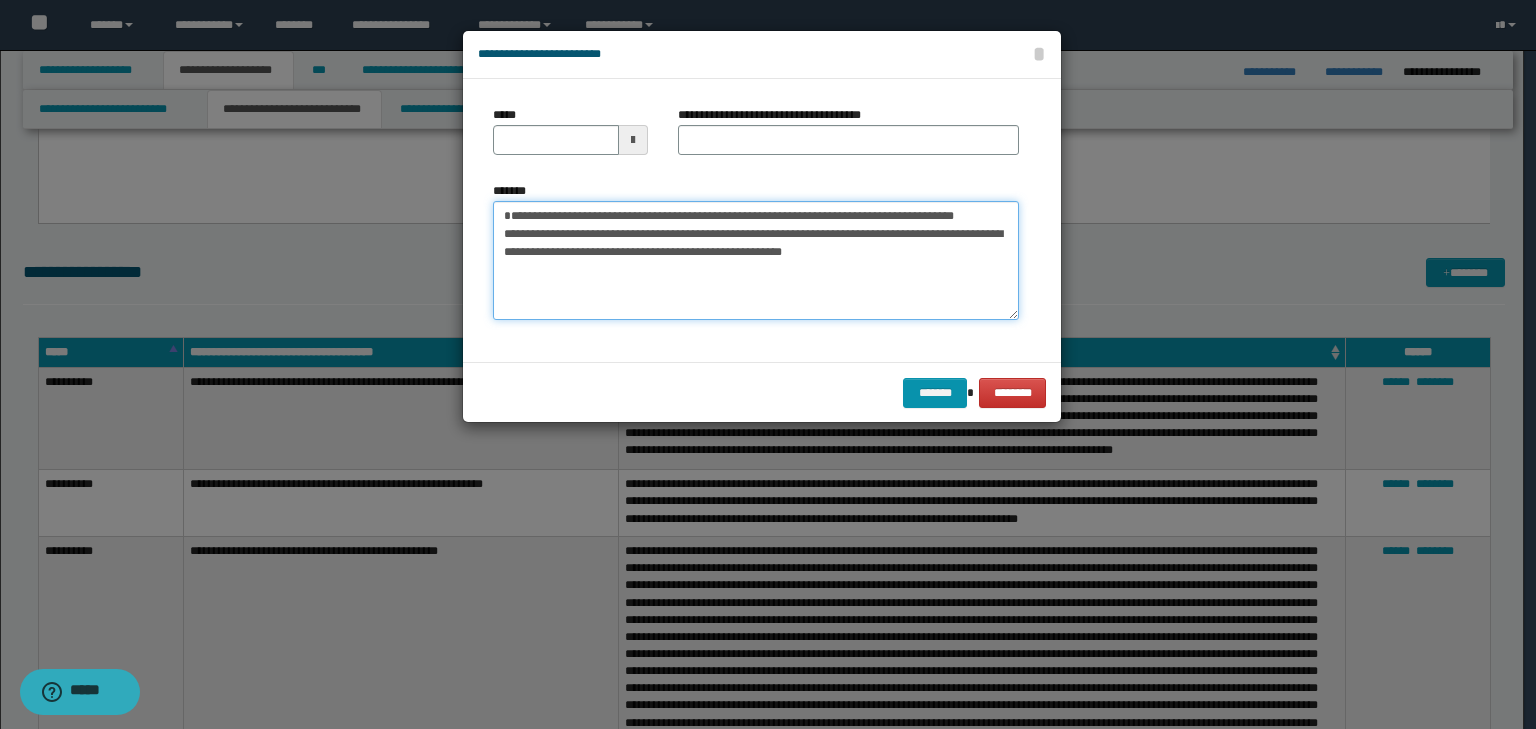 type 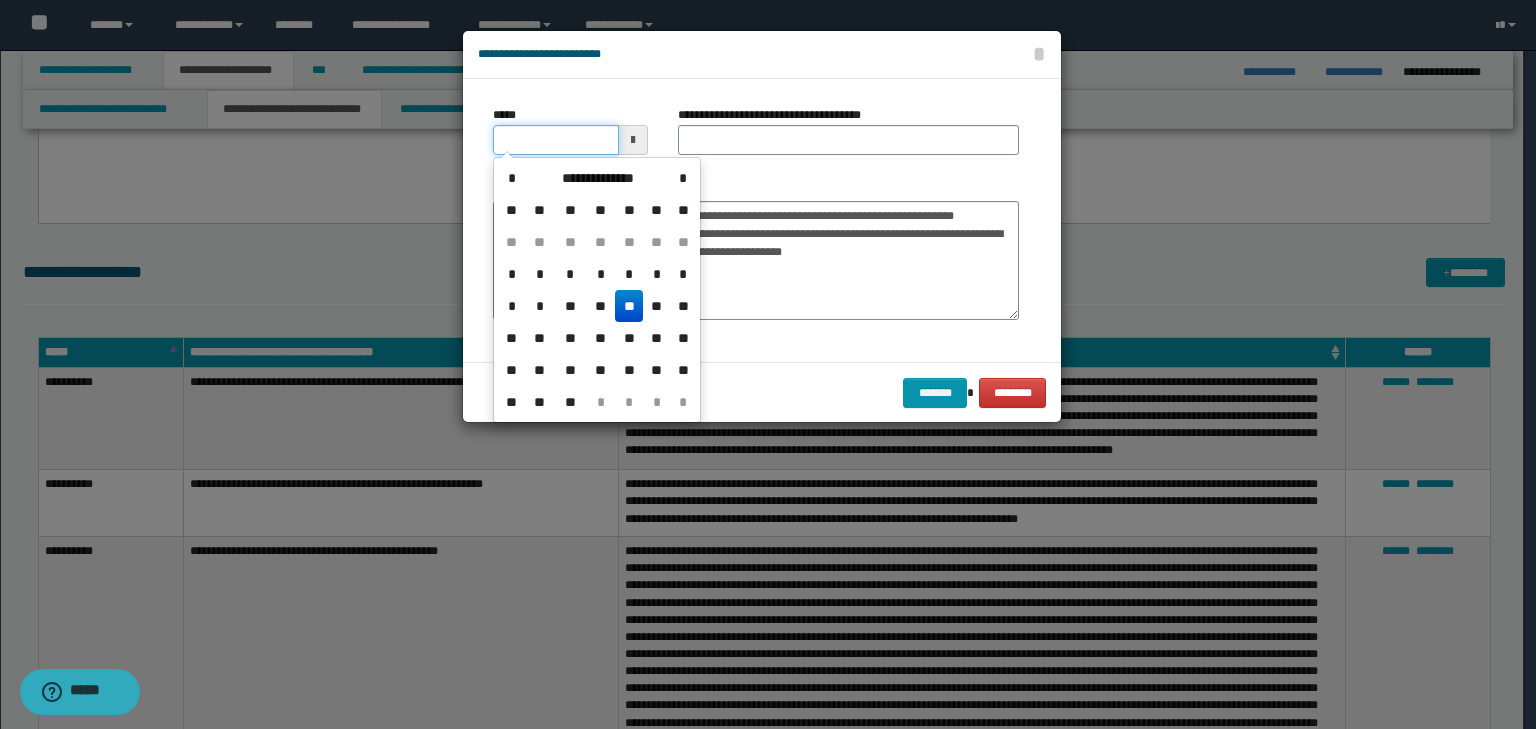 click on "*****" at bounding box center [556, 140] 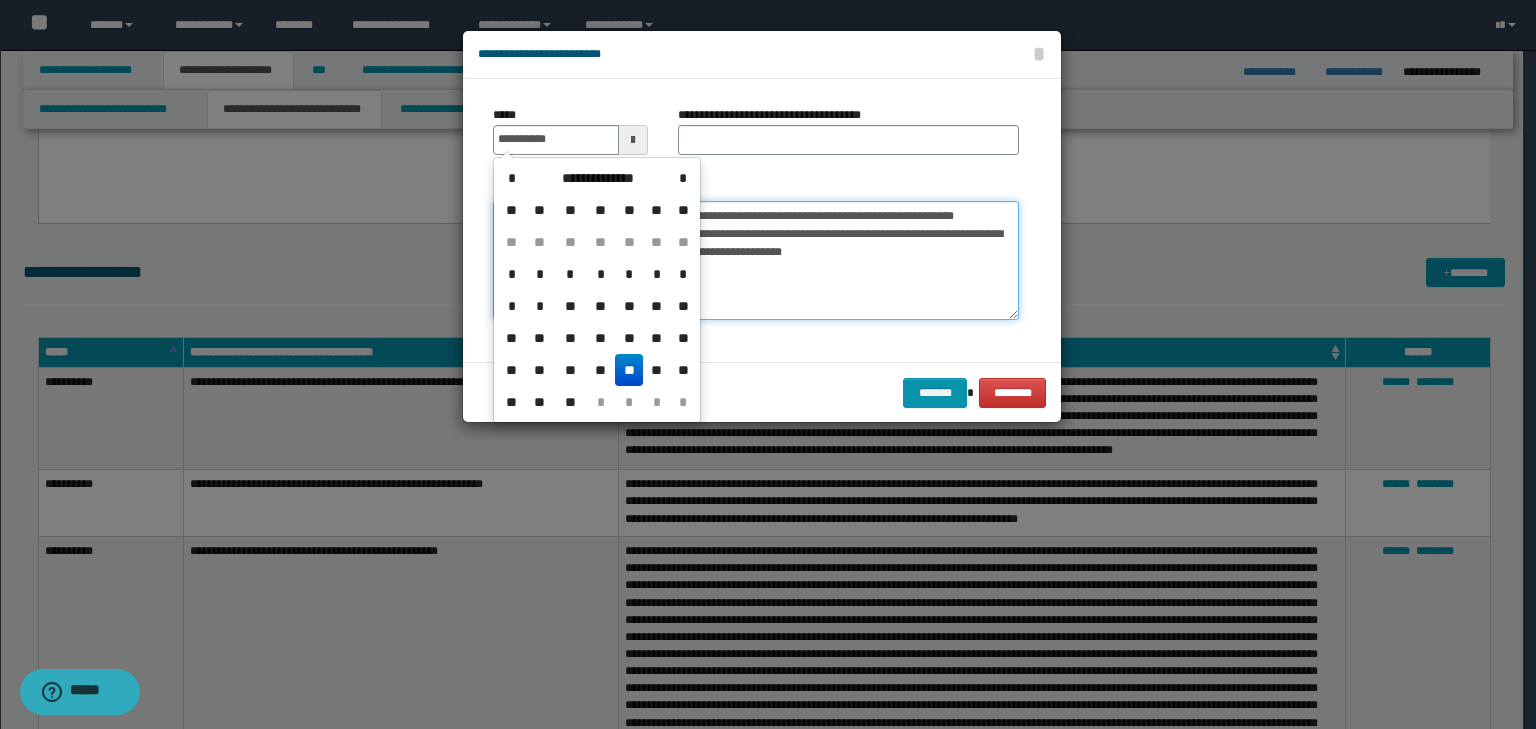 type on "**********" 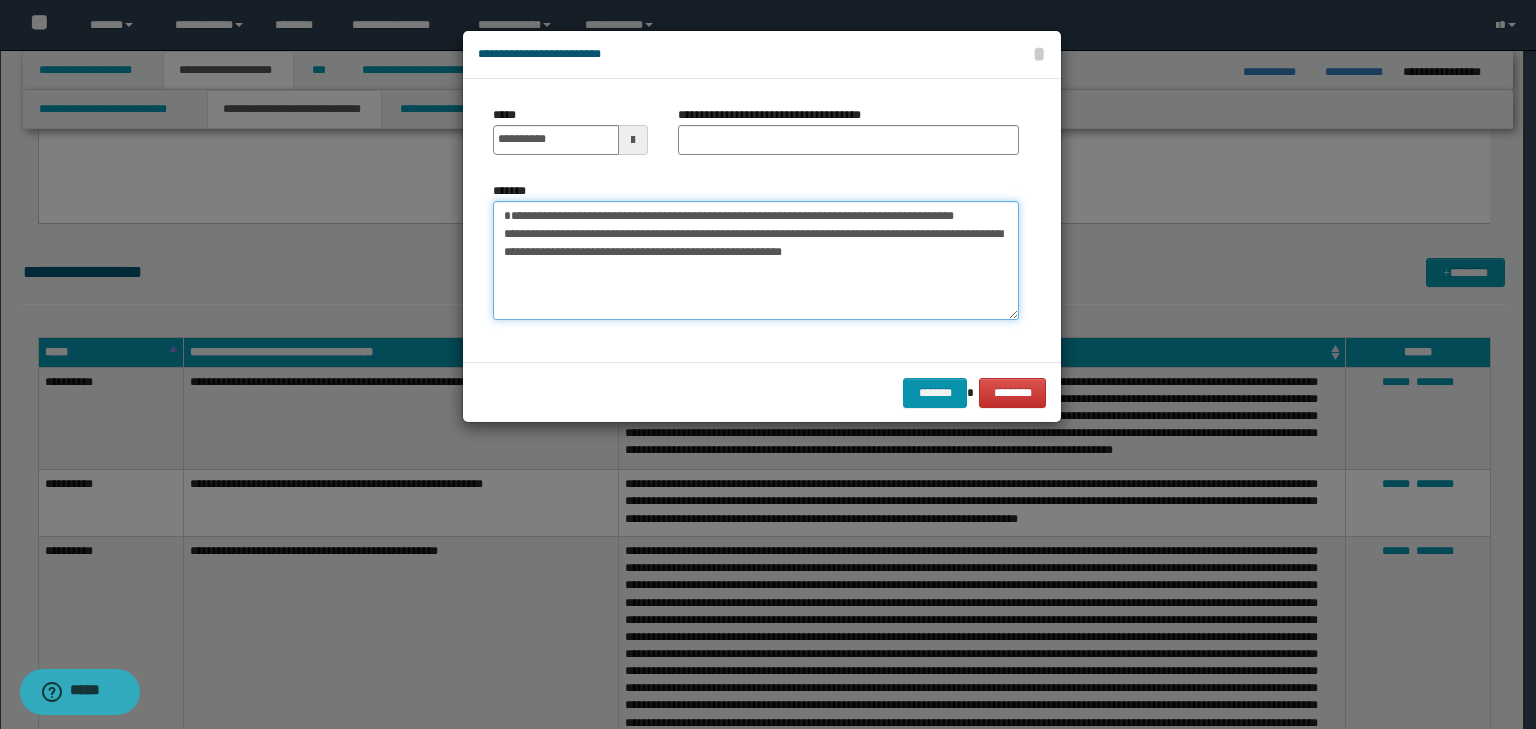 drag, startPoint x: 755, startPoint y: 225, endPoint x: 259, endPoint y: 162, distance: 499.985 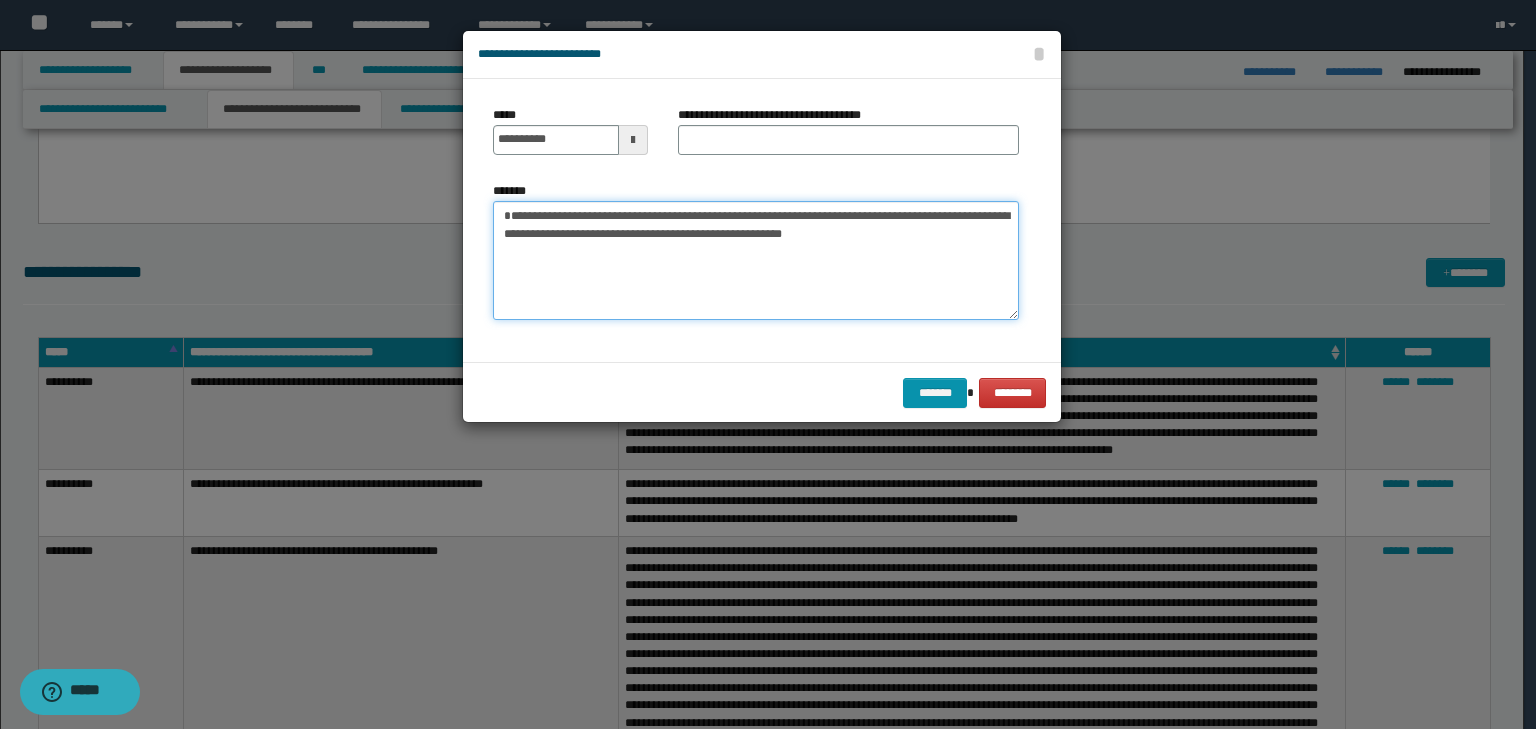 type on "**********" 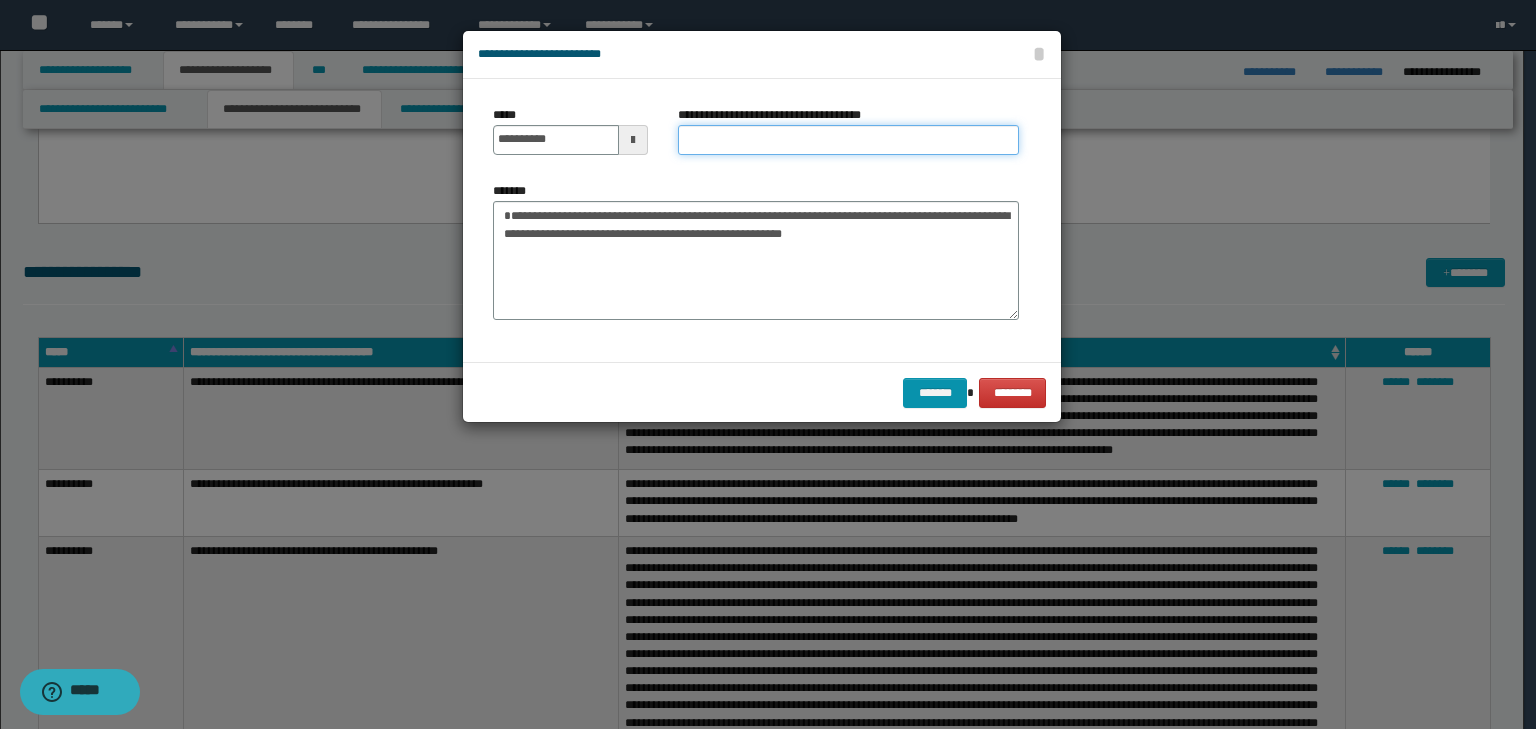 click on "**********" at bounding box center [848, 140] 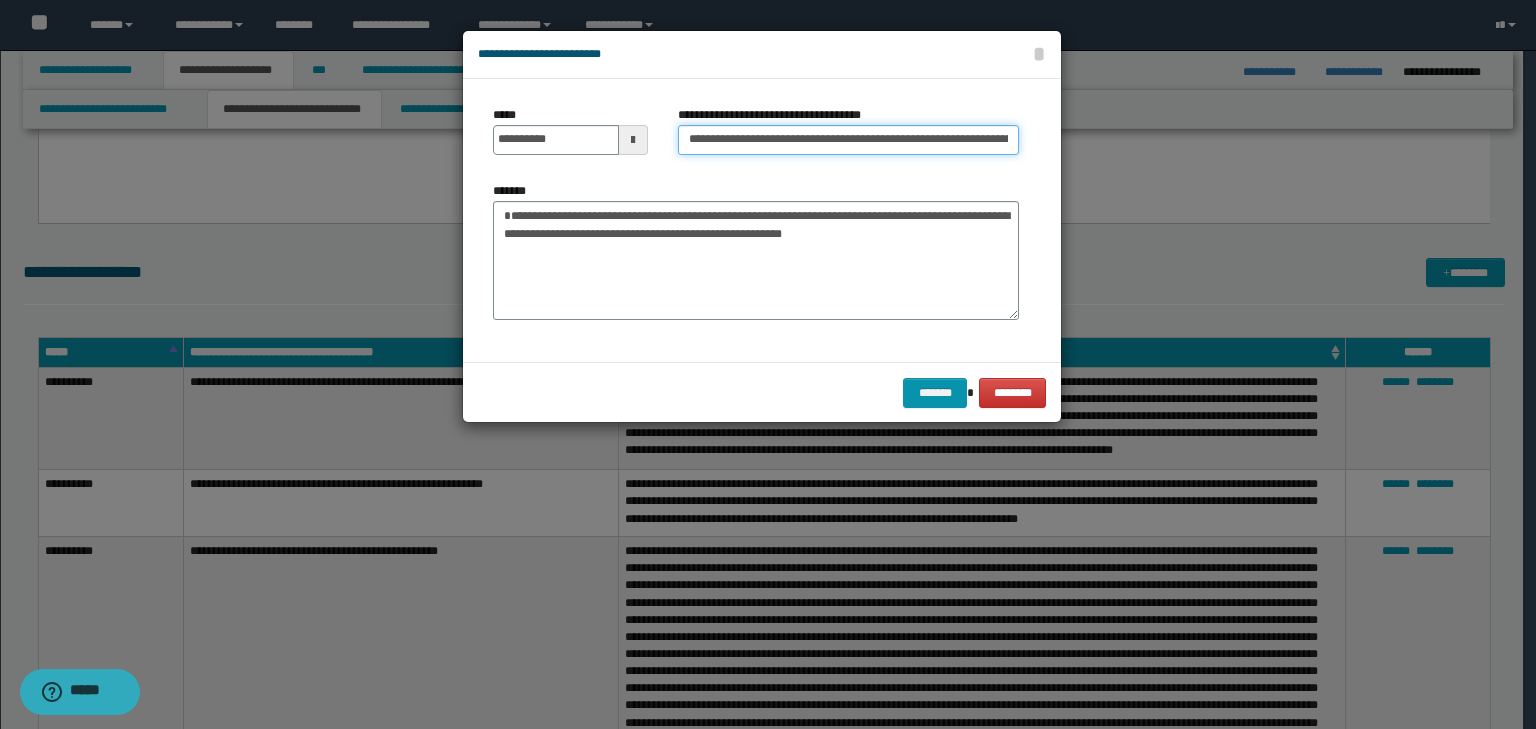 scroll, scrollTop: 0, scrollLeft: 269, axis: horizontal 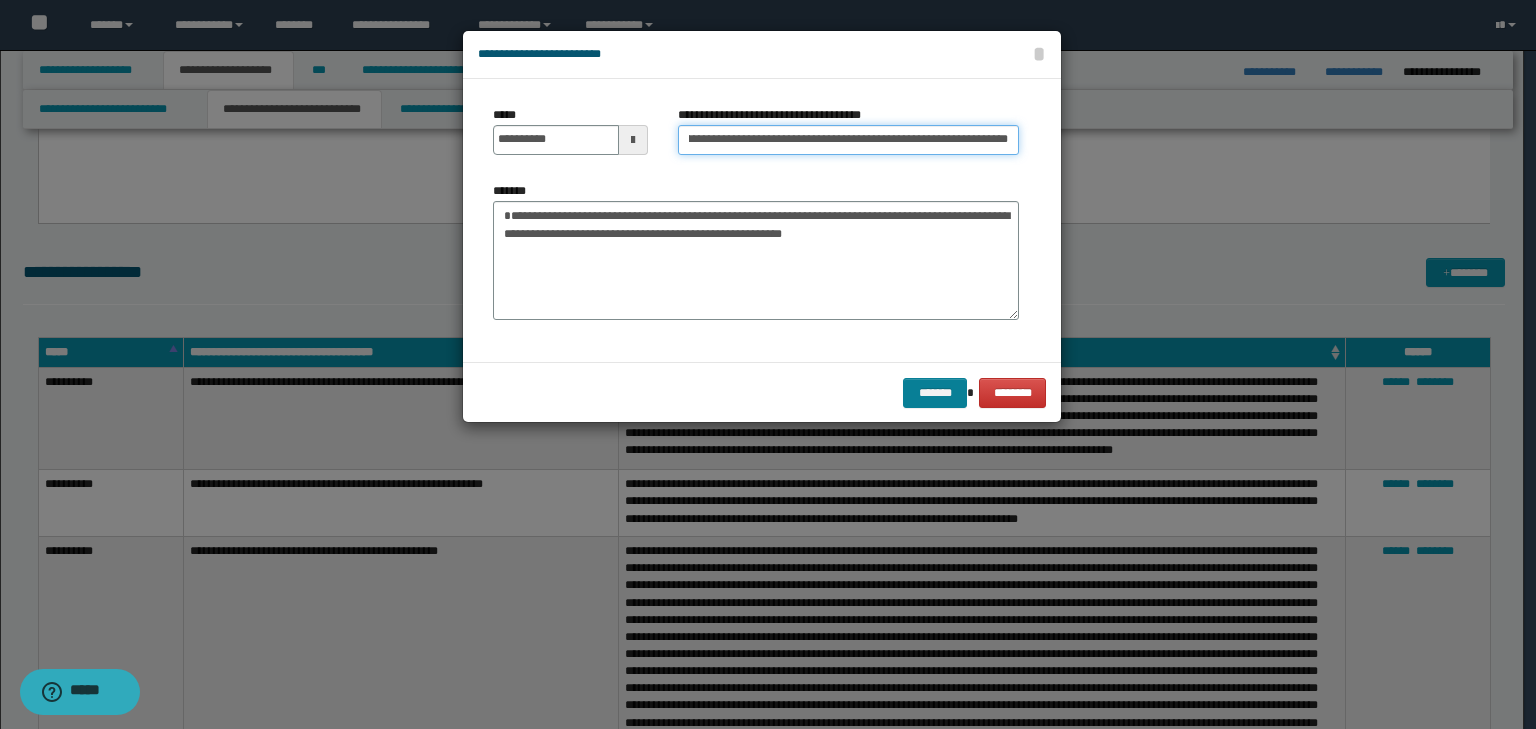type on "**********" 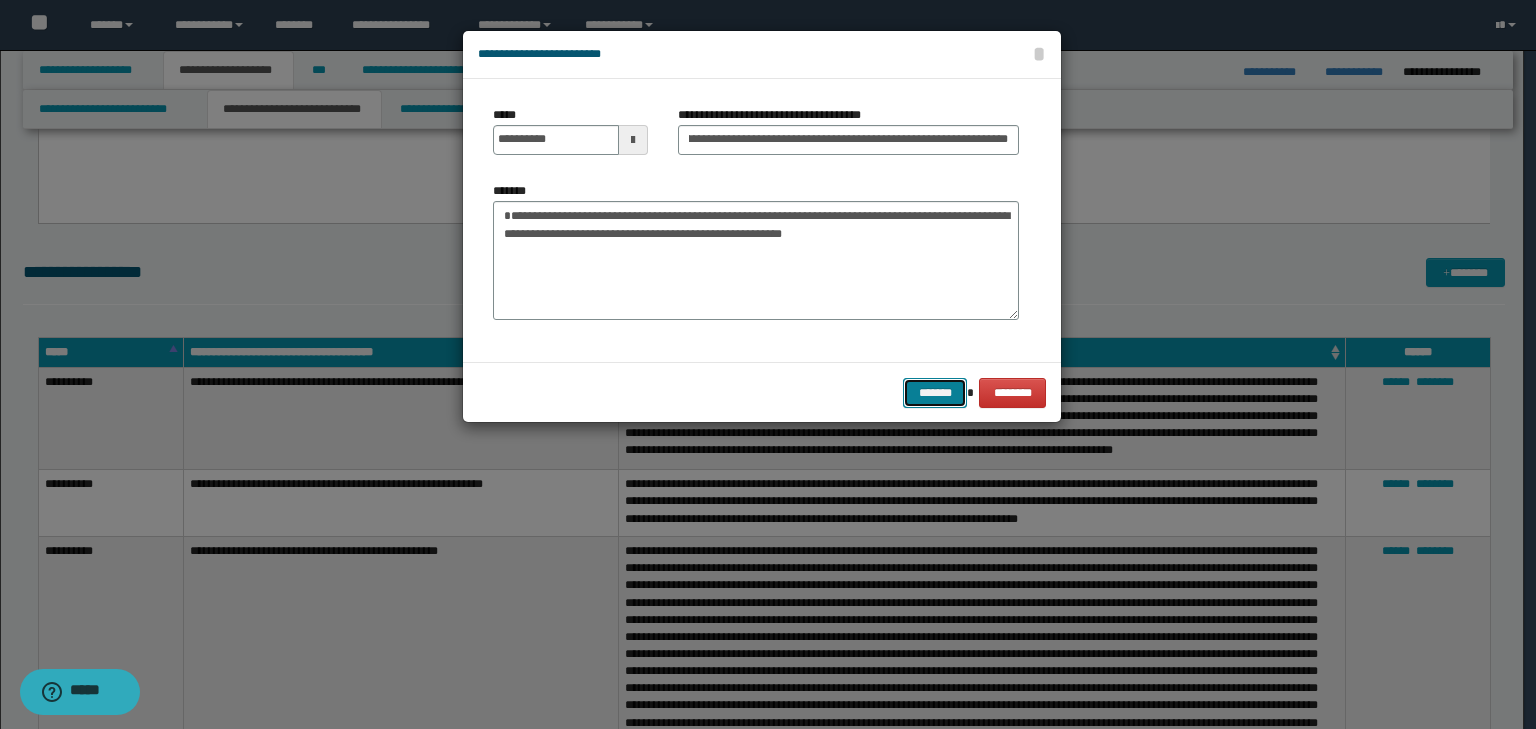 click on "*******" at bounding box center (935, 393) 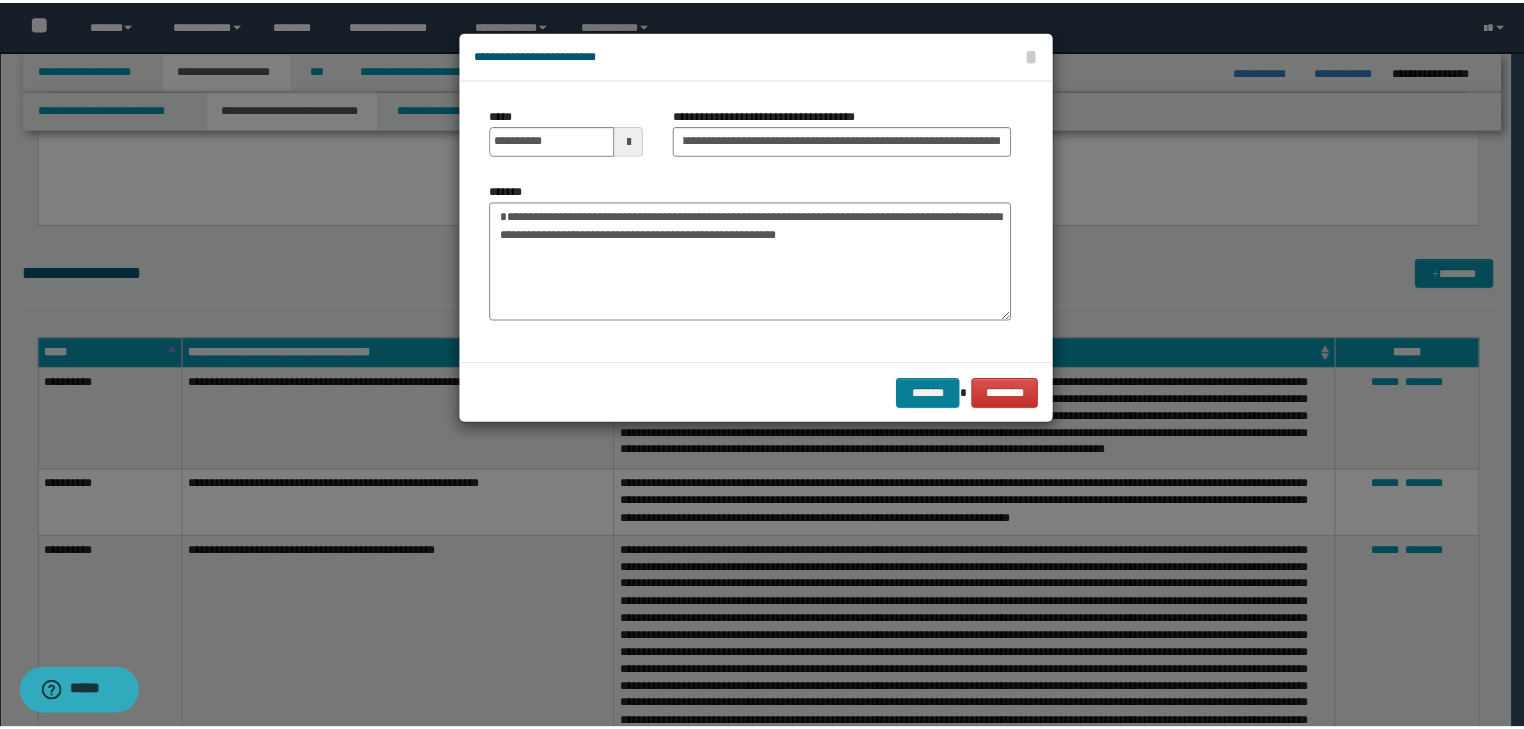 scroll, scrollTop: 0, scrollLeft: 0, axis: both 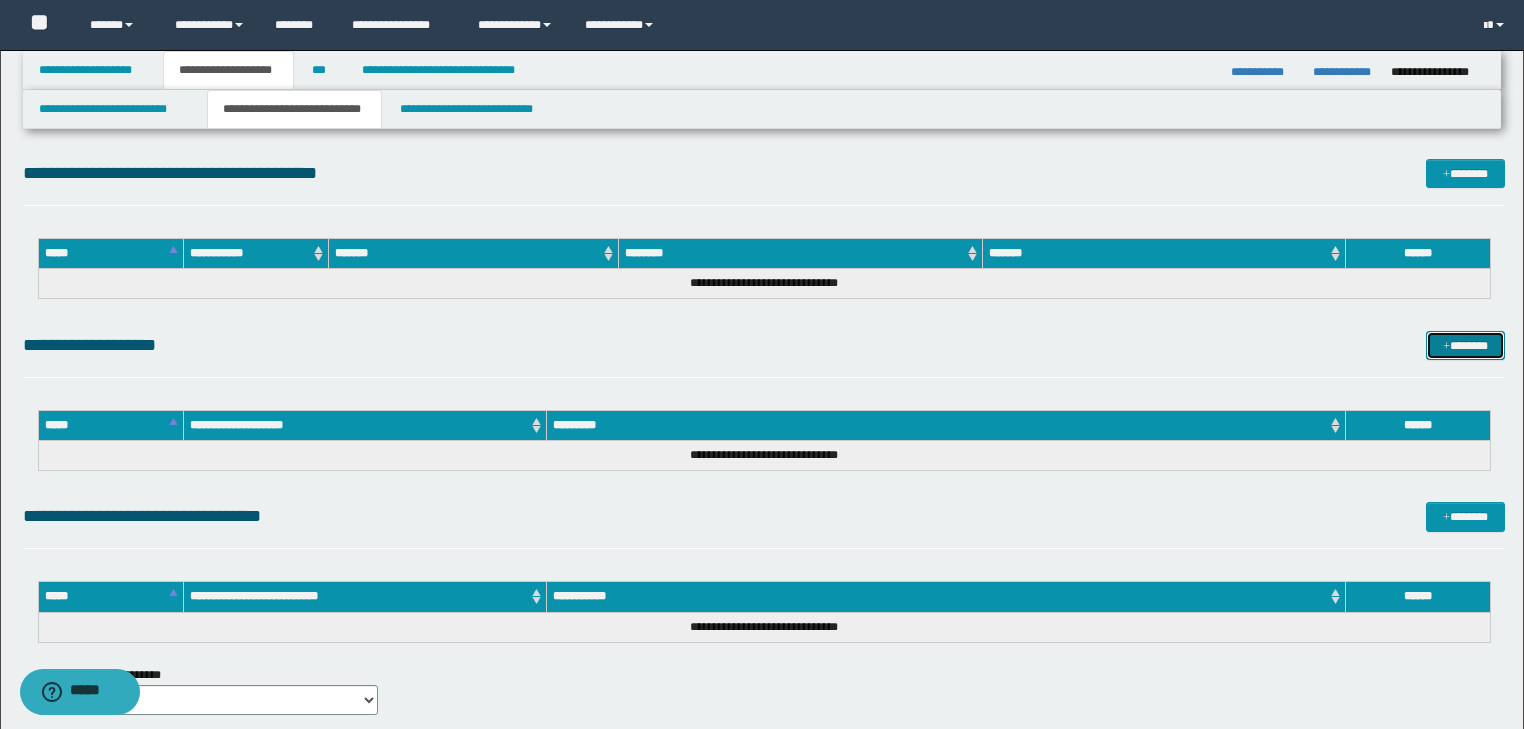 drag, startPoint x: 1490, startPoint y: 348, endPoint x: 1272, endPoint y: 318, distance: 220.05453 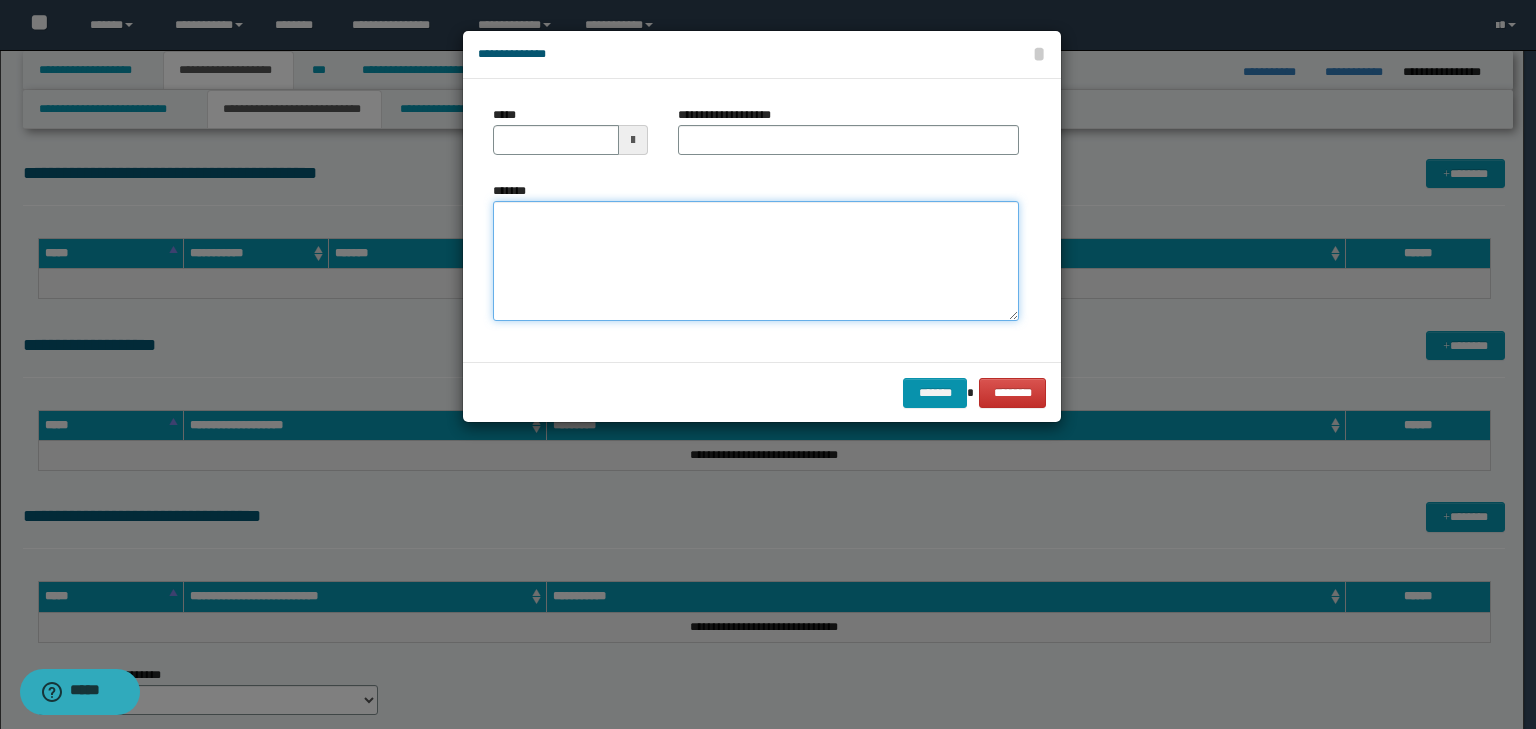 click on "*******" at bounding box center [756, 261] 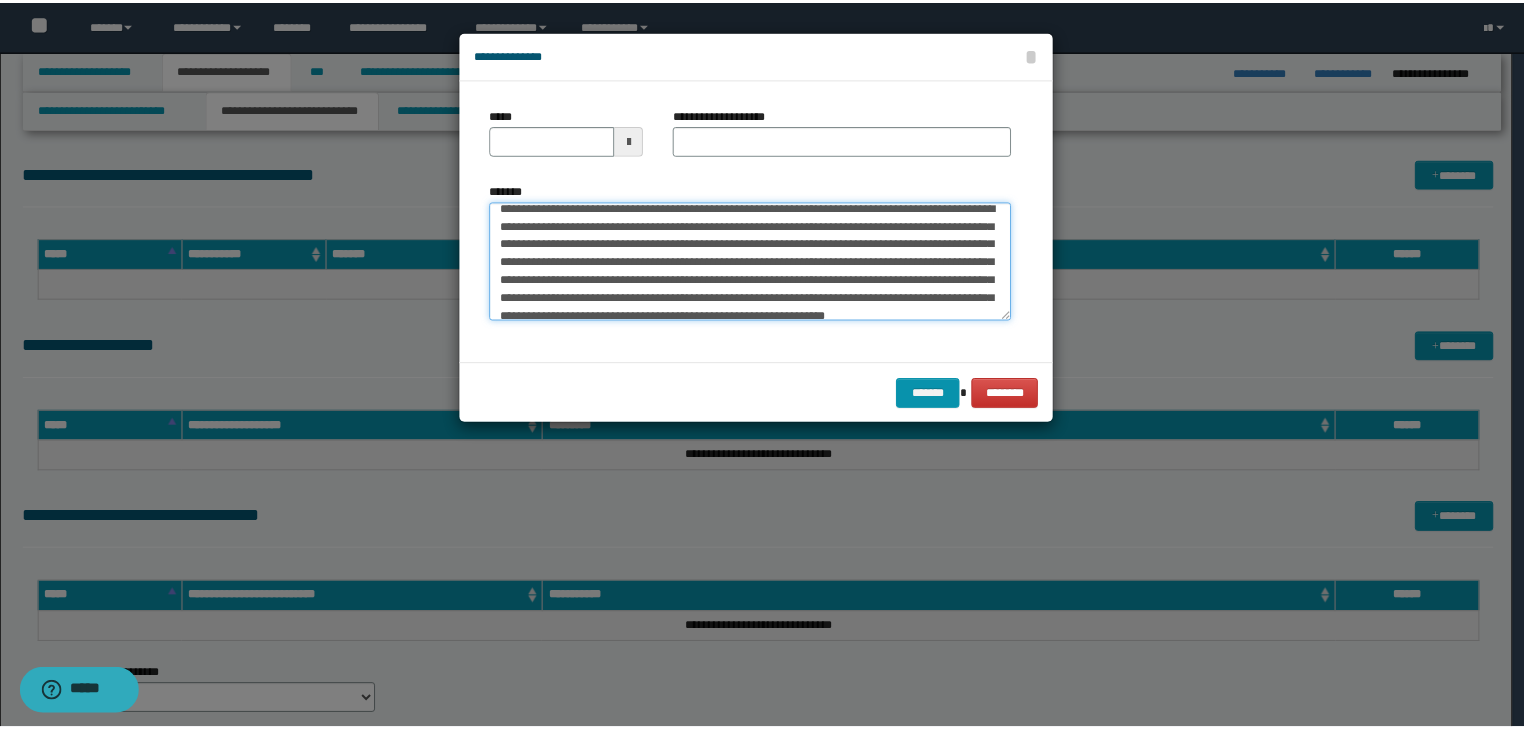 scroll, scrollTop: 0, scrollLeft: 0, axis: both 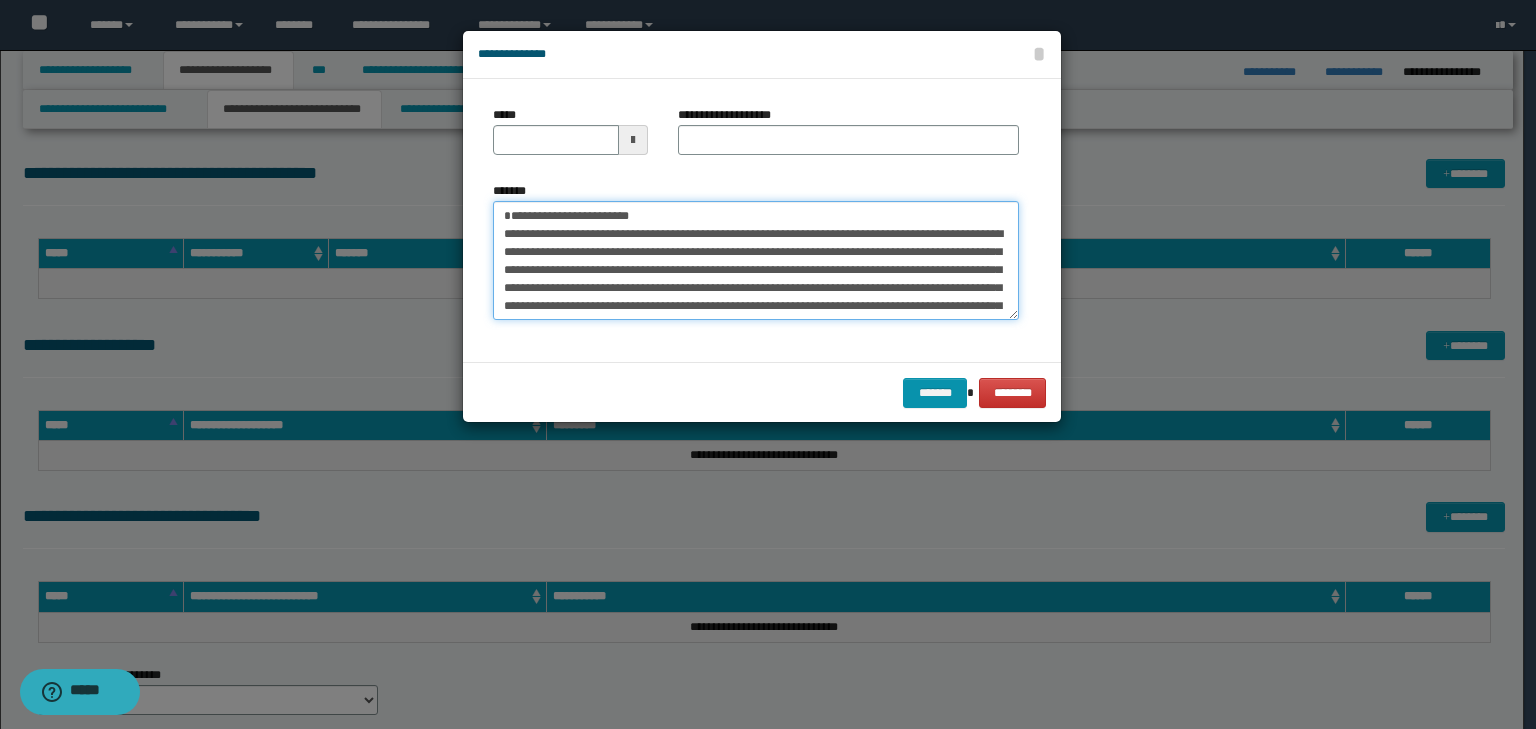 drag, startPoint x: 564, startPoint y: 228, endPoint x: 465, endPoint y: 228, distance: 99 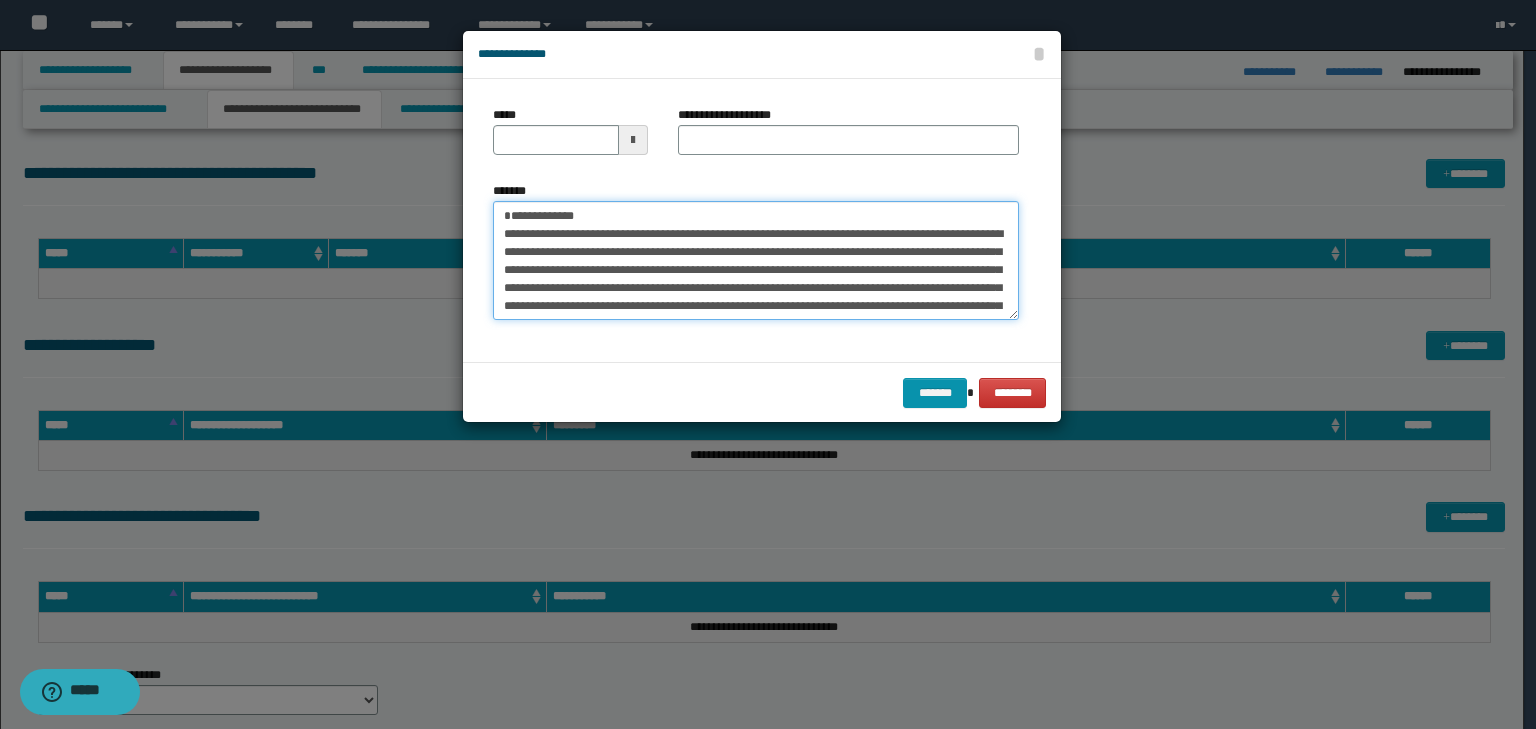 type 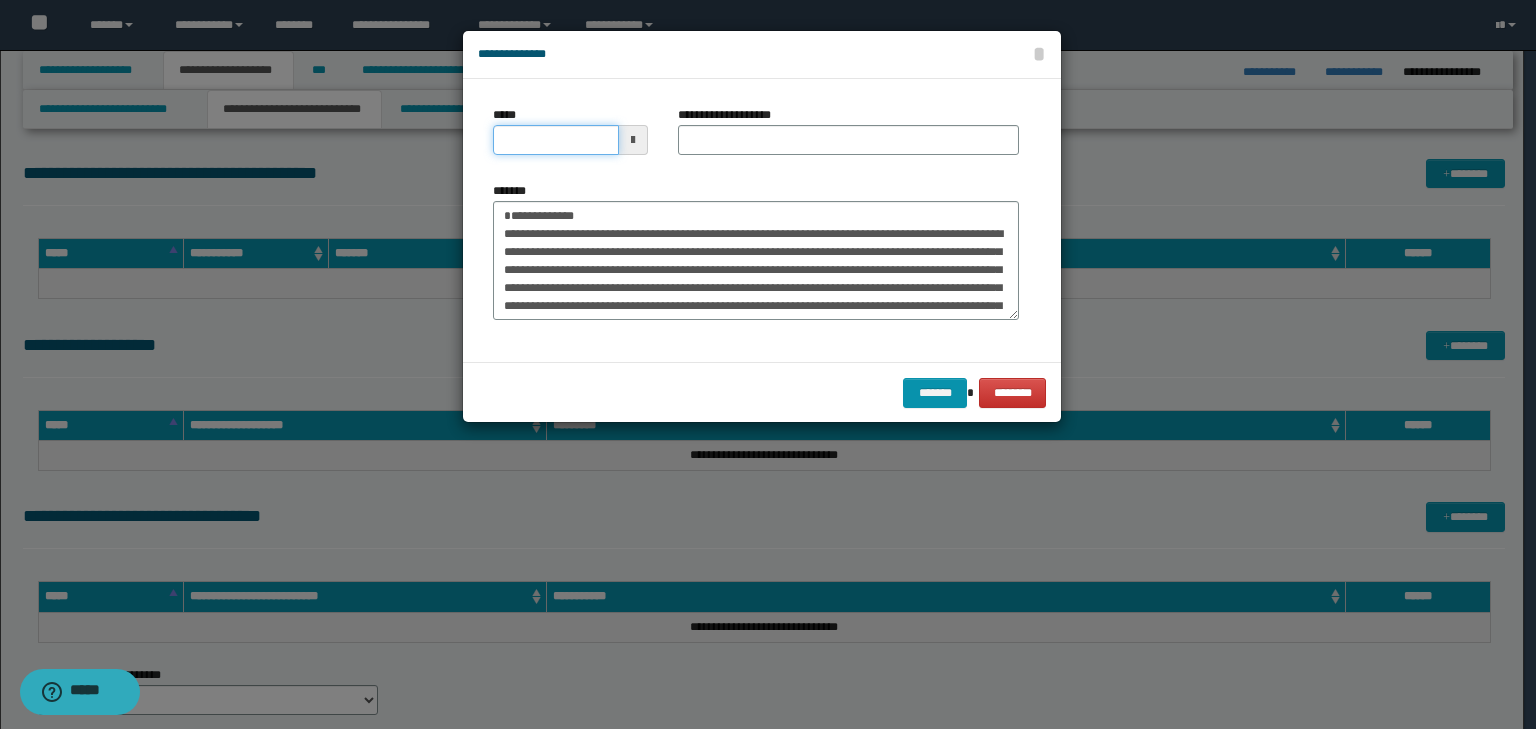 click on "*****" at bounding box center [556, 140] 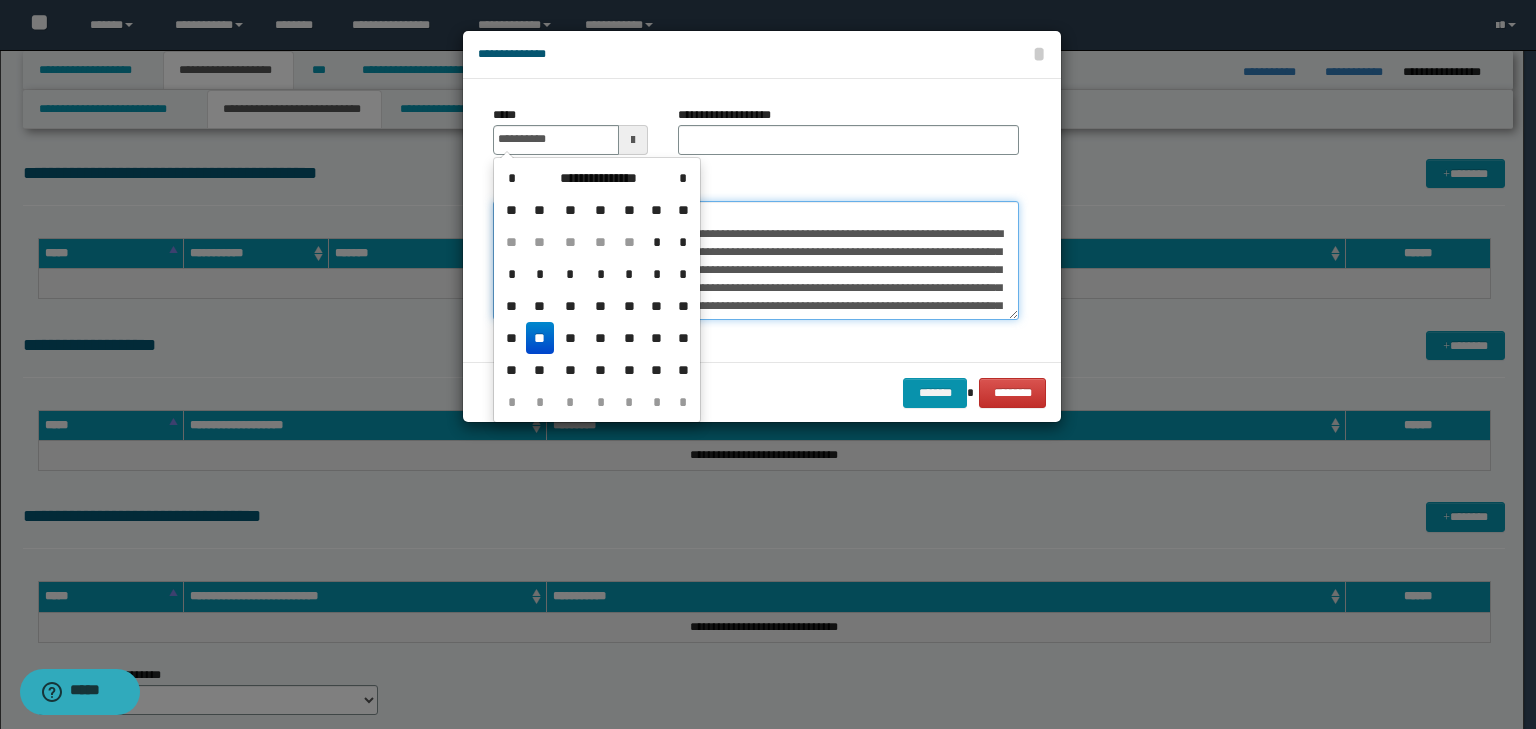 type on "**********" 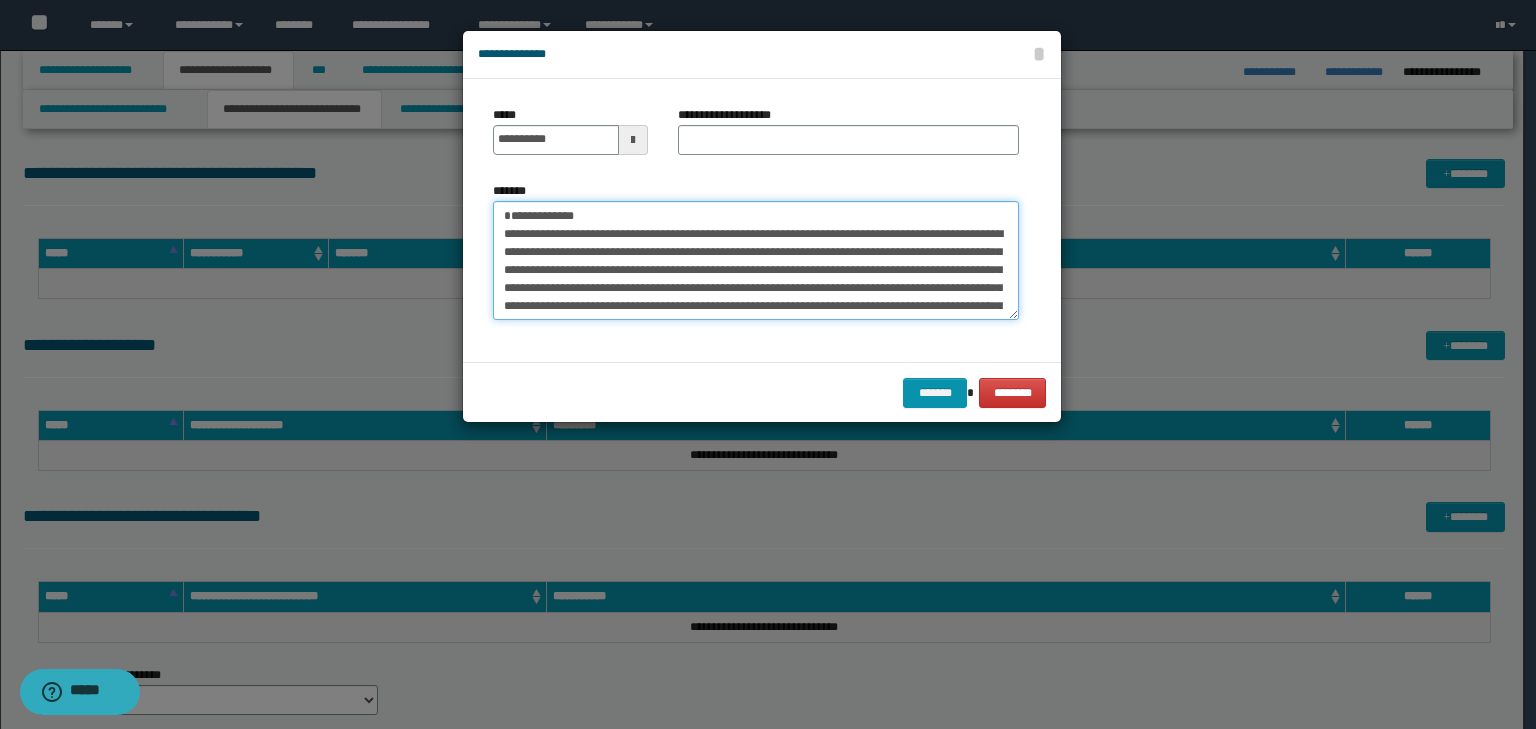 drag, startPoint x: 739, startPoint y: 221, endPoint x: 456, endPoint y: 212, distance: 283.14307 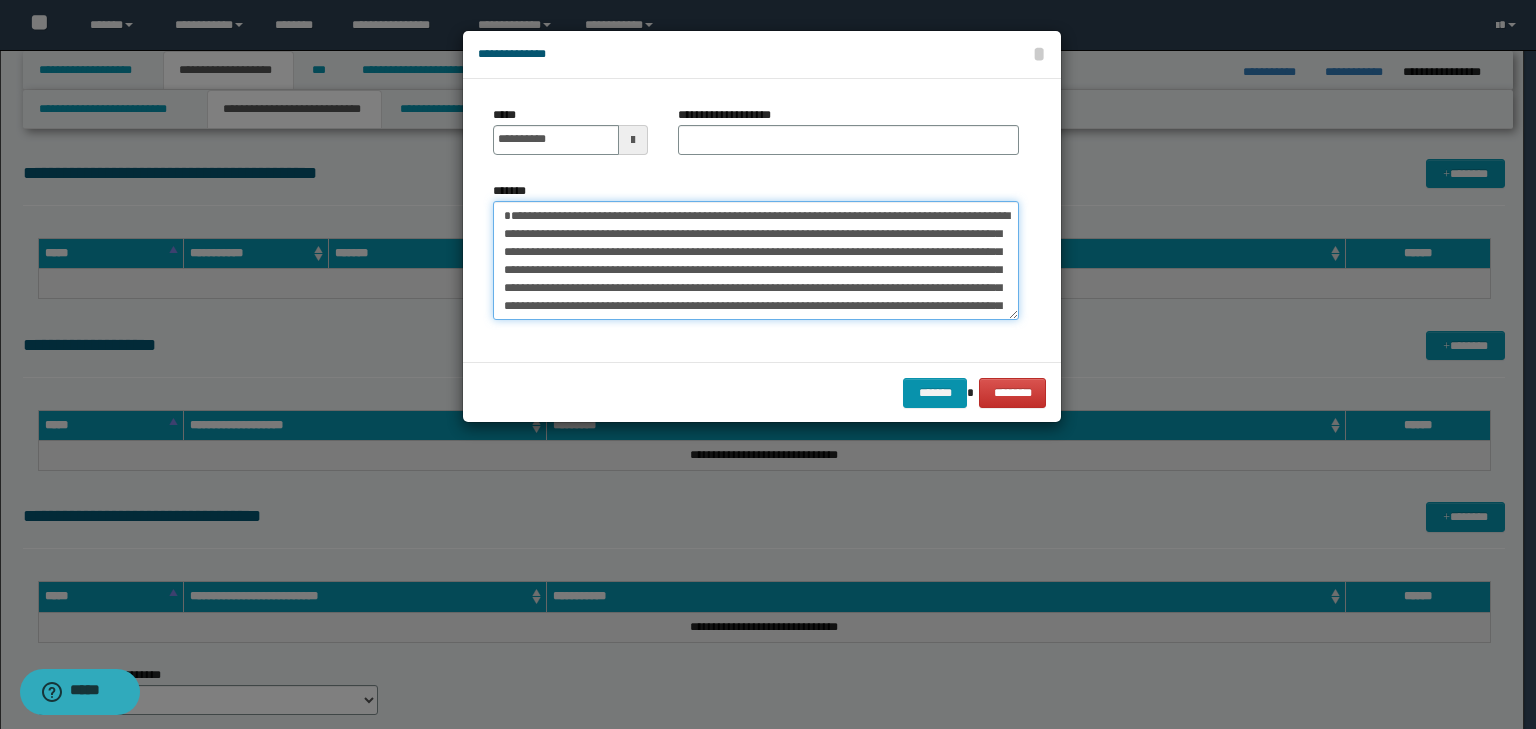 type on "**********" 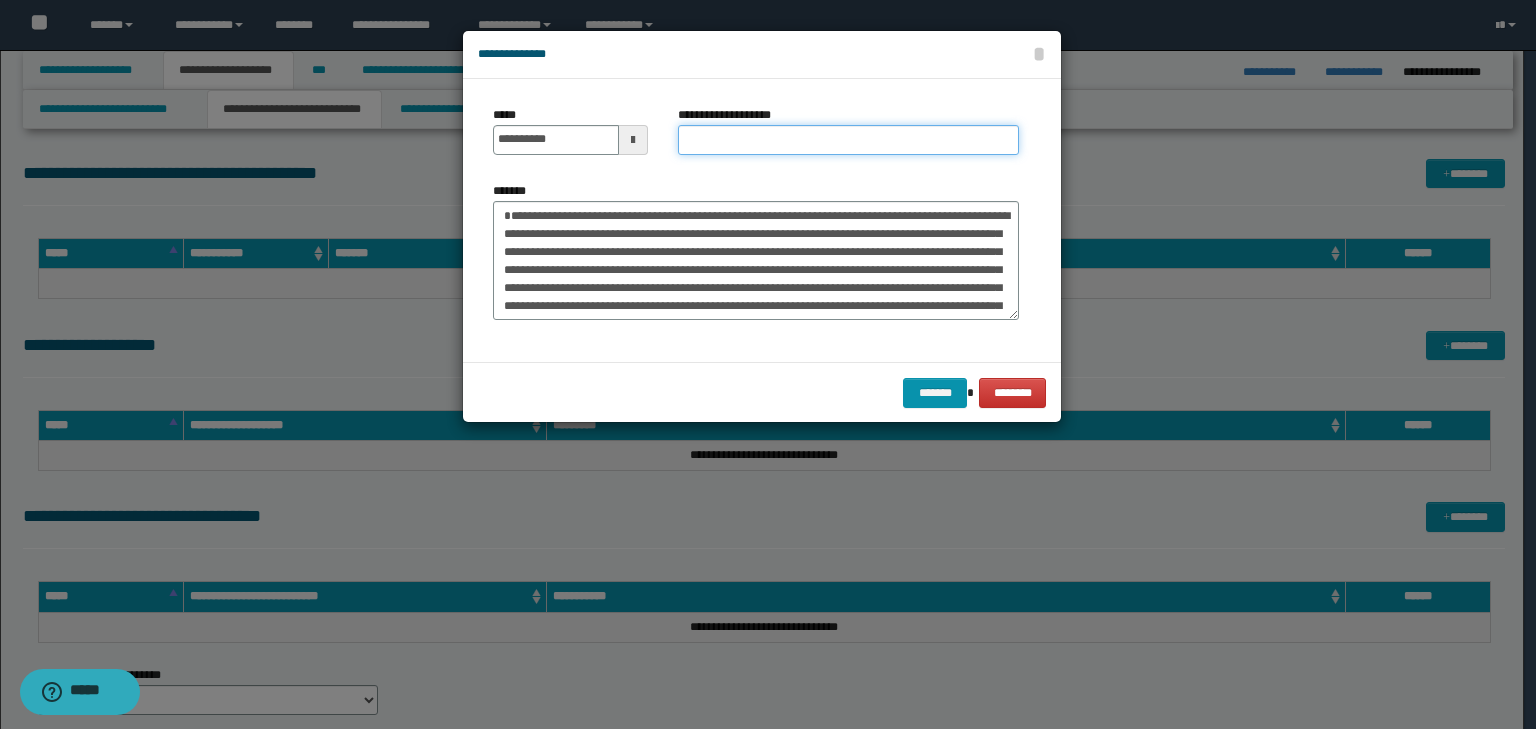 click on "**********" at bounding box center [848, 140] 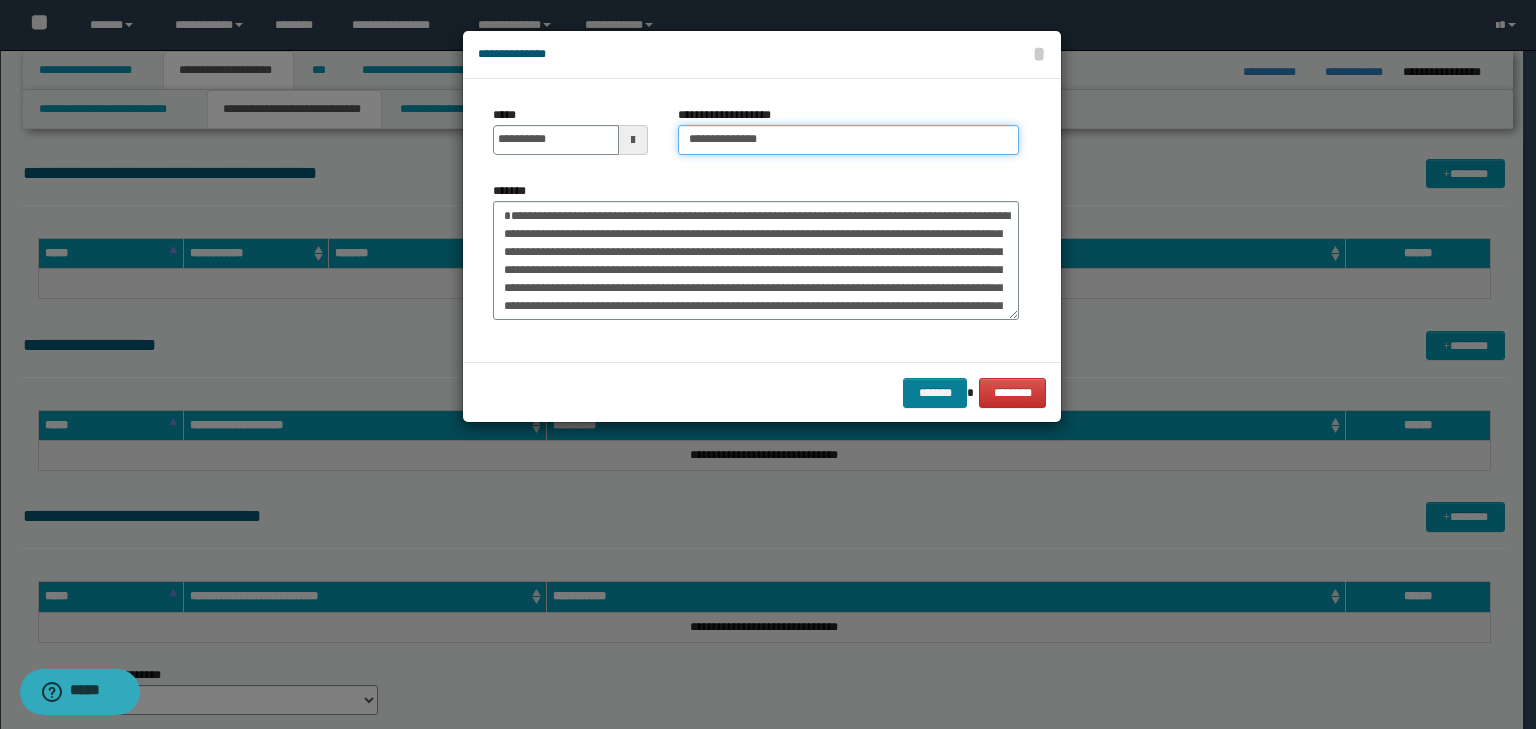type on "**********" 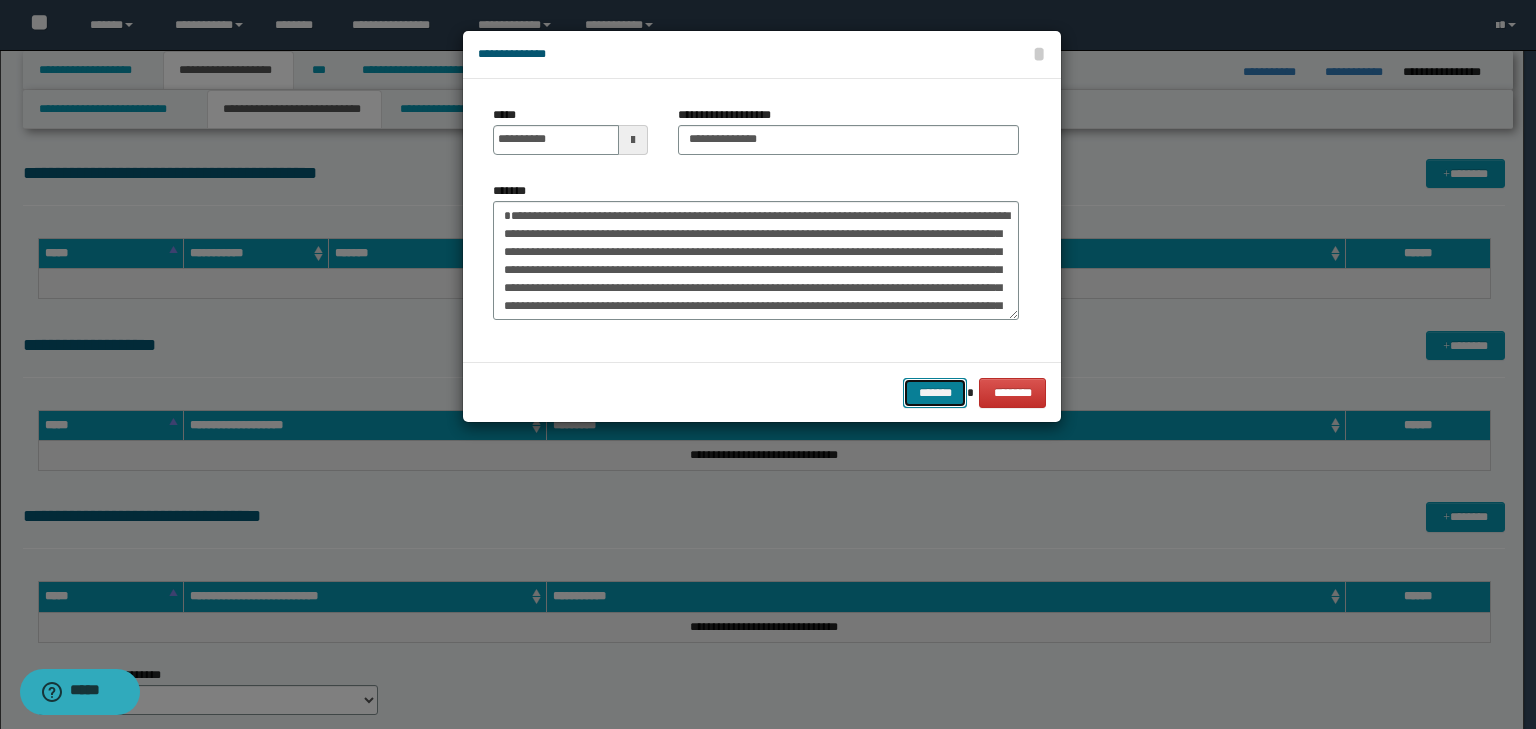 click on "*******" at bounding box center (935, 393) 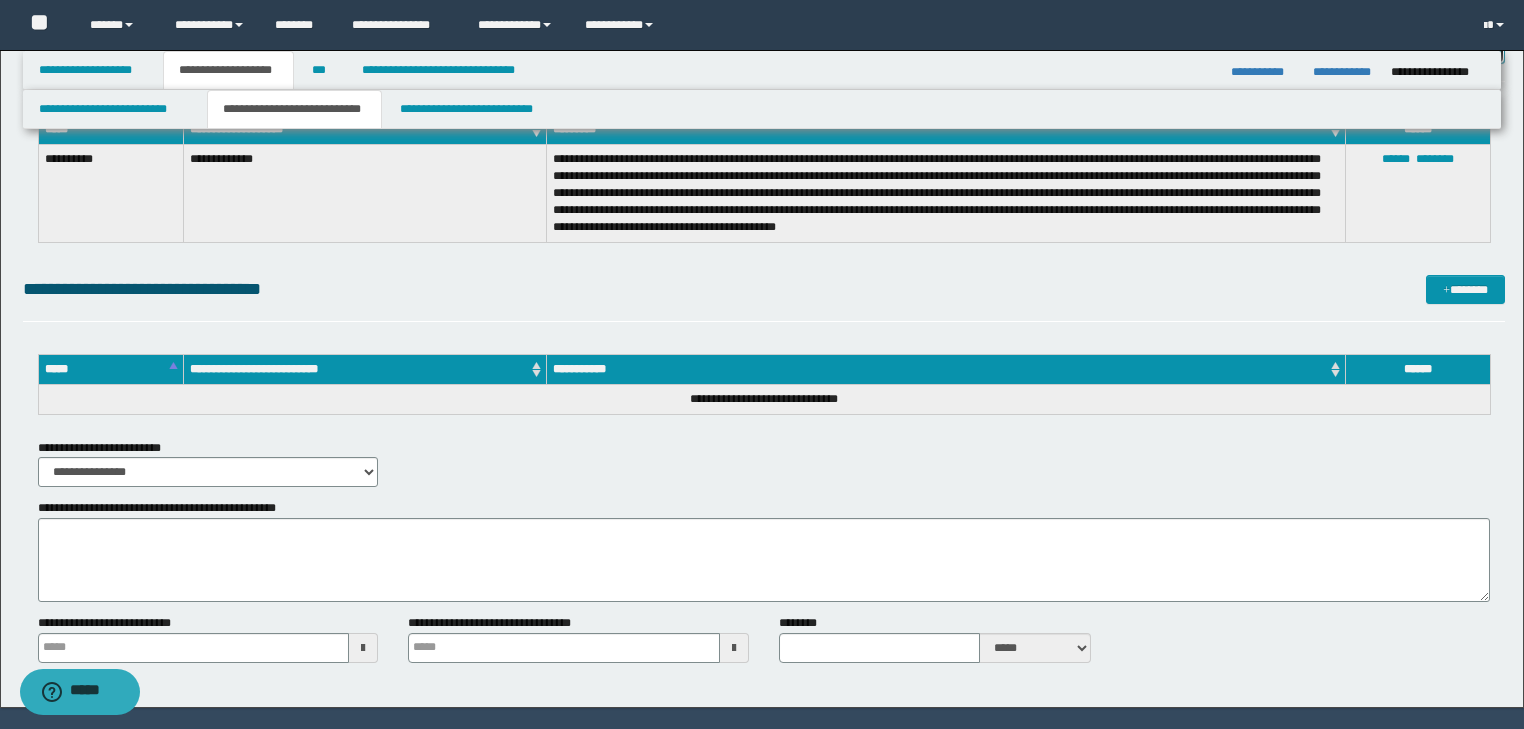 scroll, scrollTop: 3873, scrollLeft: 0, axis: vertical 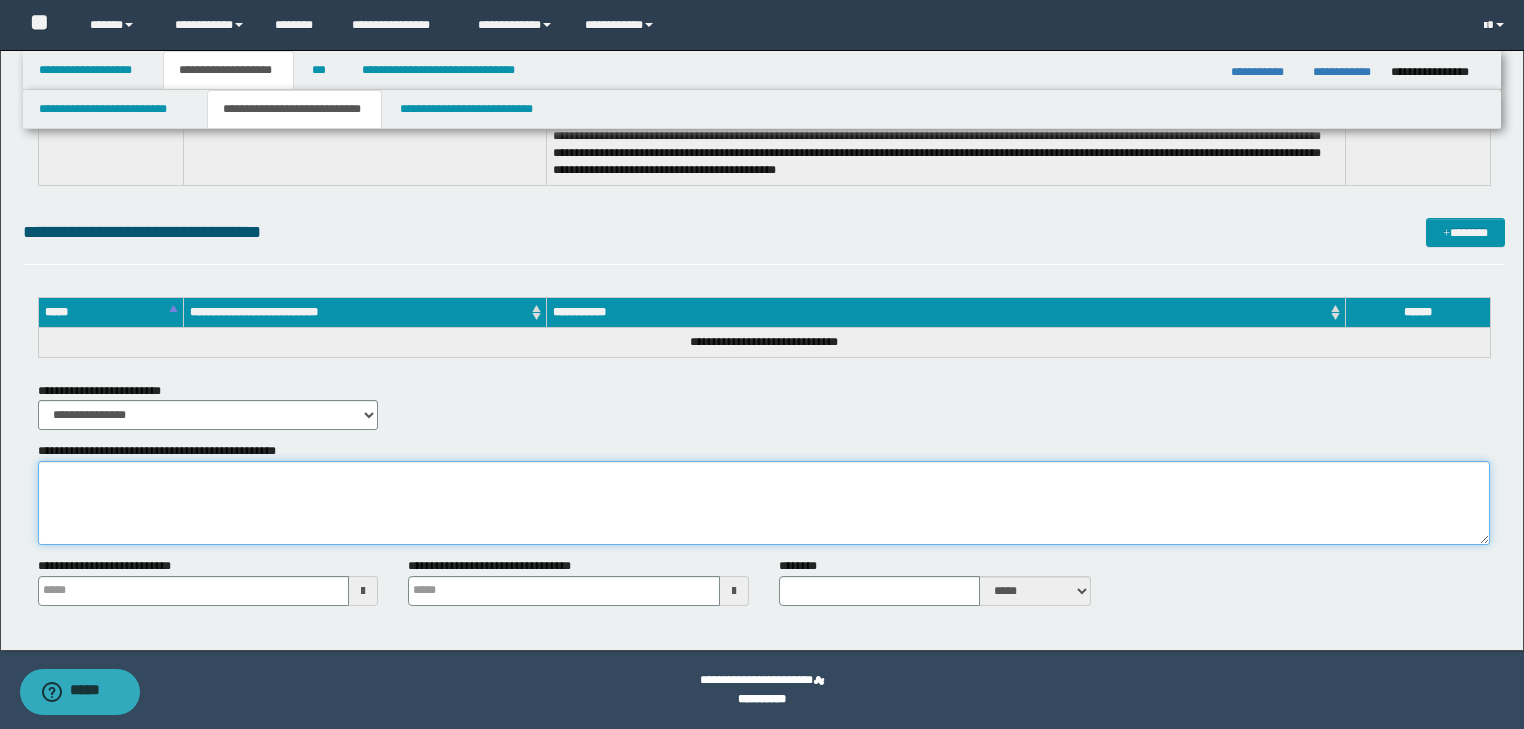 click on "**********" at bounding box center (764, 503) 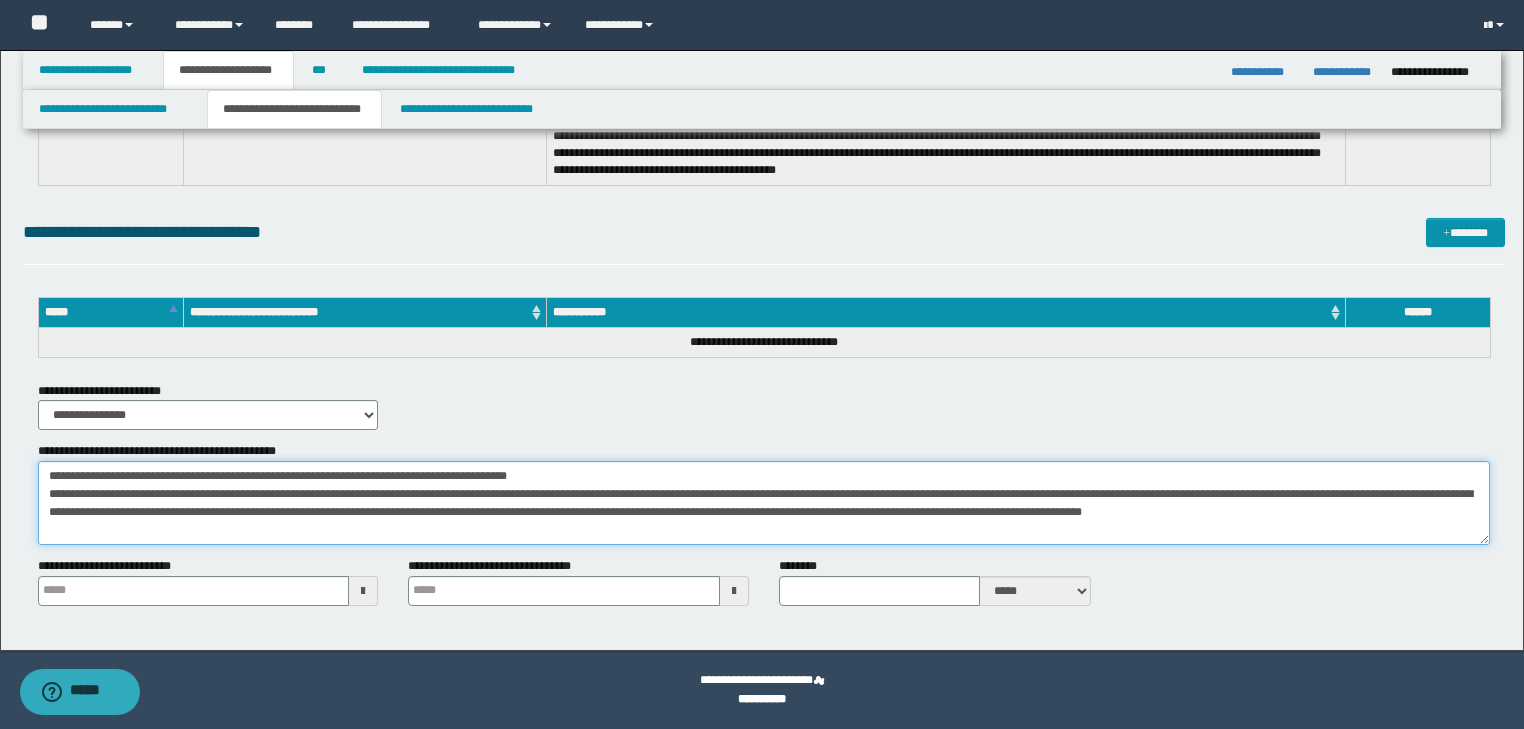 type on "**********" 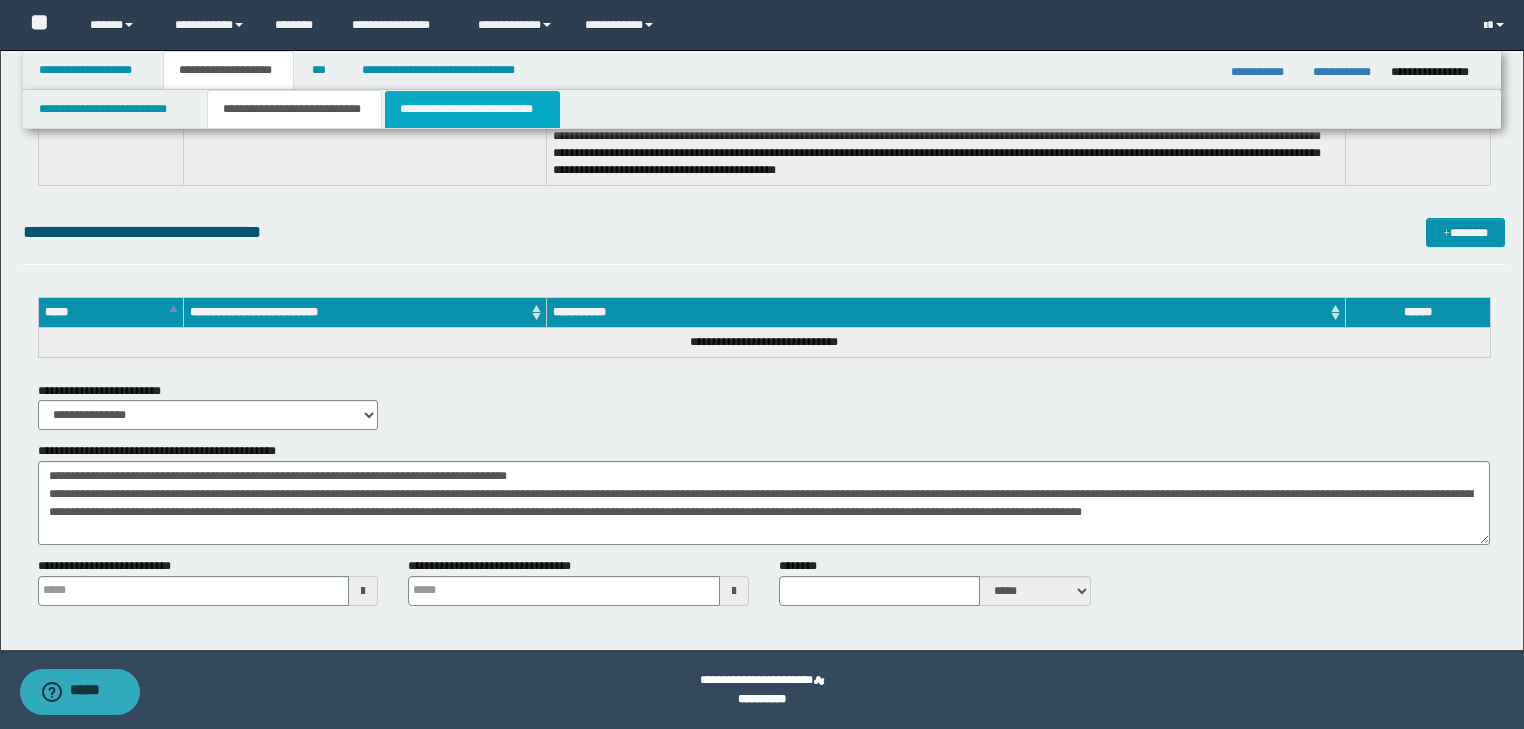 click on "**********" at bounding box center (472, 109) 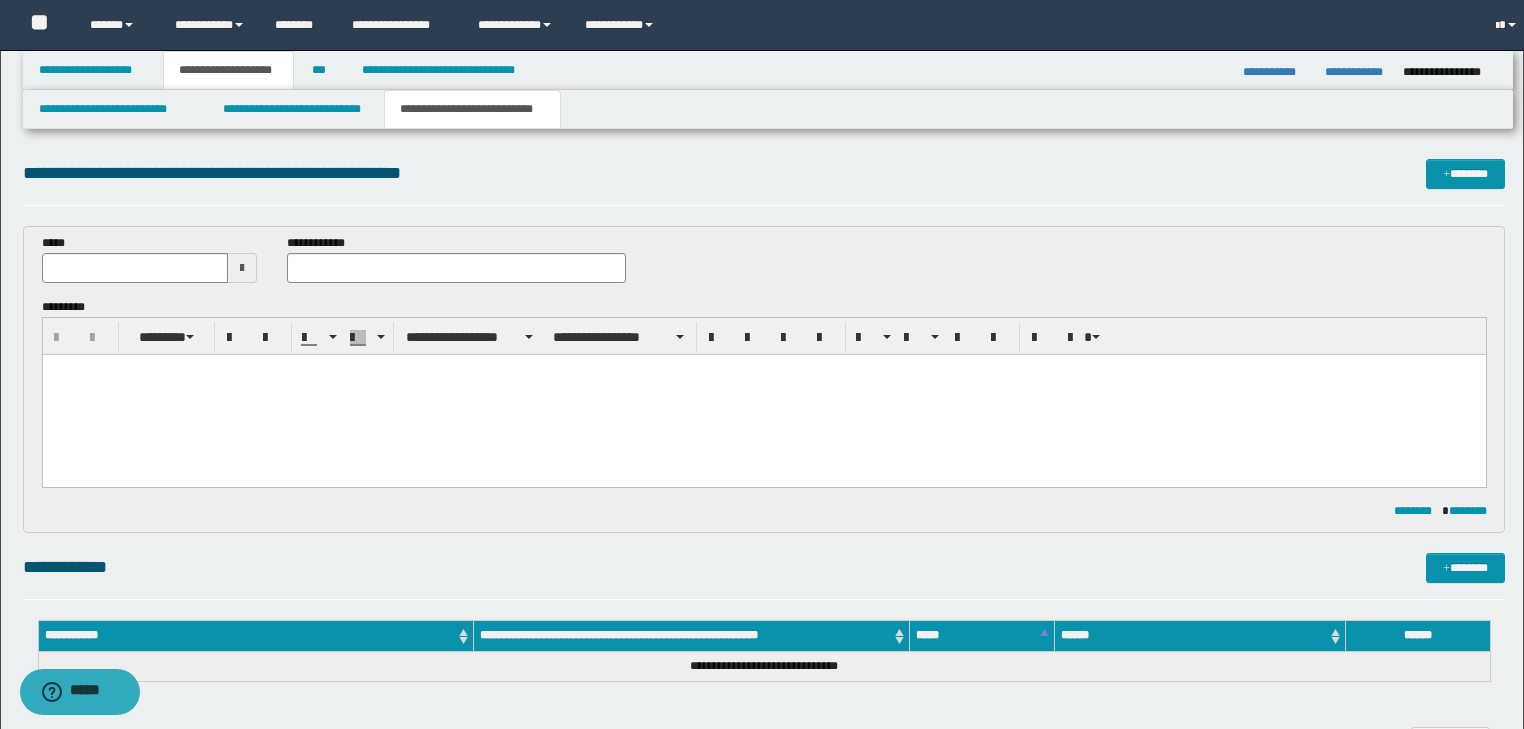 scroll, scrollTop: 0, scrollLeft: 0, axis: both 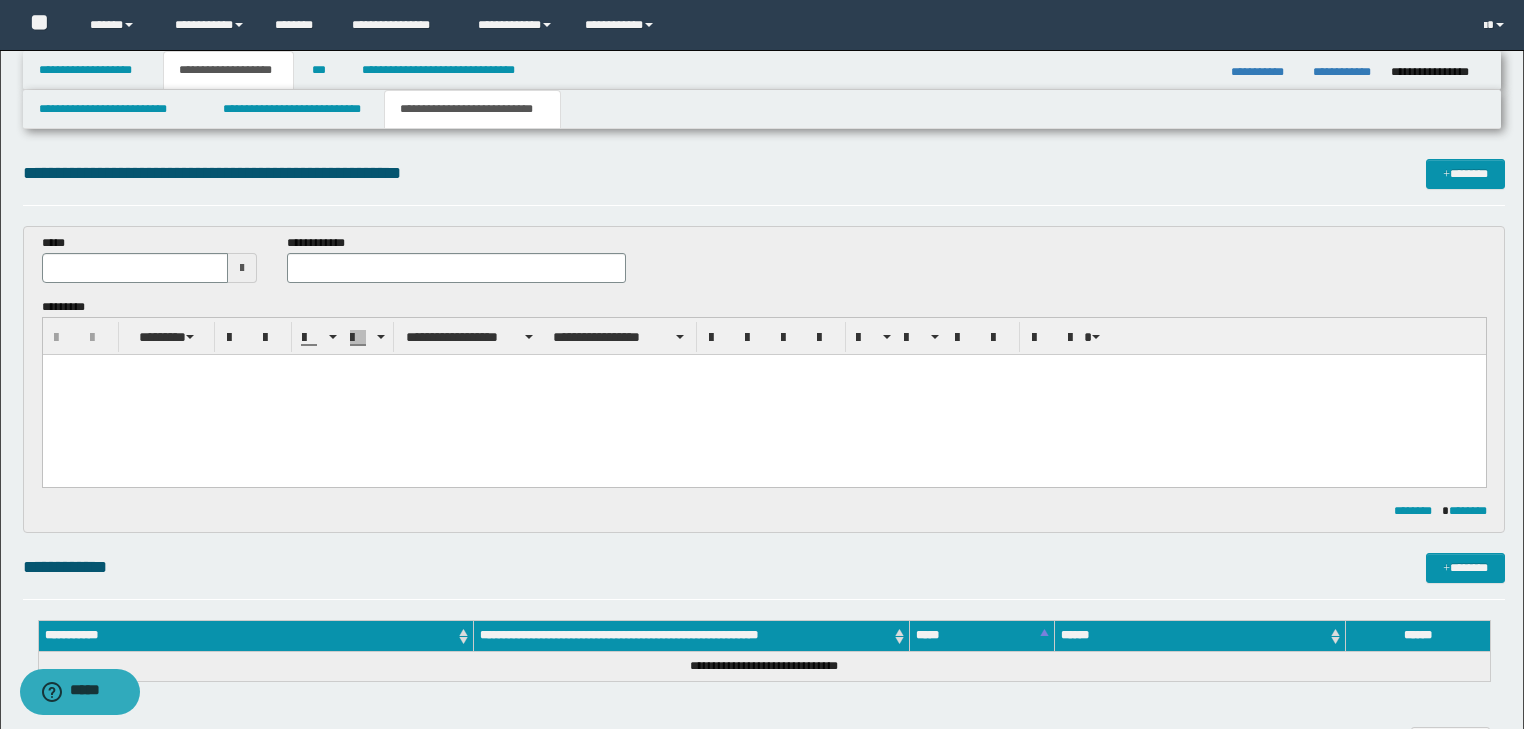 click at bounding box center [763, 394] 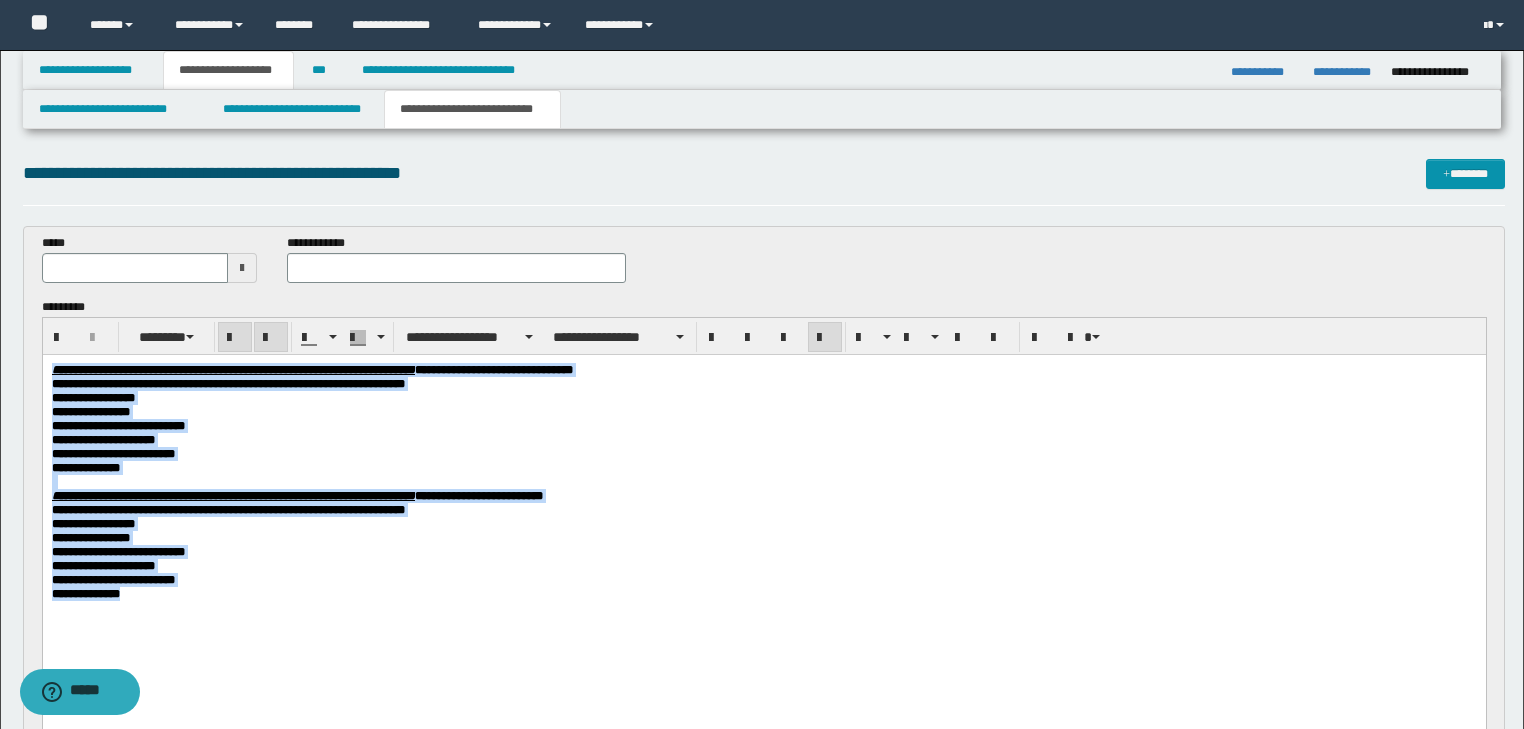 drag, startPoint x: 49, startPoint y: 362, endPoint x: 385, endPoint y: 637, distance: 434.19006 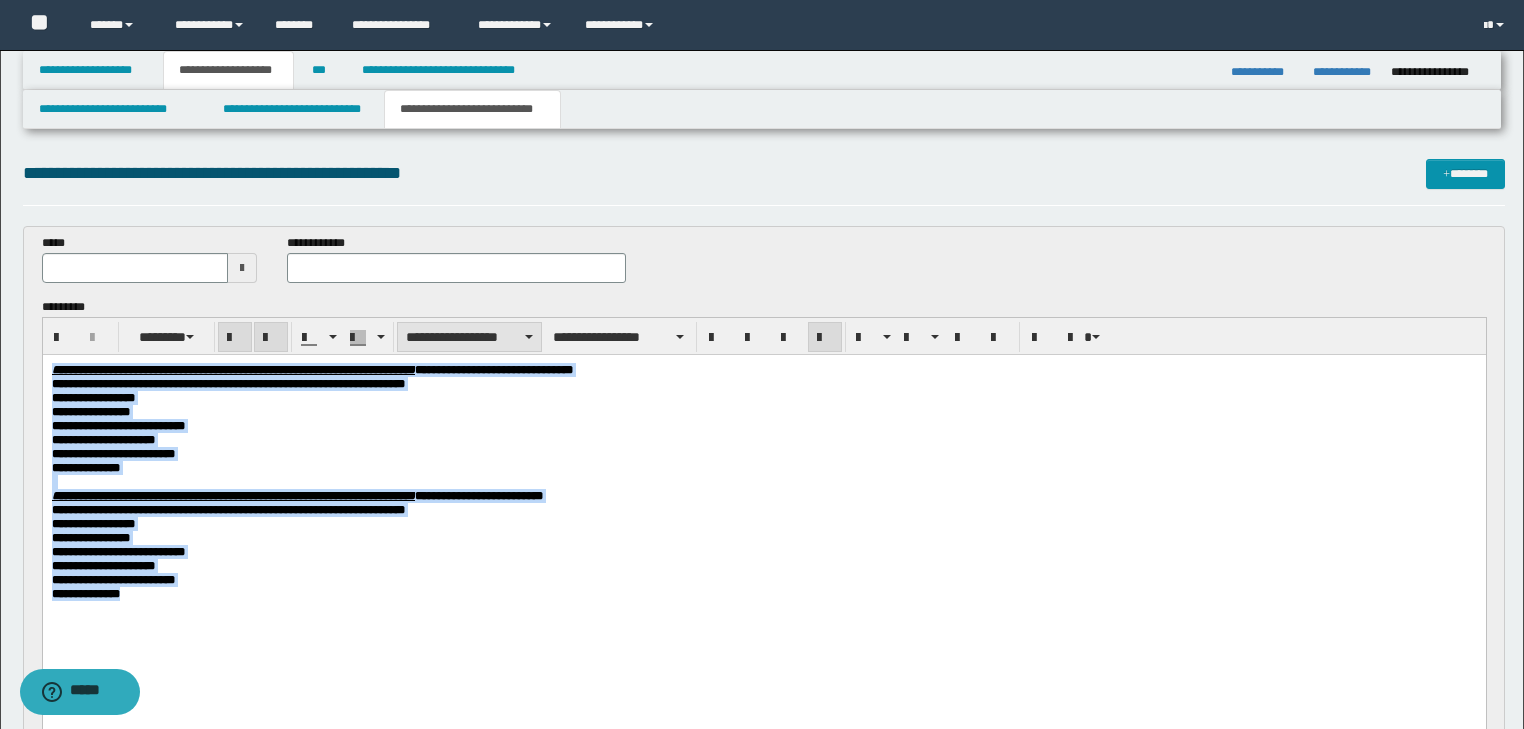click on "**********" at bounding box center (469, 337) 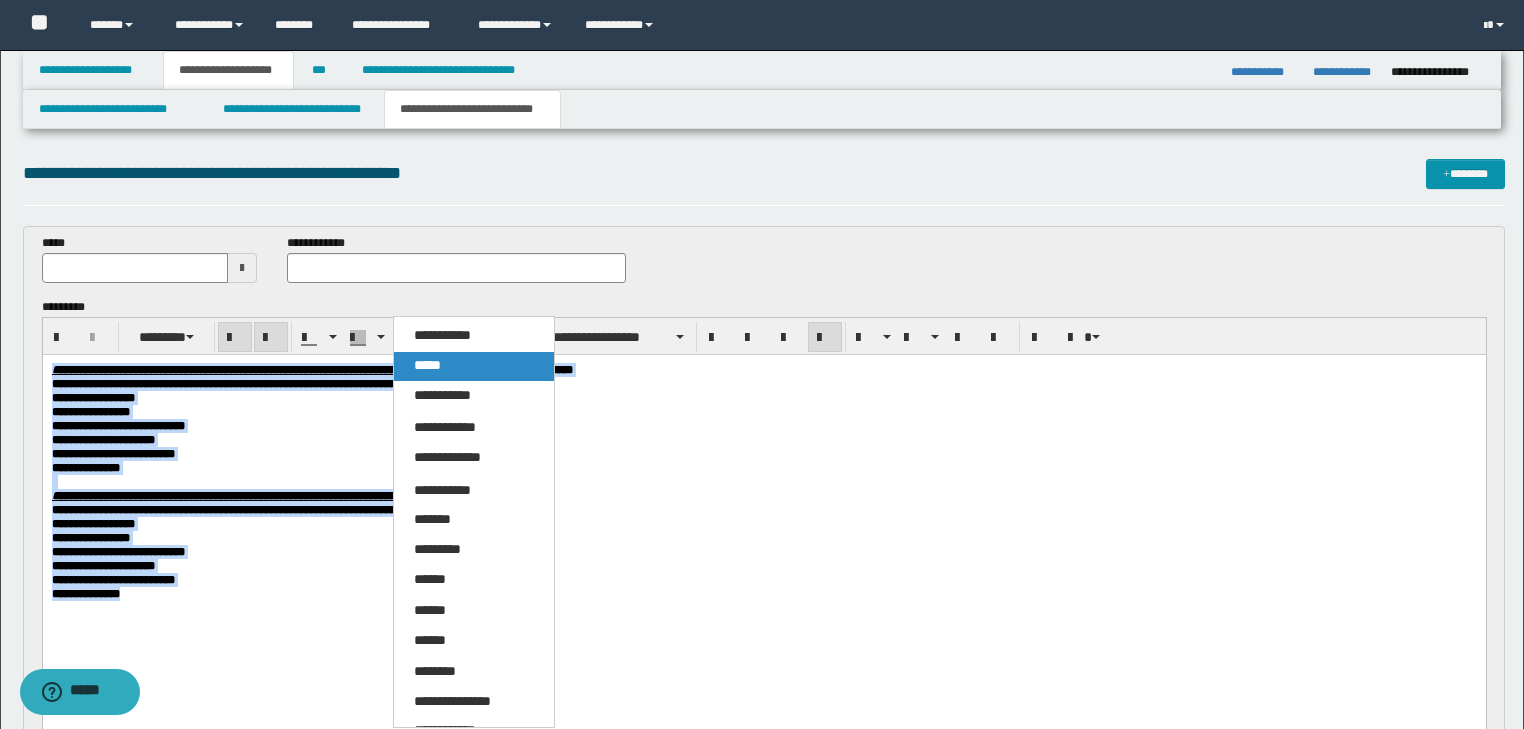 click on "*****" at bounding box center (474, 366) 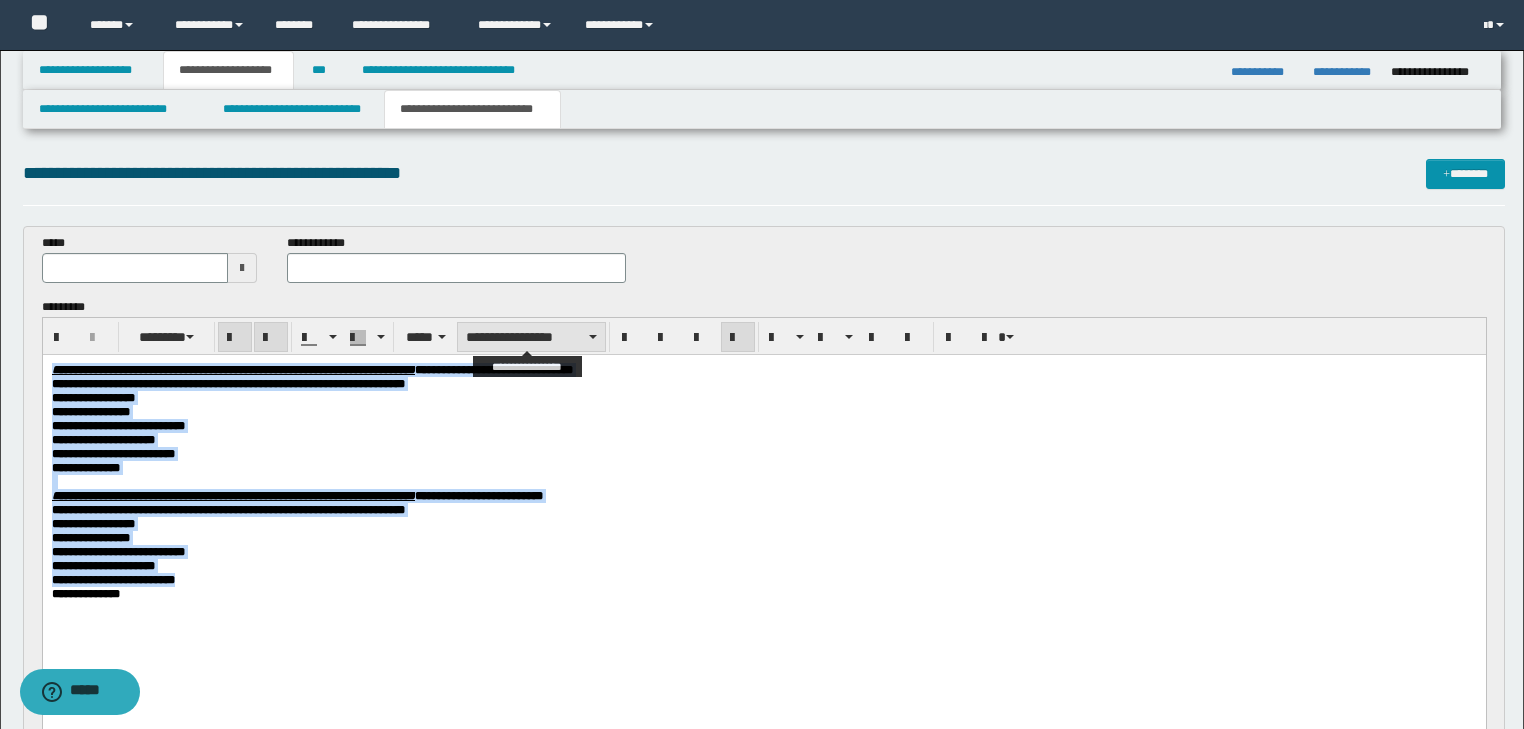 click on "**********" at bounding box center [531, 337] 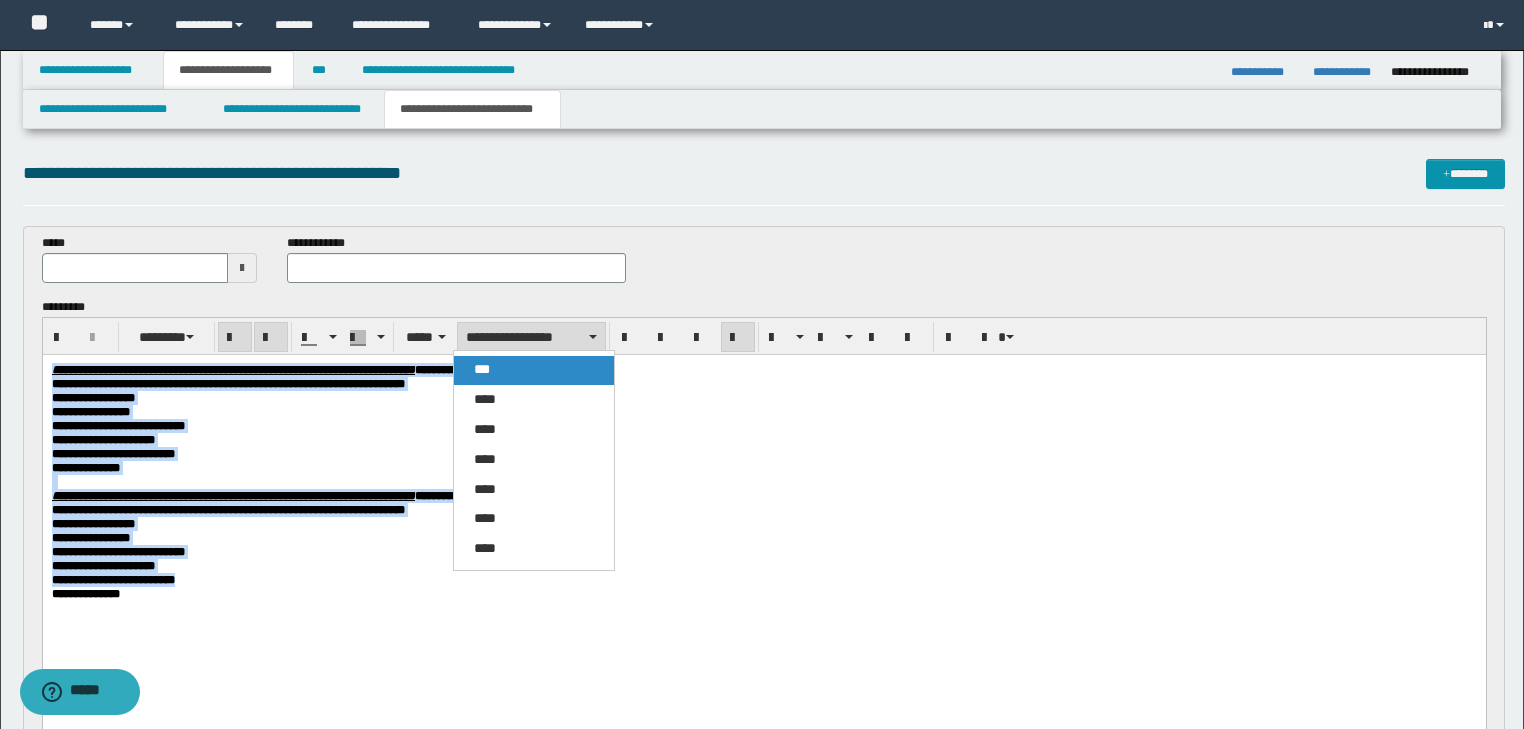 click on "***" at bounding box center (534, 370) 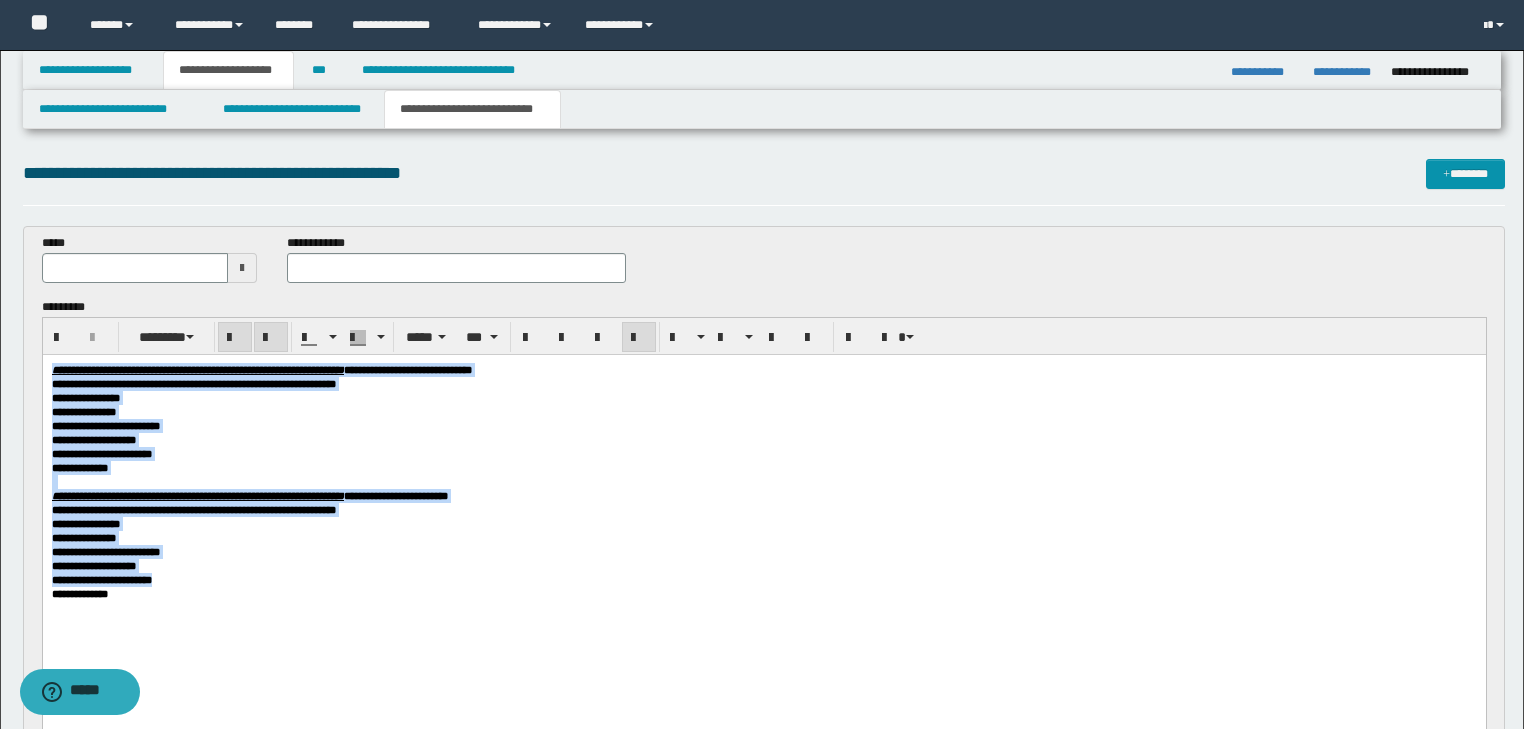 click on "**********" at bounding box center (763, 439) 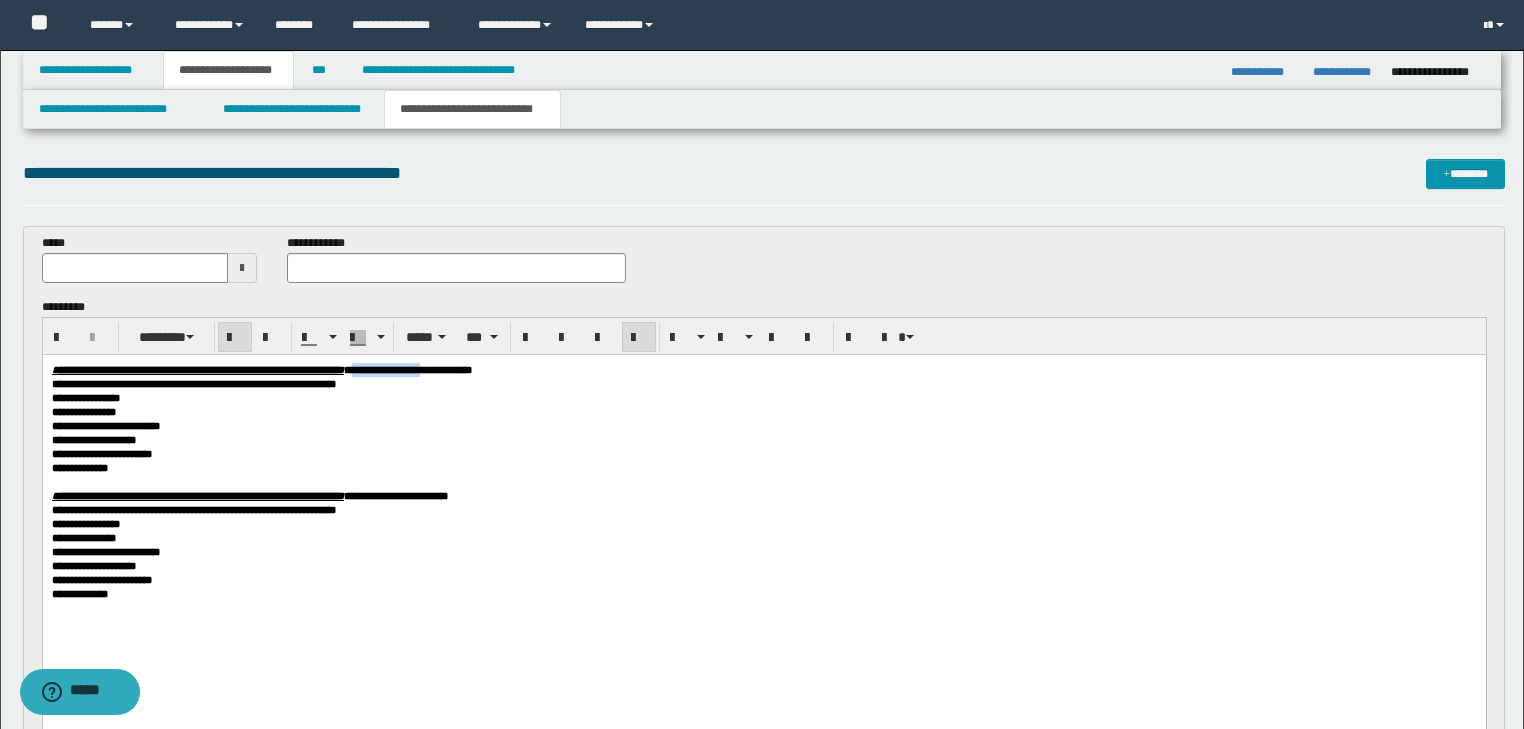 drag, startPoint x: 512, startPoint y: 371, endPoint x: 602, endPoint y: 369, distance: 90.02222 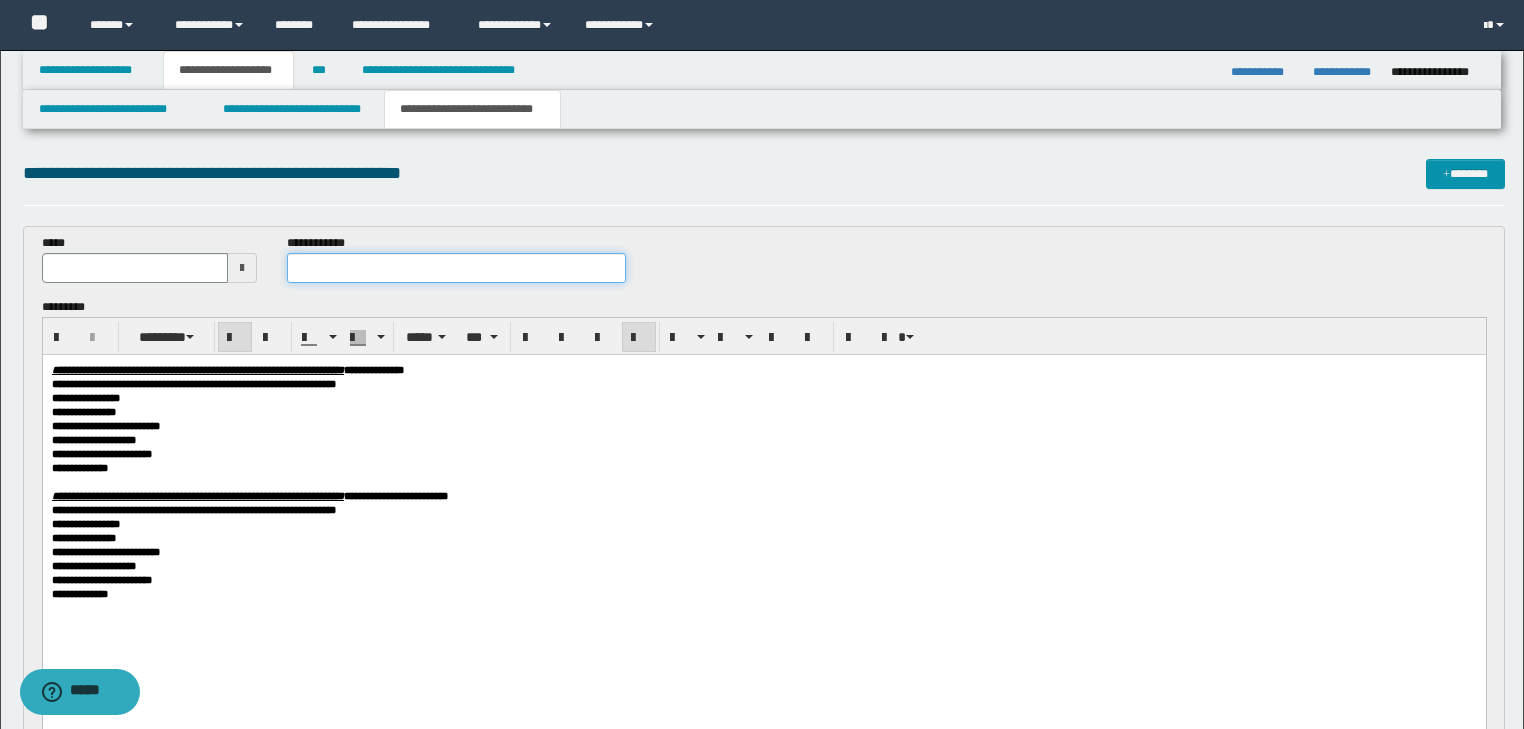 click at bounding box center (456, 268) 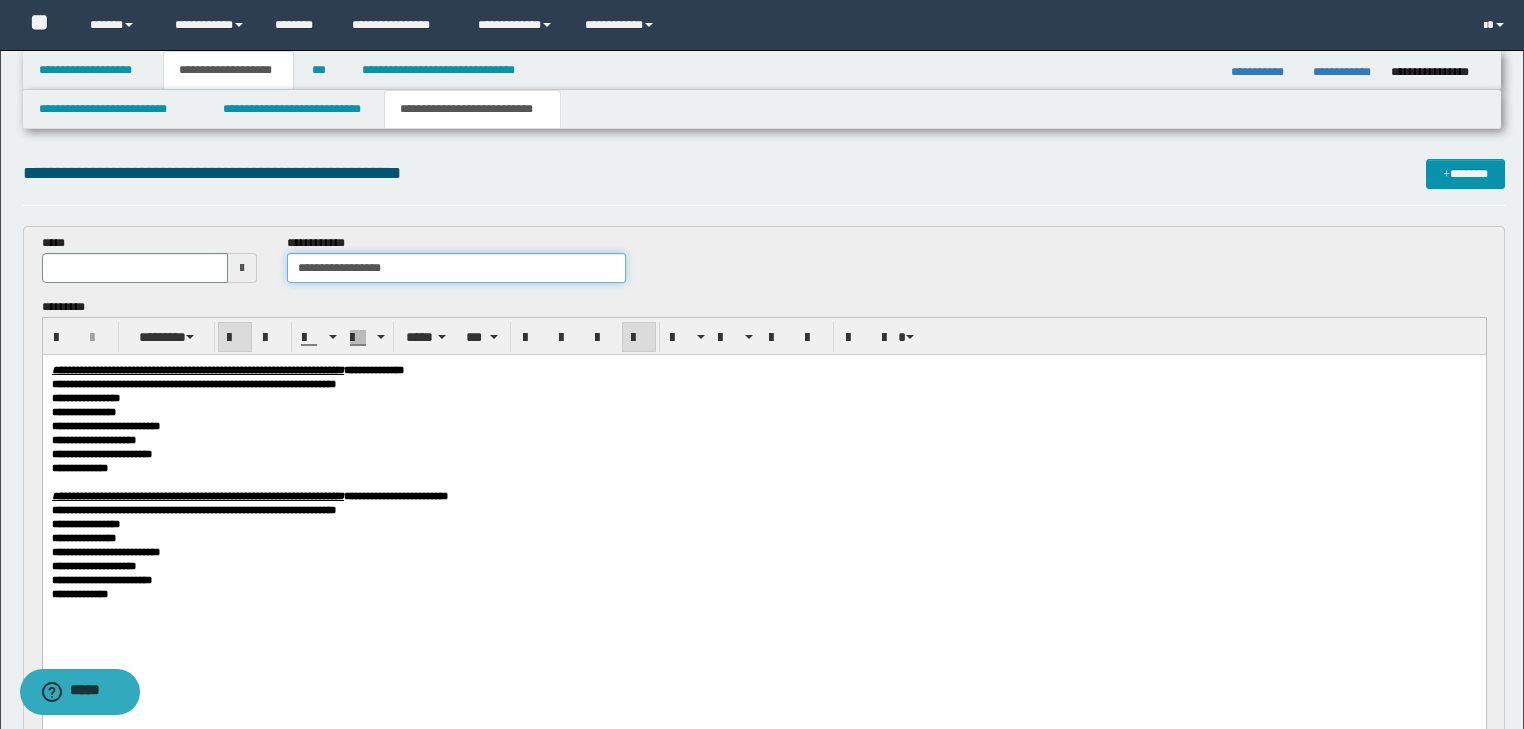type on "**********" 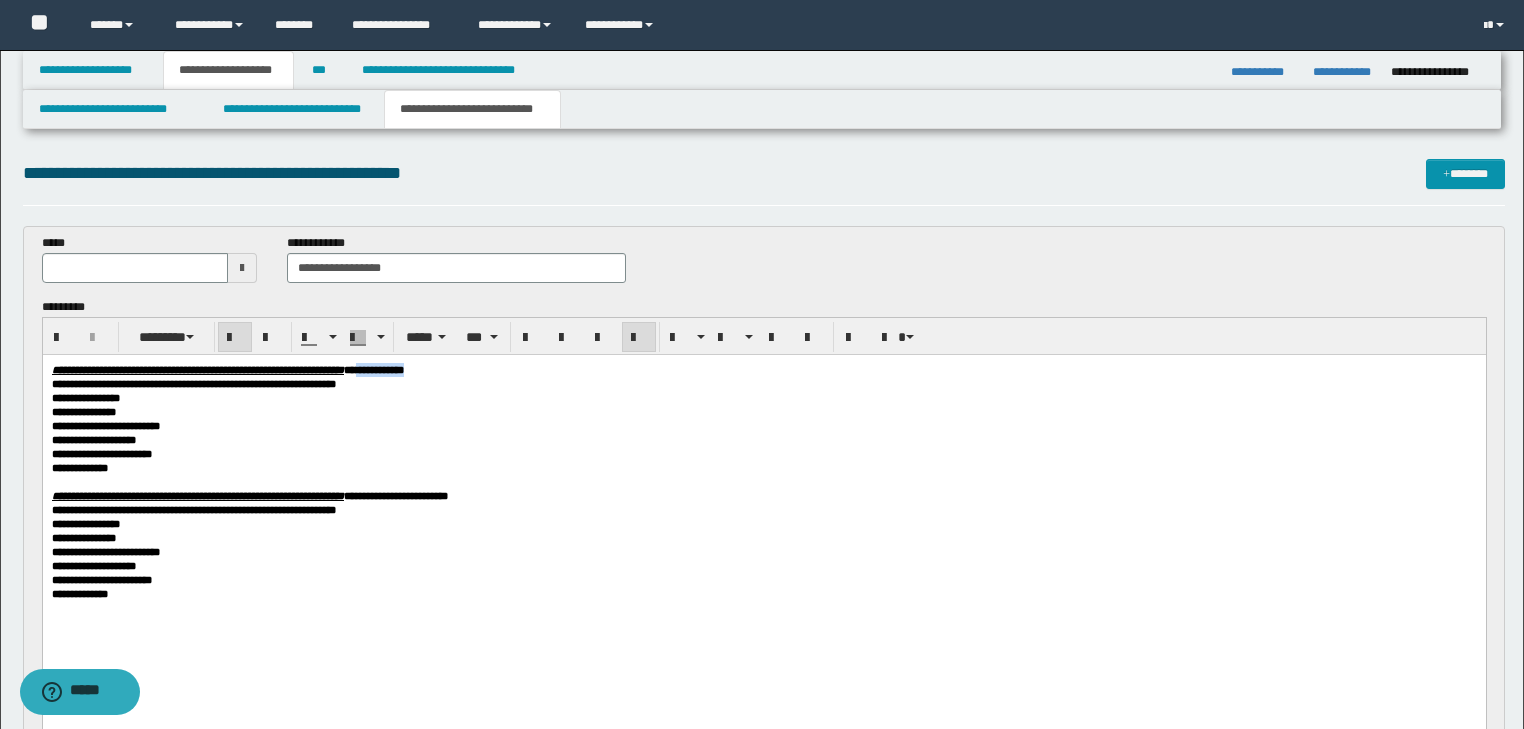 drag, startPoint x: 513, startPoint y: 368, endPoint x: 602, endPoint y: 376, distance: 89.358826 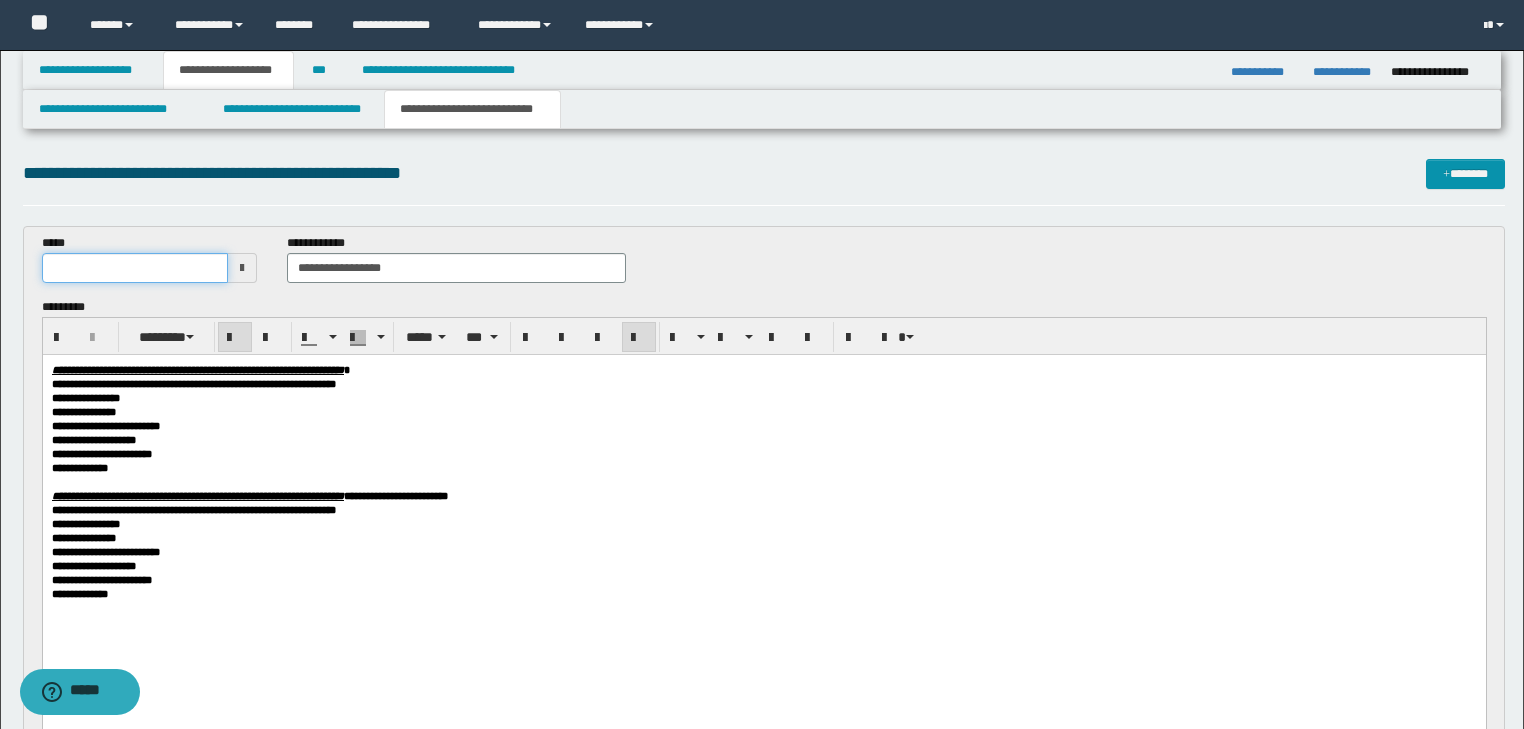 click at bounding box center (135, 268) 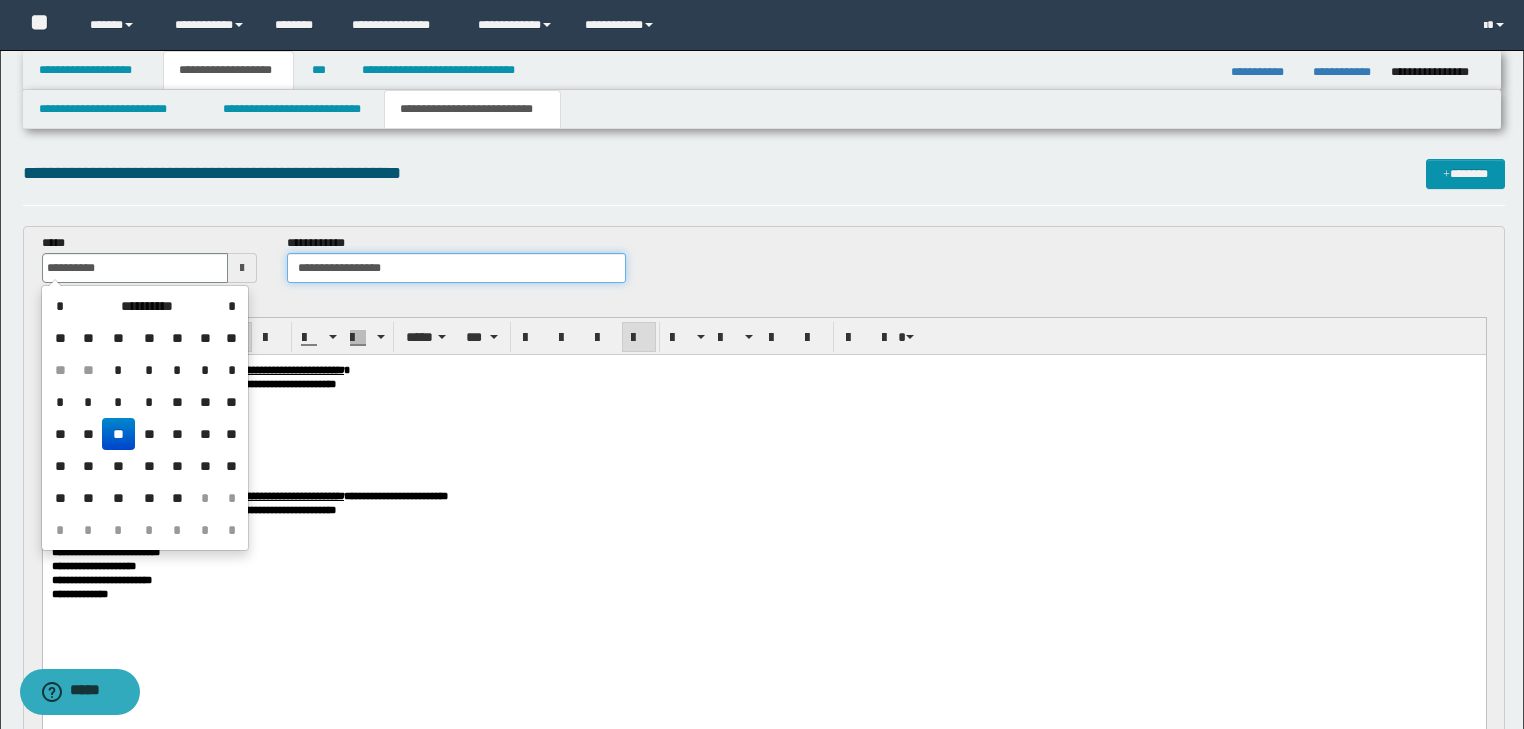 type on "**********" 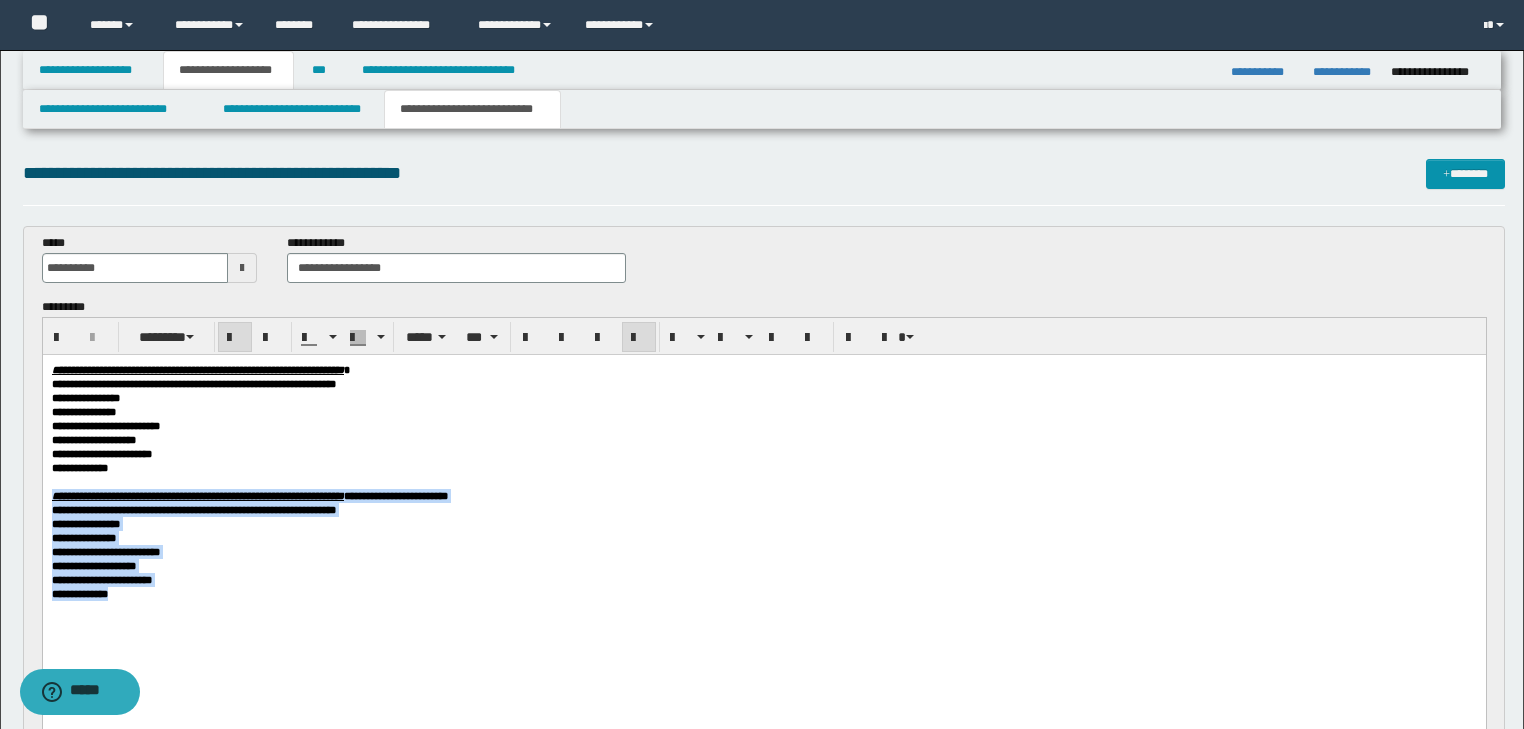 drag, startPoint x: 388, startPoint y: 492, endPoint x: 421, endPoint y: 657, distance: 168.26764 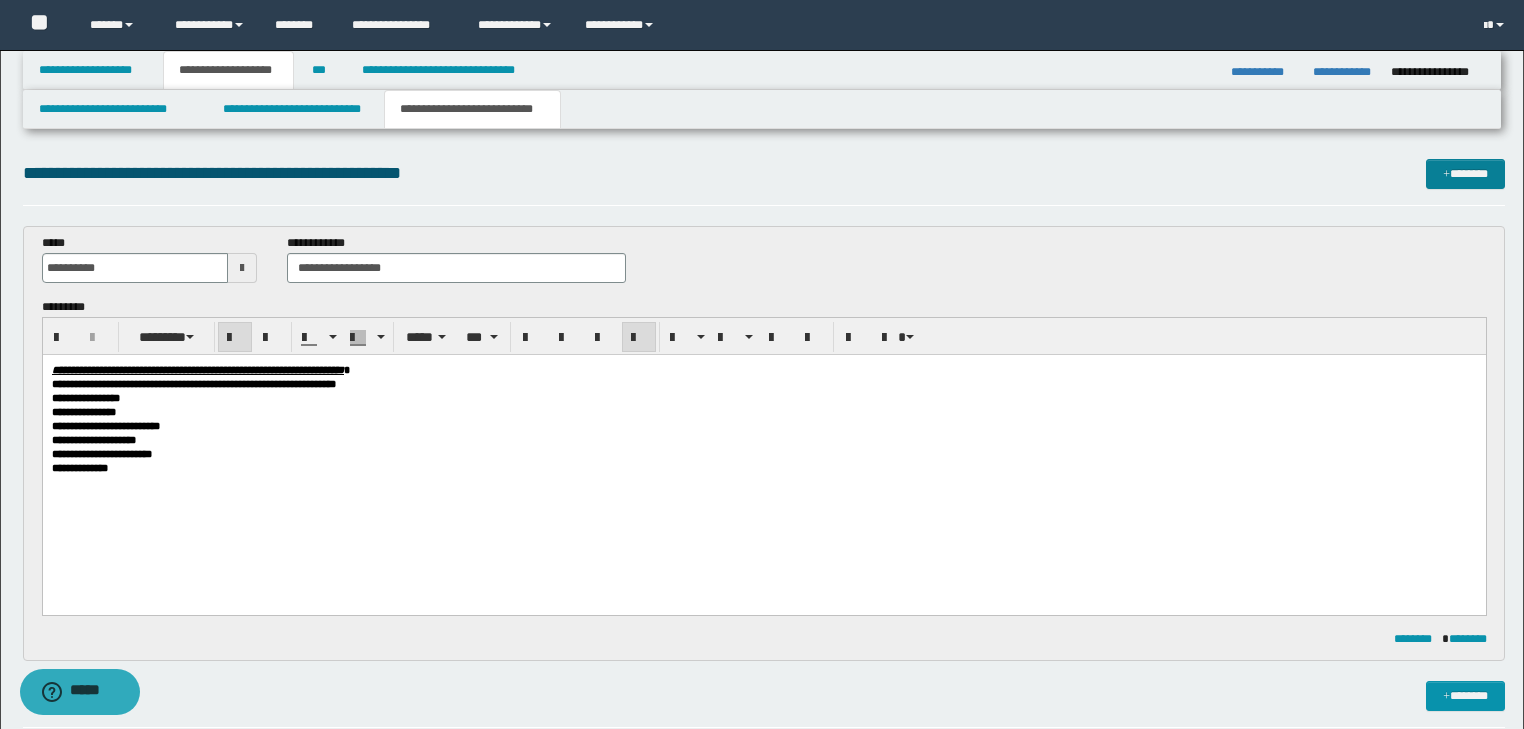 click on "*******" at bounding box center (1465, 174) 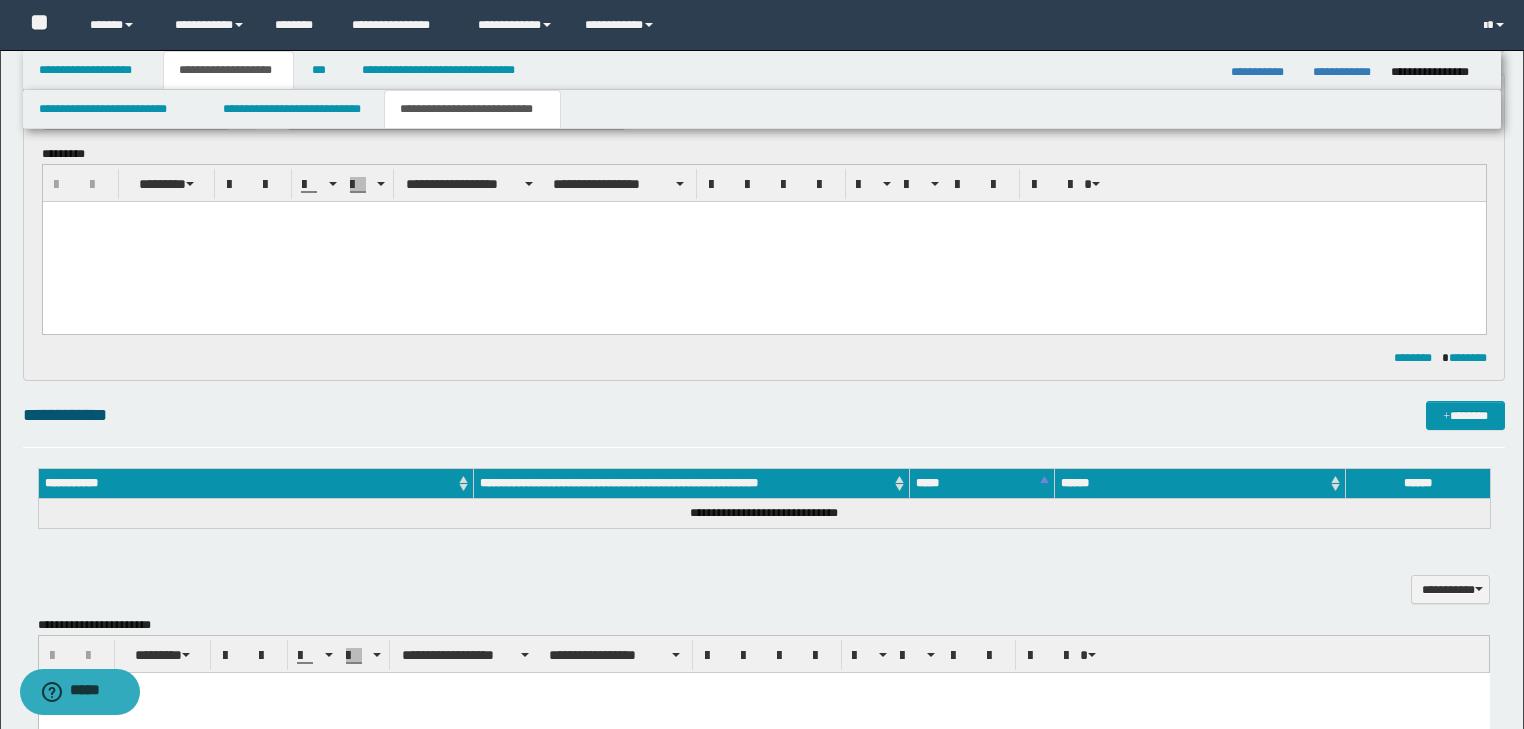 scroll, scrollTop: 0, scrollLeft: 0, axis: both 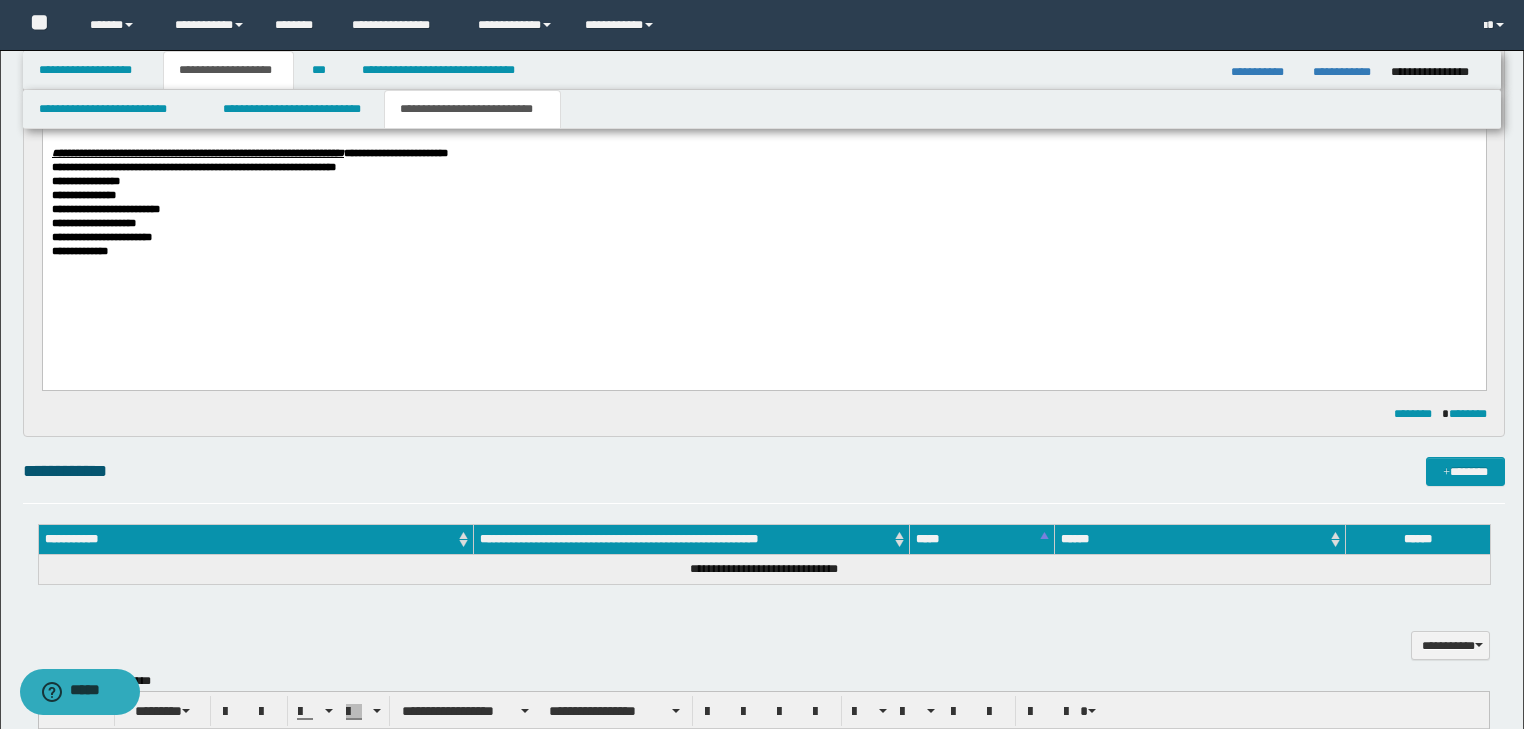 click on "**********" at bounding box center (395, 153) 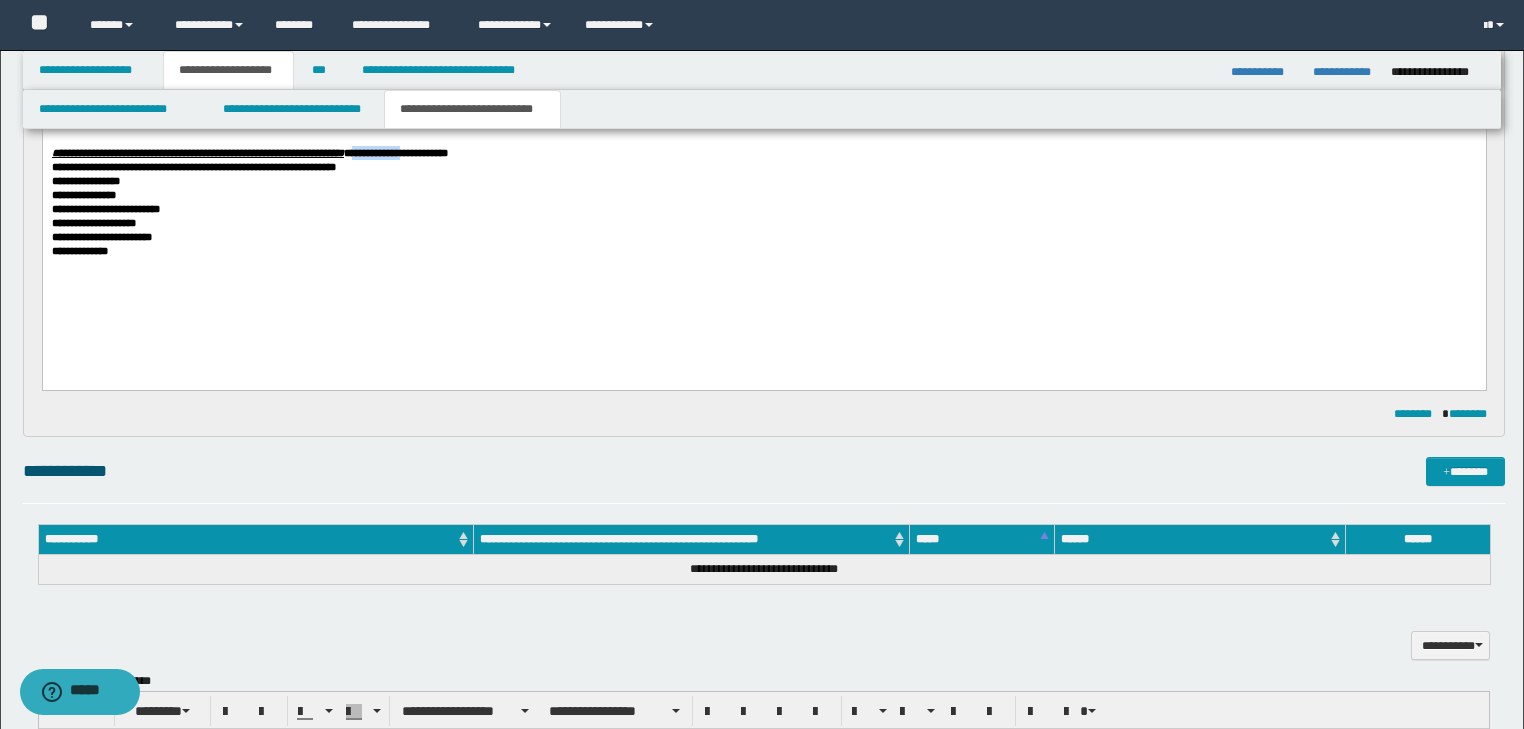 click on "**********" at bounding box center [395, 153] 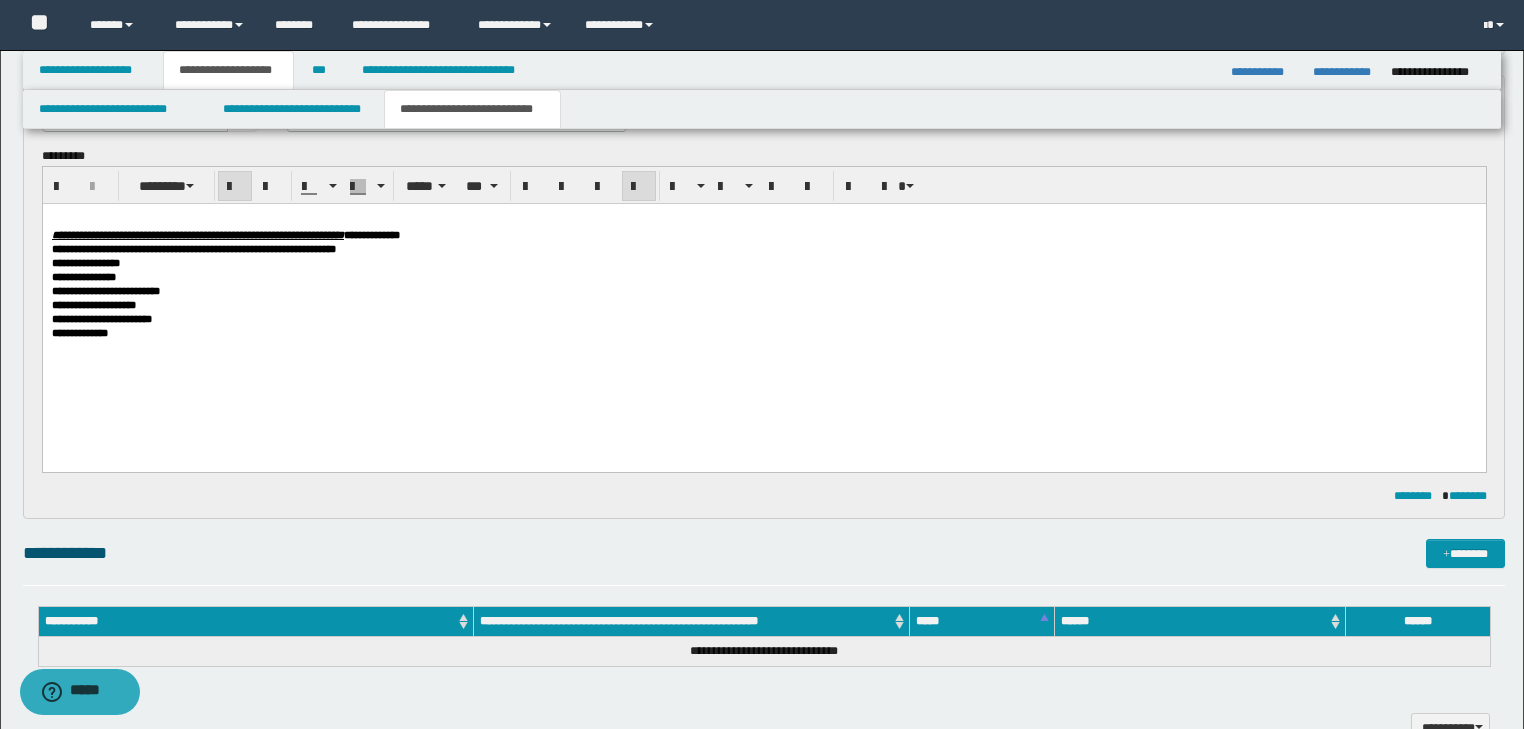 scroll, scrollTop: 528, scrollLeft: 0, axis: vertical 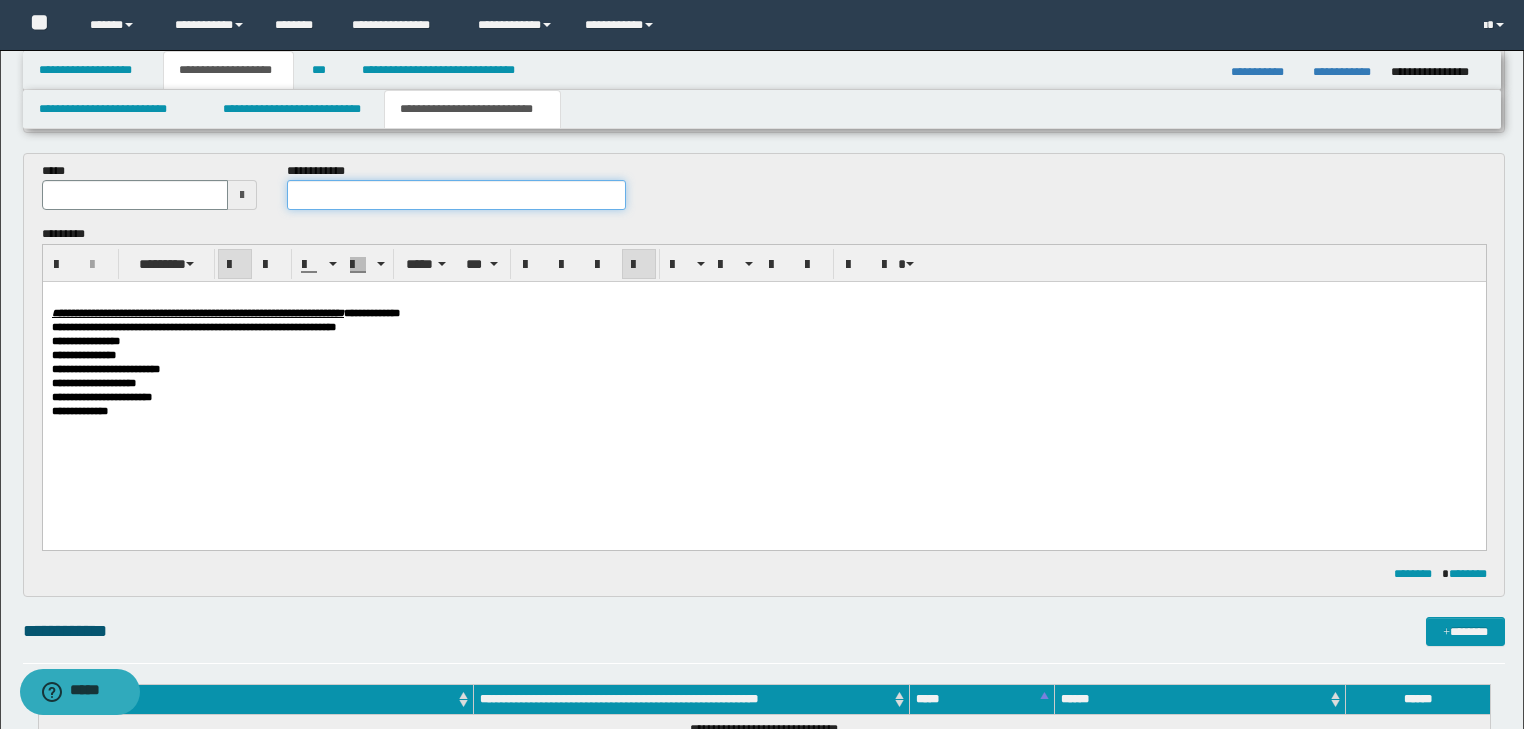 click at bounding box center (456, 195) 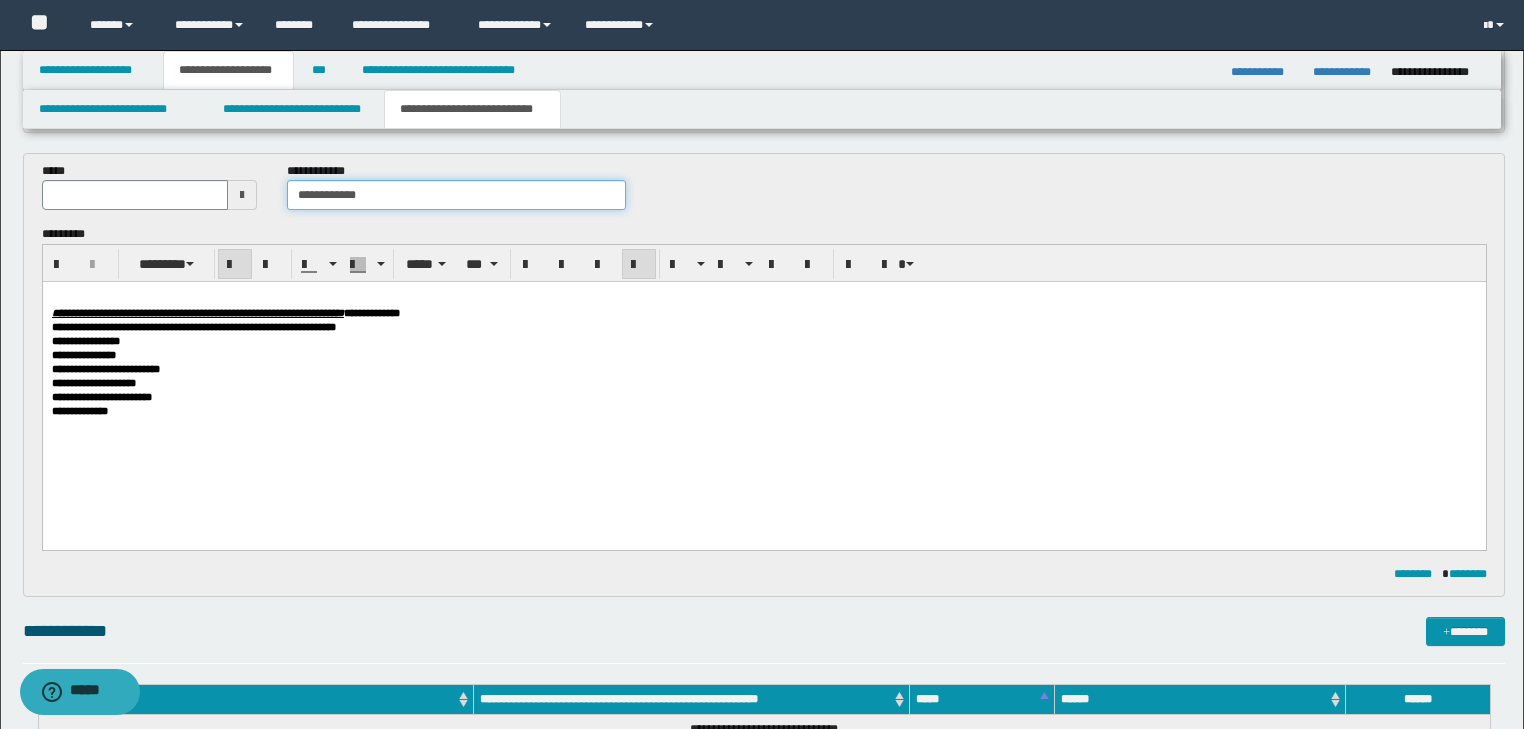 type on "**********" 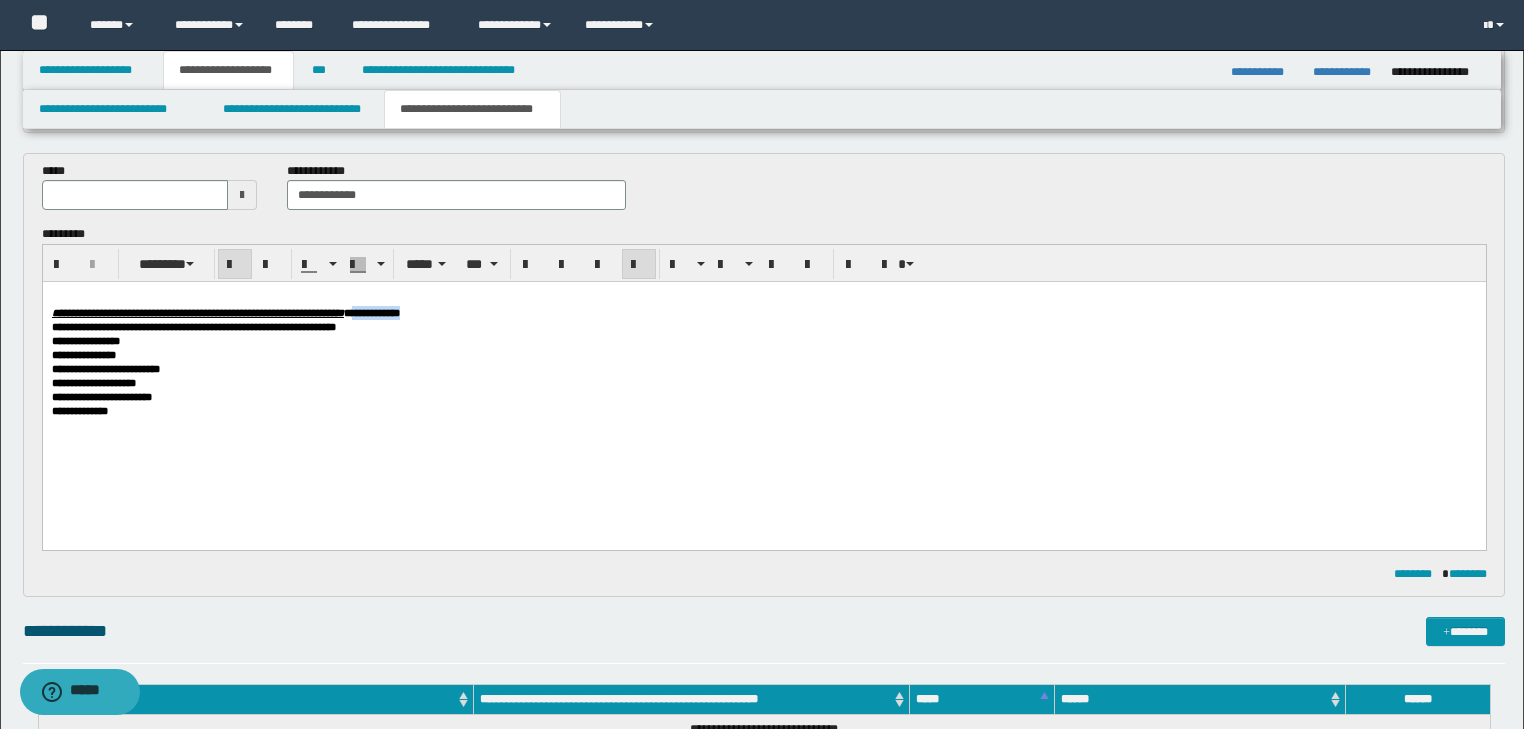 drag, startPoint x: 516, startPoint y: 316, endPoint x: 624, endPoint y: 319, distance: 108.04166 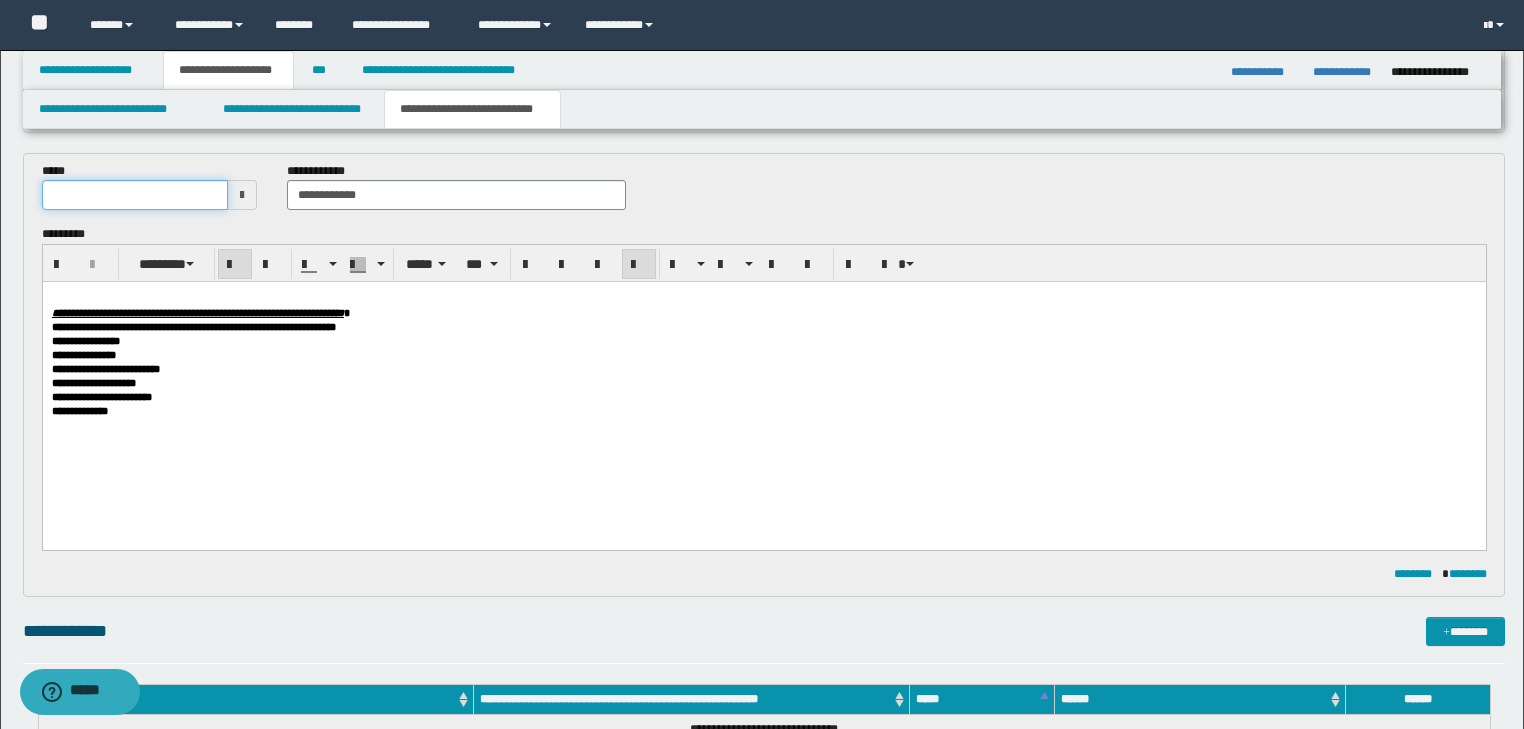 click at bounding box center [135, 195] 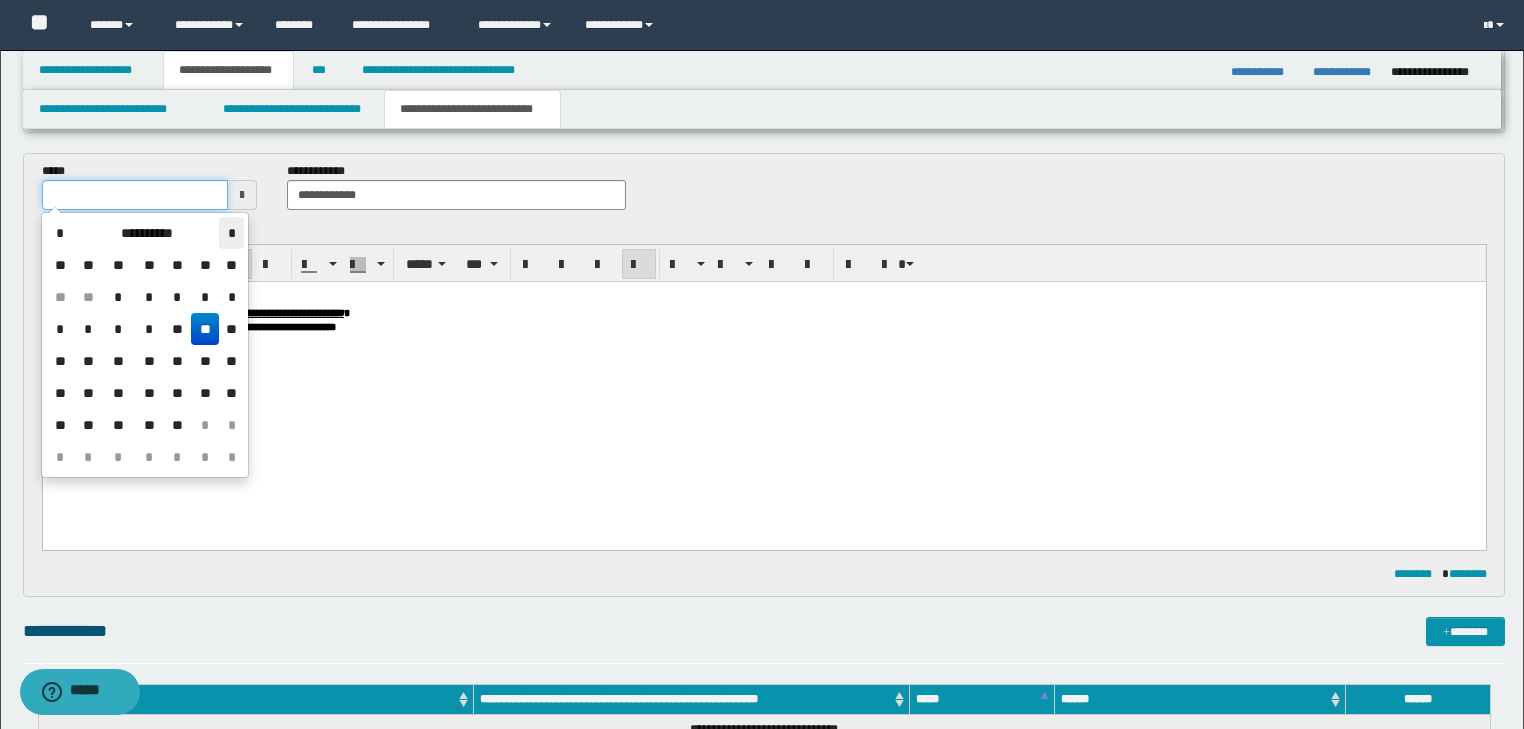 type on "**********" 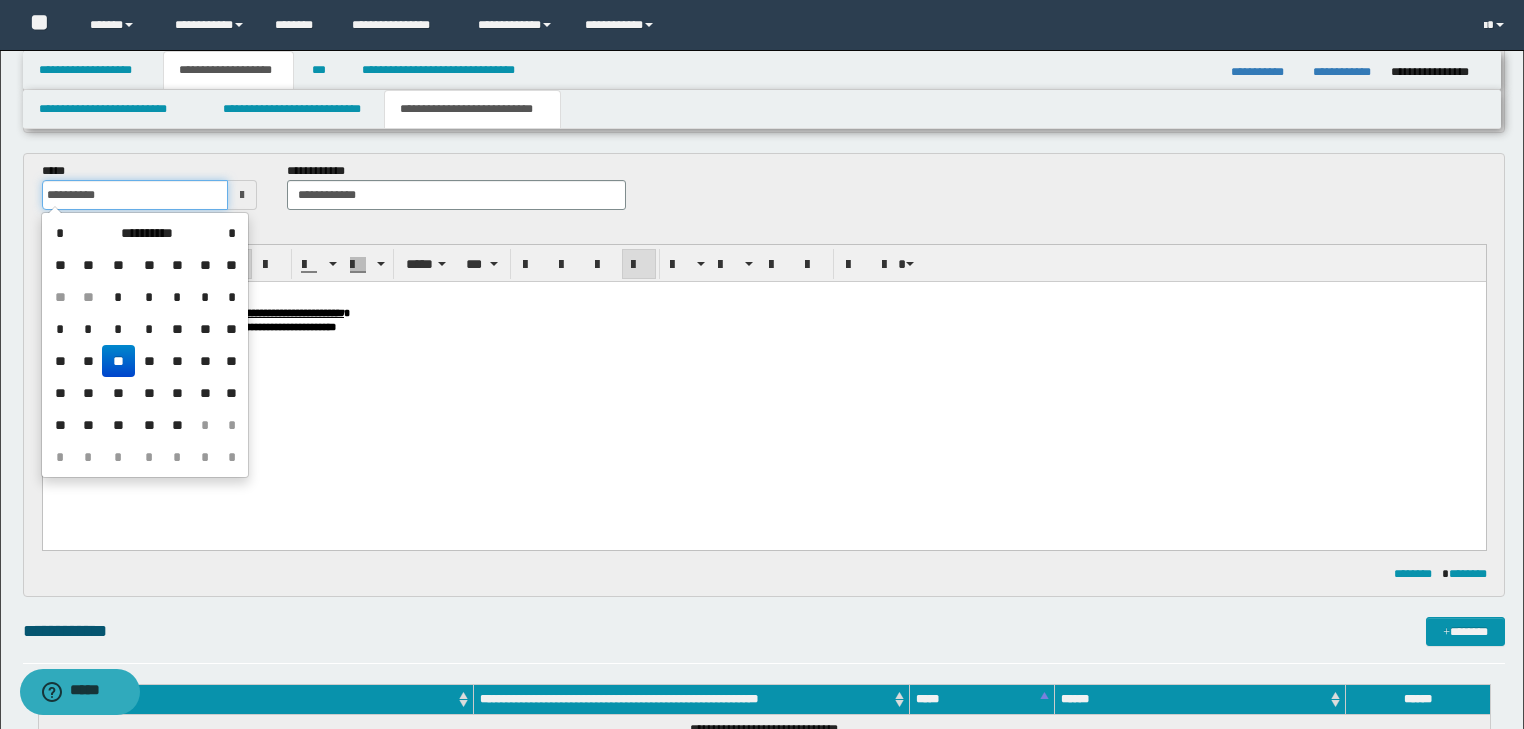 scroll, scrollTop: 768, scrollLeft: 0, axis: vertical 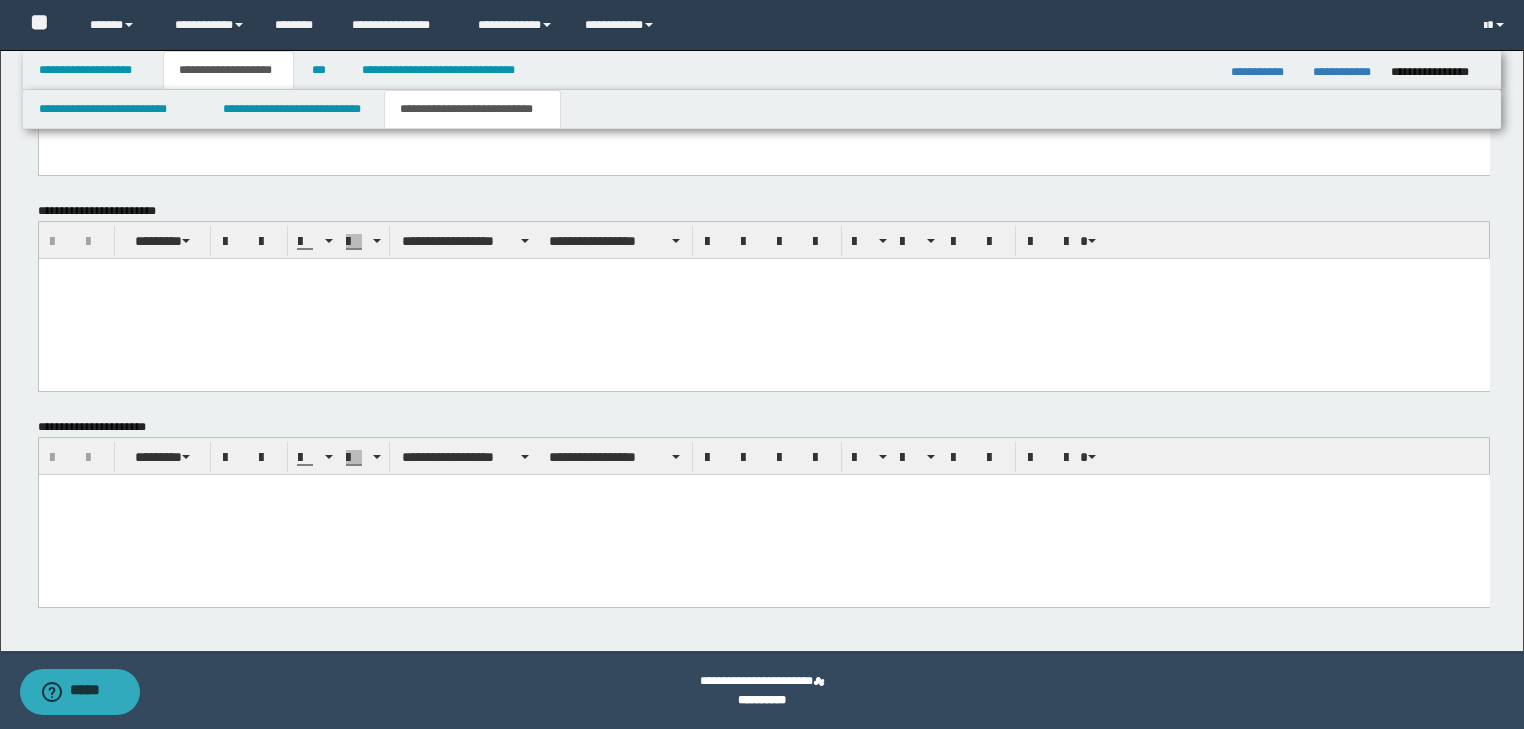 click at bounding box center (763, 514) 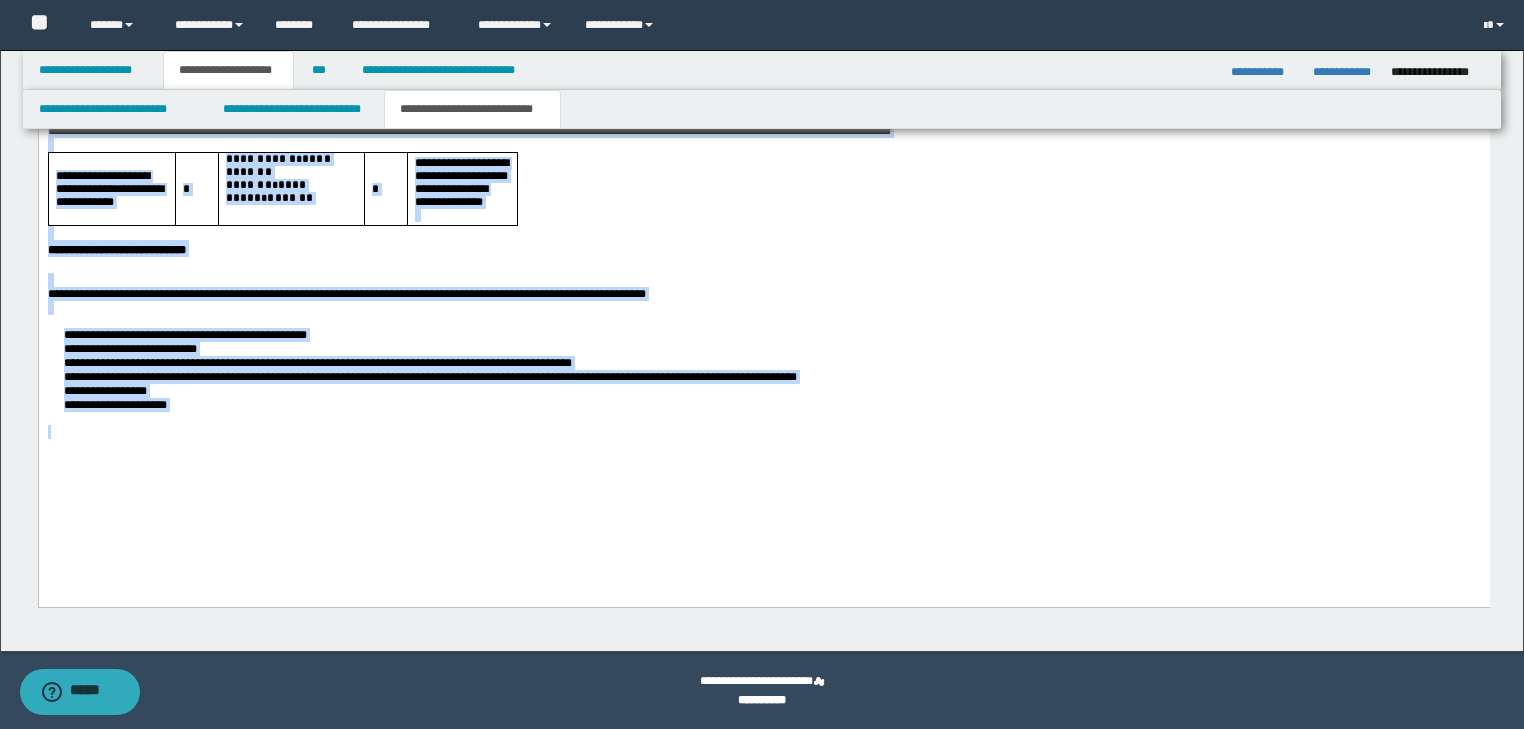 drag, startPoint x: 47, startPoint y: -154, endPoint x: 617, endPoint y: 482, distance: 854.0468 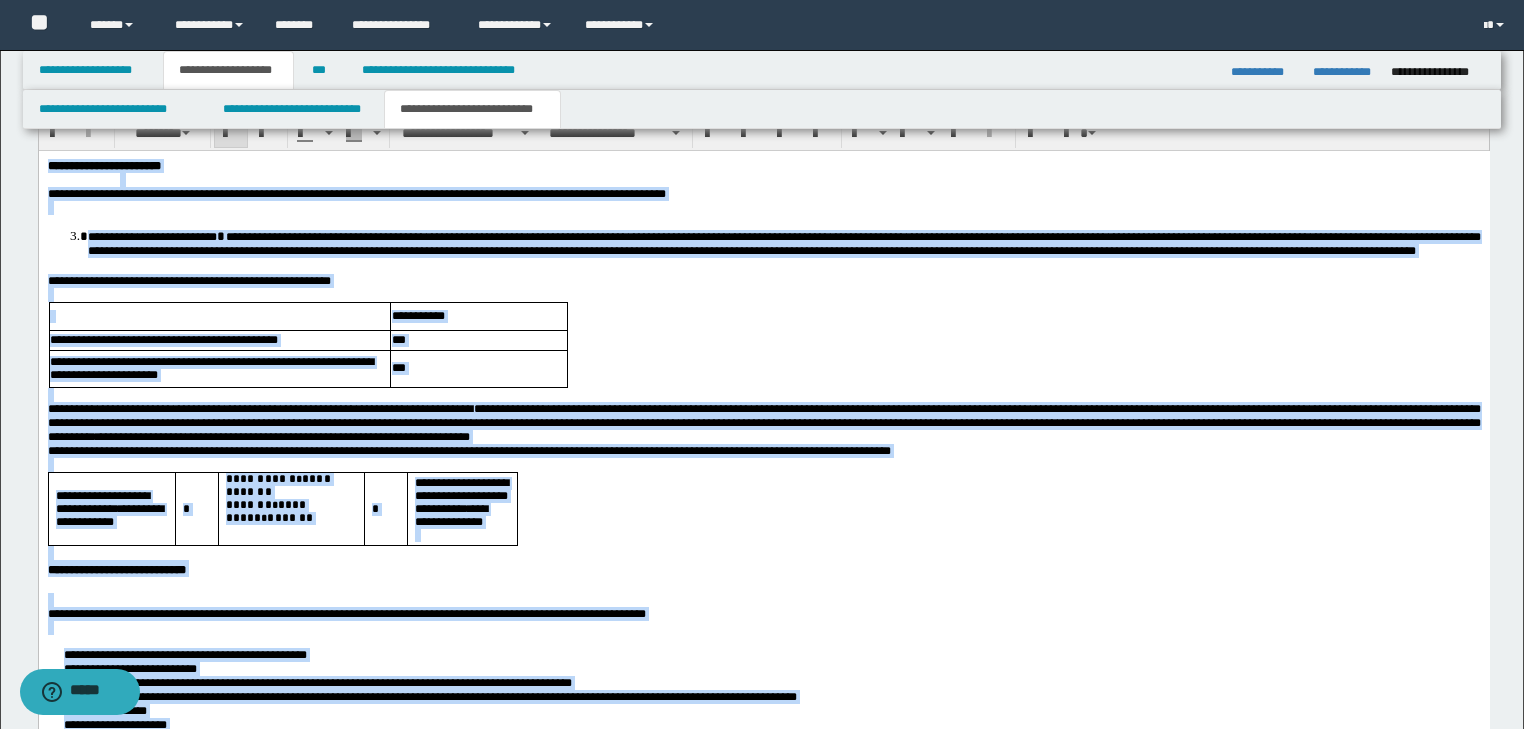 scroll, scrollTop: 1458, scrollLeft: 0, axis: vertical 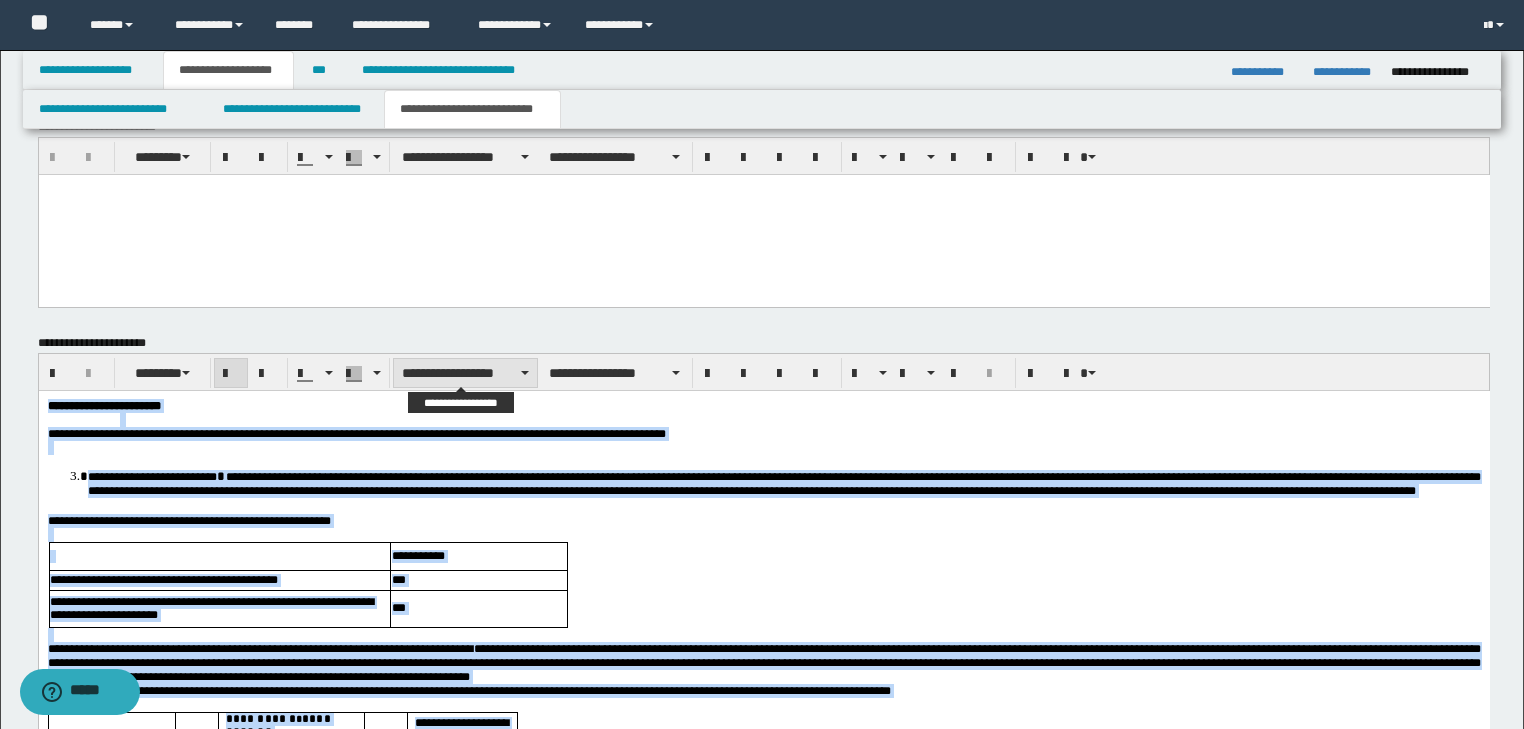 type on "**********" 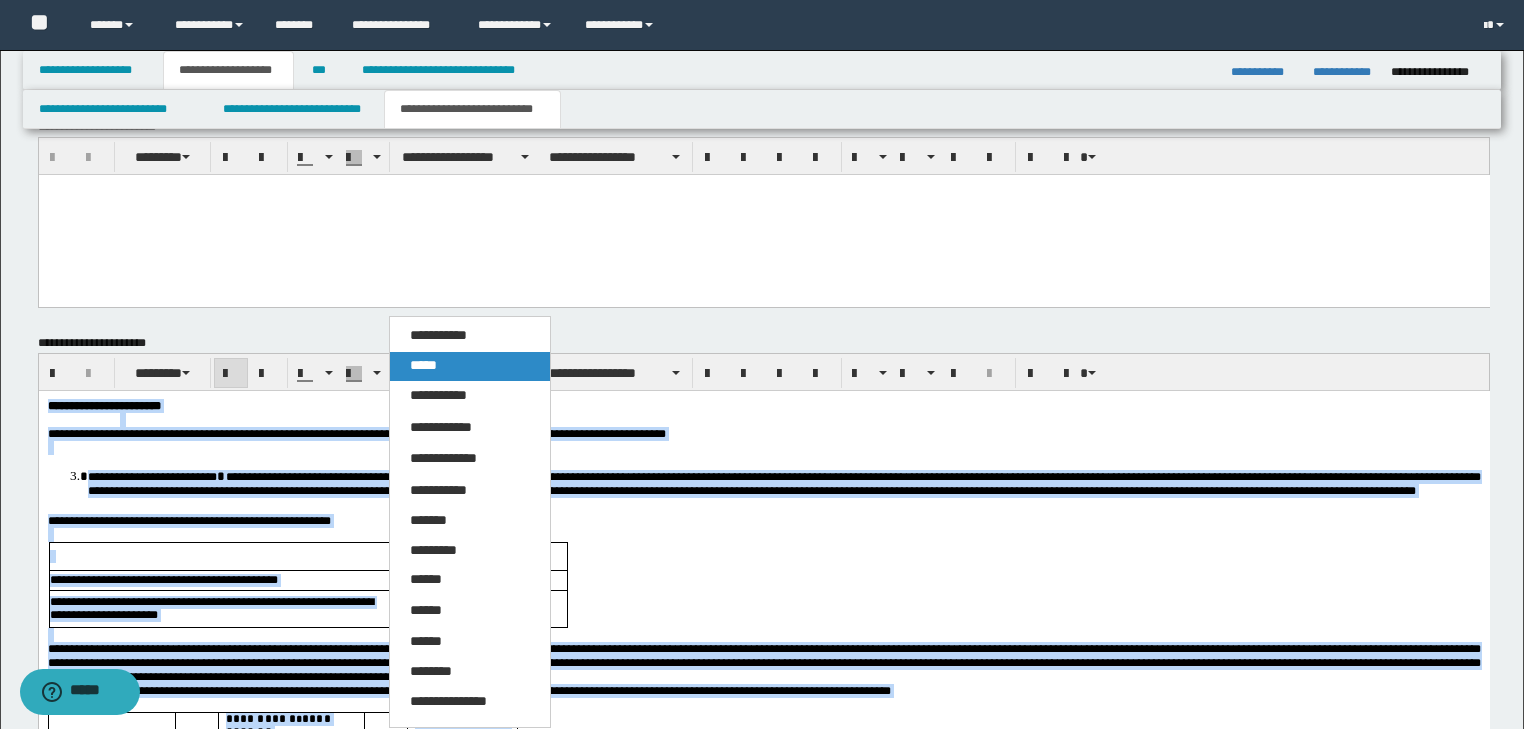 click on "*****" at bounding box center [423, 365] 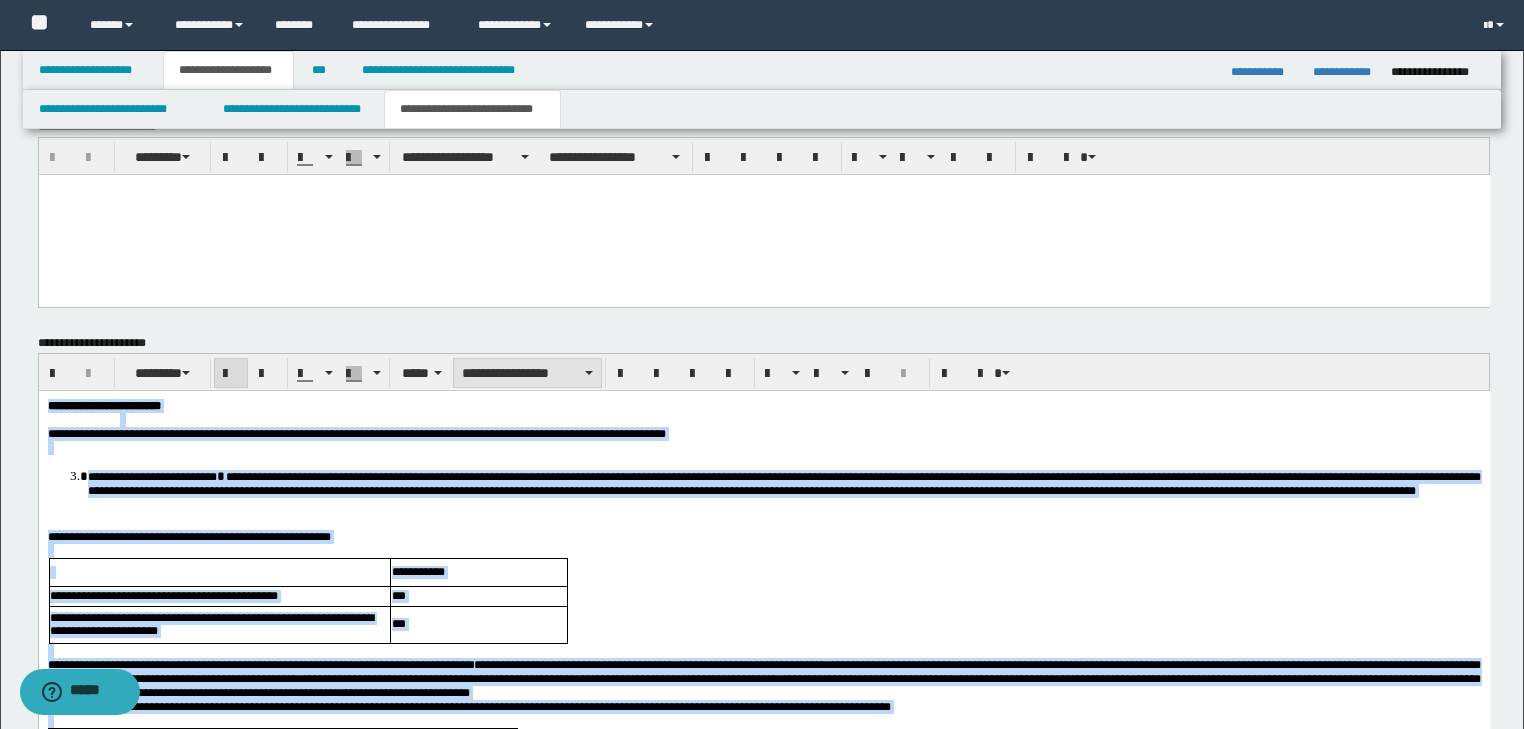 click on "**********" at bounding box center [527, 373] 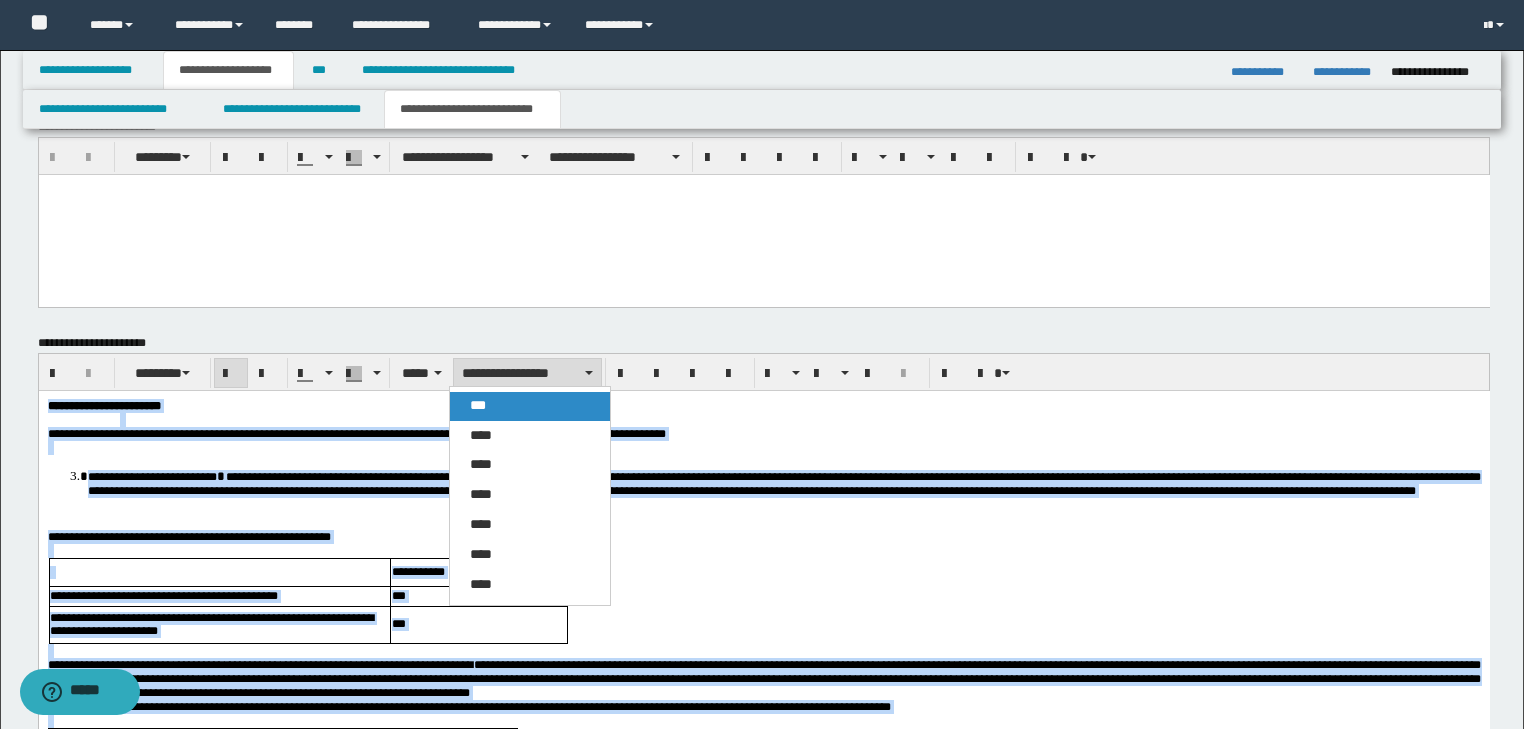 click on "***" at bounding box center (530, 406) 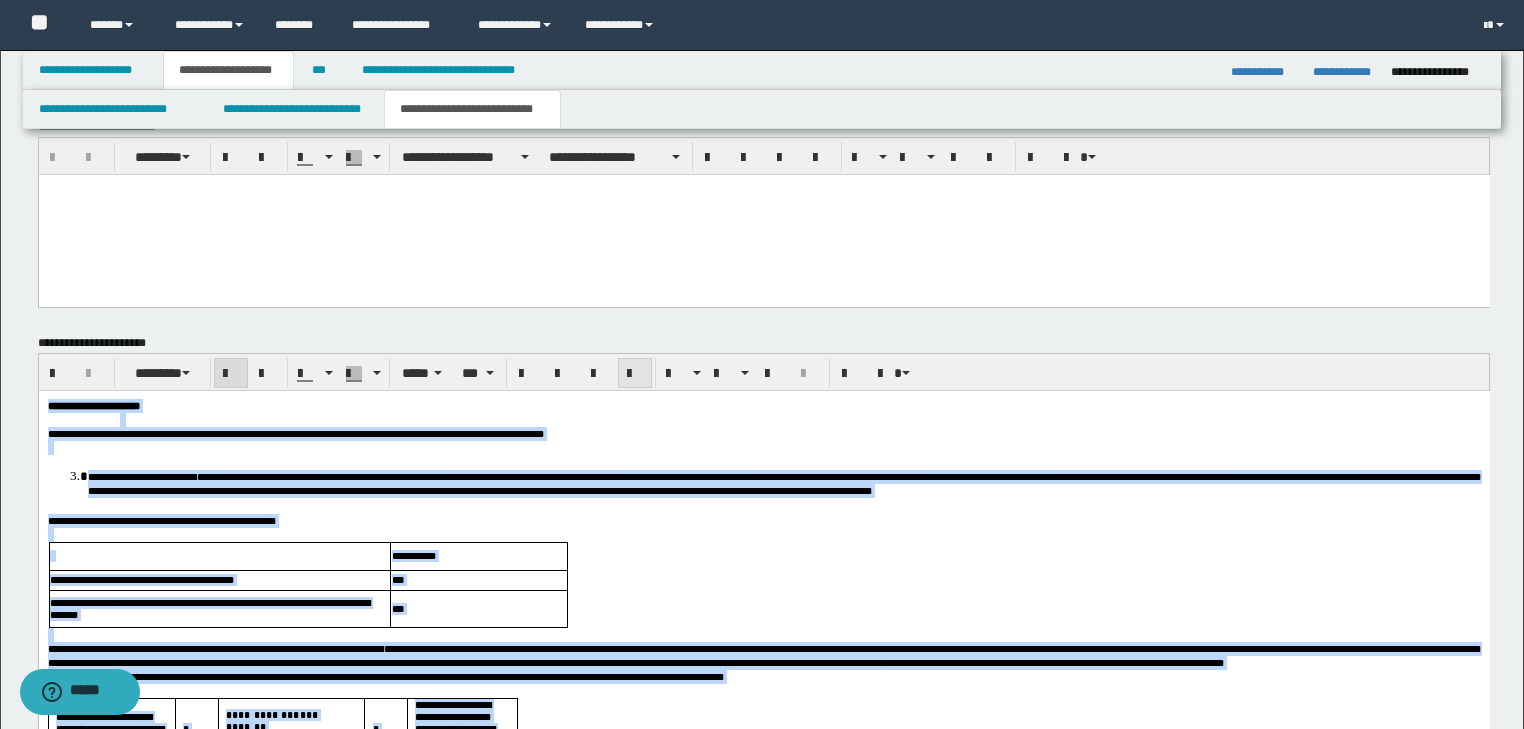 click at bounding box center (635, 374) 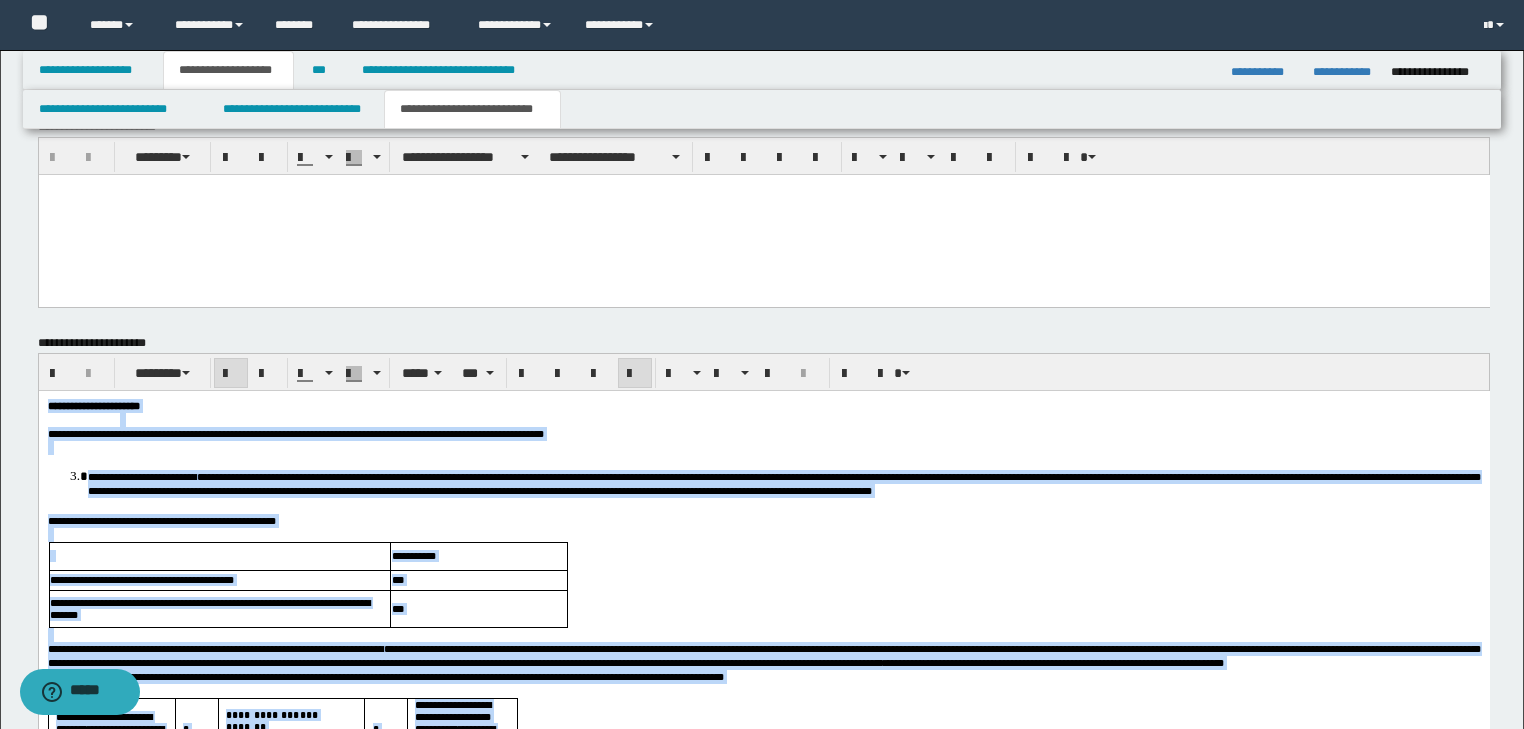 scroll, scrollTop: 1778, scrollLeft: 0, axis: vertical 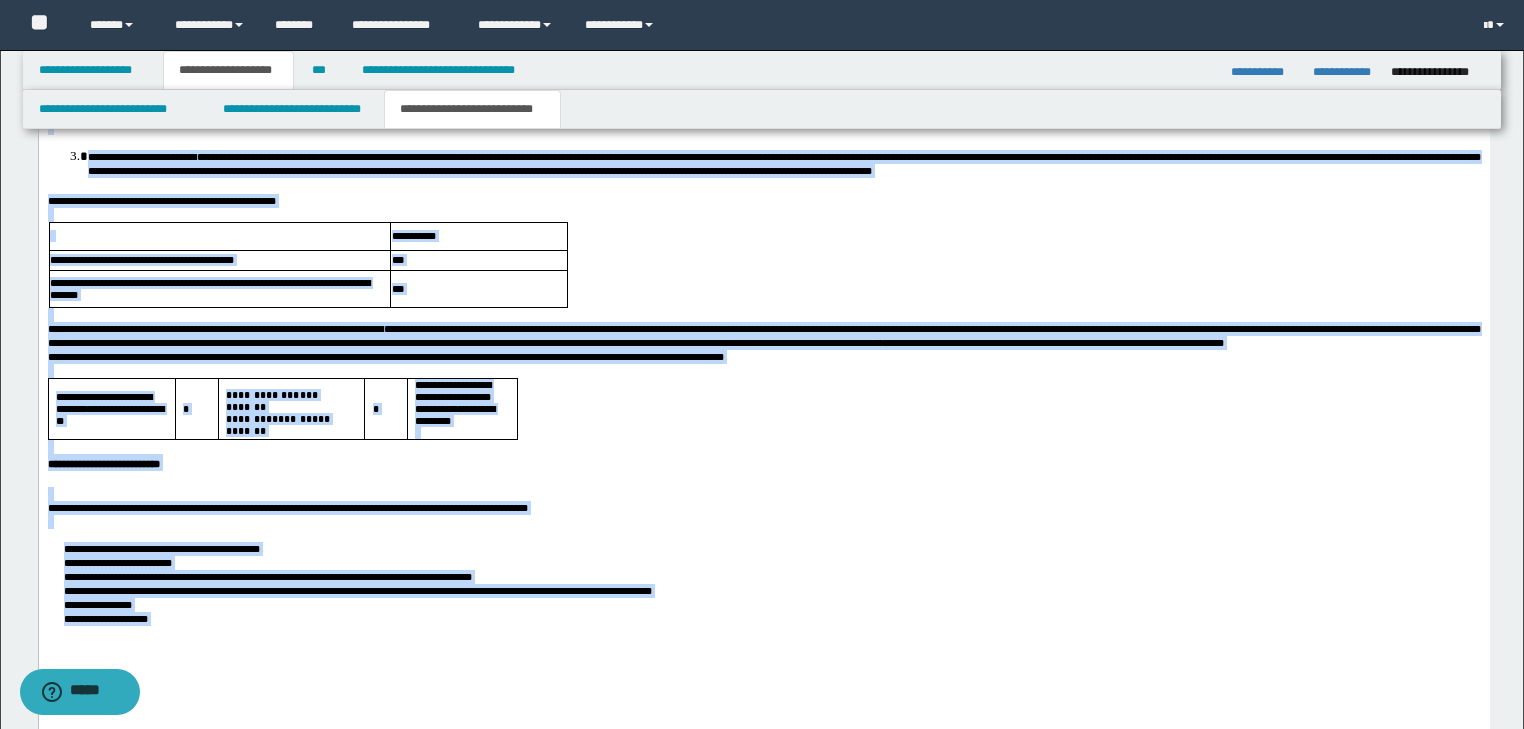 drag, startPoint x: 751, startPoint y: 137, endPoint x: 751, endPoint y: 456, distance: 319 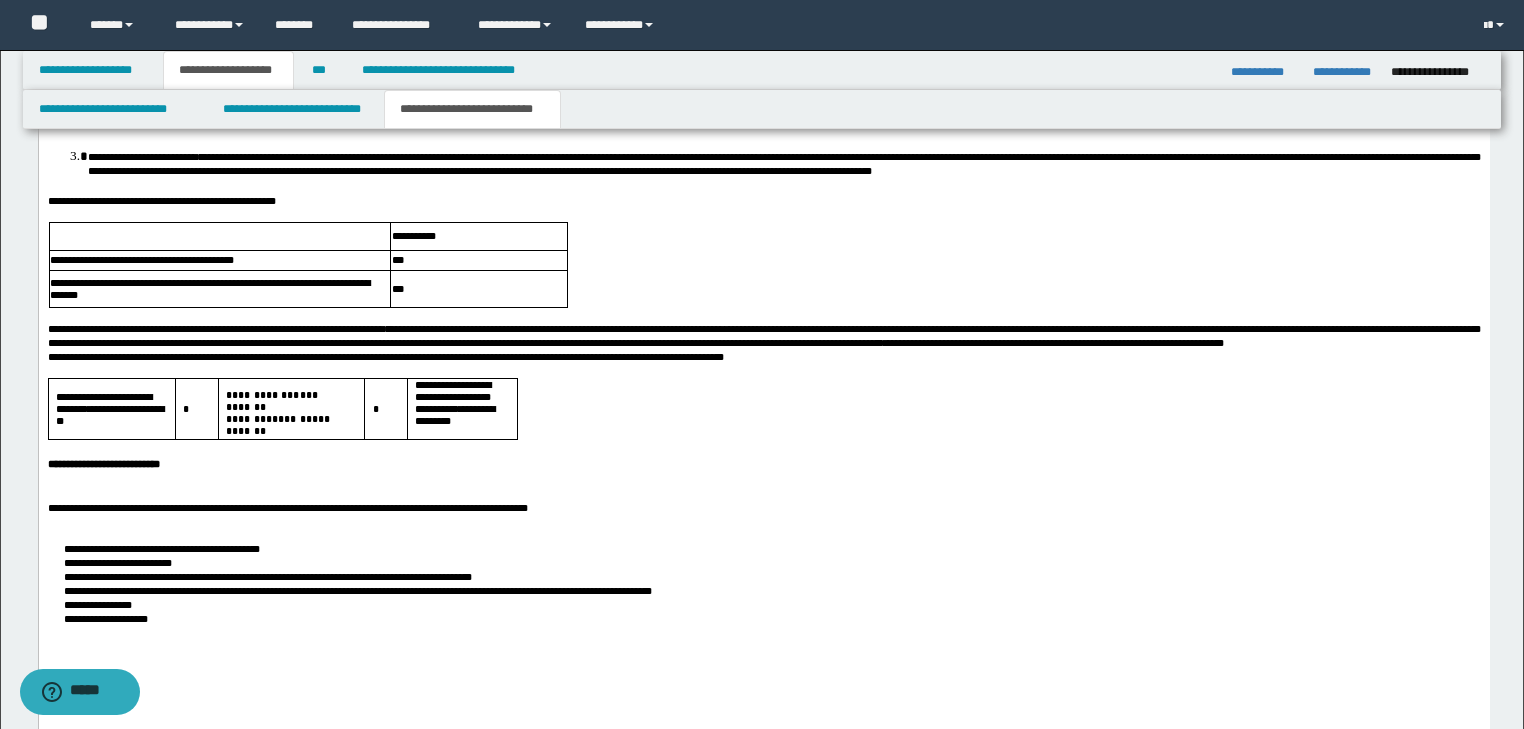 click on "**********" at bounding box center (763, 461) 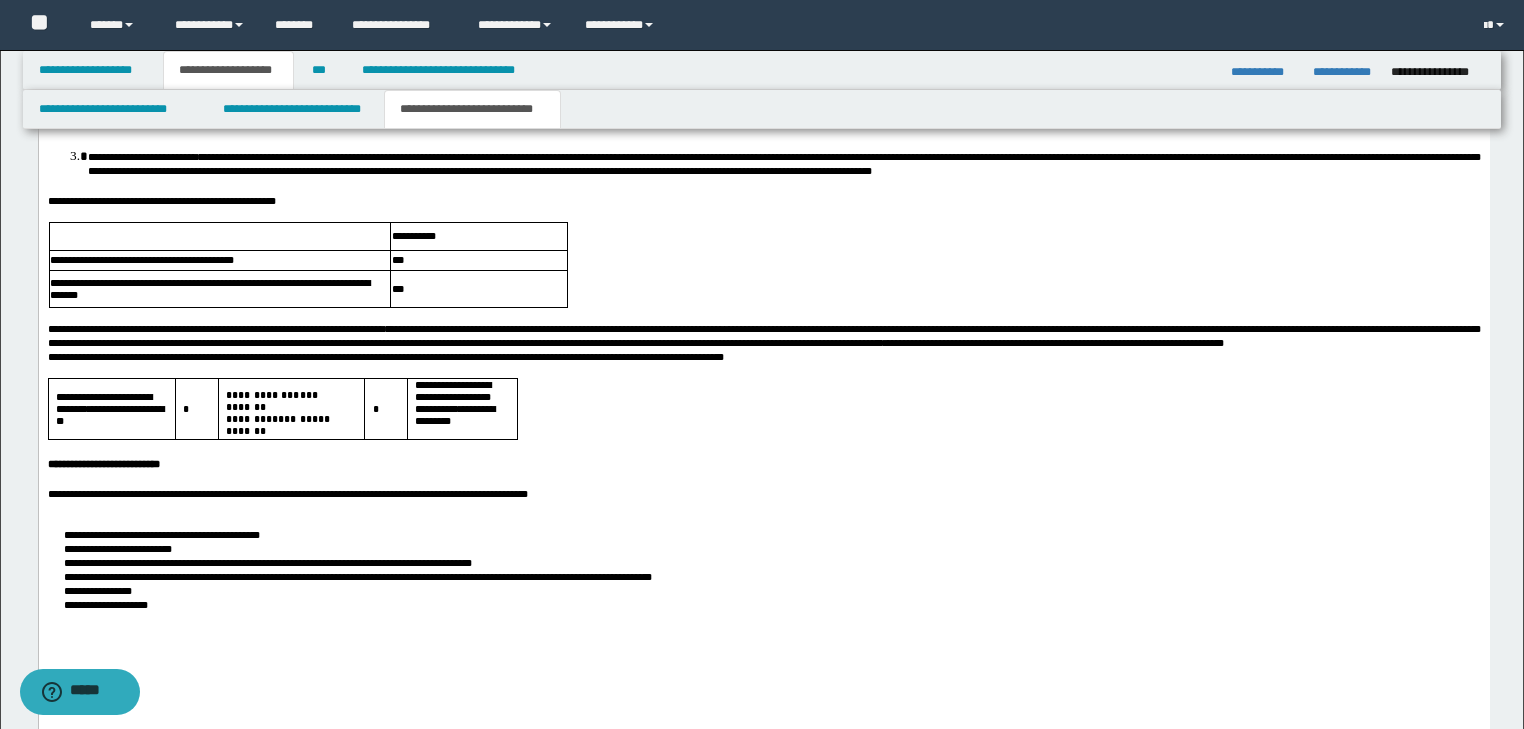 click on "**********" at bounding box center (763, 493) 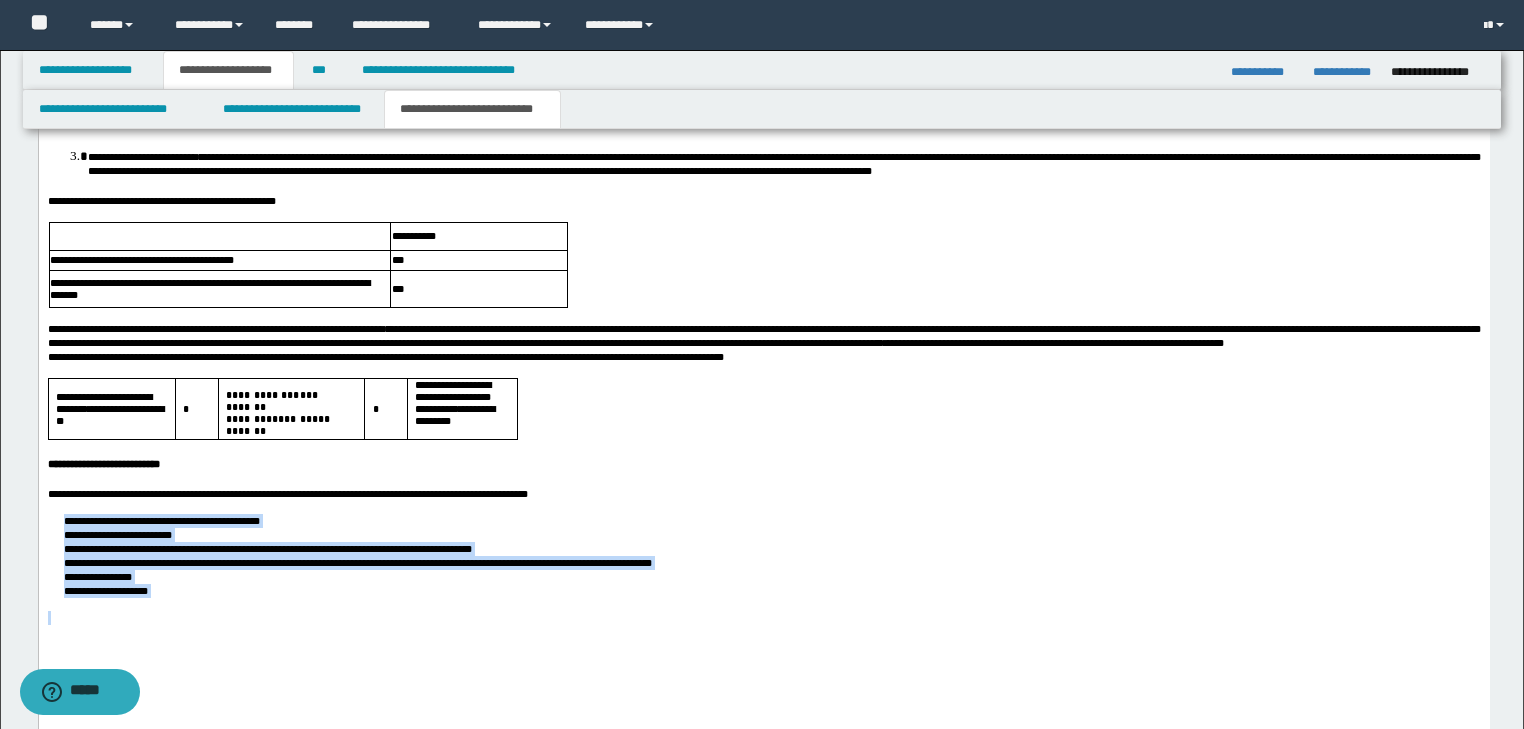 drag, startPoint x: 60, startPoint y: 570, endPoint x: 230, endPoint y: 671, distance: 197.73973 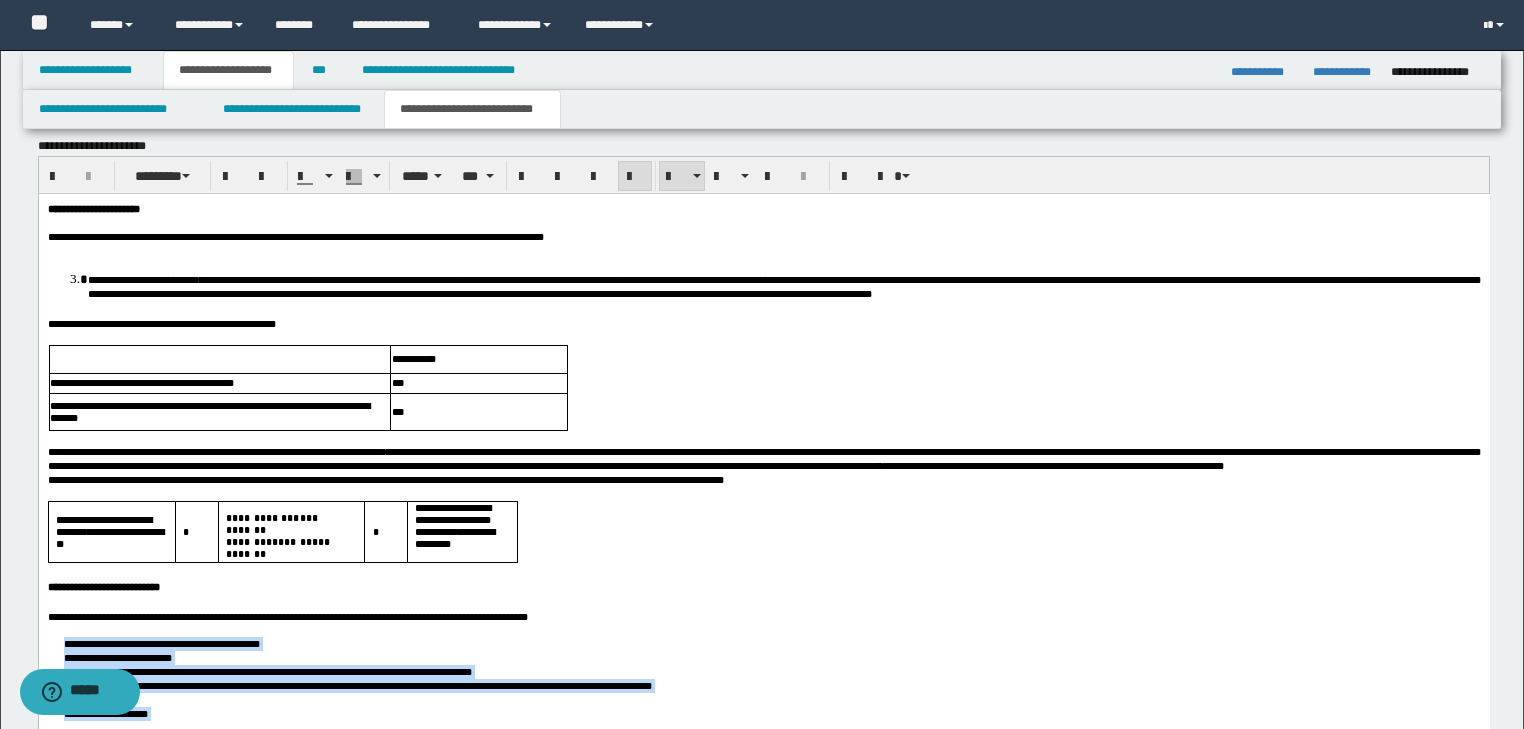 scroll, scrollTop: 1538, scrollLeft: 0, axis: vertical 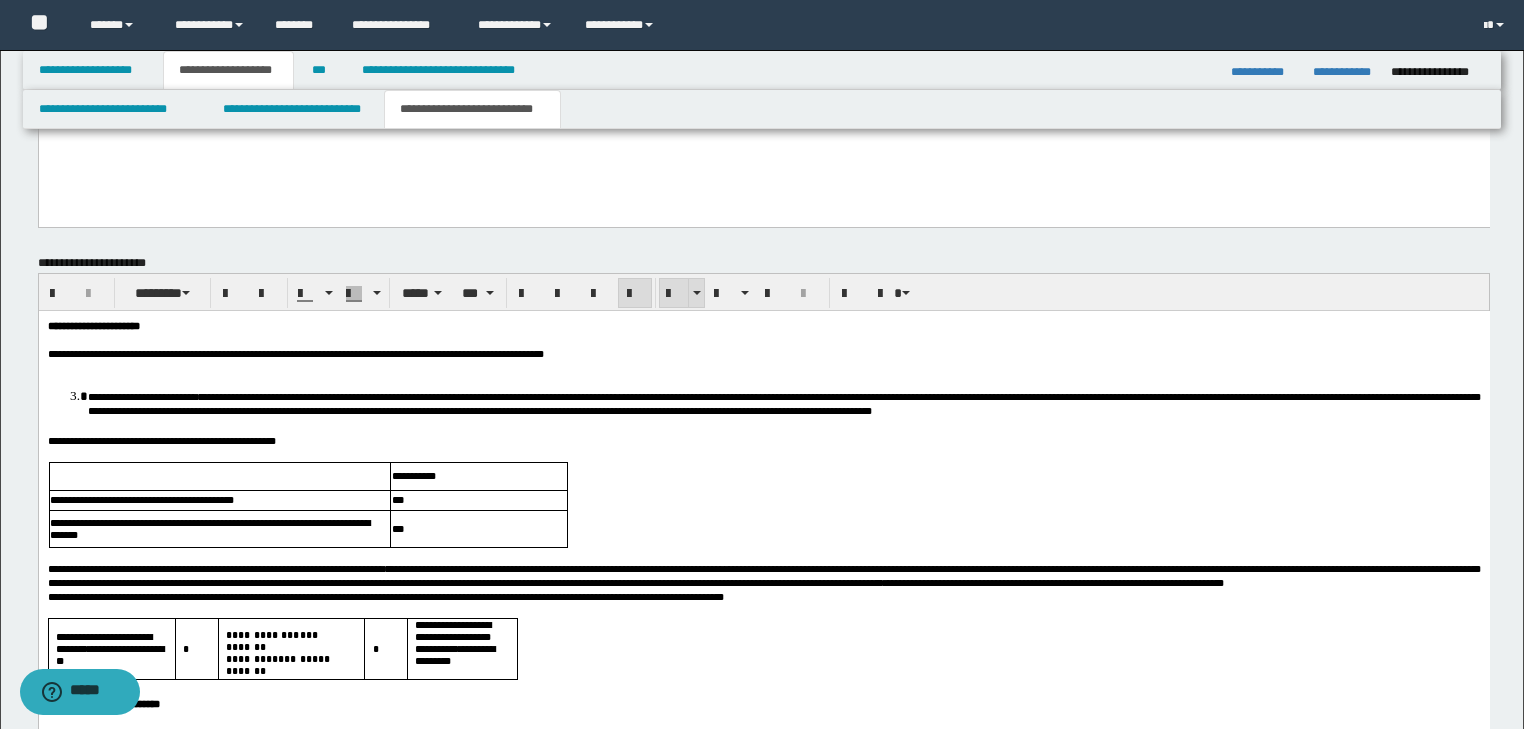 click at bounding box center [674, 293] 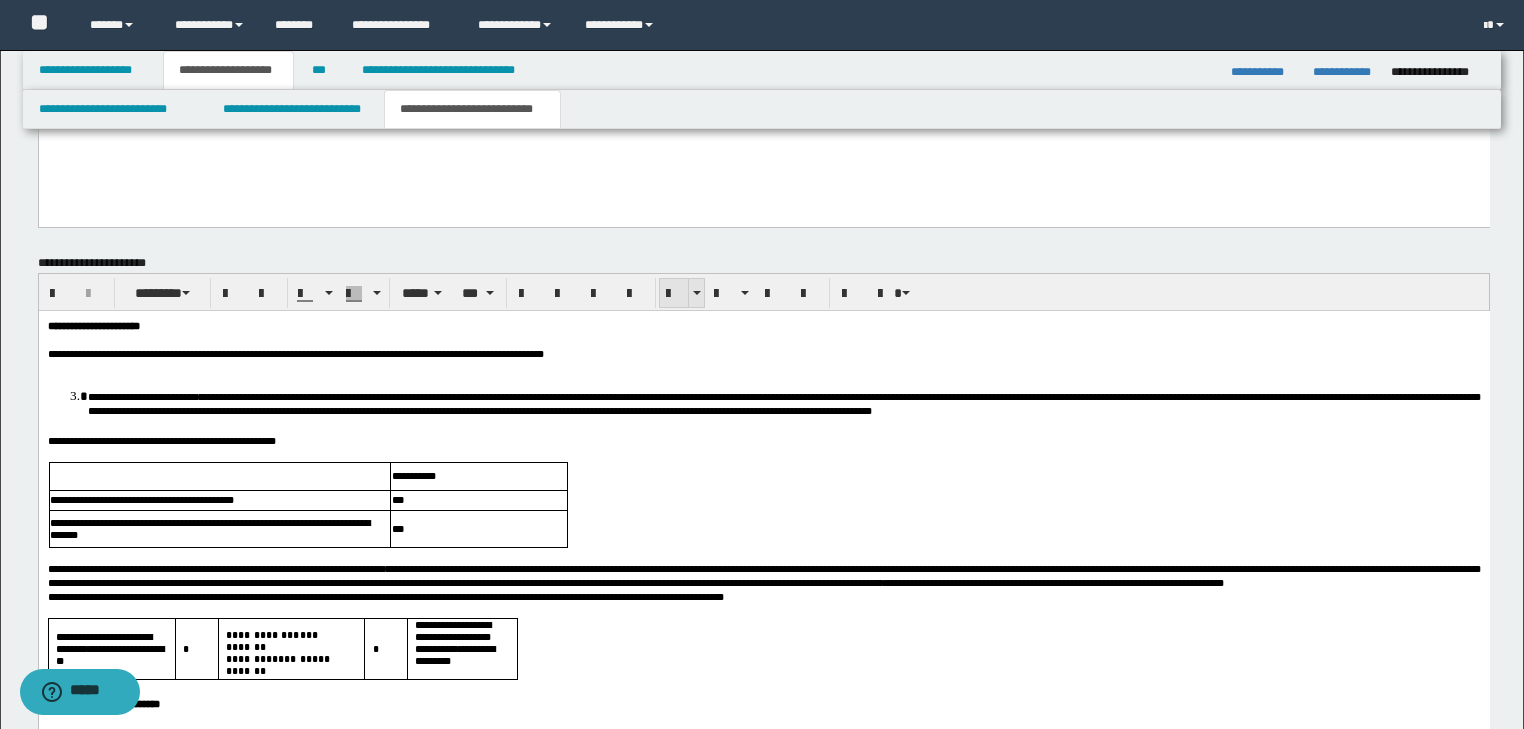 click at bounding box center (674, 294) 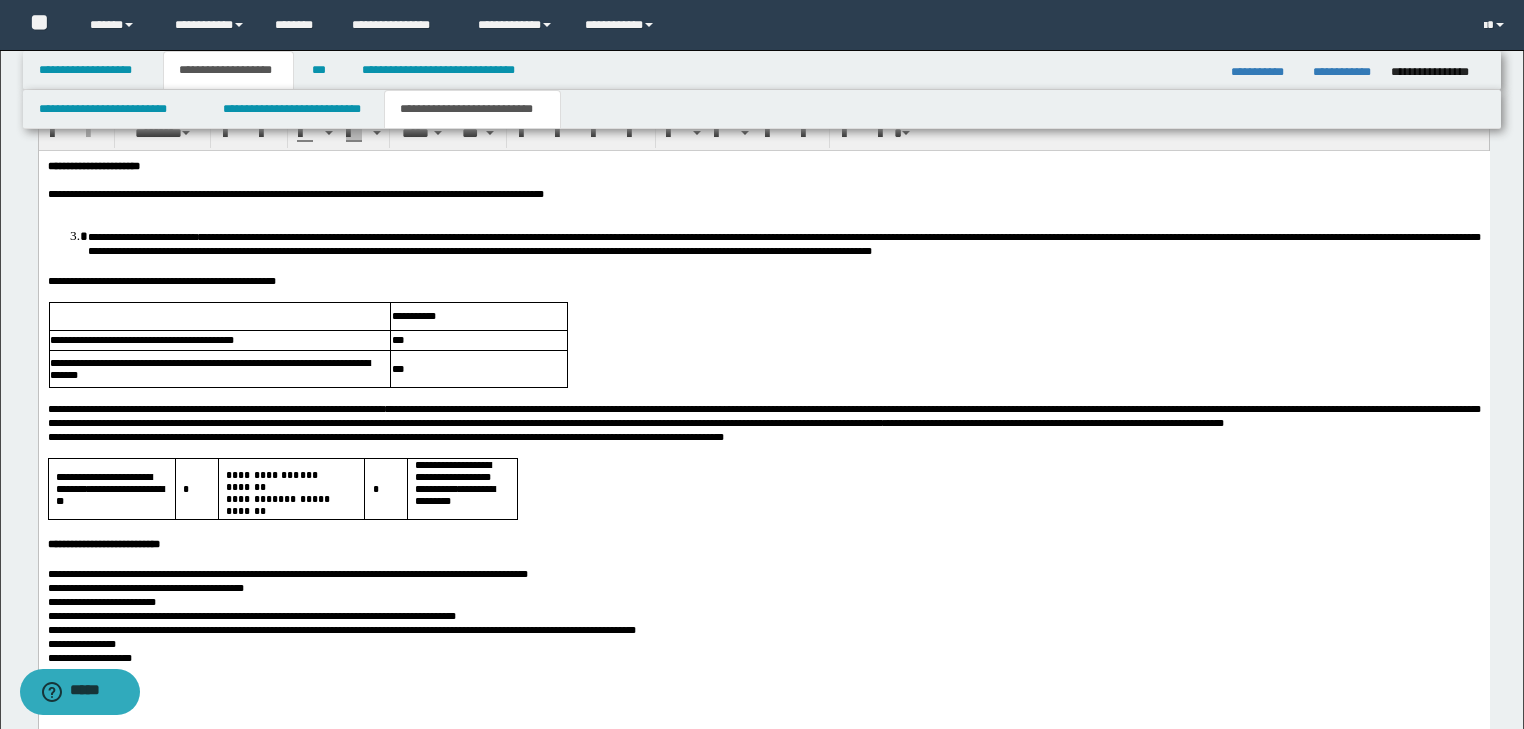 scroll, scrollTop: 1618, scrollLeft: 0, axis: vertical 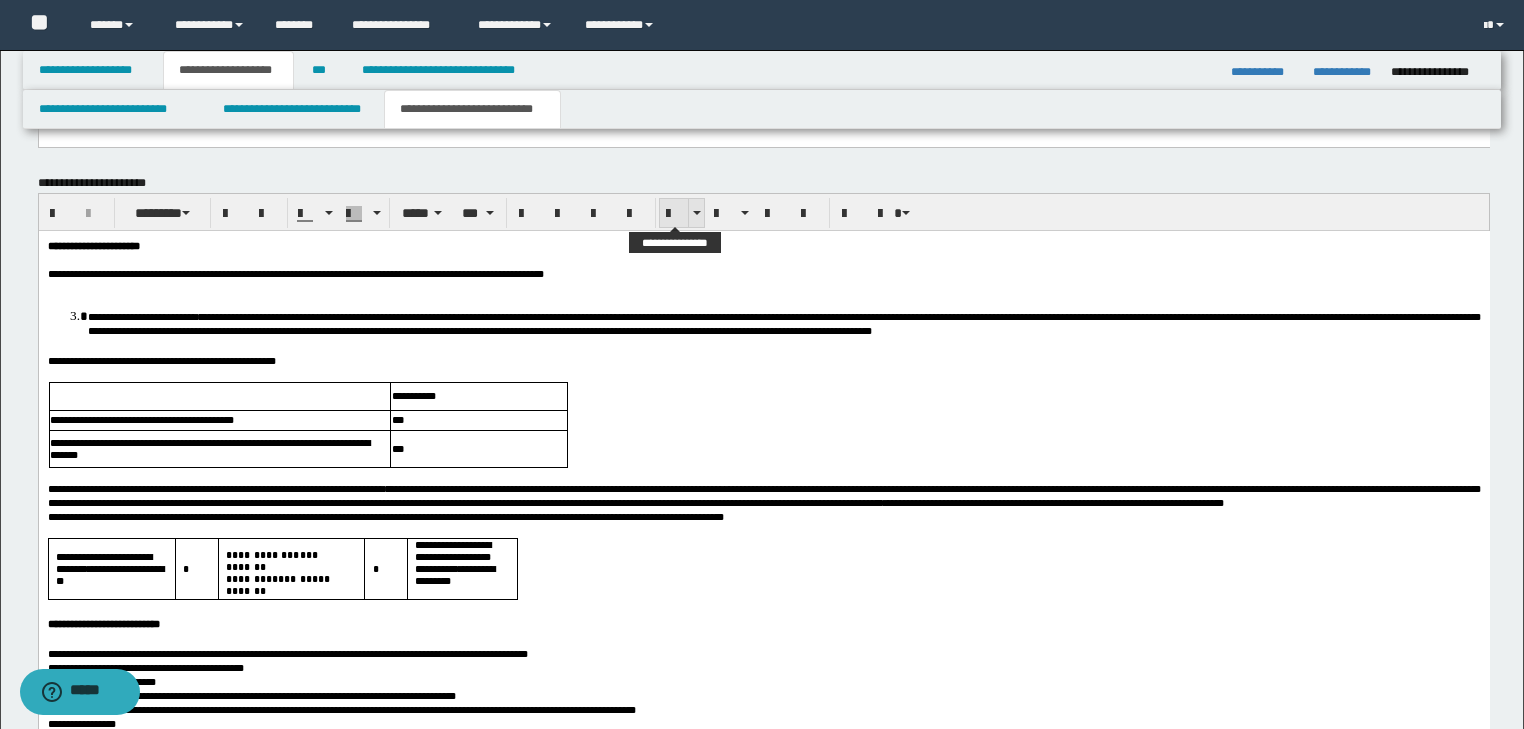 click at bounding box center (674, 214) 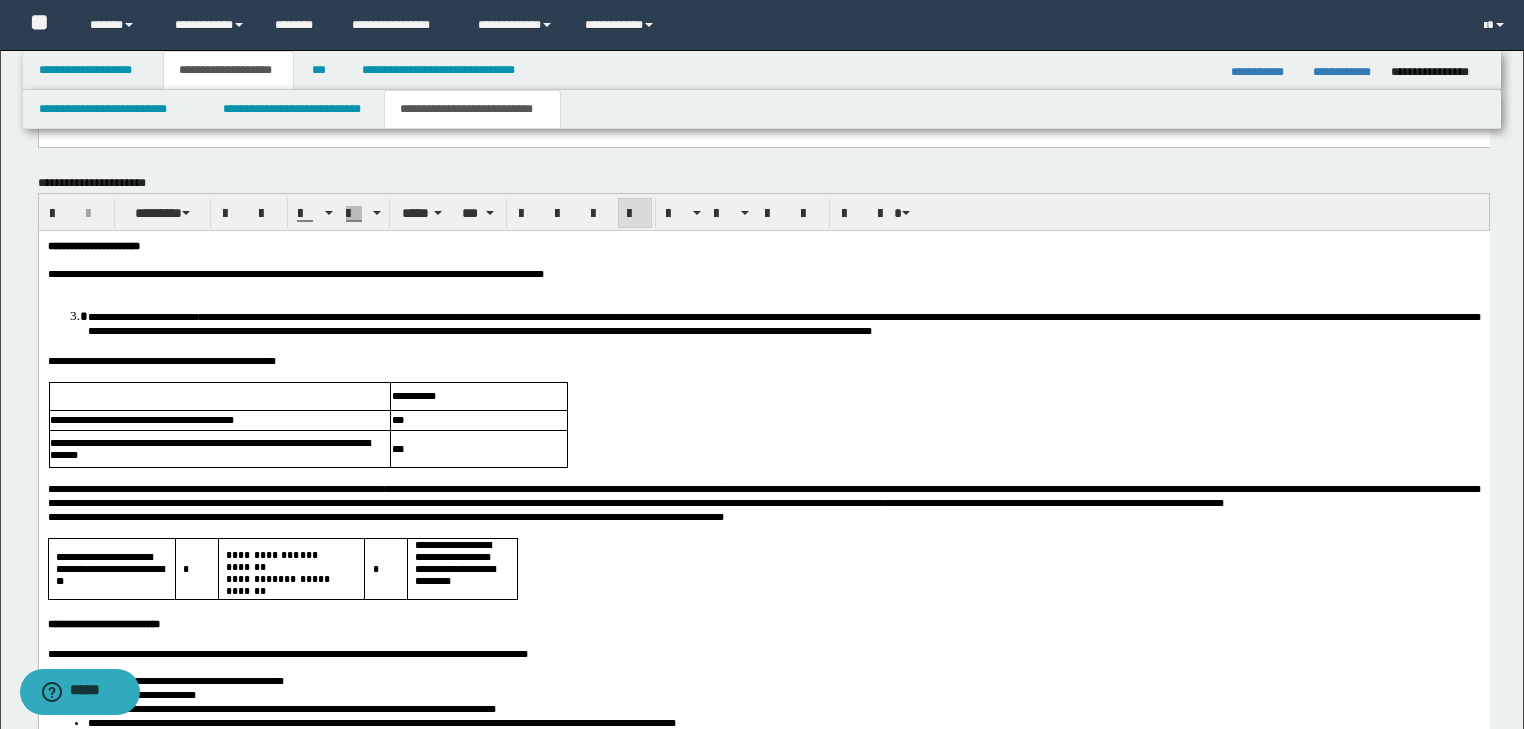 click on "**********" at bounding box center (763, 495) 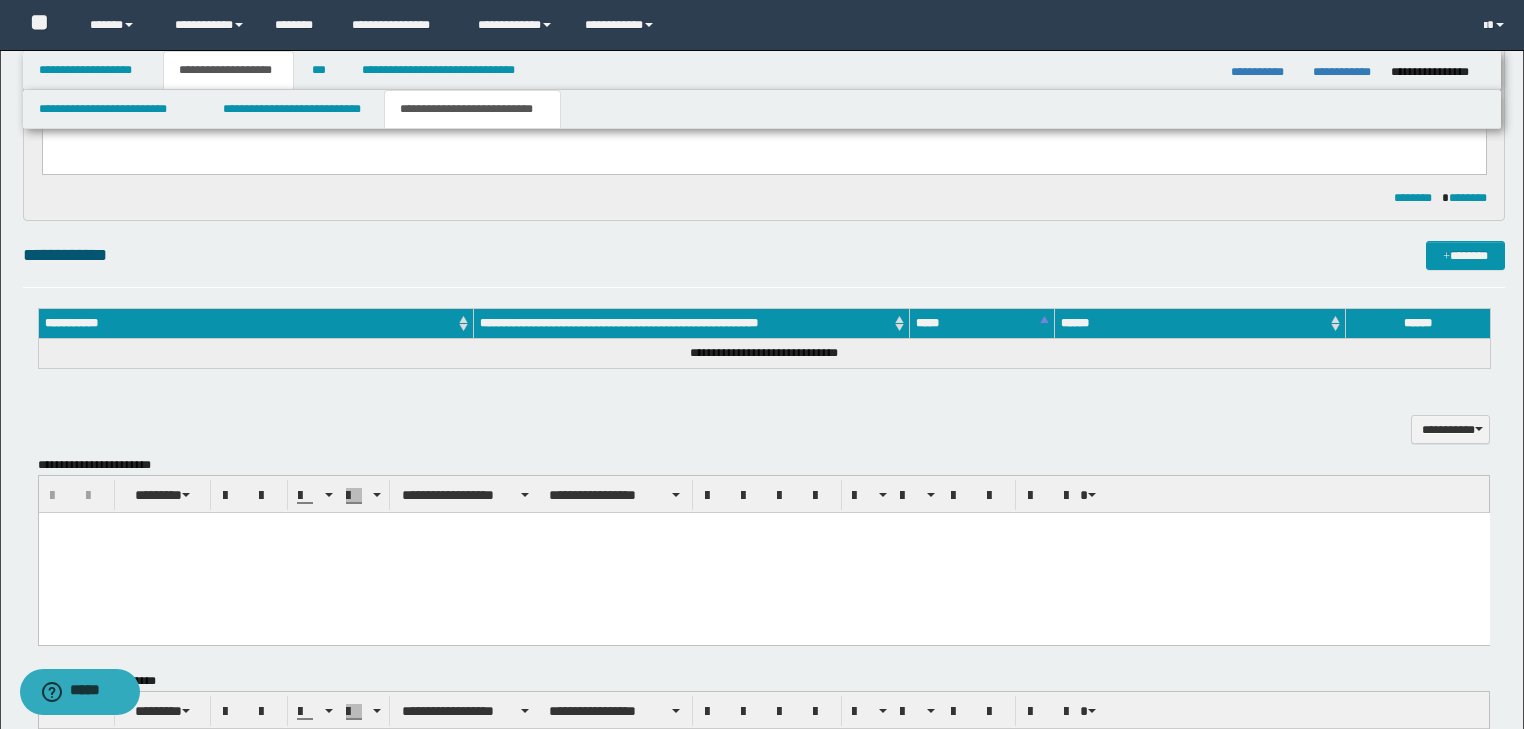 scroll, scrollTop: 898, scrollLeft: 0, axis: vertical 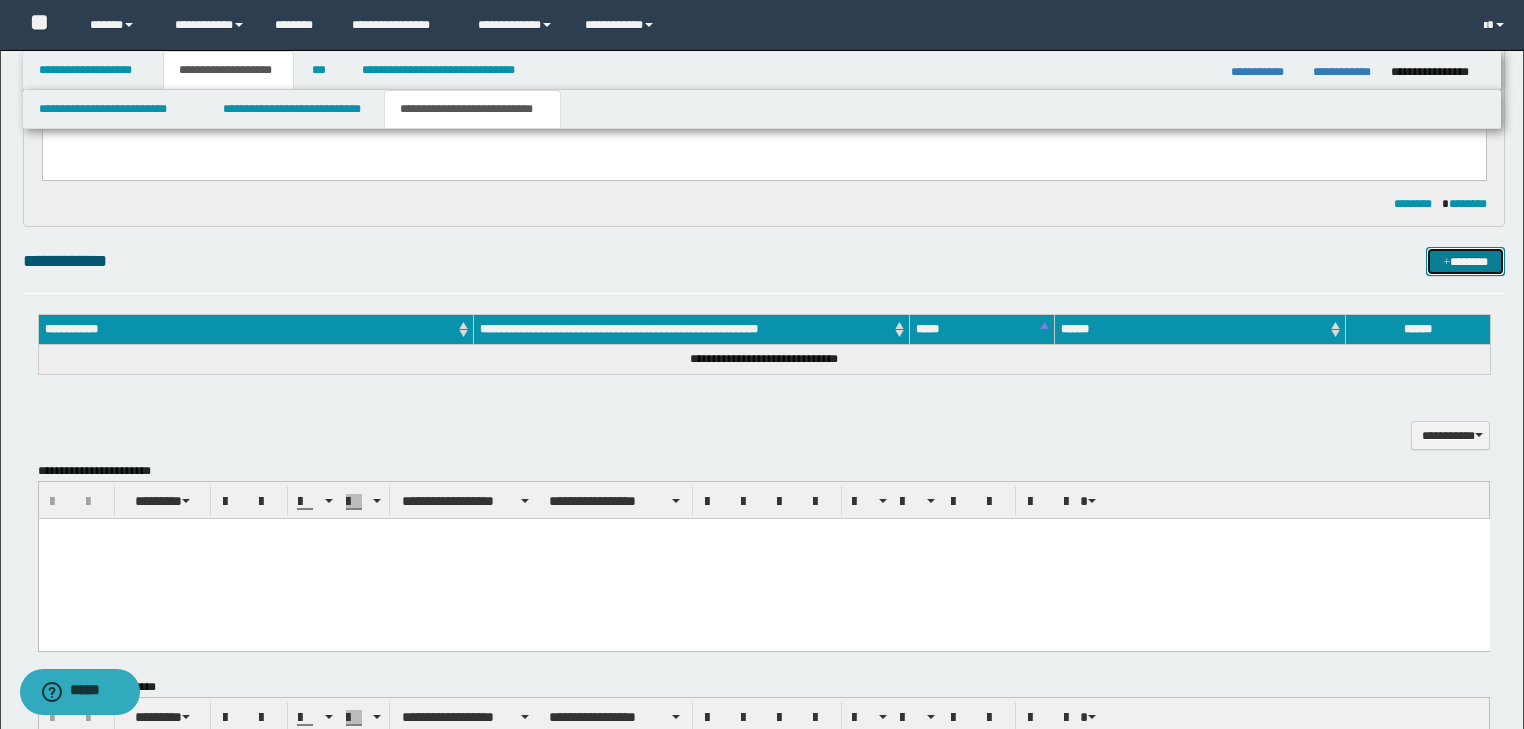 click on "*******" at bounding box center (1465, 262) 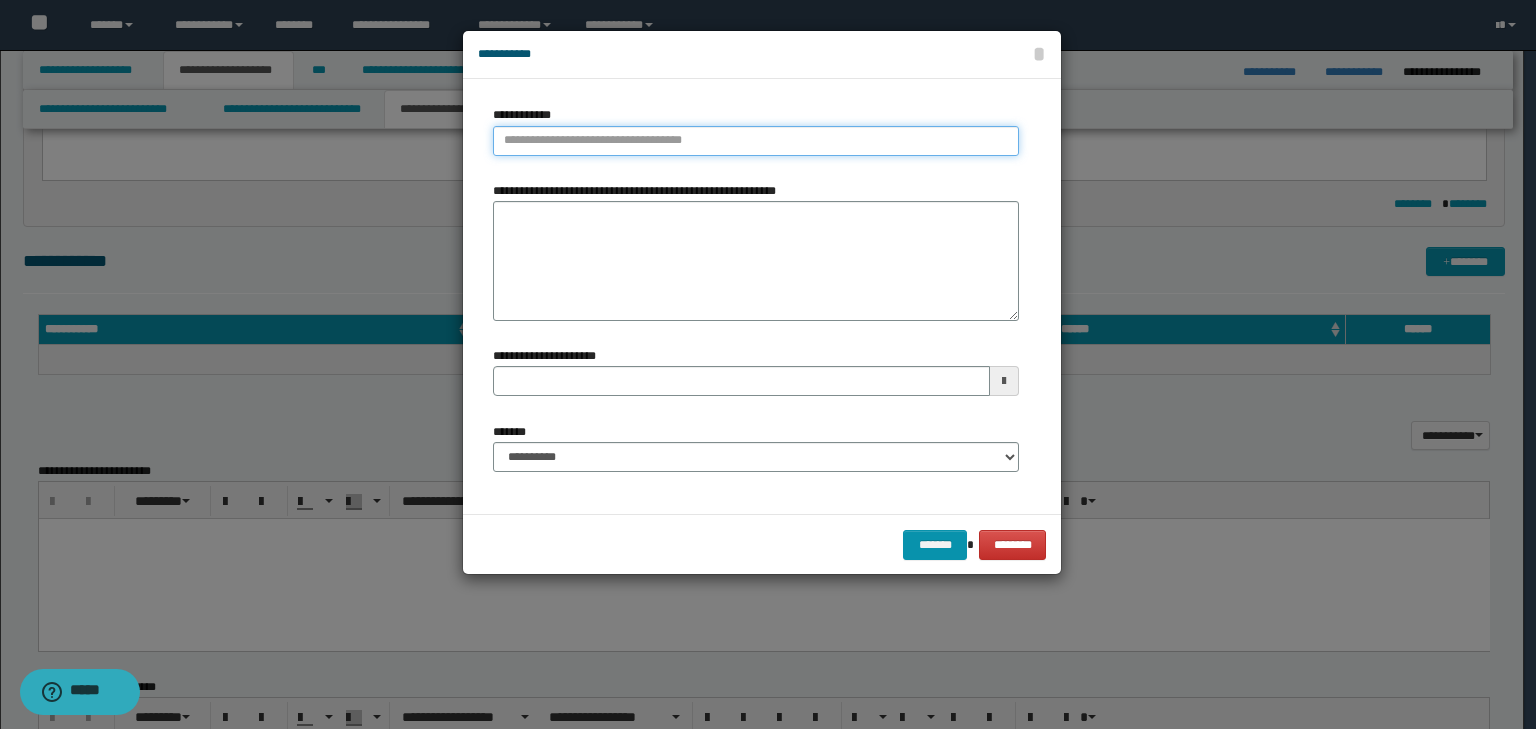 click on "**********" at bounding box center [756, 141] 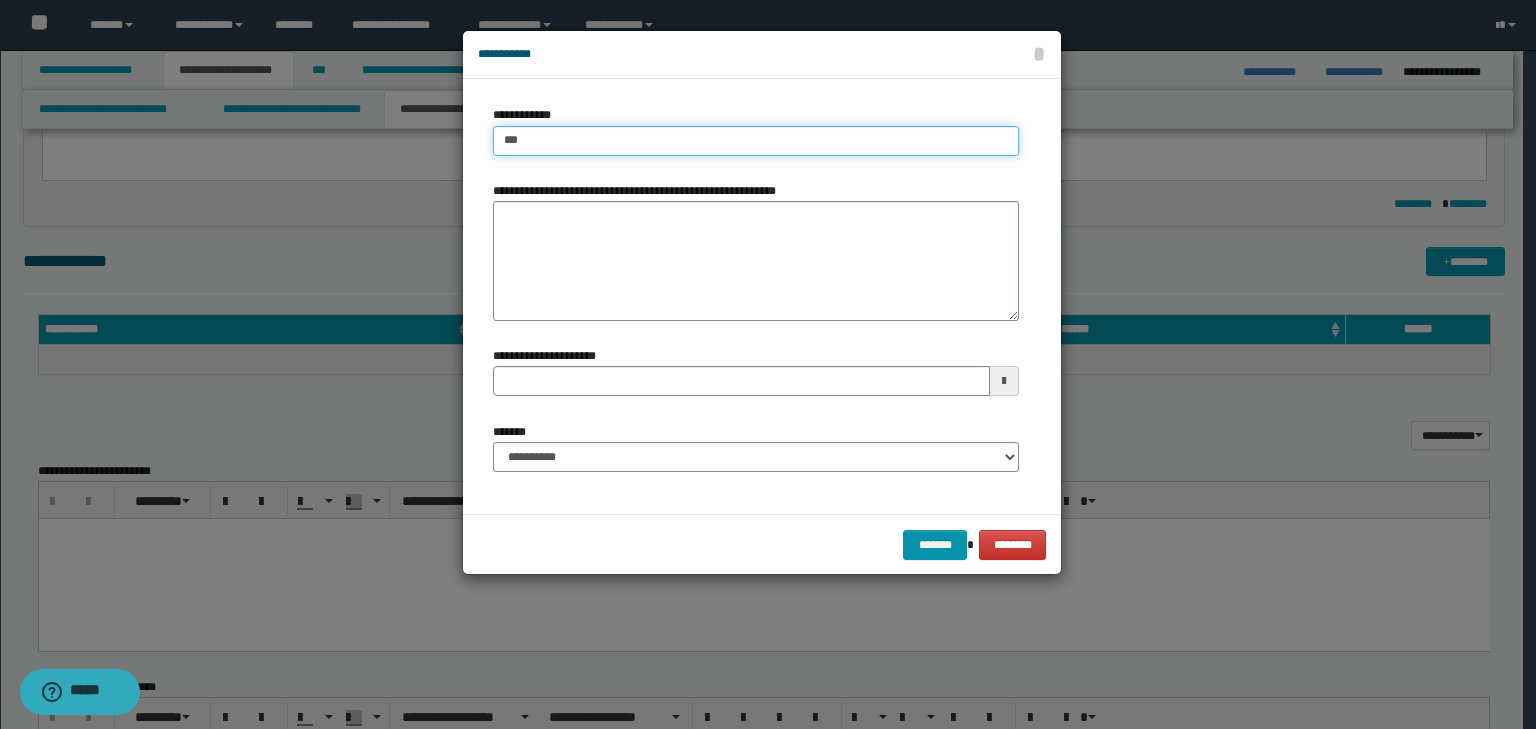 type on "****" 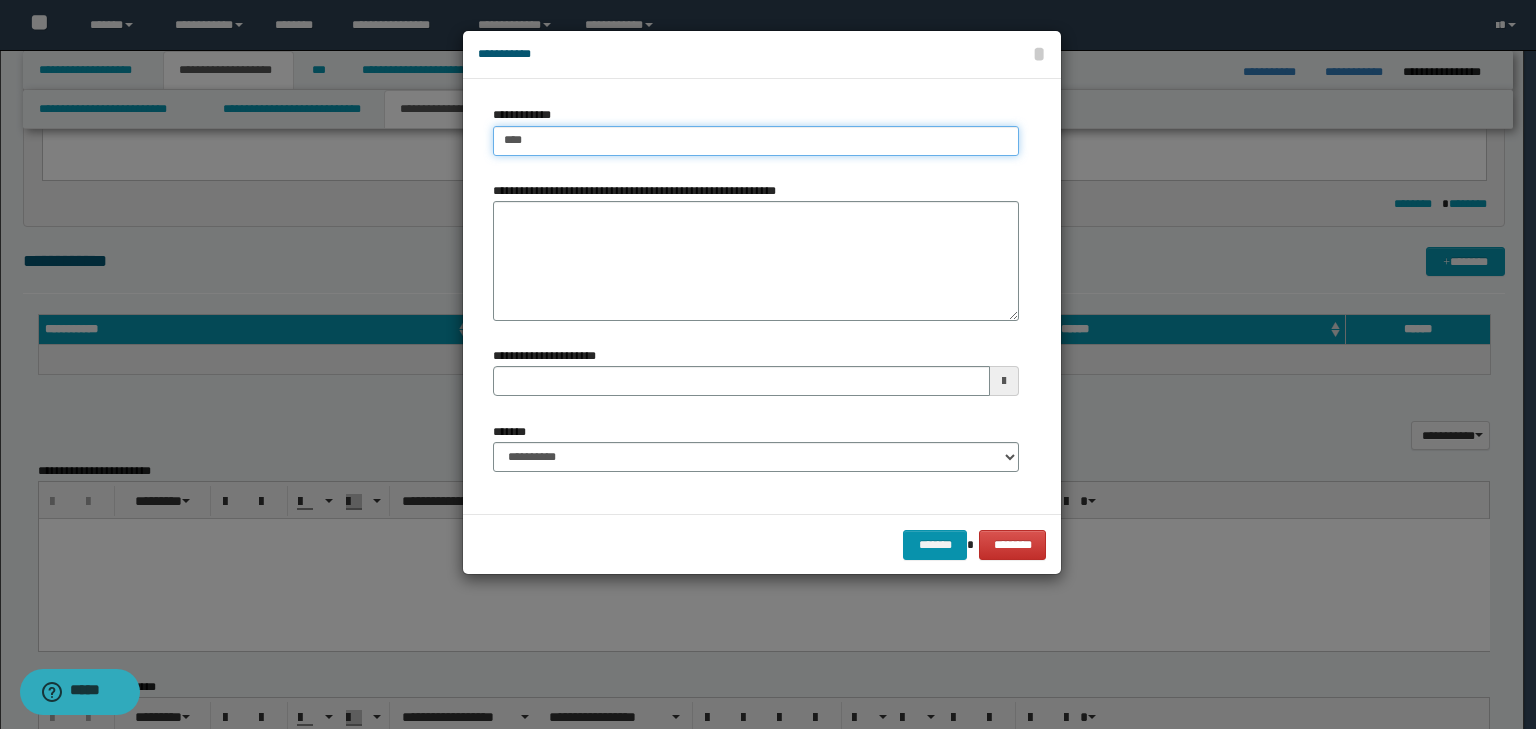 type on "****" 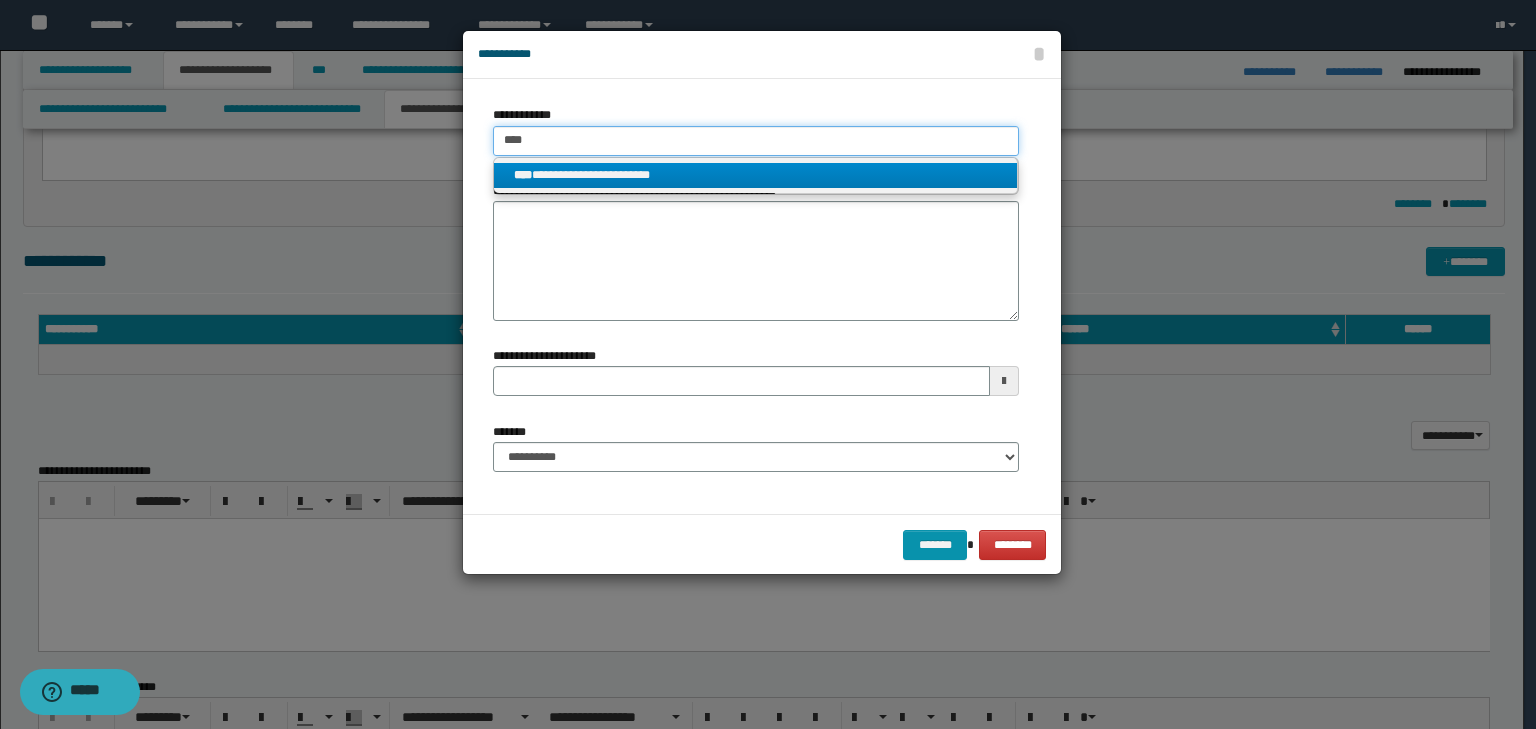 type on "****" 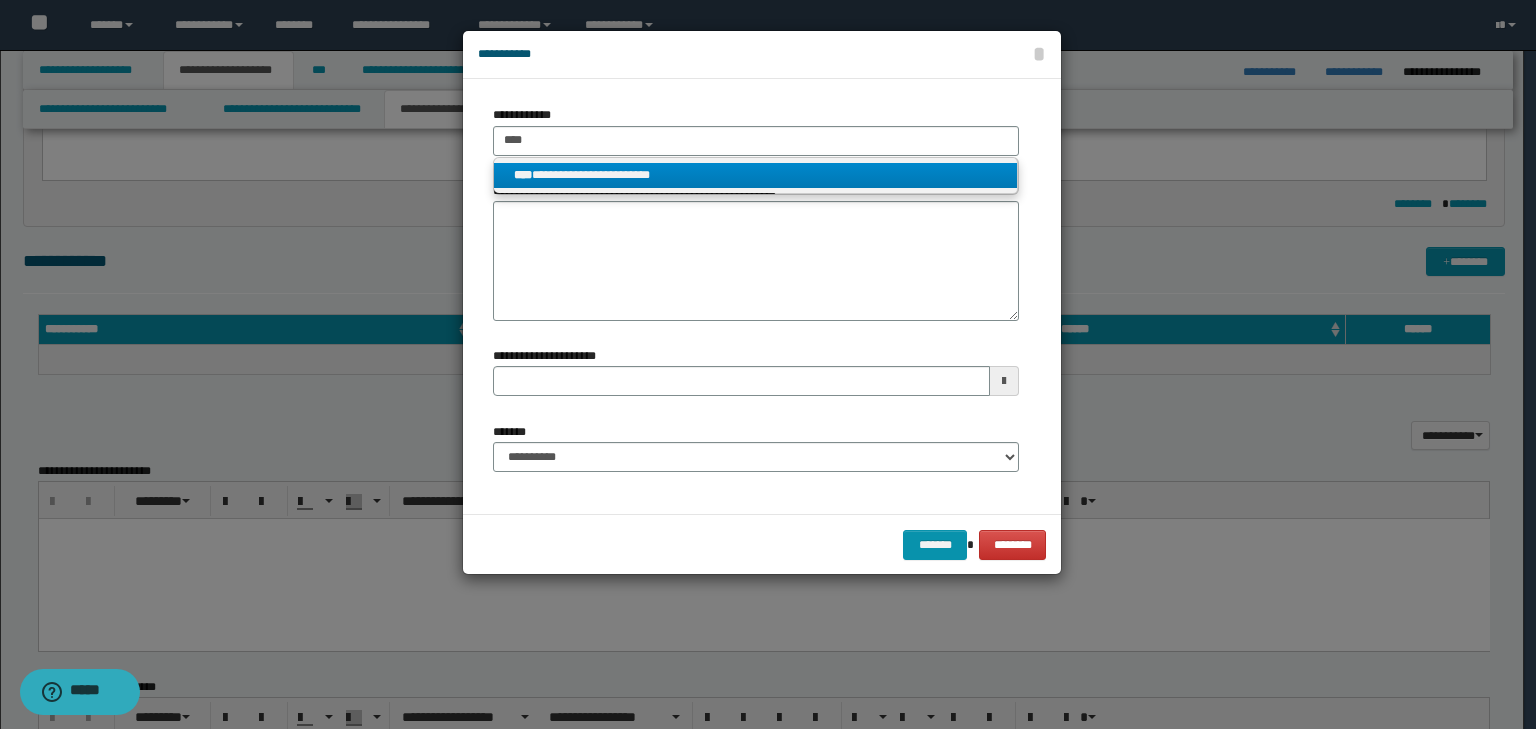 click on "**********" at bounding box center (756, 175) 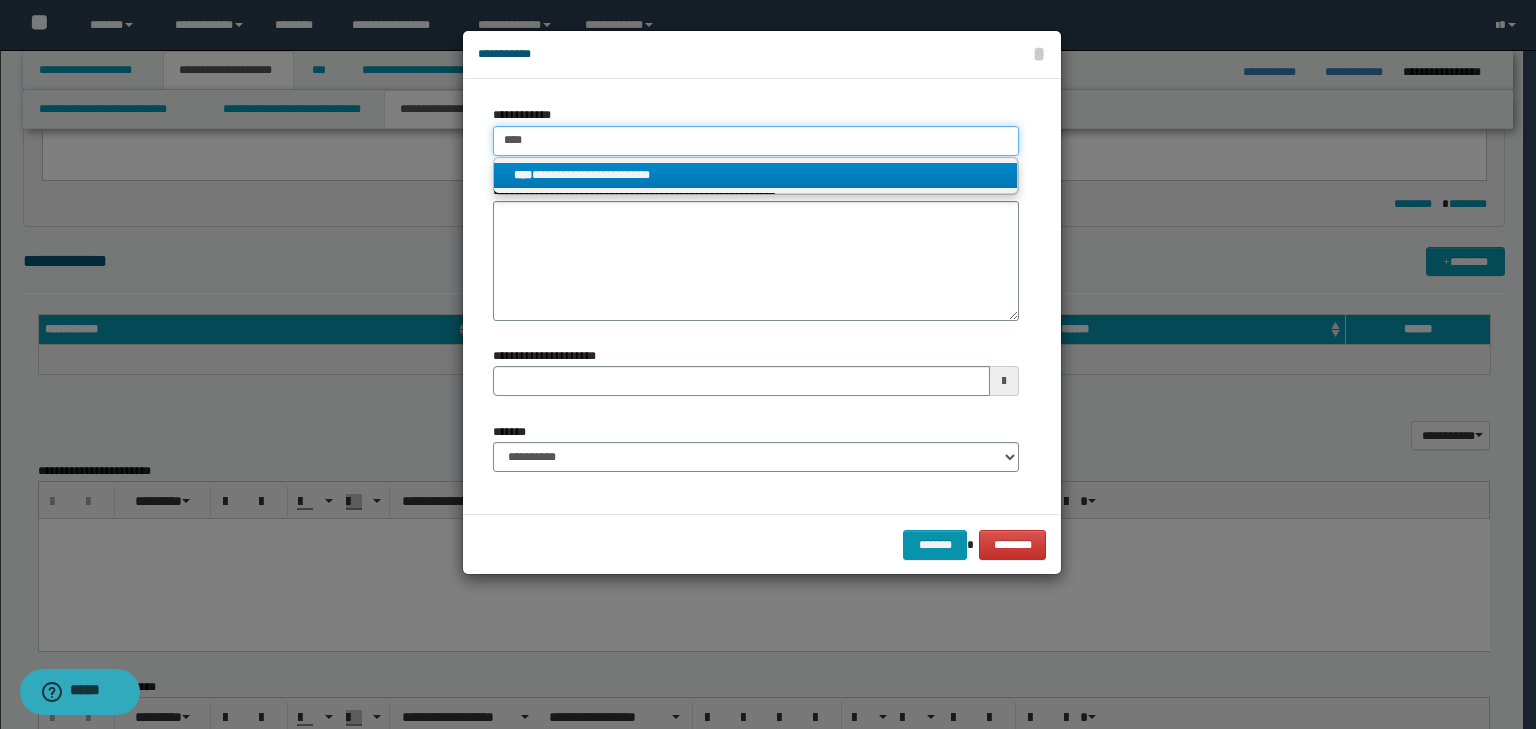 type 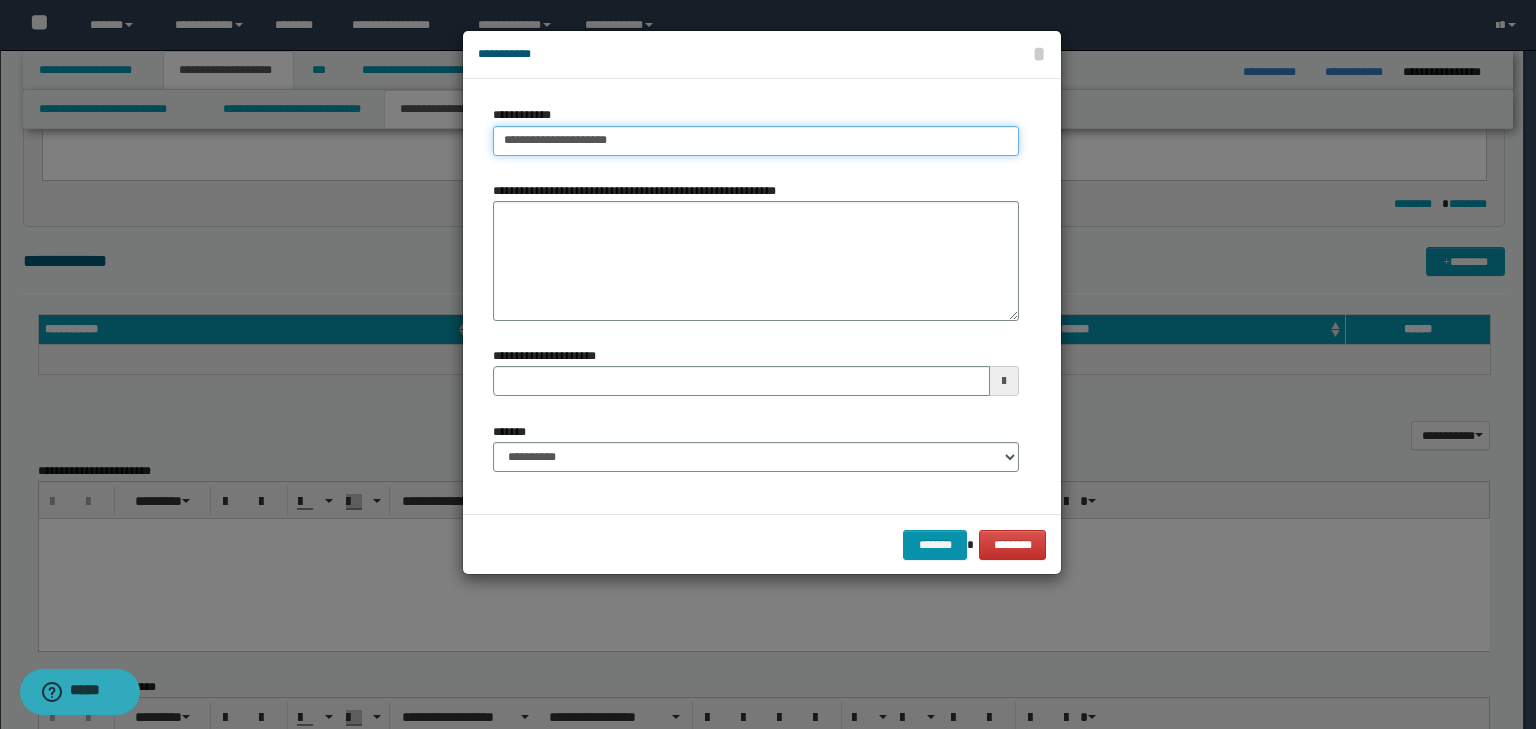 type on "**********" 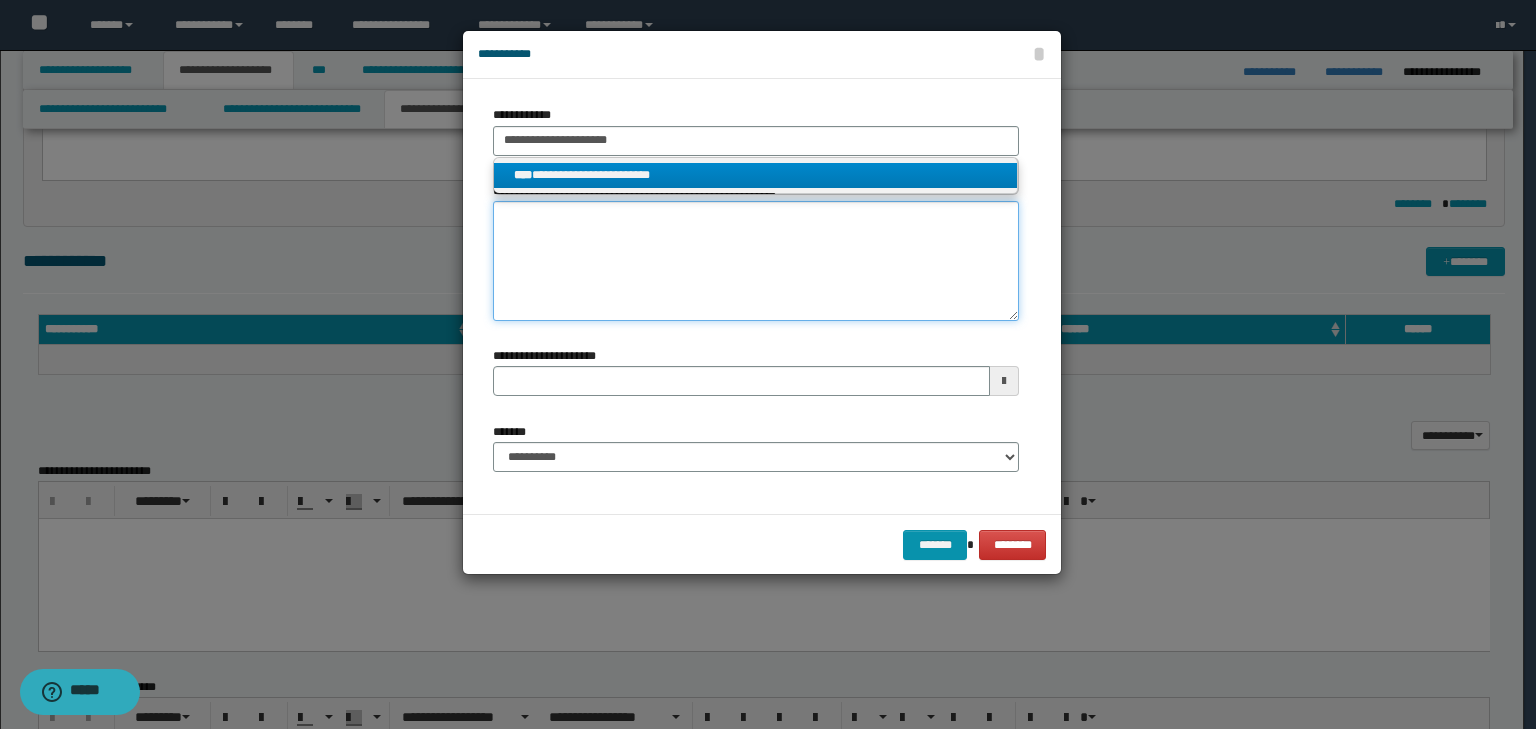 type 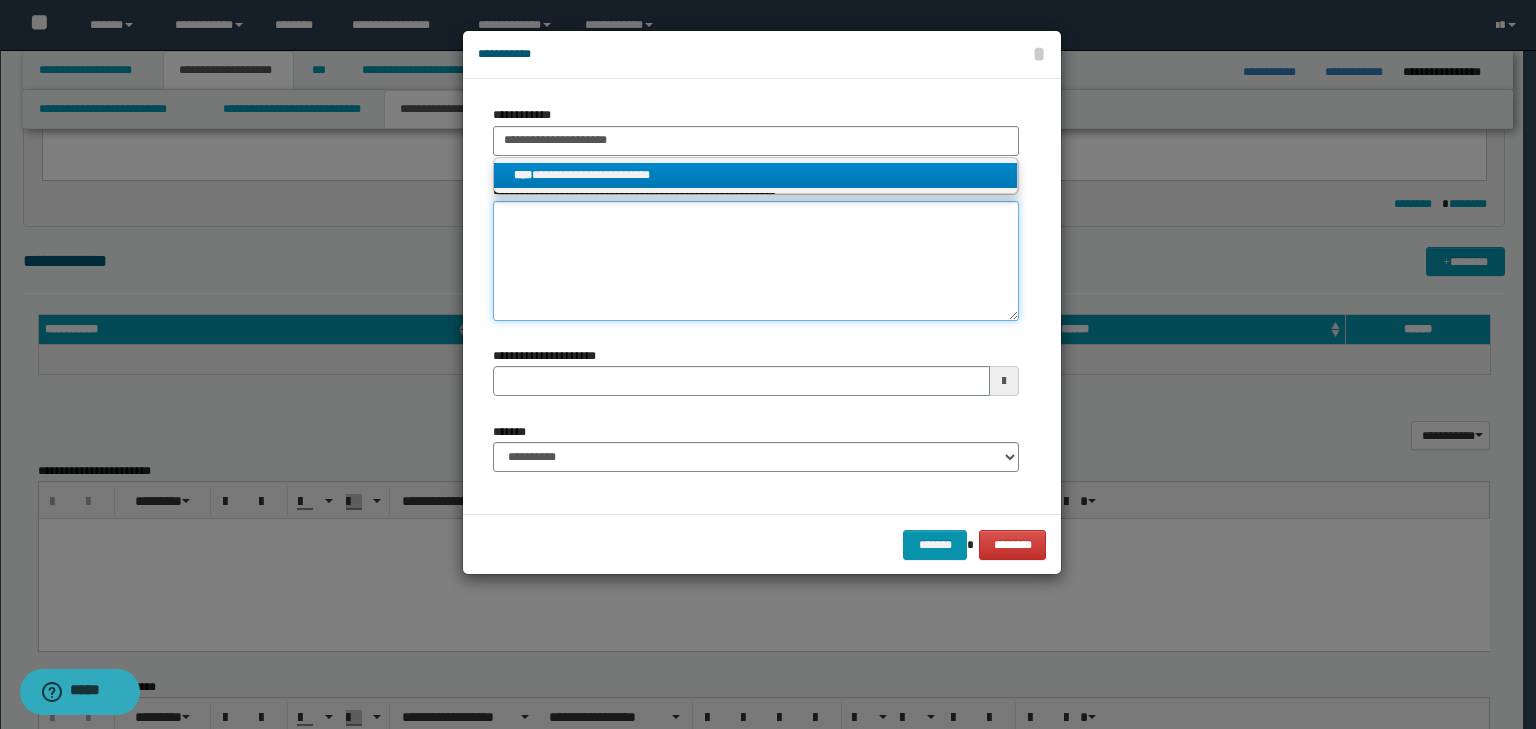 click on "**********" at bounding box center (756, 261) 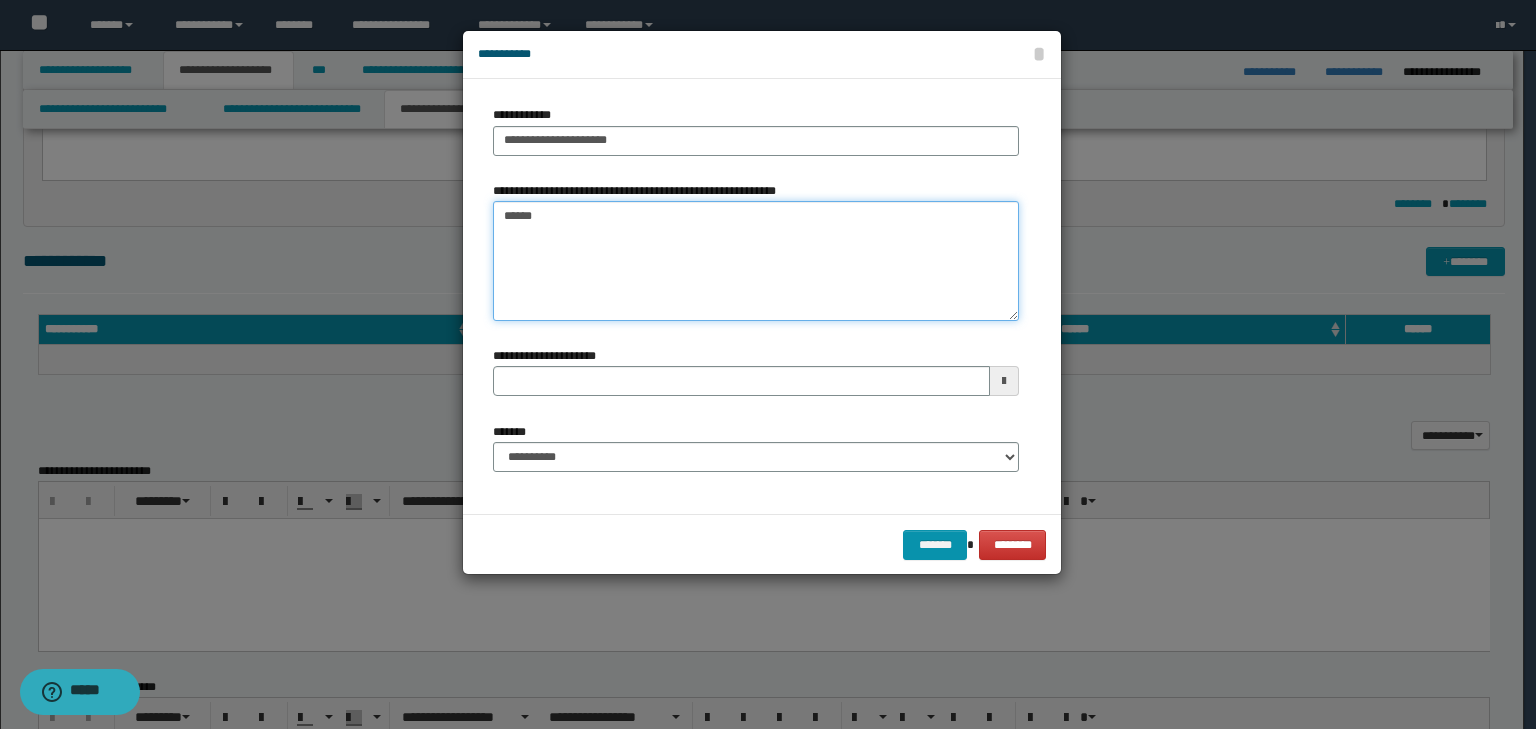 type on "*******" 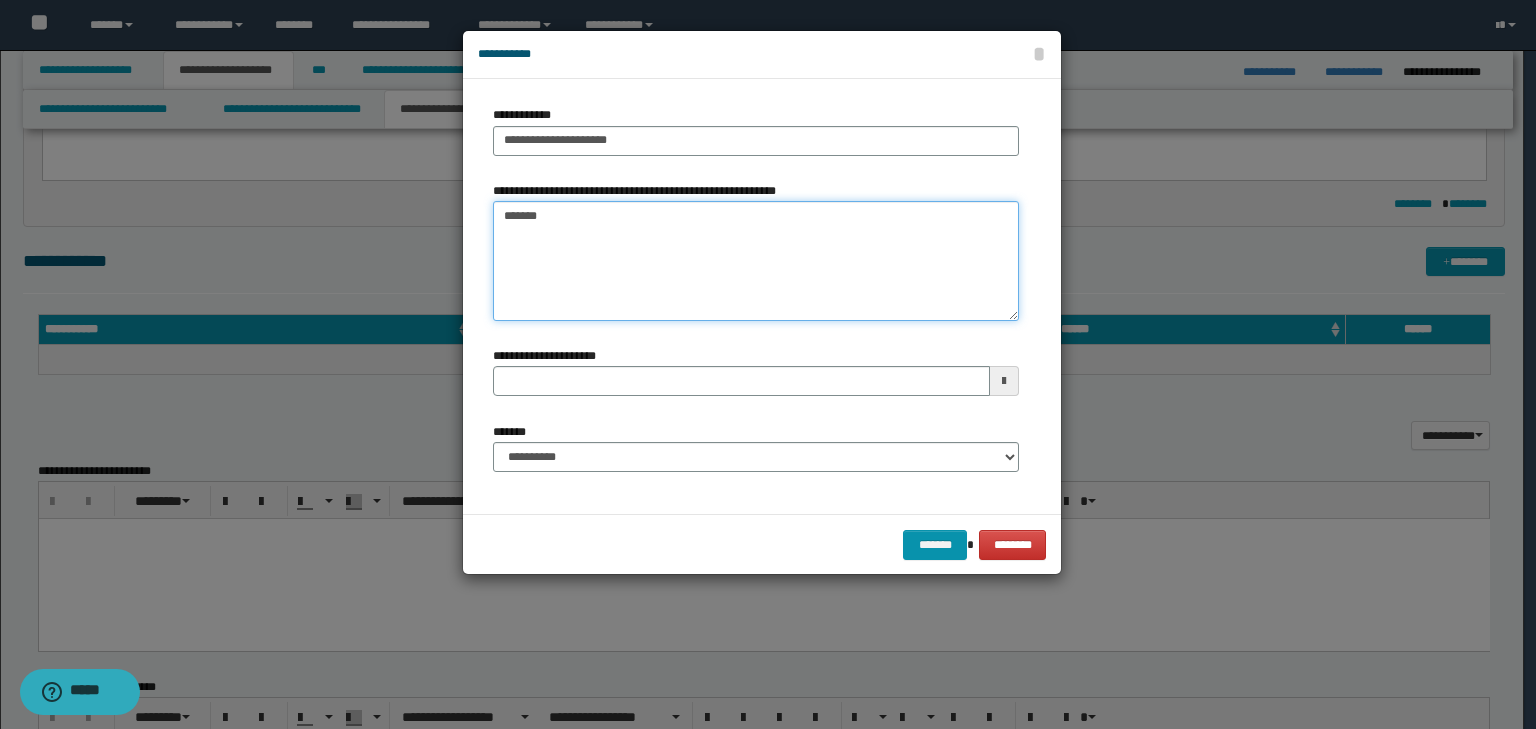 type 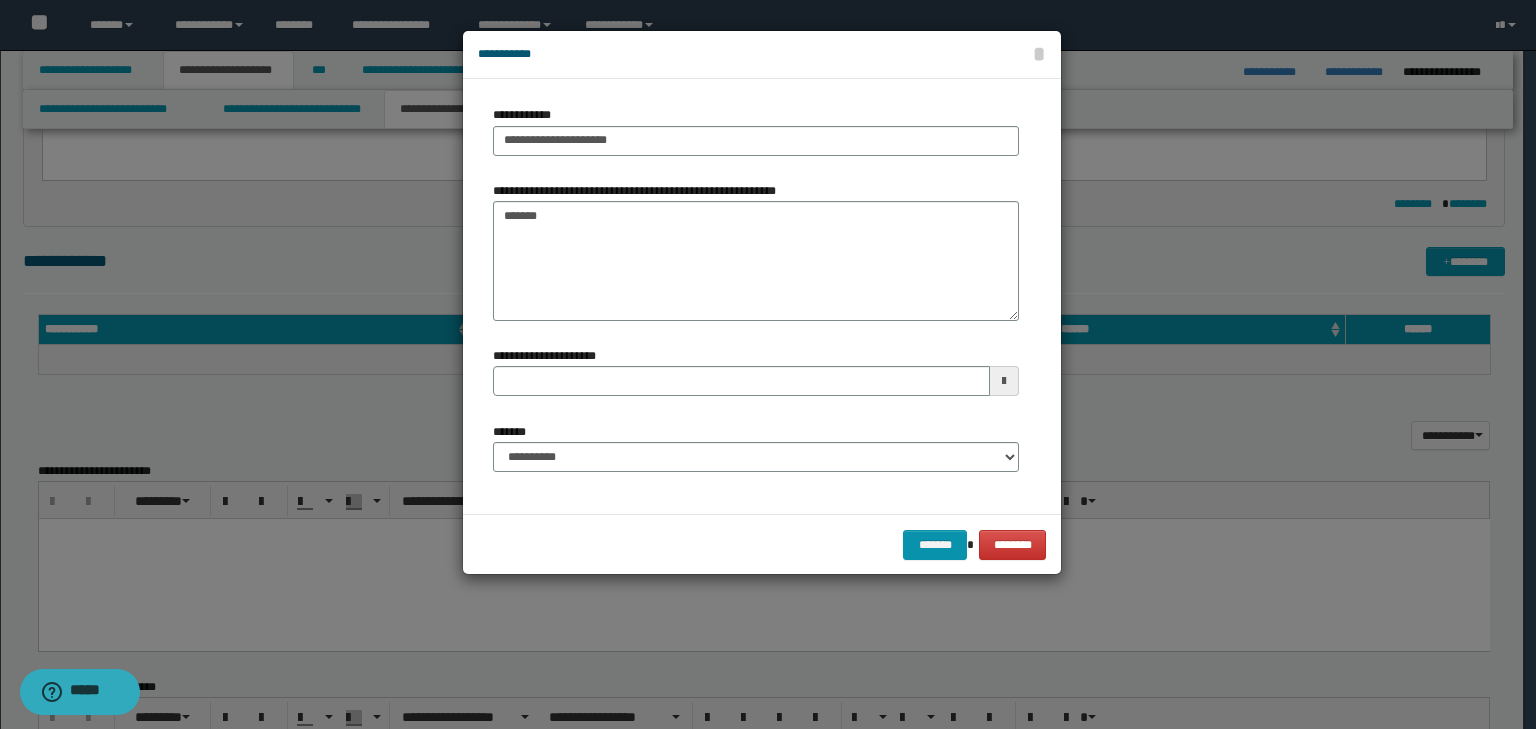 drag, startPoint x: 630, startPoint y: 438, endPoint x: 633, endPoint y: 455, distance: 17.262676 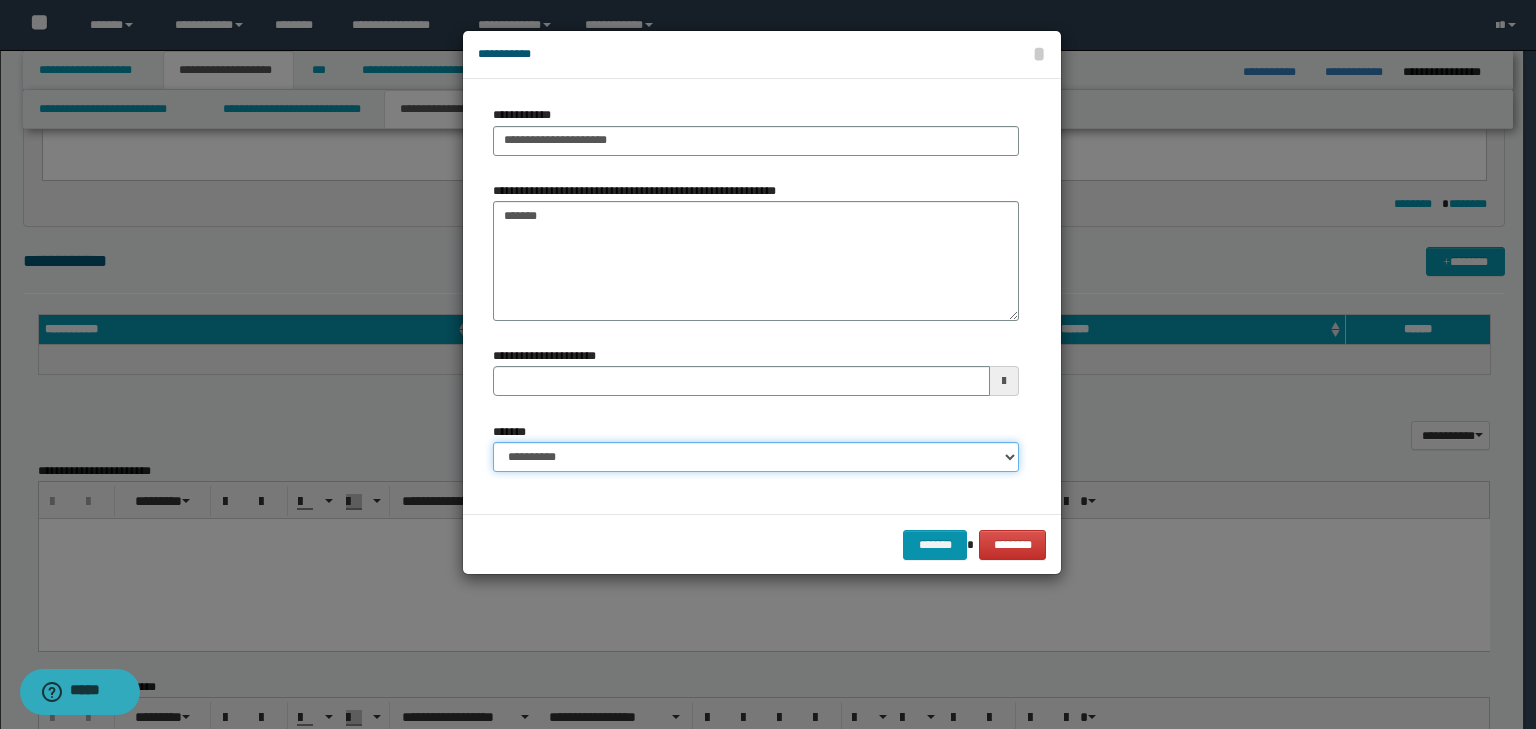 click on "**********" at bounding box center [756, 457] 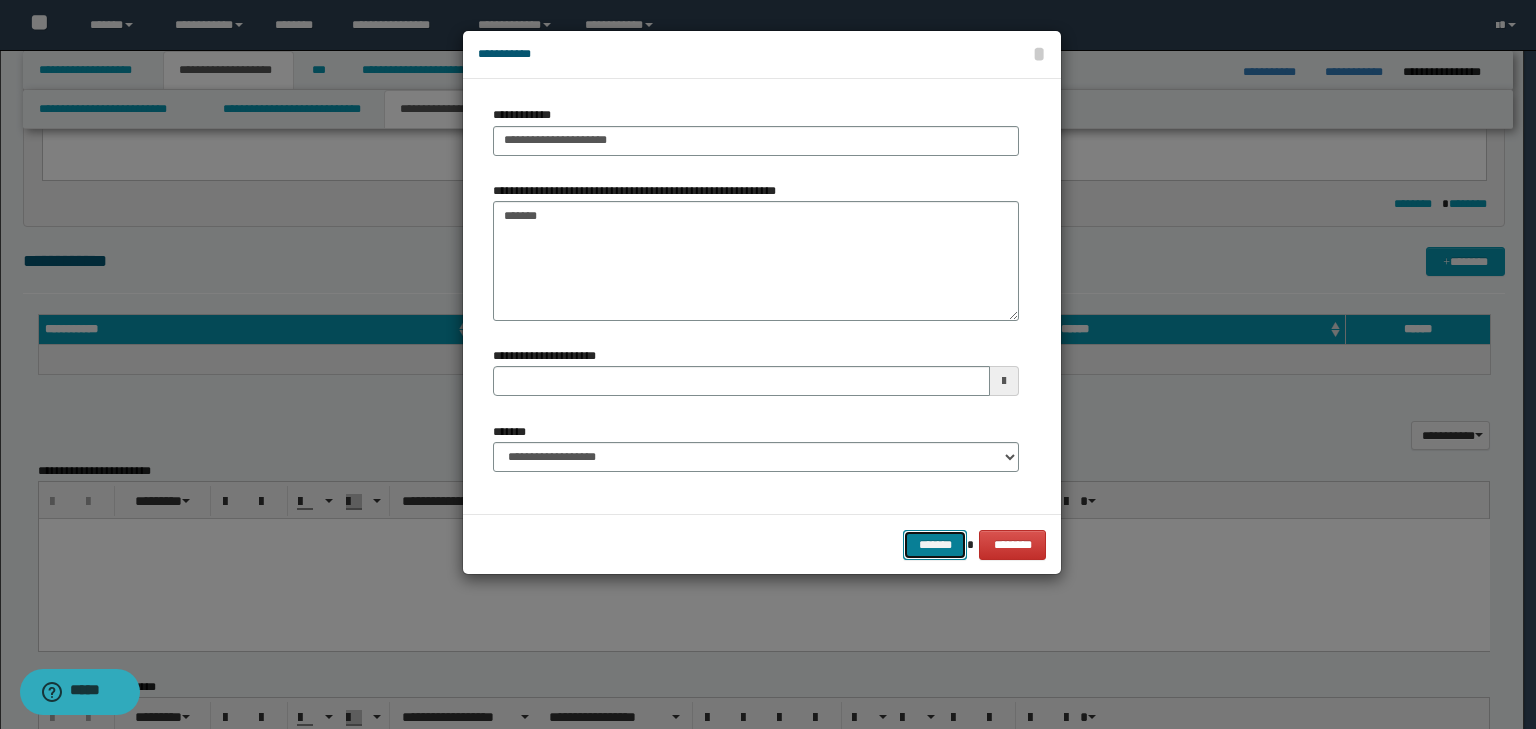 click on "*******" at bounding box center [935, 545] 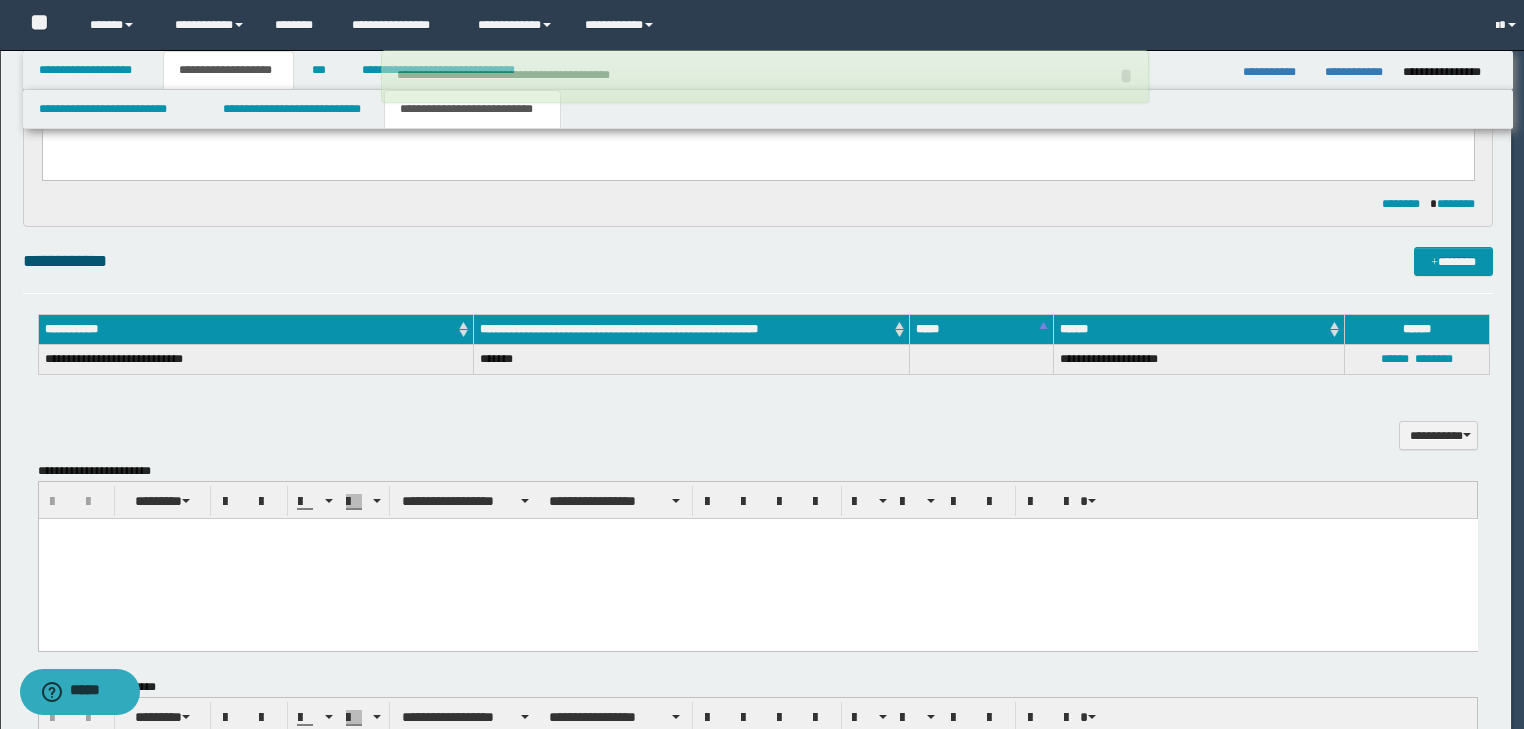type 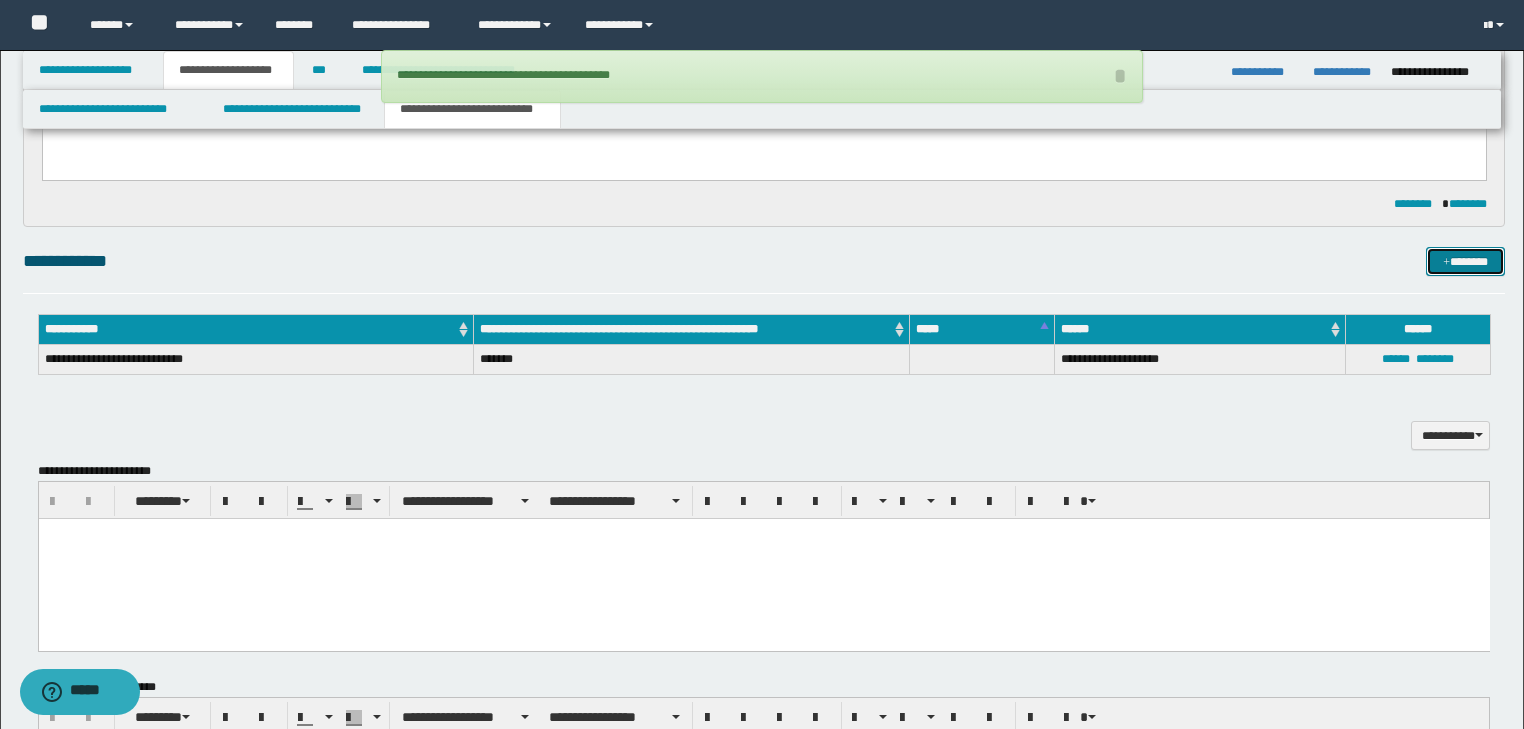 type 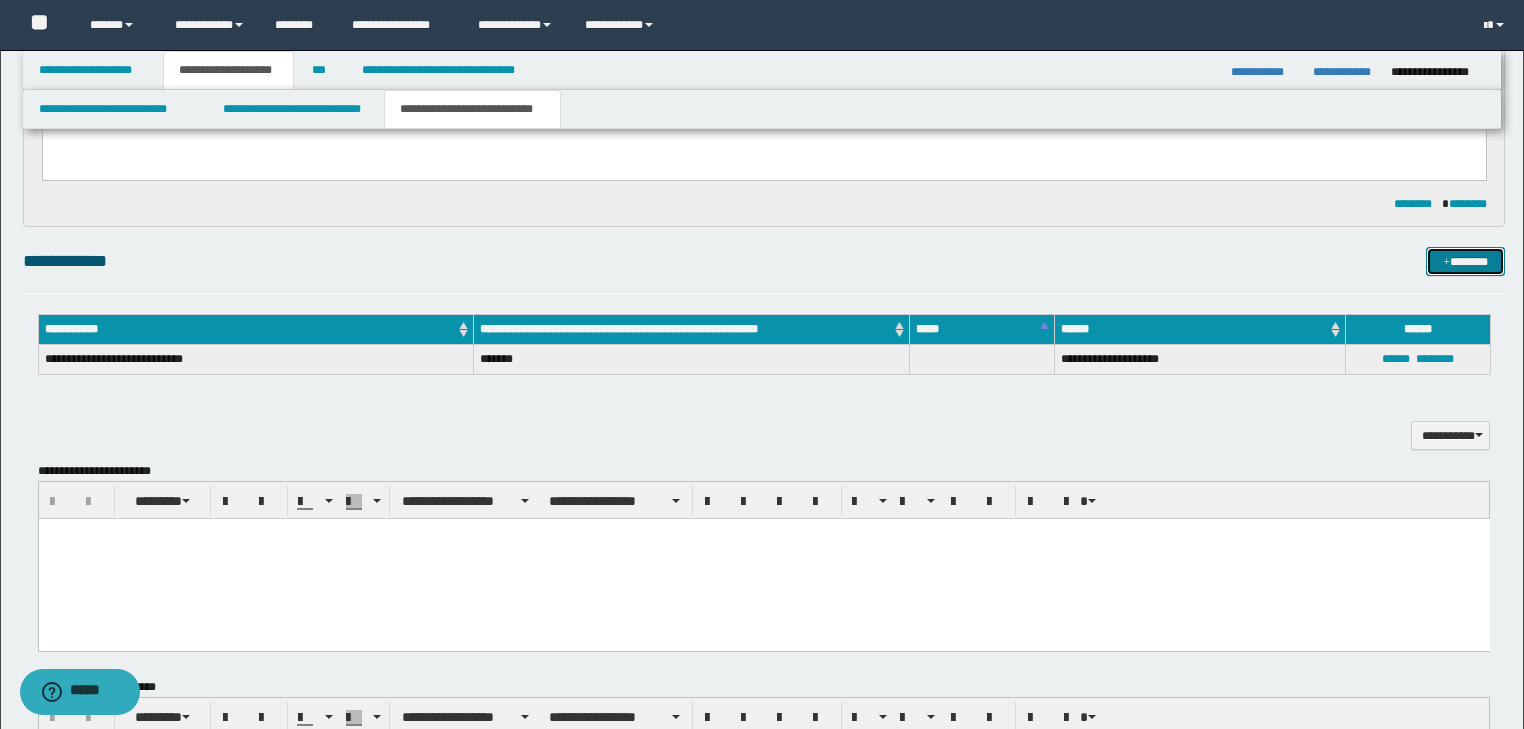 click at bounding box center [1446, 263] 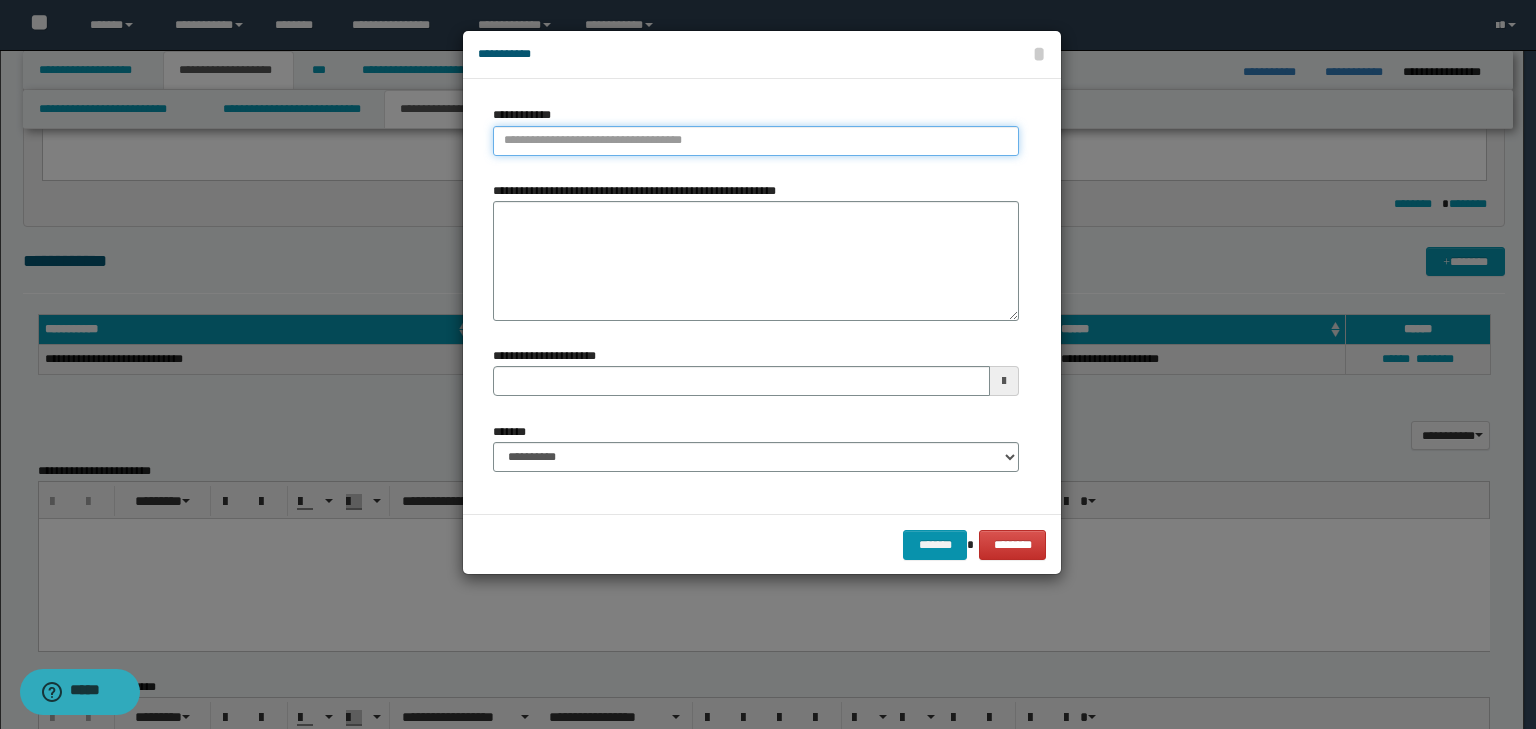 type on "**********" 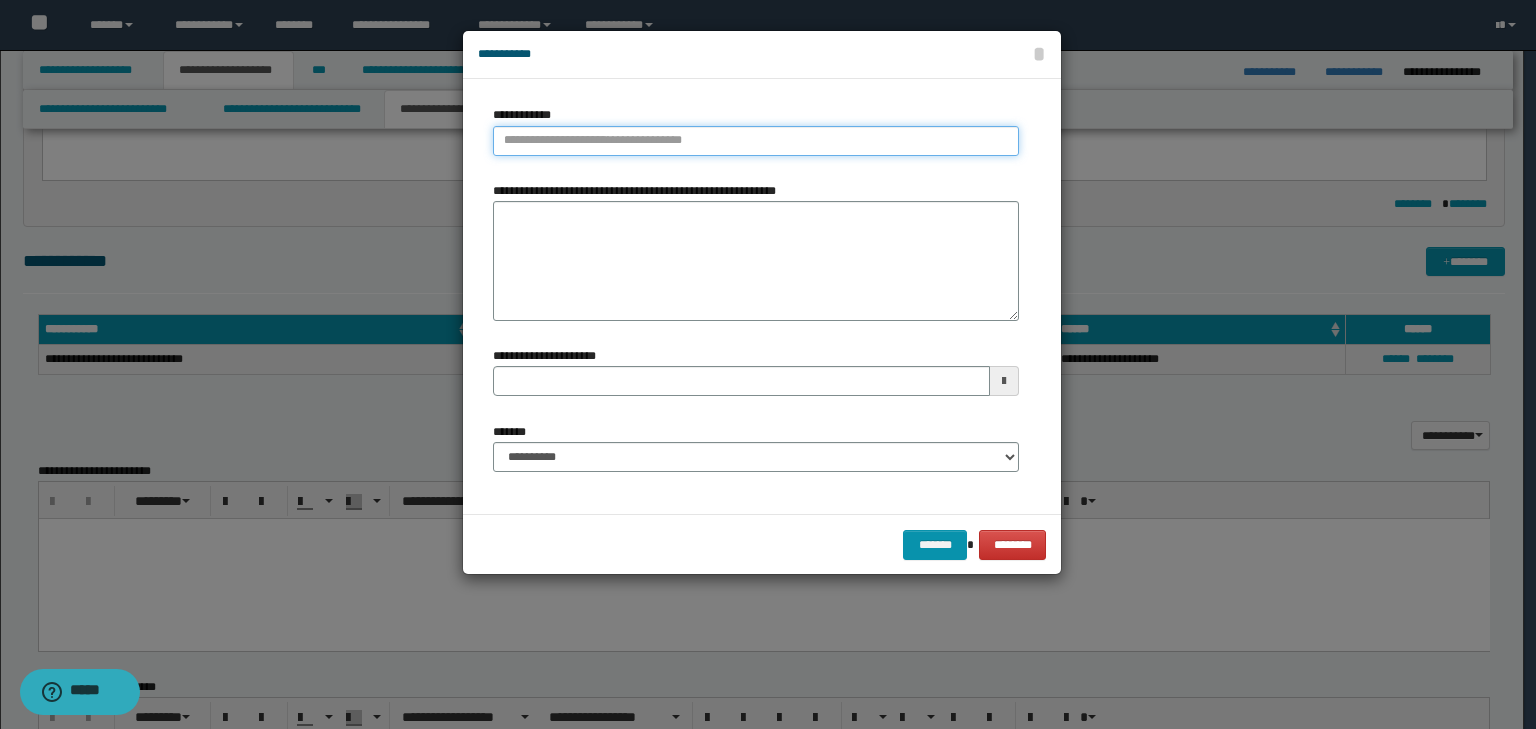 click on "**********" at bounding box center [756, 141] 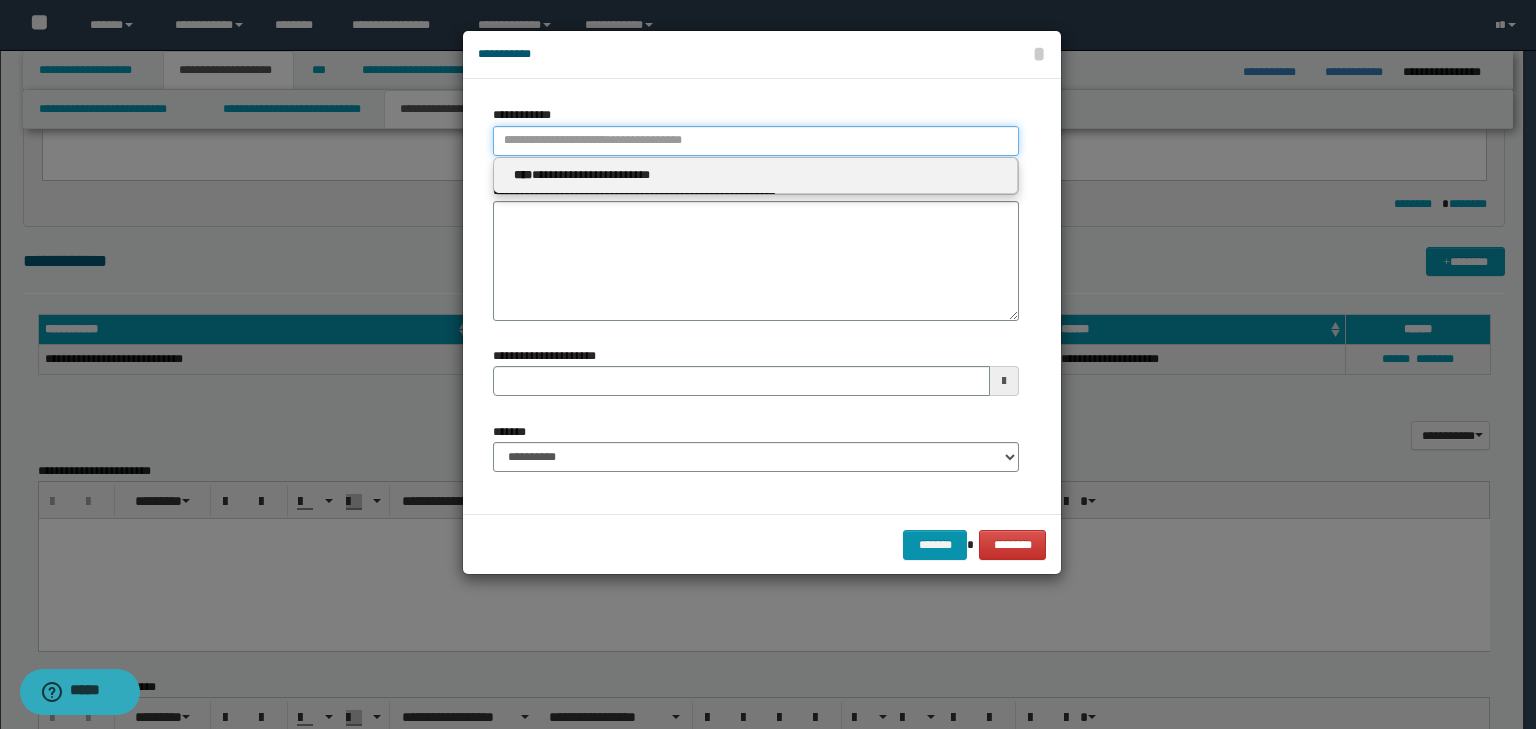 type 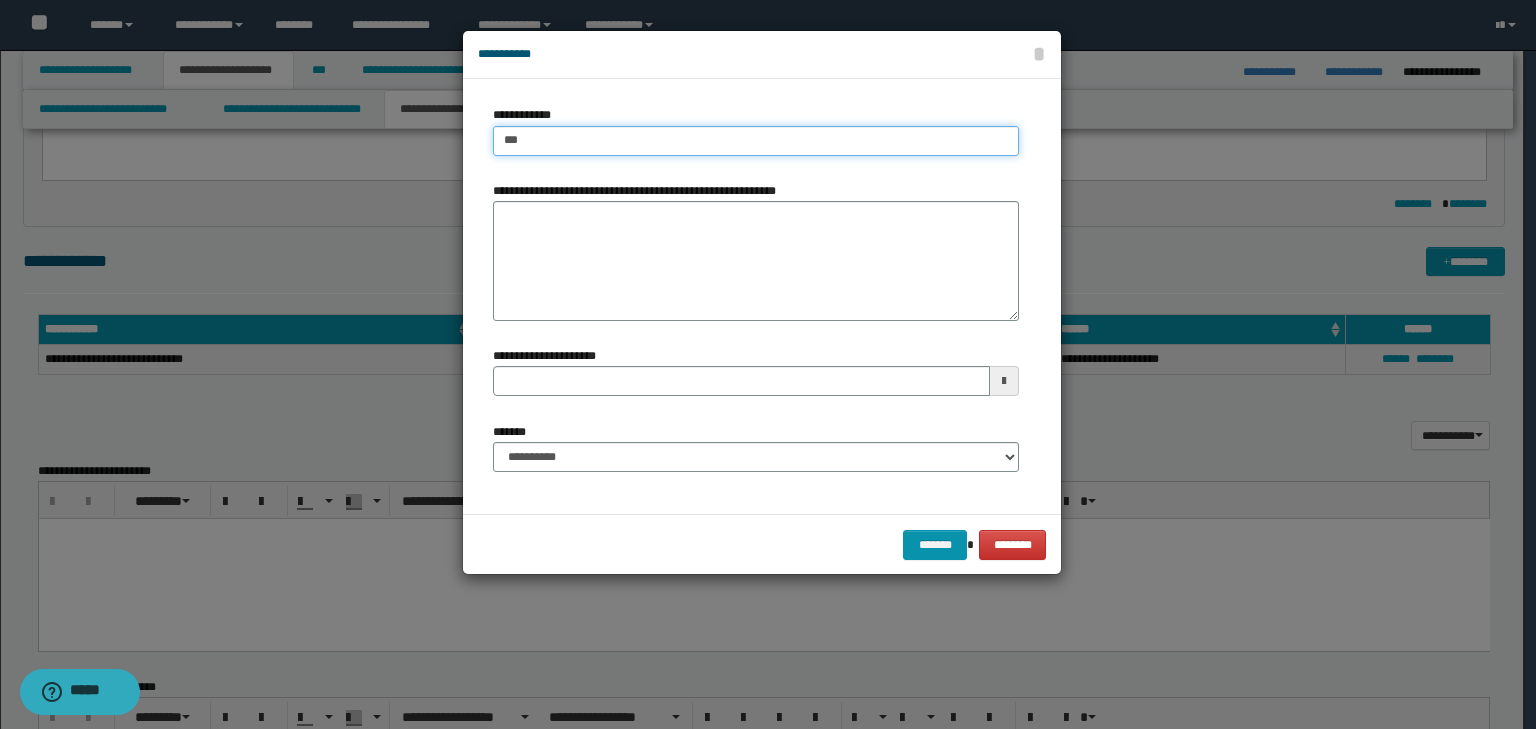 type on "****" 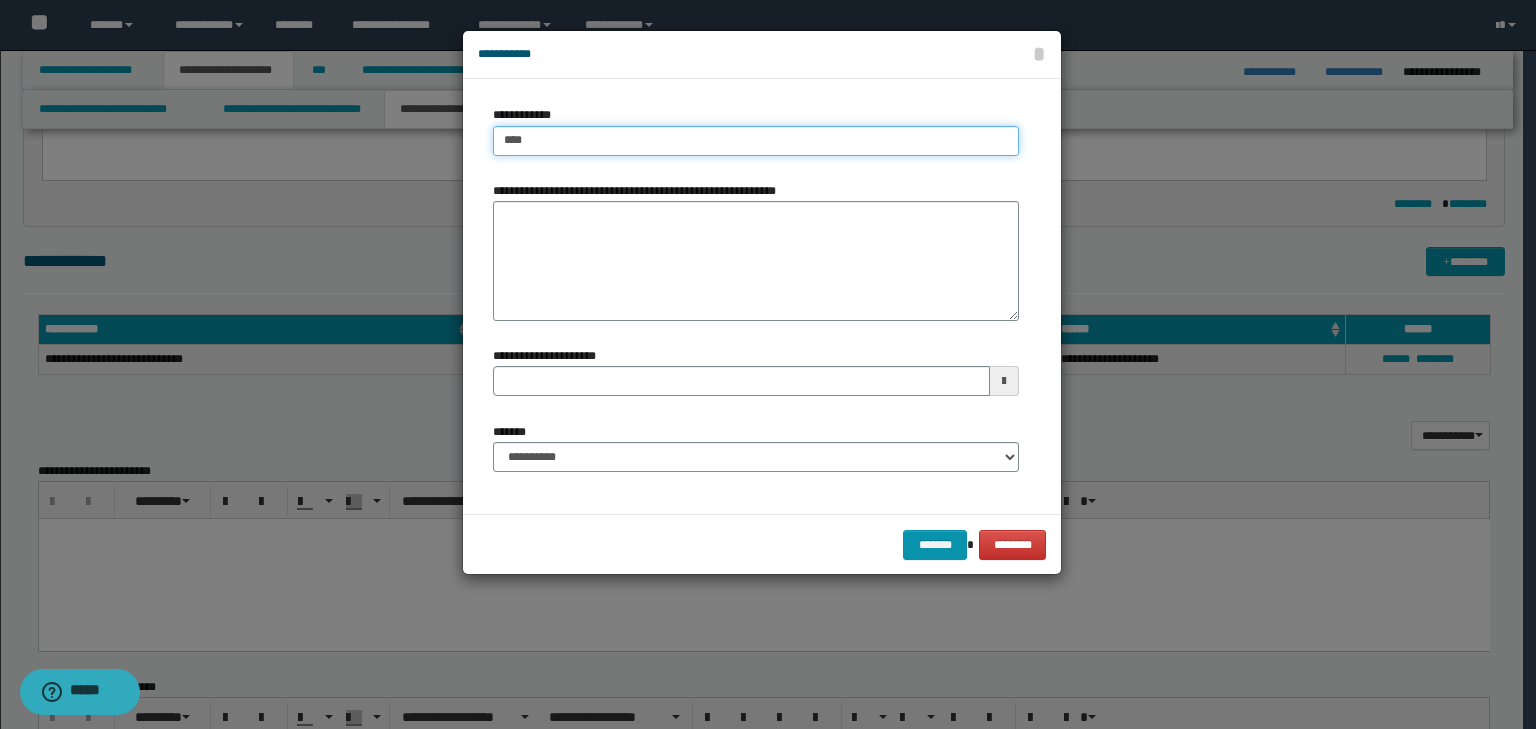 type on "****" 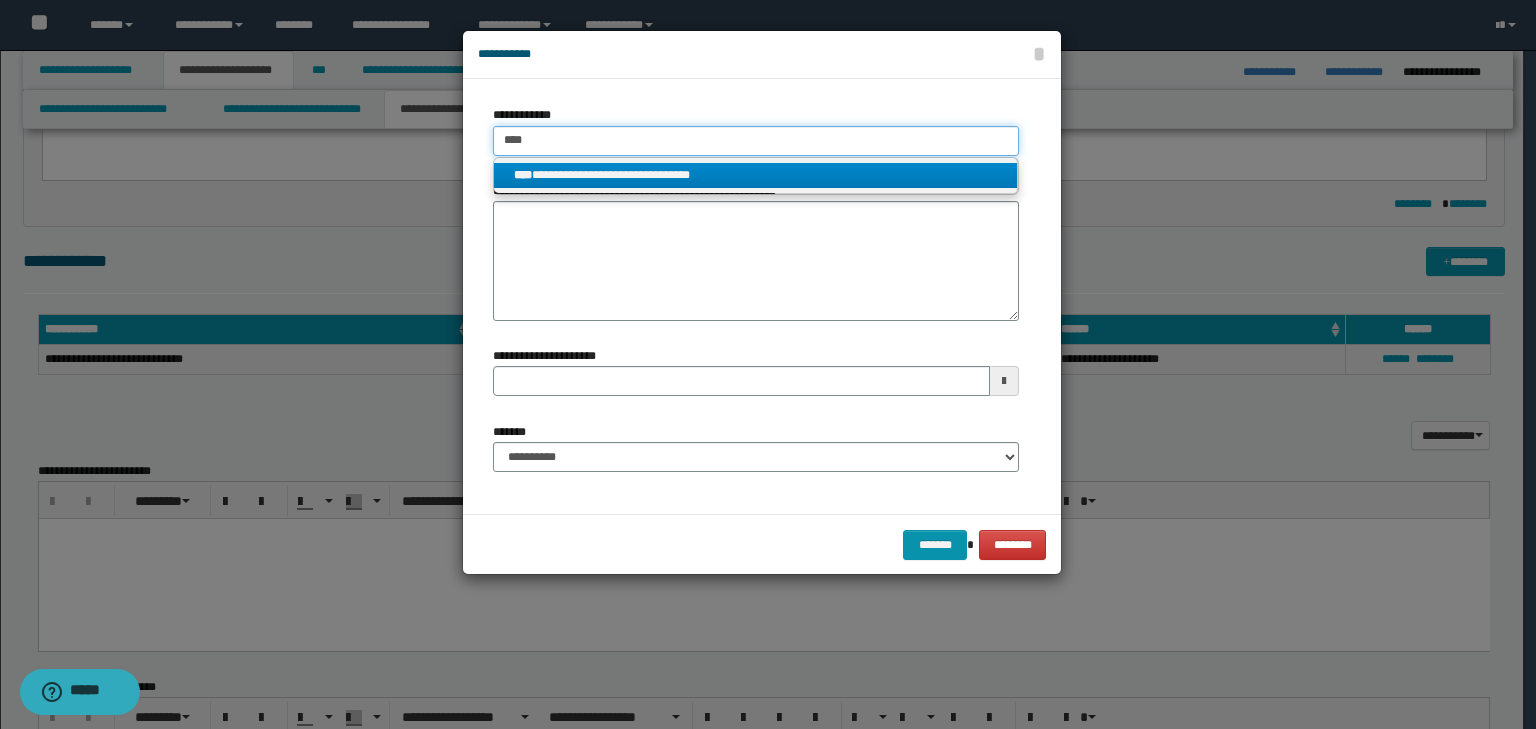 type on "****" 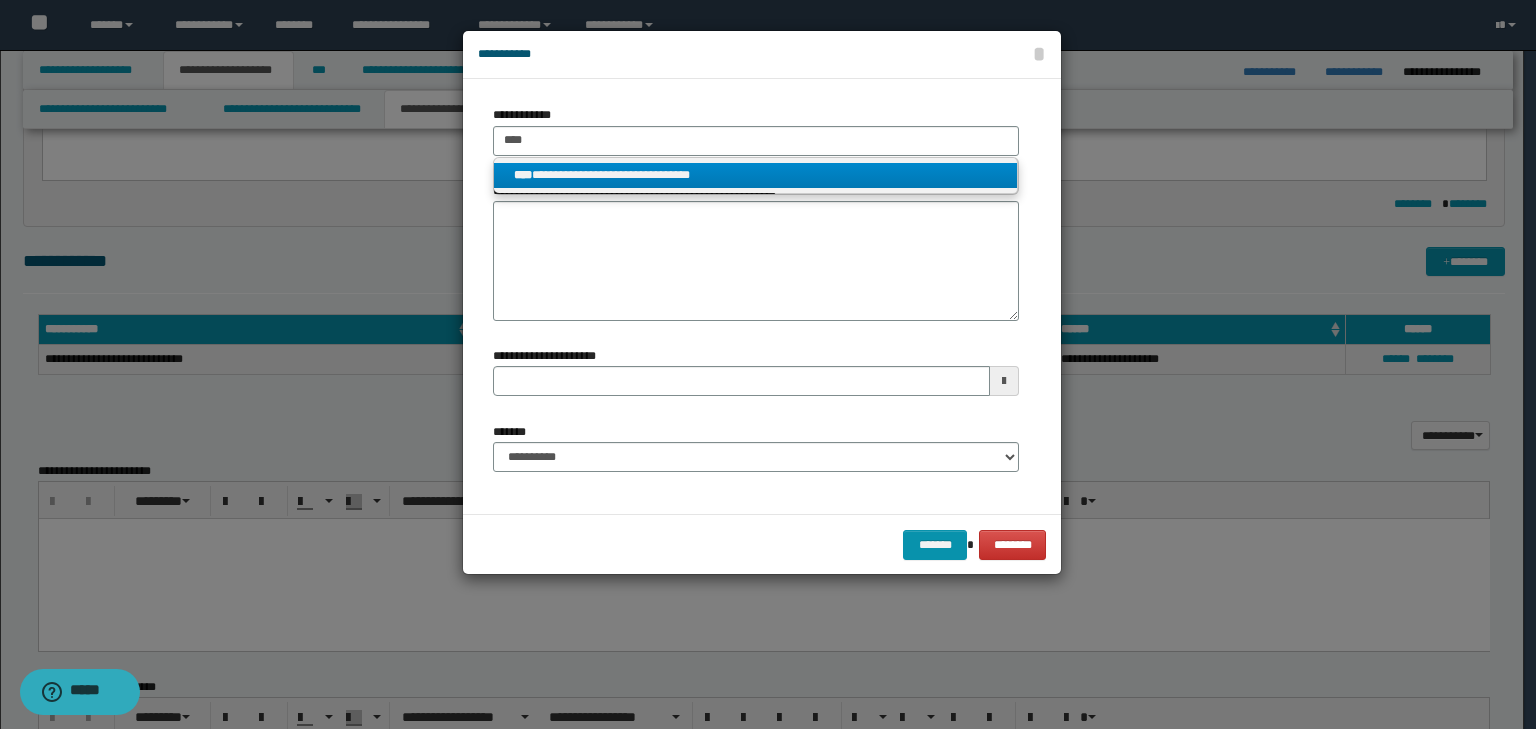 click on "**********" at bounding box center [755, 175] 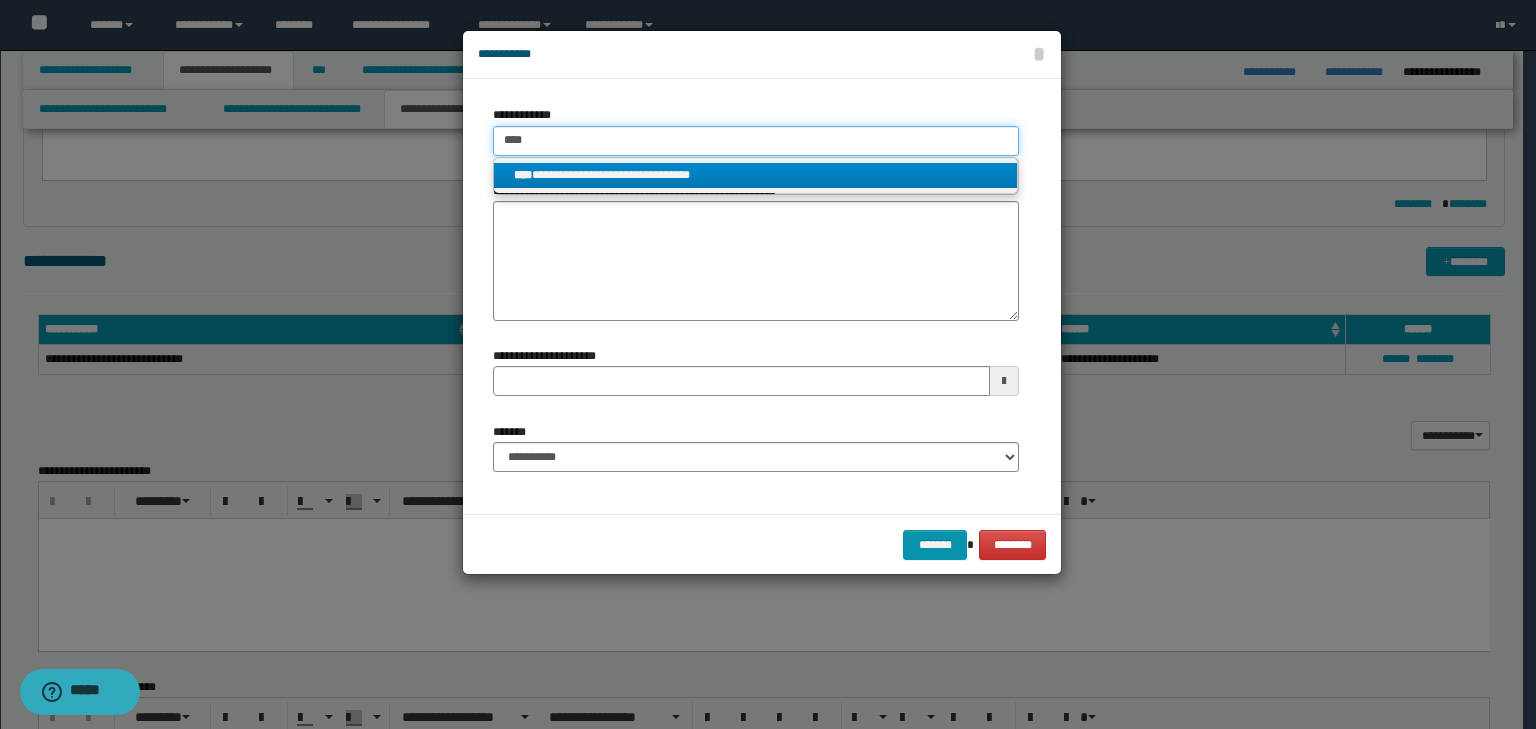 type 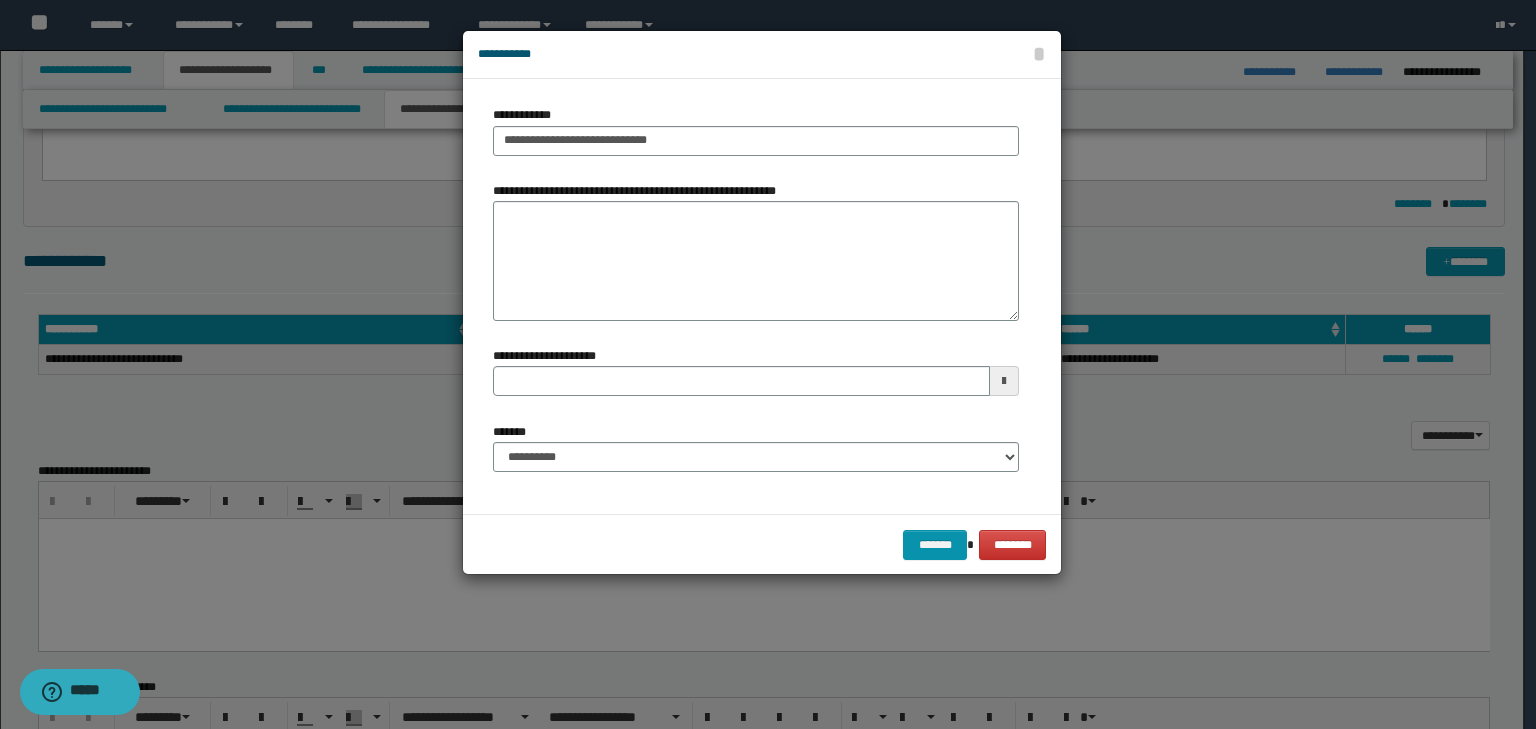 type 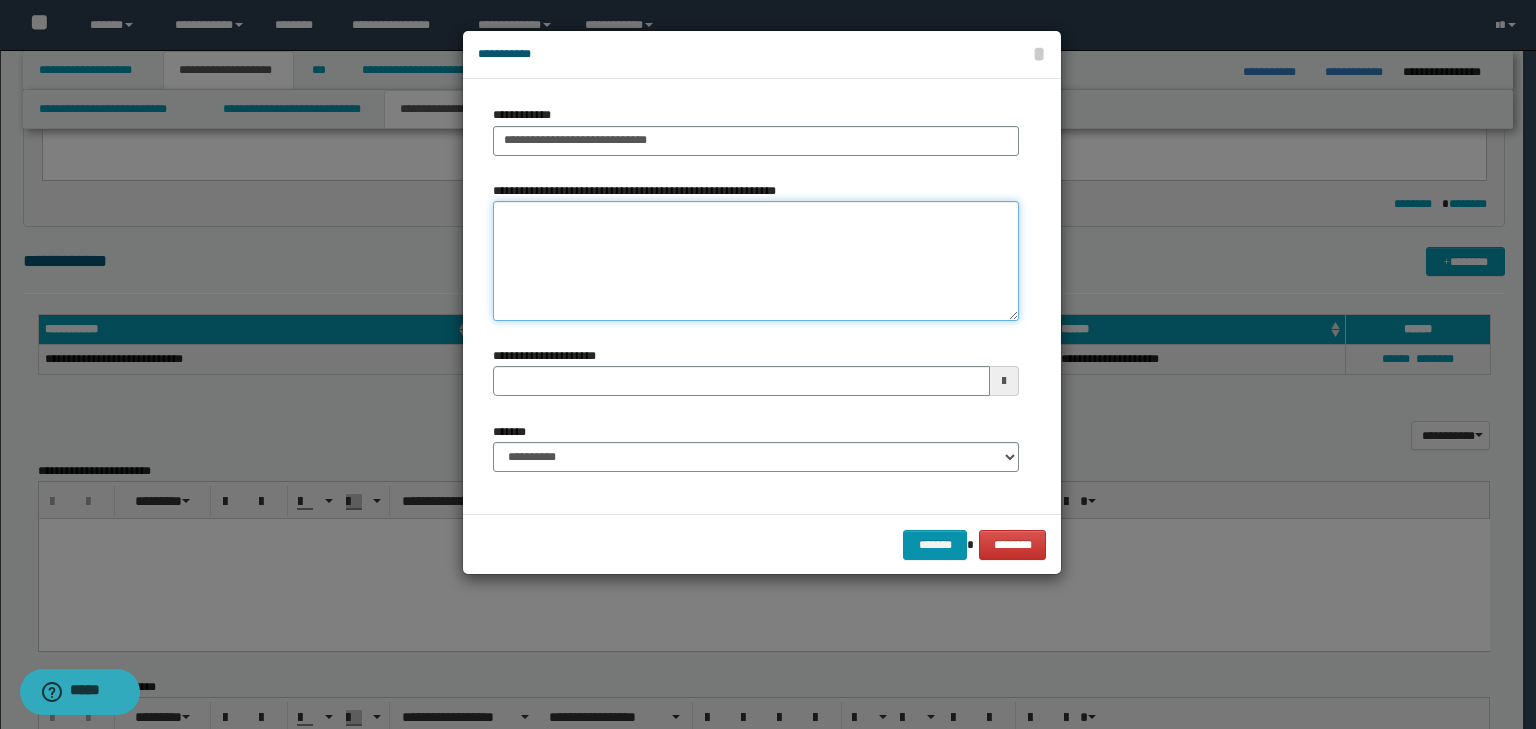 type 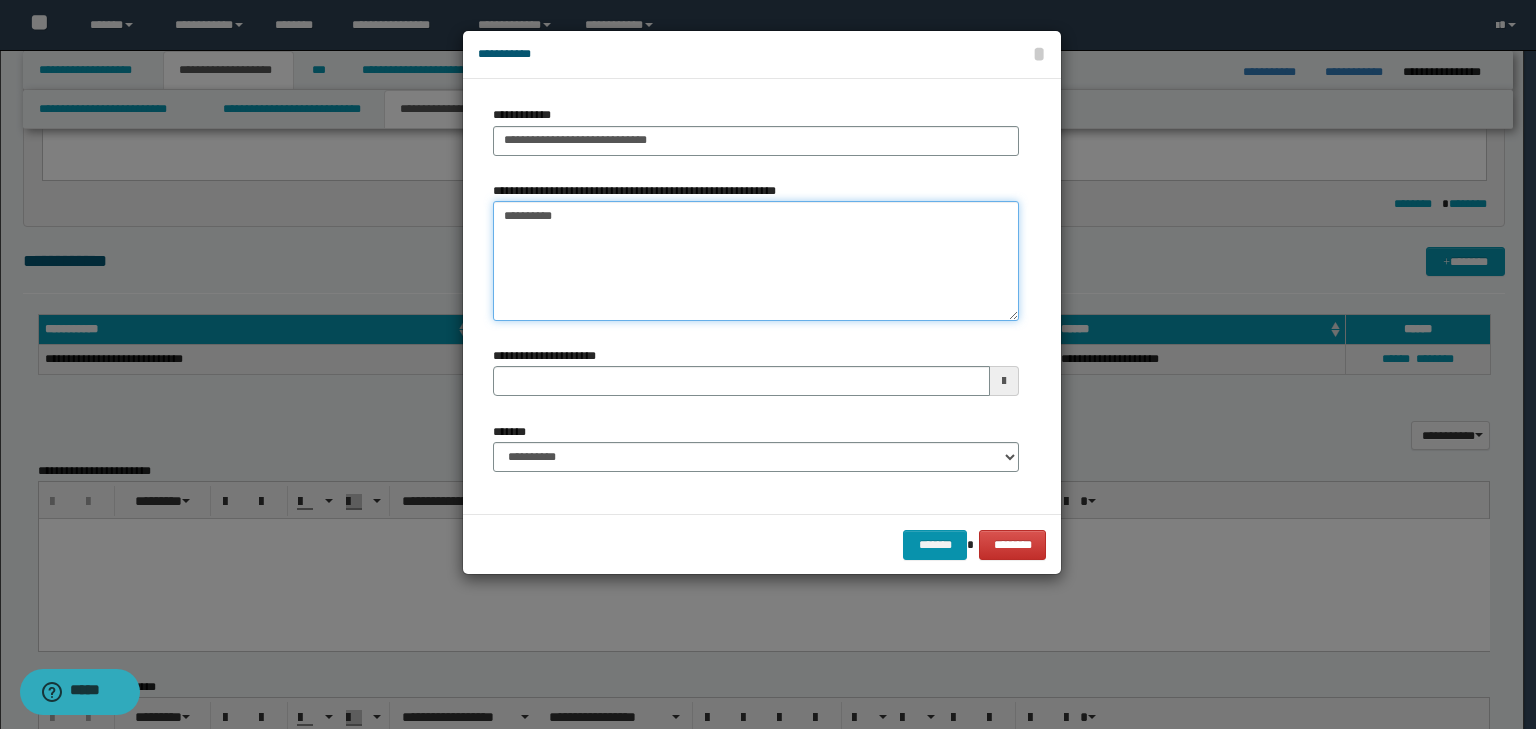 type 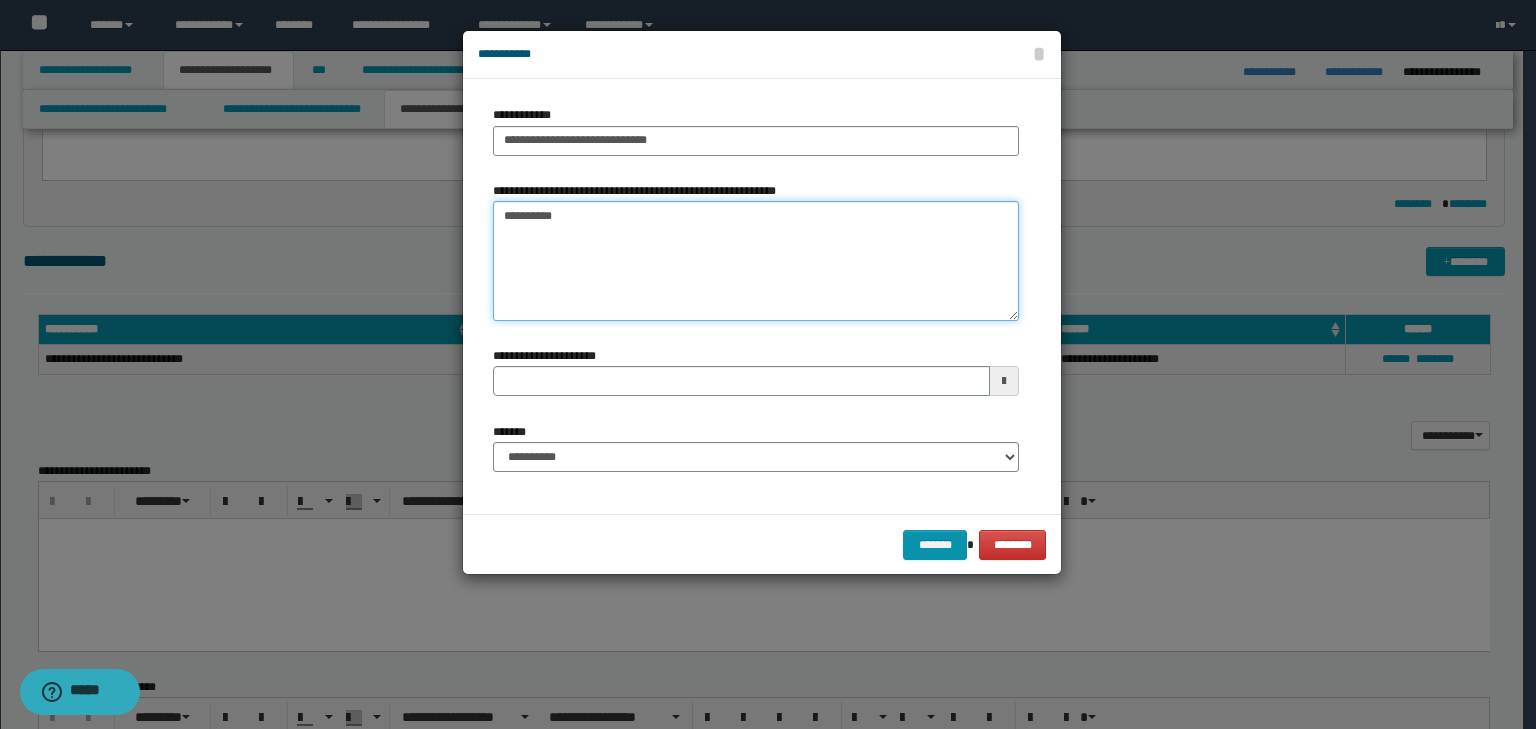 type on "*********" 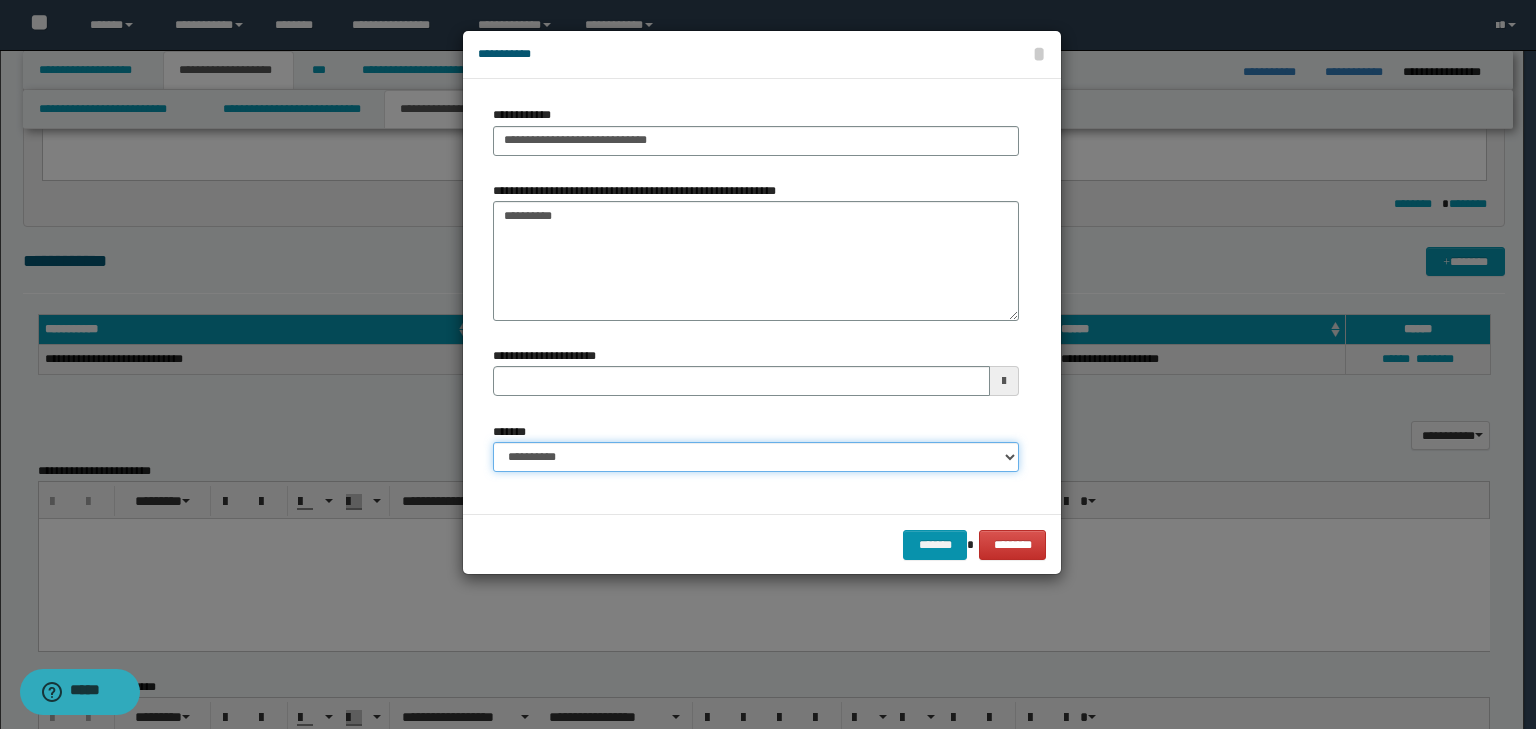 drag, startPoint x: 622, startPoint y: 455, endPoint x: 616, endPoint y: 471, distance: 17.088007 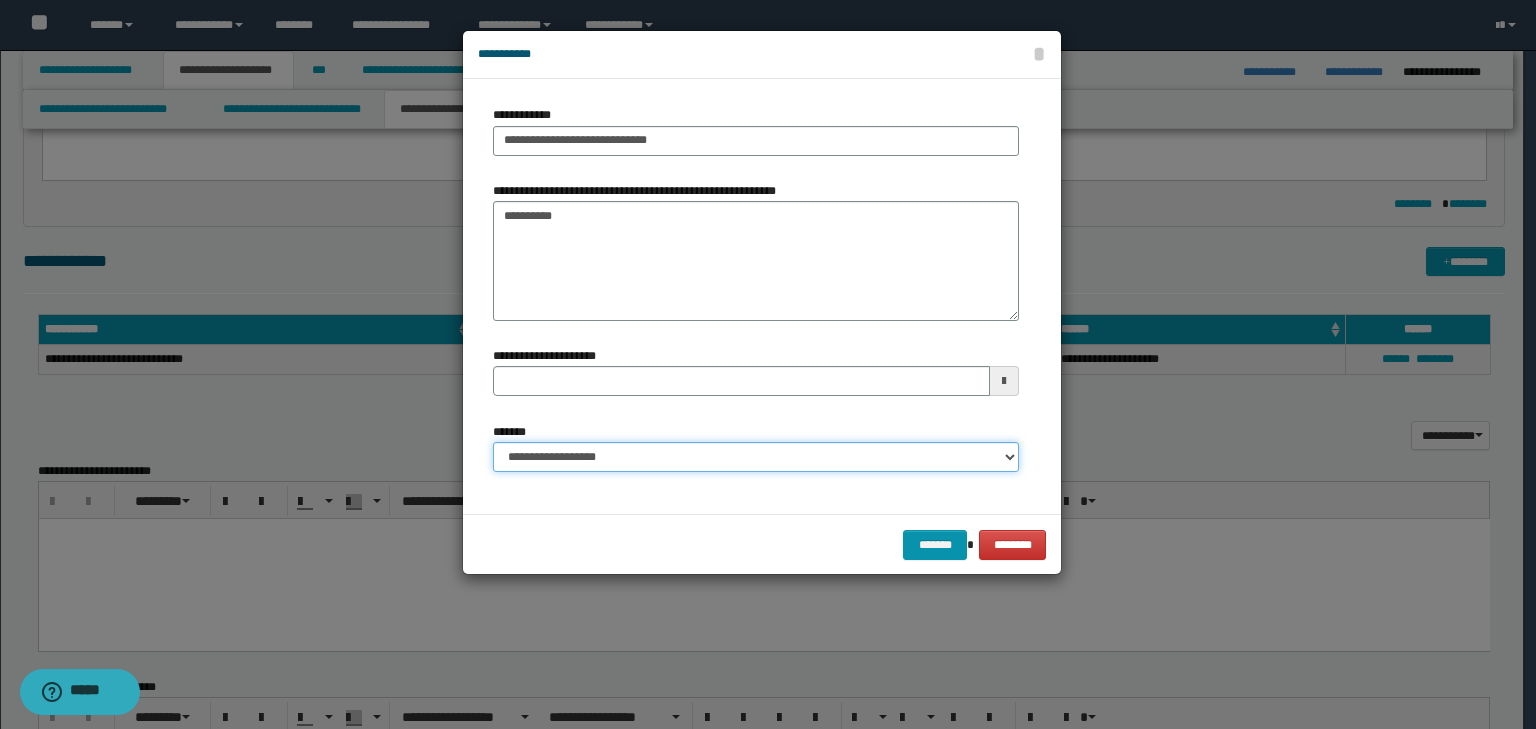 click on "**********" at bounding box center [756, 457] 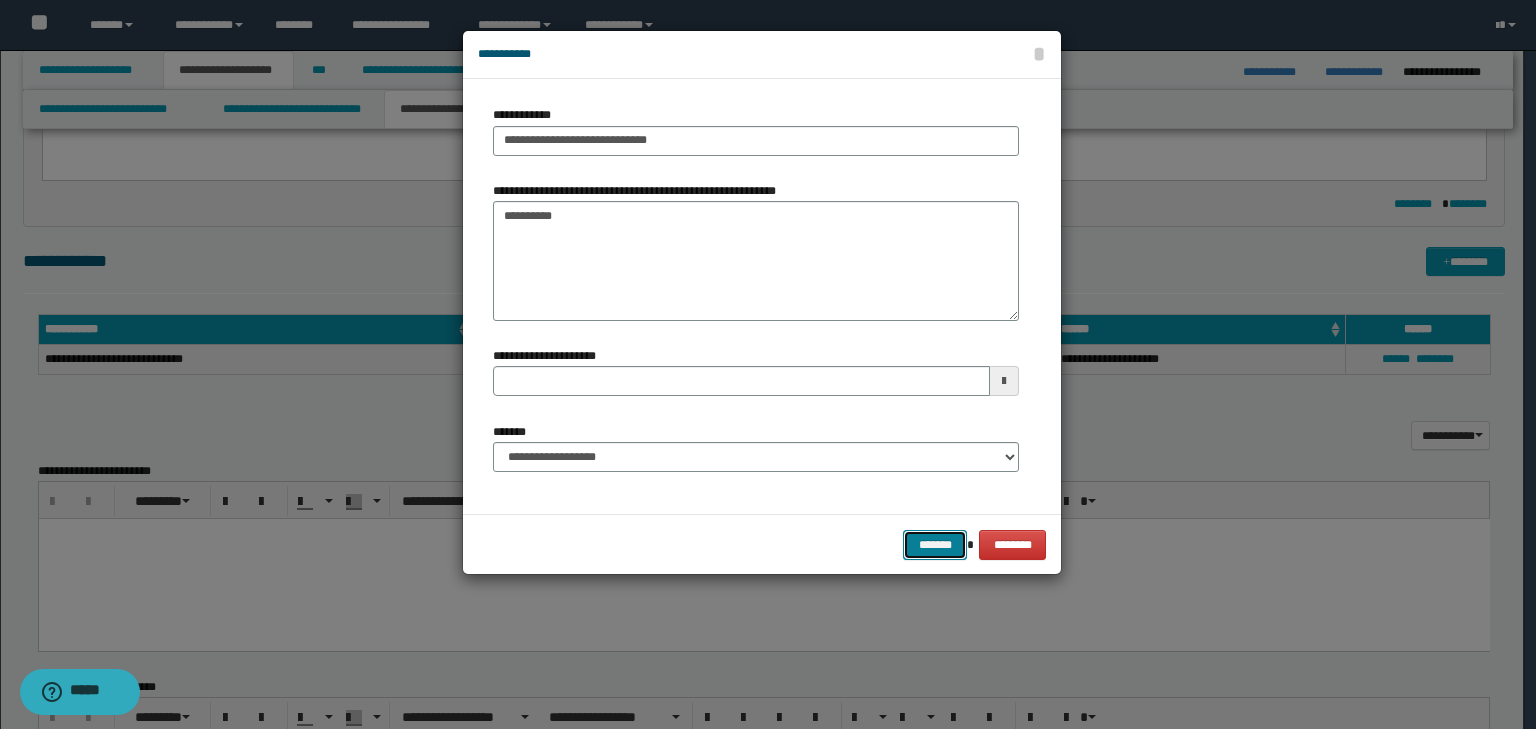 click on "*******" at bounding box center (935, 545) 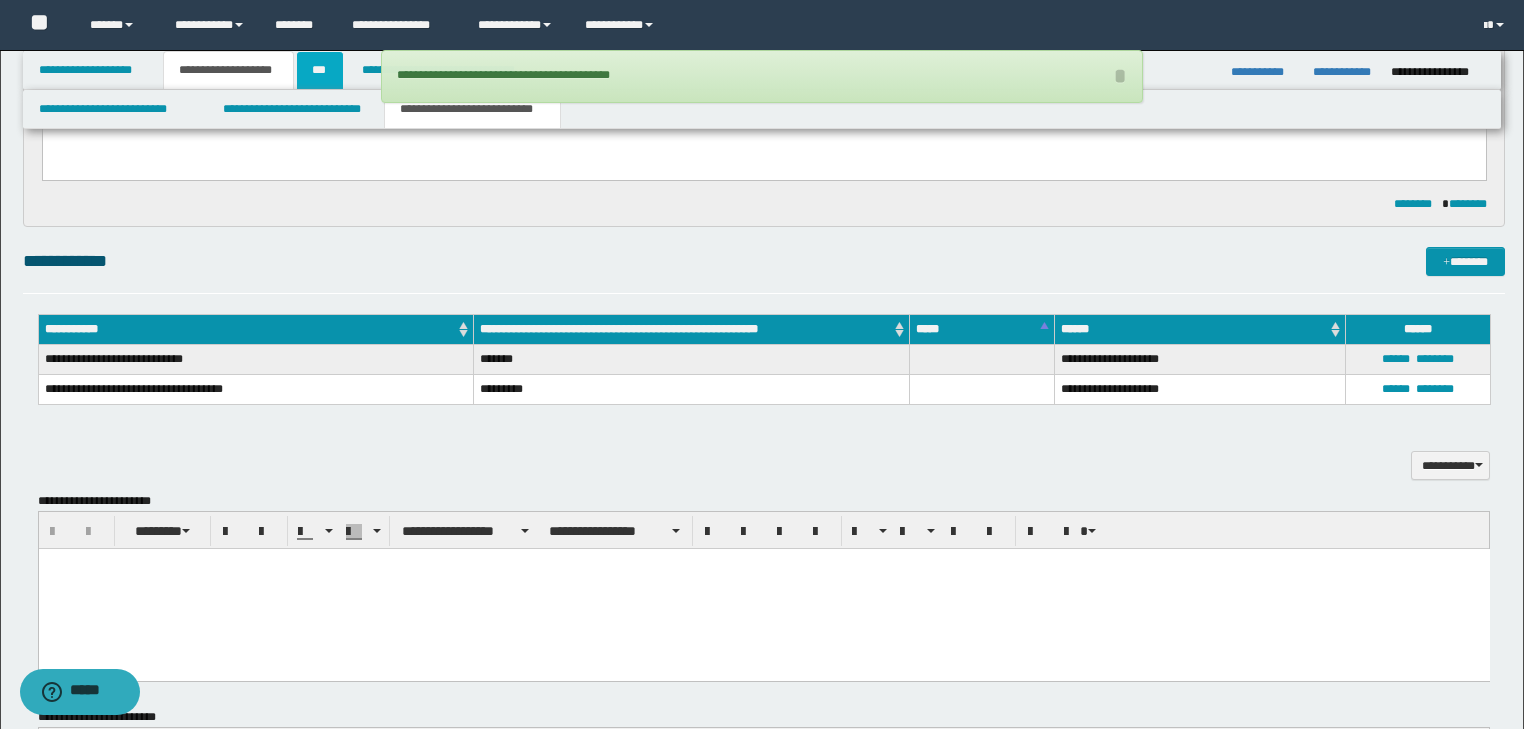 click on "***" at bounding box center (320, 70) 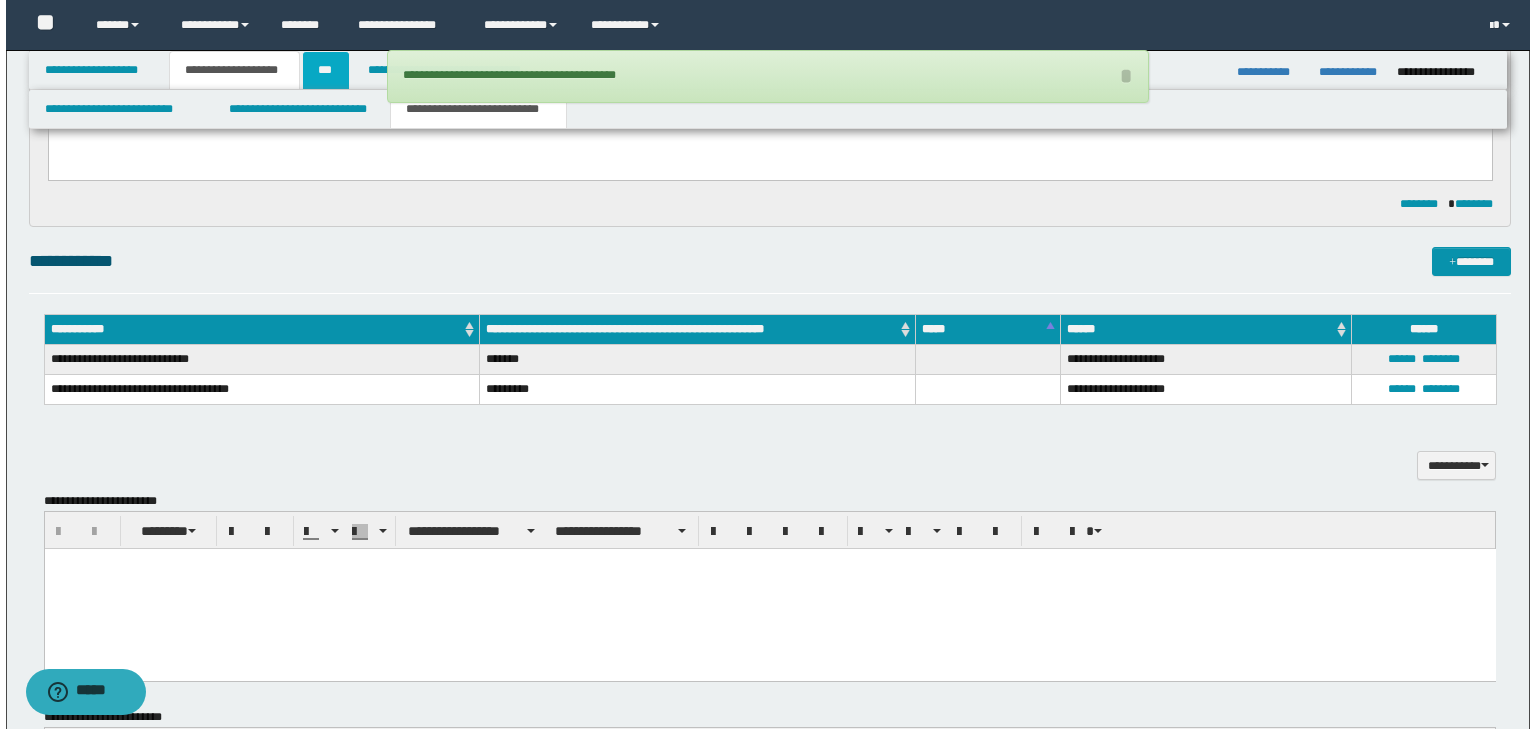scroll, scrollTop: 0, scrollLeft: 0, axis: both 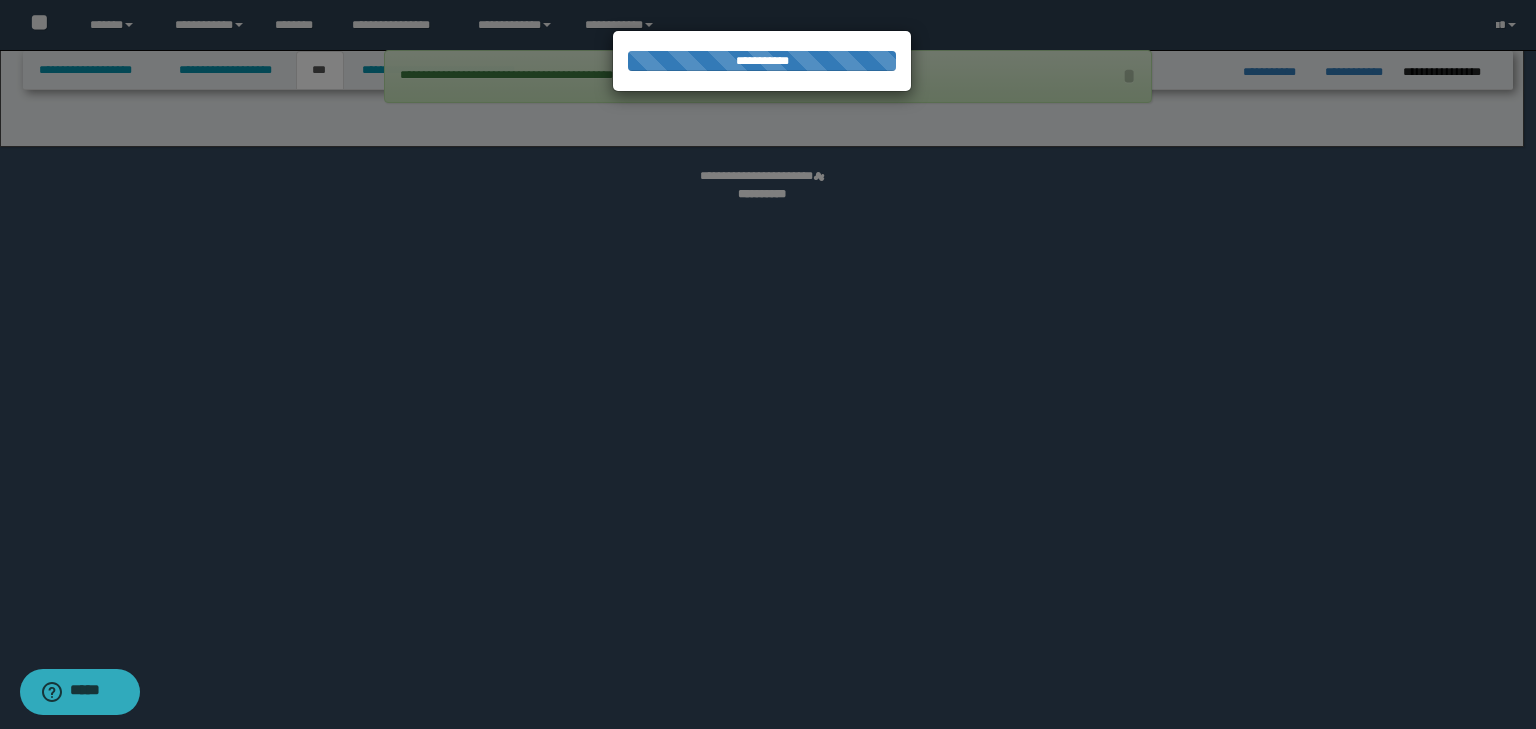 select on "*" 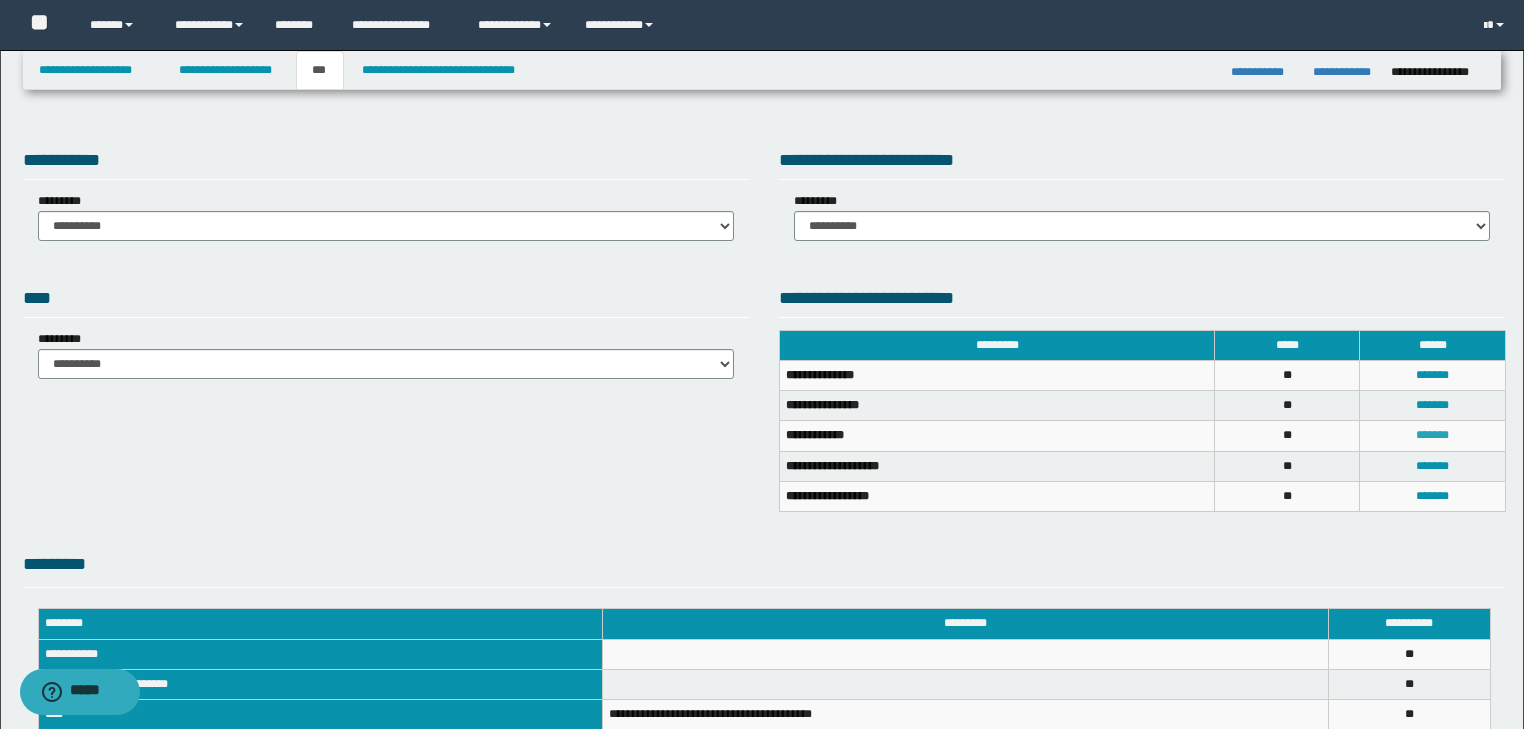 click on "*******" at bounding box center (1432, 435) 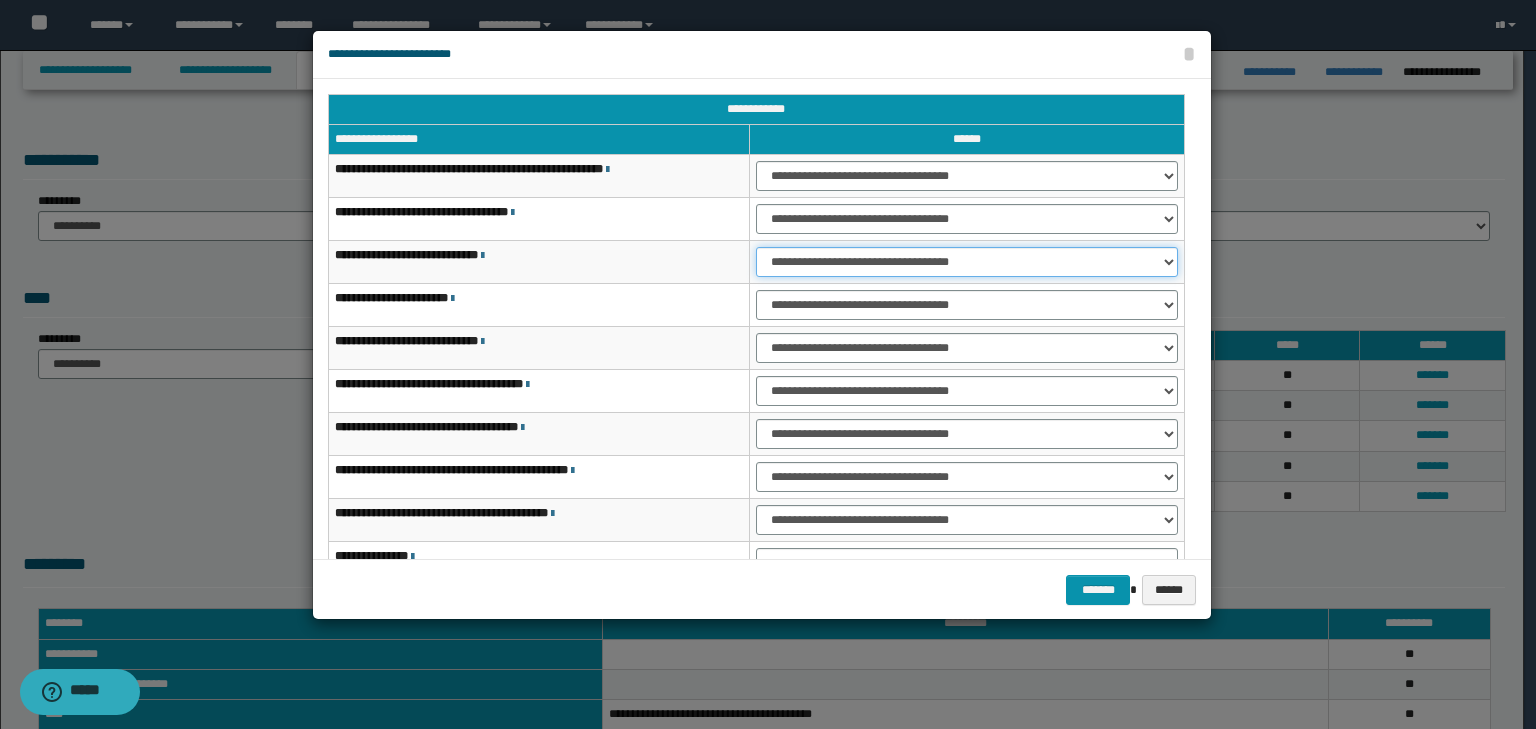 click on "**********" at bounding box center (967, 262) 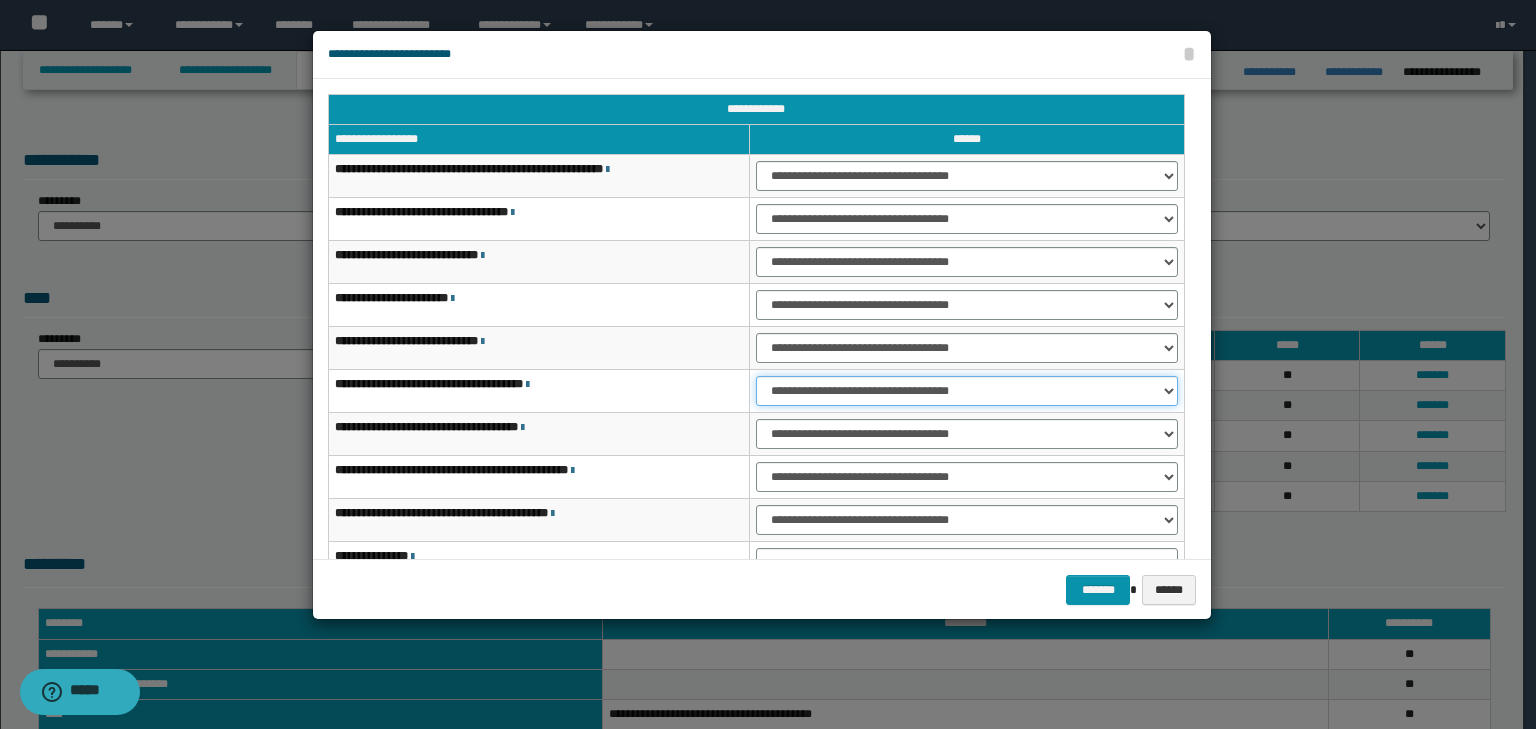 click on "**********" at bounding box center (967, 391) 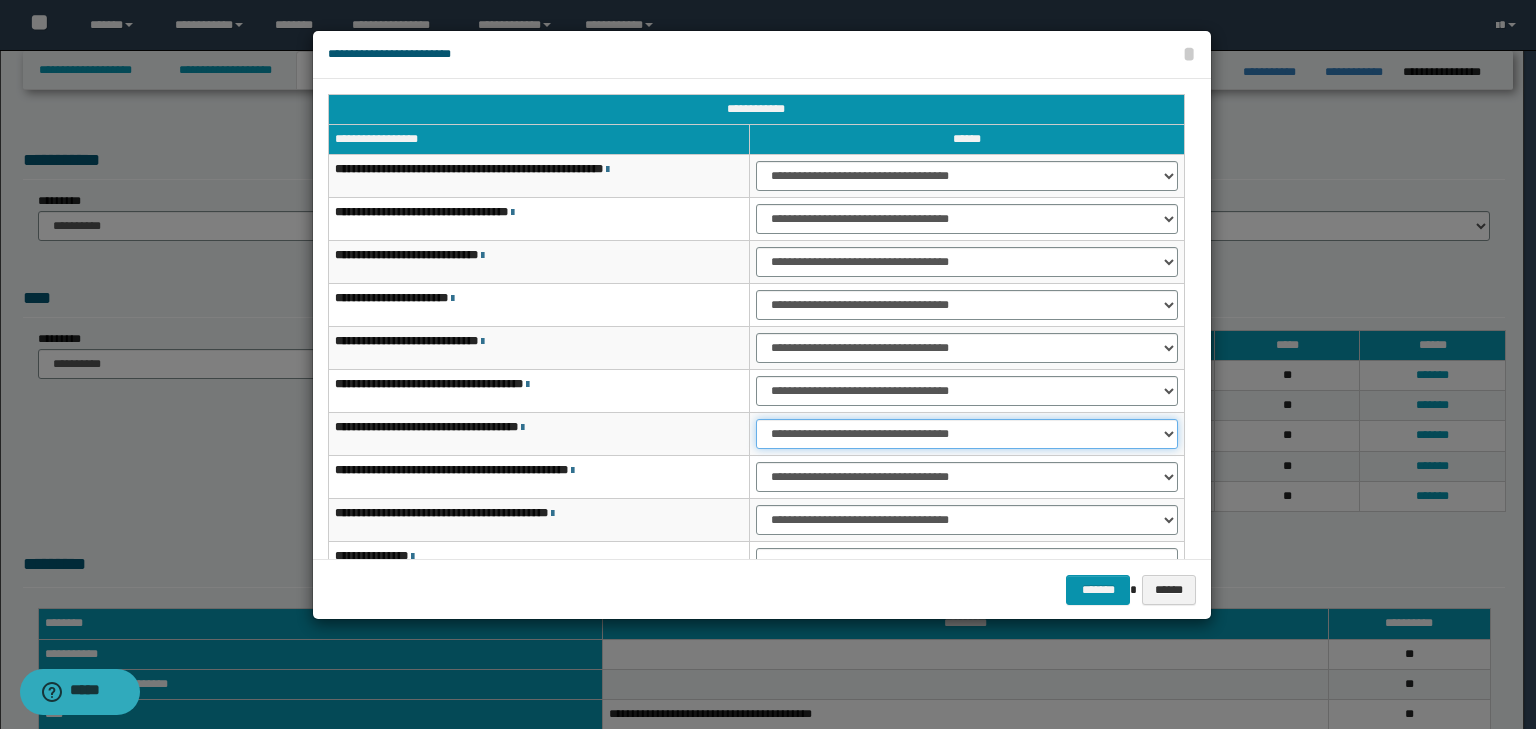 click on "**********" at bounding box center (967, 434) 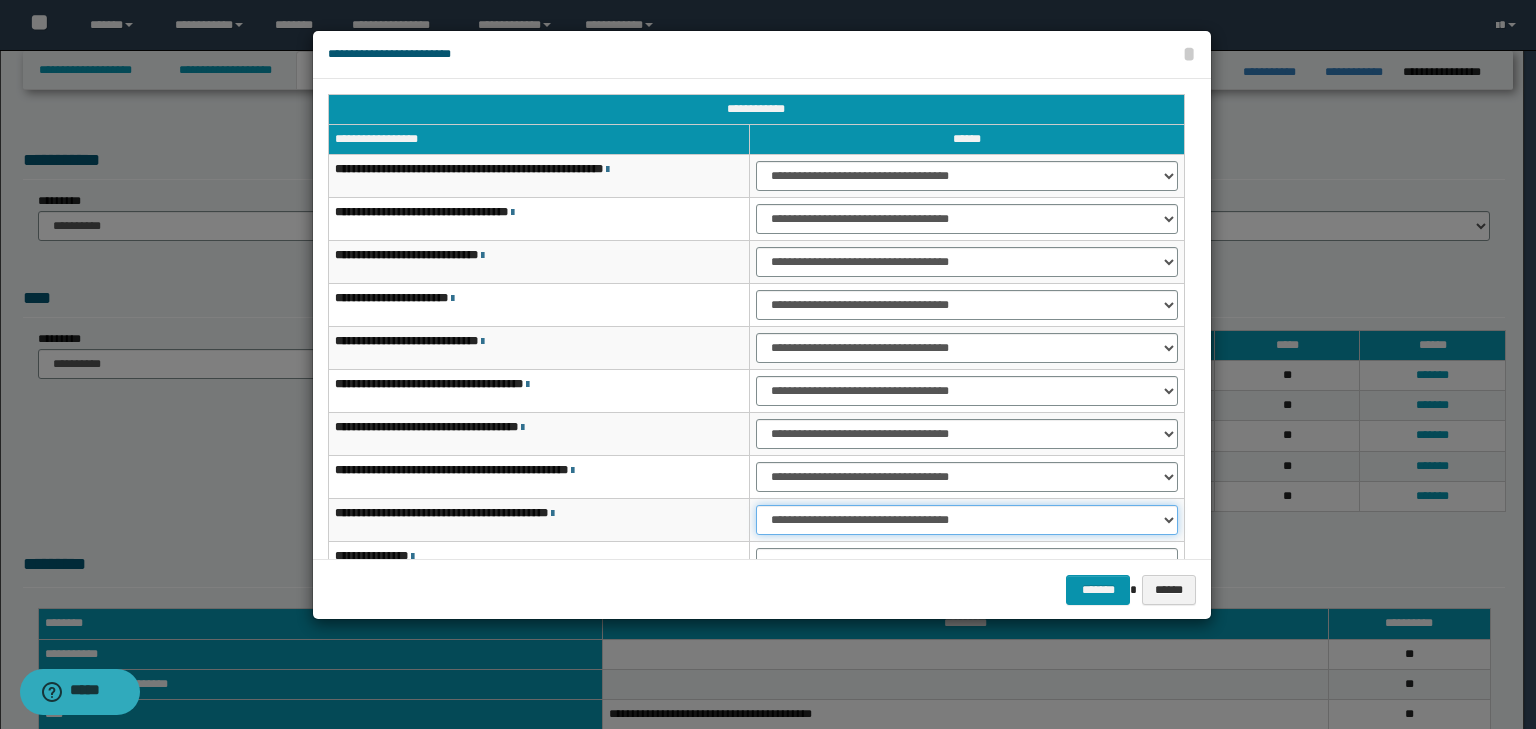 click on "**********" at bounding box center [967, 520] 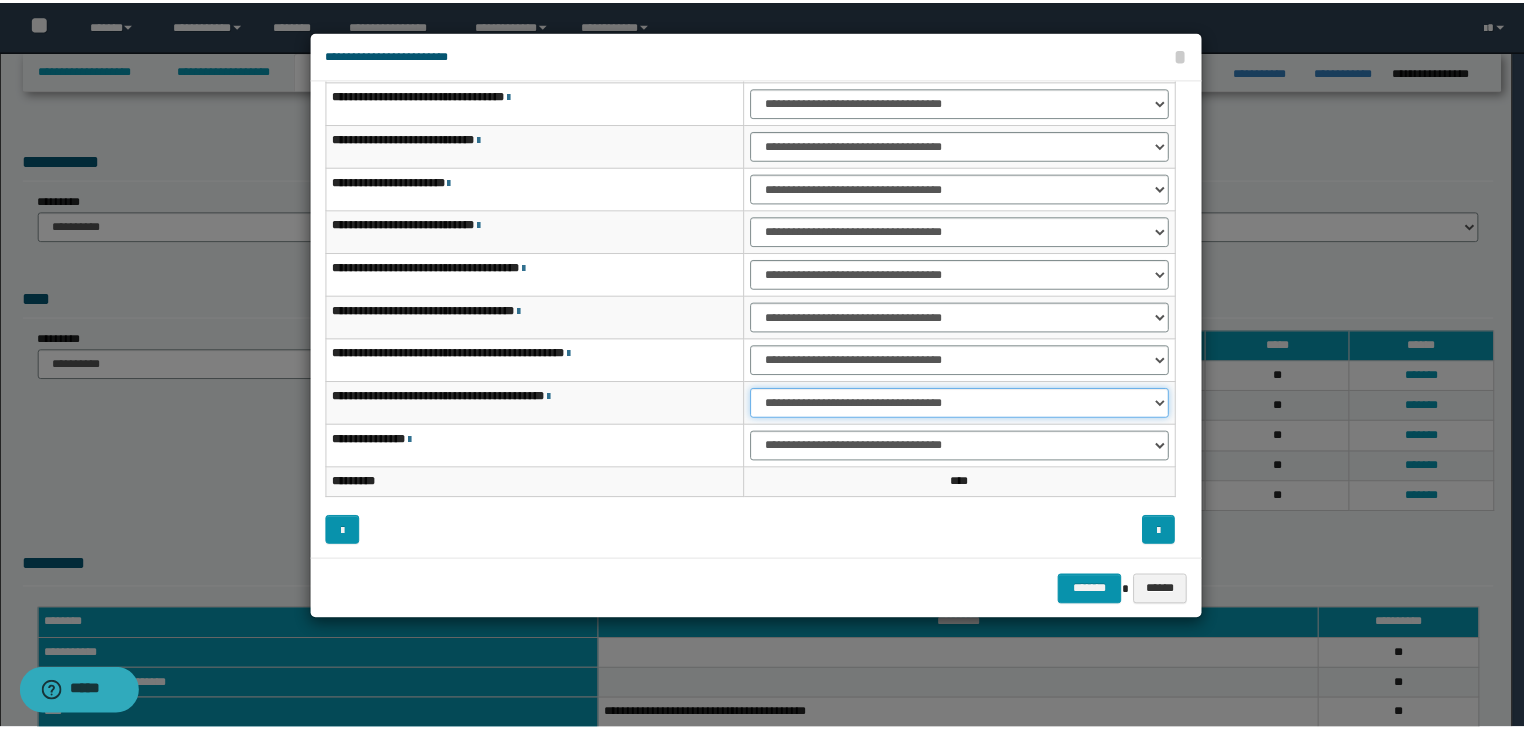 scroll, scrollTop: 118, scrollLeft: 0, axis: vertical 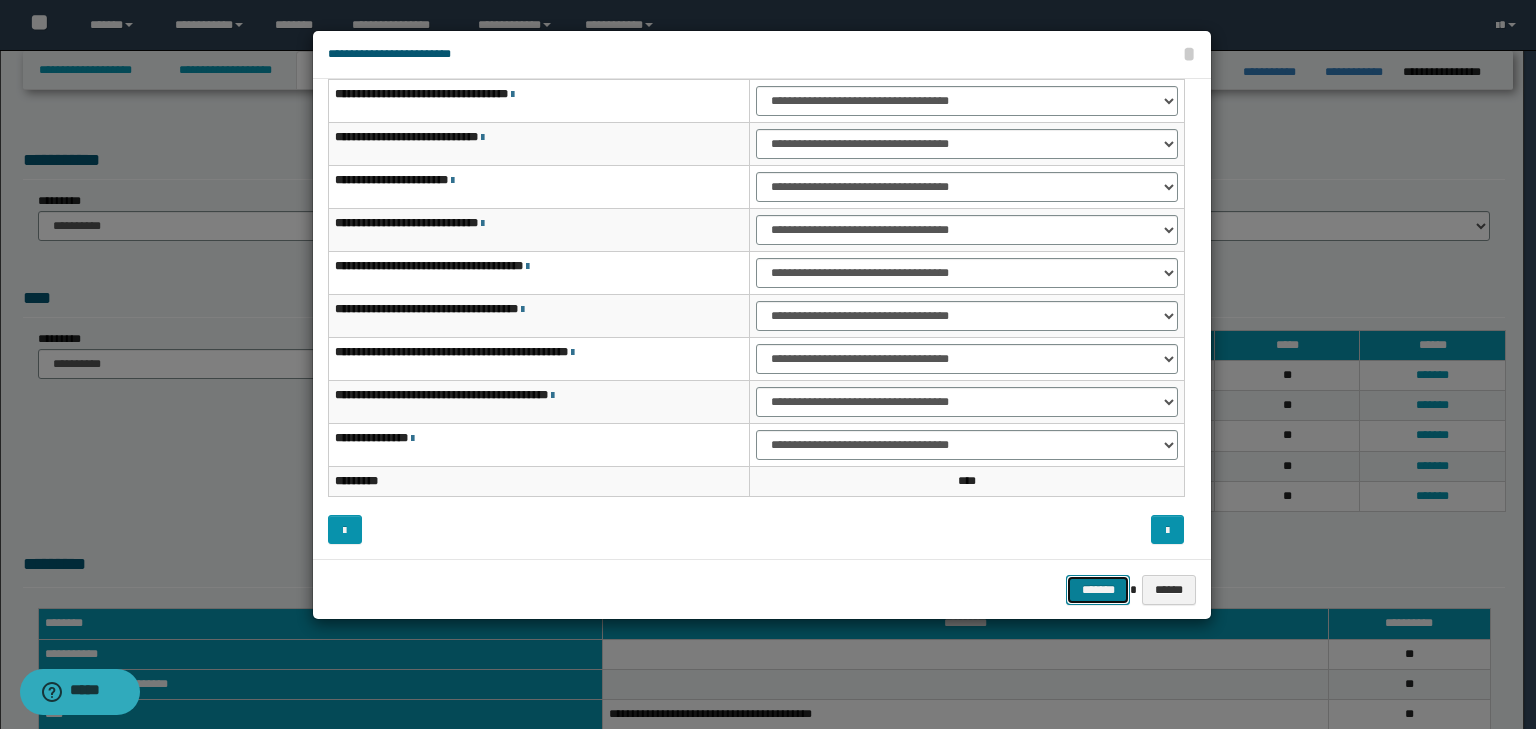 click on "*******" at bounding box center (1098, 590) 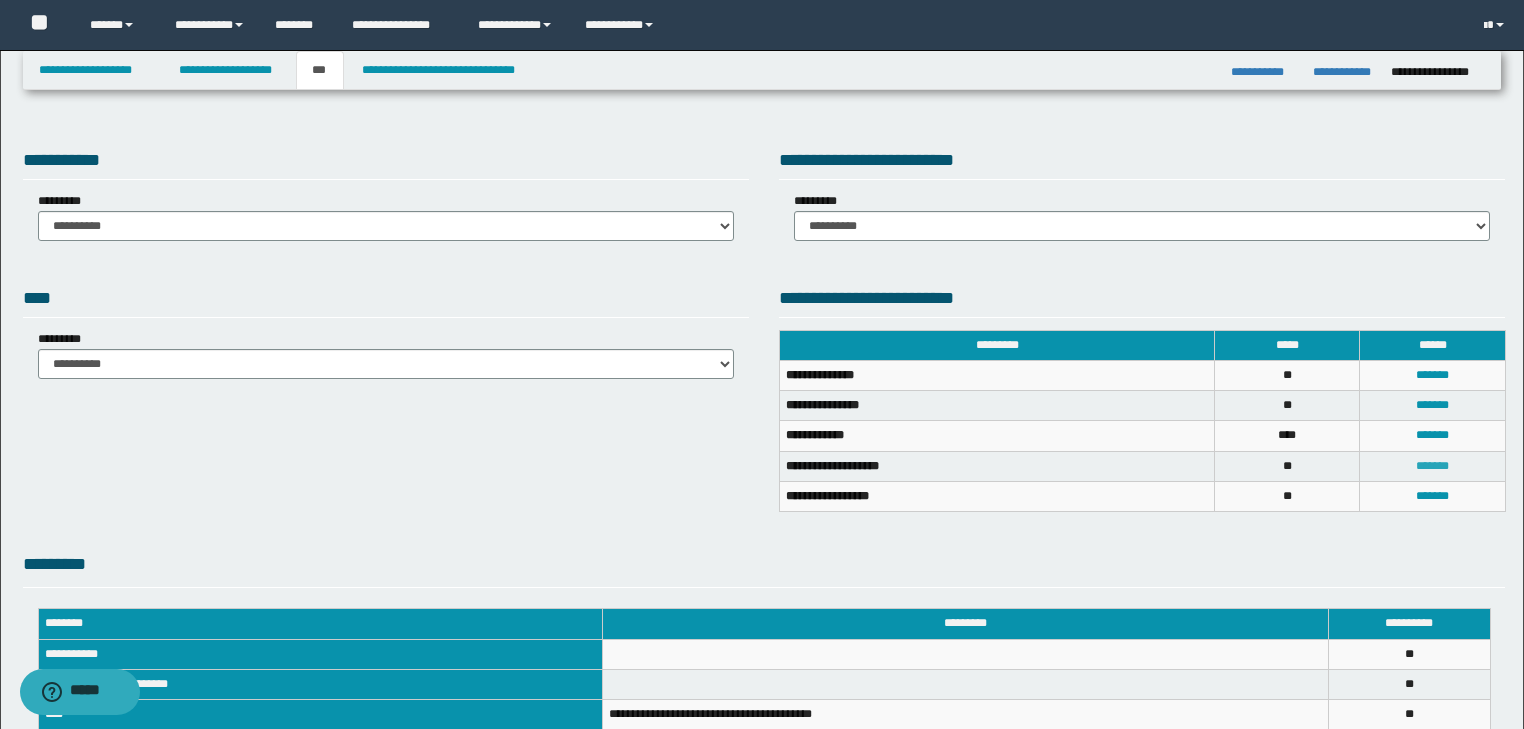 click on "*******" at bounding box center (1432, 466) 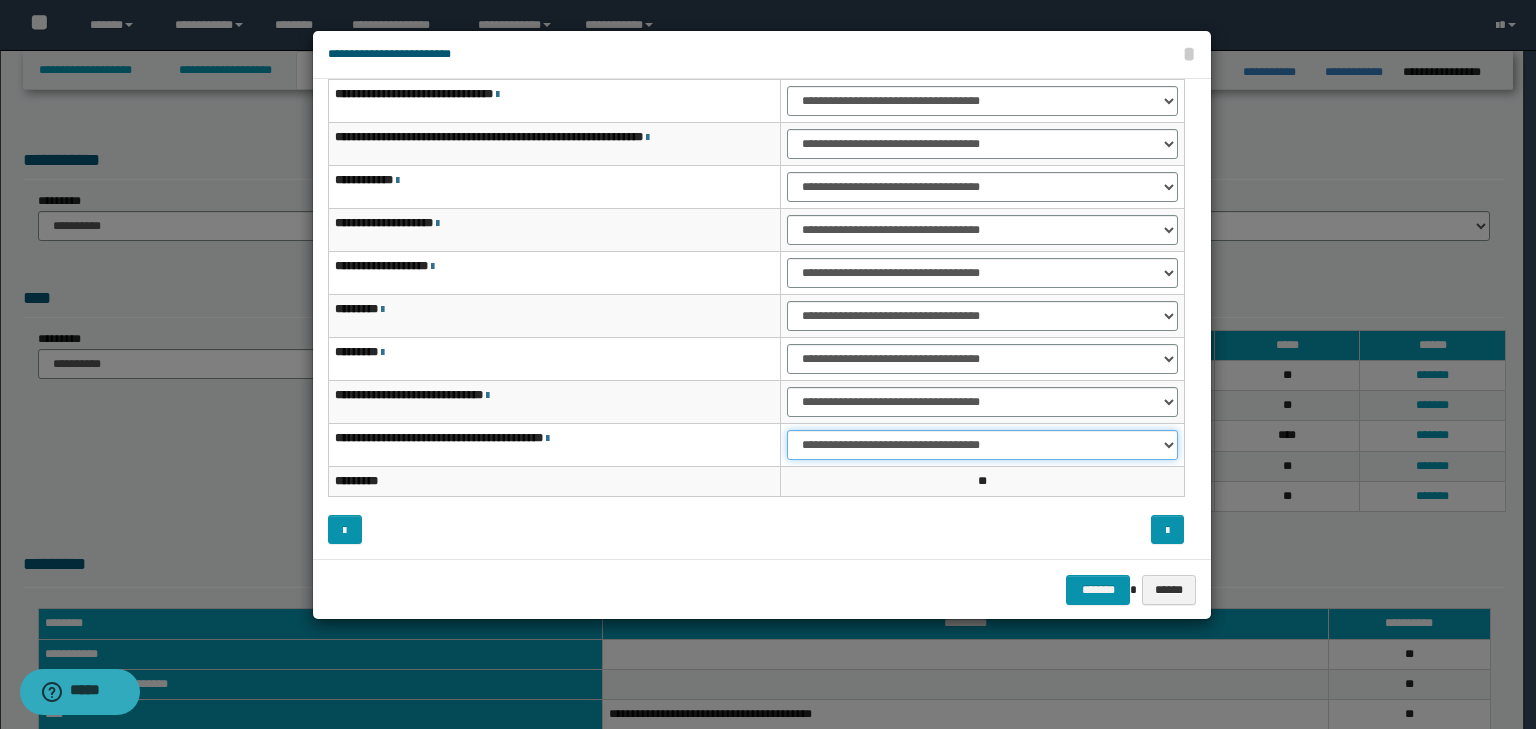 click on "**********" at bounding box center [982, 445] 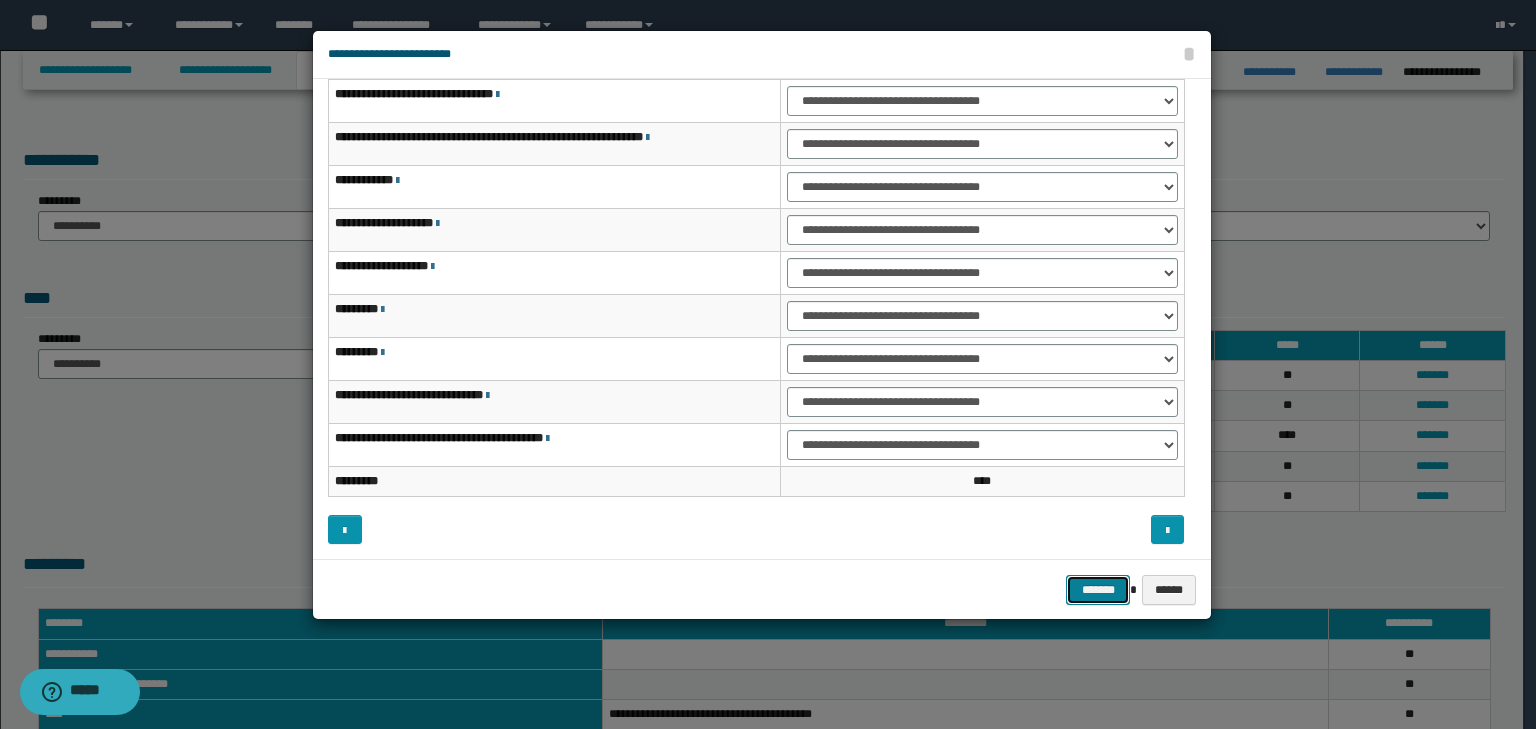 click on "*******" at bounding box center (1098, 590) 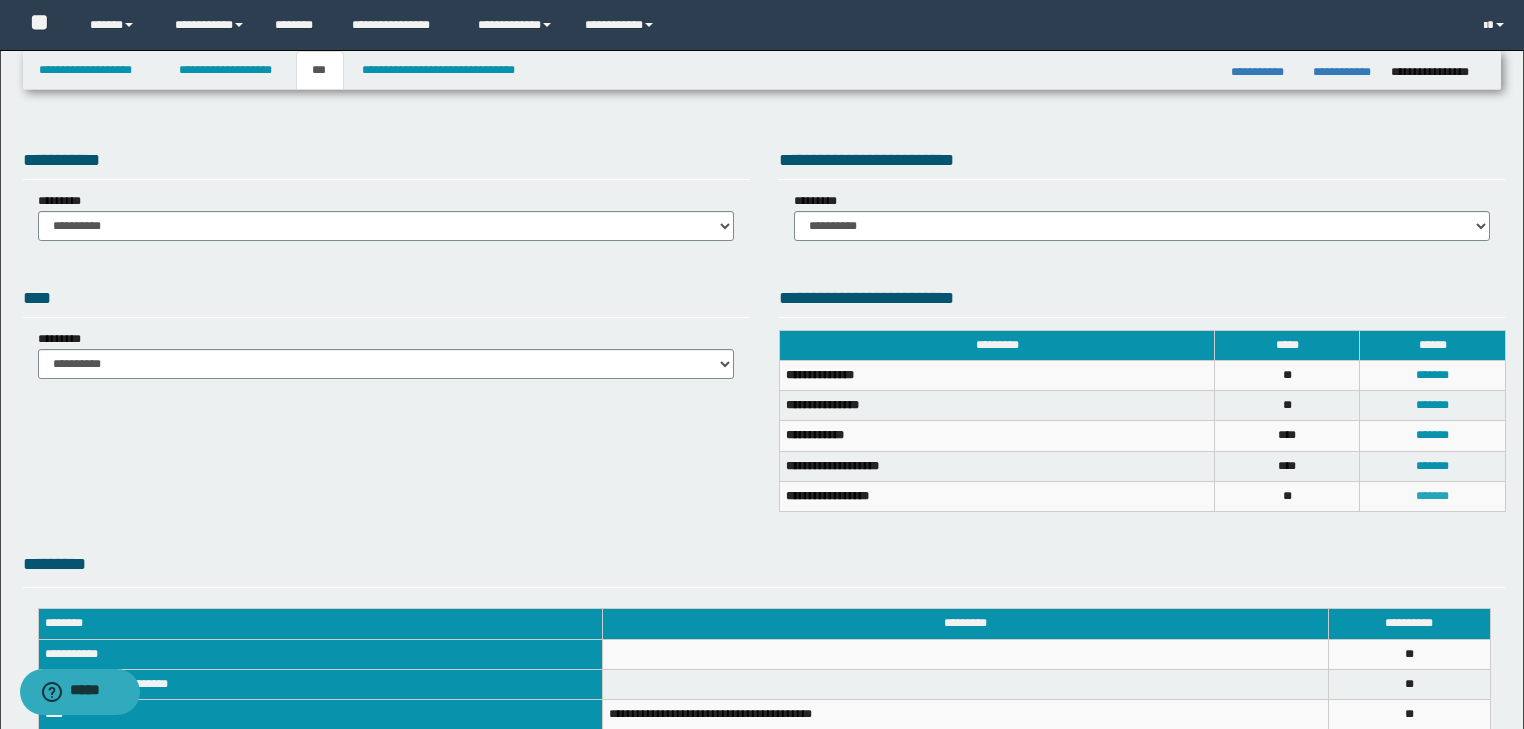 click on "*******" at bounding box center [1432, 496] 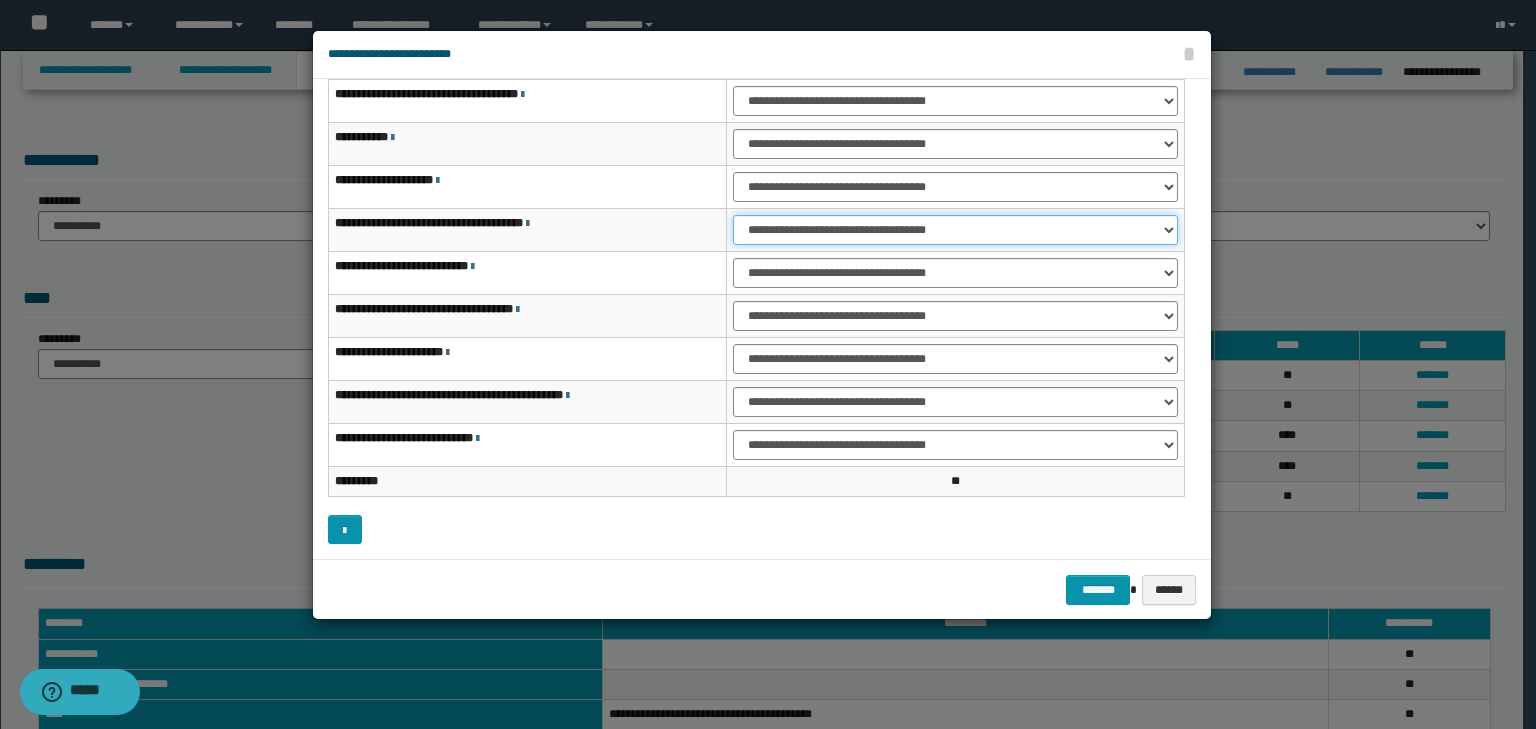 click on "**********" at bounding box center [955, 230] 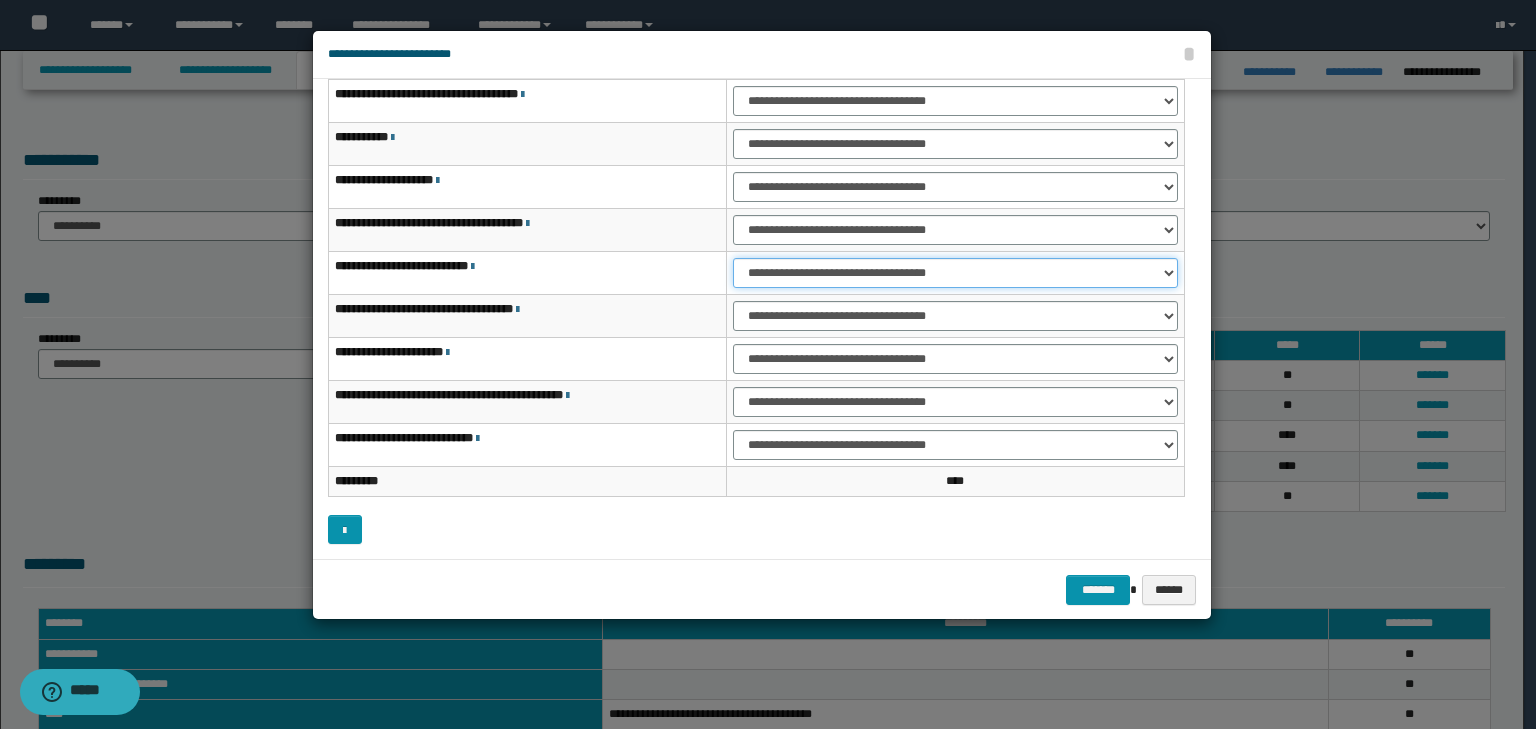 click on "**********" at bounding box center [955, 273] 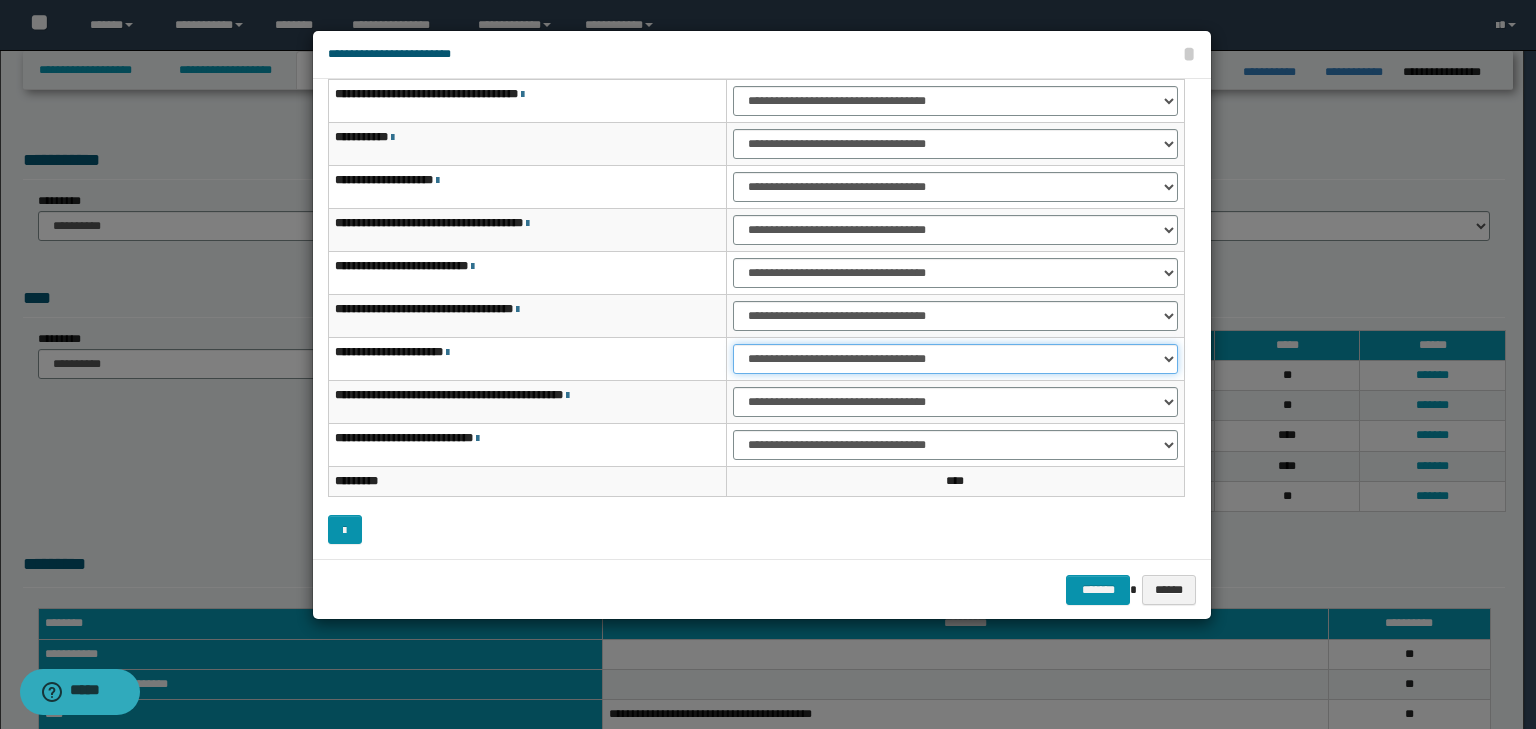 click on "**********" at bounding box center [955, 359] 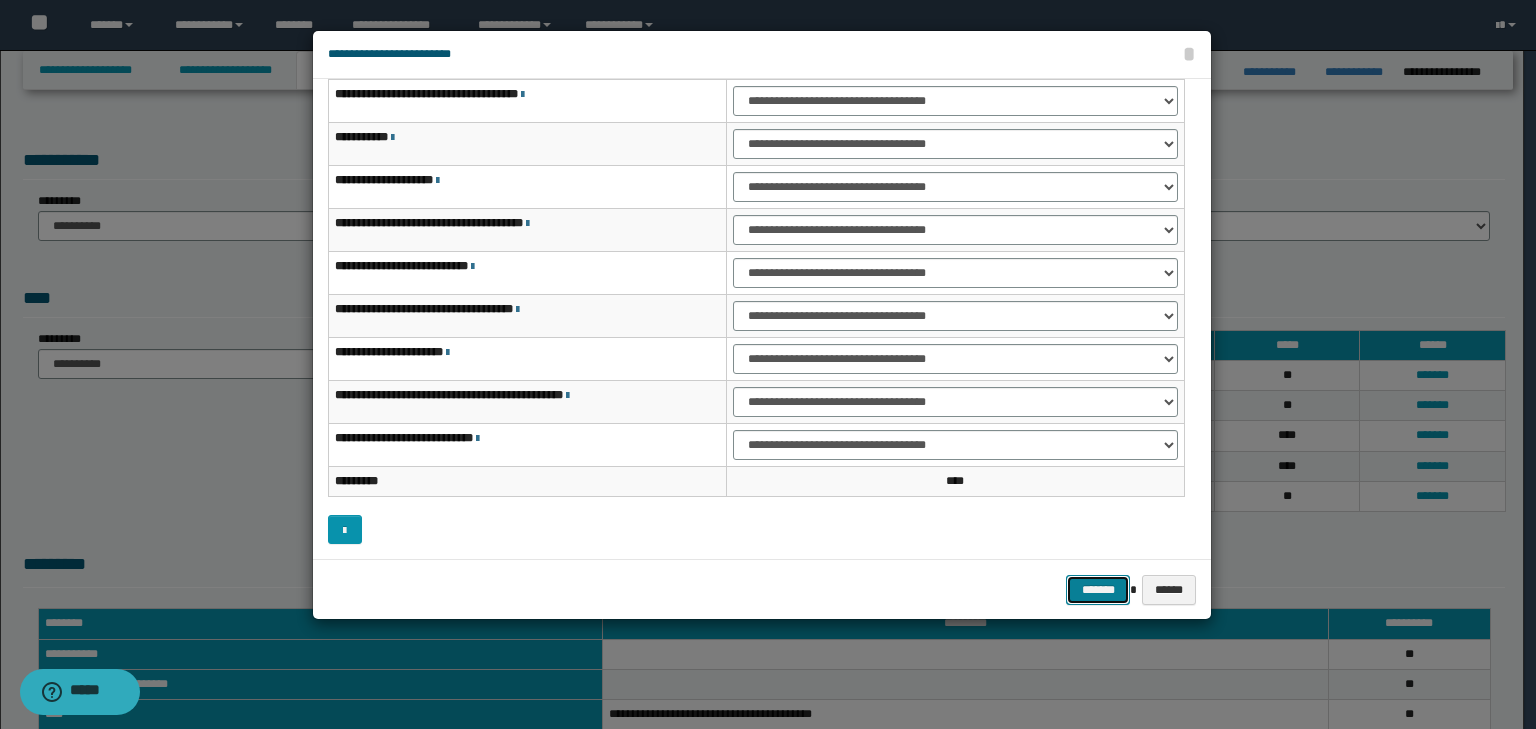 click on "*******" at bounding box center (1098, 590) 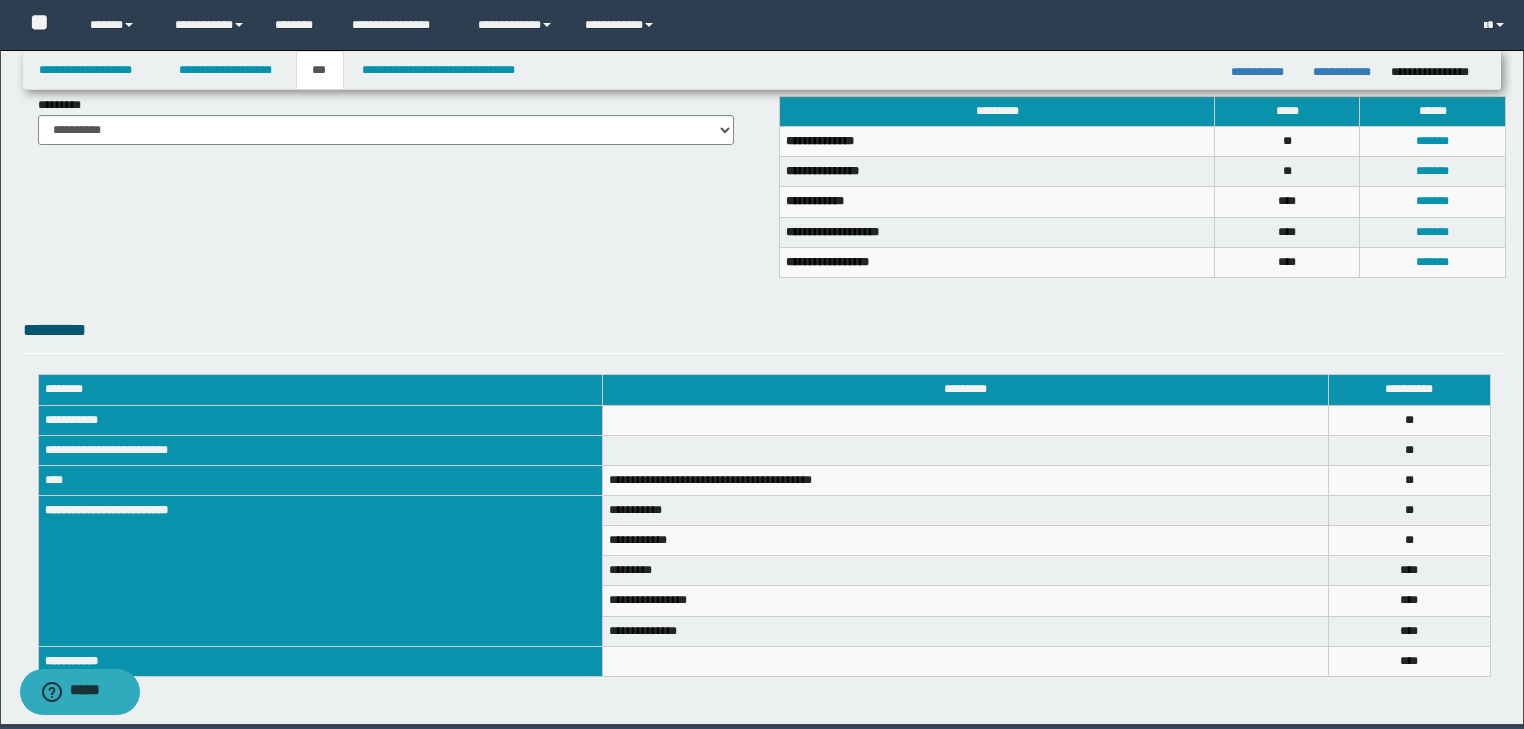 scroll, scrollTop: 240, scrollLeft: 0, axis: vertical 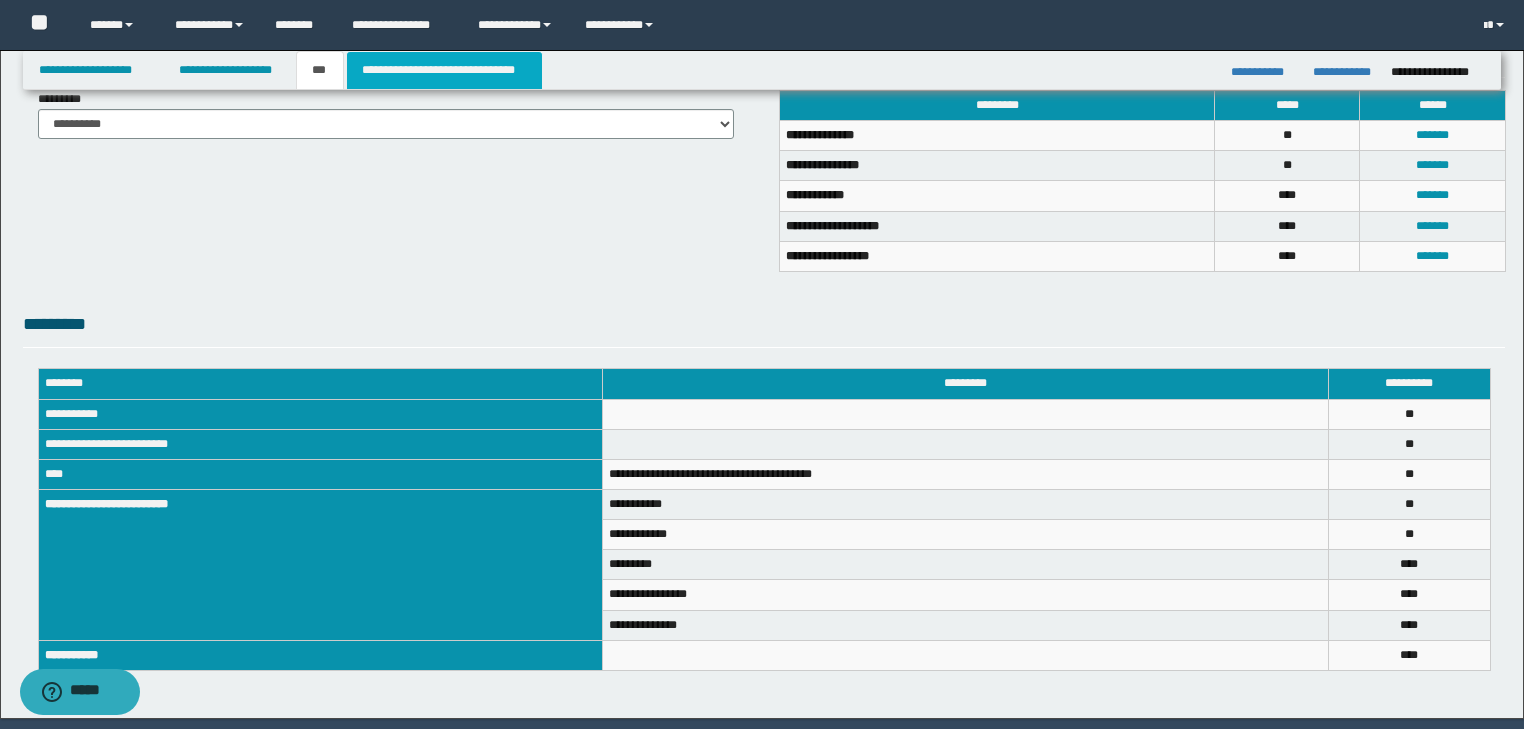 click on "**********" at bounding box center [444, 70] 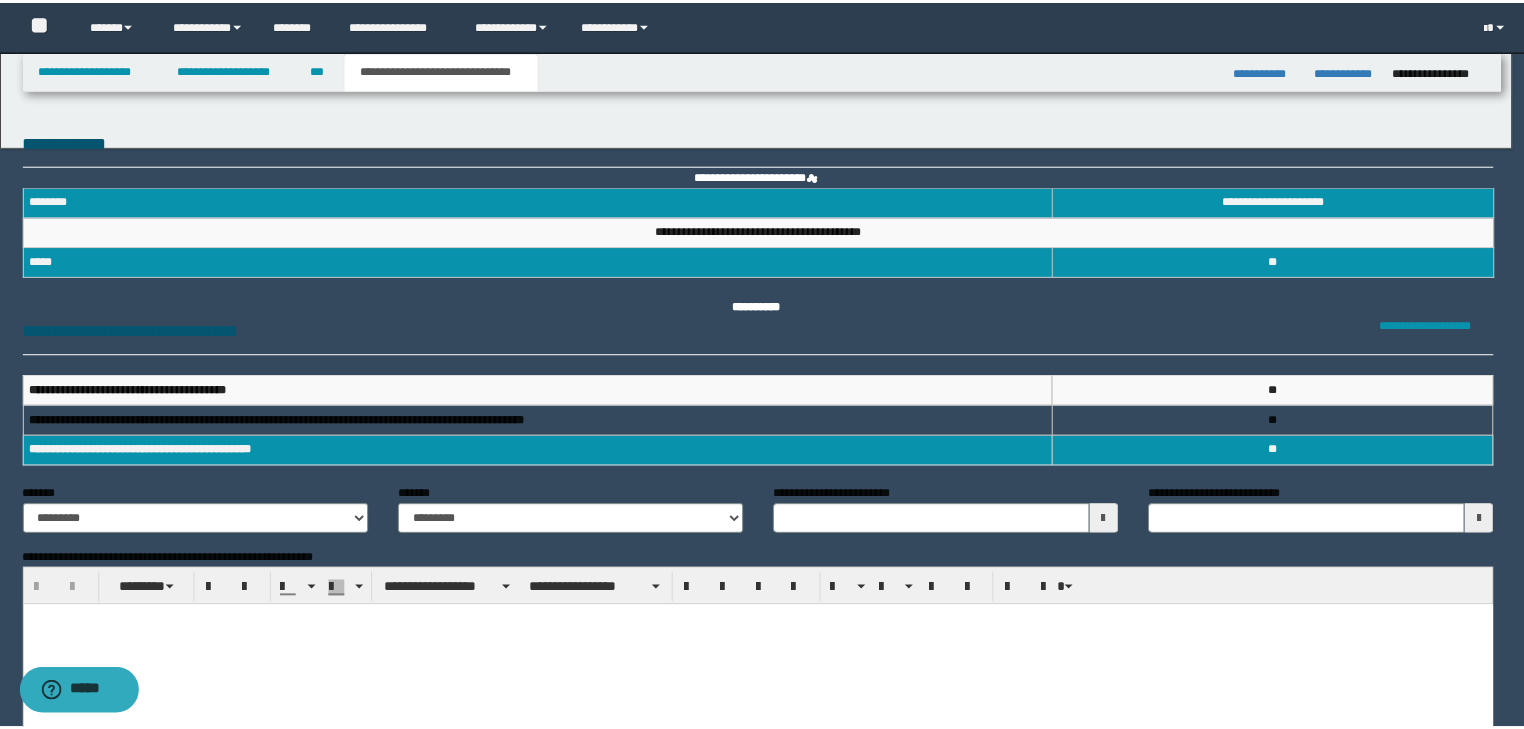 scroll, scrollTop: 0, scrollLeft: 0, axis: both 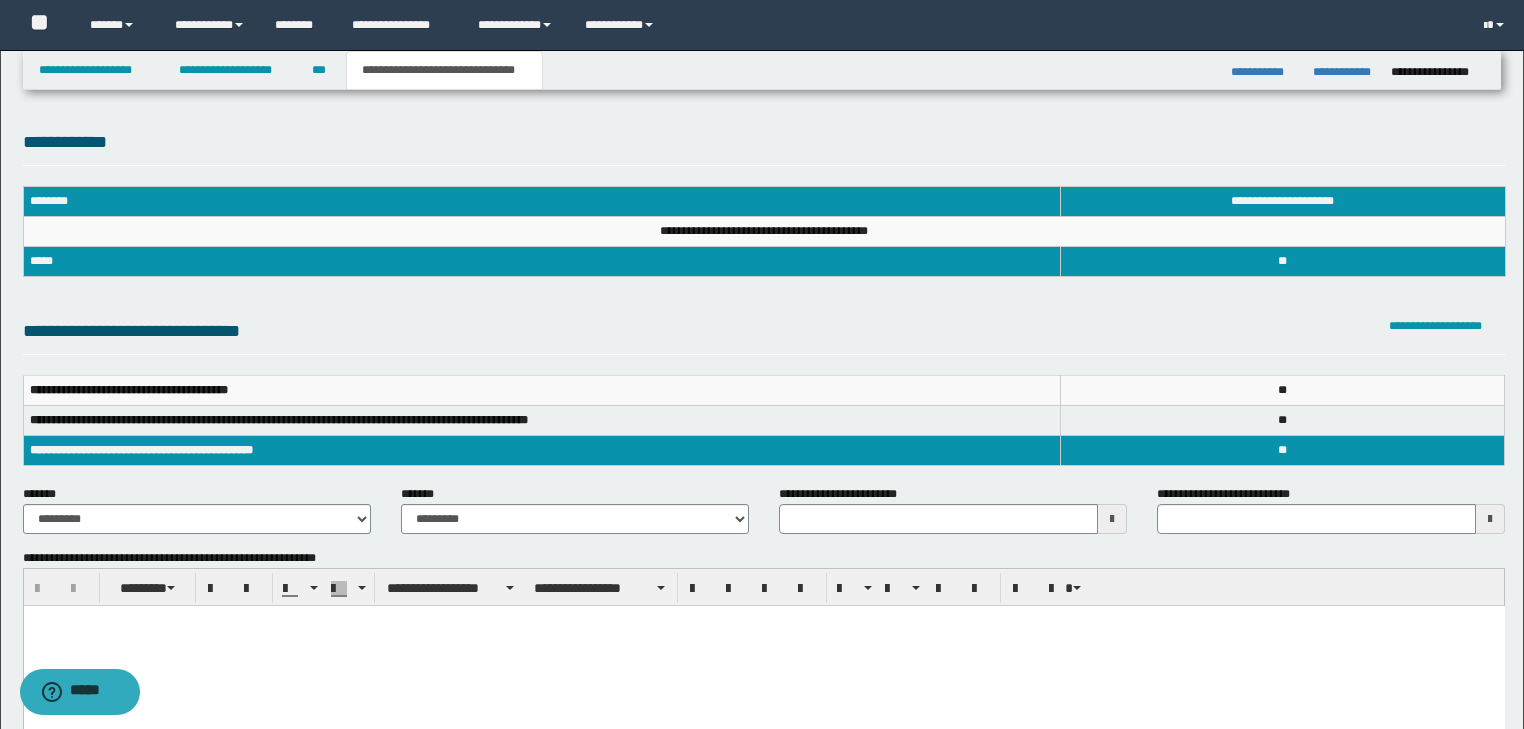 click on "**********" at bounding box center [197, 509] 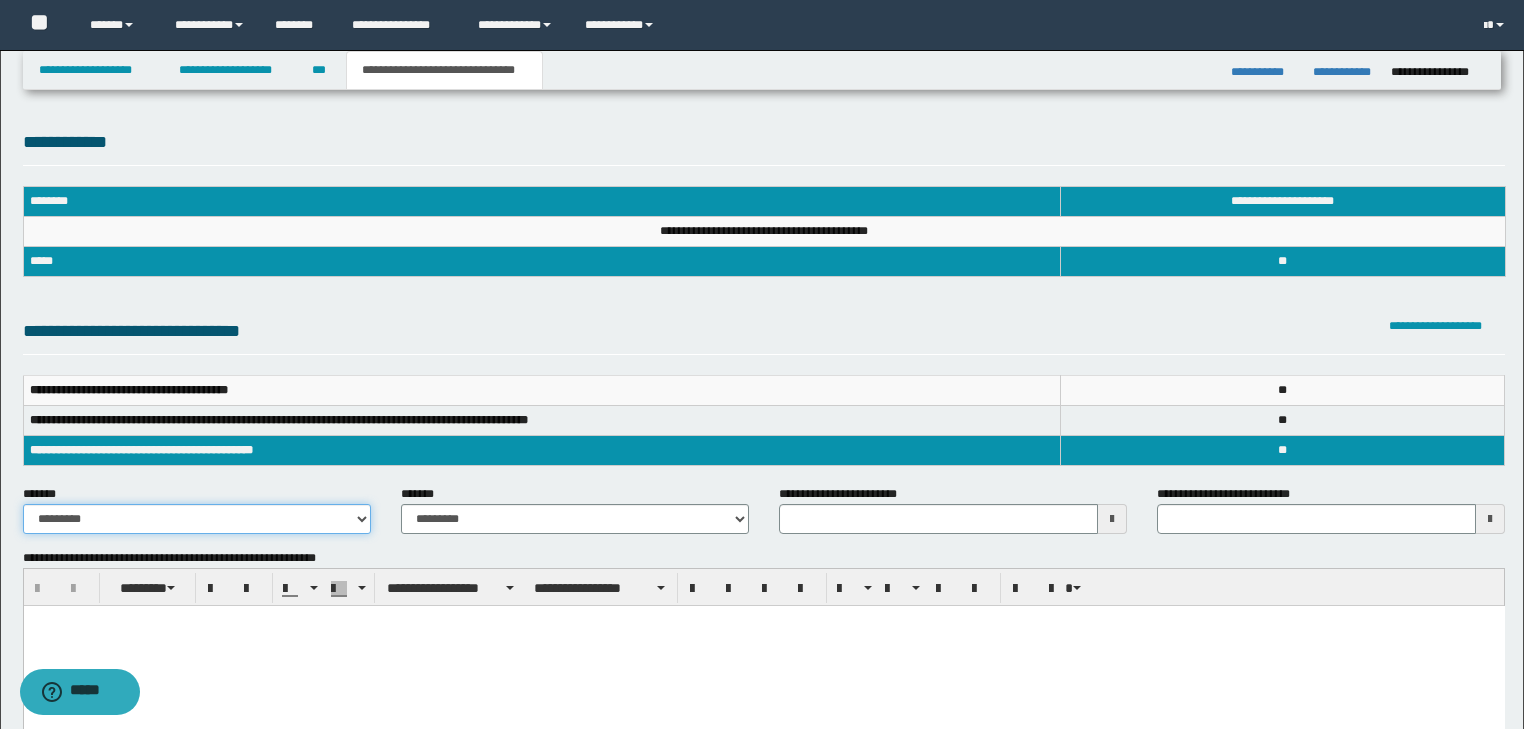 click on "**********" at bounding box center (197, 519) 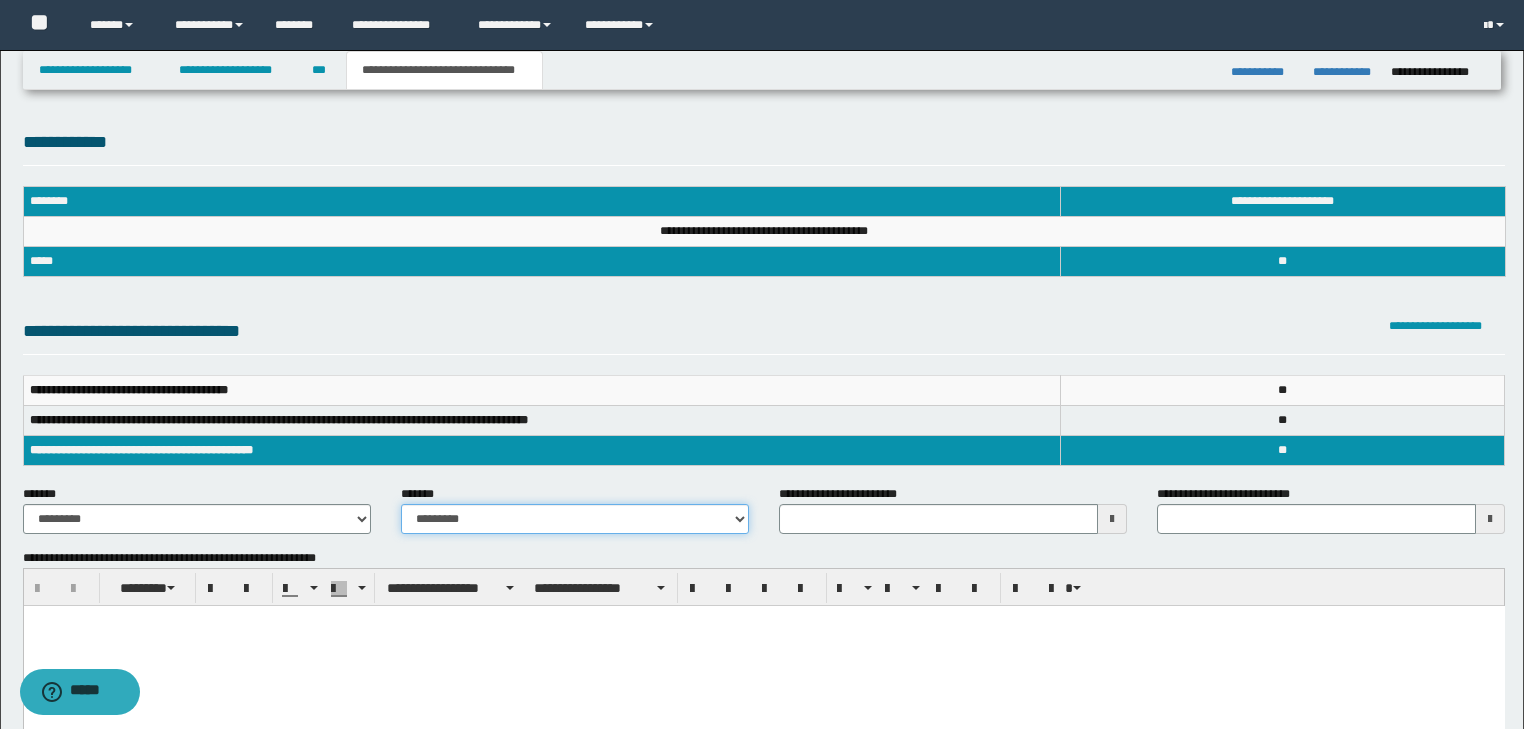 drag, startPoint x: 437, startPoint y: 514, endPoint x: 441, endPoint y: 541, distance: 27.294687 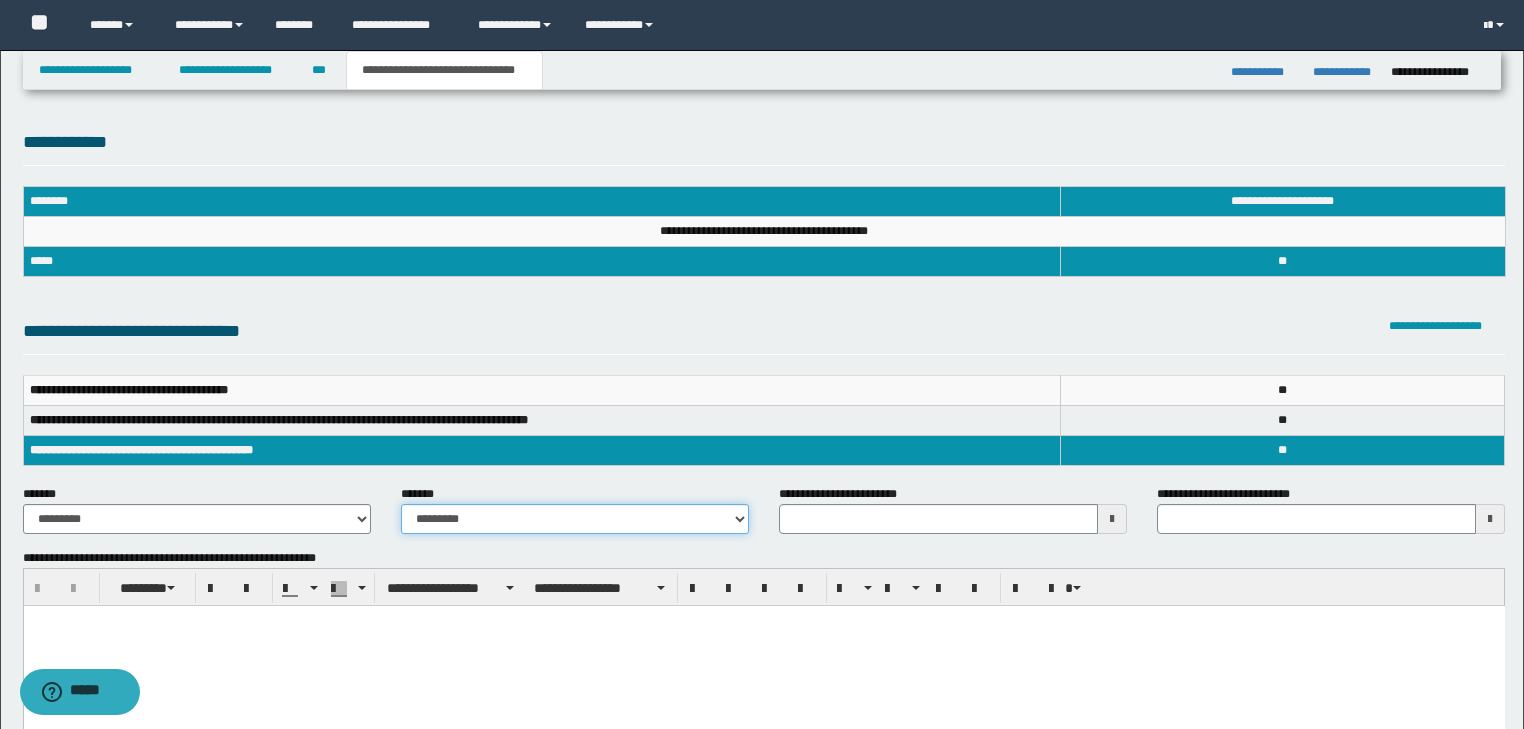 select on "*" 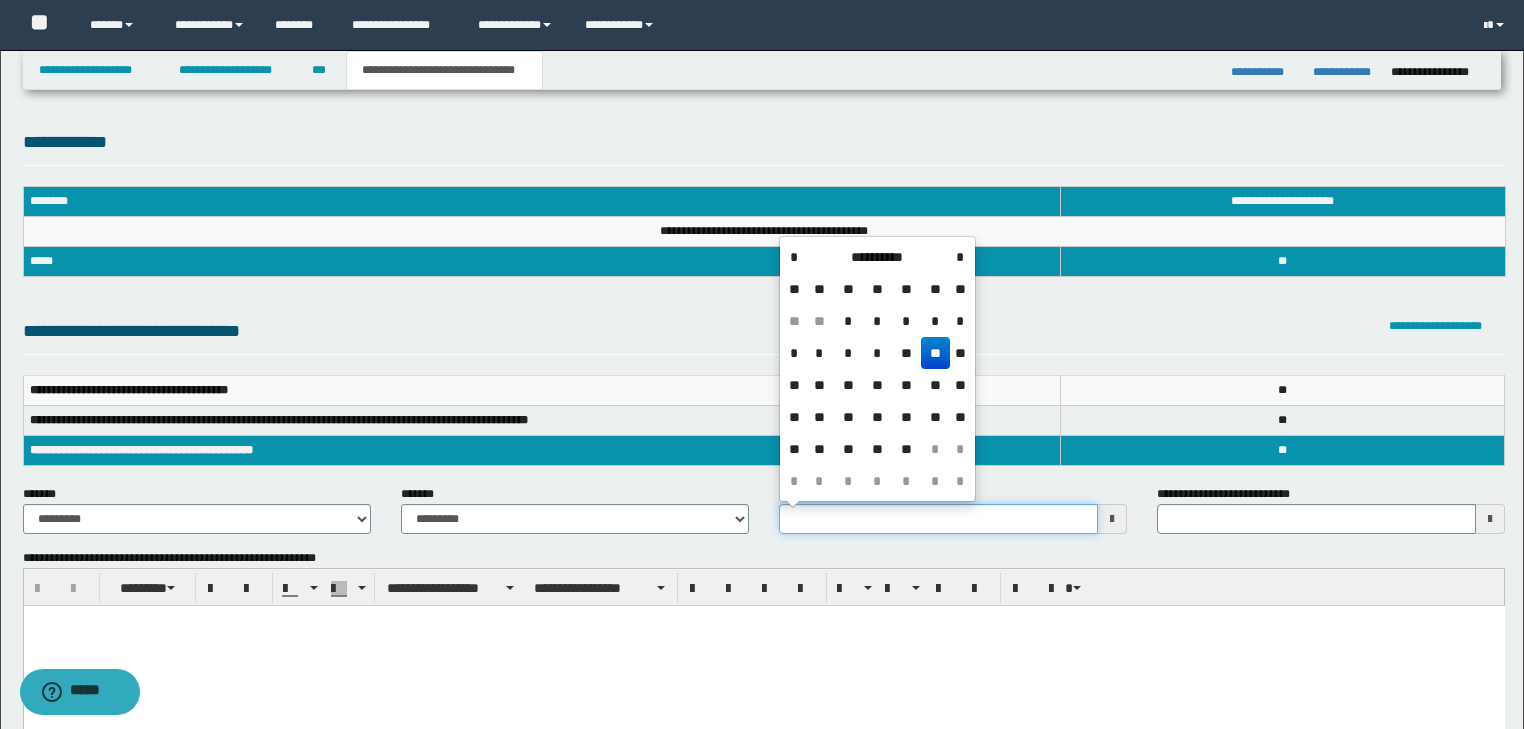 click on "**********" at bounding box center [938, 519] 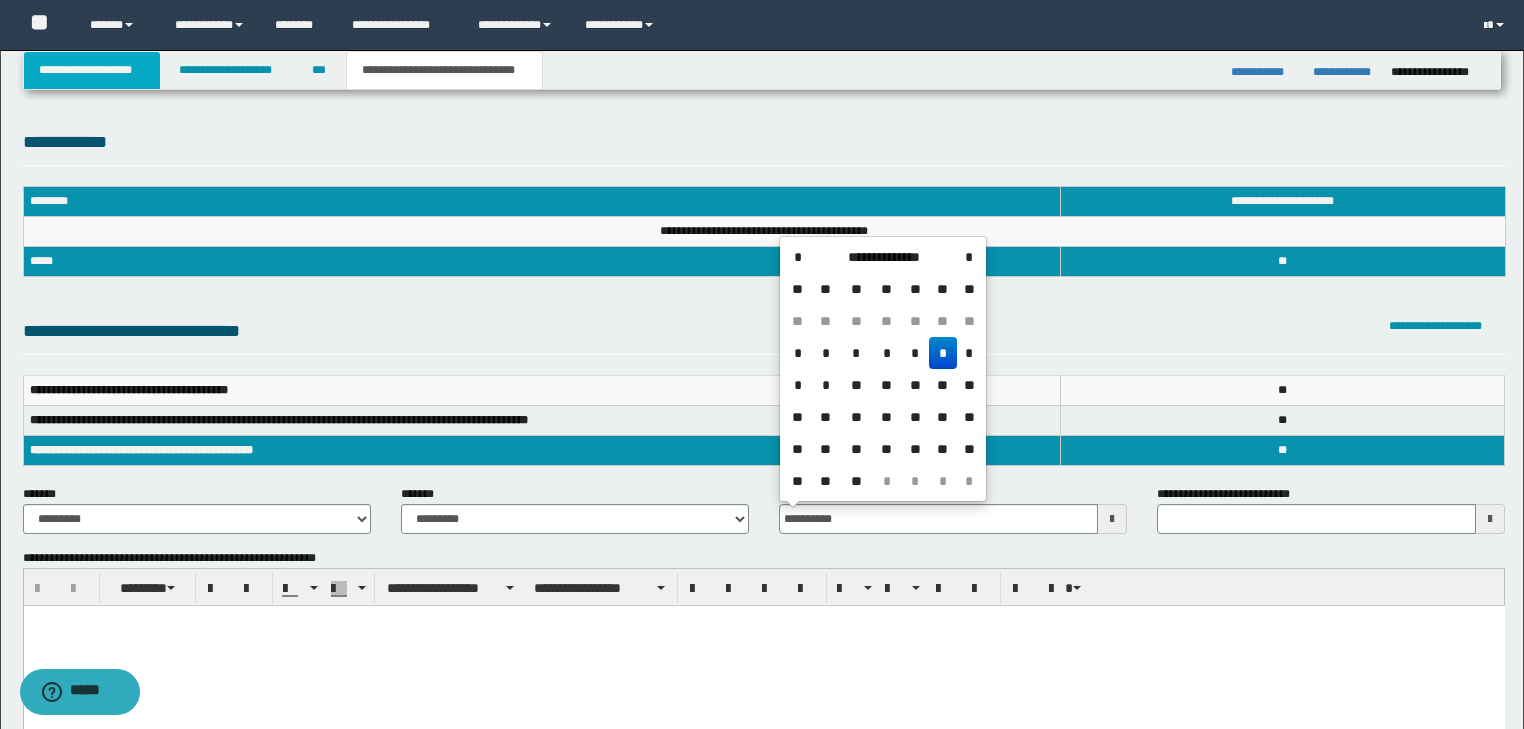 type on "**********" 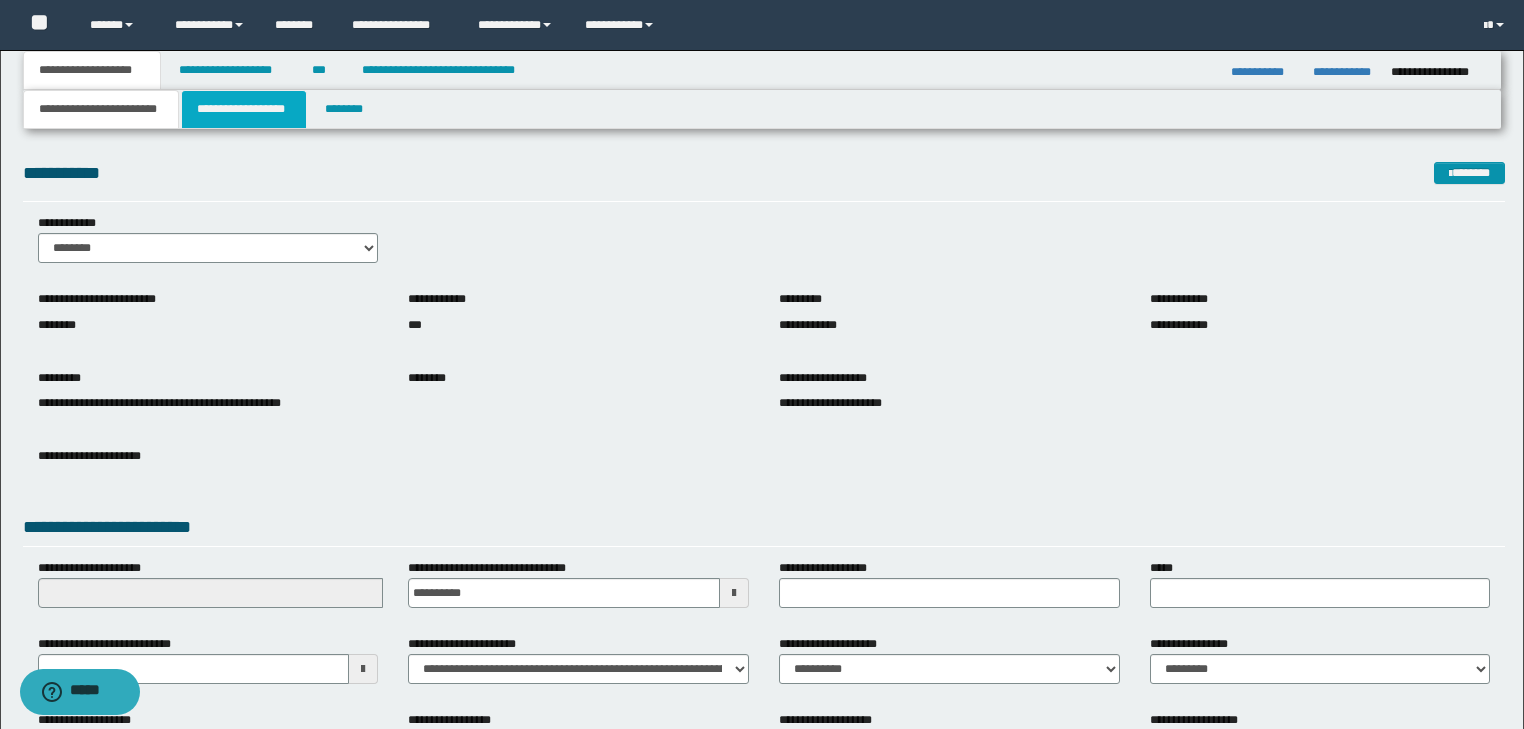 click on "**********" at bounding box center (244, 109) 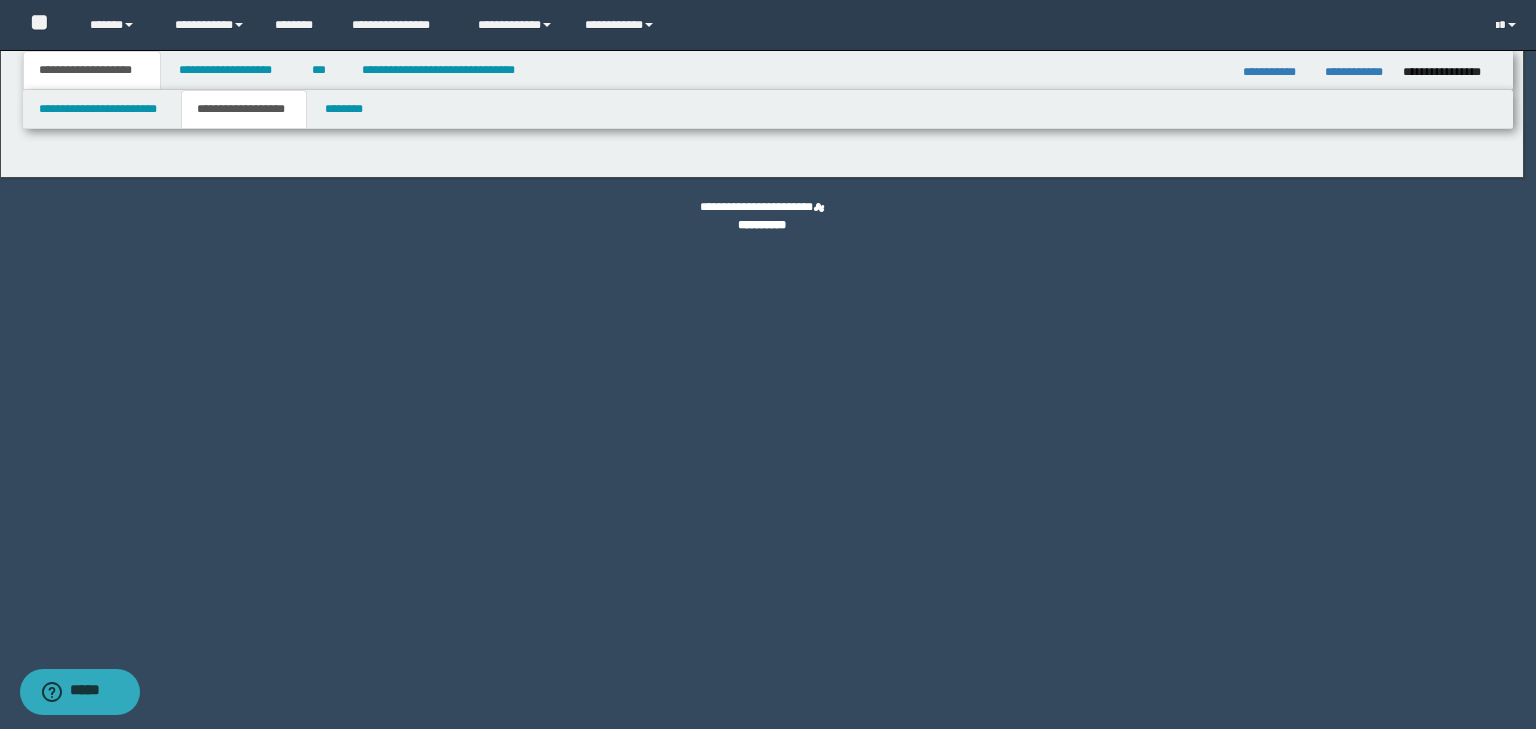 type on "*******" 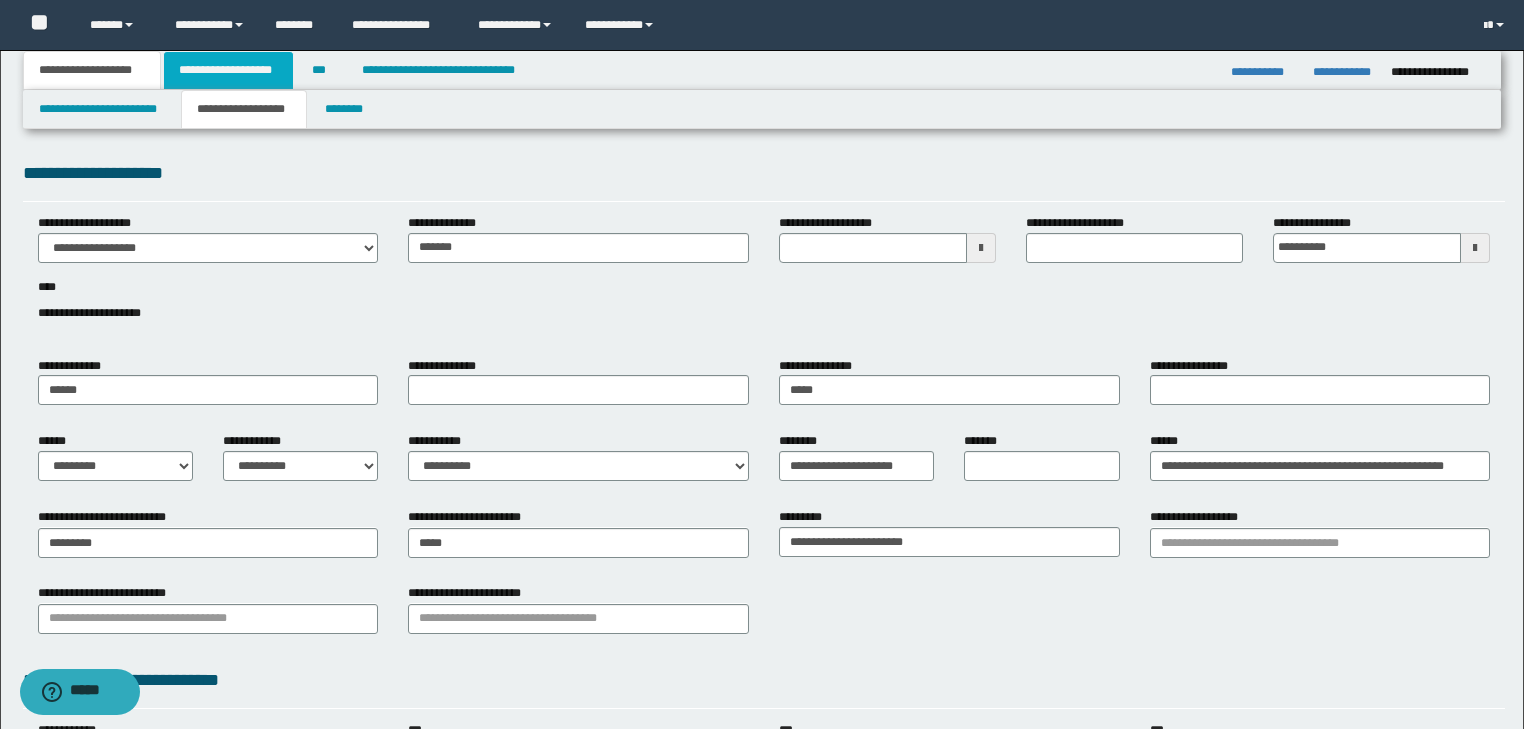 click on "**********" at bounding box center (228, 70) 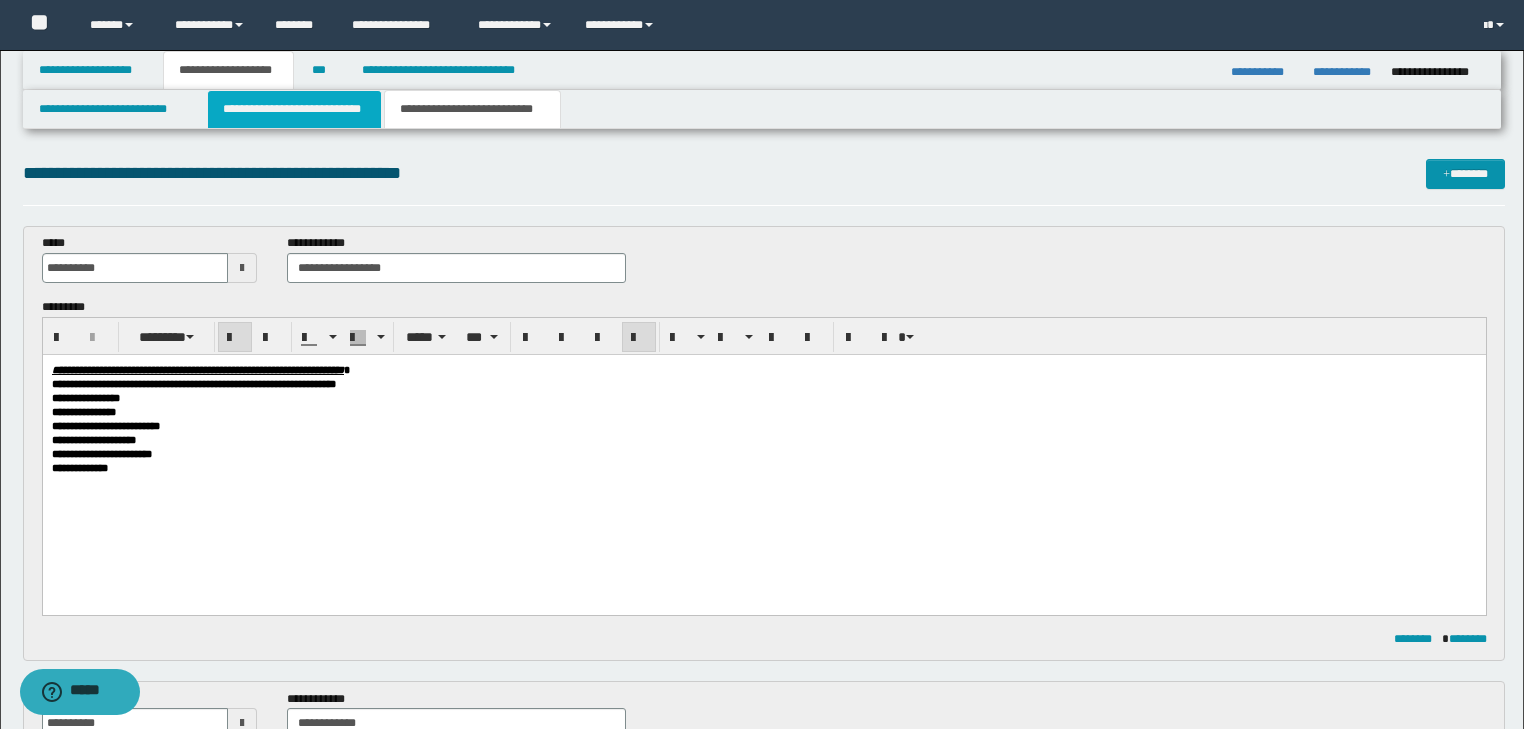 drag, startPoint x: 250, startPoint y: 106, endPoint x: 284, endPoint y: 117, distance: 35.735138 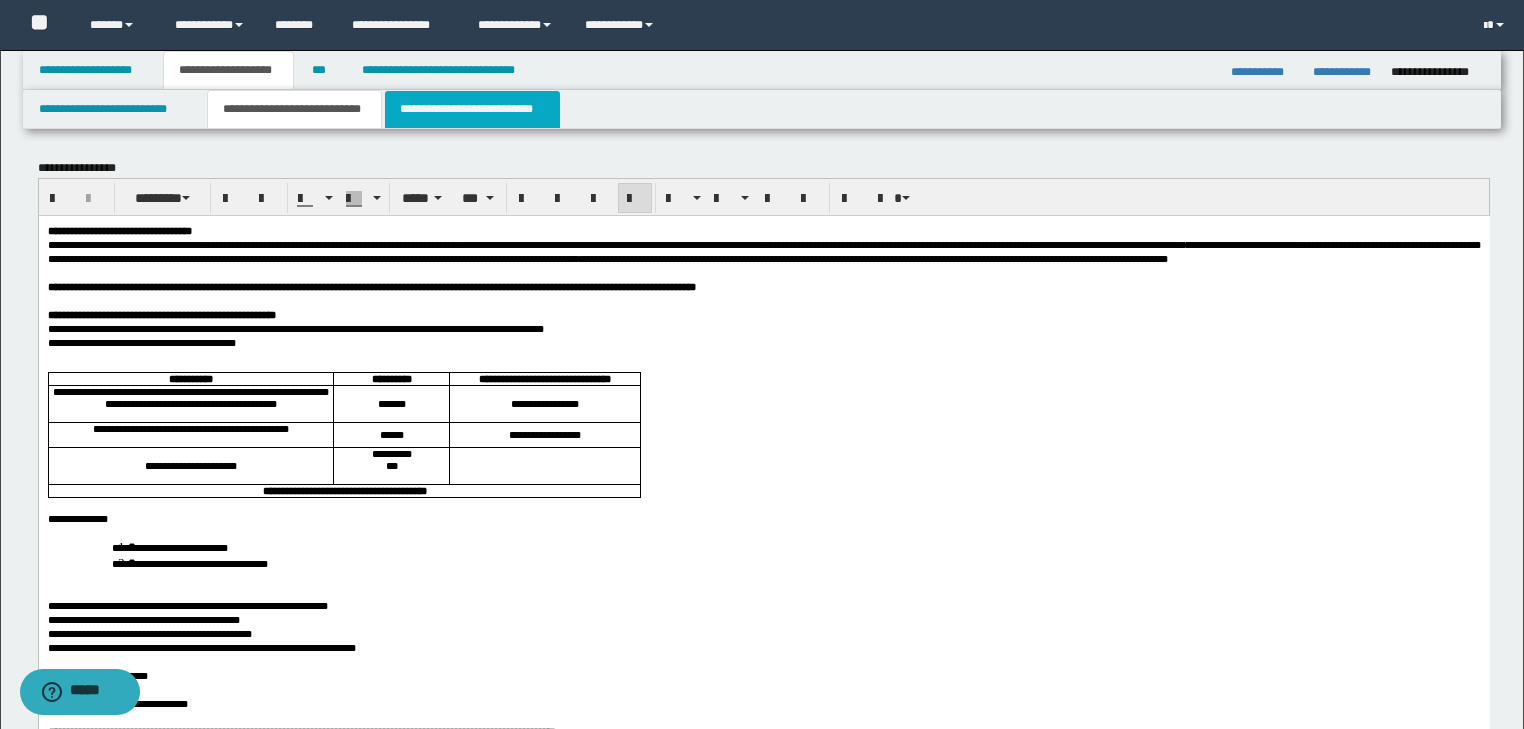 click on "**********" at bounding box center [472, 109] 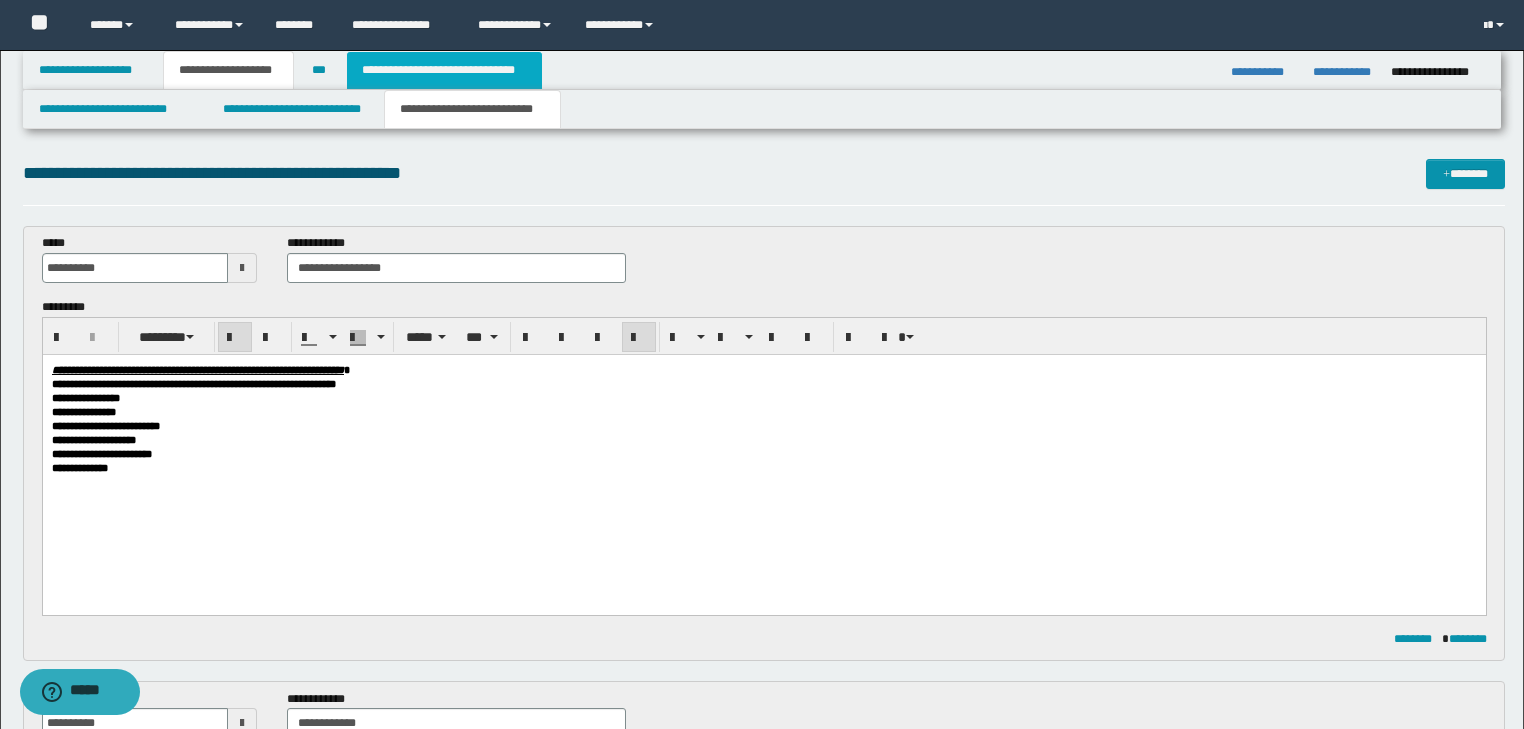 click on "**********" at bounding box center [444, 70] 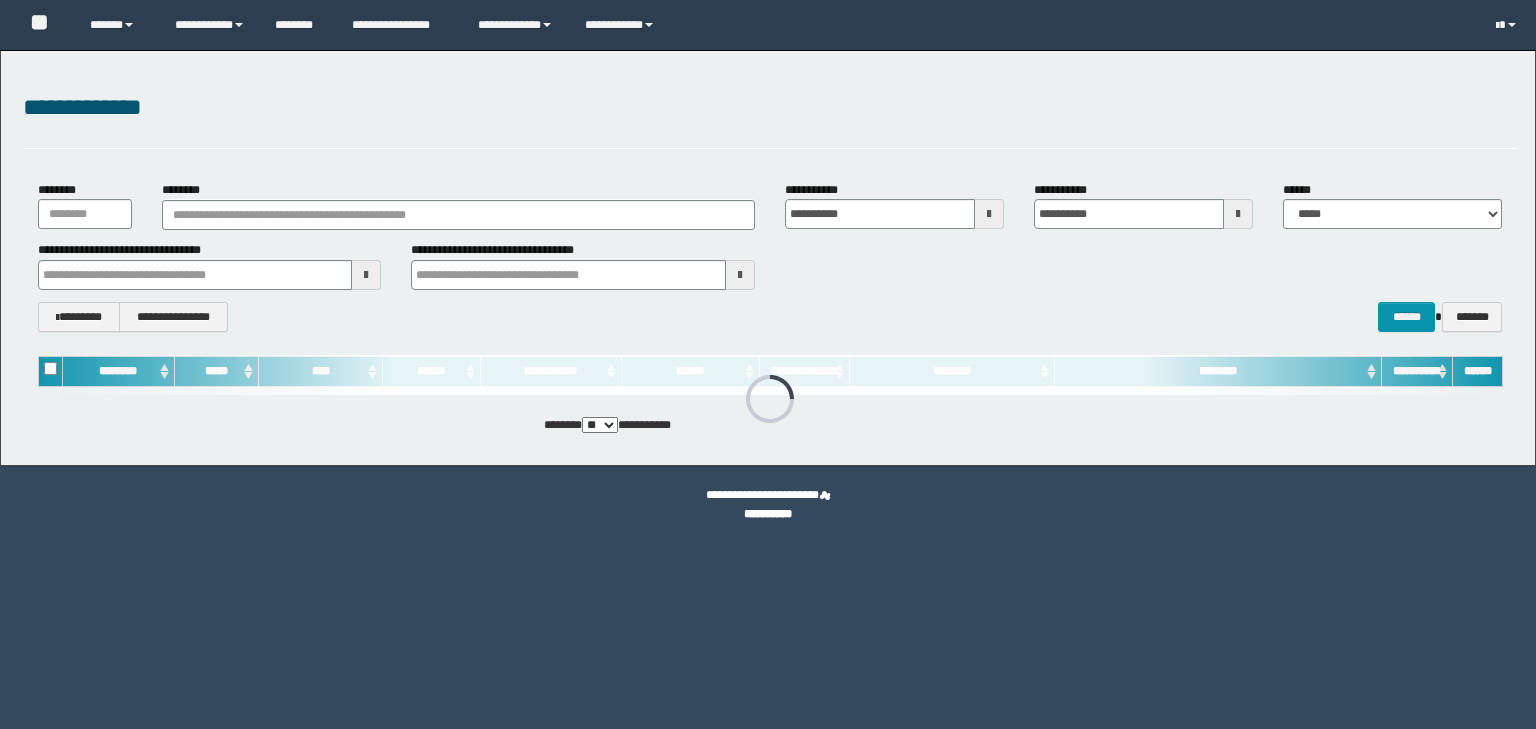 scroll, scrollTop: 0, scrollLeft: 0, axis: both 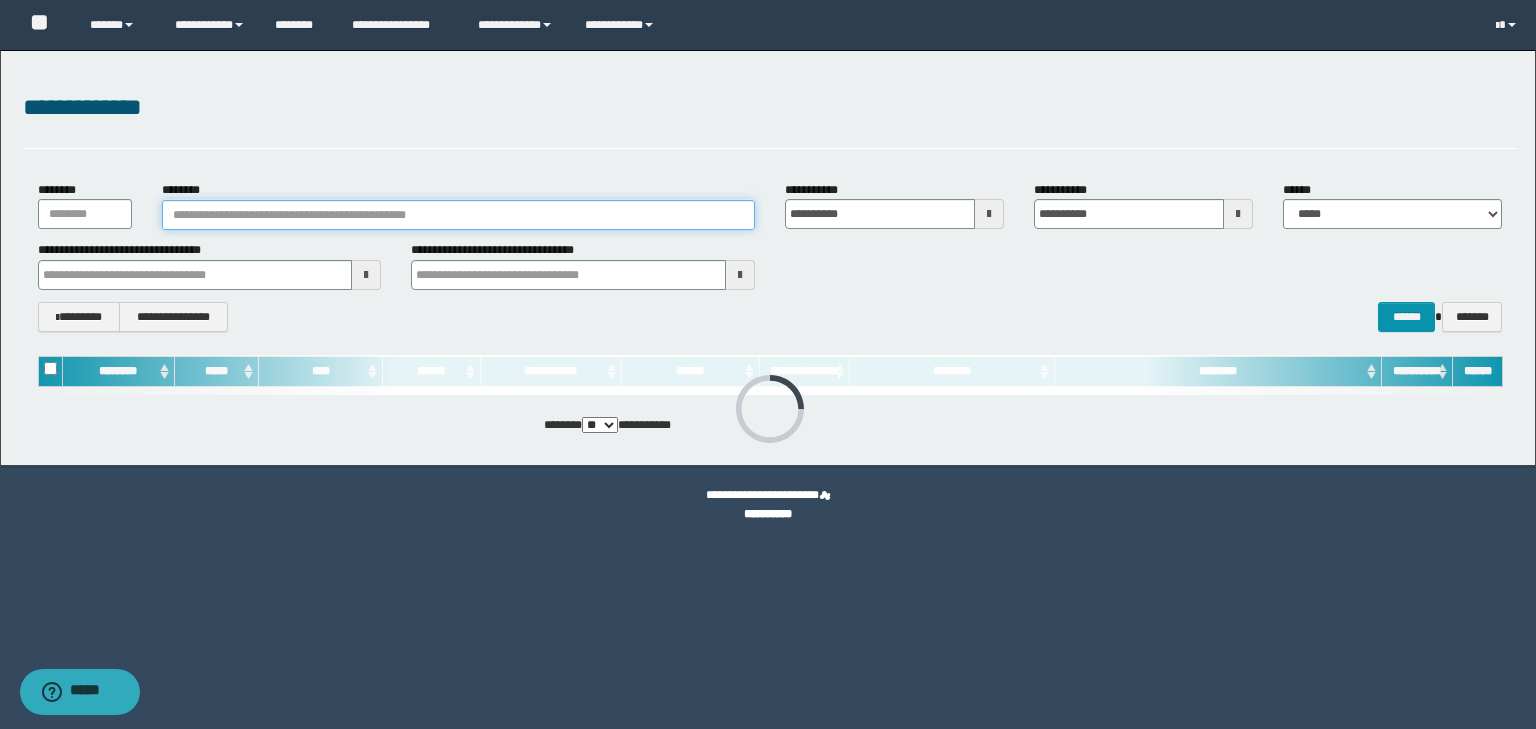 click on "********" at bounding box center (458, 215) 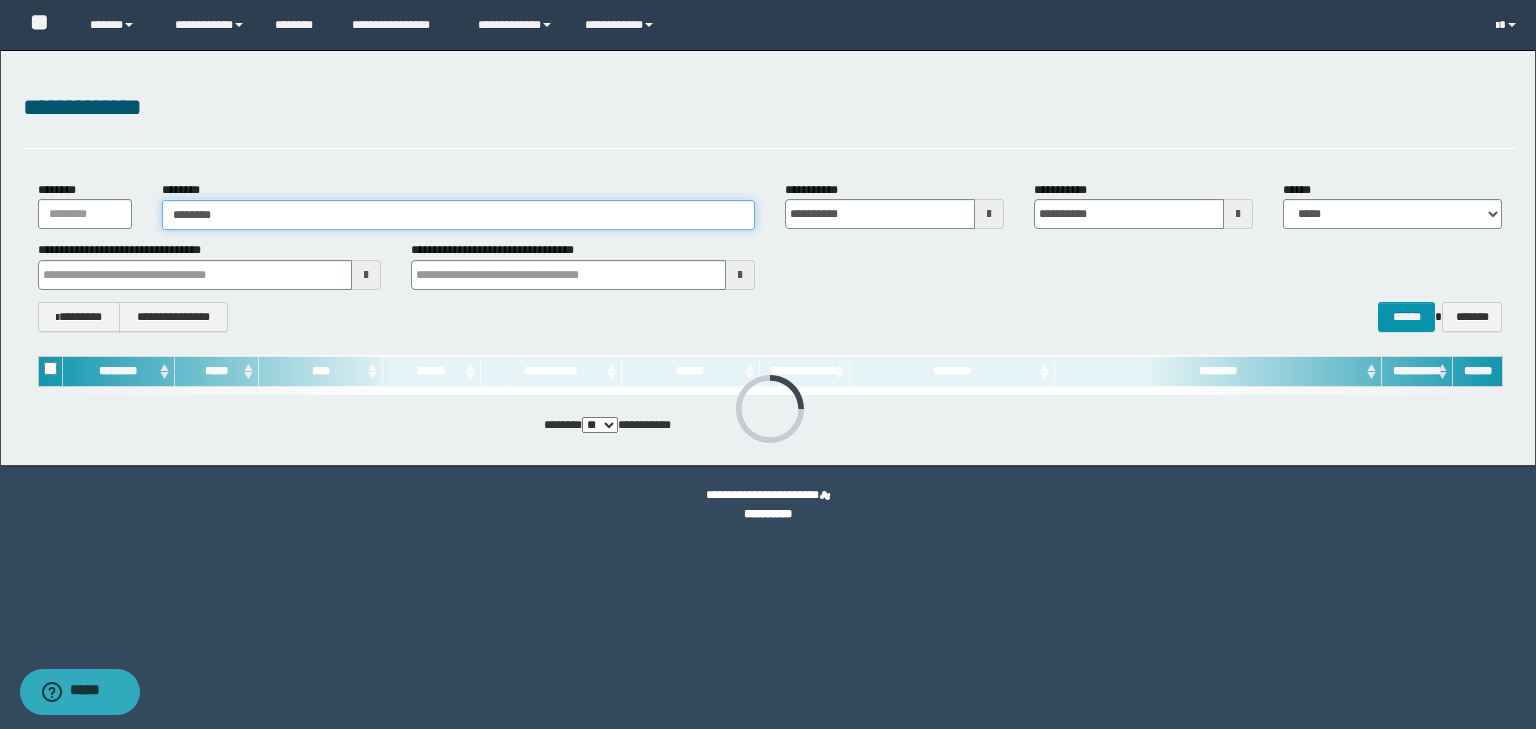 type on "********" 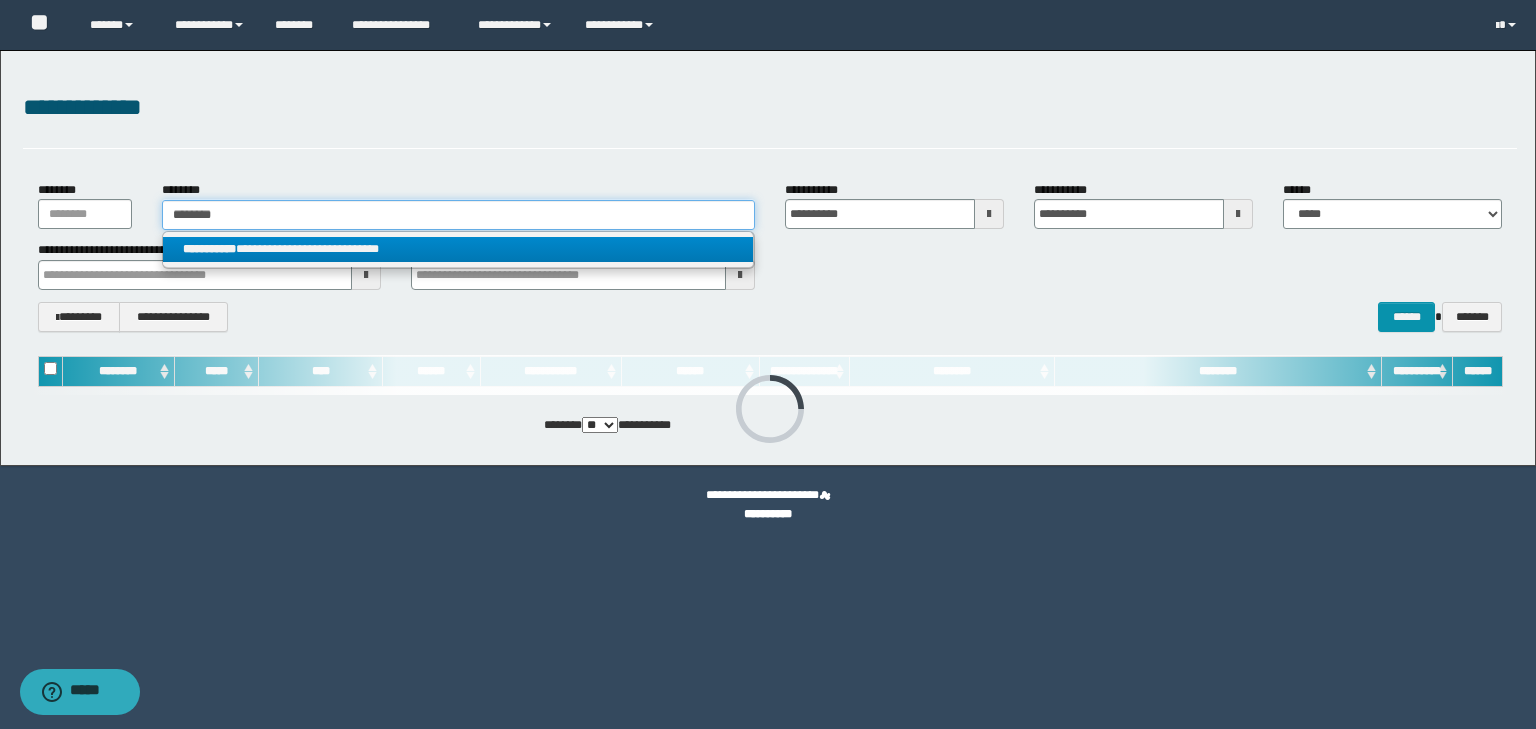 type on "********" 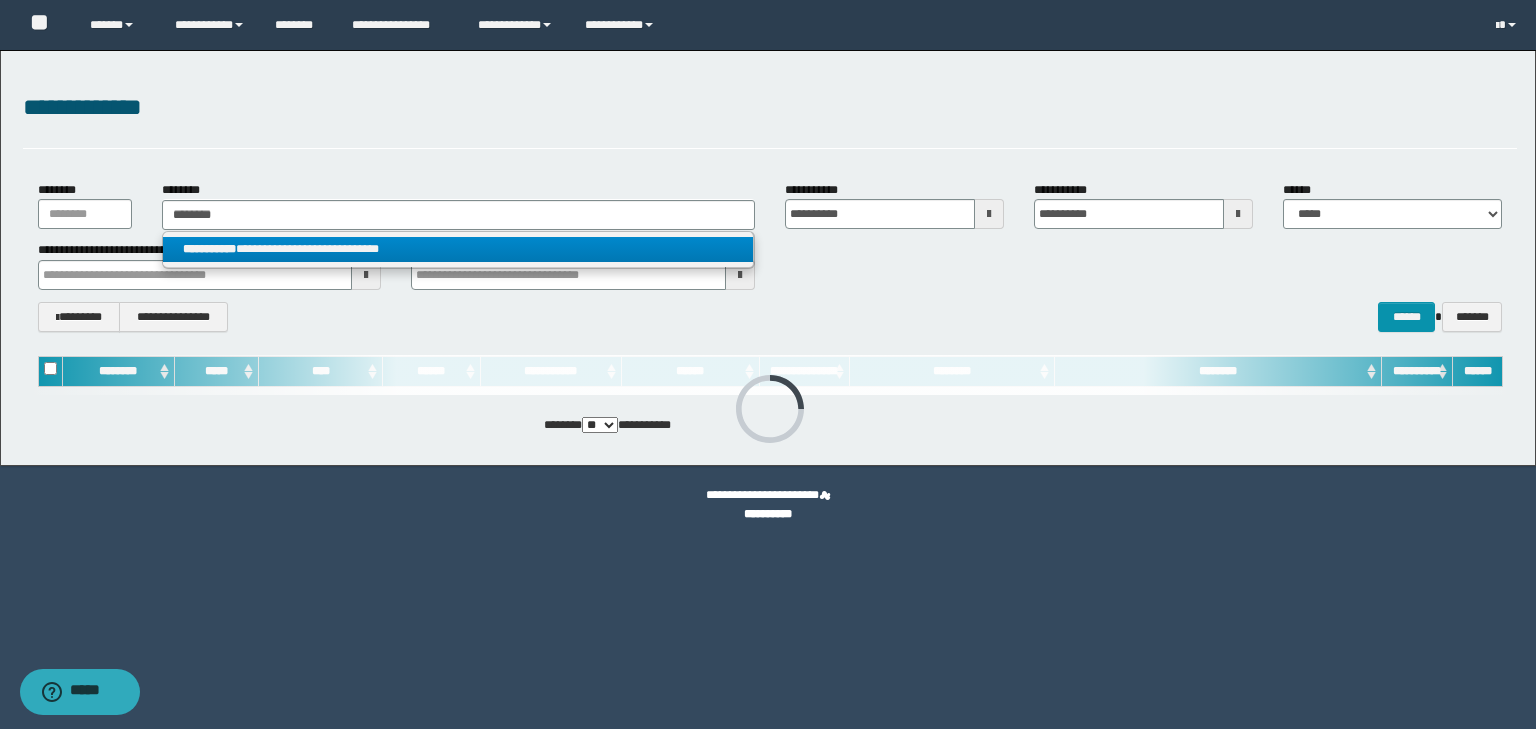 click on "**********" at bounding box center [458, 249] 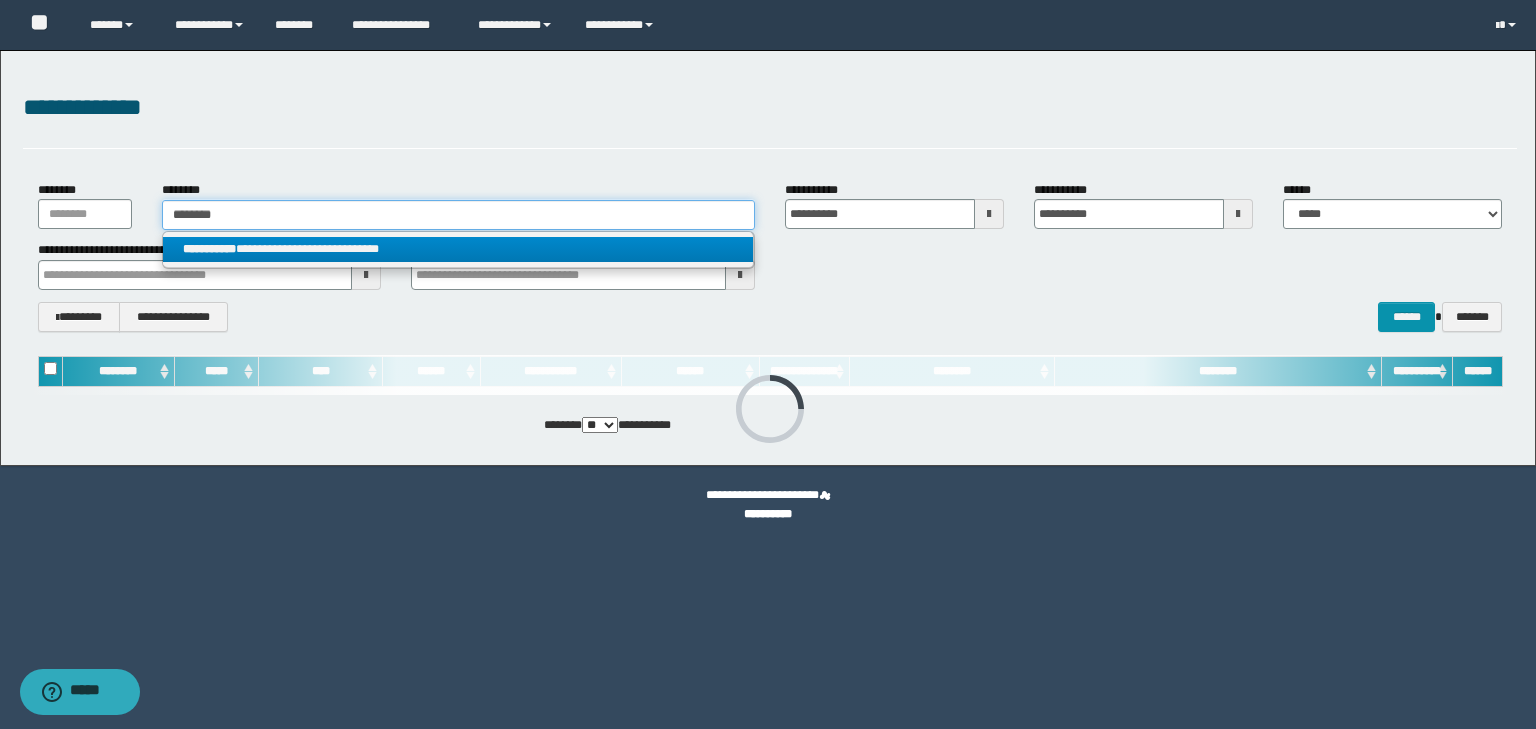 type 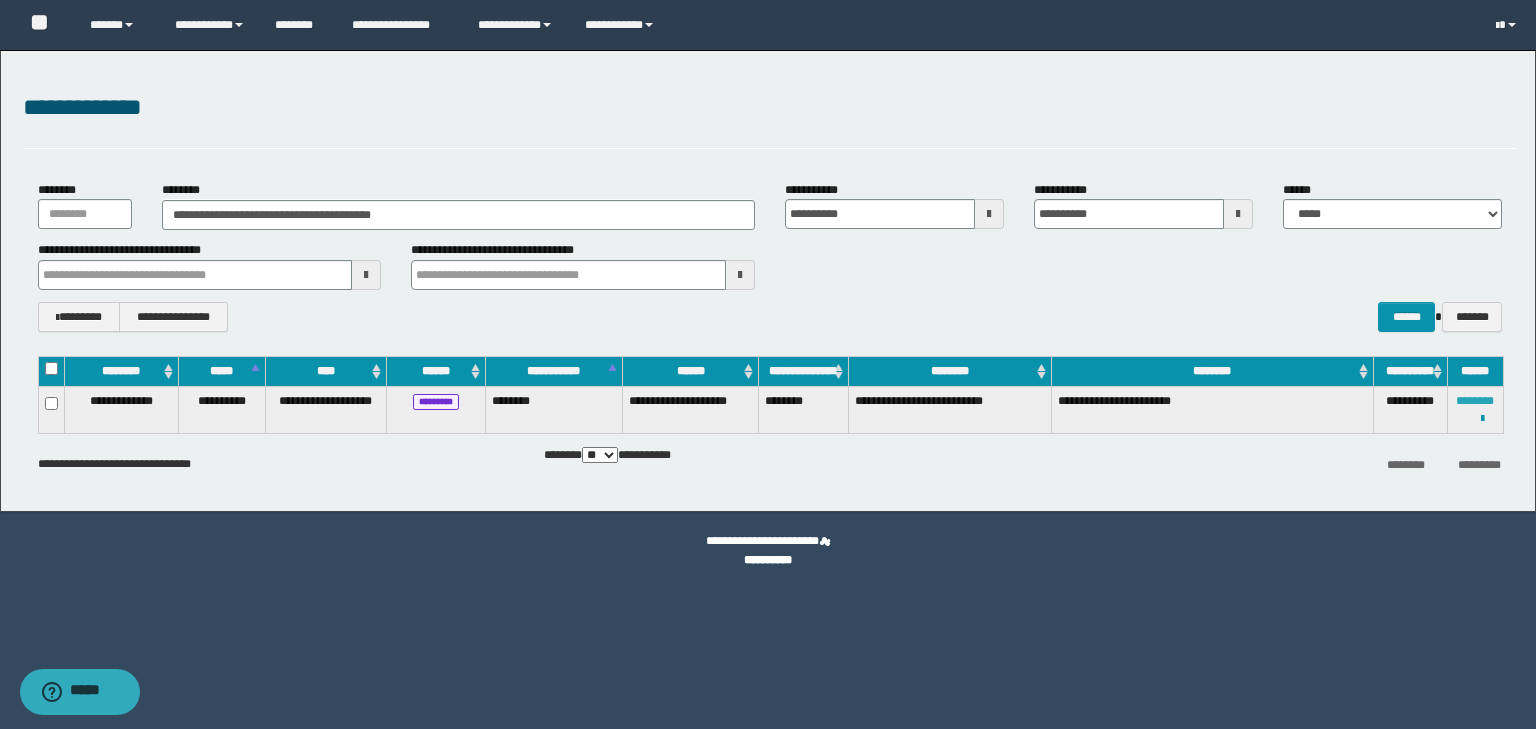 click on "********" at bounding box center [1475, 401] 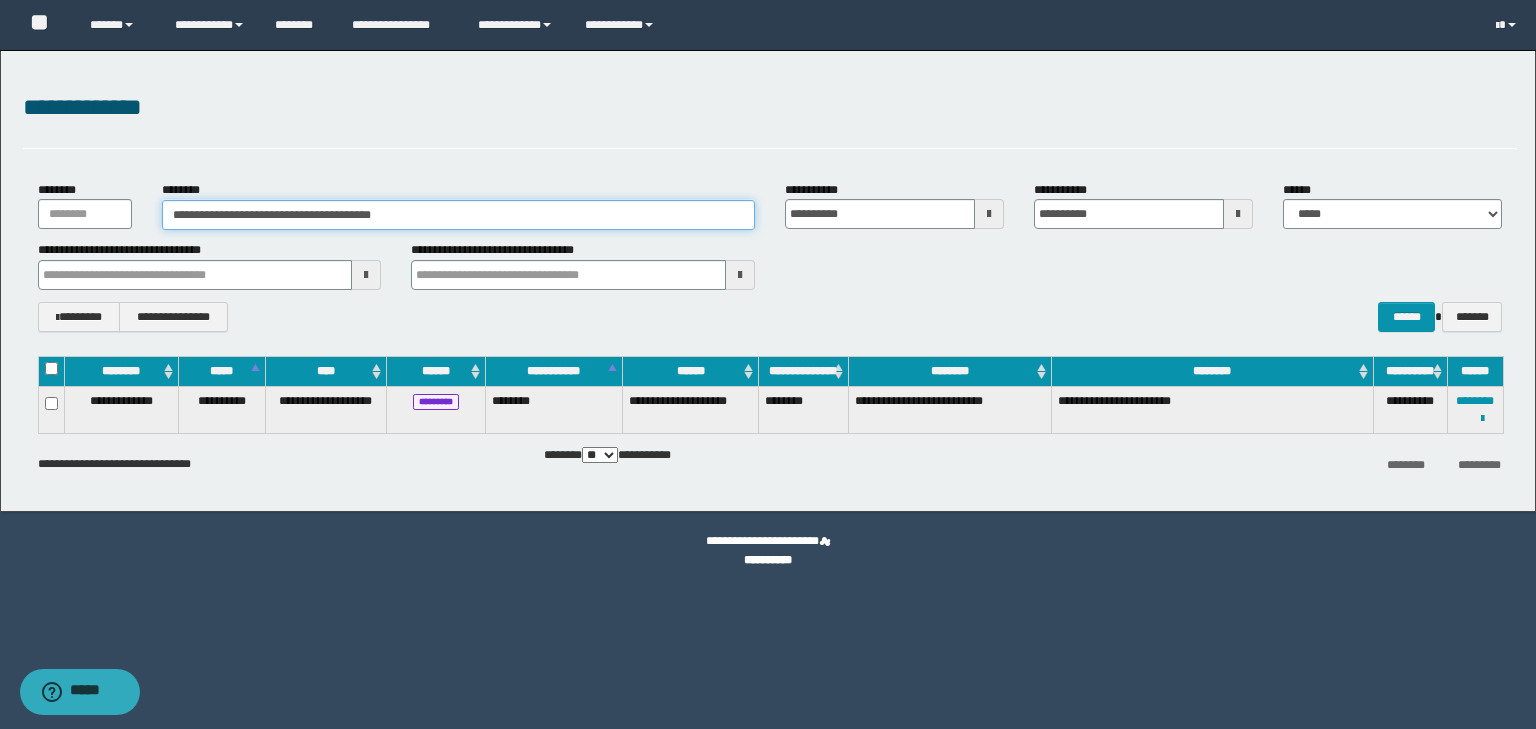 drag, startPoint x: 456, startPoint y: 227, endPoint x: 131, endPoint y: 219, distance: 325.09845 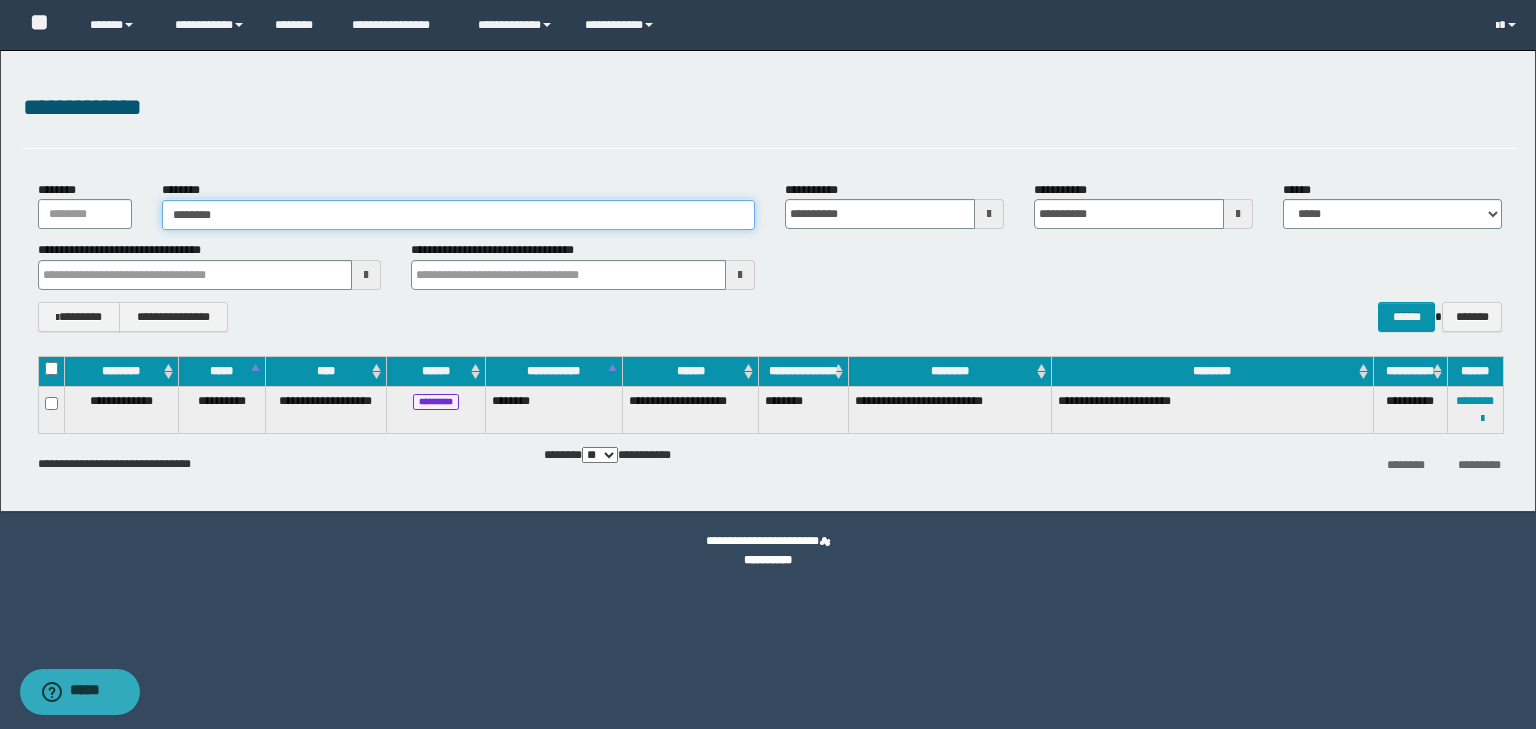 type on "********" 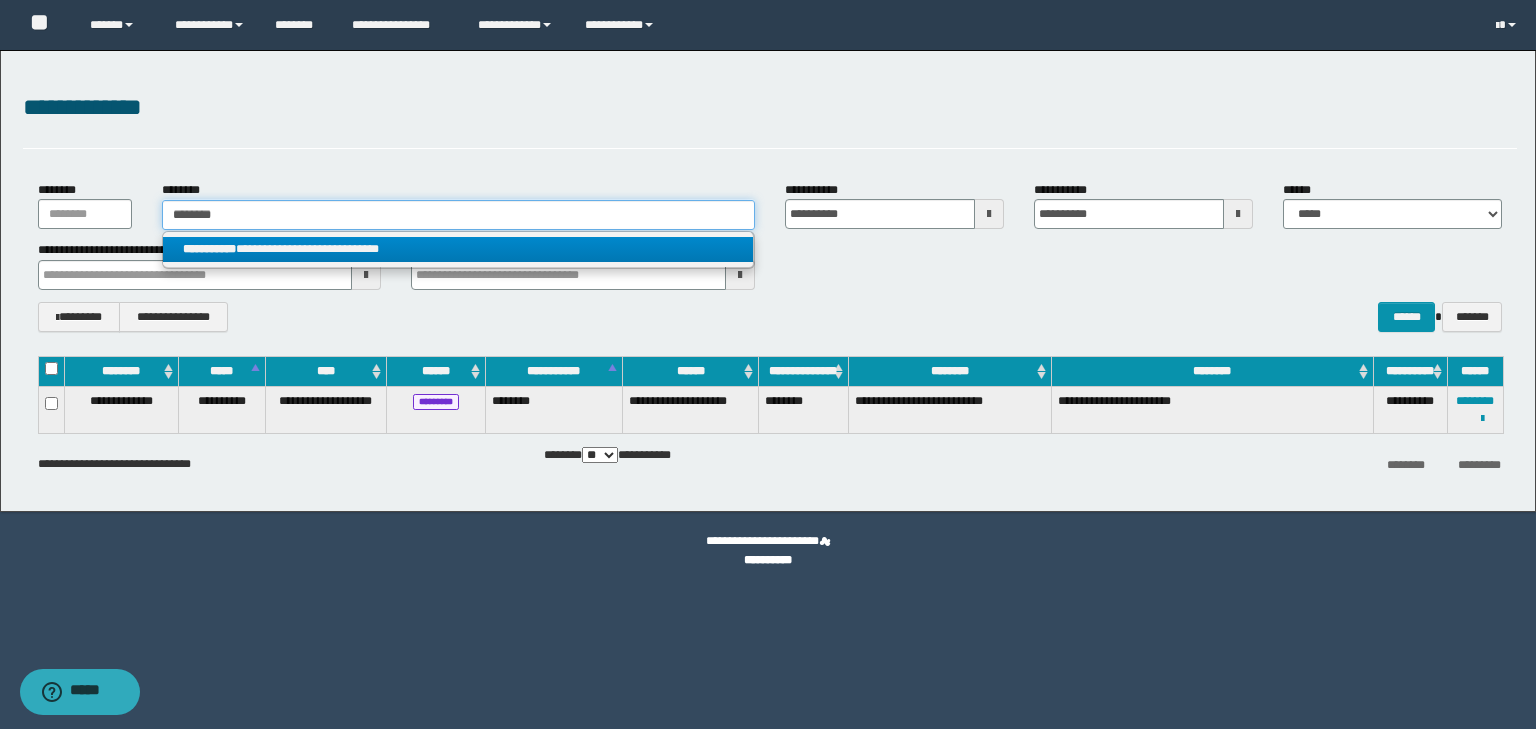 type on "********" 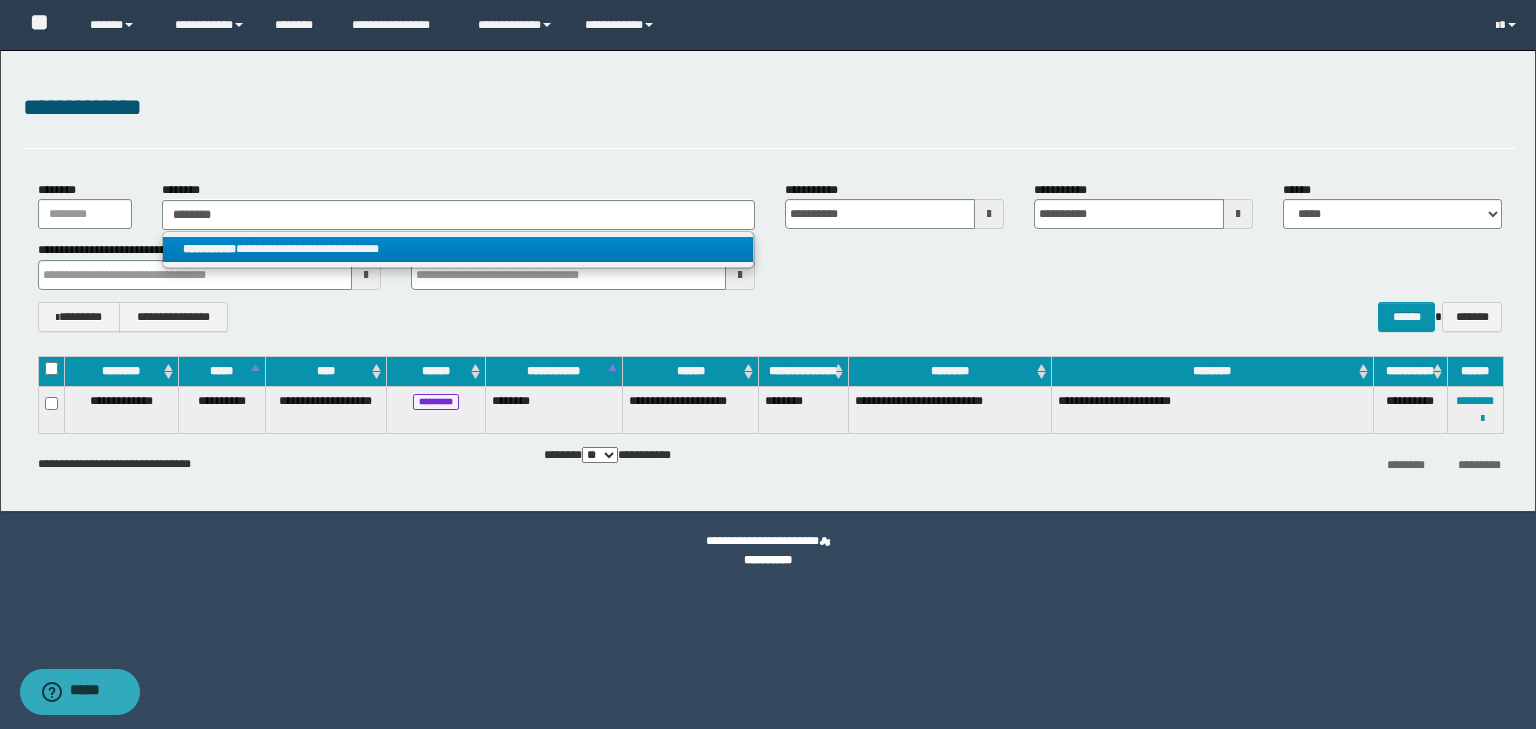 click on "**********" at bounding box center (458, 249) 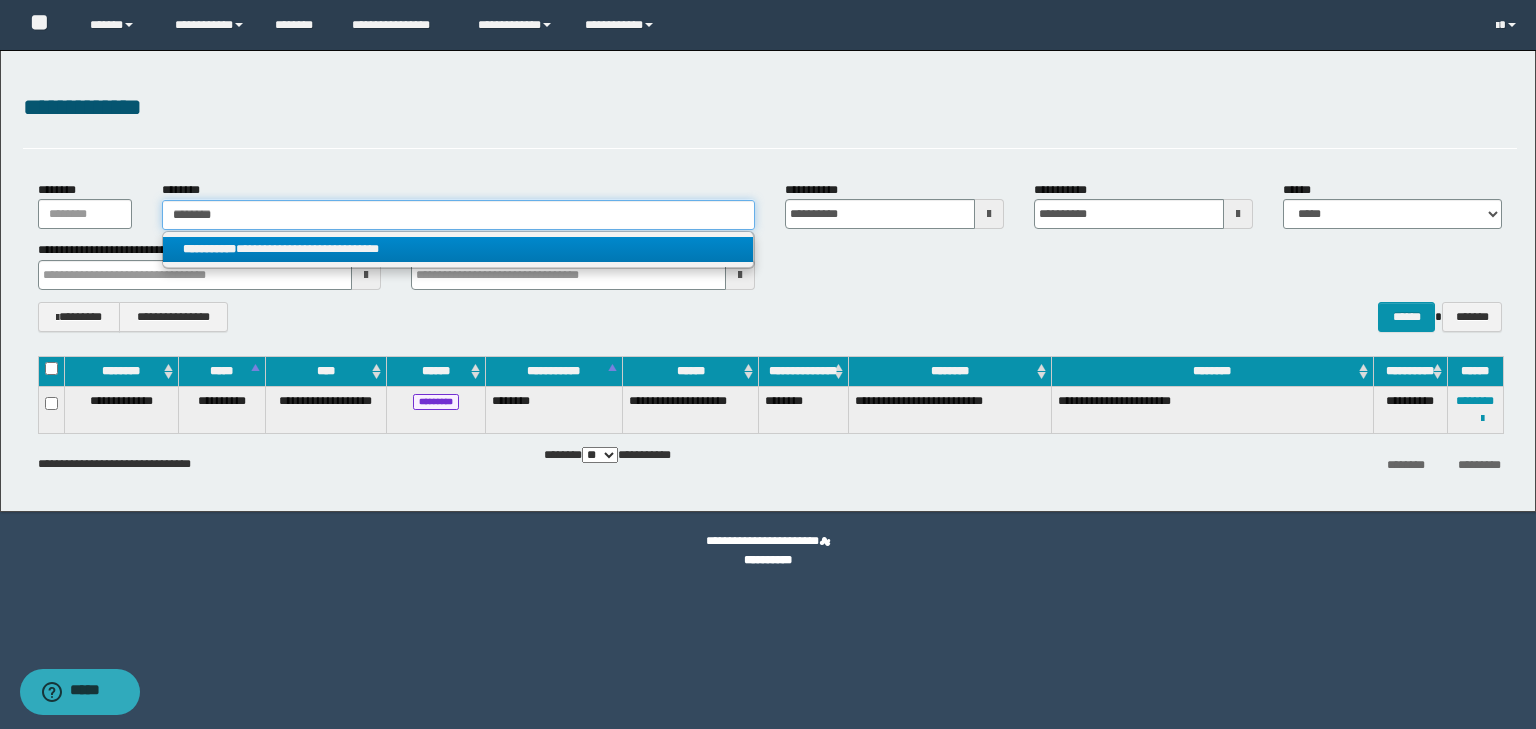 type 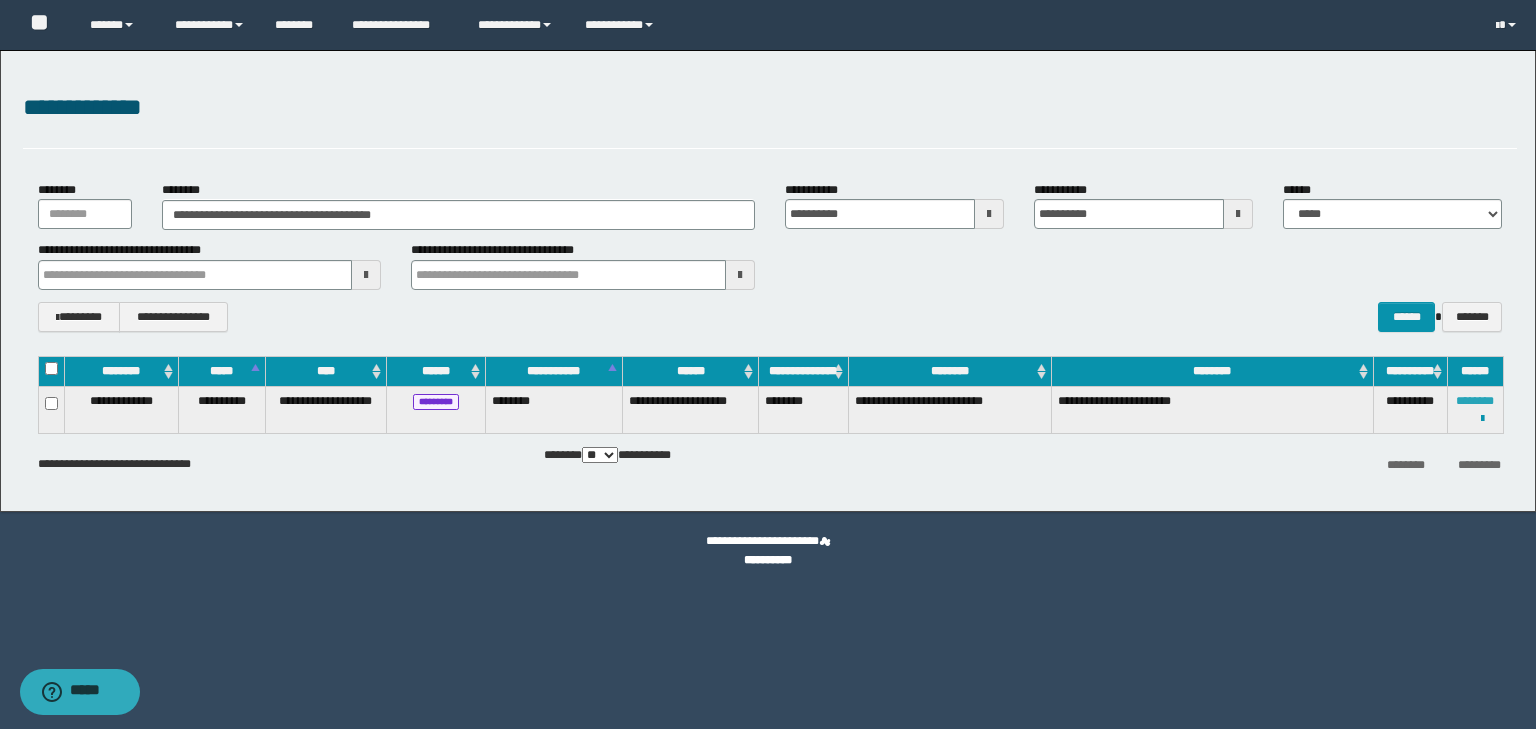 click on "********" at bounding box center (1475, 401) 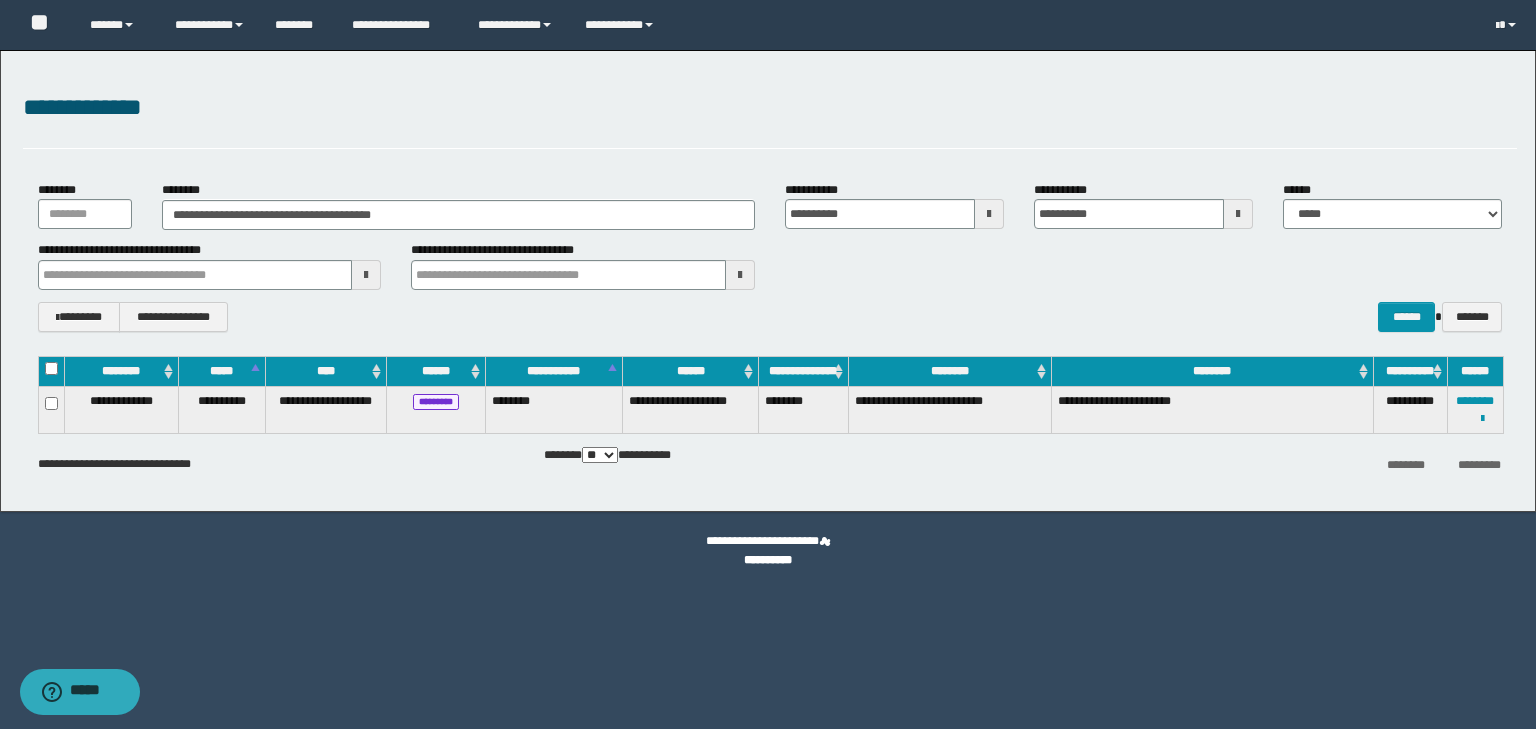 click on "**********" at bounding box center [770, 256] 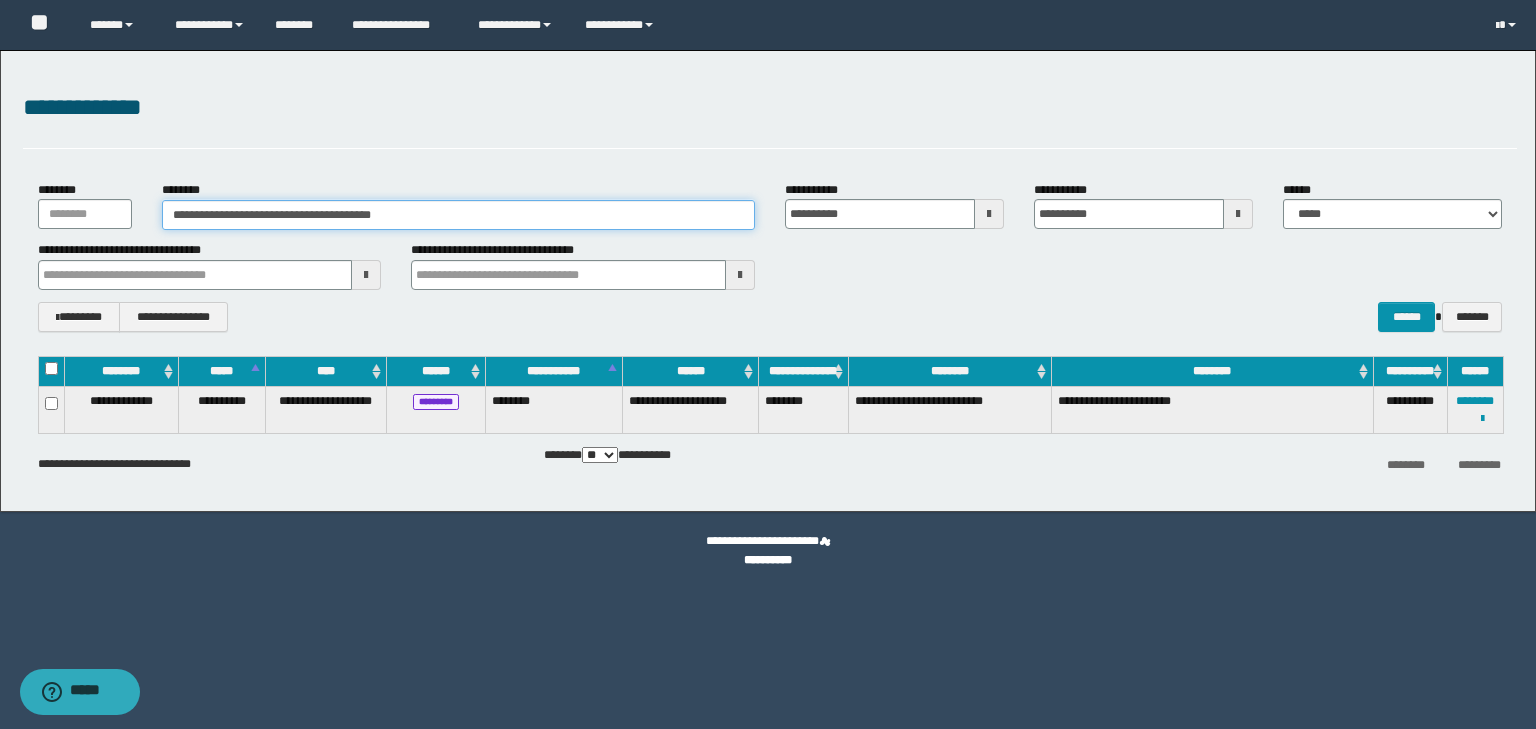 drag, startPoint x: 226, startPoint y: 195, endPoint x: 28, endPoint y: 189, distance: 198.09088 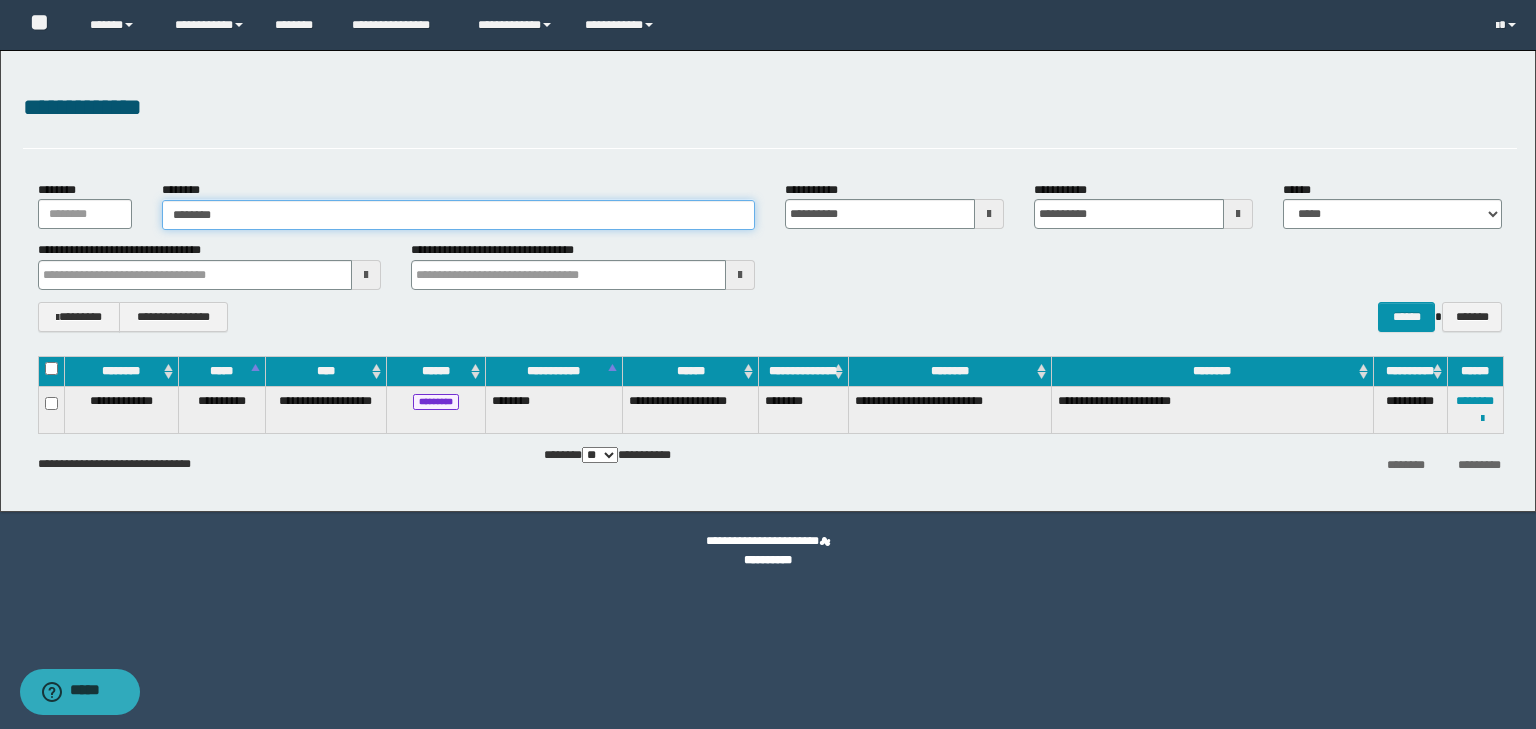 type on "********" 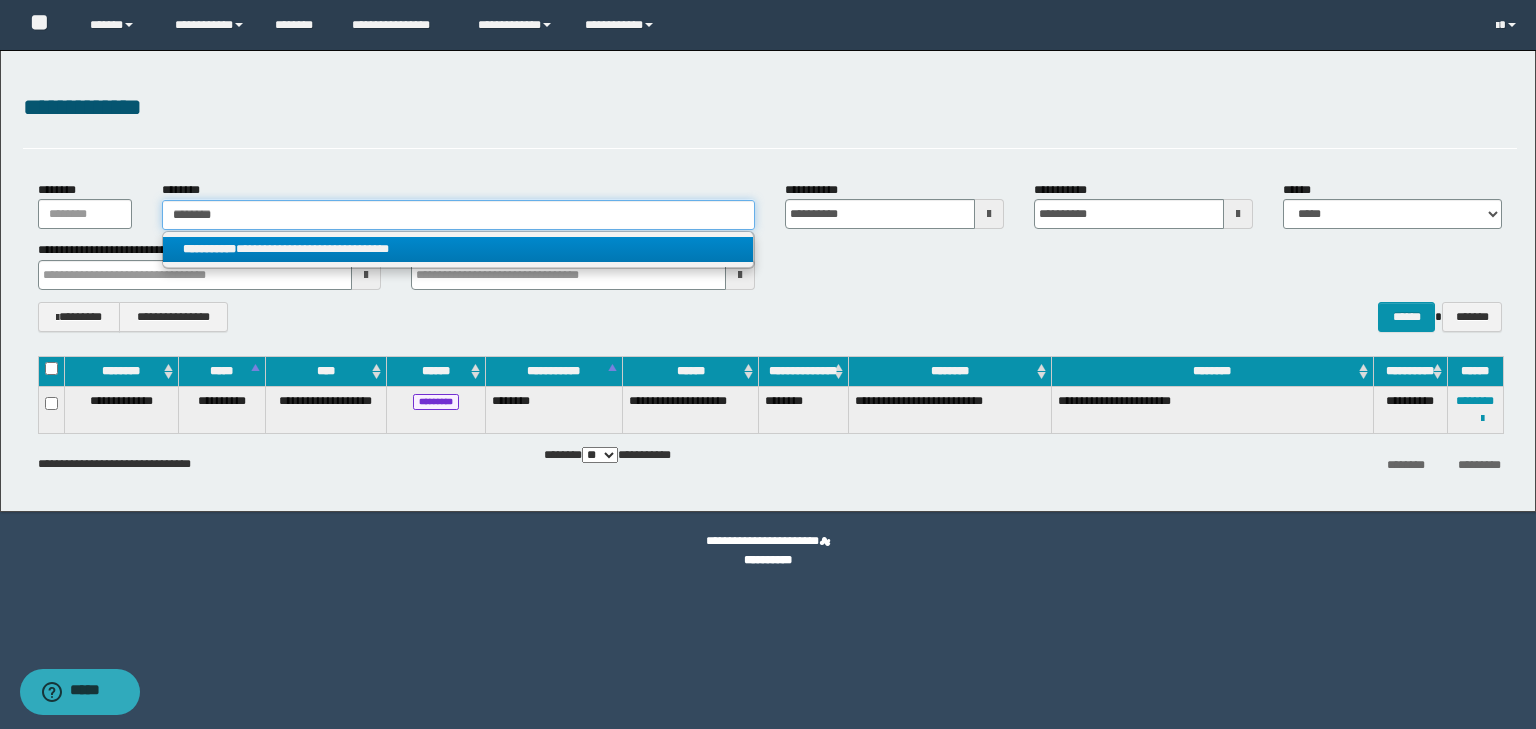 type on "********" 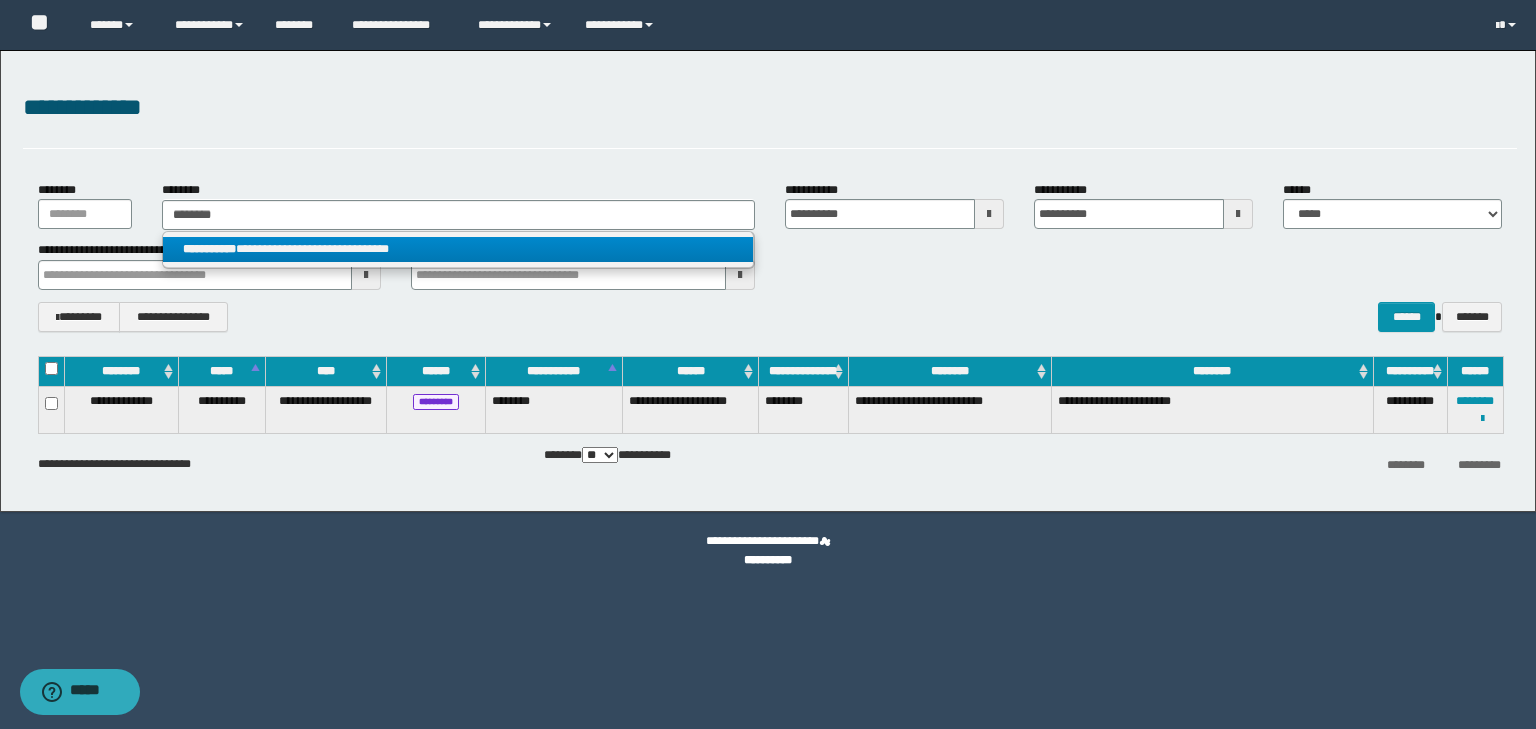 click on "**********" at bounding box center (458, 249) 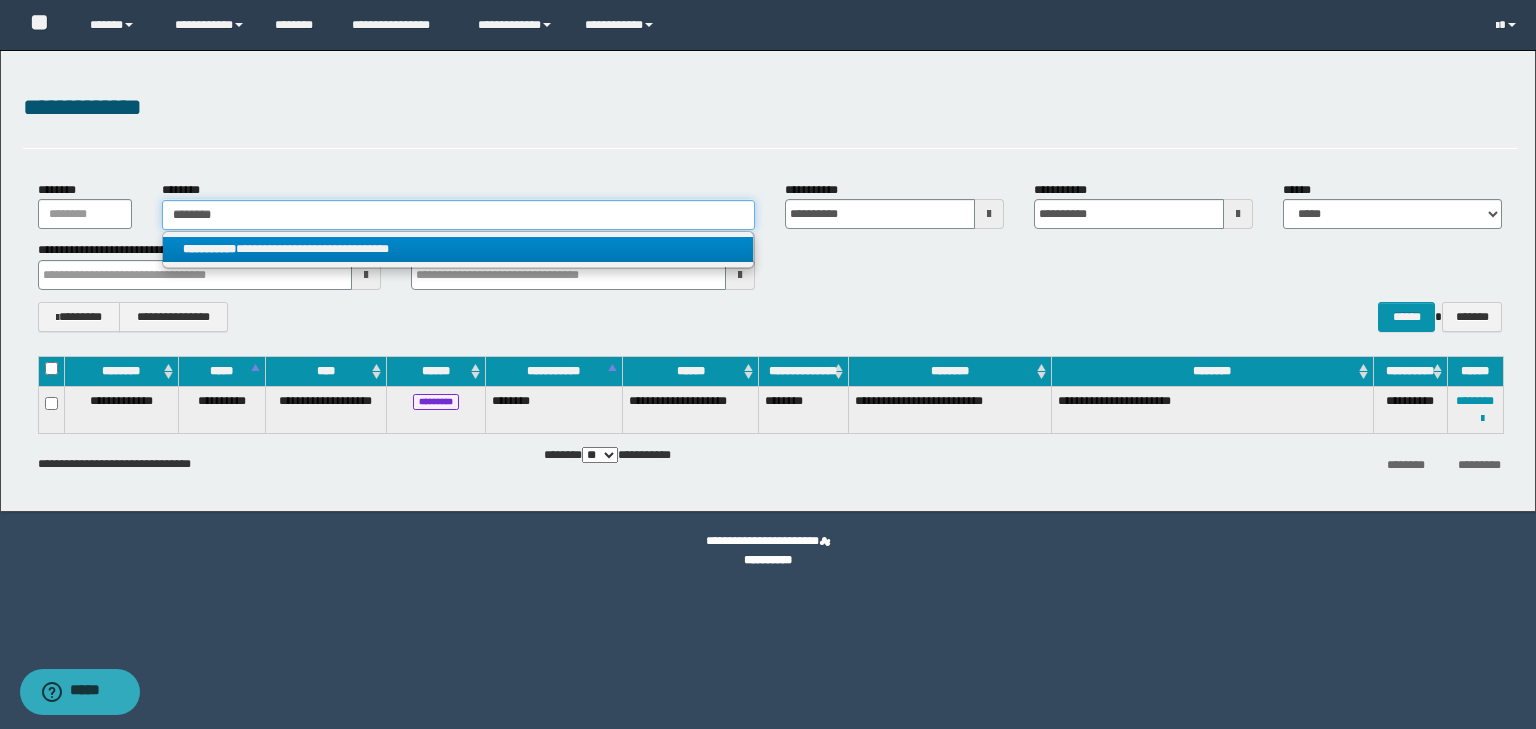 type 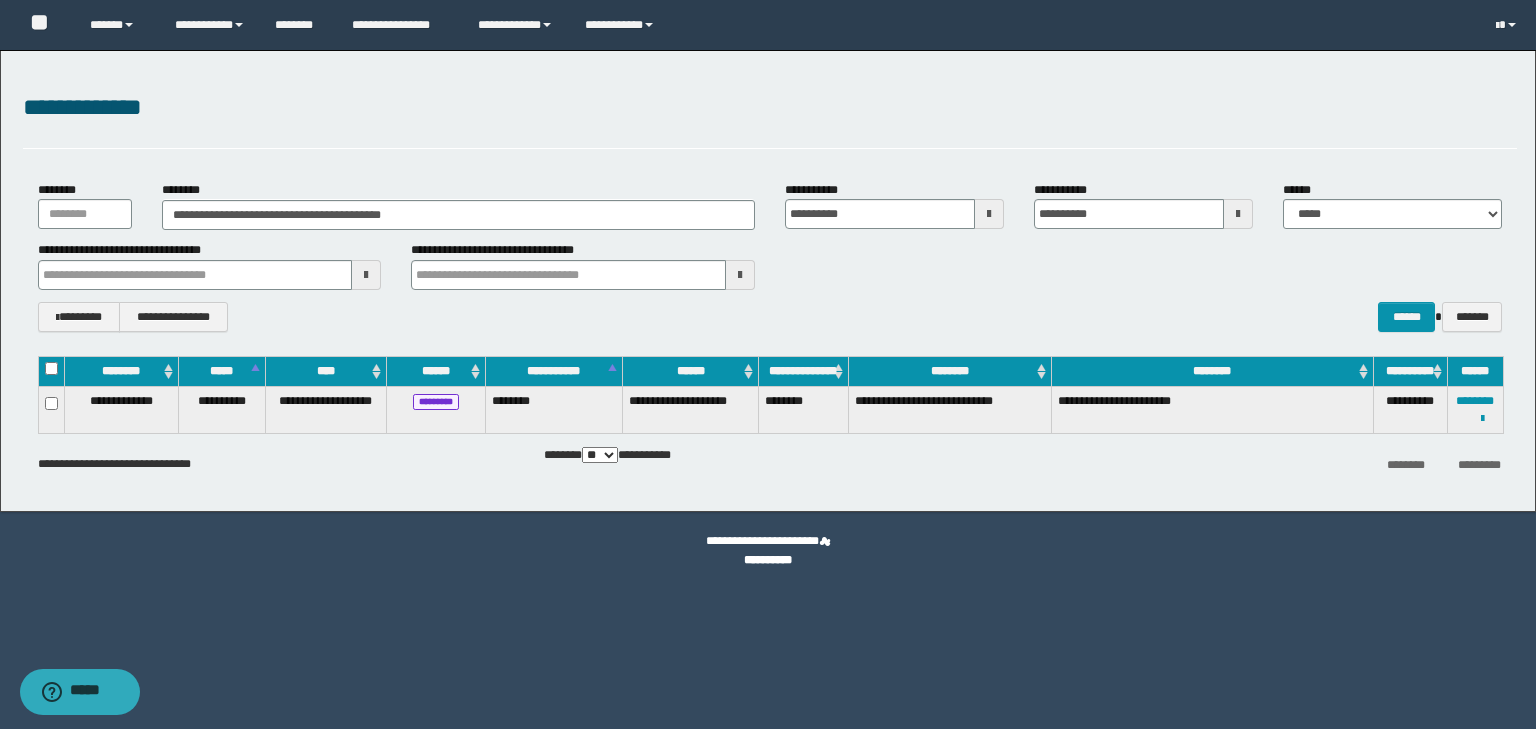 click on "**********" at bounding box center [1475, 409] 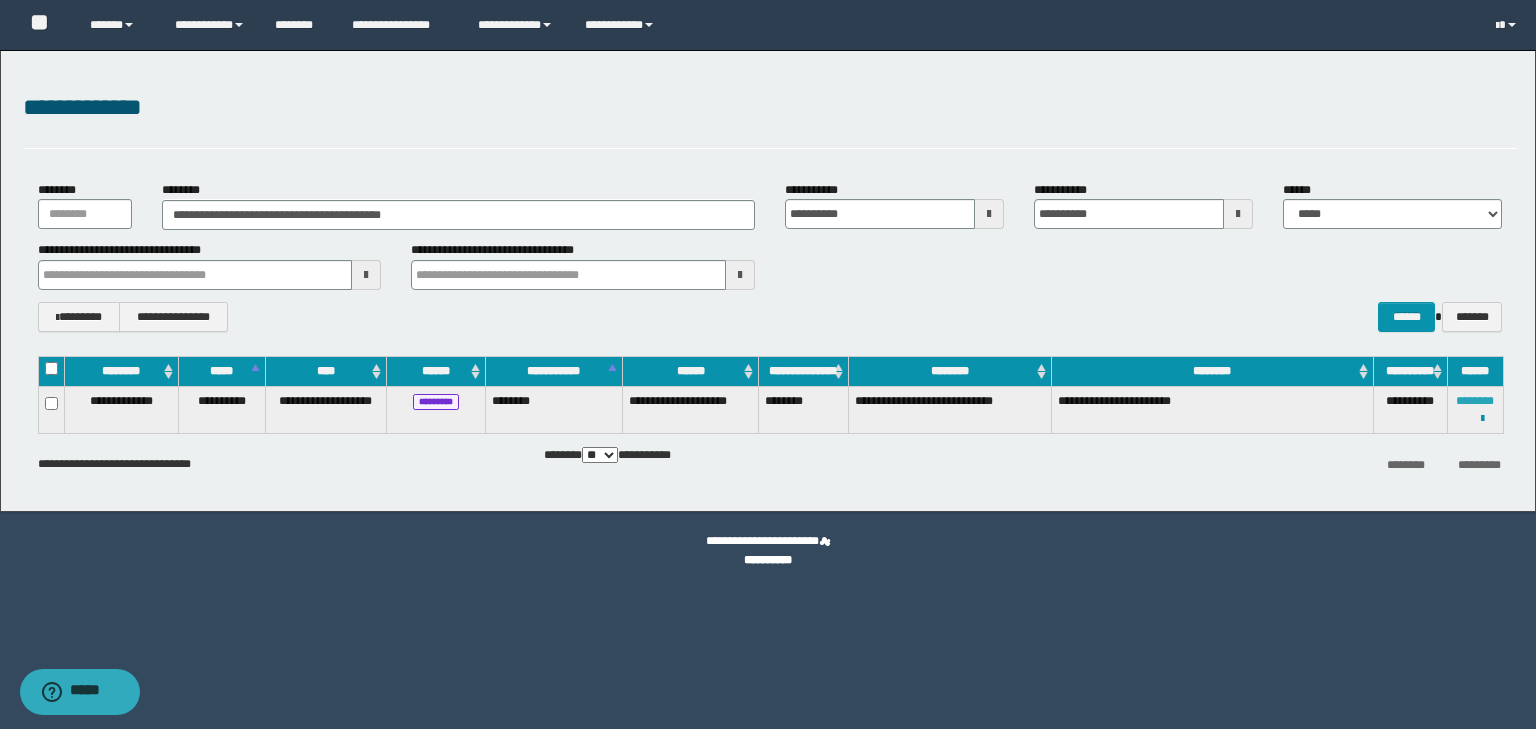 click on "********" at bounding box center (1475, 401) 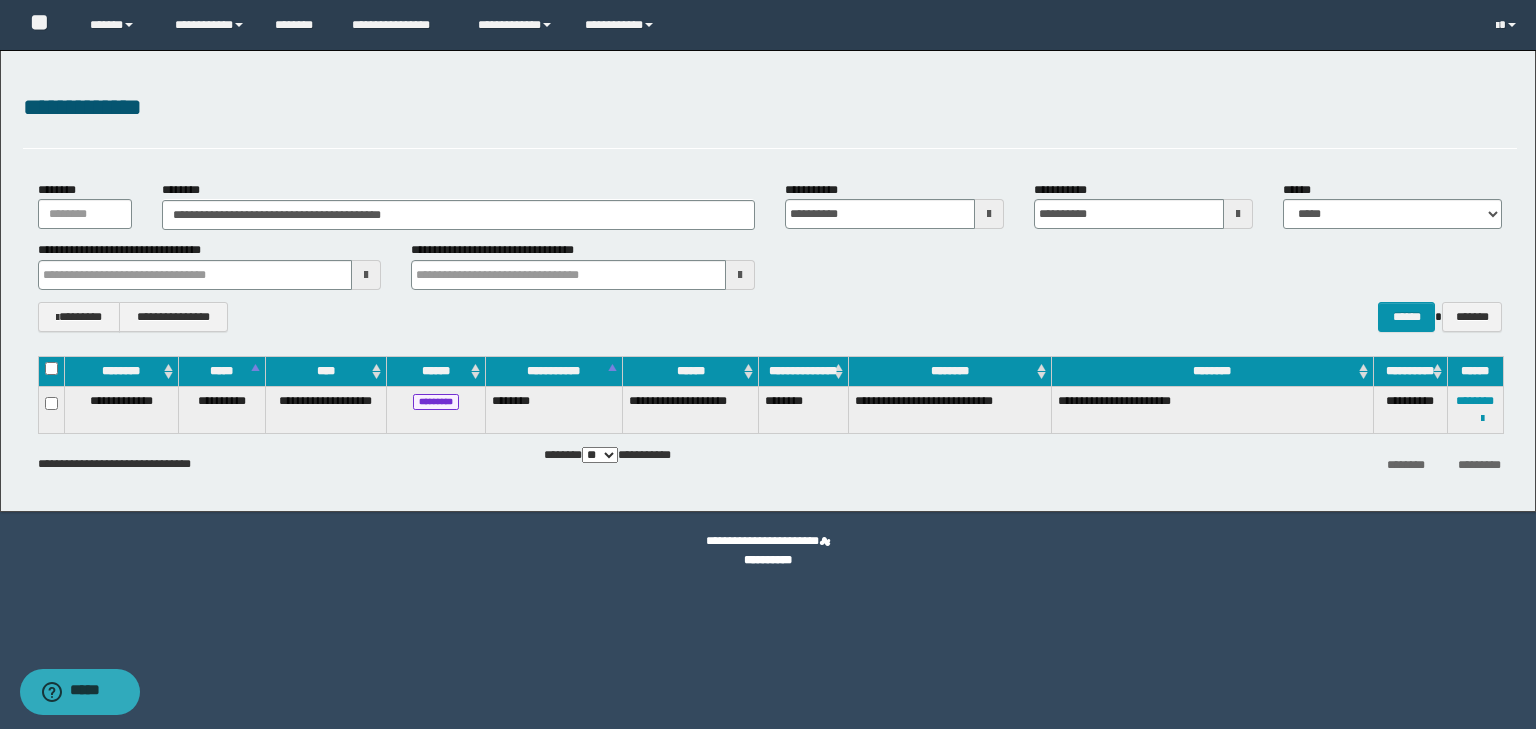 click on "**********" at bounding box center [505, 250] 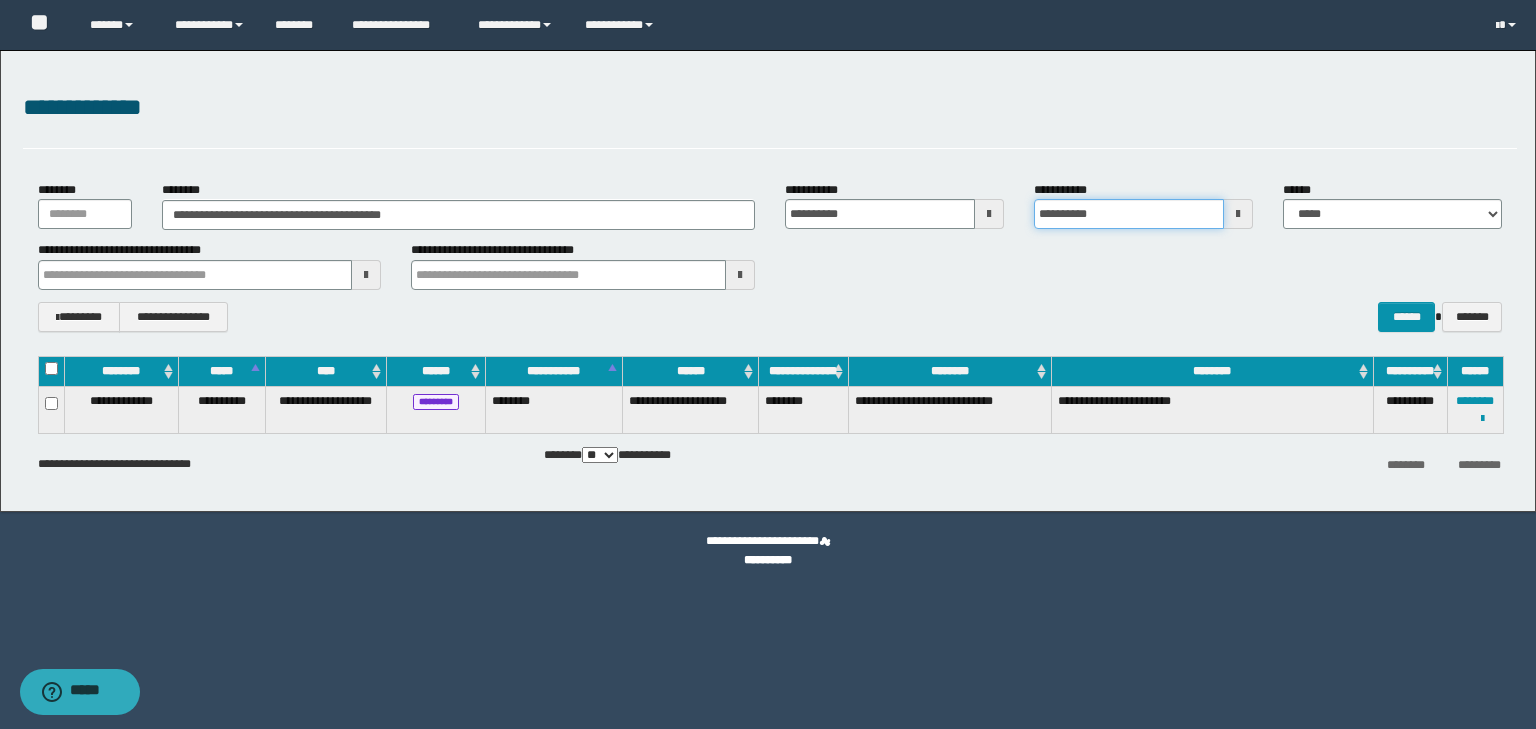 click on "**********" at bounding box center [1129, 214] 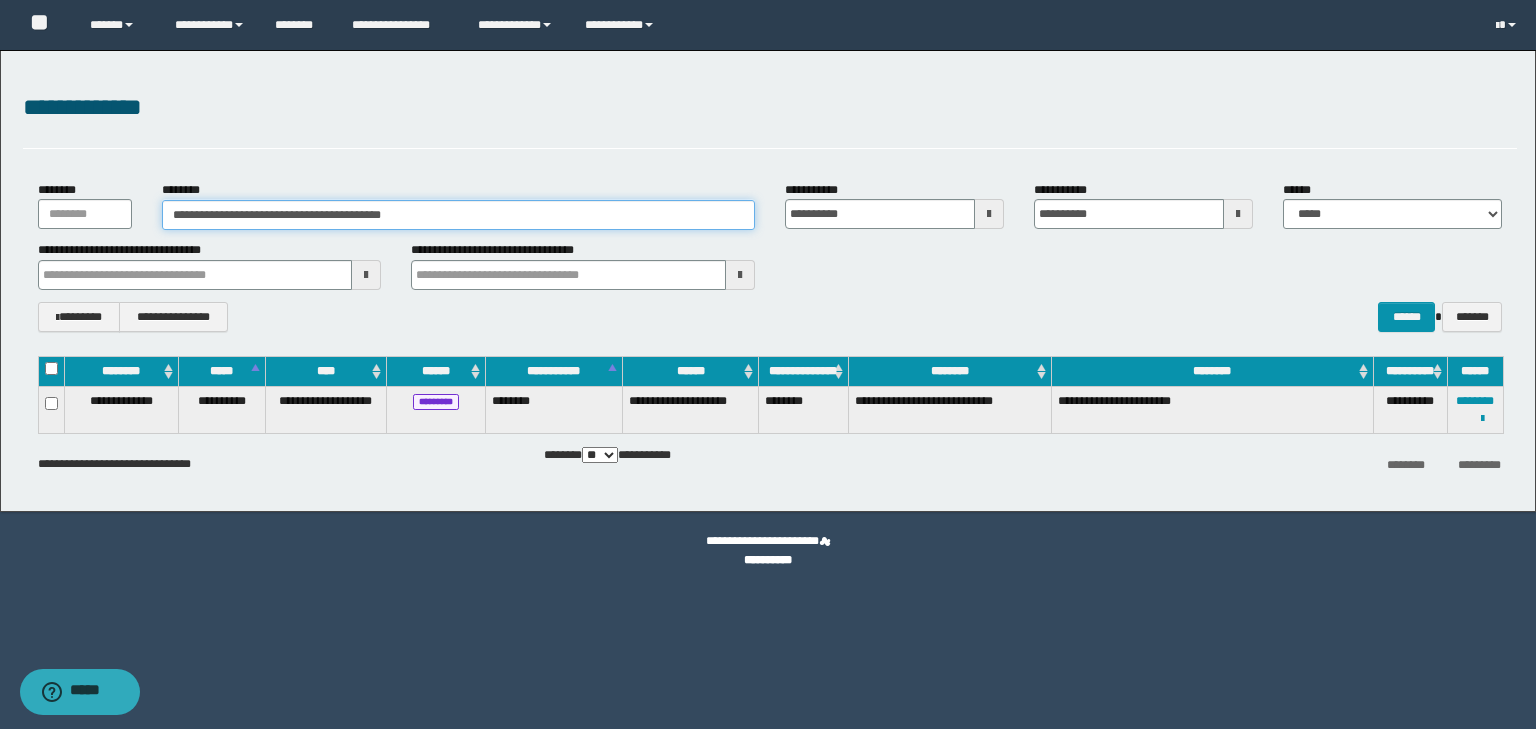 drag, startPoint x: 472, startPoint y: 217, endPoint x: 41, endPoint y: 200, distance: 431.33514 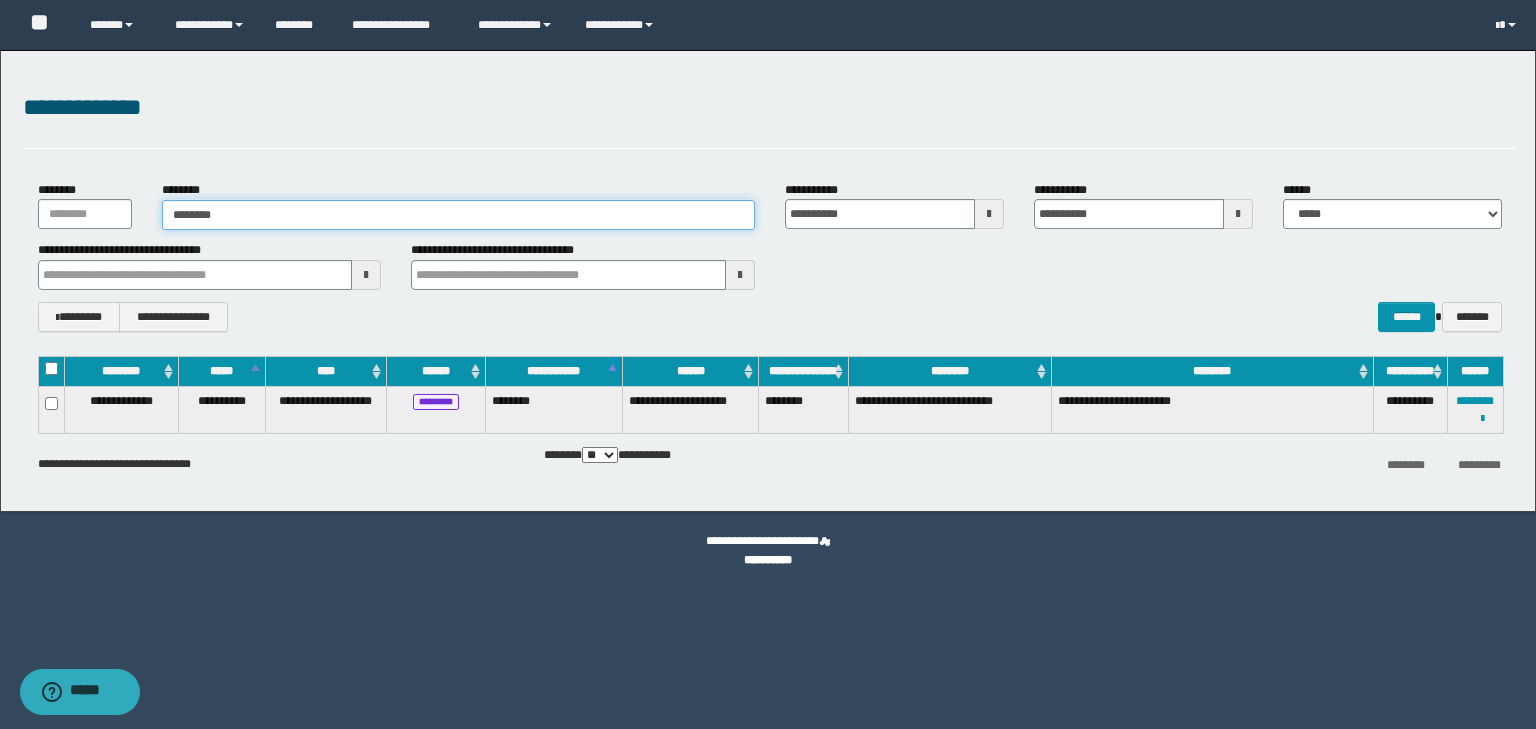 type on "********" 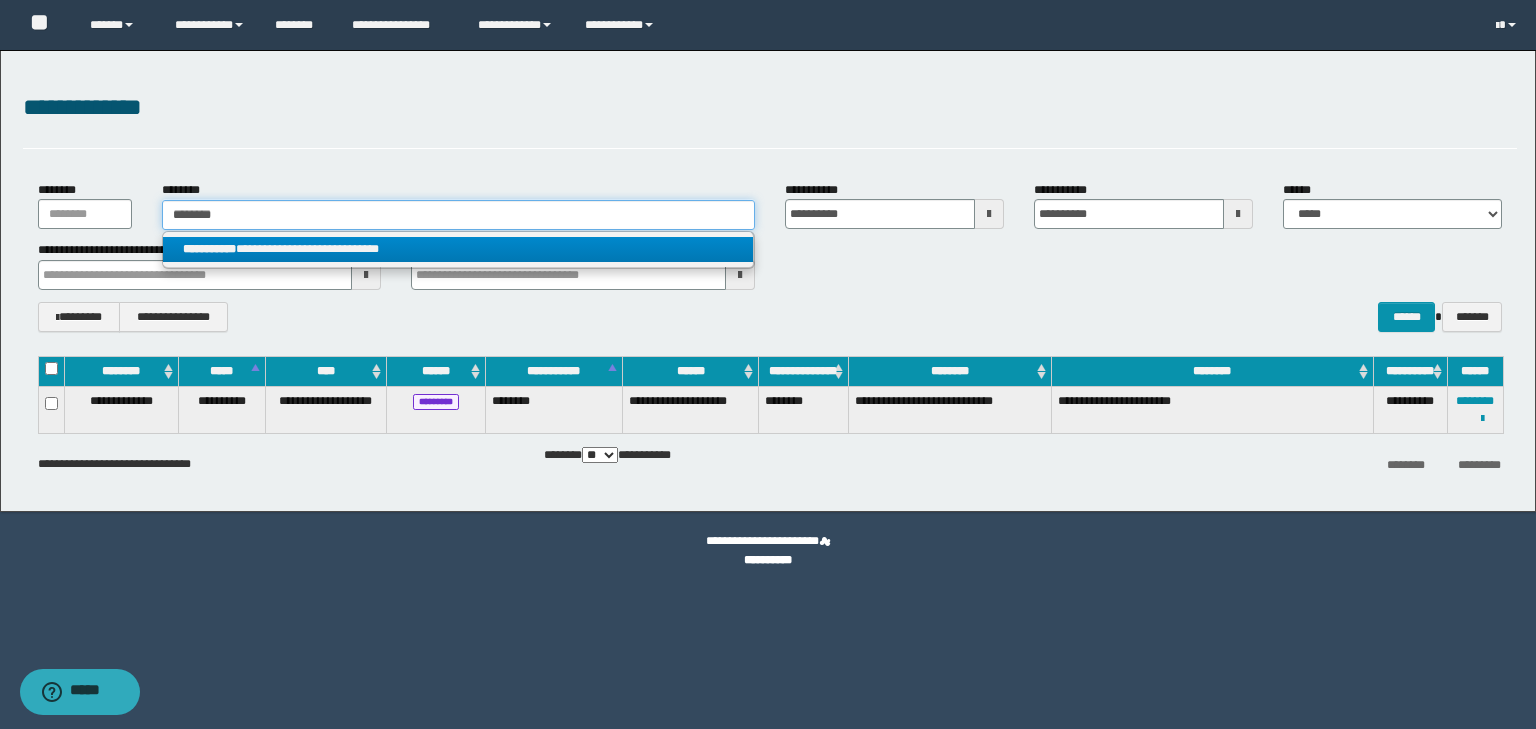 type on "********" 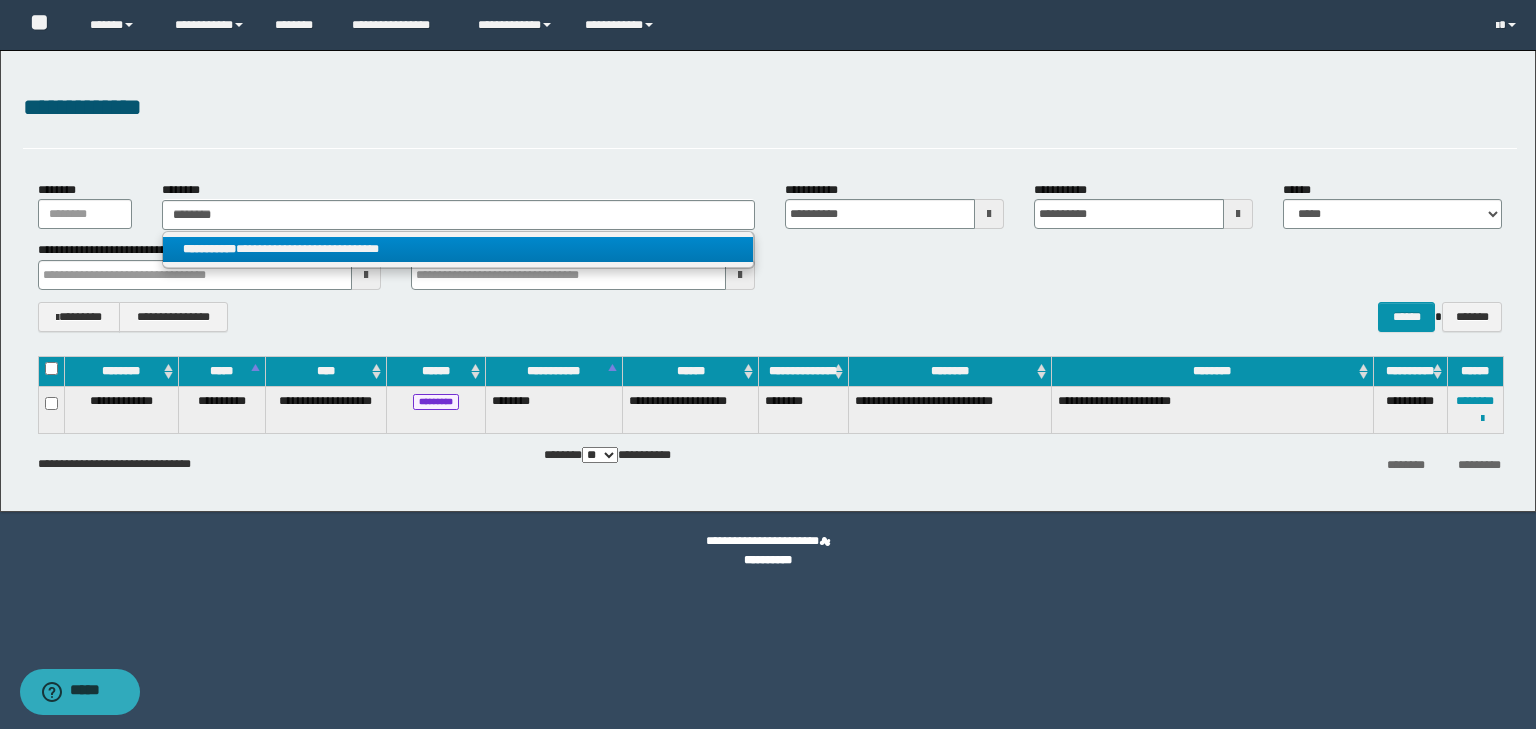 click on "**********" at bounding box center [458, 249] 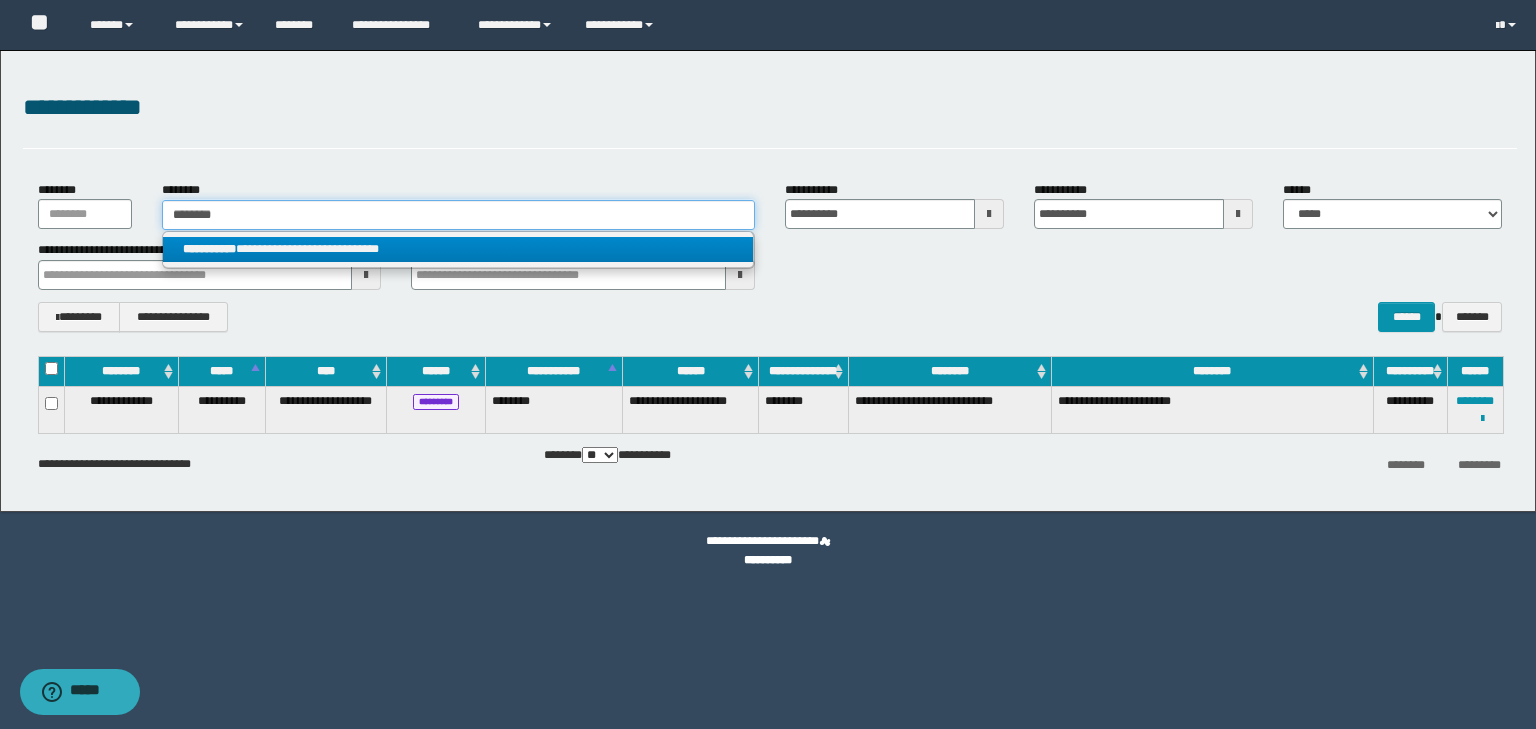 type 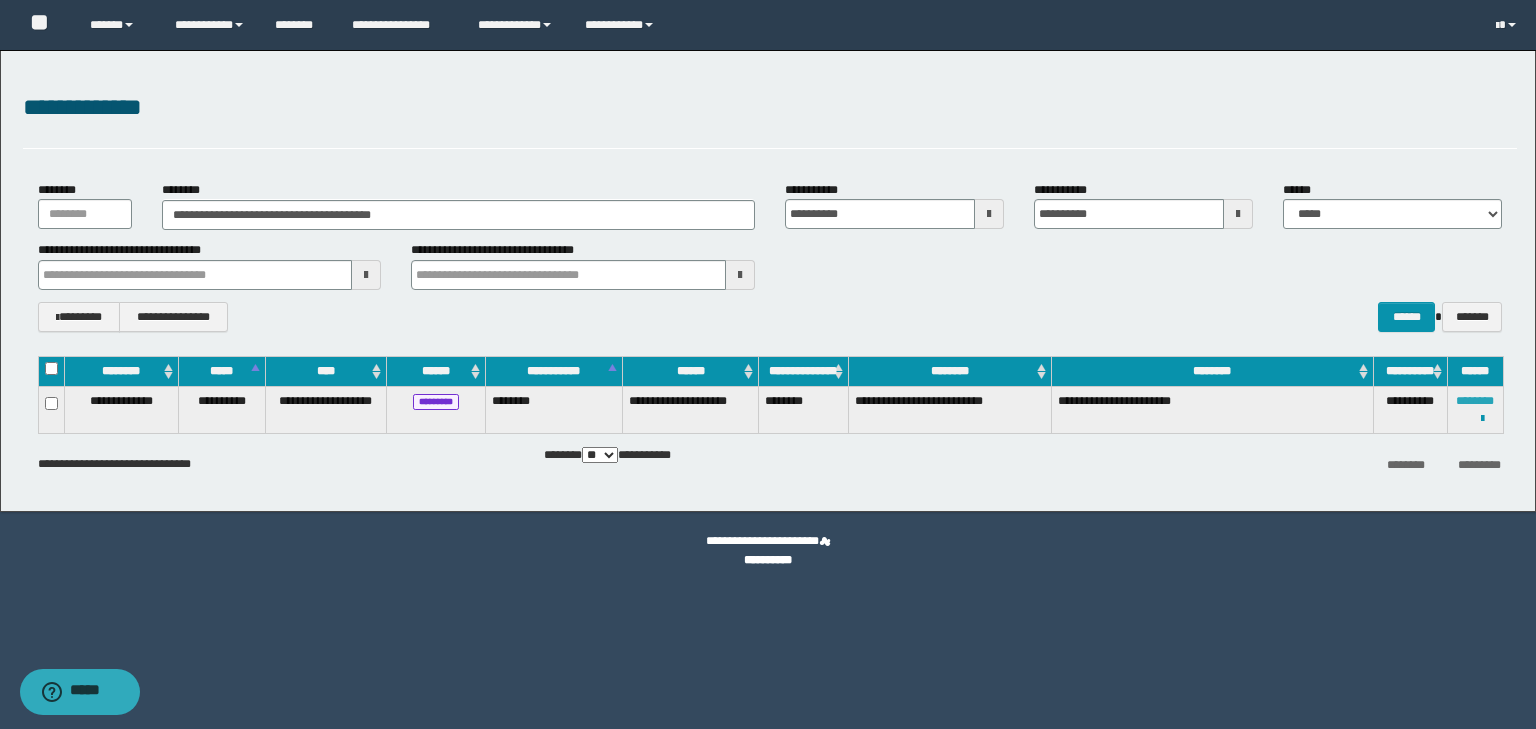 click on "********" at bounding box center (1475, 401) 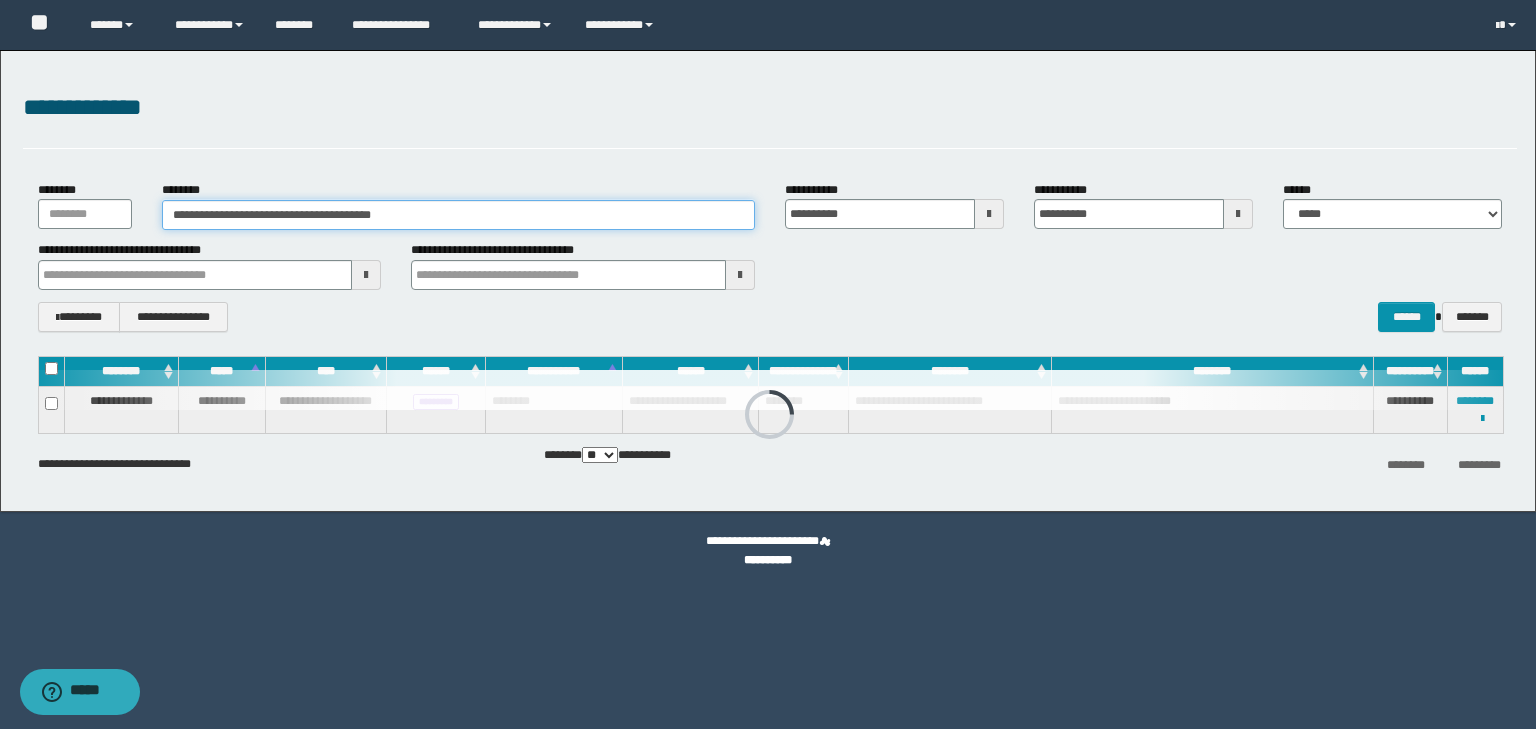 click on "**********" at bounding box center (458, 215) 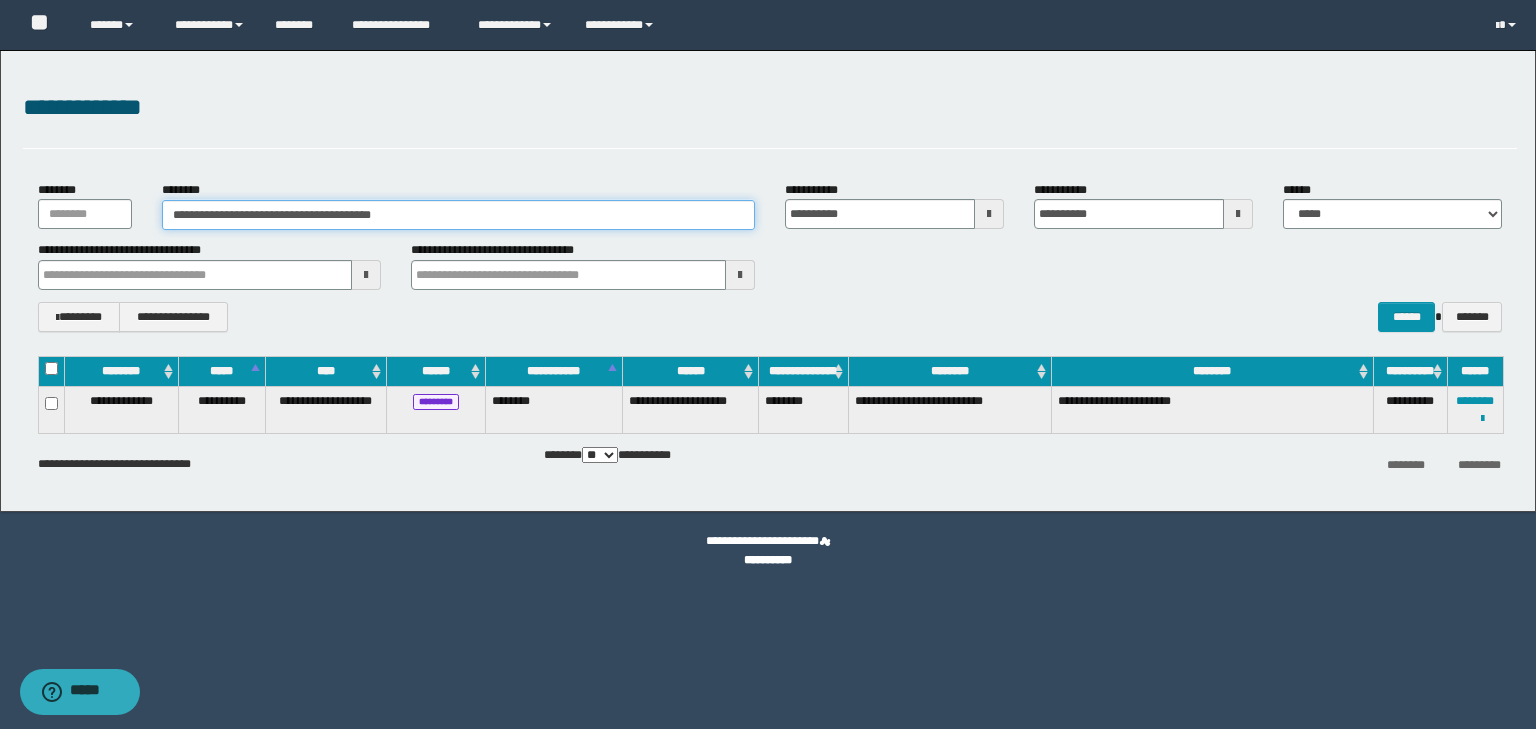 drag, startPoint x: 482, startPoint y: 225, endPoint x: 48, endPoint y: 202, distance: 434.609 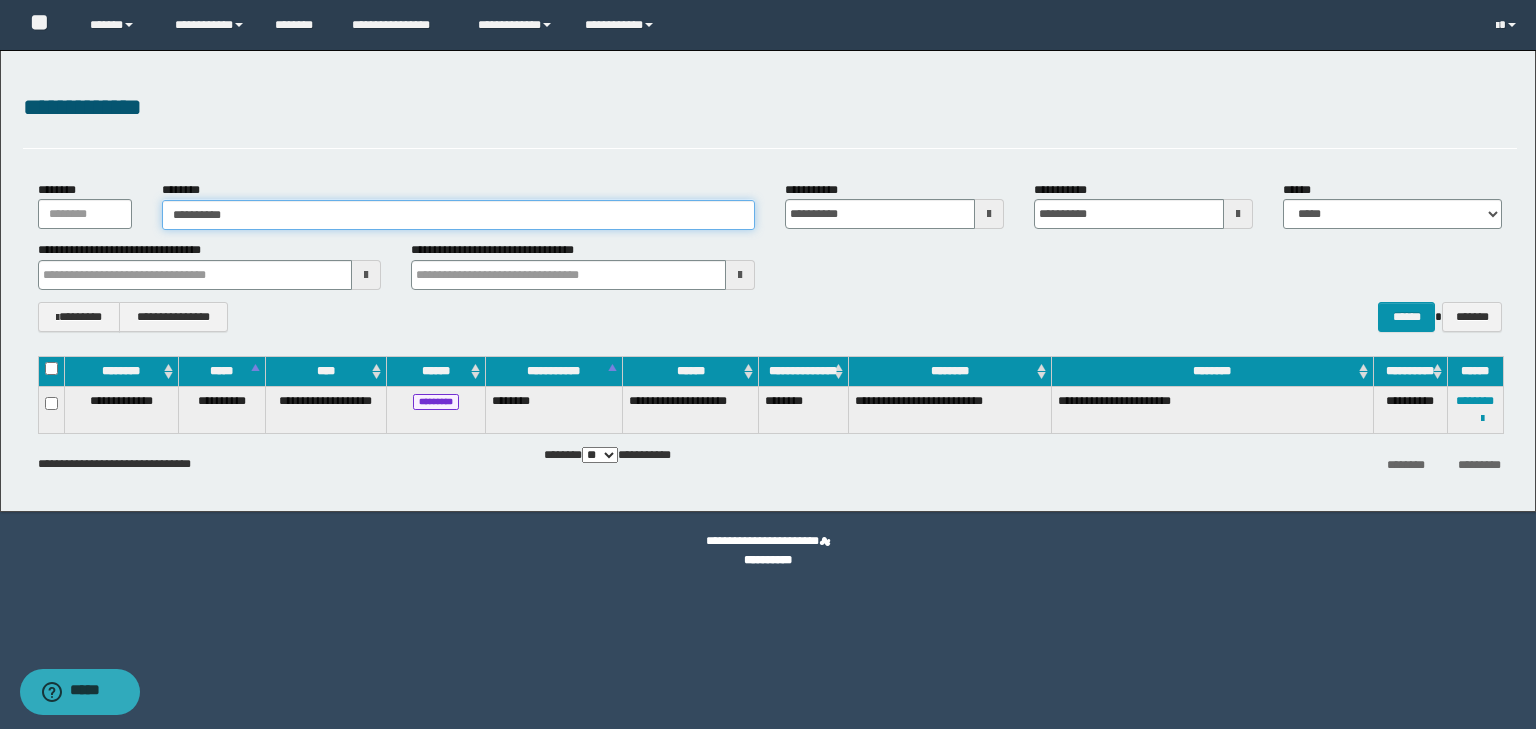 type on "**********" 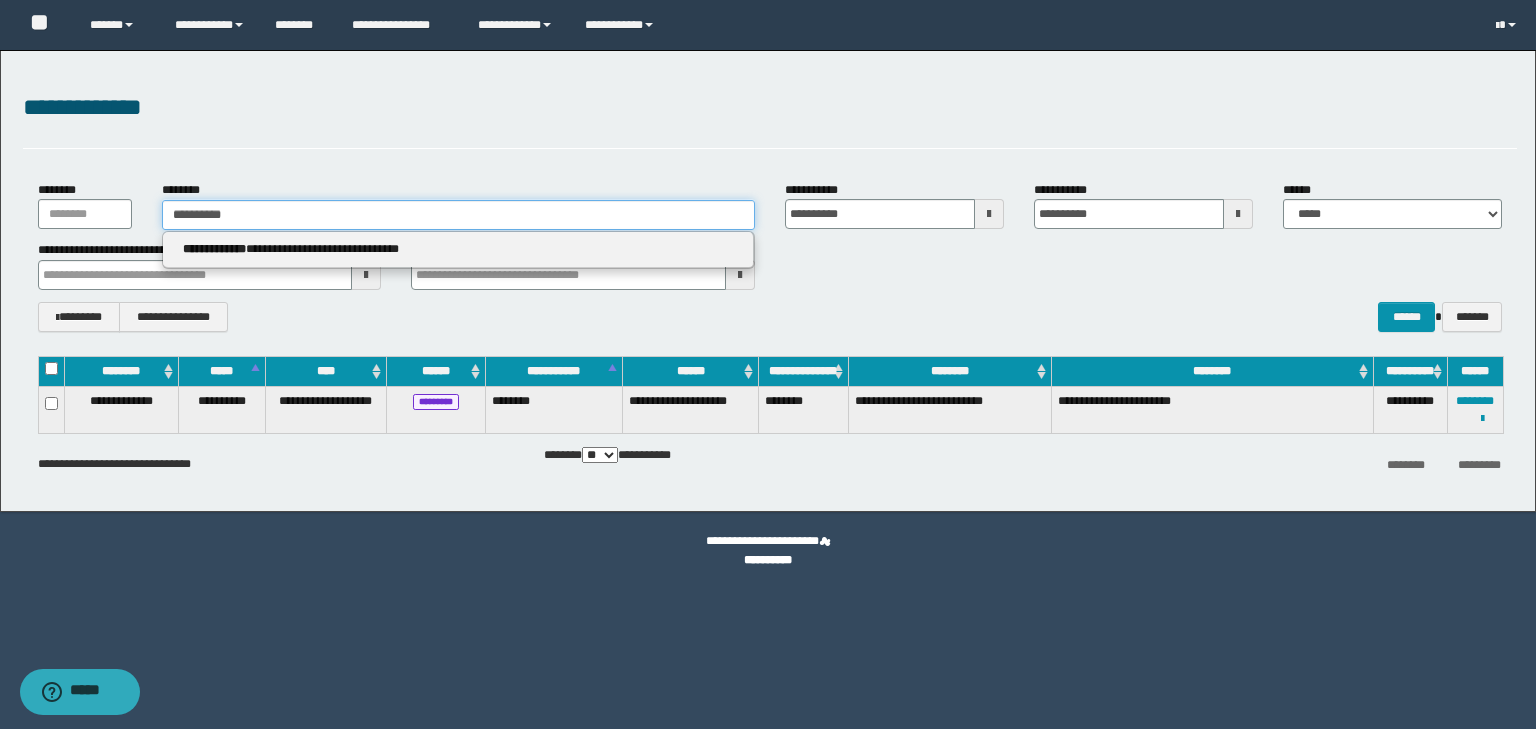 type on "**********" 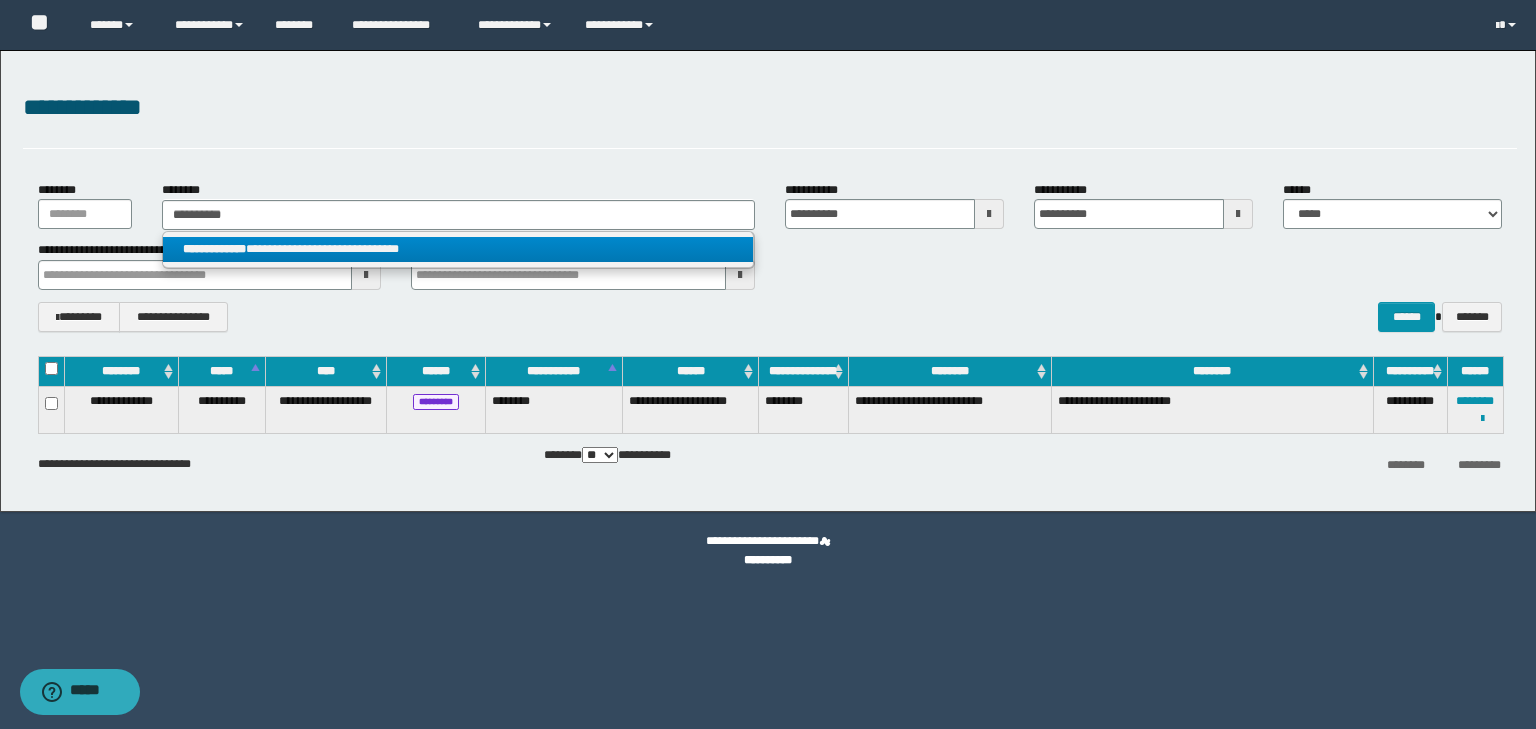 drag, startPoint x: 381, startPoint y: 238, endPoint x: 392, endPoint y: 243, distance: 12.083046 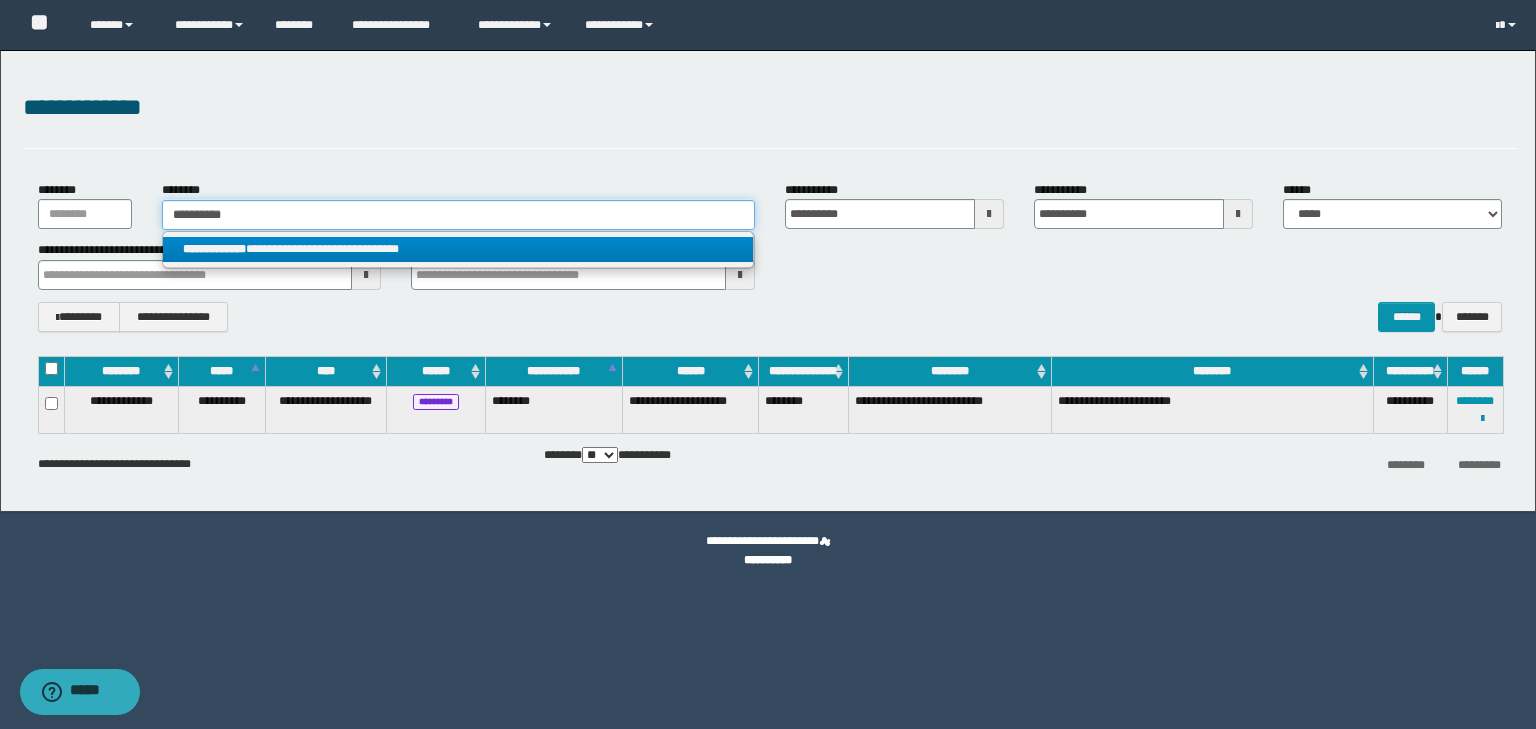 type 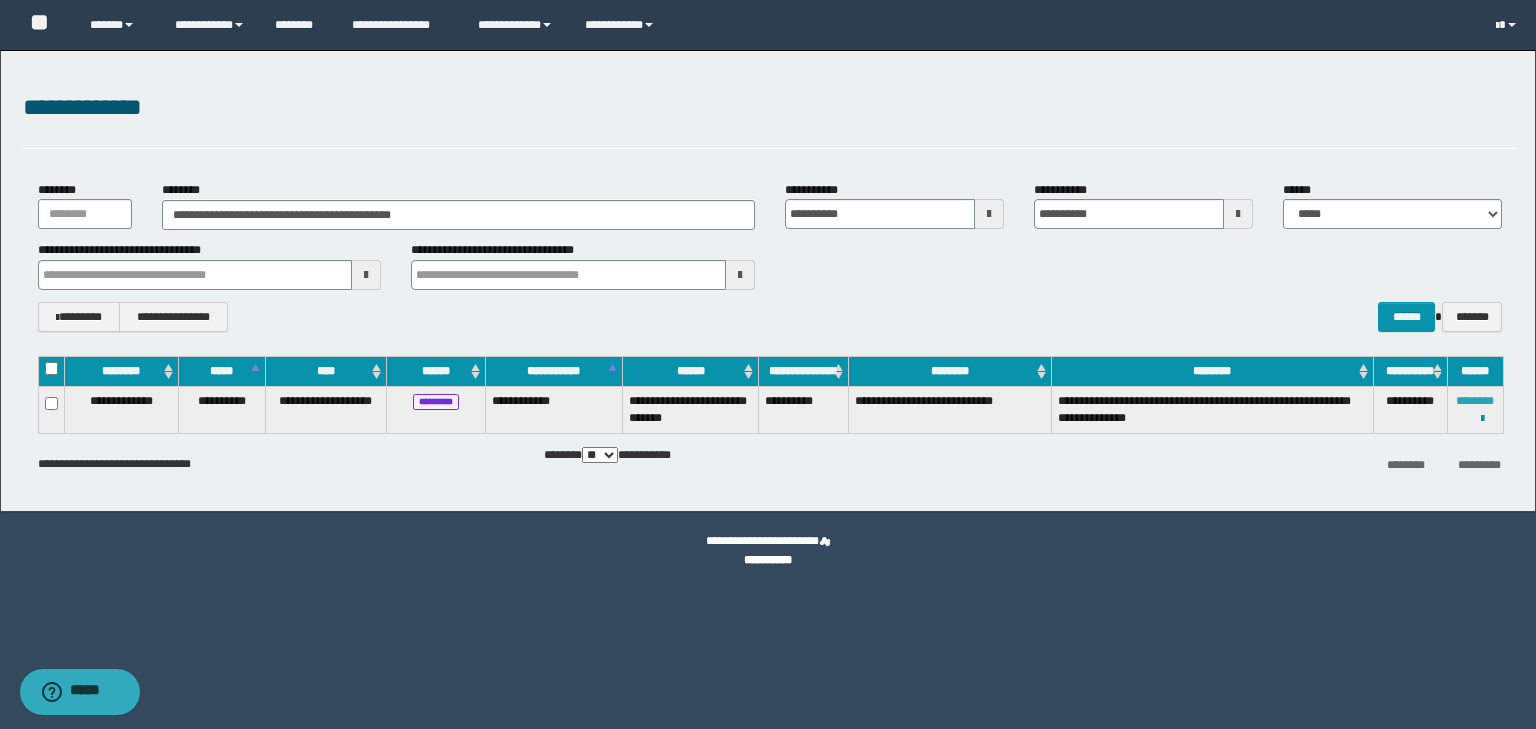 click on "********" at bounding box center [1475, 401] 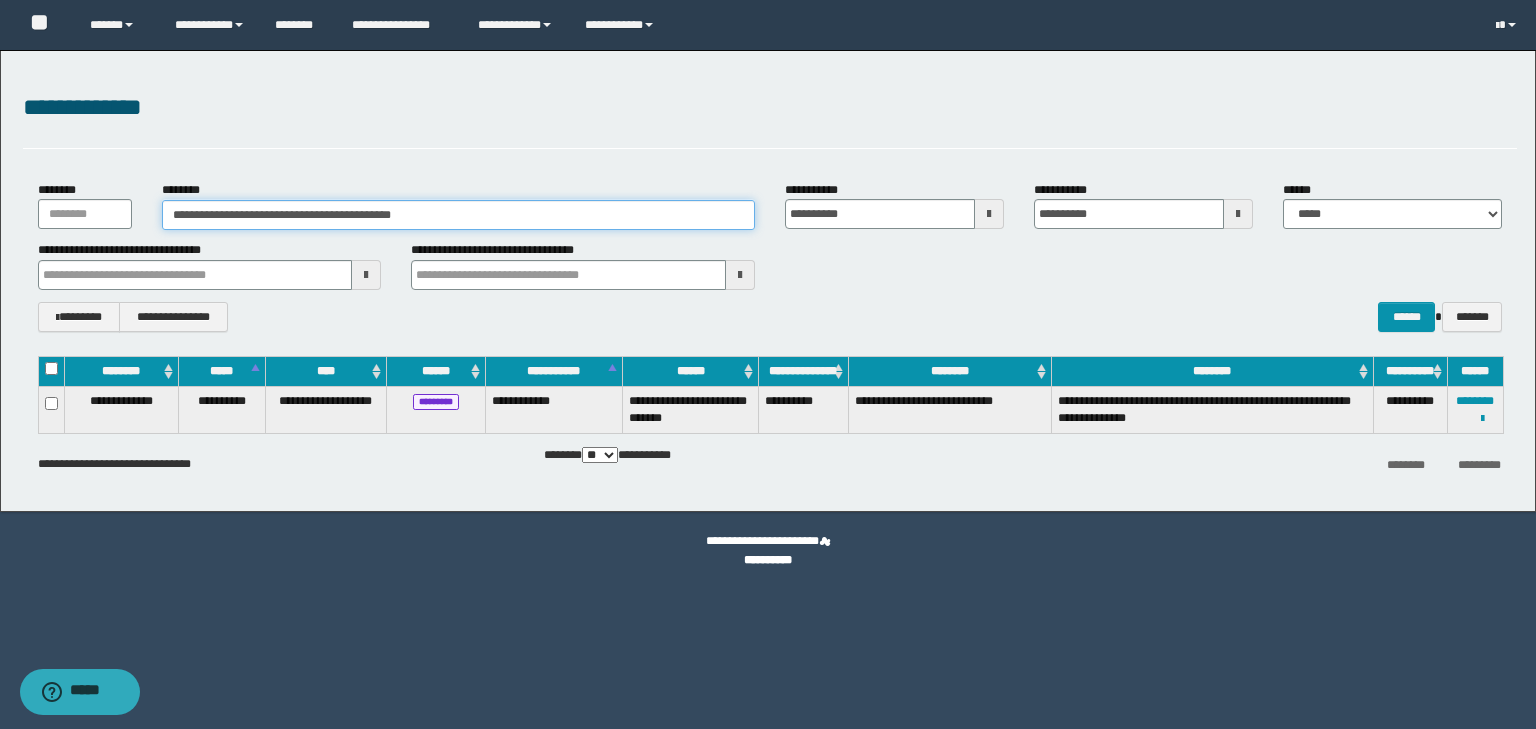drag, startPoint x: 494, startPoint y: 221, endPoint x: 0, endPoint y: 136, distance: 501.2594 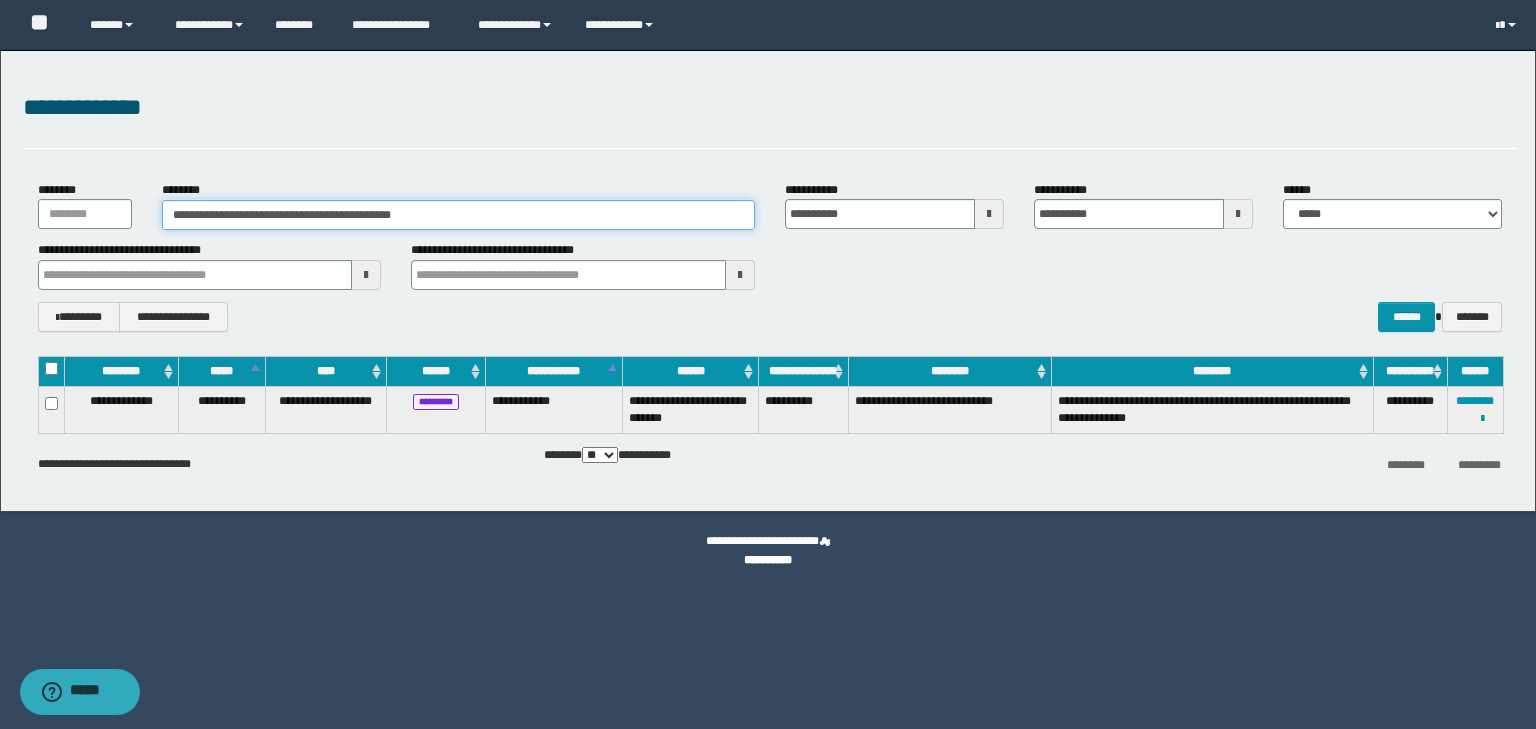 paste 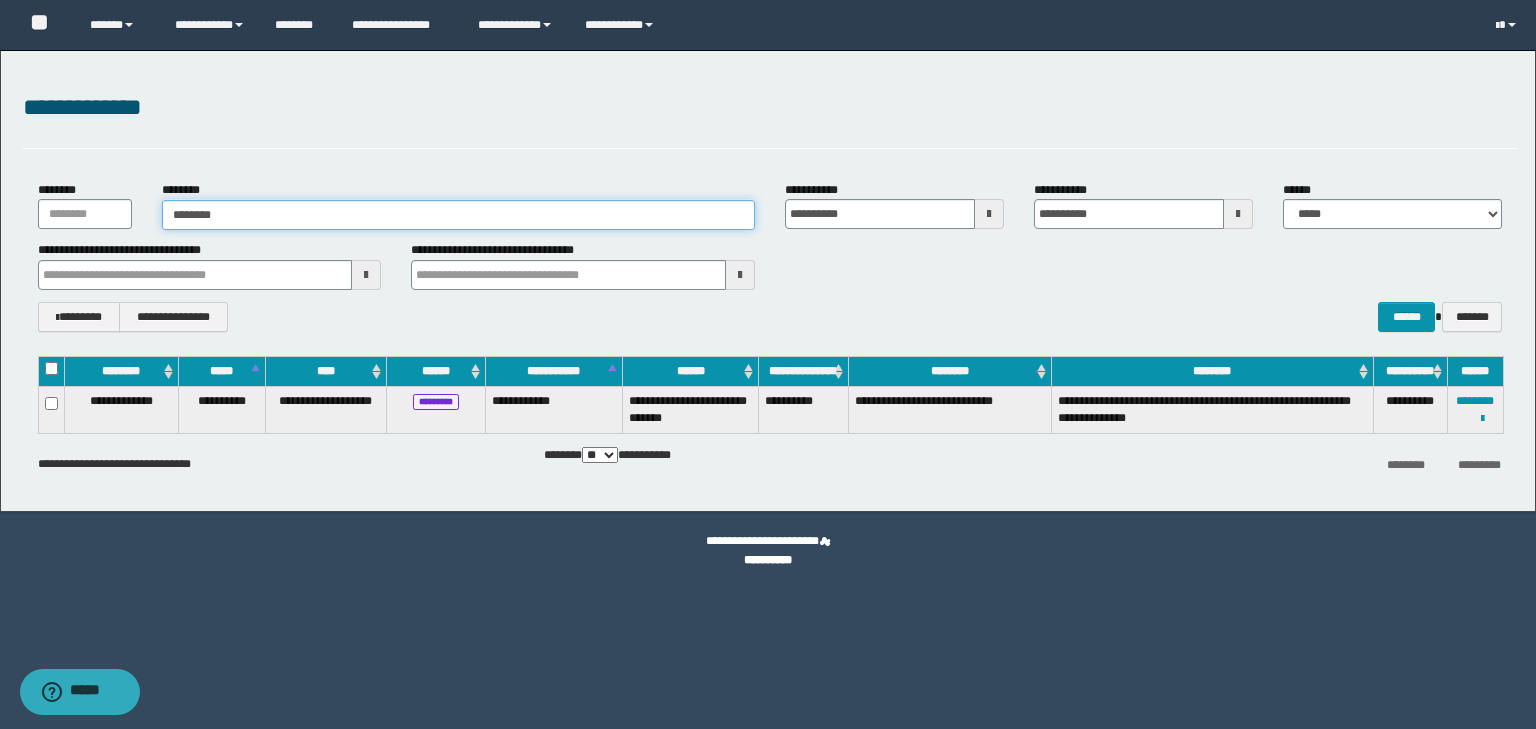 type on "********" 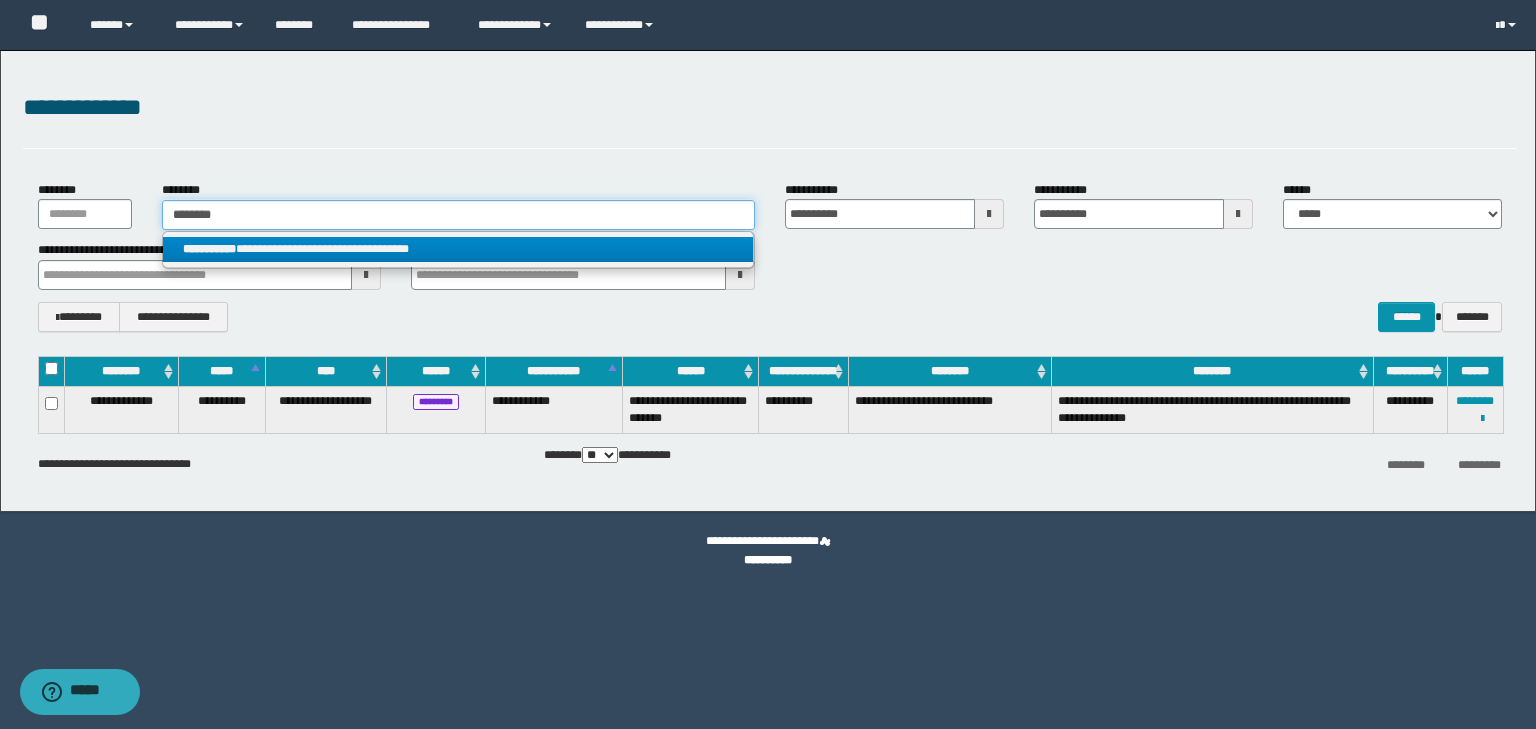 type on "********" 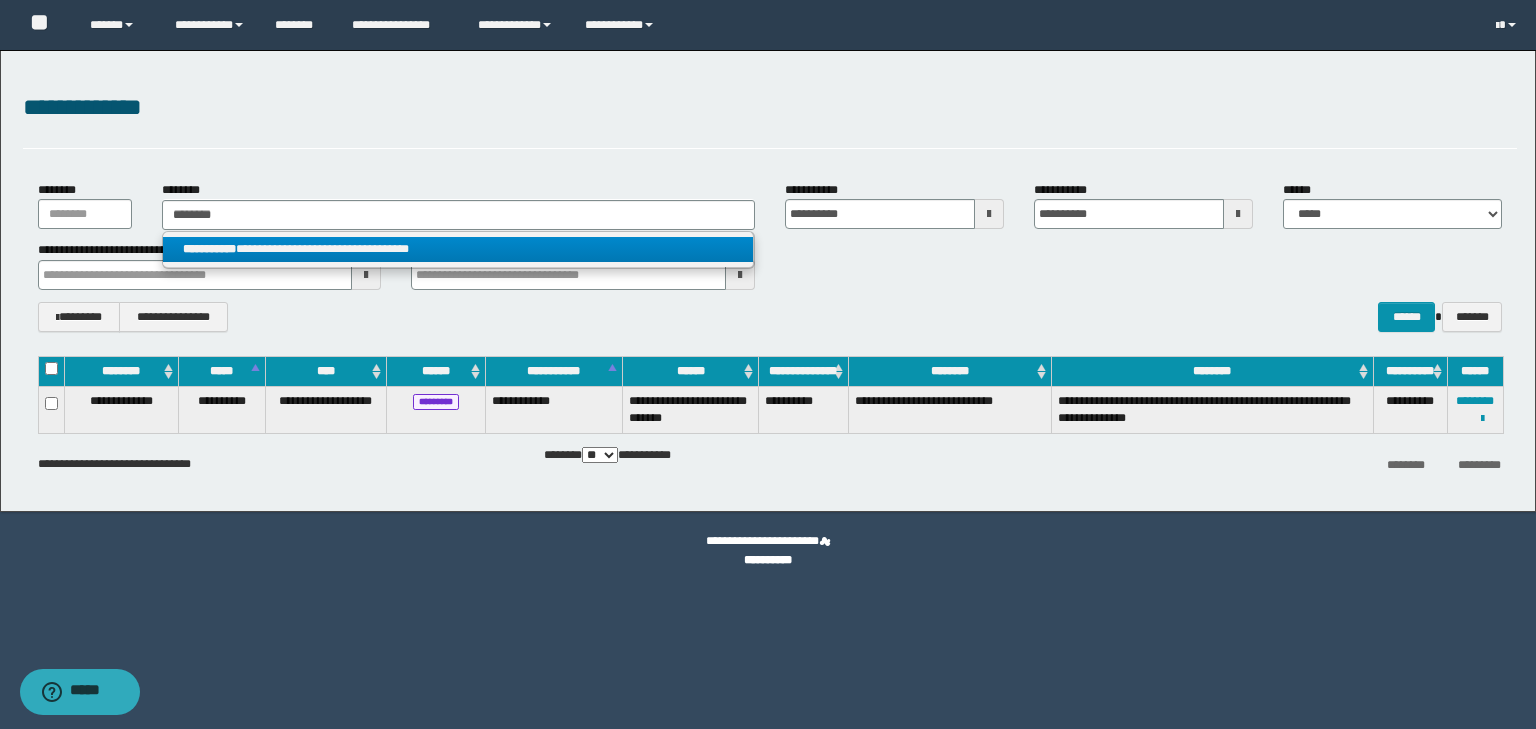 click on "**********" at bounding box center (458, 249) 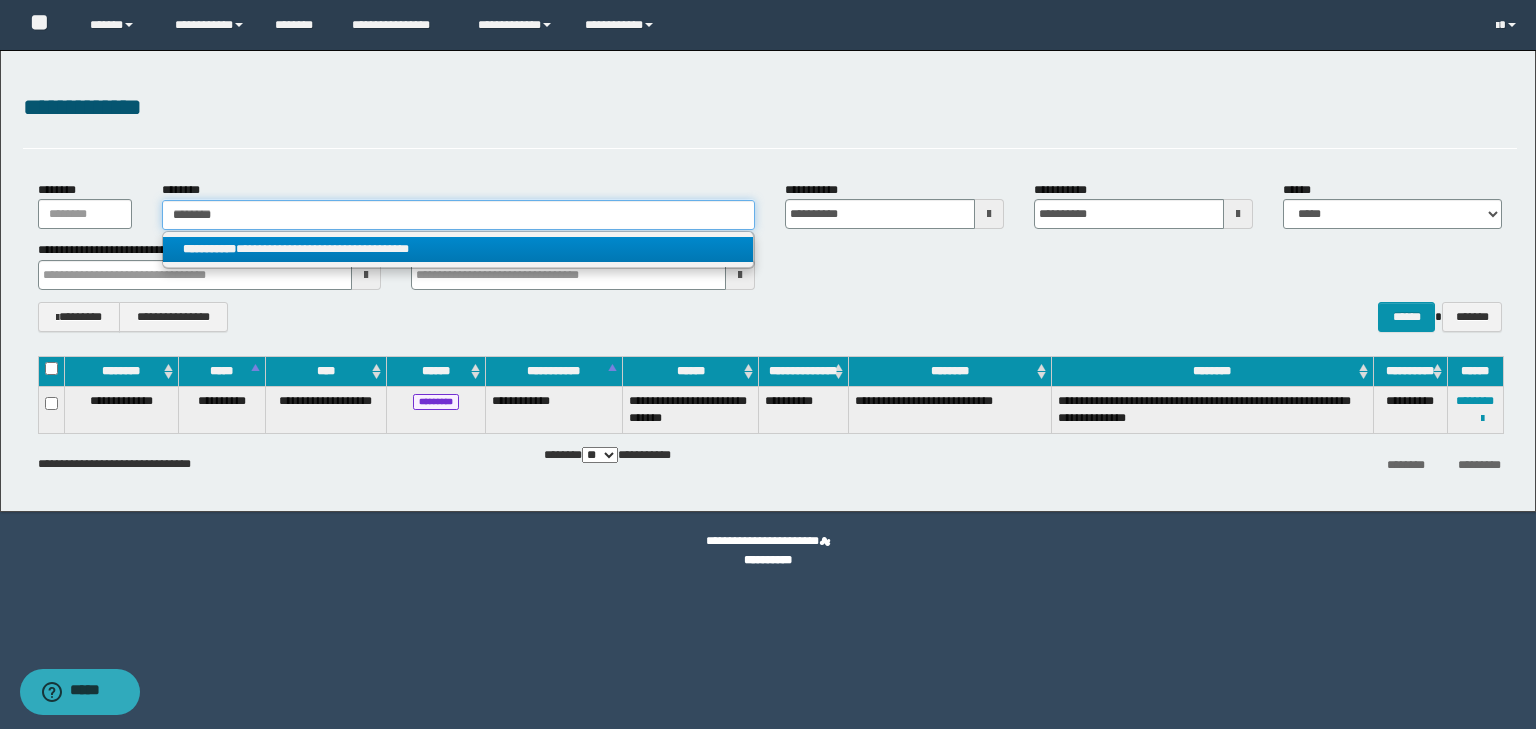 type 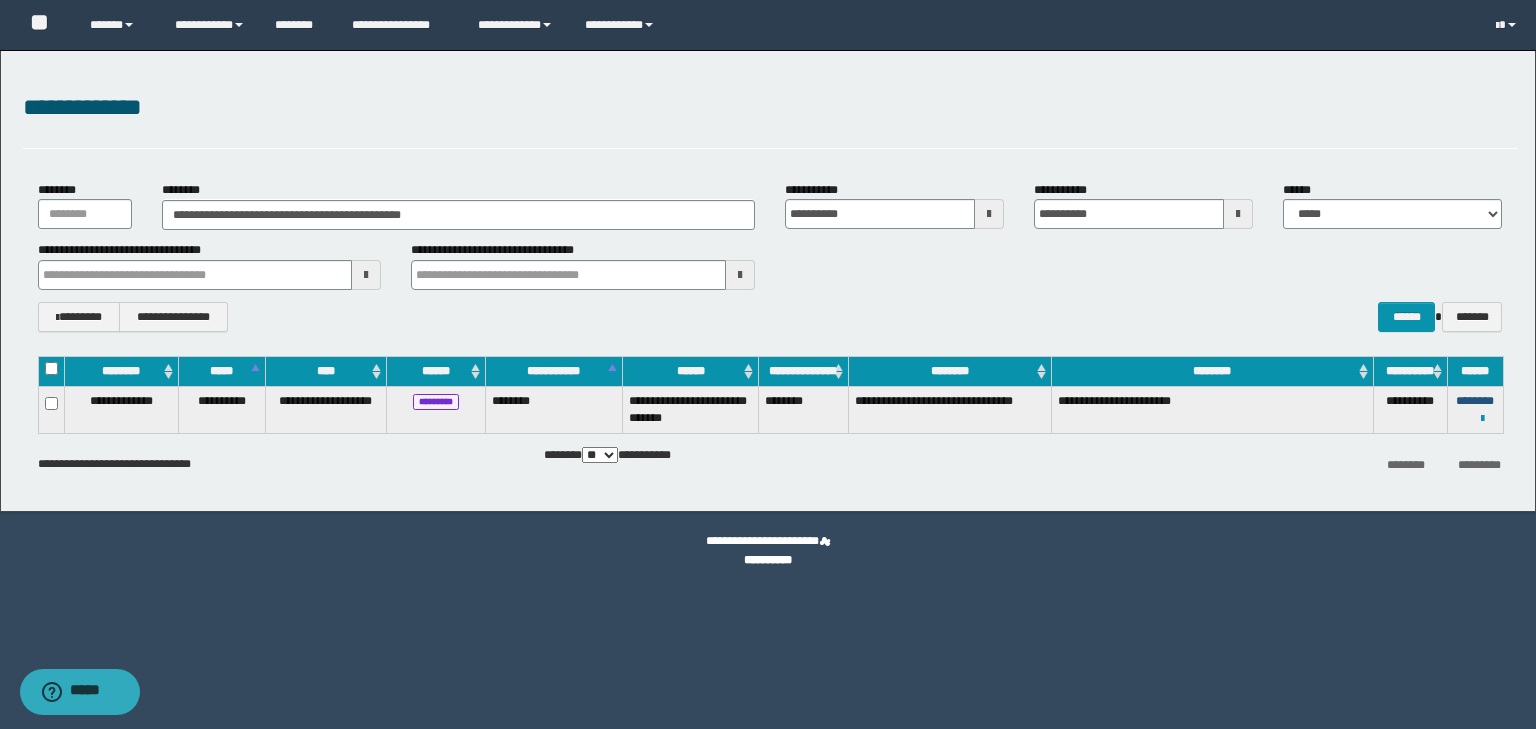 click on "********" at bounding box center [1475, 401] 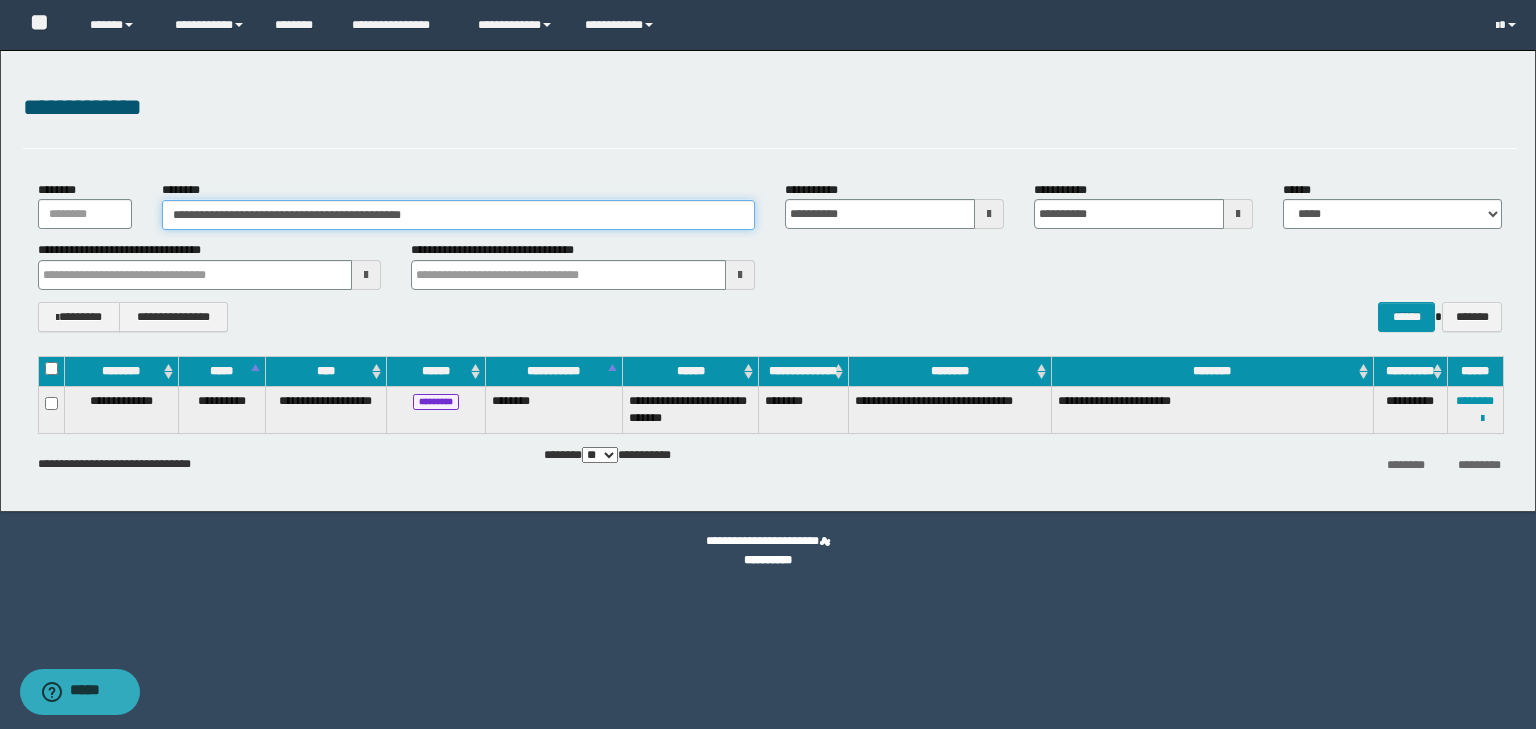 drag, startPoint x: 483, startPoint y: 210, endPoint x: 501, endPoint y: 226, distance: 24.083189 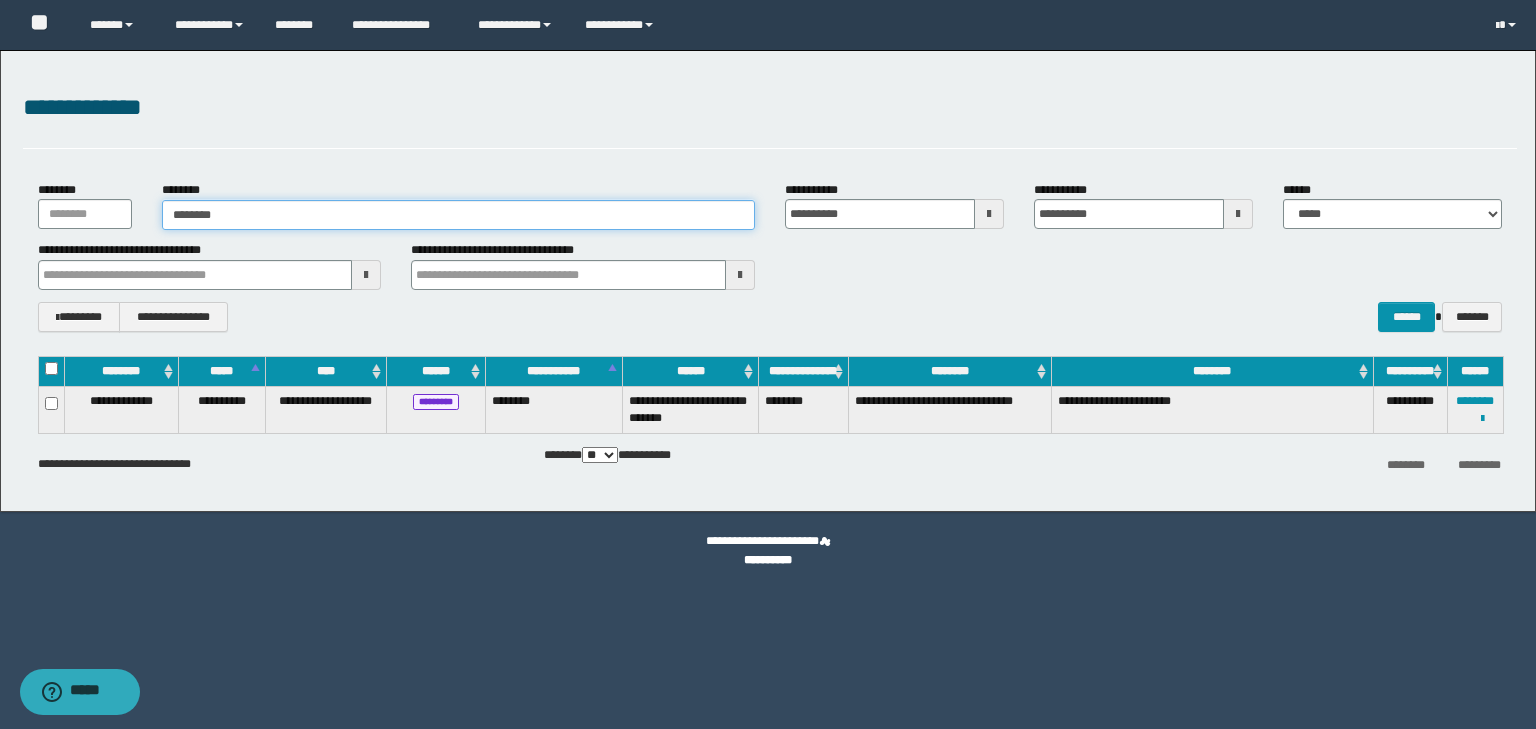 type on "********" 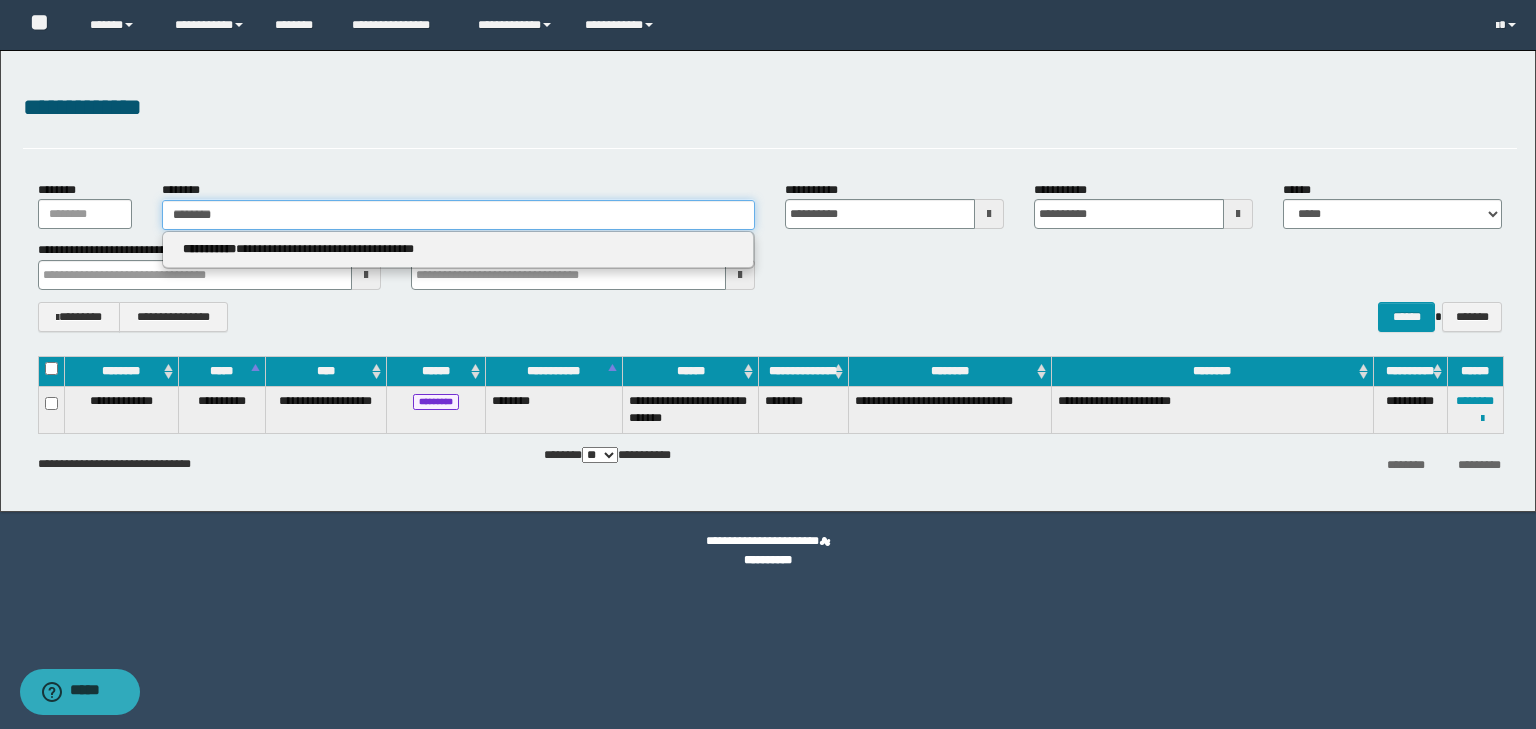 type on "********" 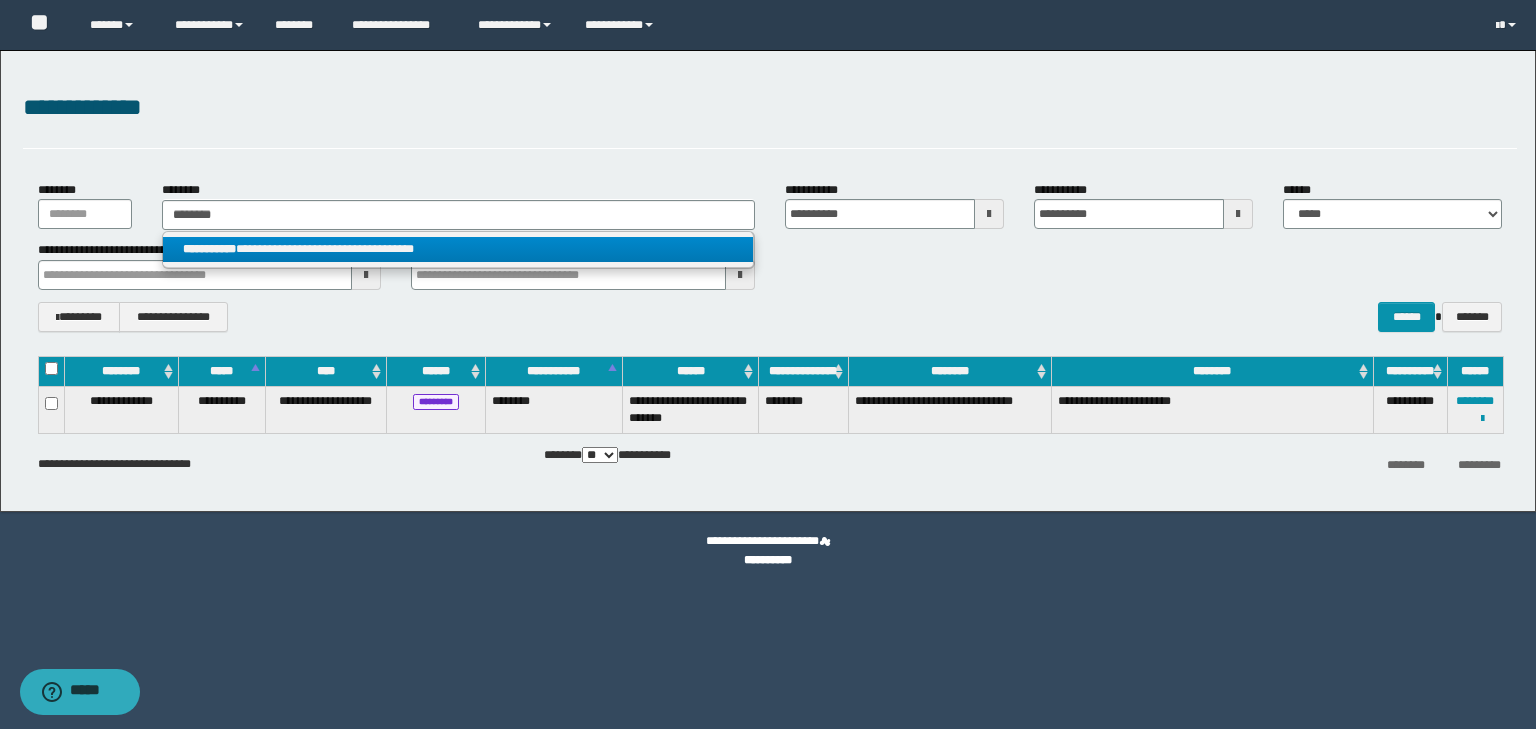 click on "**********" at bounding box center [458, 249] 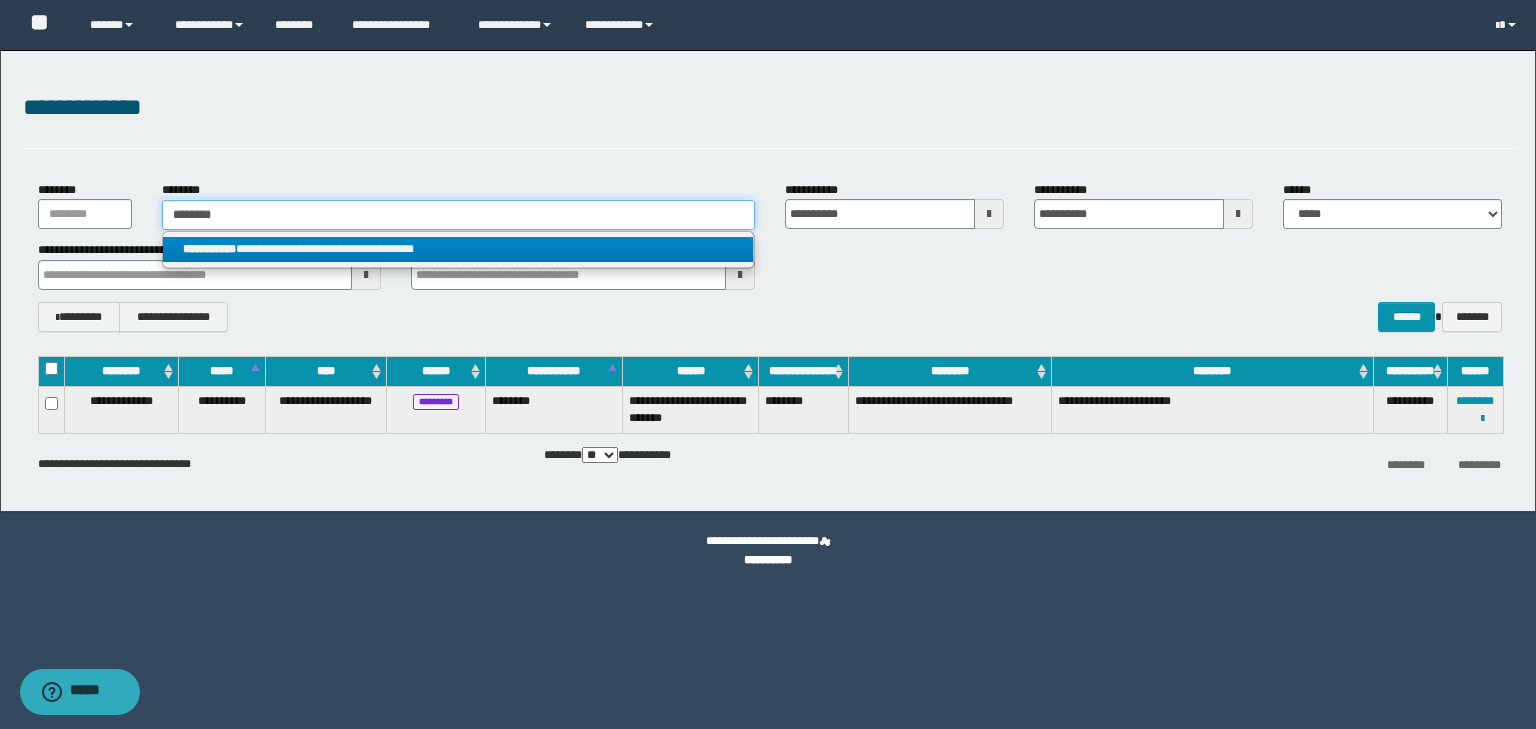 type 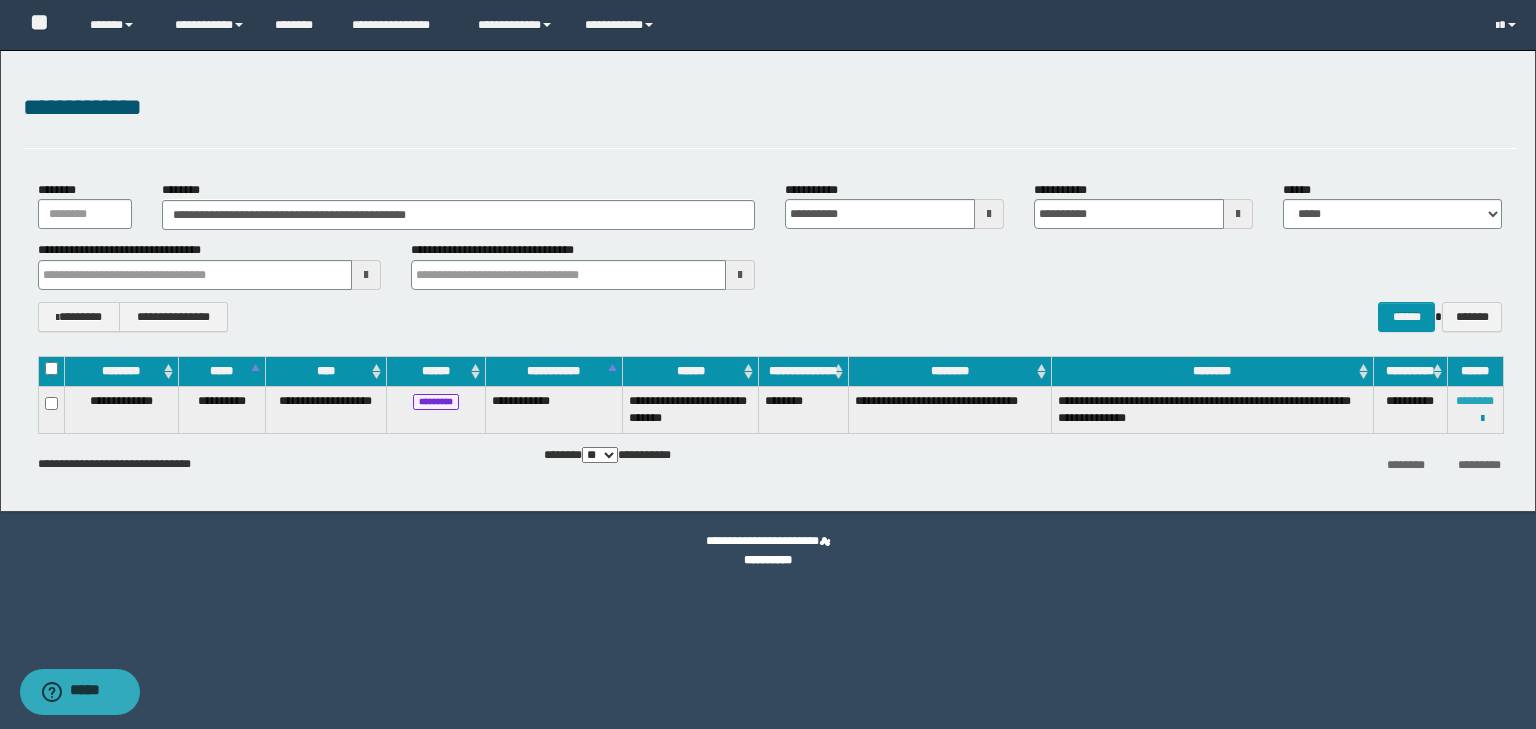 click on "********" at bounding box center (1475, 401) 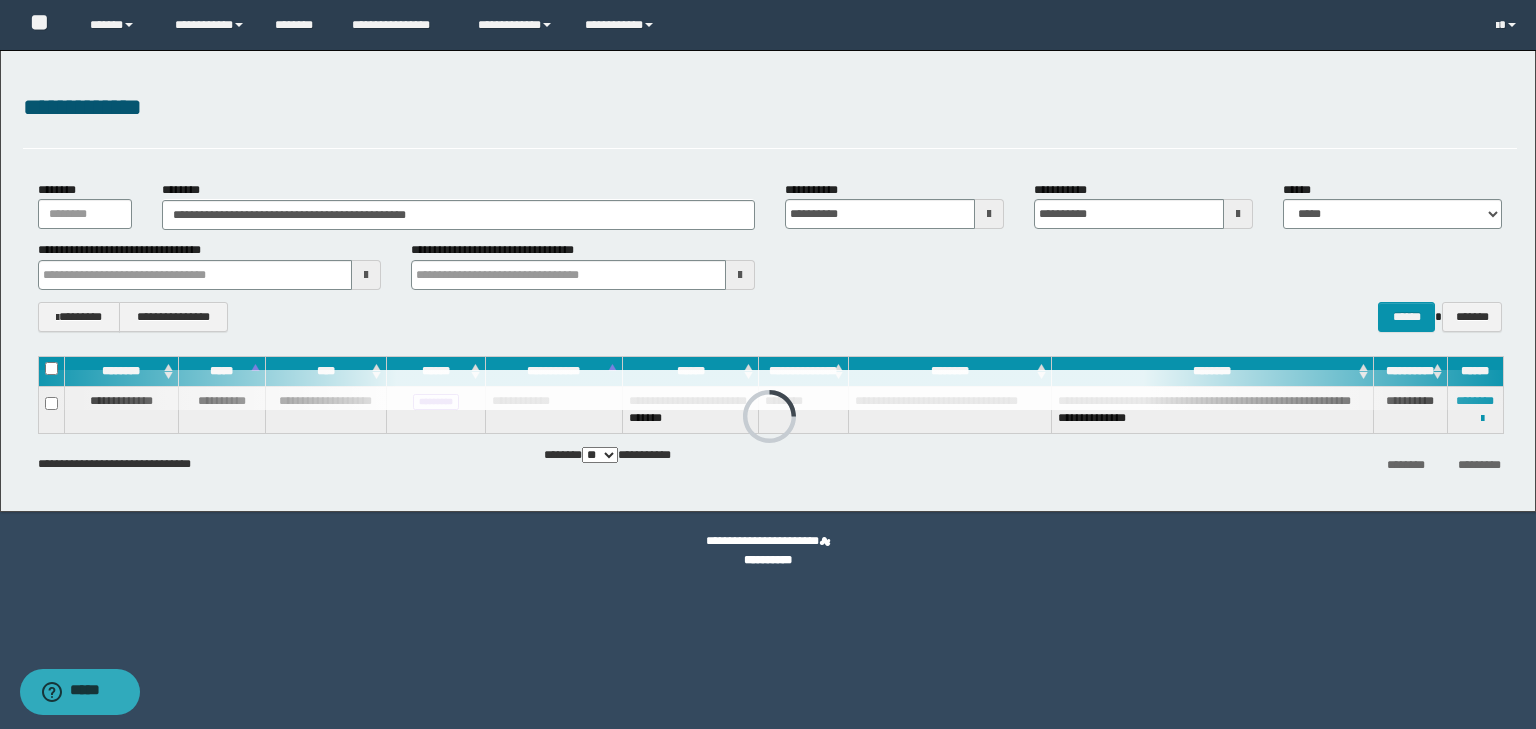 click on "**********" at bounding box center (458, 214) 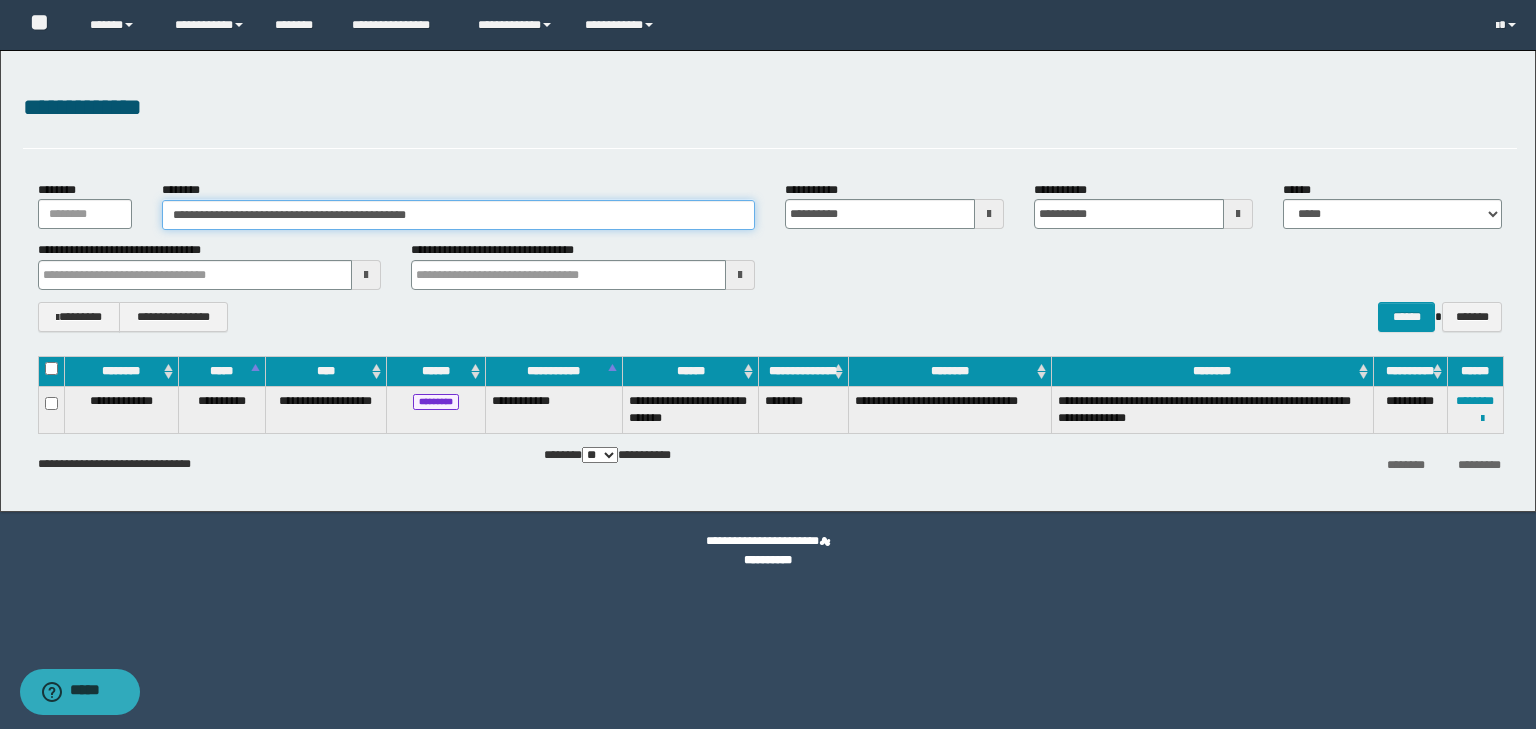 click on "**********" at bounding box center [458, 215] 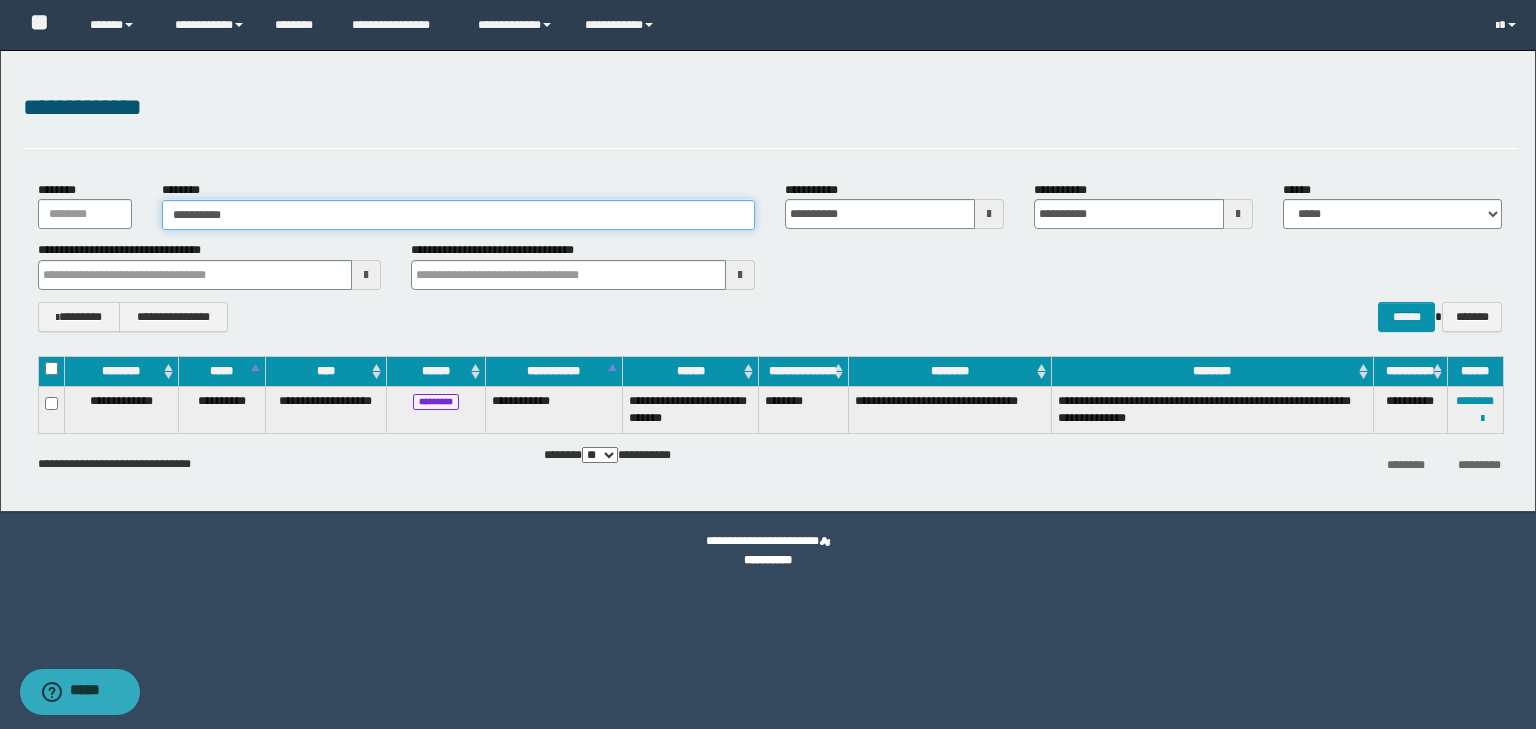 type on "**********" 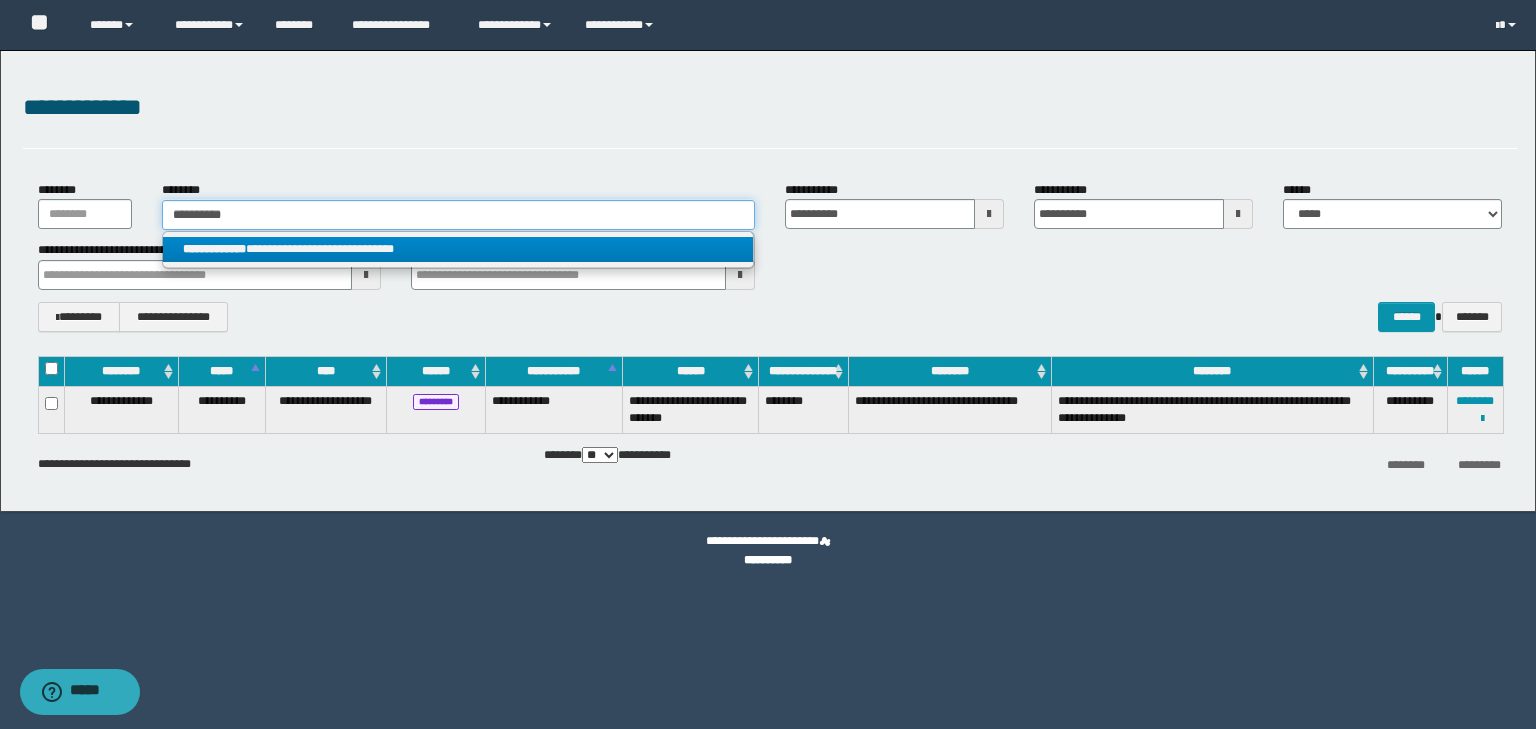 type on "**********" 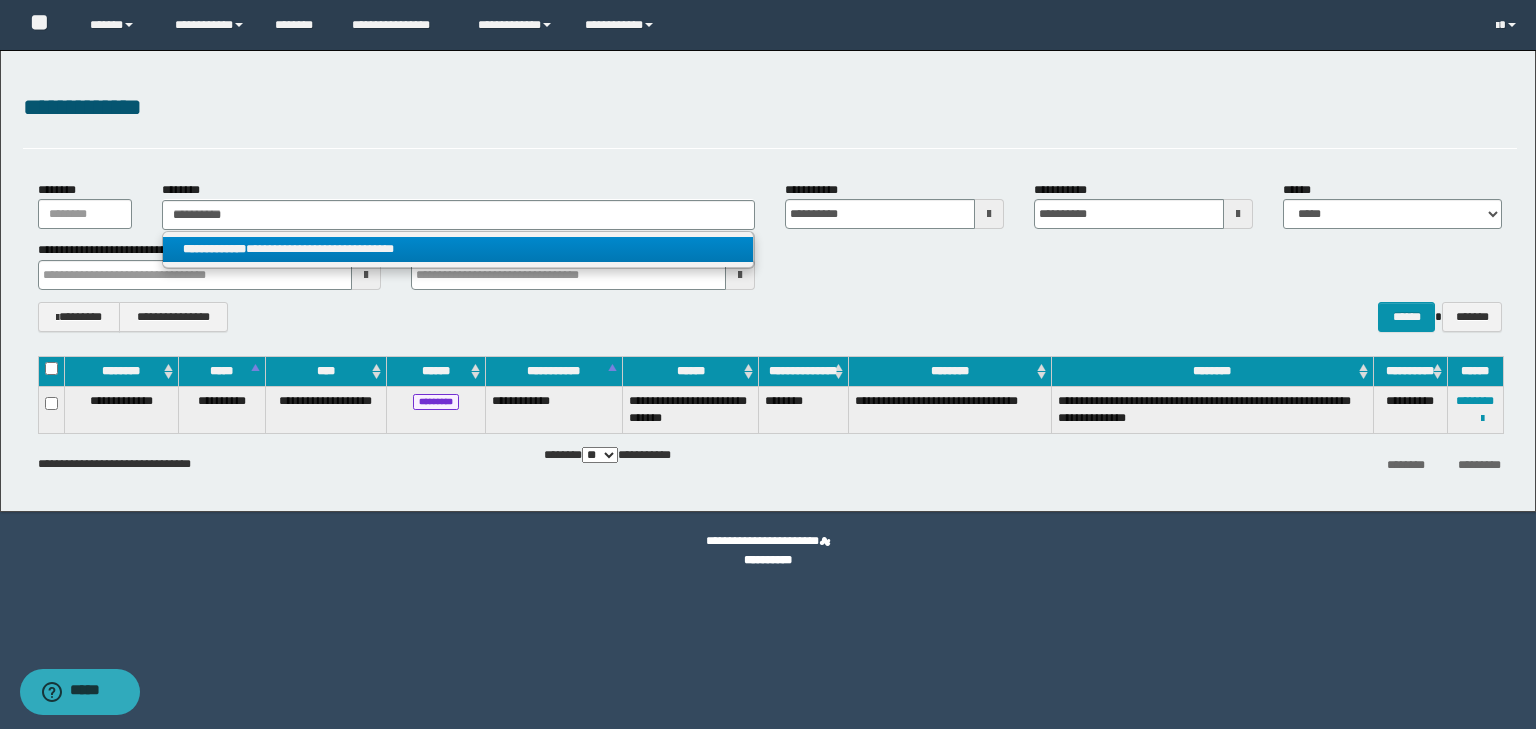 click on "**********" at bounding box center [214, 249] 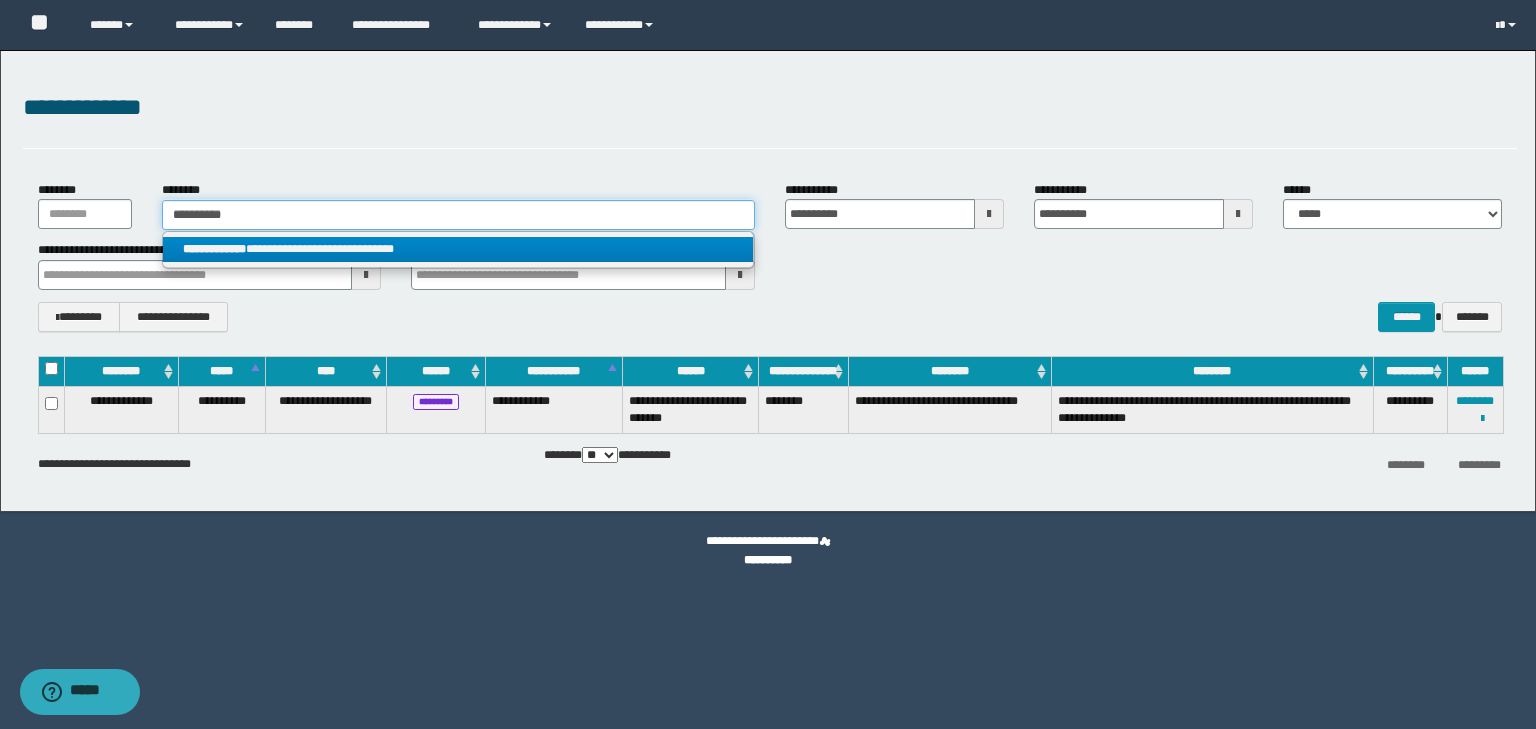 type 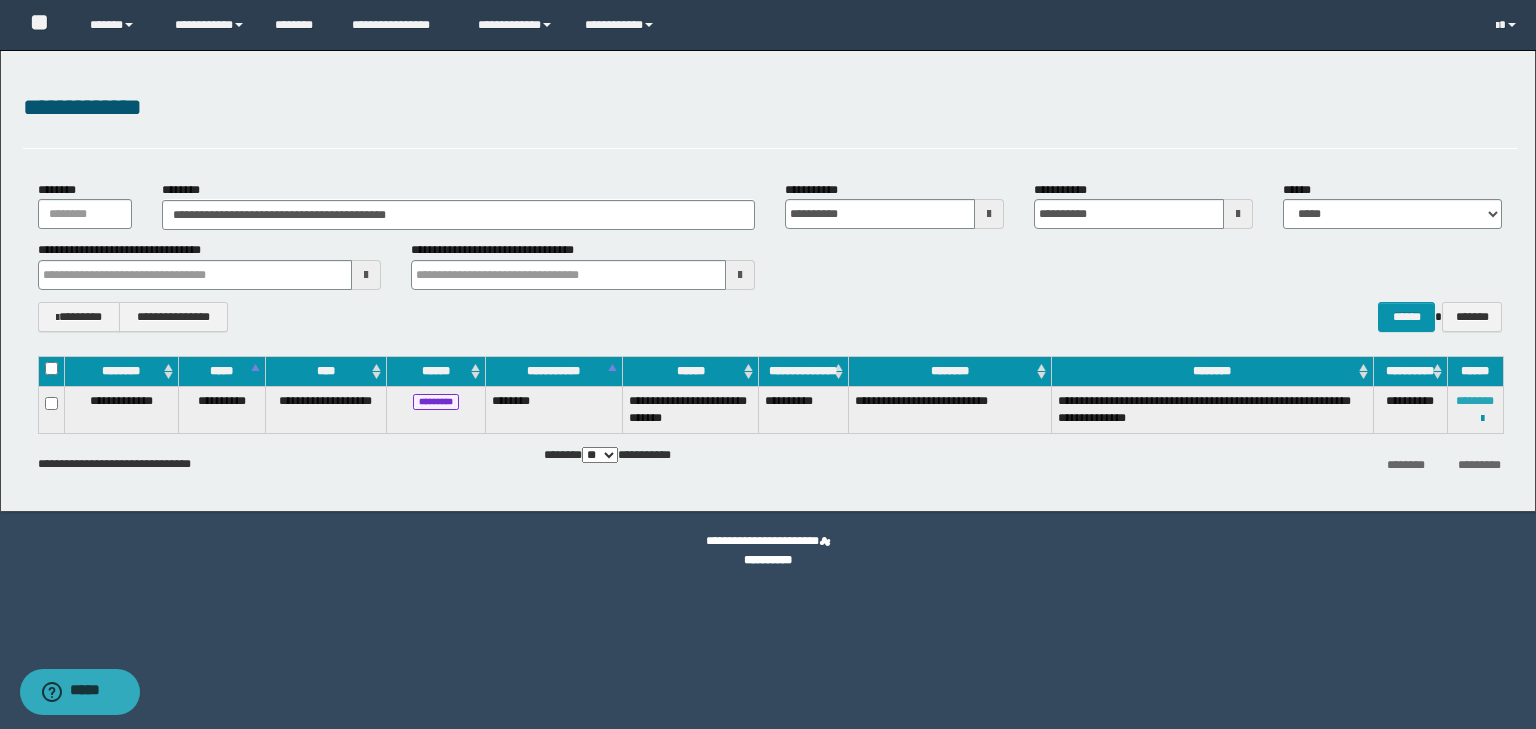 click on "********" at bounding box center (1475, 401) 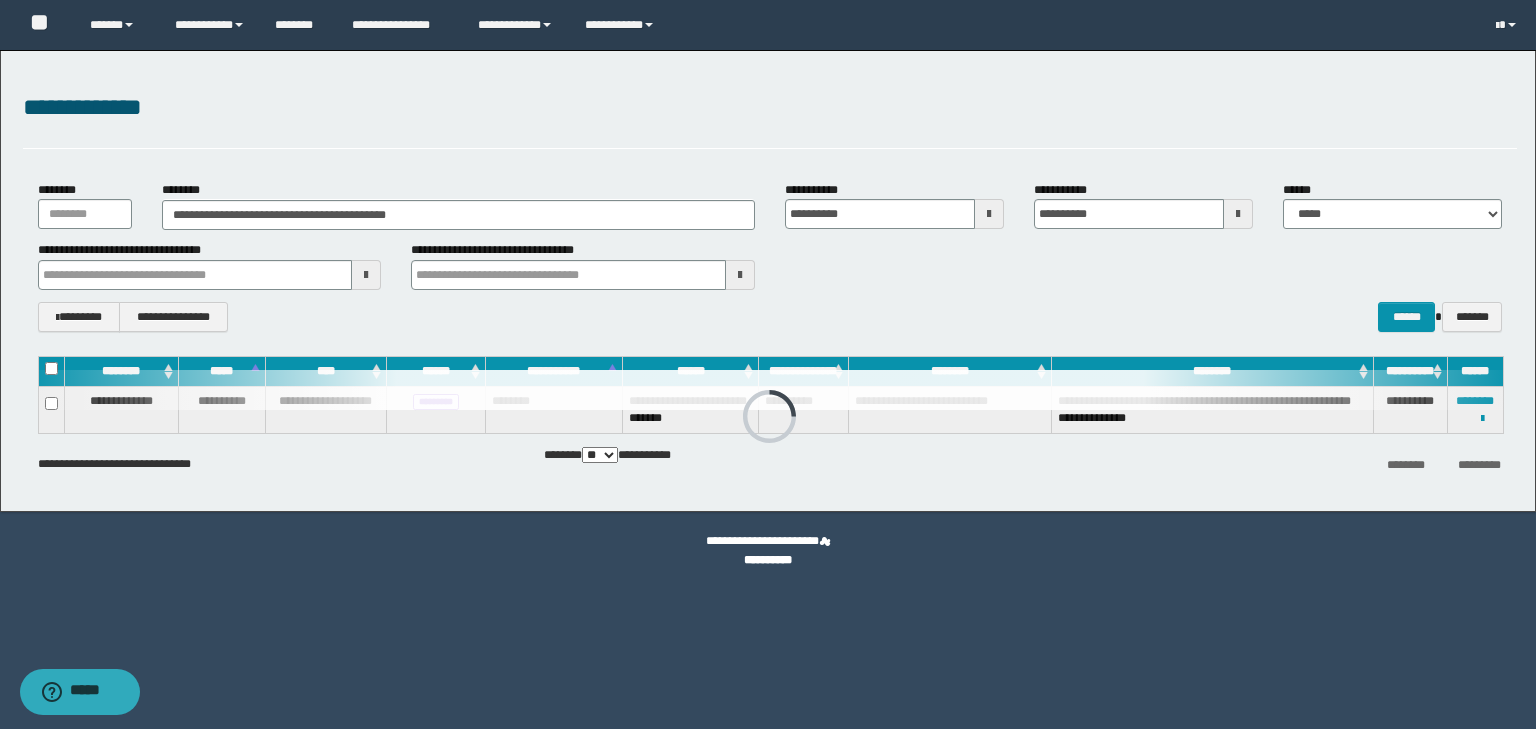 drag, startPoint x: 485, startPoint y: 187, endPoint x: 497, endPoint y: 207, distance: 23.323807 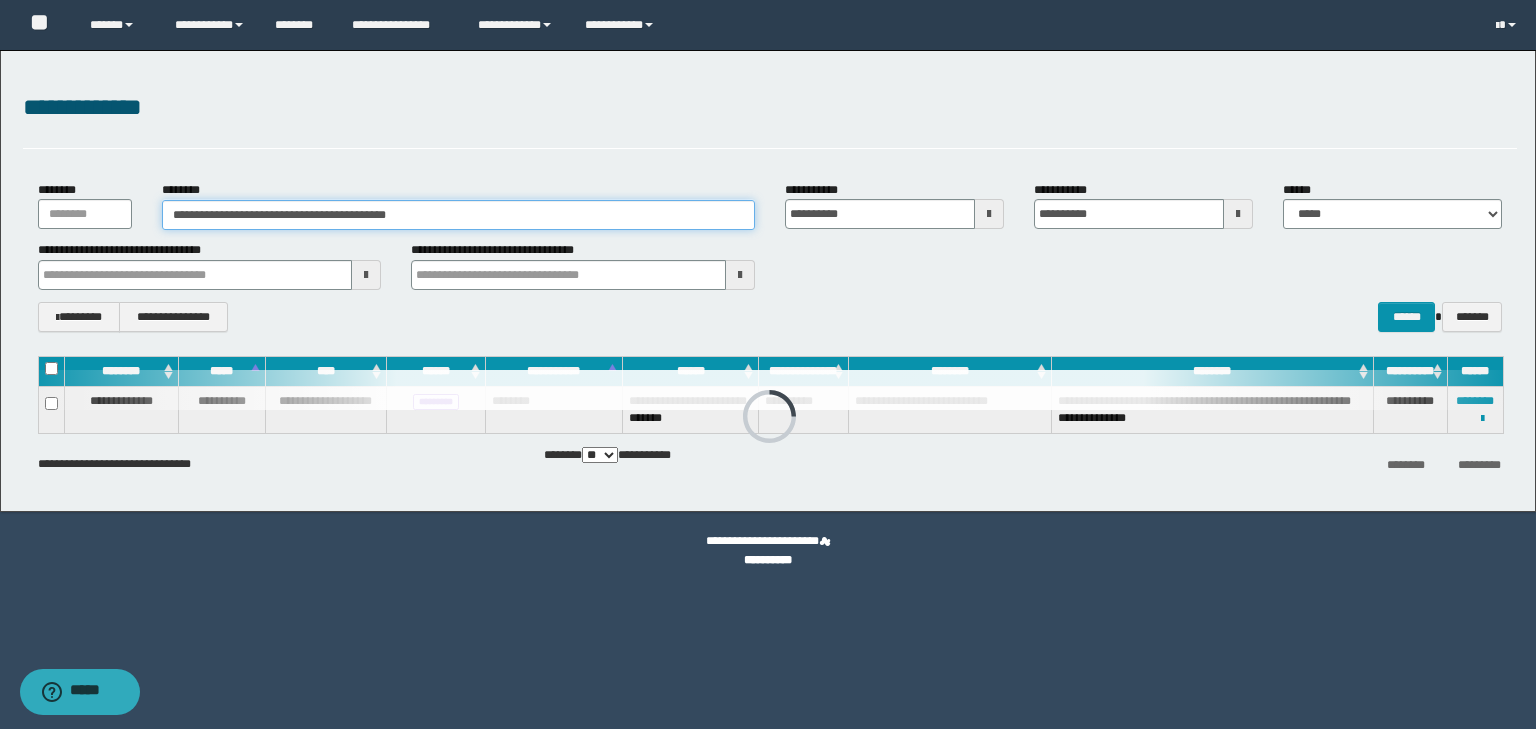 click on "**********" at bounding box center [458, 215] 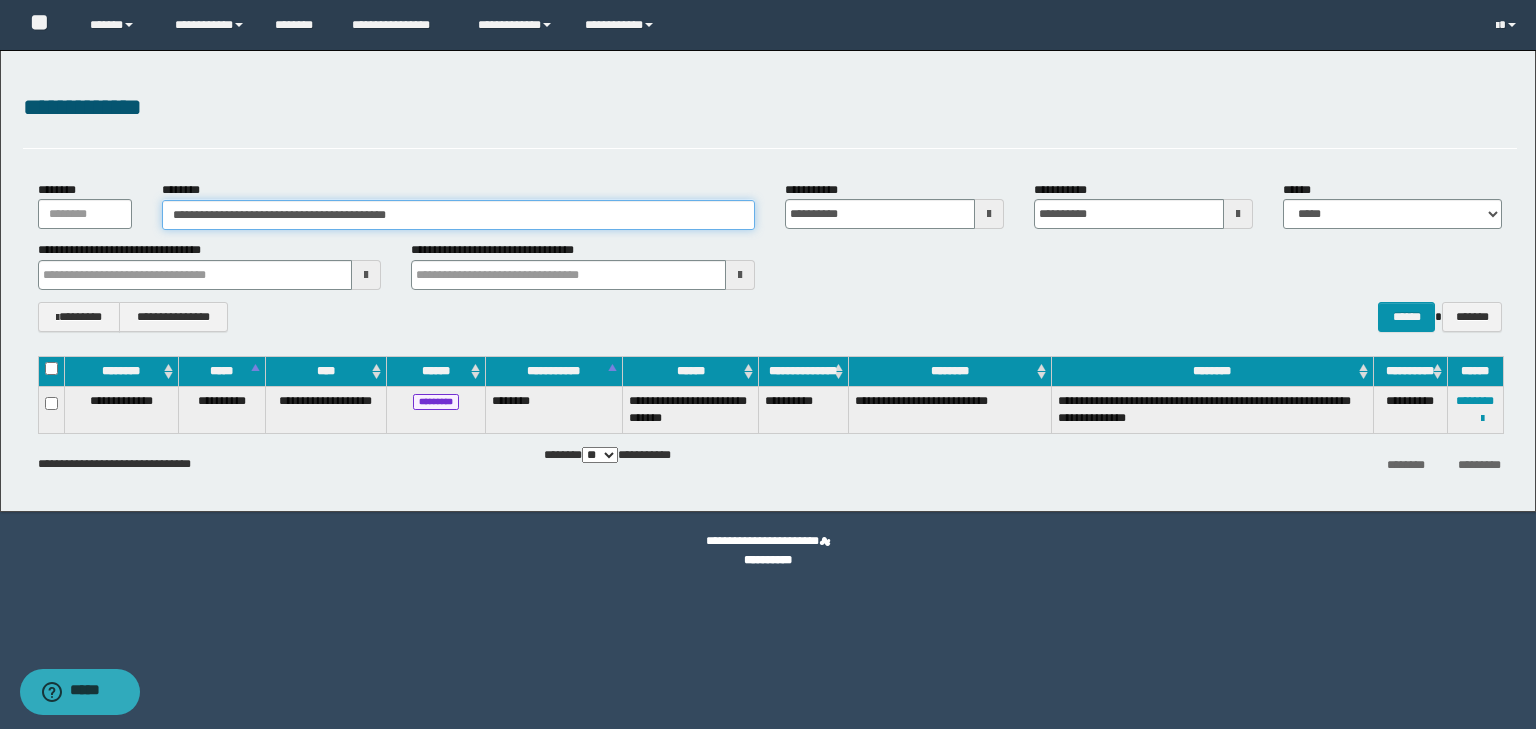 drag, startPoint x: 474, startPoint y: 216, endPoint x: 0, endPoint y: 168, distance: 476.4242 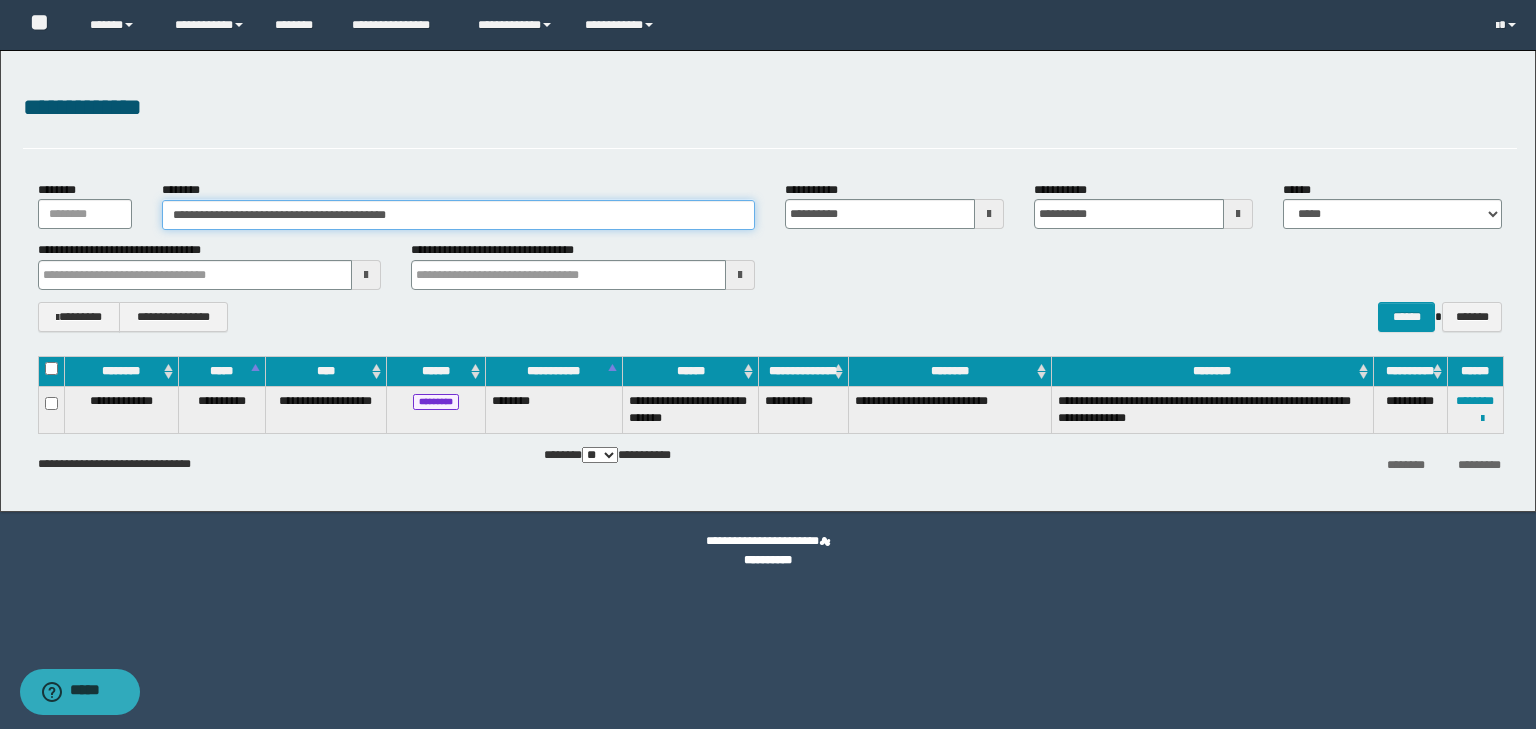 paste 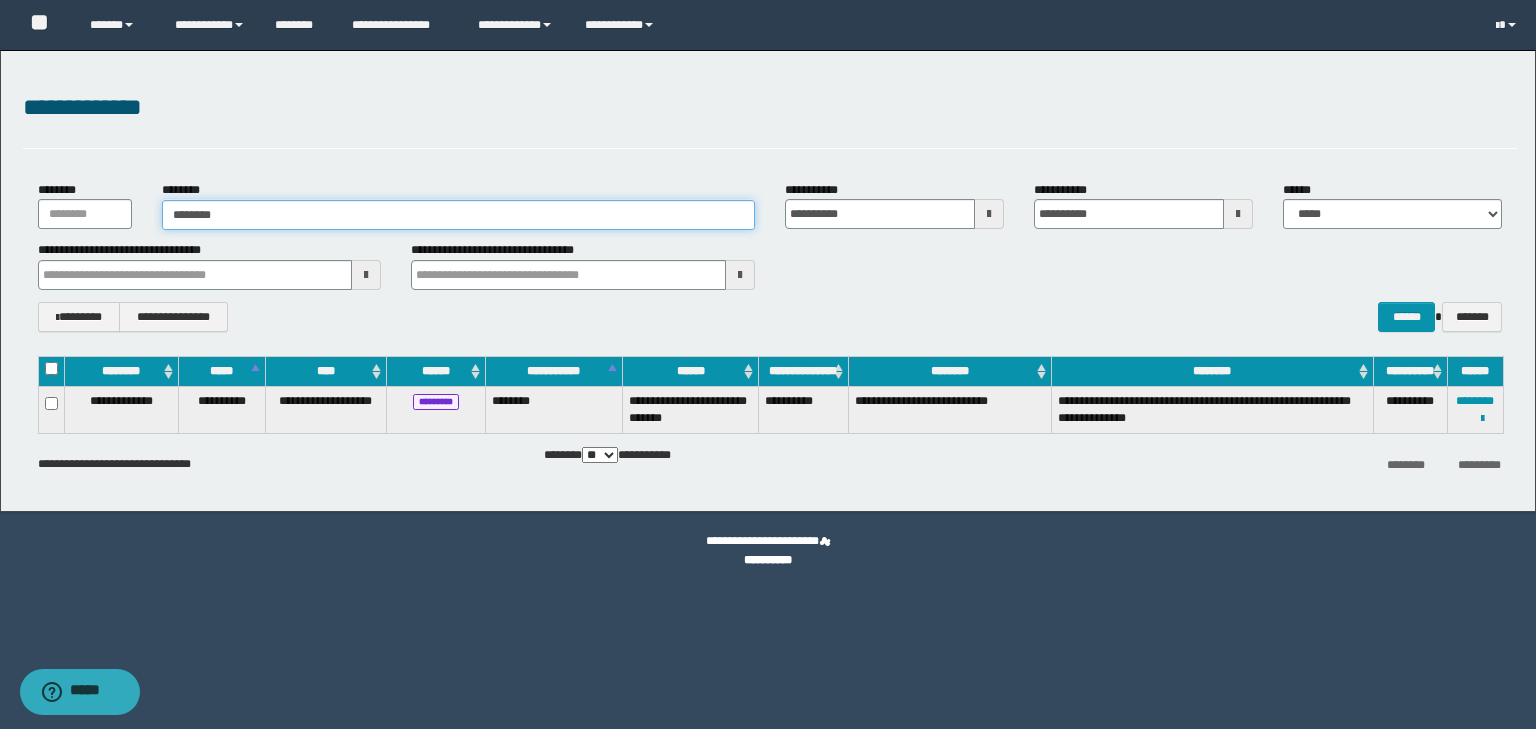 type on "********" 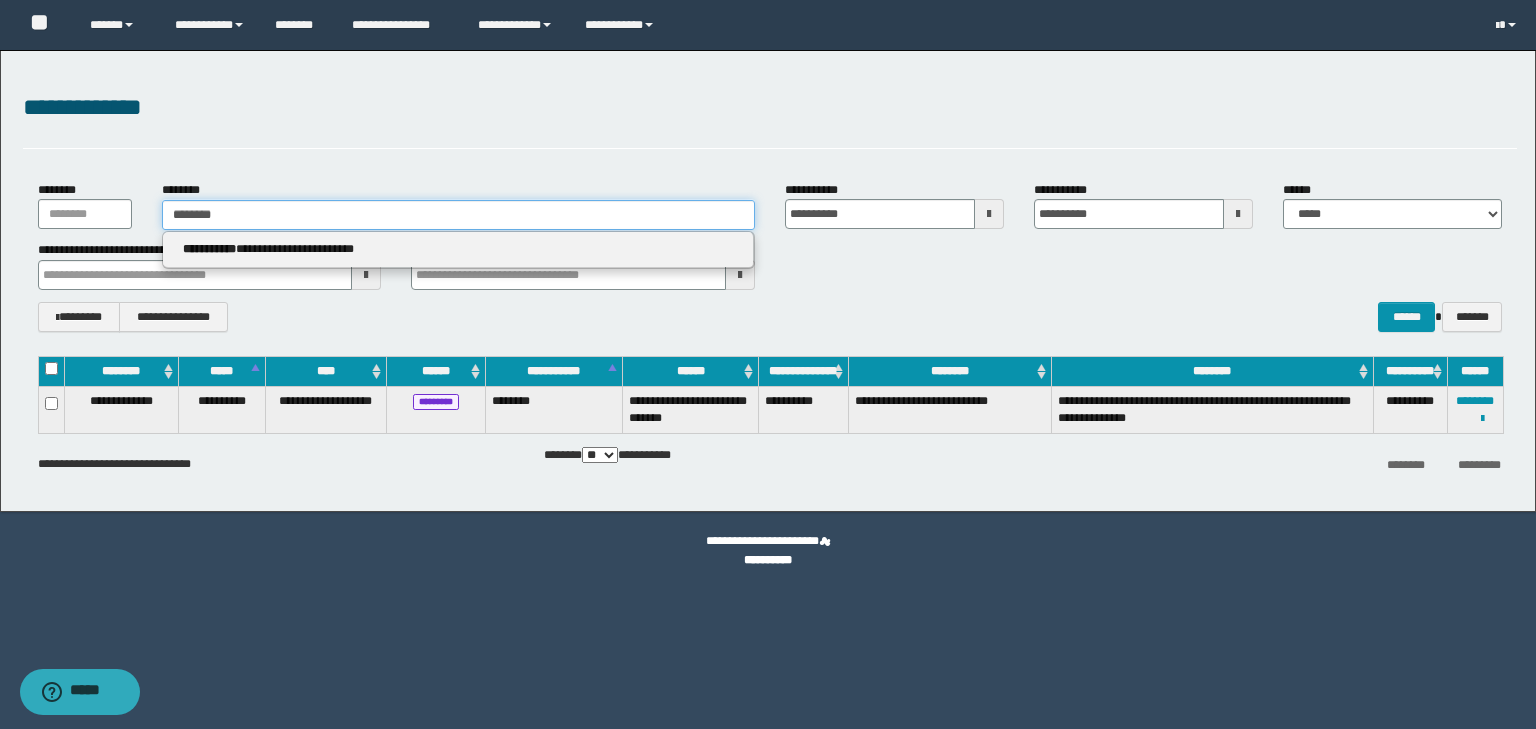 type on "********" 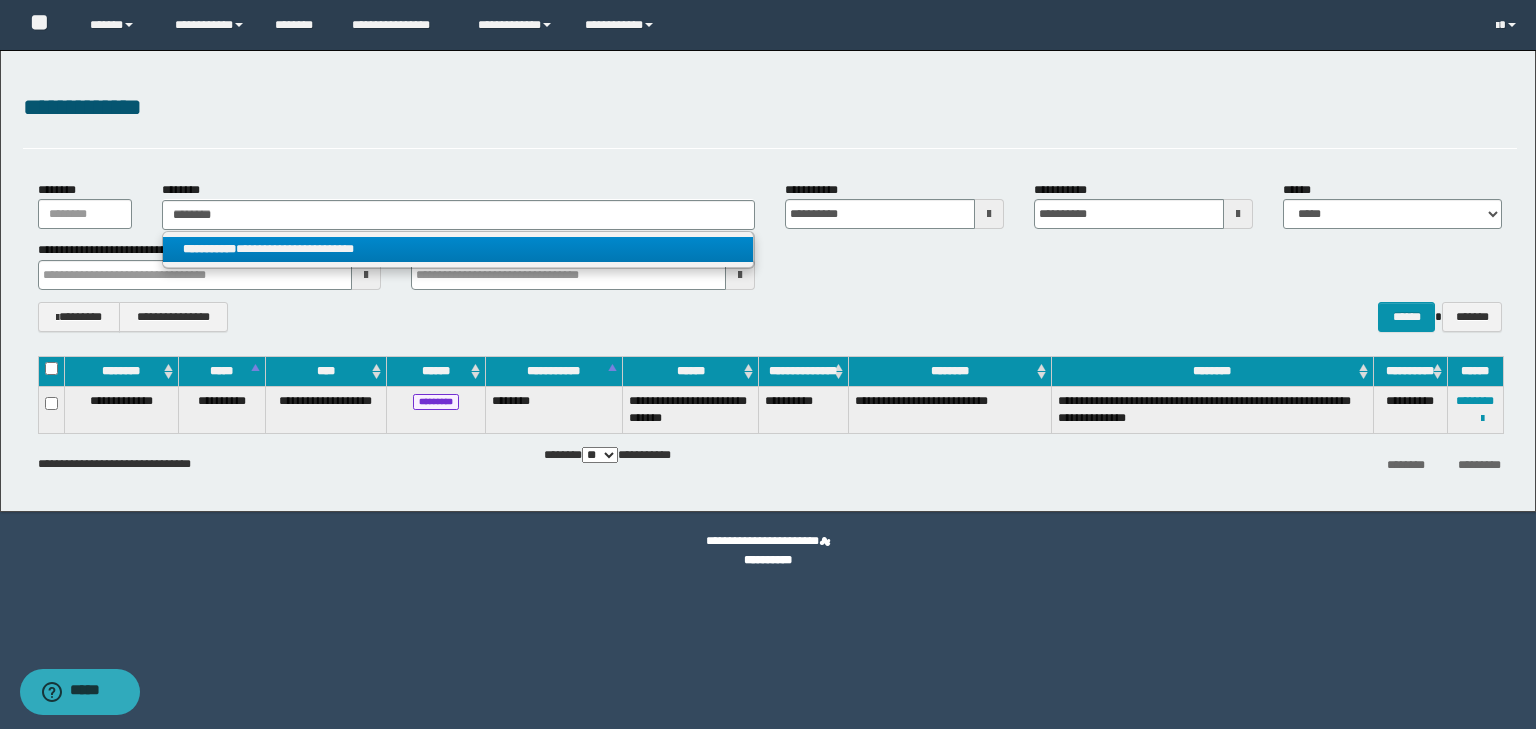 click on "**********" at bounding box center (458, 249) 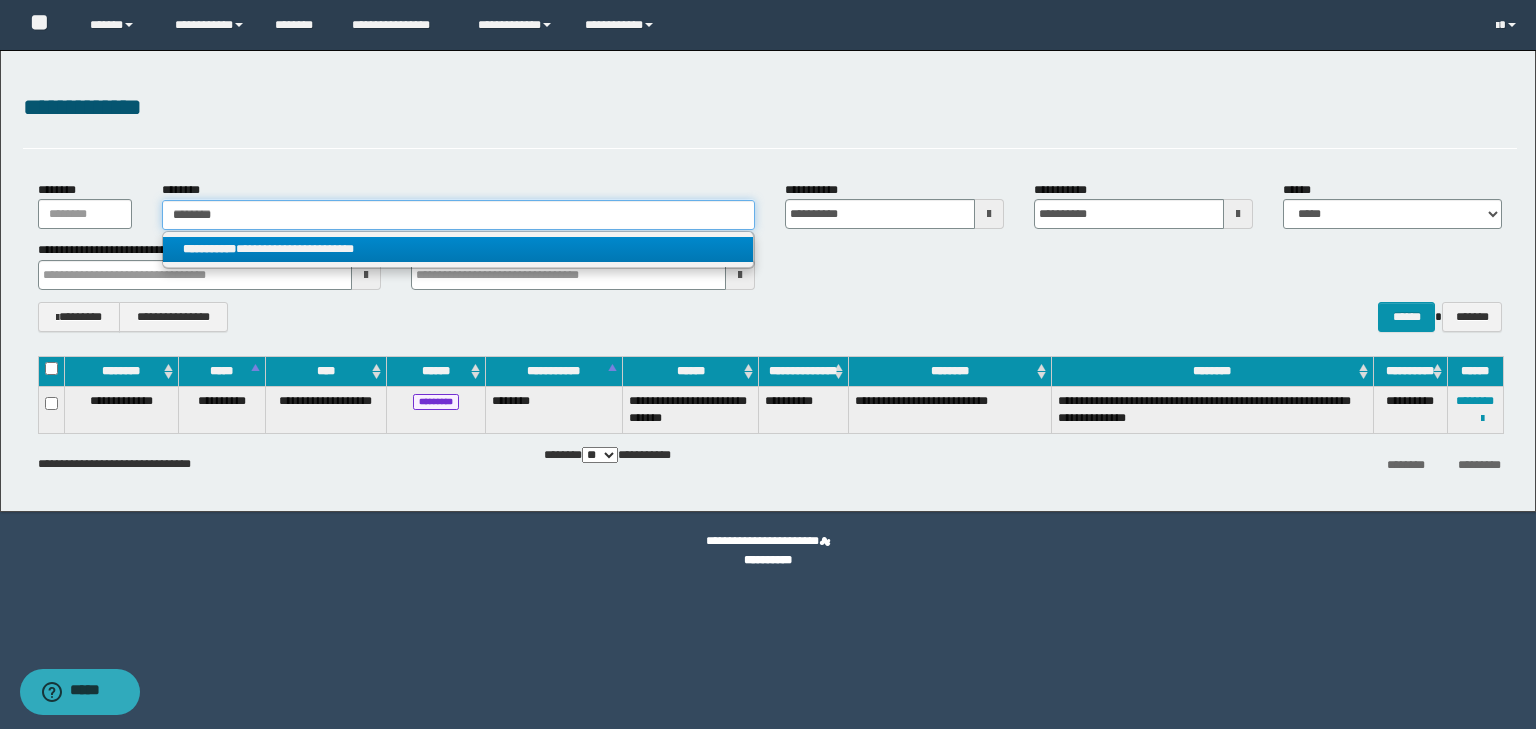 type 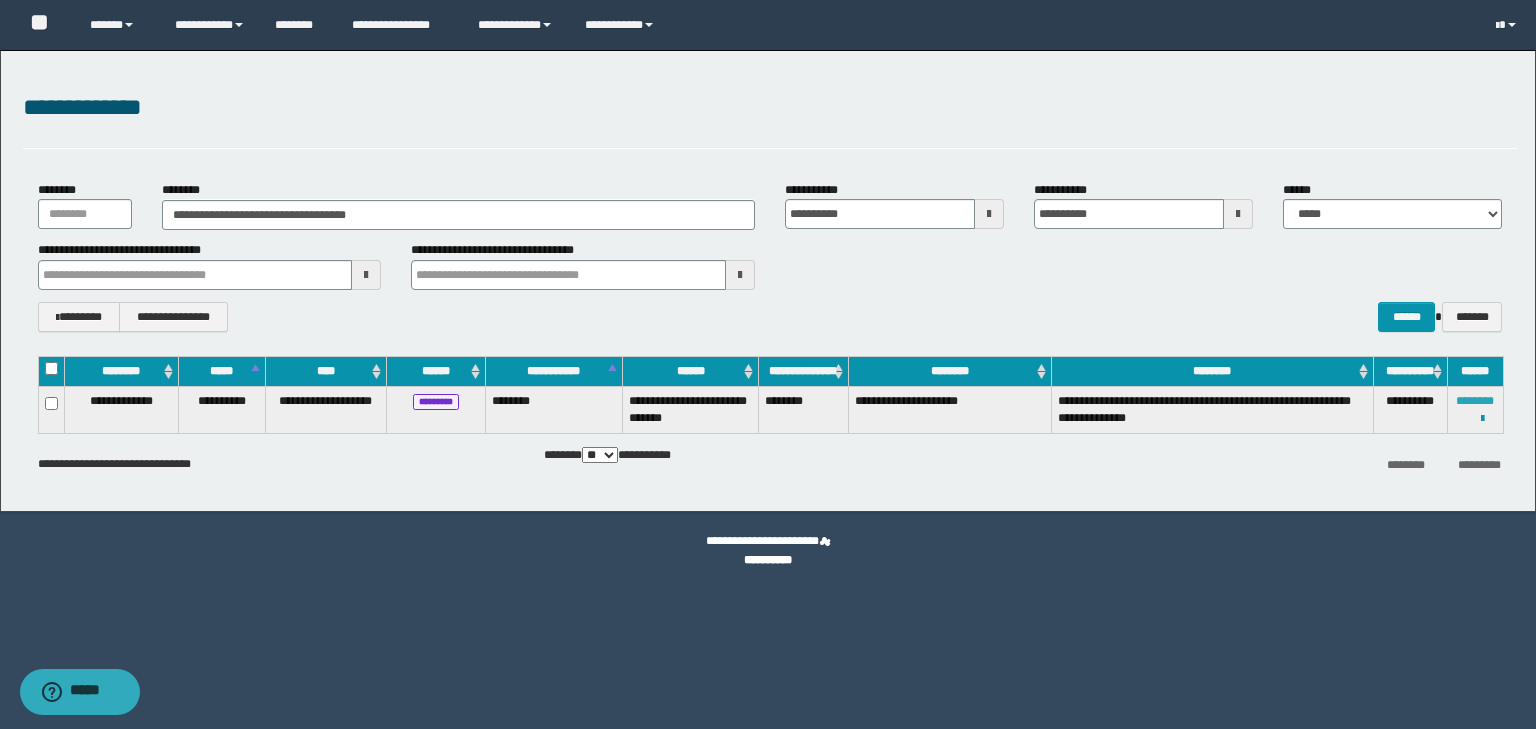 click on "********" at bounding box center (1475, 401) 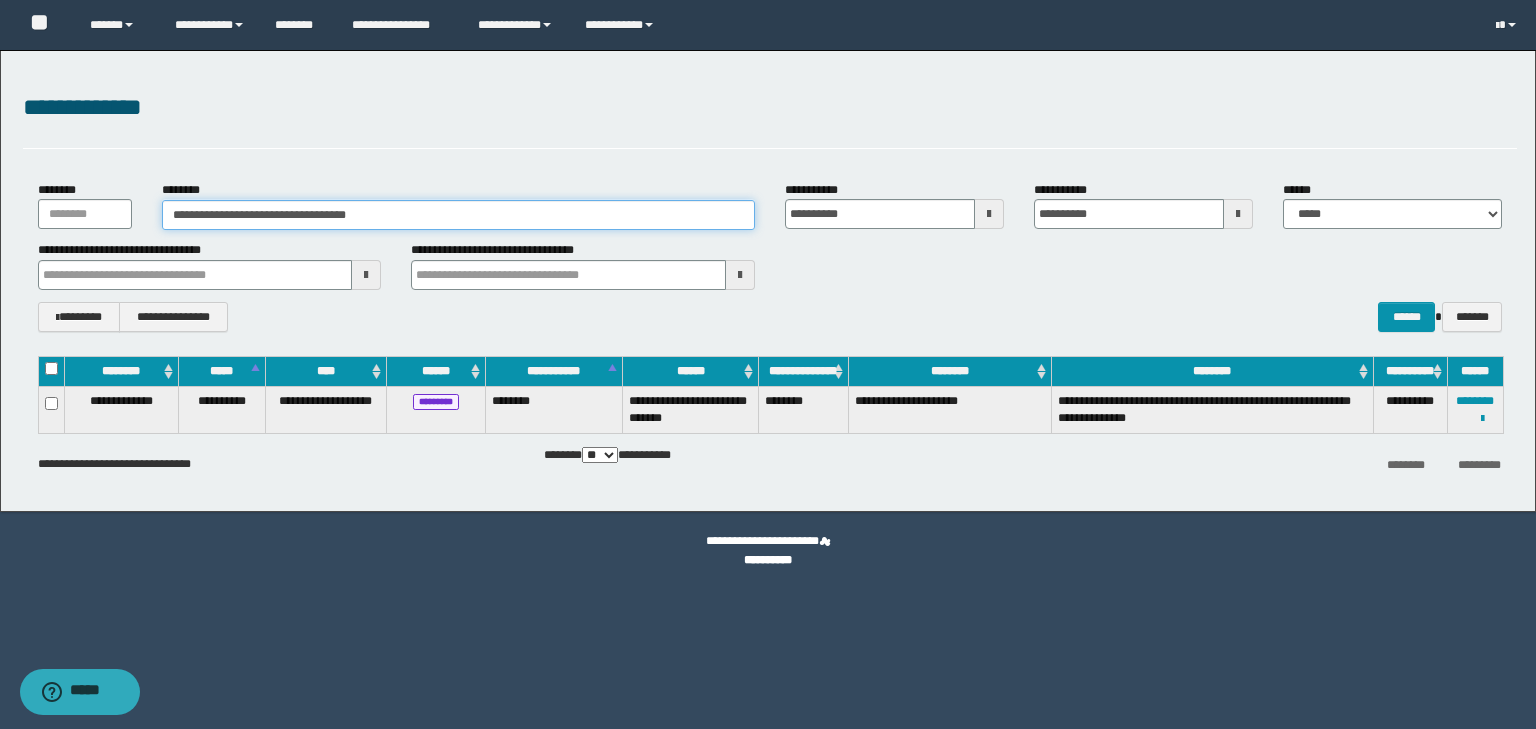 click on "**********" at bounding box center [458, 215] 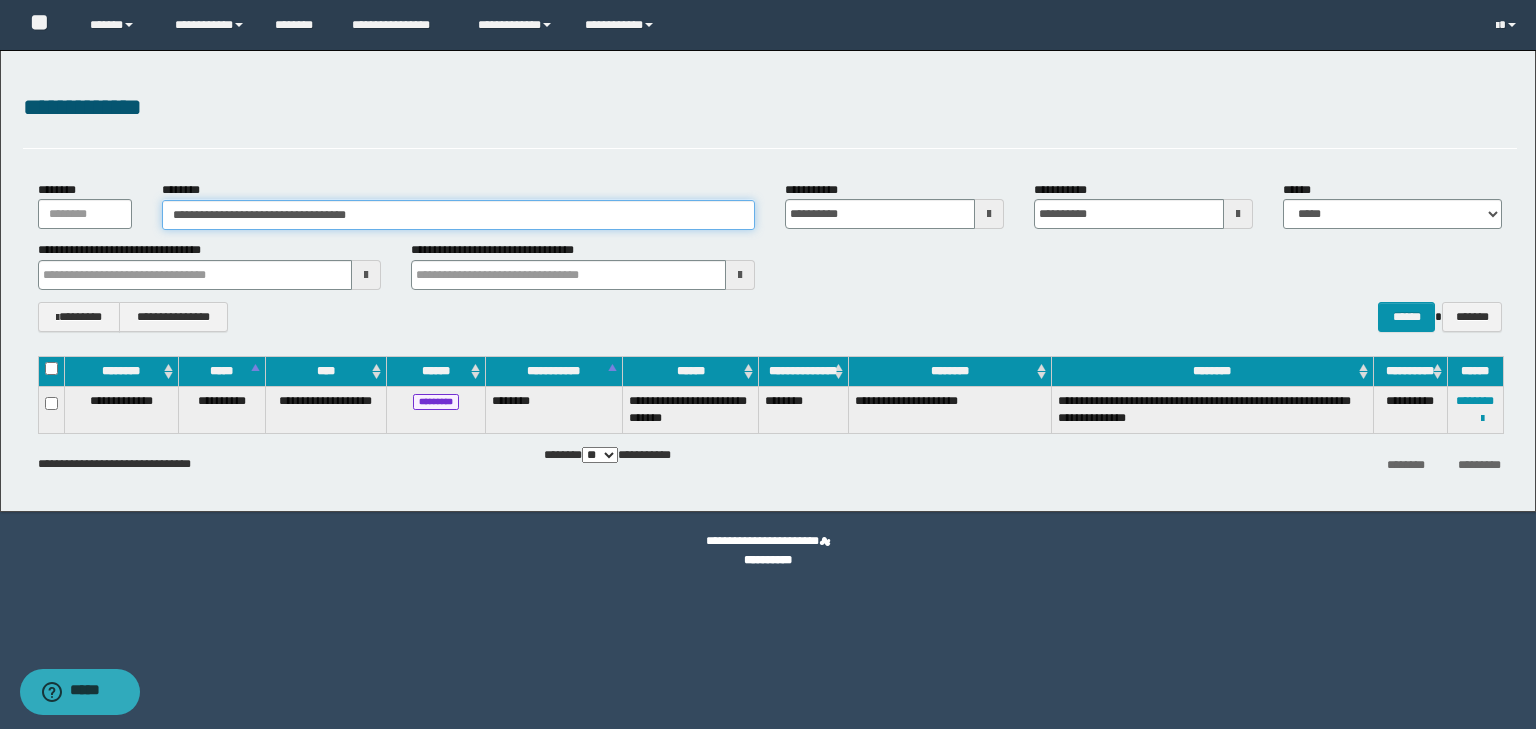 drag, startPoint x: 89, startPoint y: 178, endPoint x: 0, endPoint y: 162, distance: 90.426765 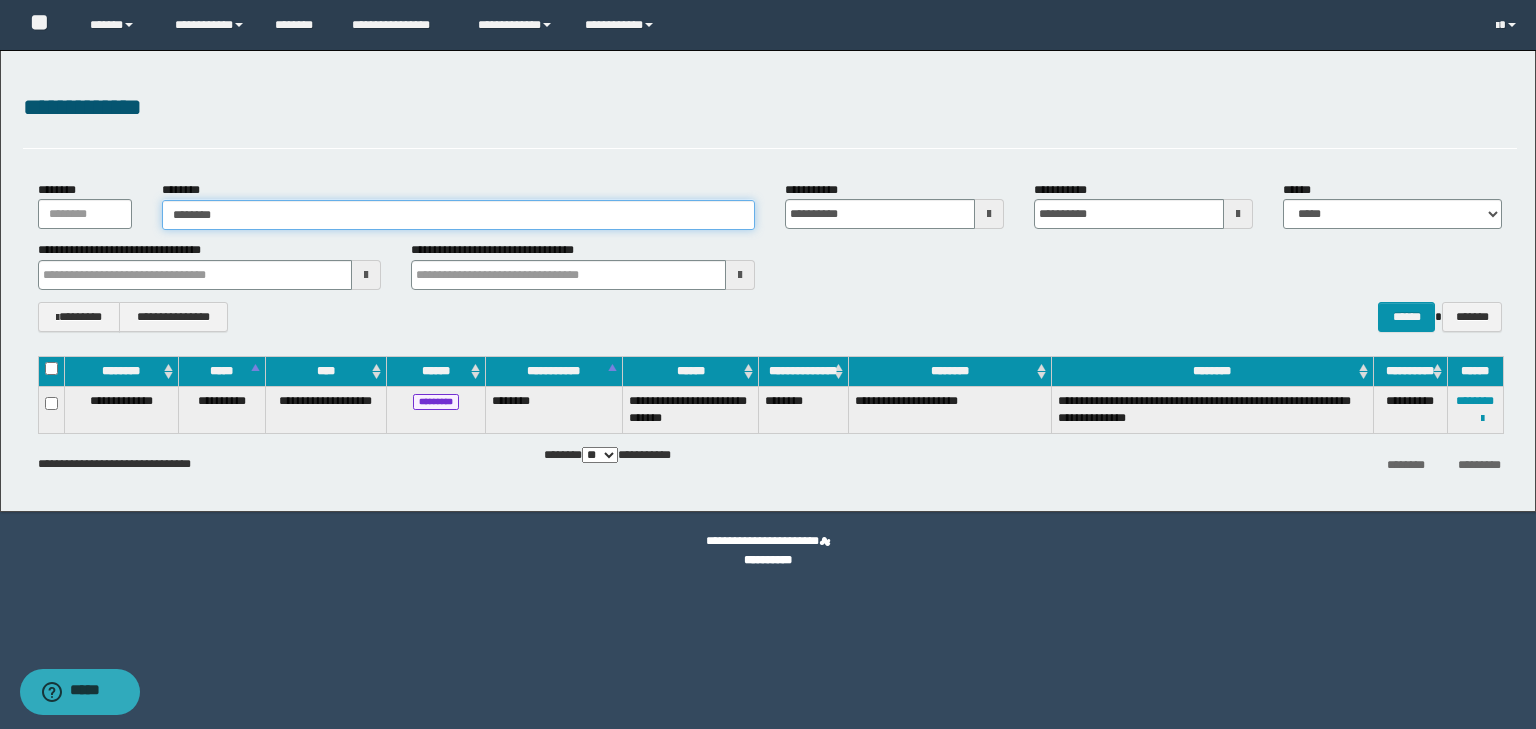 type on "********" 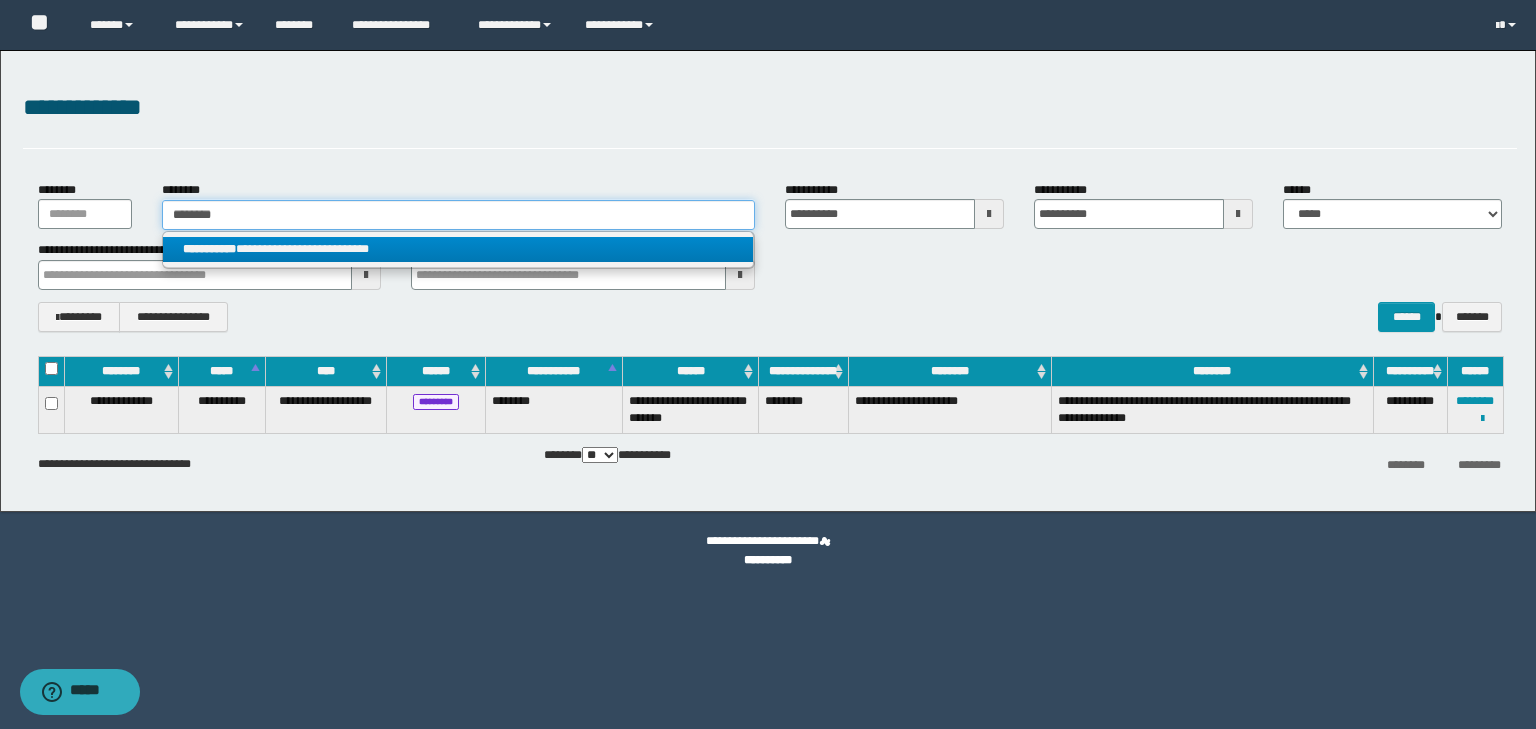 type on "********" 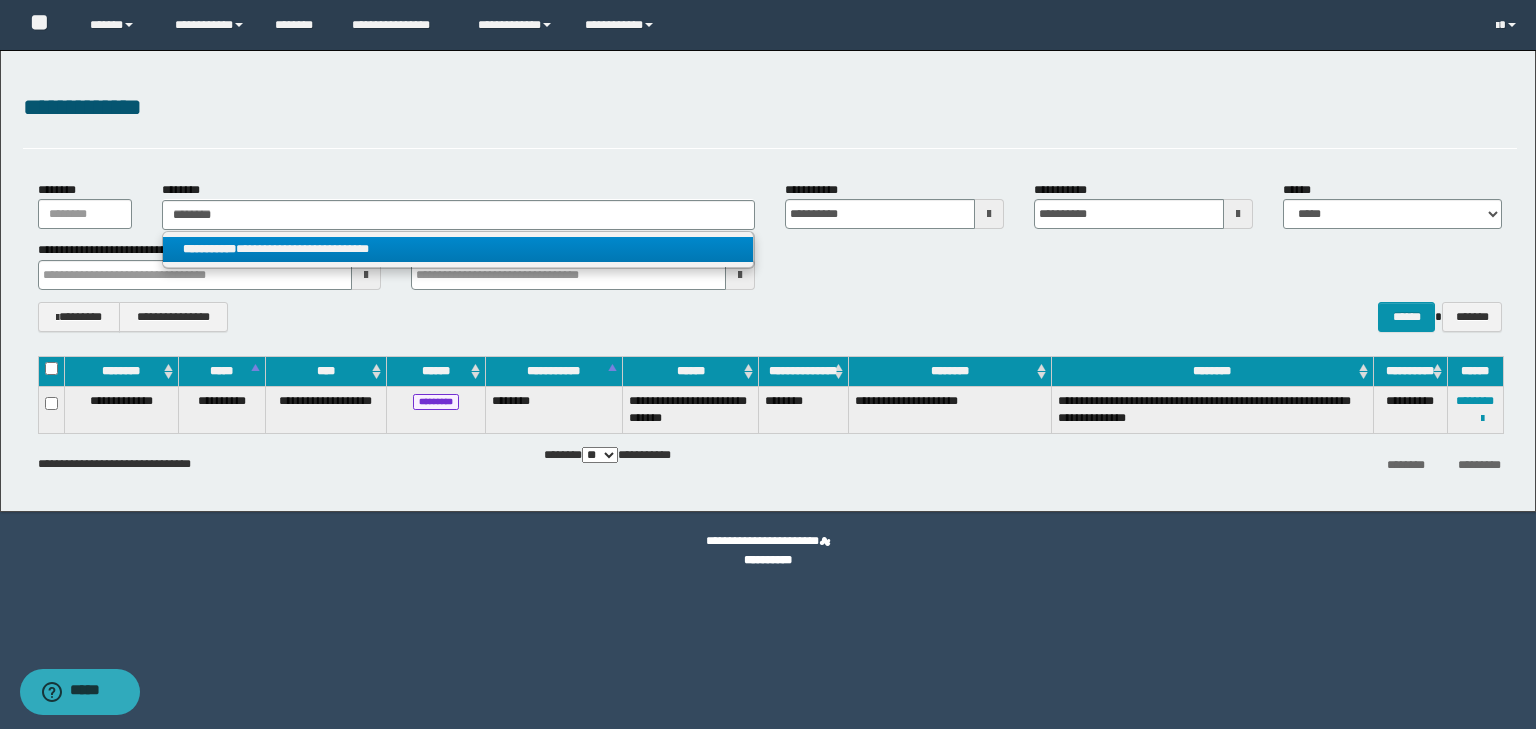 click on "**********" at bounding box center (458, 249) 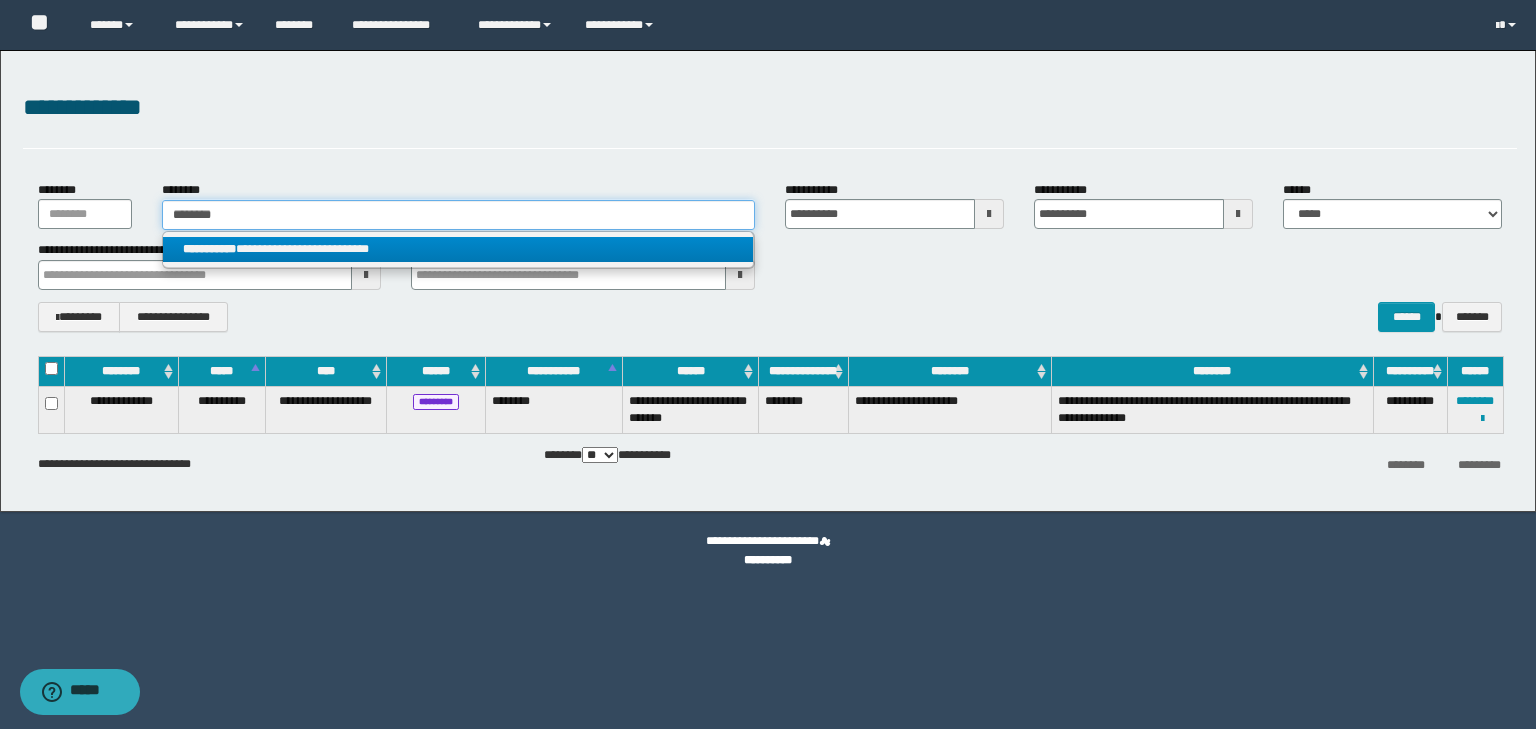 type 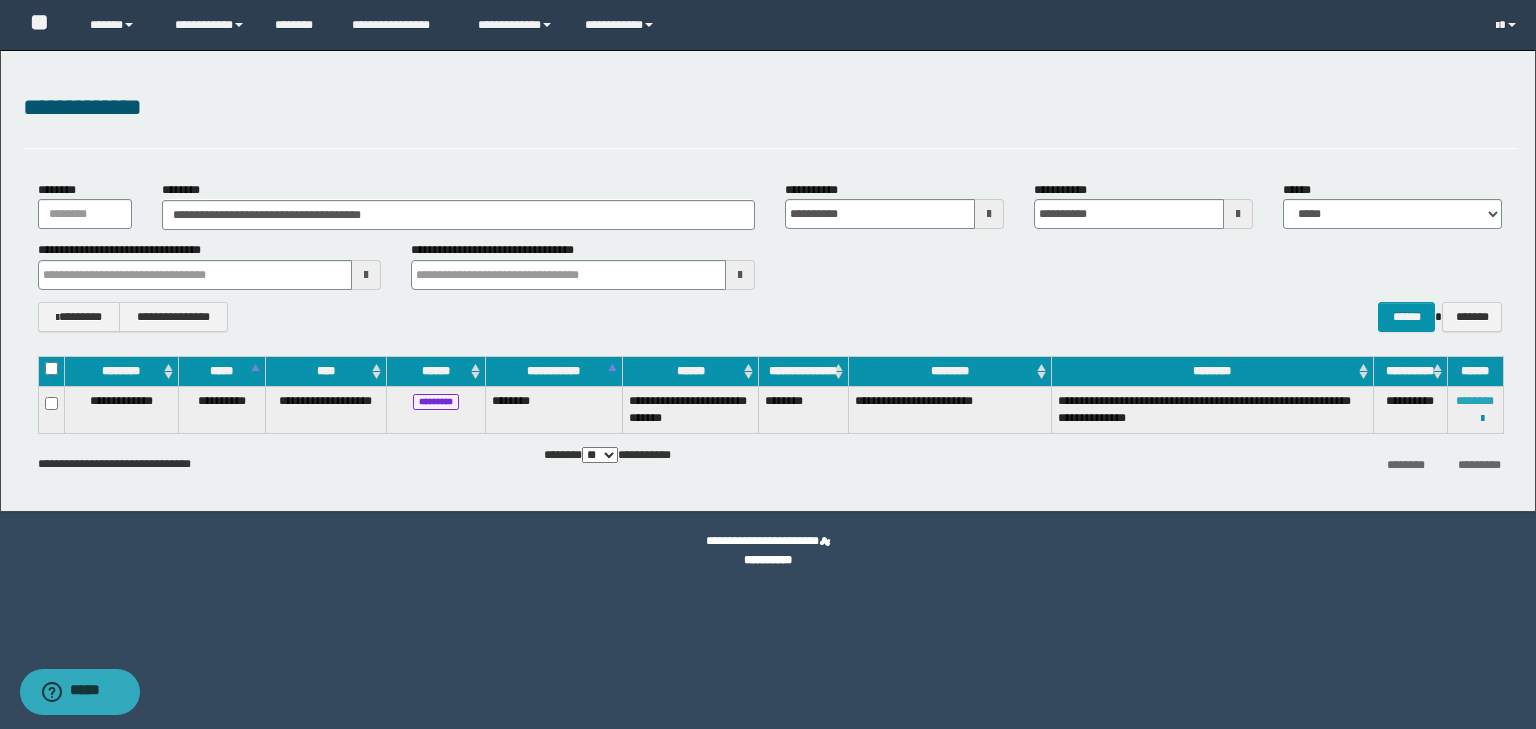 click on "********" at bounding box center (1475, 401) 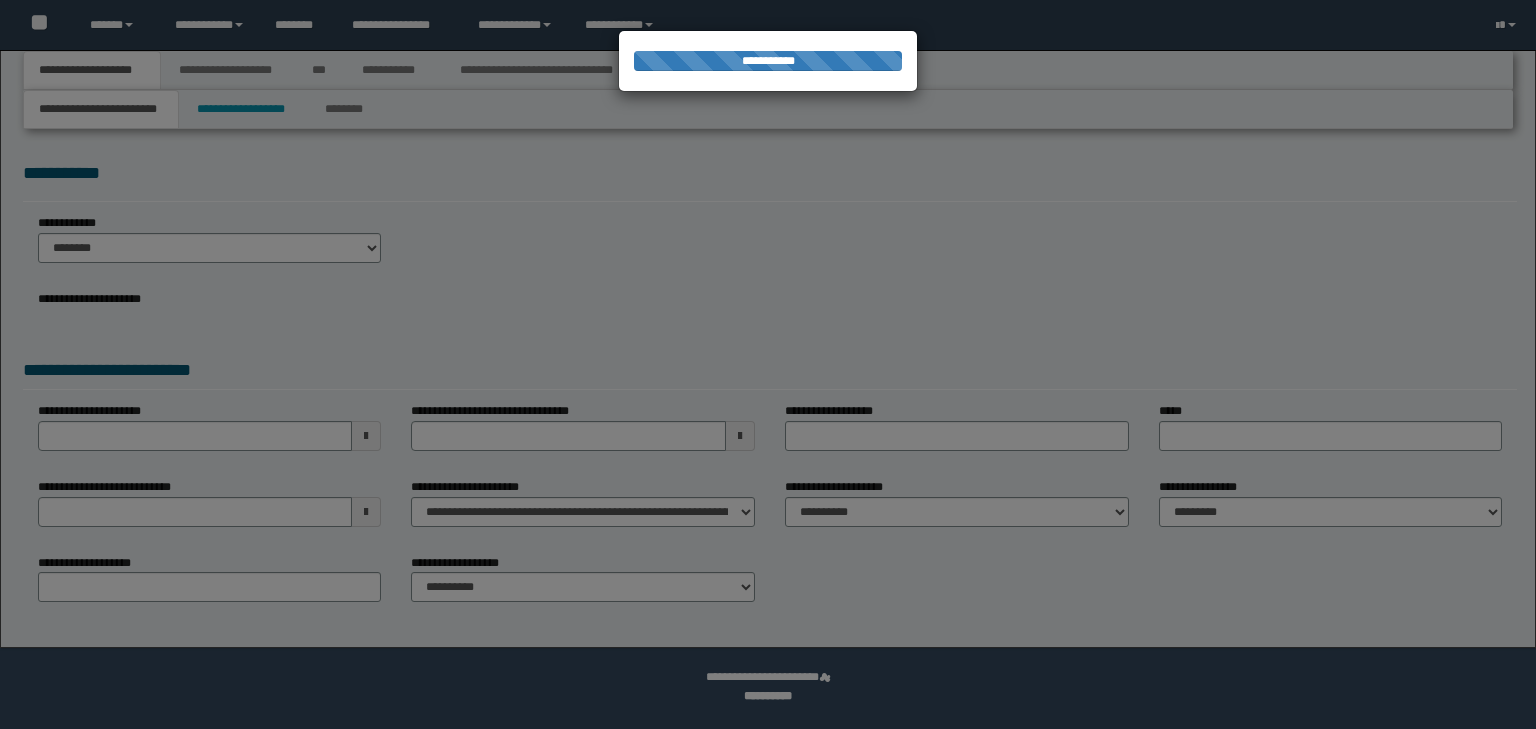 scroll, scrollTop: 0, scrollLeft: 0, axis: both 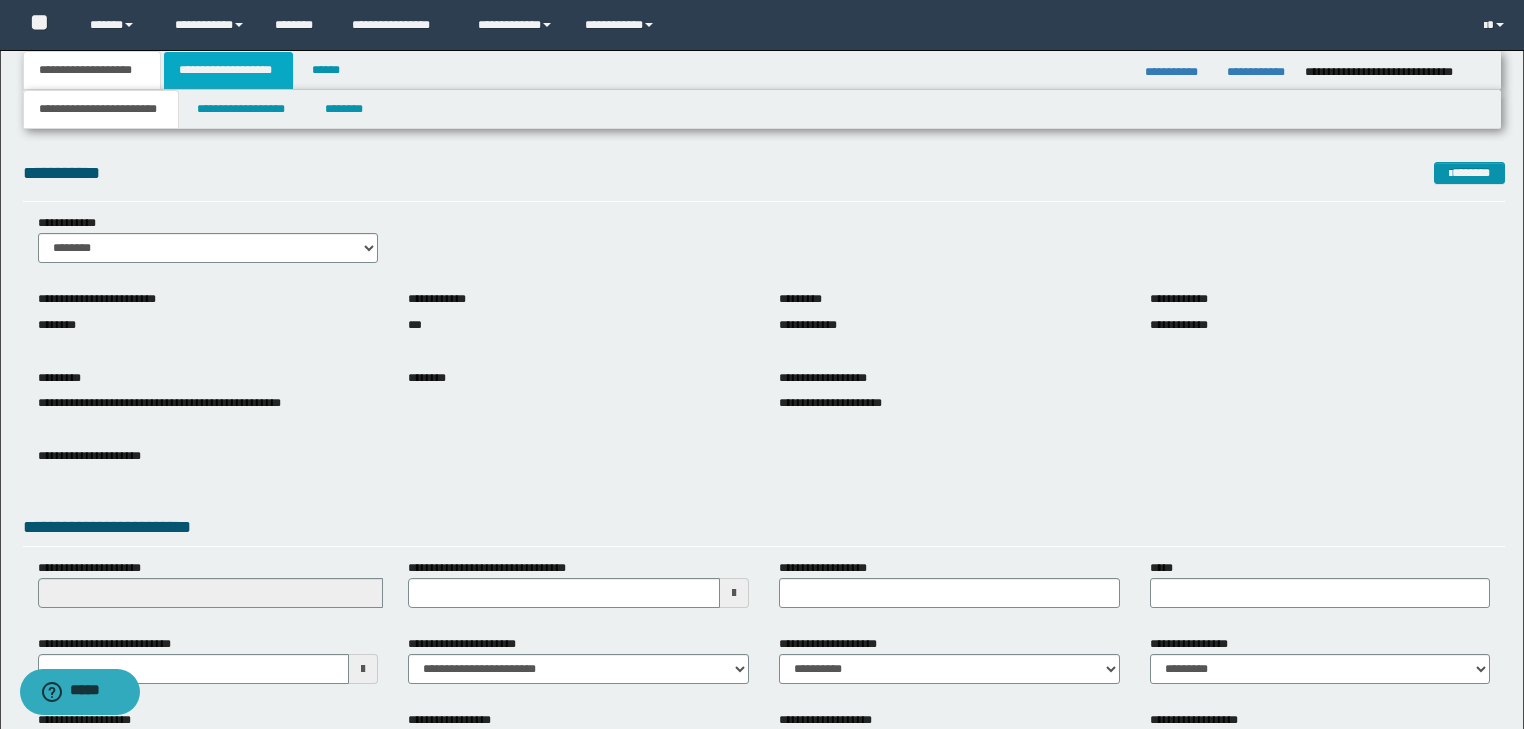click on "**********" at bounding box center (228, 70) 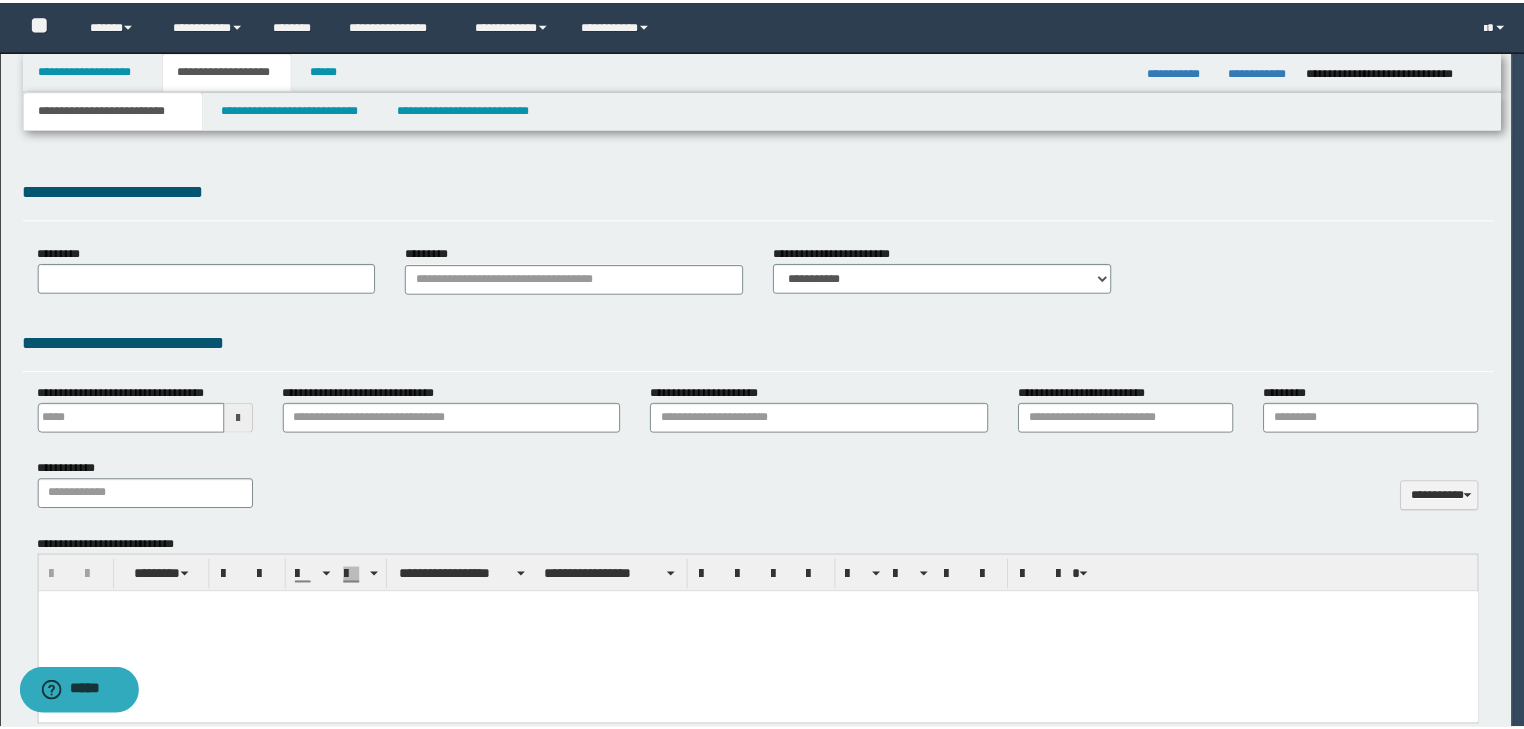 scroll, scrollTop: 0, scrollLeft: 0, axis: both 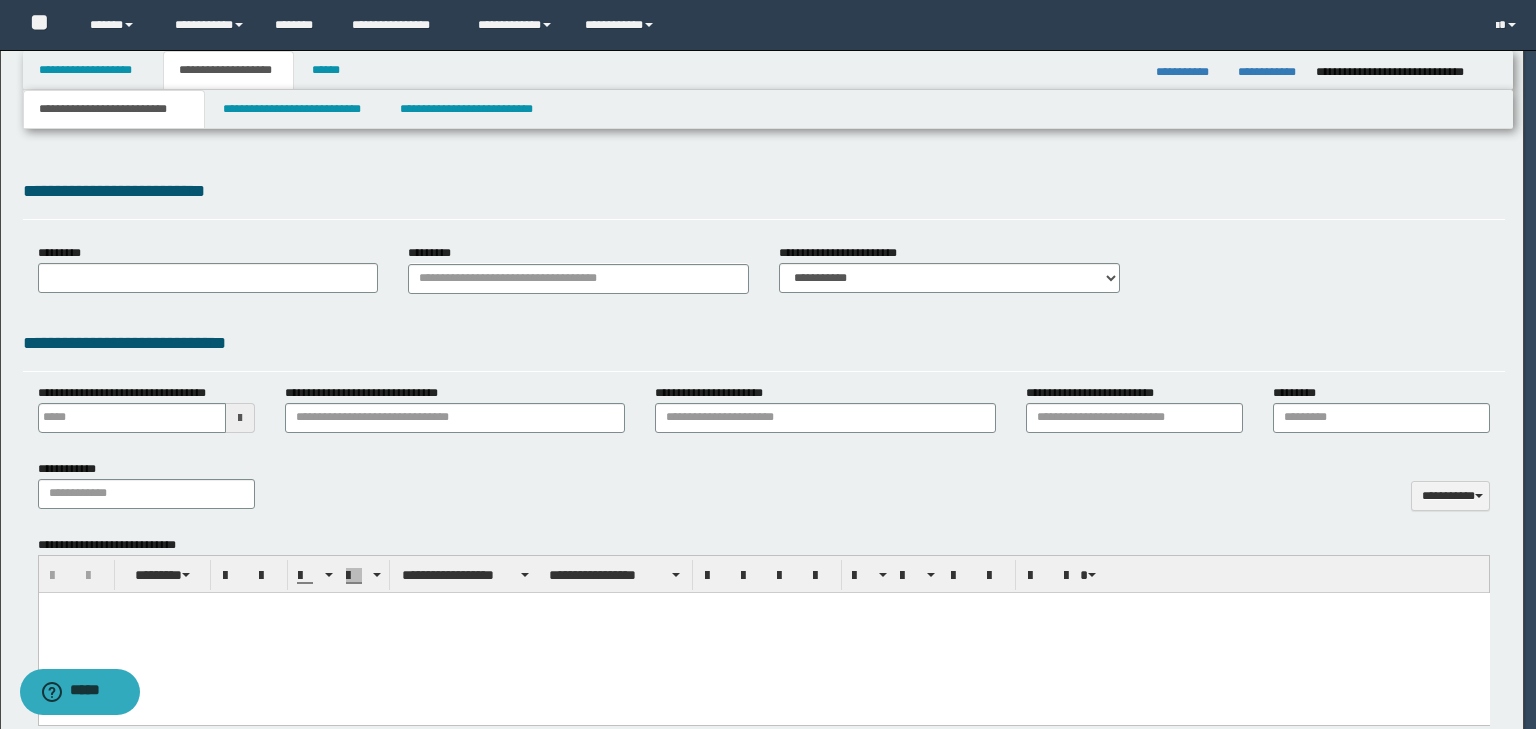 type on "*********" 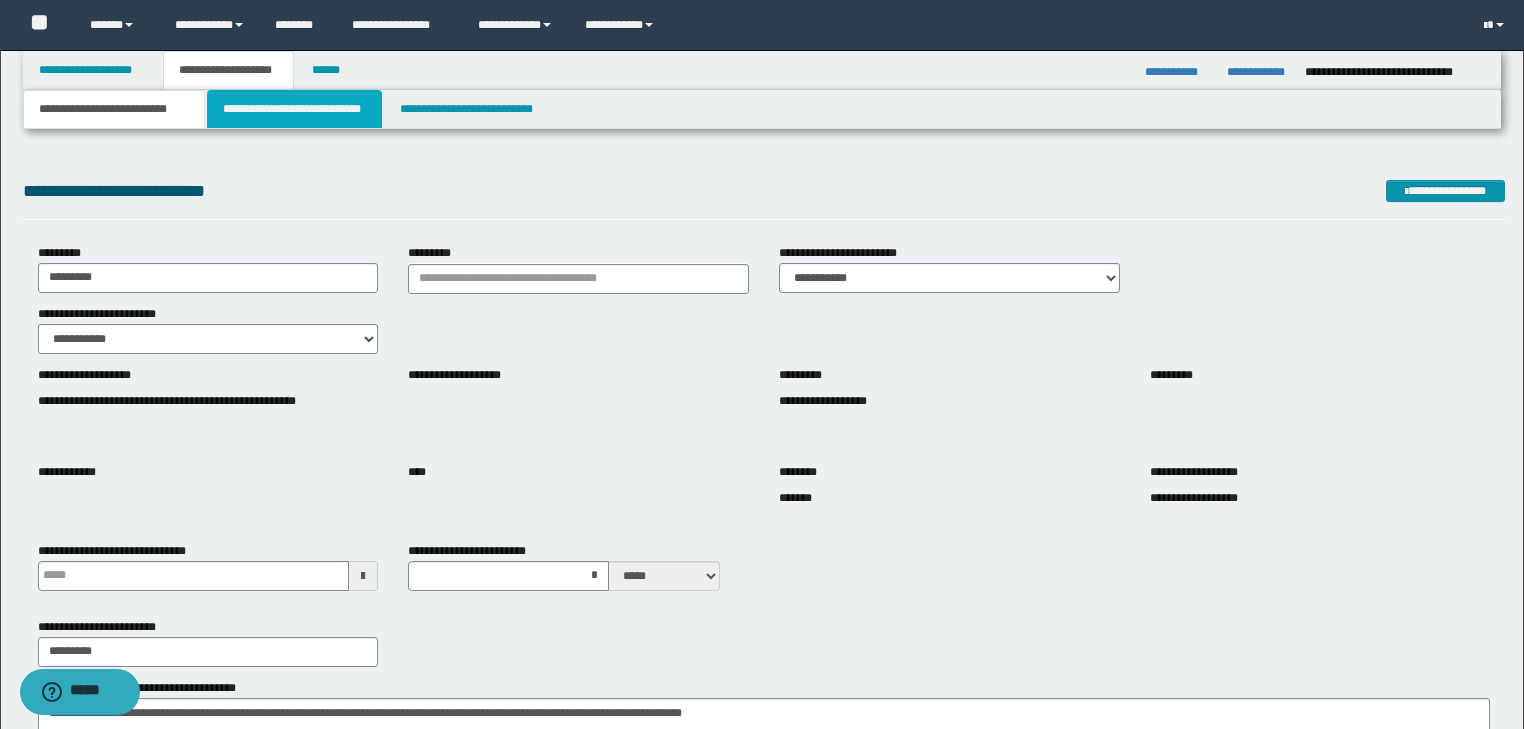 click on "**********" at bounding box center (294, 109) 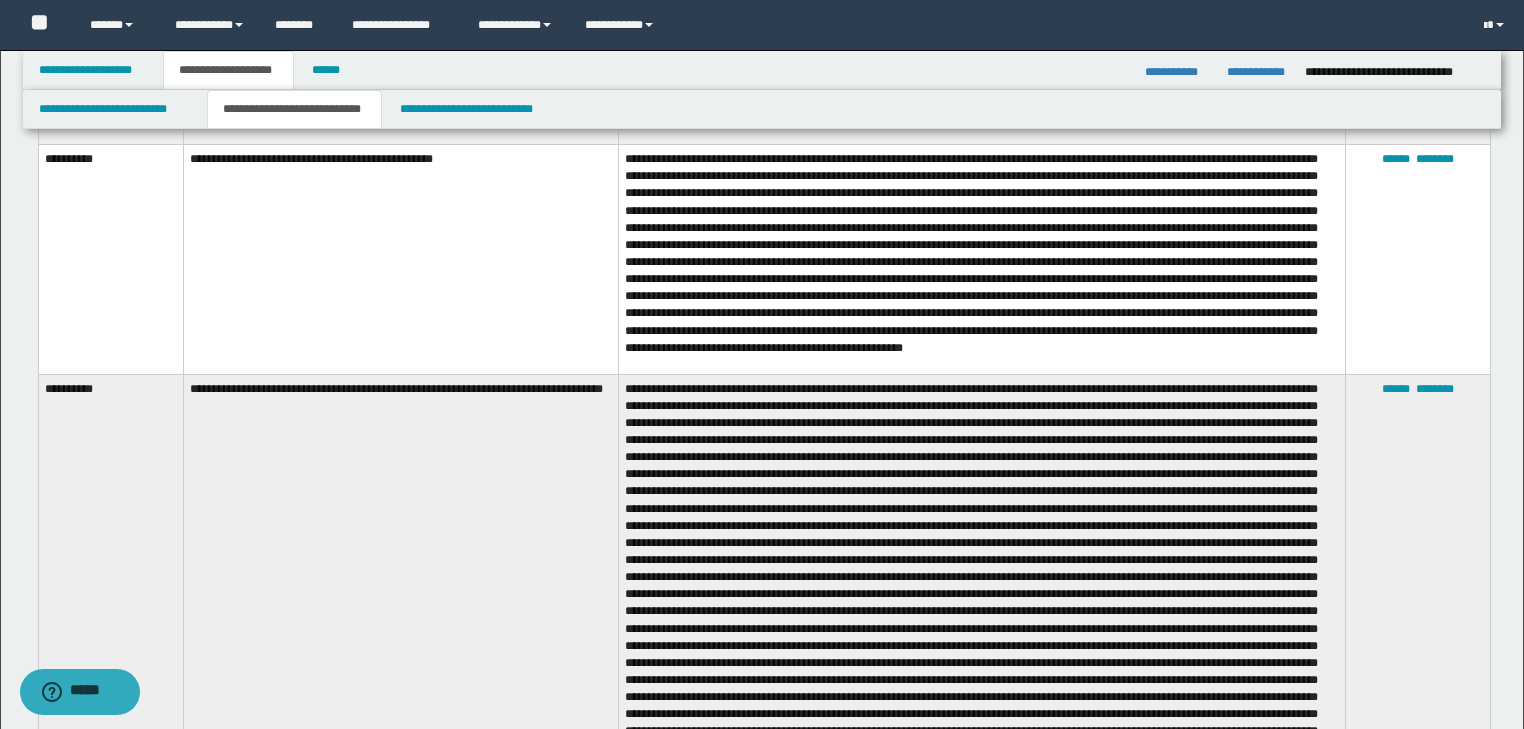 scroll, scrollTop: 4160, scrollLeft: 0, axis: vertical 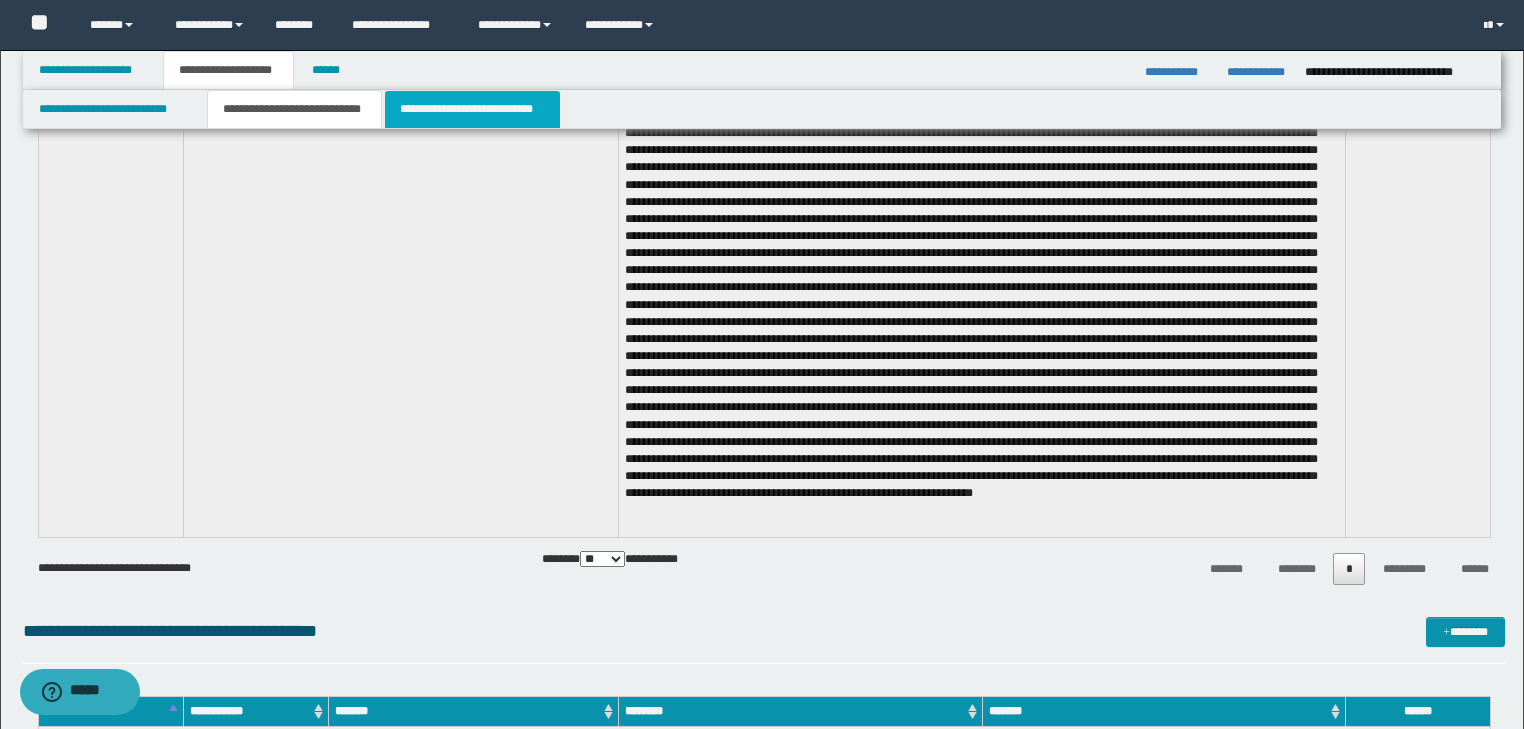 click on "**********" at bounding box center [472, 109] 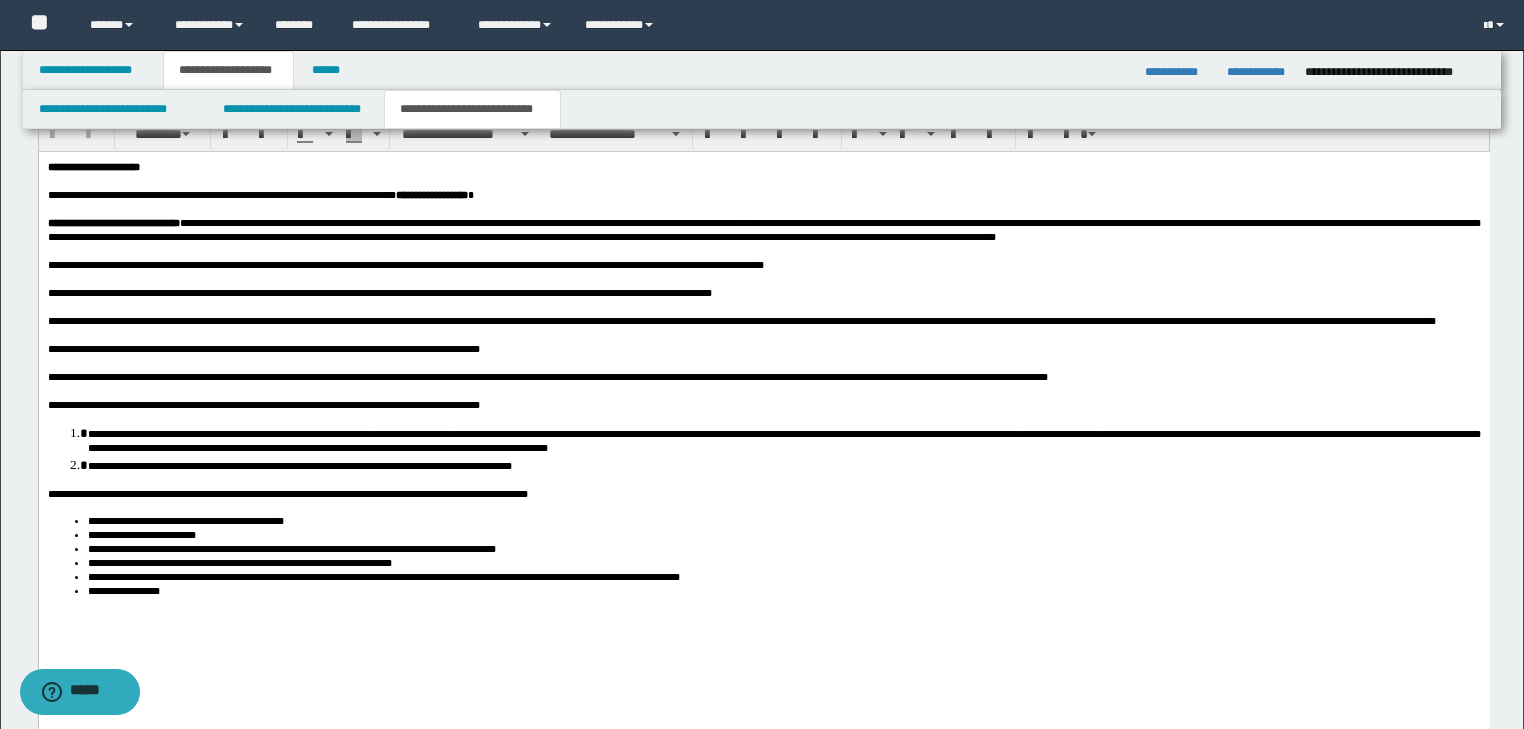 scroll, scrollTop: 2130, scrollLeft: 0, axis: vertical 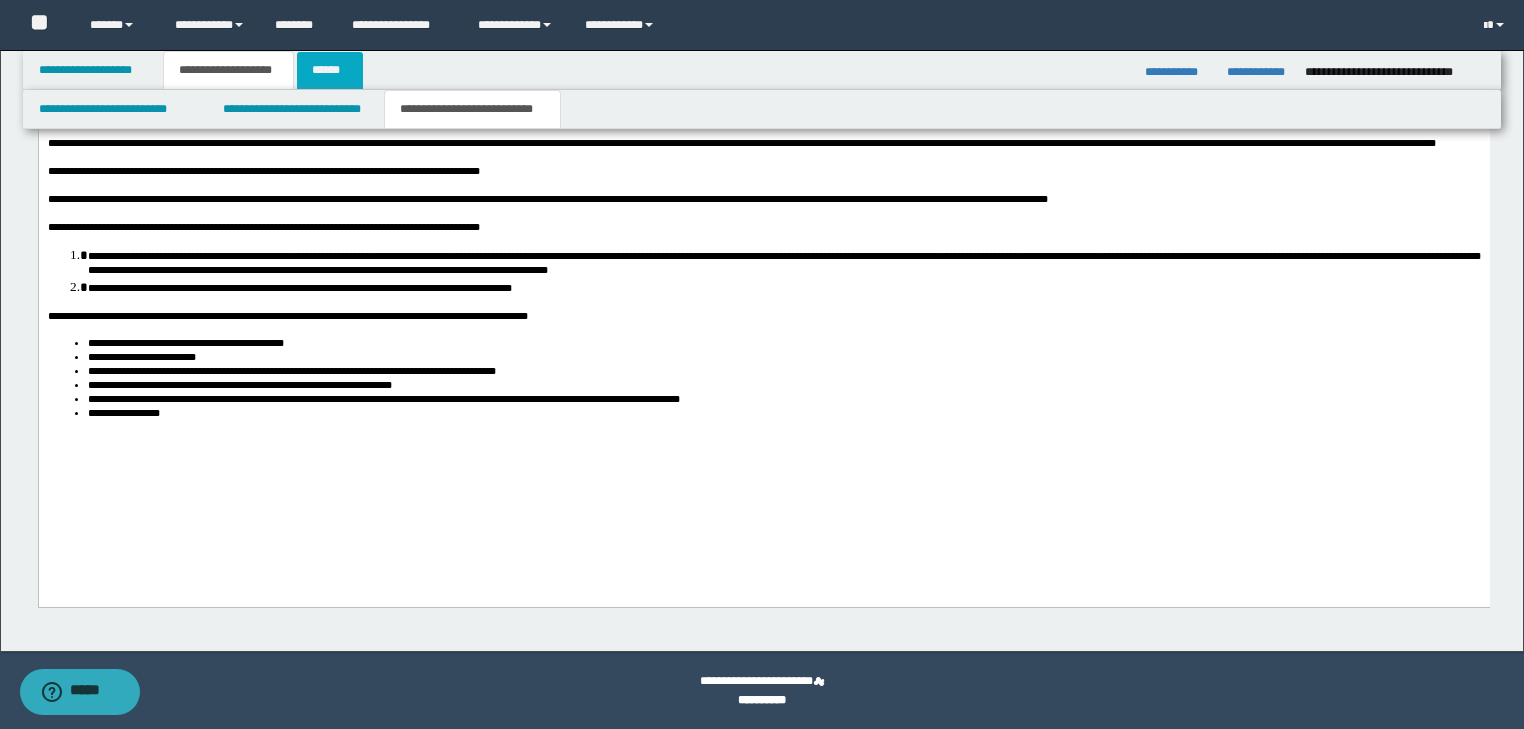 click on "******" at bounding box center (330, 70) 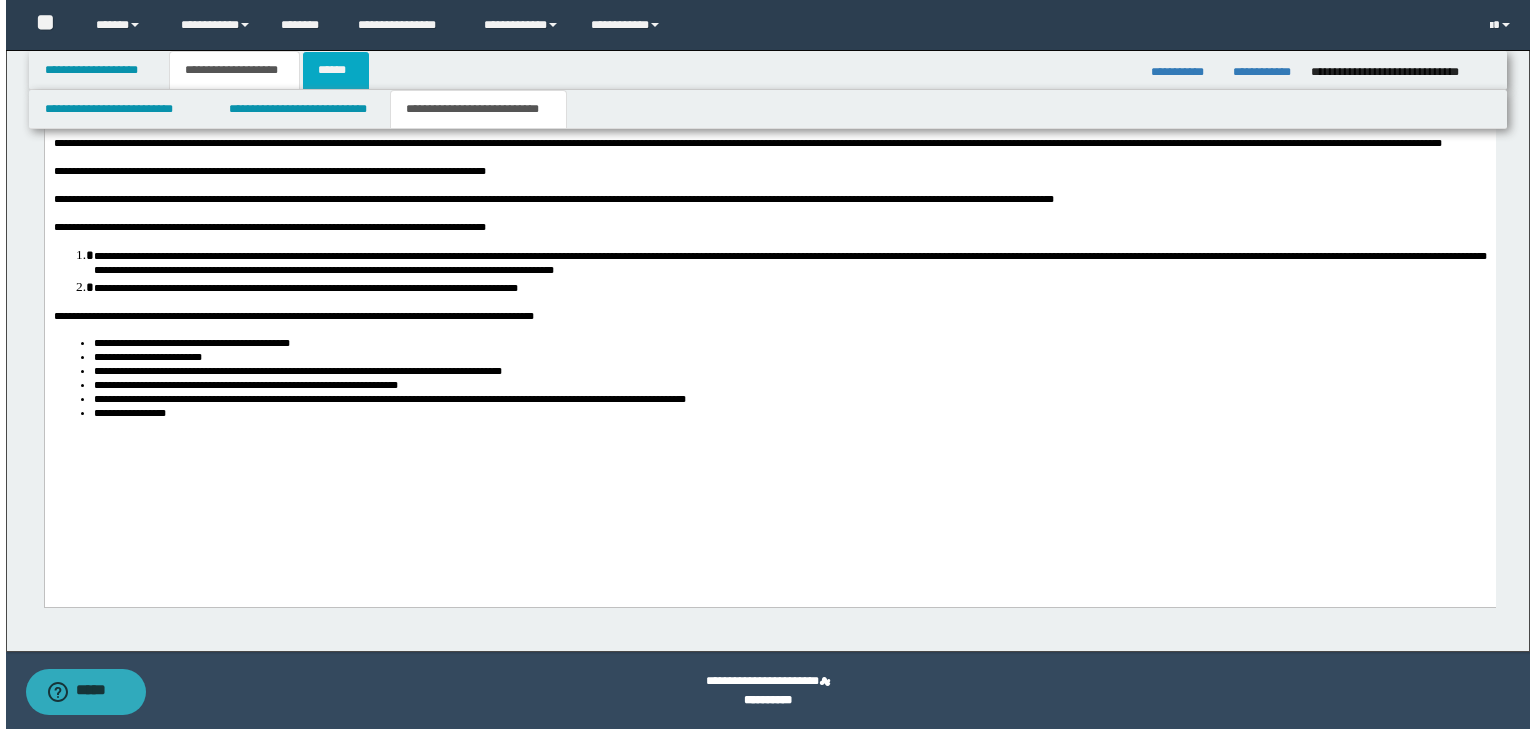 scroll, scrollTop: 0, scrollLeft: 0, axis: both 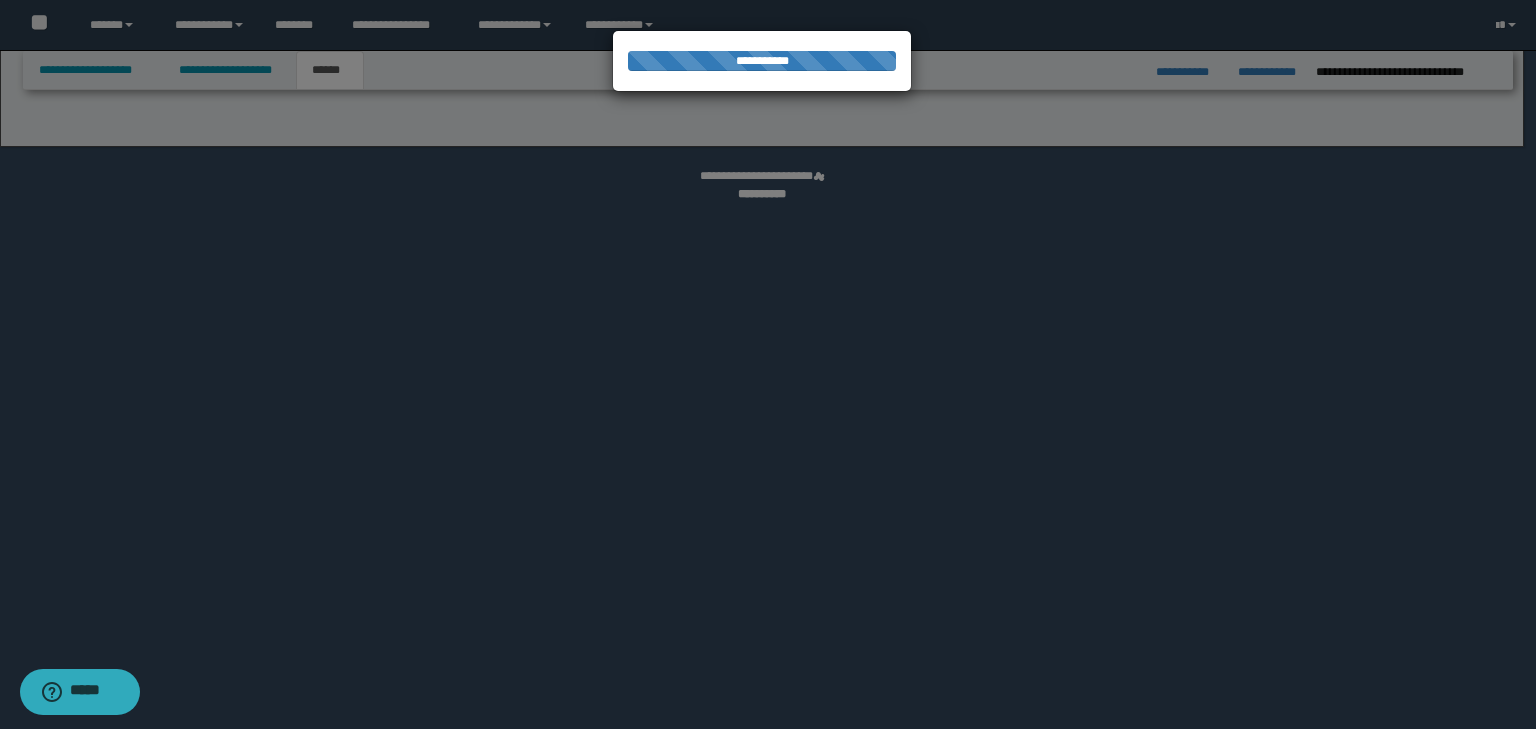 select on "*" 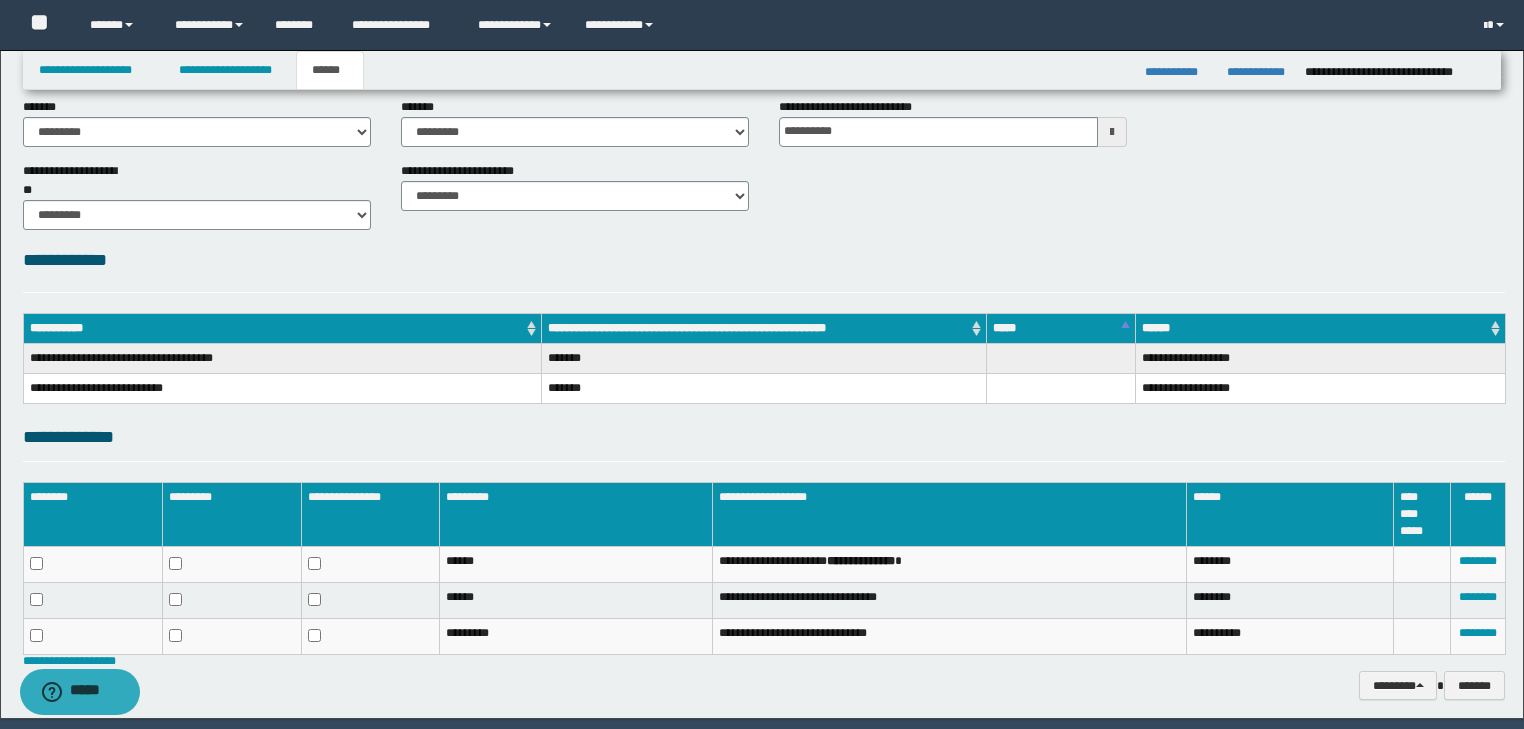 scroll, scrollTop: 0, scrollLeft: 0, axis: both 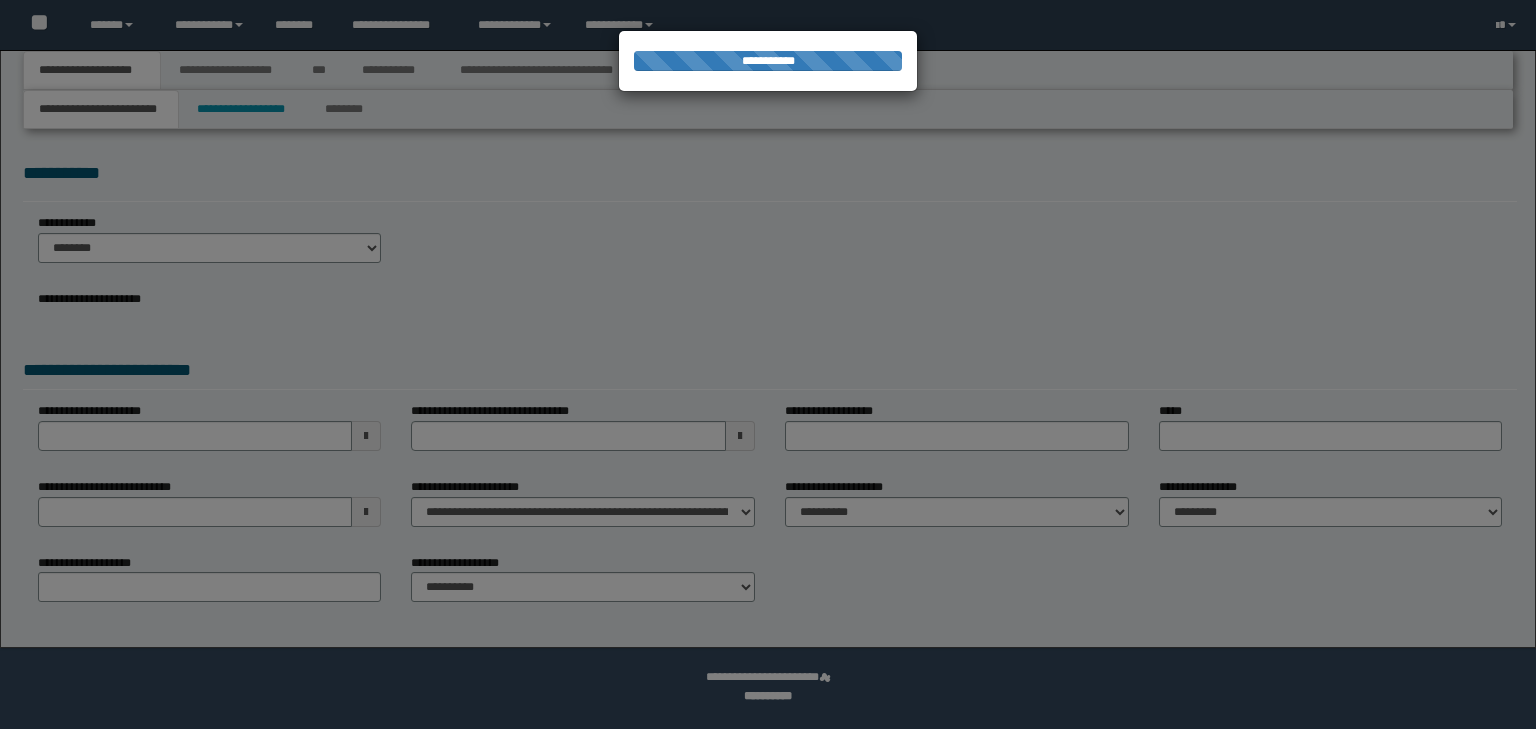 select on "*" 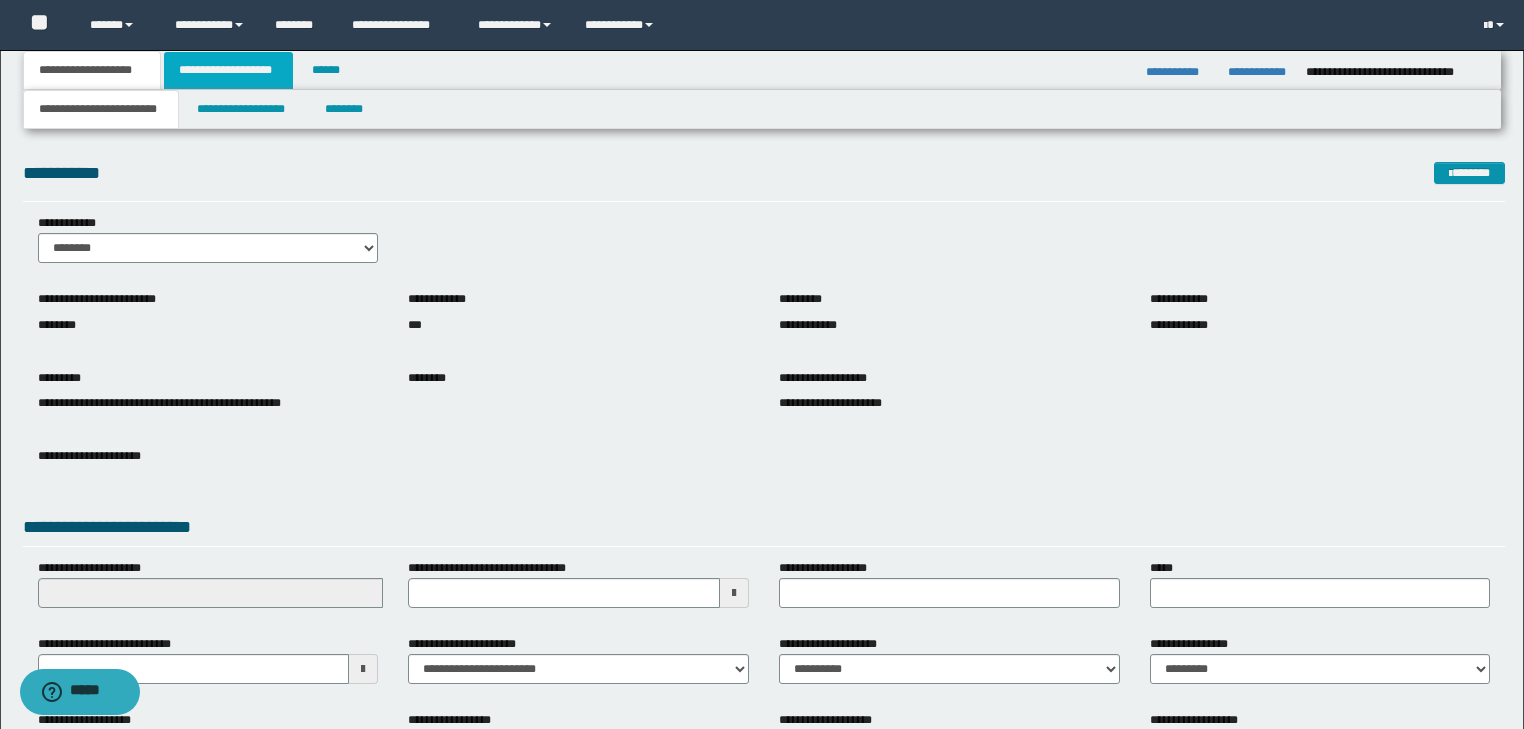 click on "**********" at bounding box center [228, 70] 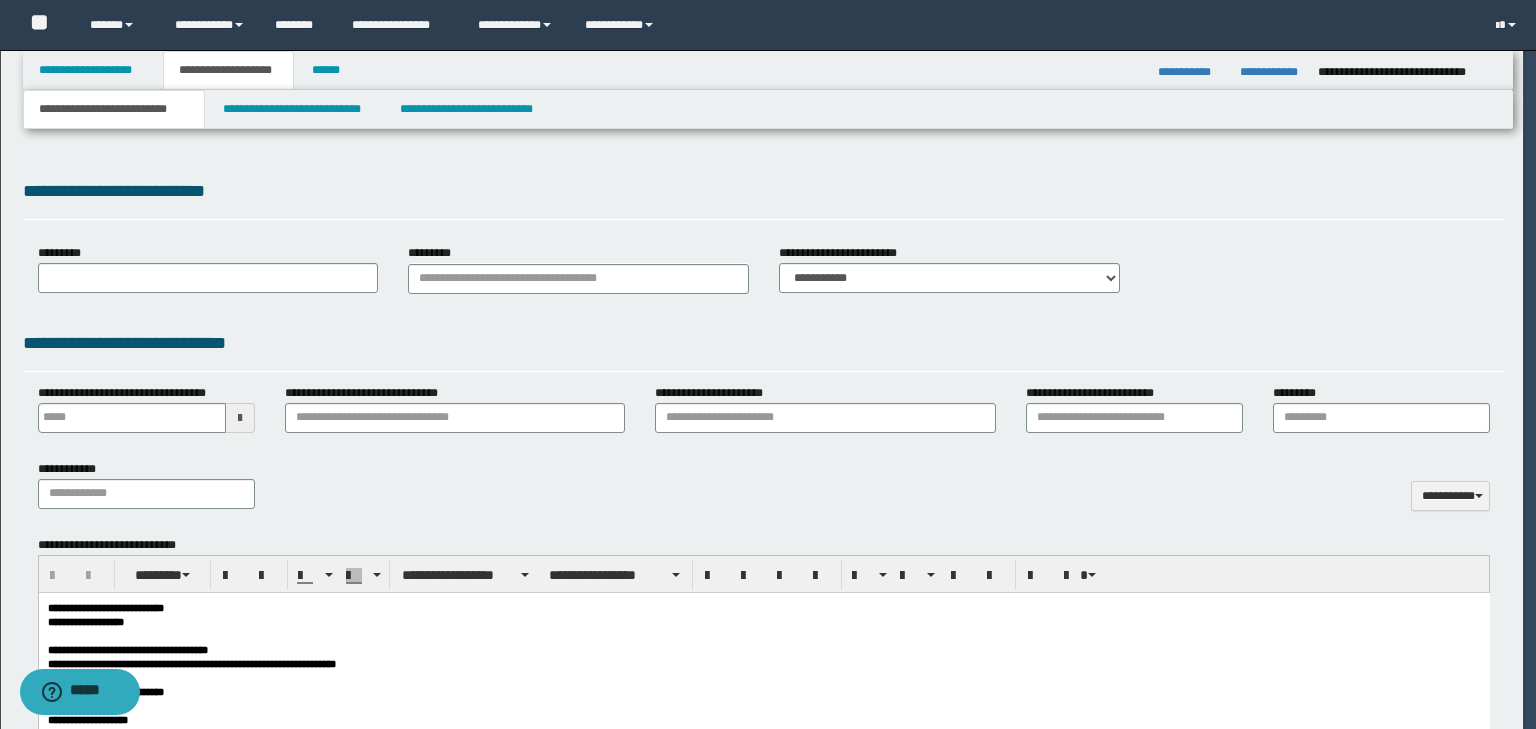 type 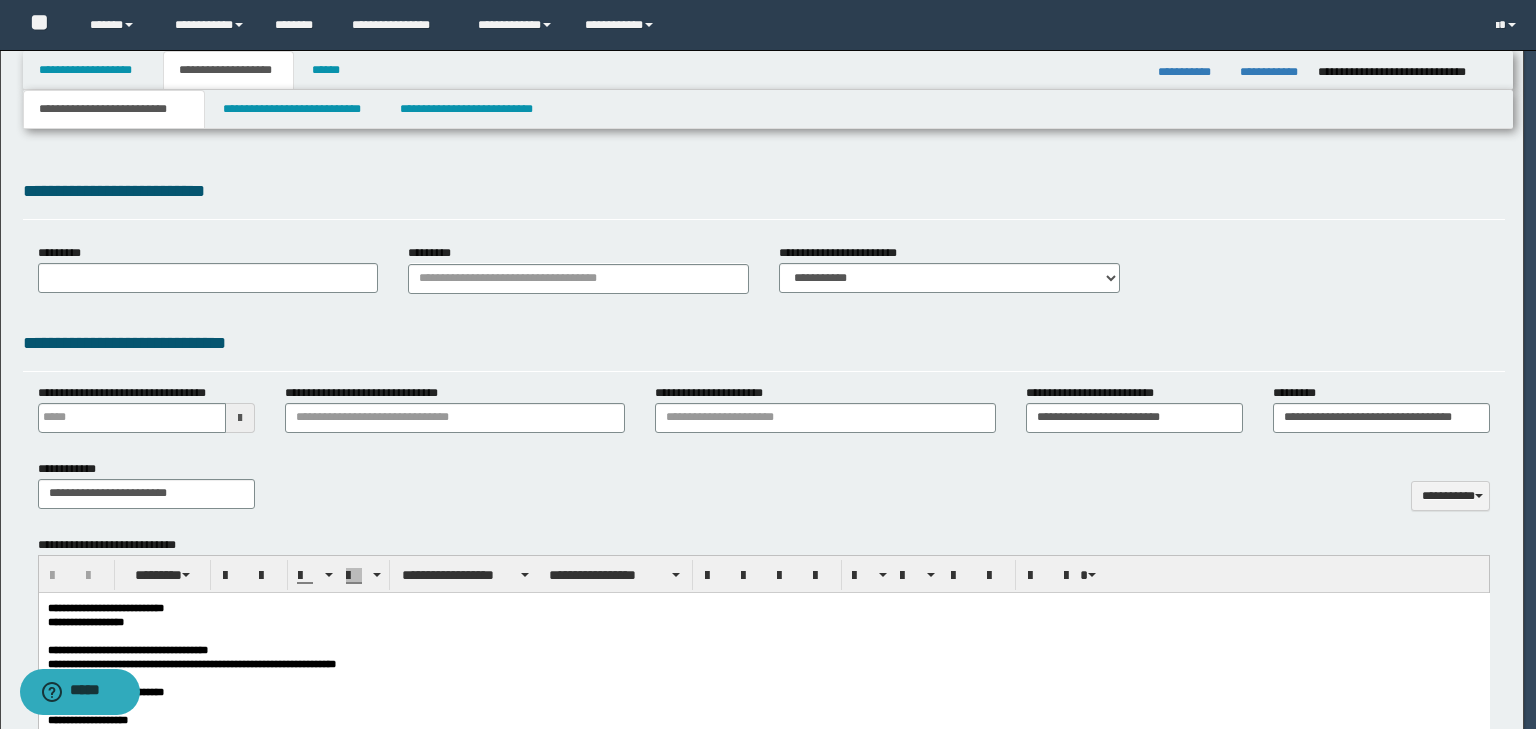 scroll, scrollTop: 0, scrollLeft: 0, axis: both 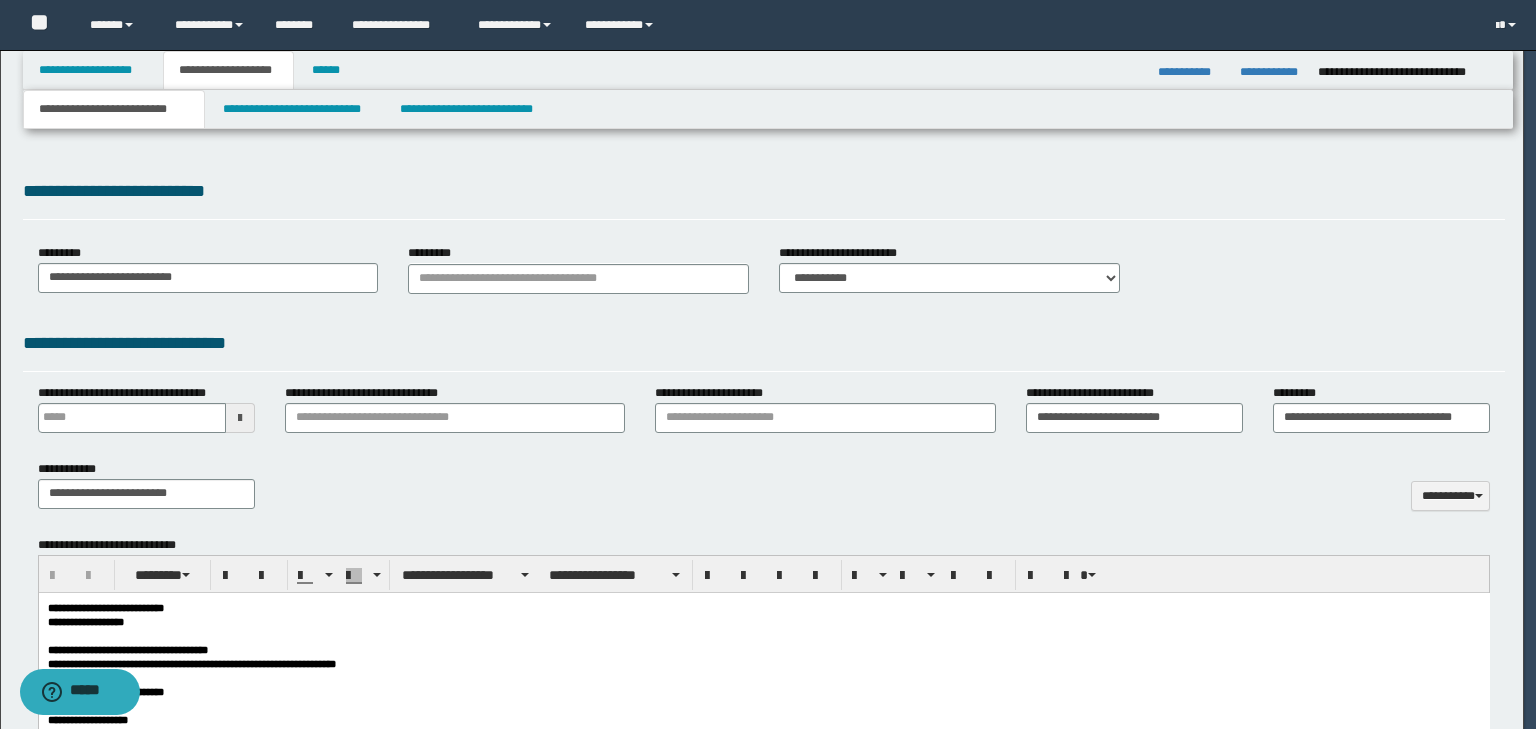 select on "*" 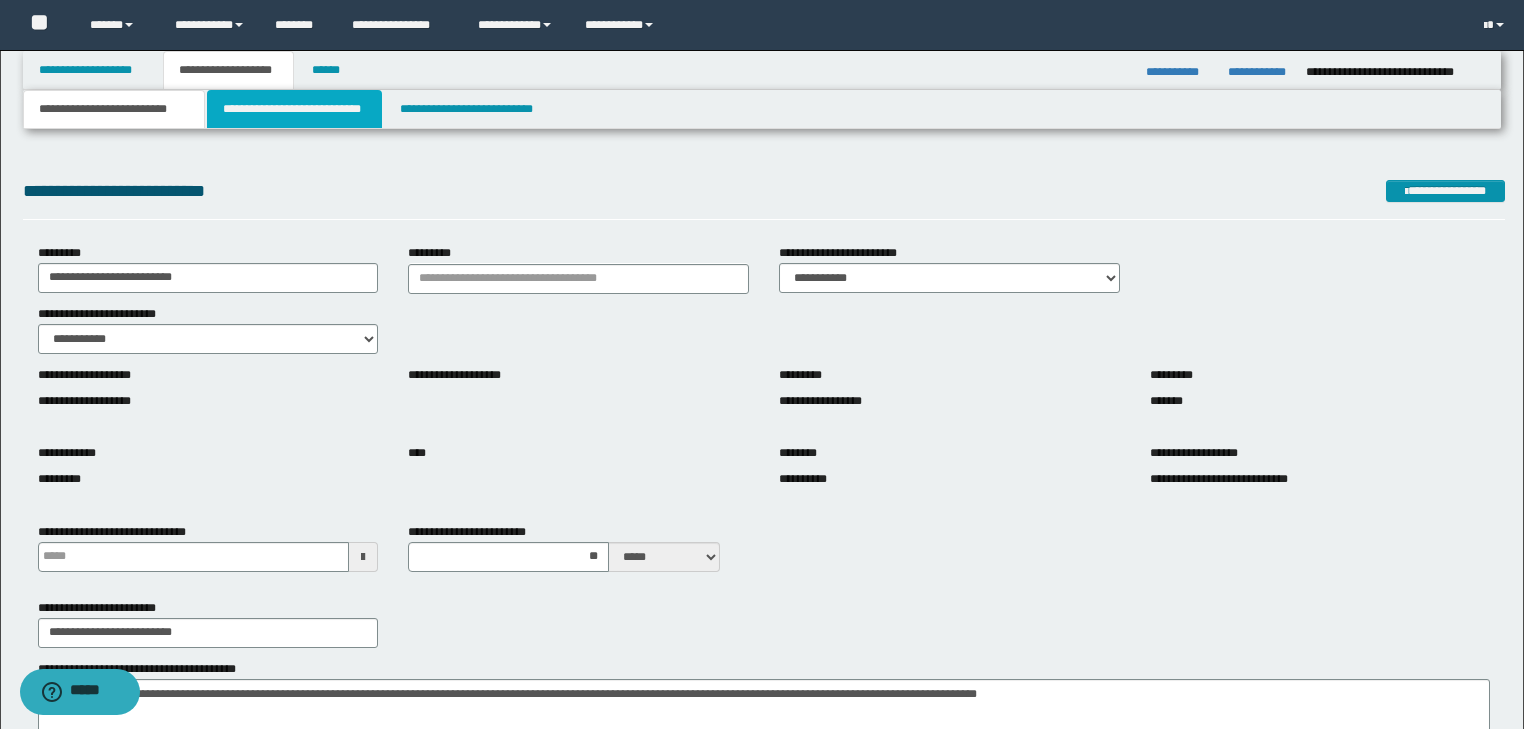 click on "**********" at bounding box center [294, 109] 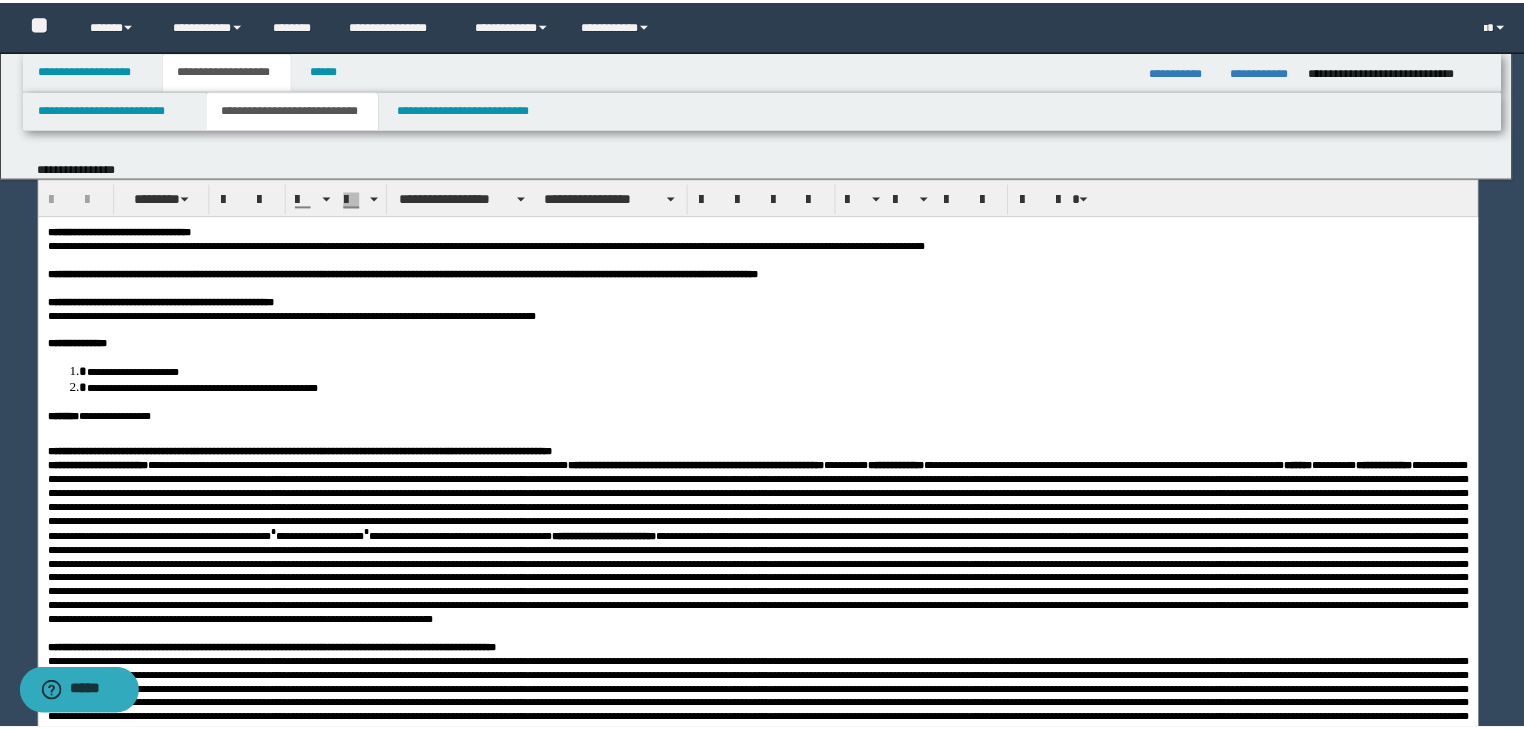 scroll, scrollTop: 0, scrollLeft: 0, axis: both 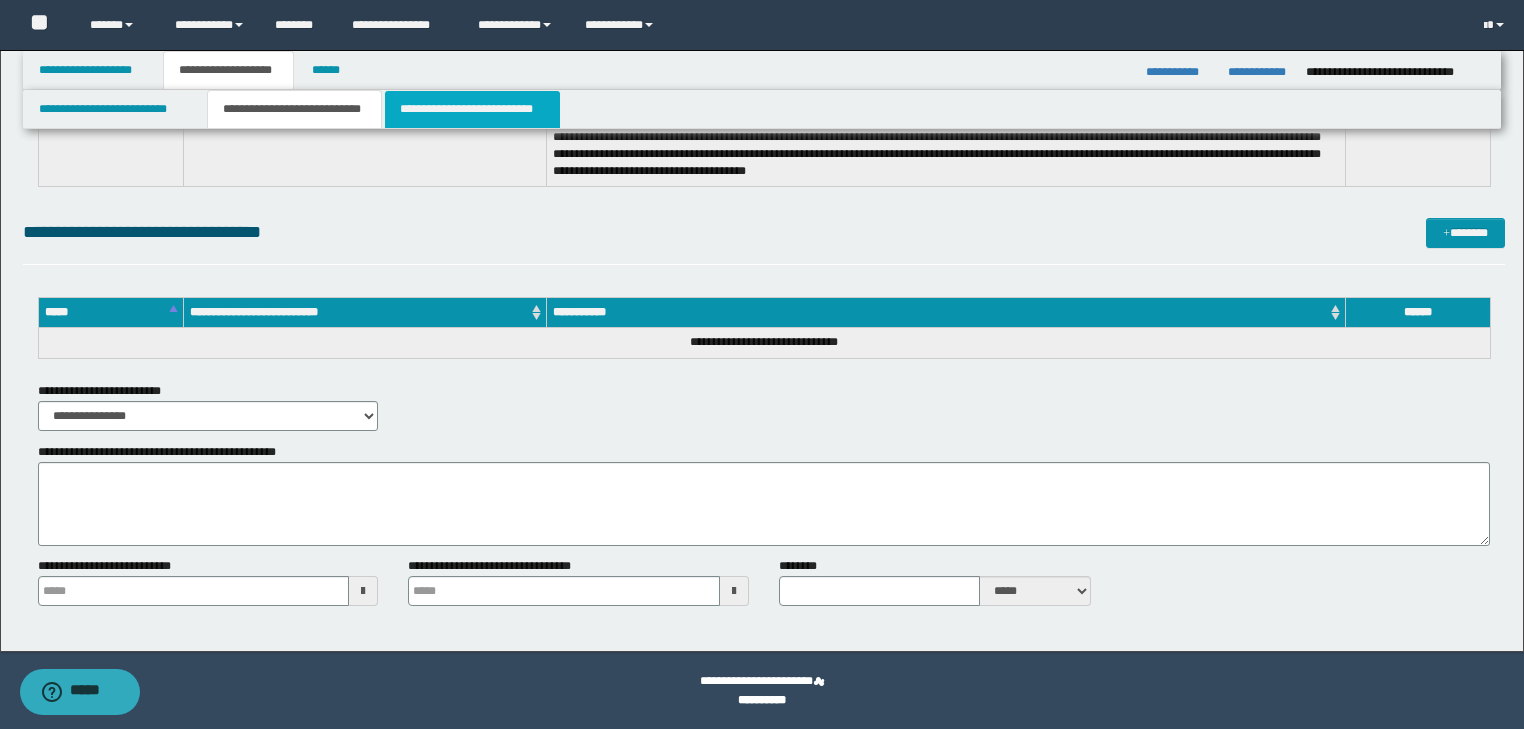 click on "**********" at bounding box center [472, 109] 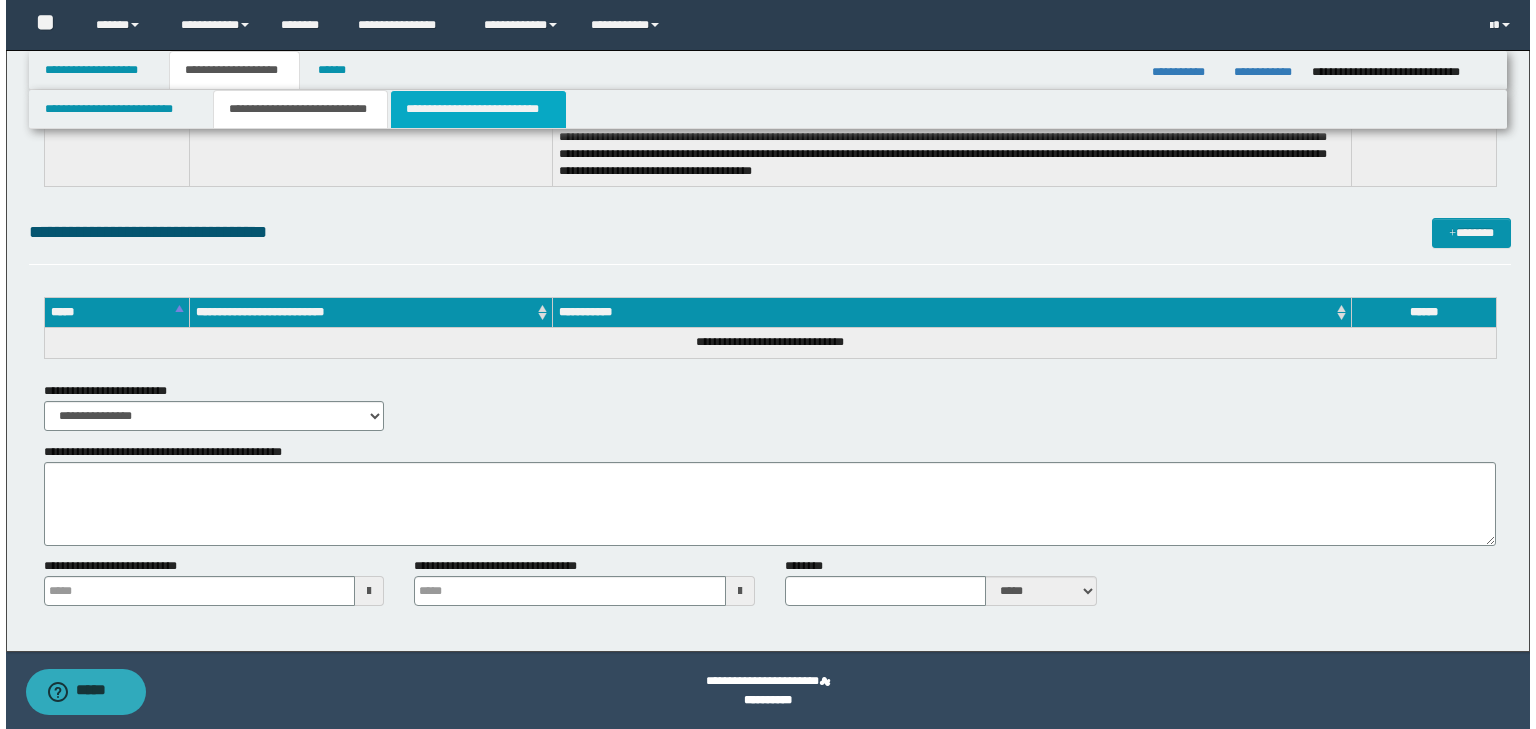scroll, scrollTop: 0, scrollLeft: 0, axis: both 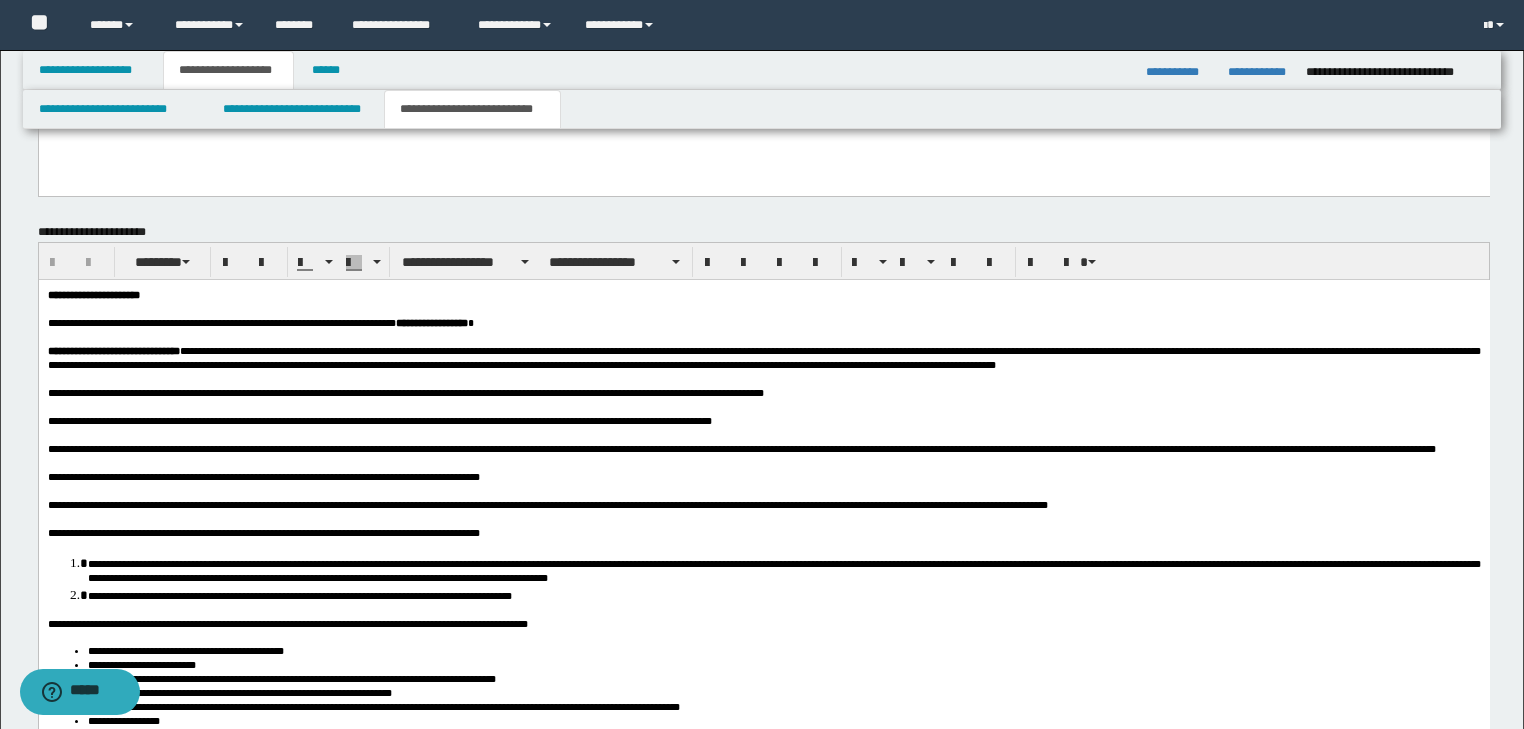 click on "**********" at bounding box center (762, 70) 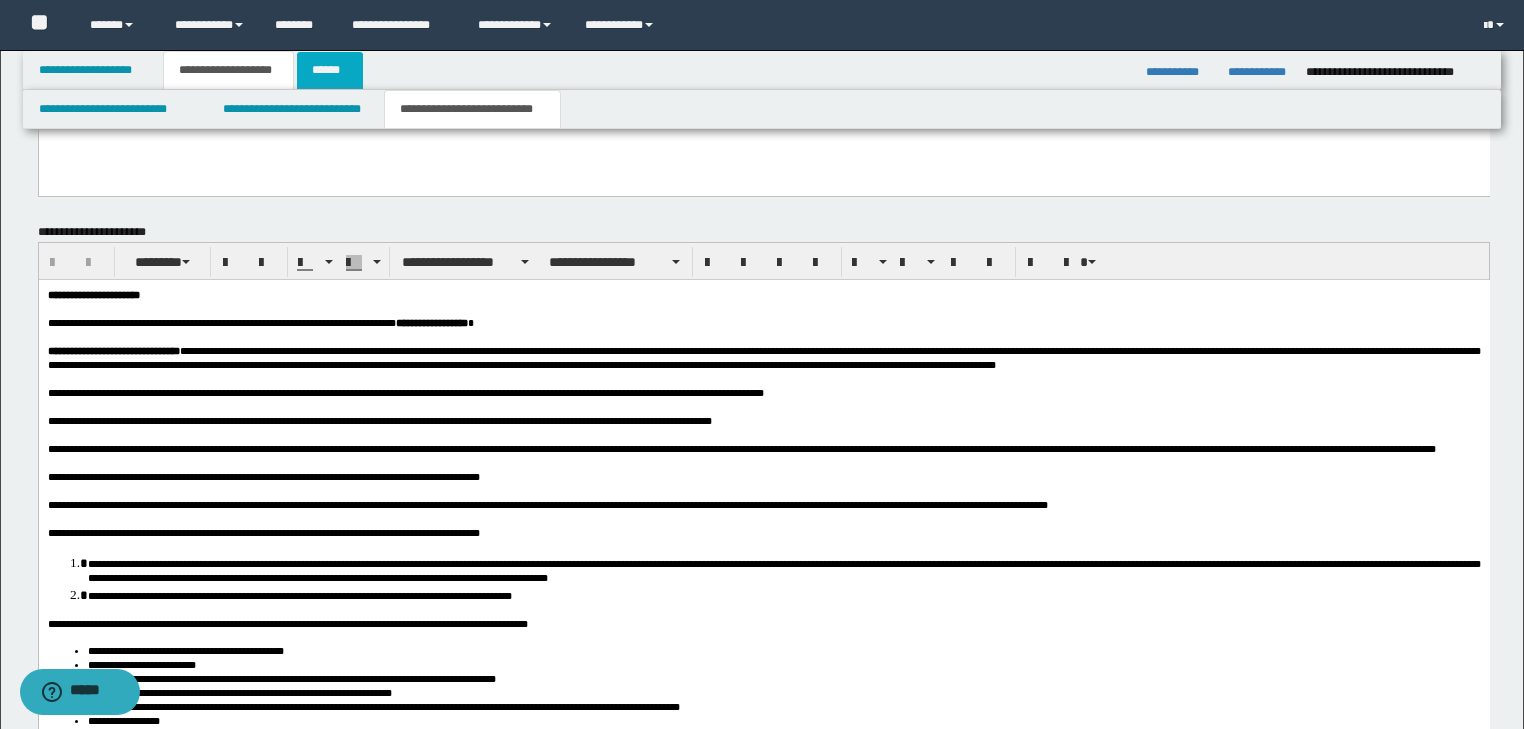 click on "******" at bounding box center [330, 70] 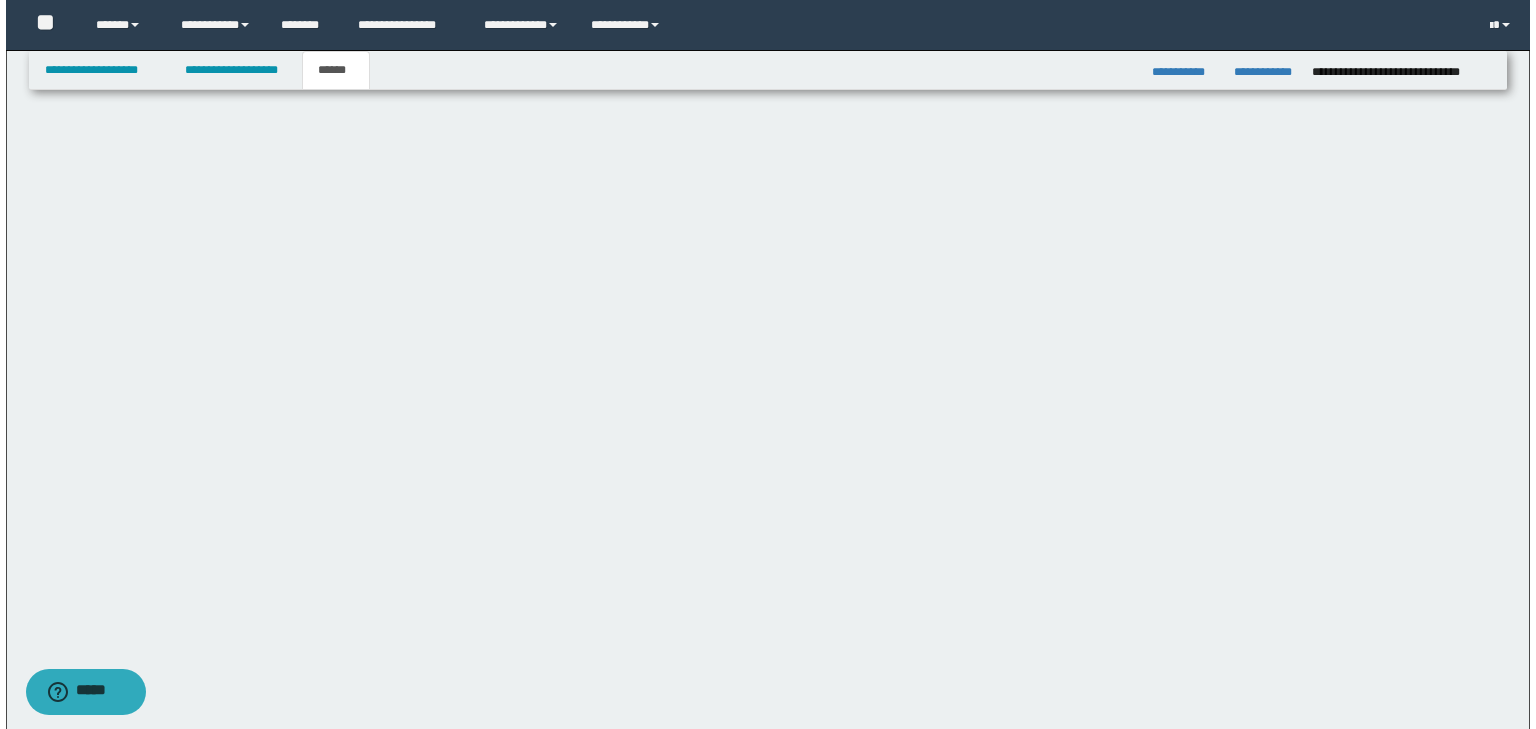 scroll, scrollTop: 0, scrollLeft: 0, axis: both 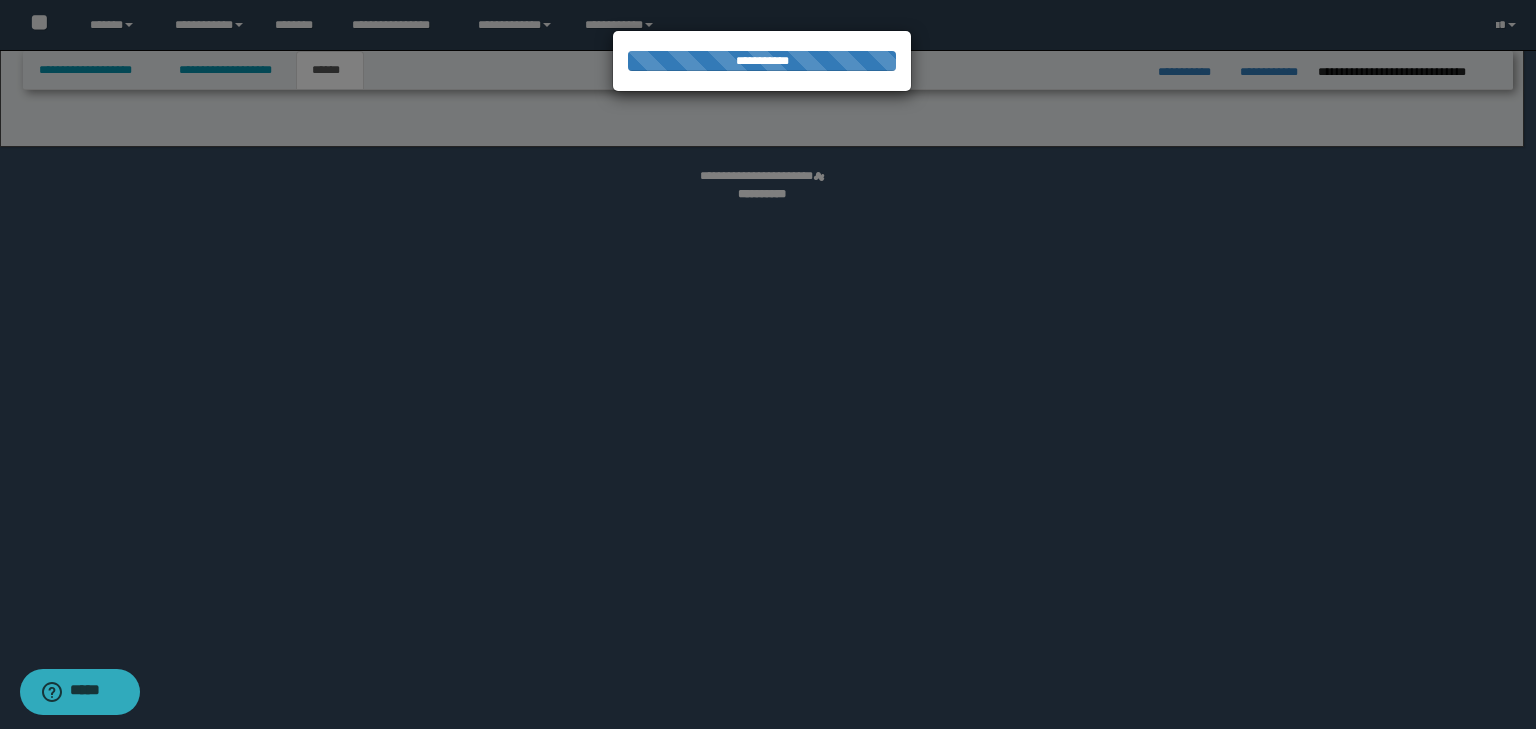 select on "*" 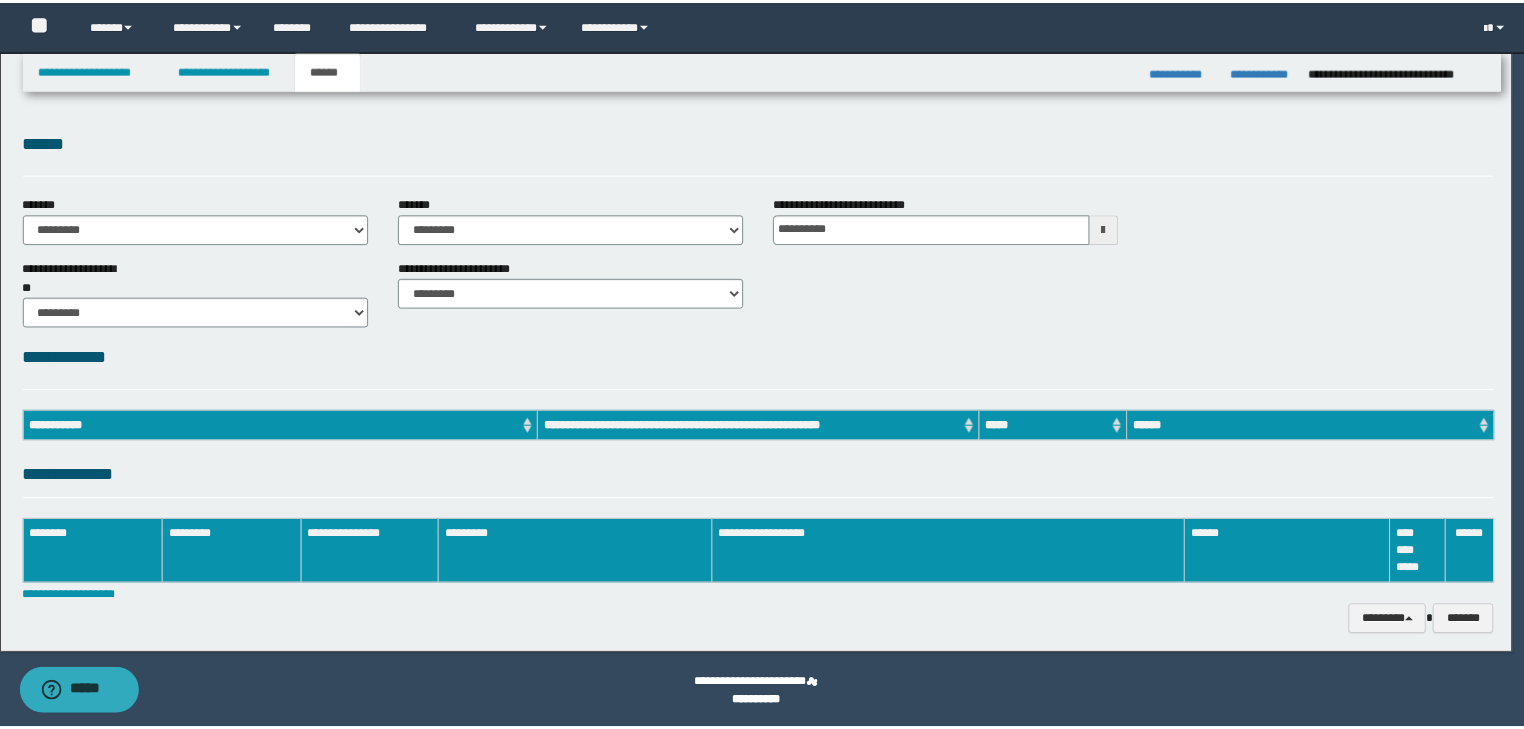 scroll, scrollTop: 0, scrollLeft: 0, axis: both 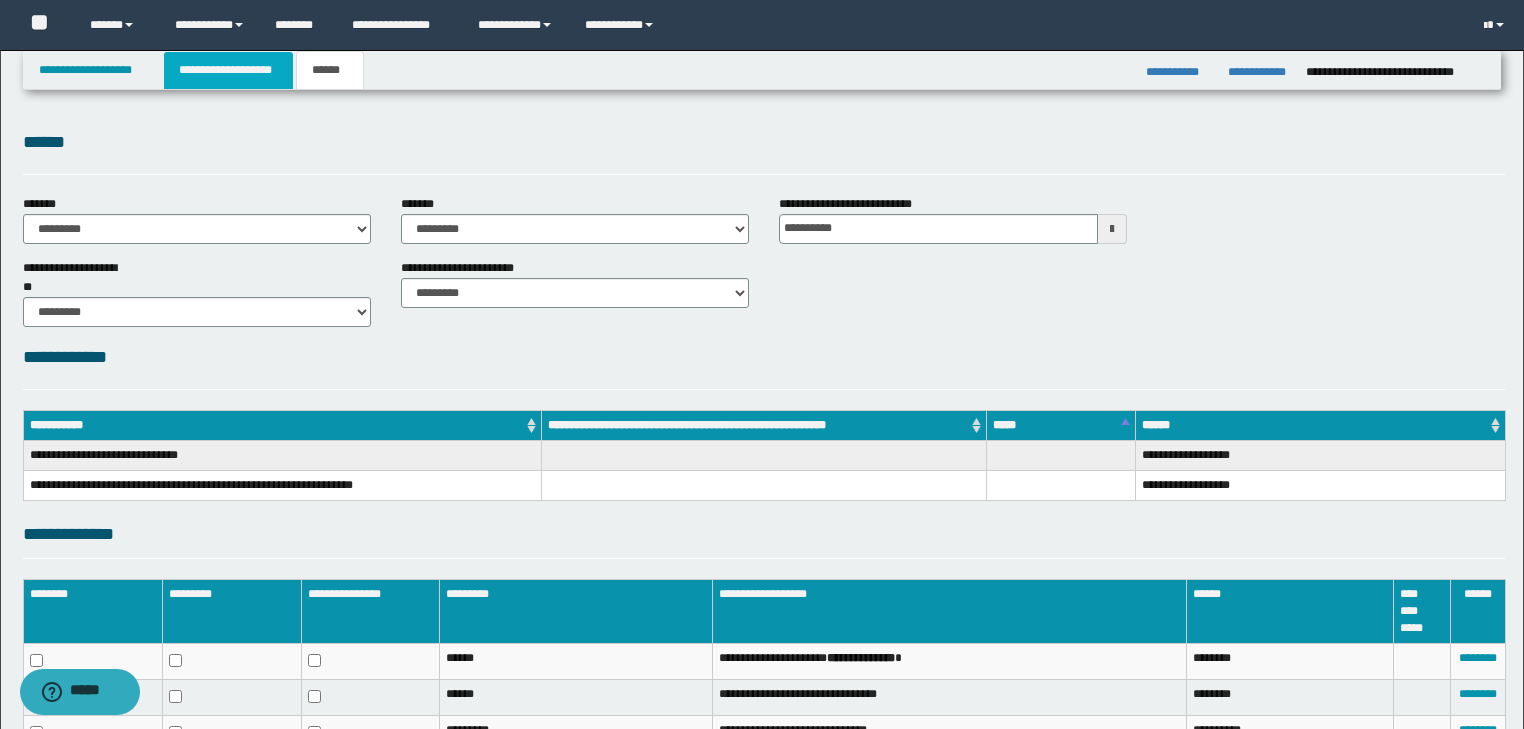 click on "**********" at bounding box center [228, 70] 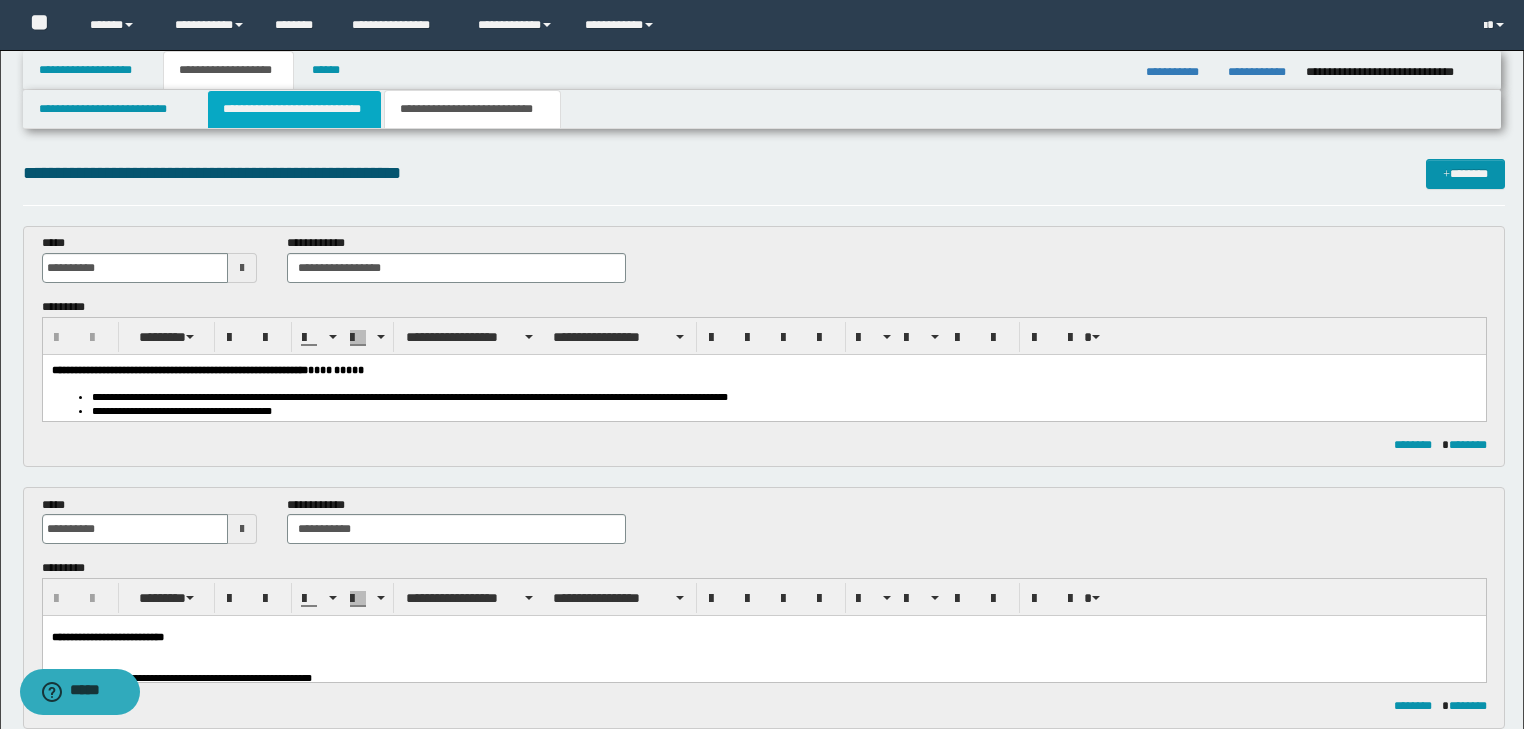 click on "**********" at bounding box center (294, 109) 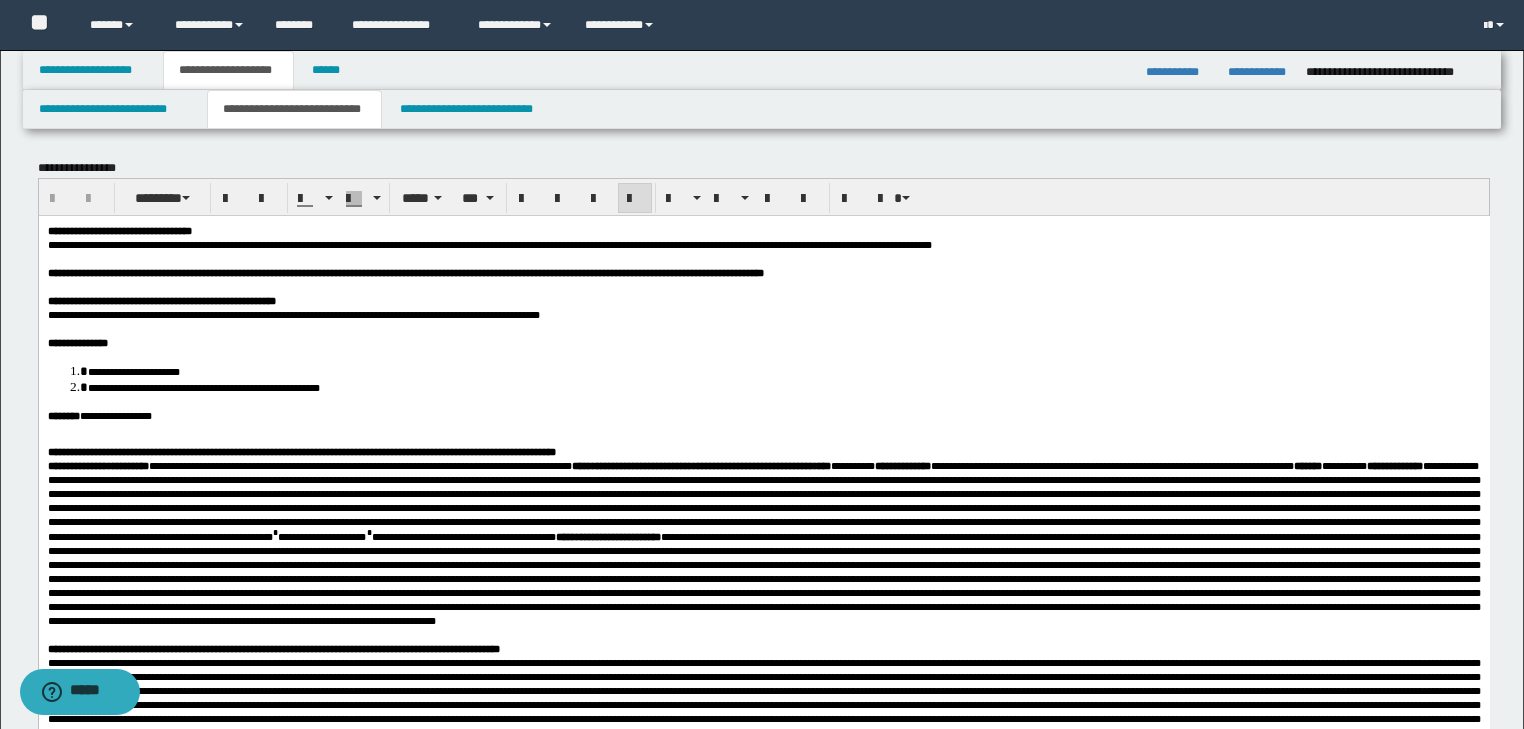 click at bounding box center (763, 258) 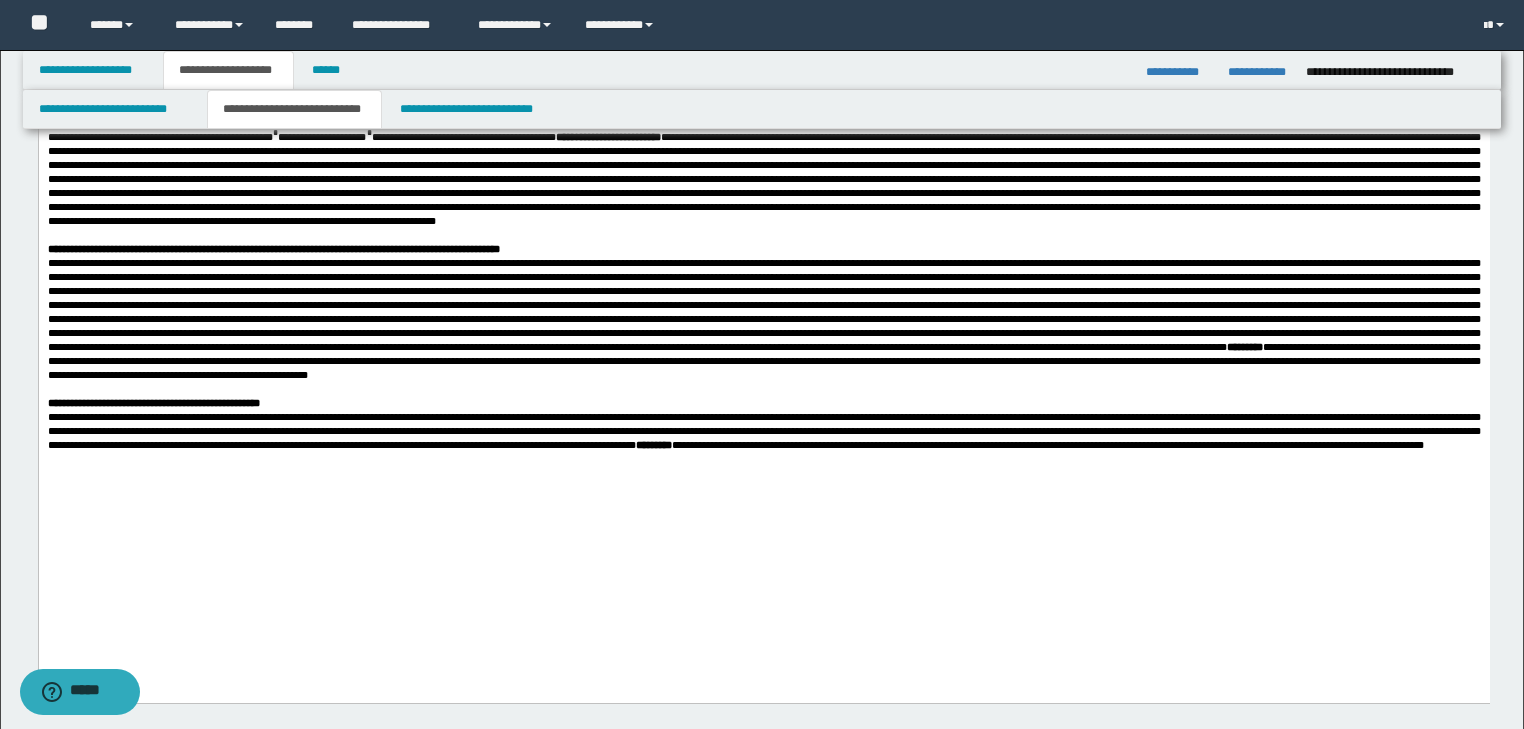 scroll, scrollTop: 720, scrollLeft: 0, axis: vertical 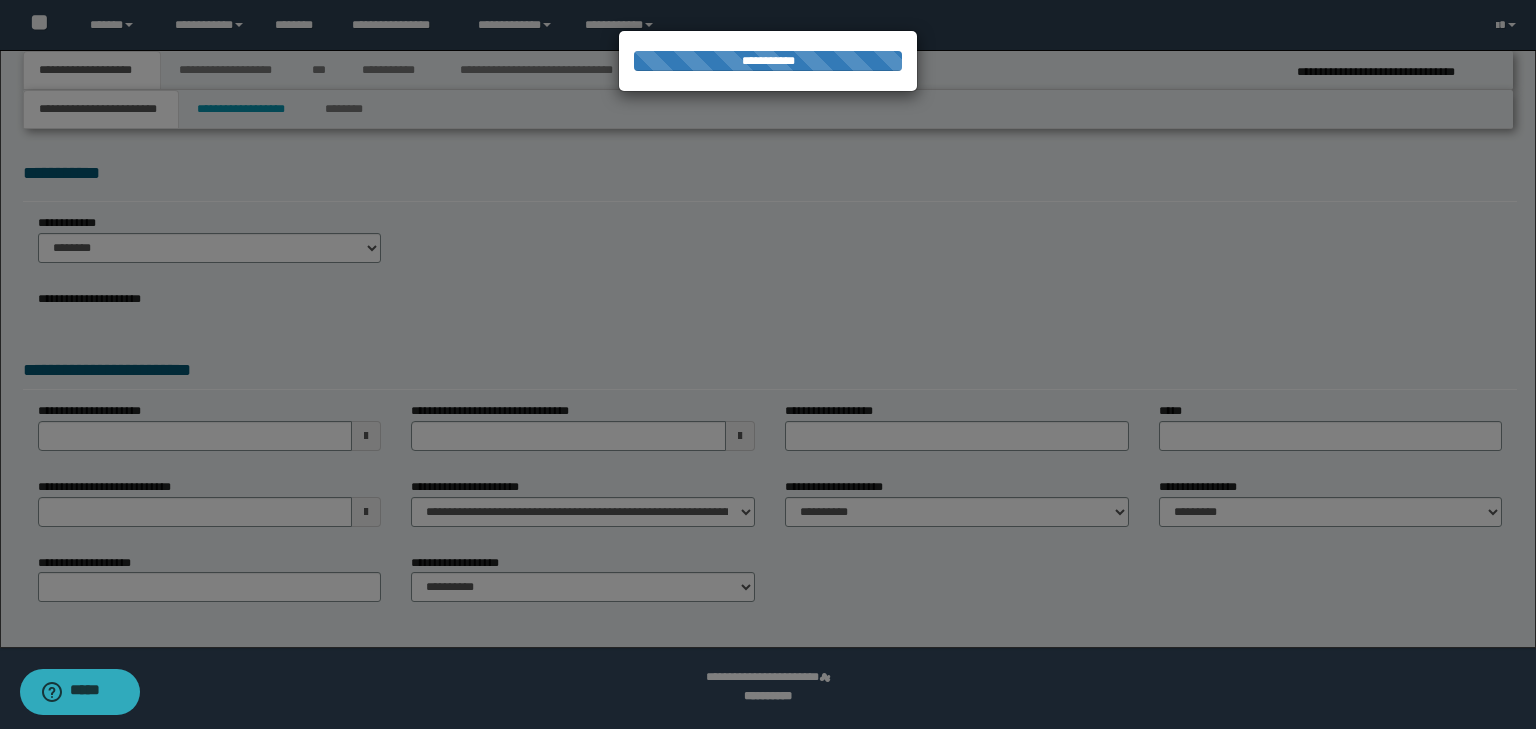 select on "*" 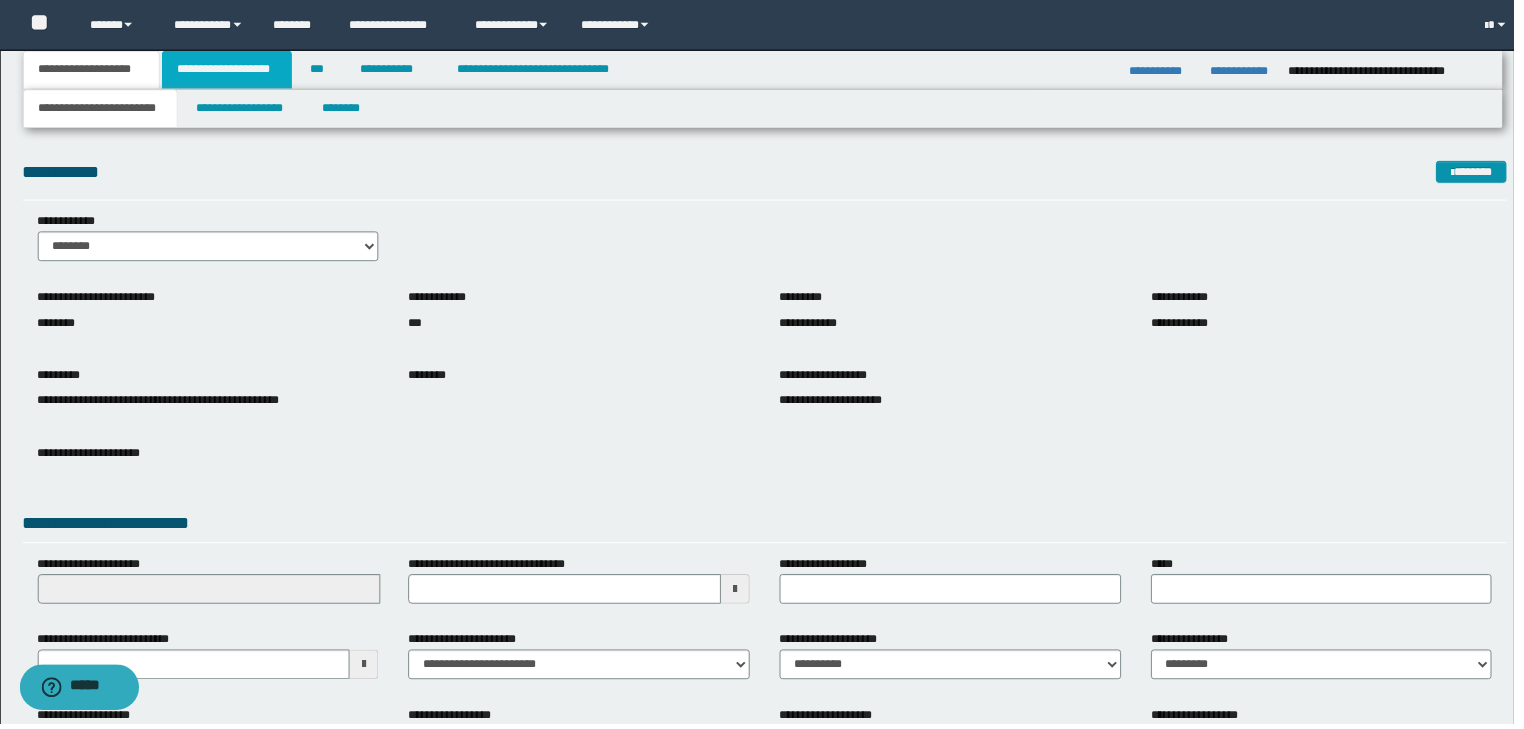 click on "**********" at bounding box center (228, 70) 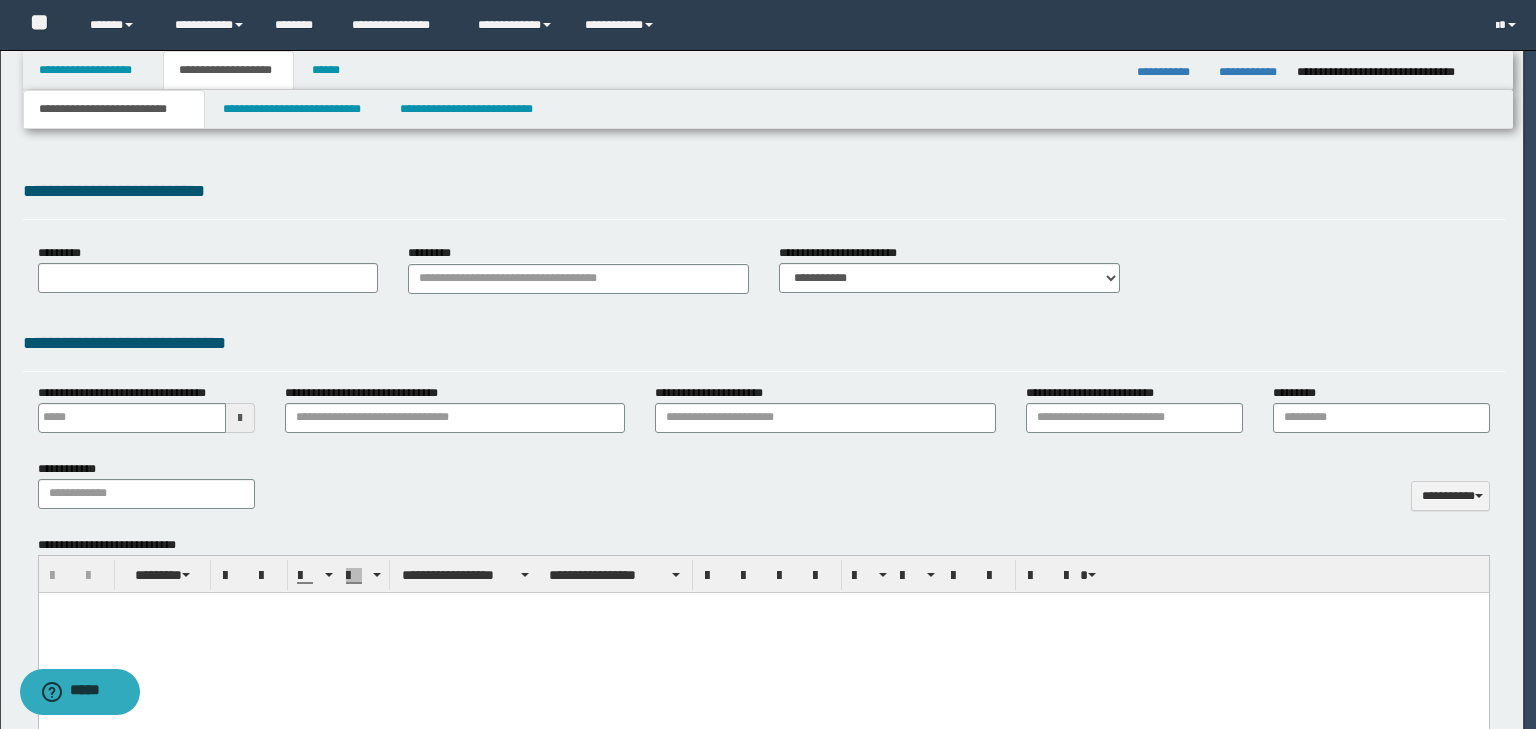 type 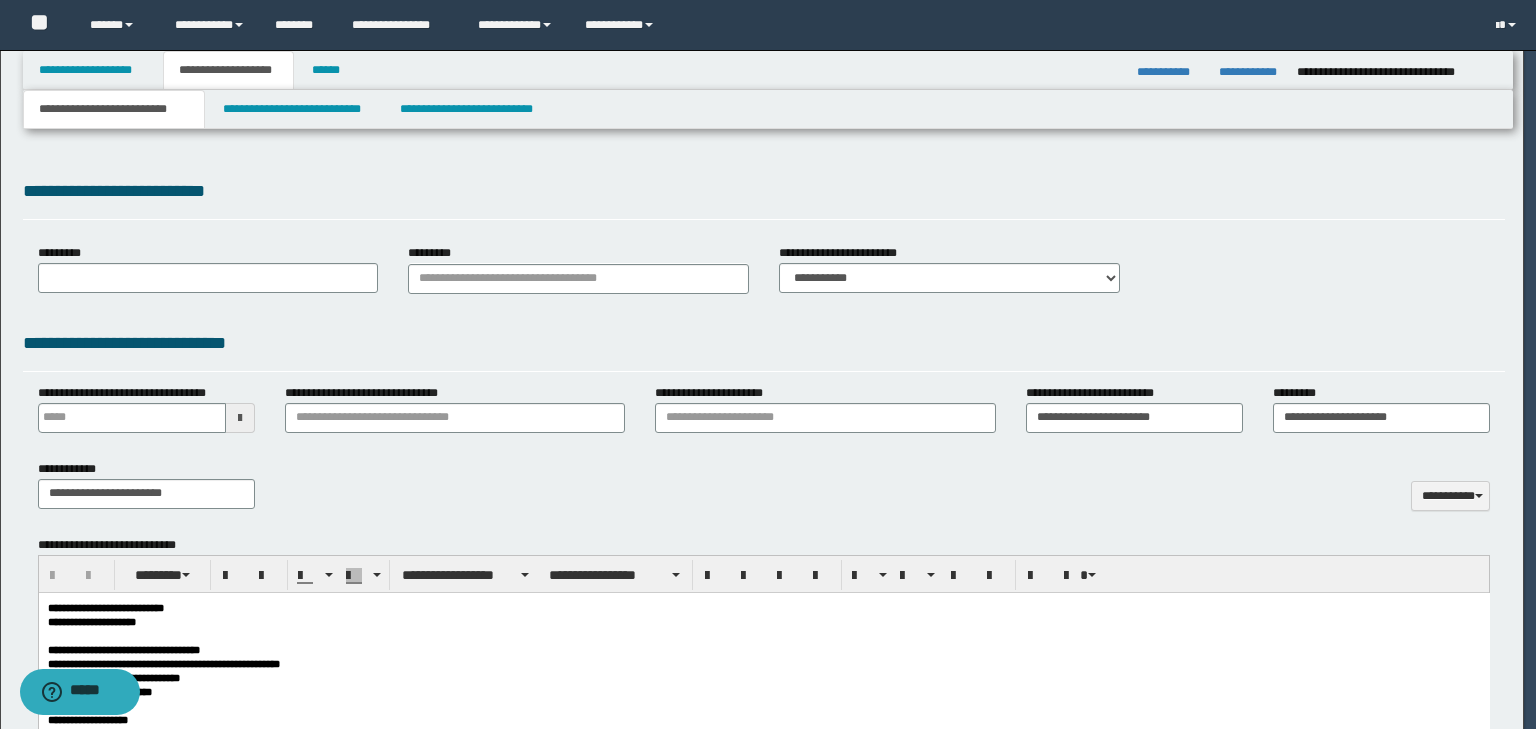 scroll, scrollTop: 0, scrollLeft: 0, axis: both 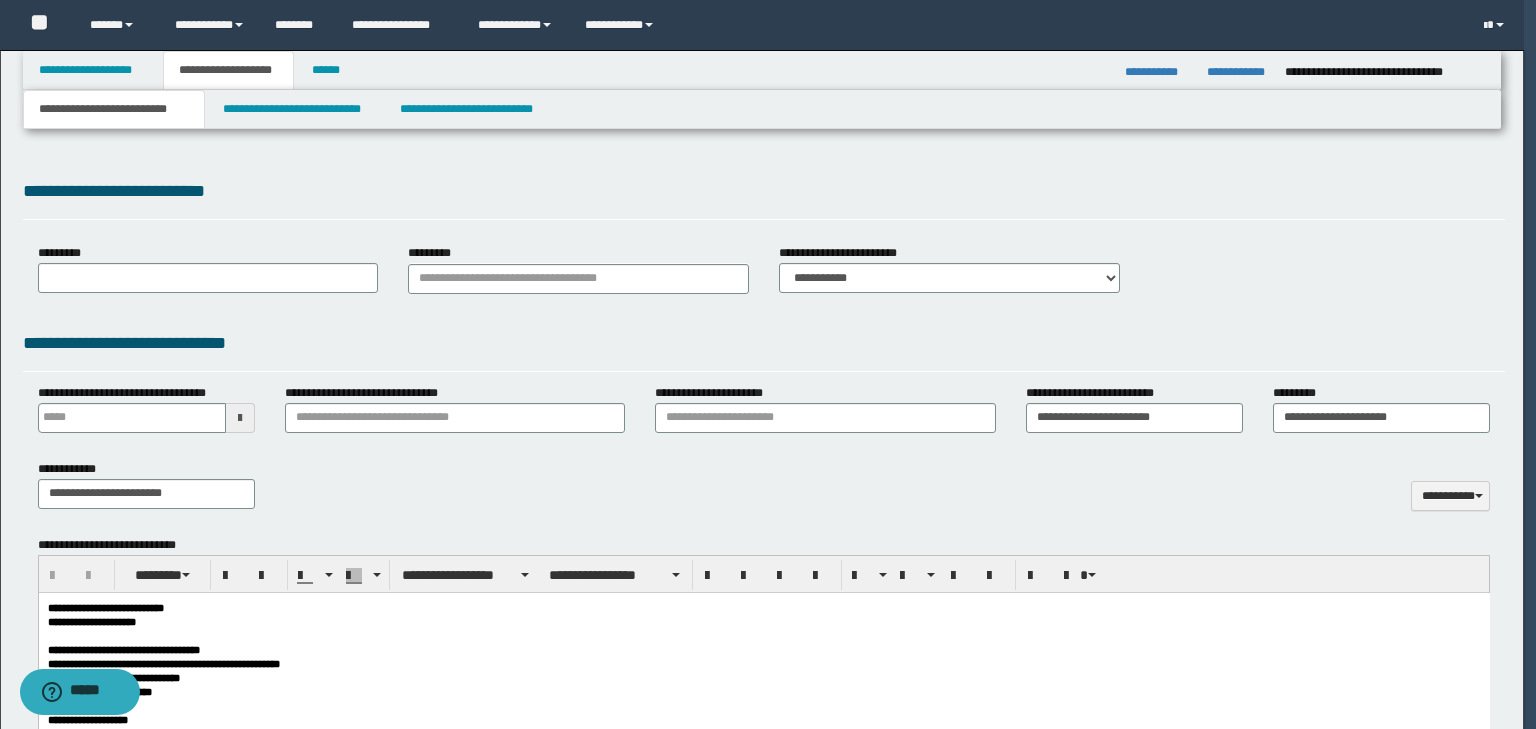 type on "**********" 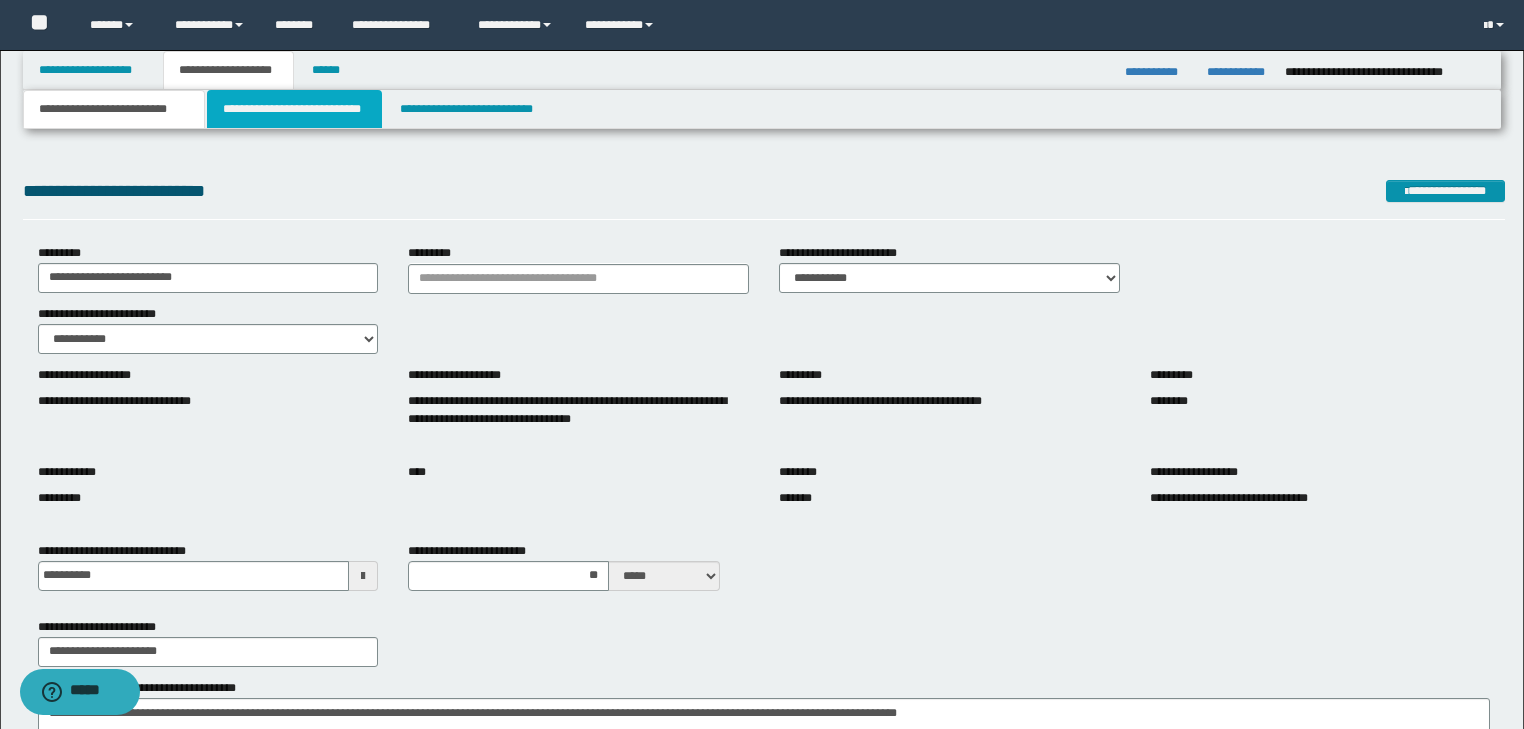 click on "**********" at bounding box center (294, 109) 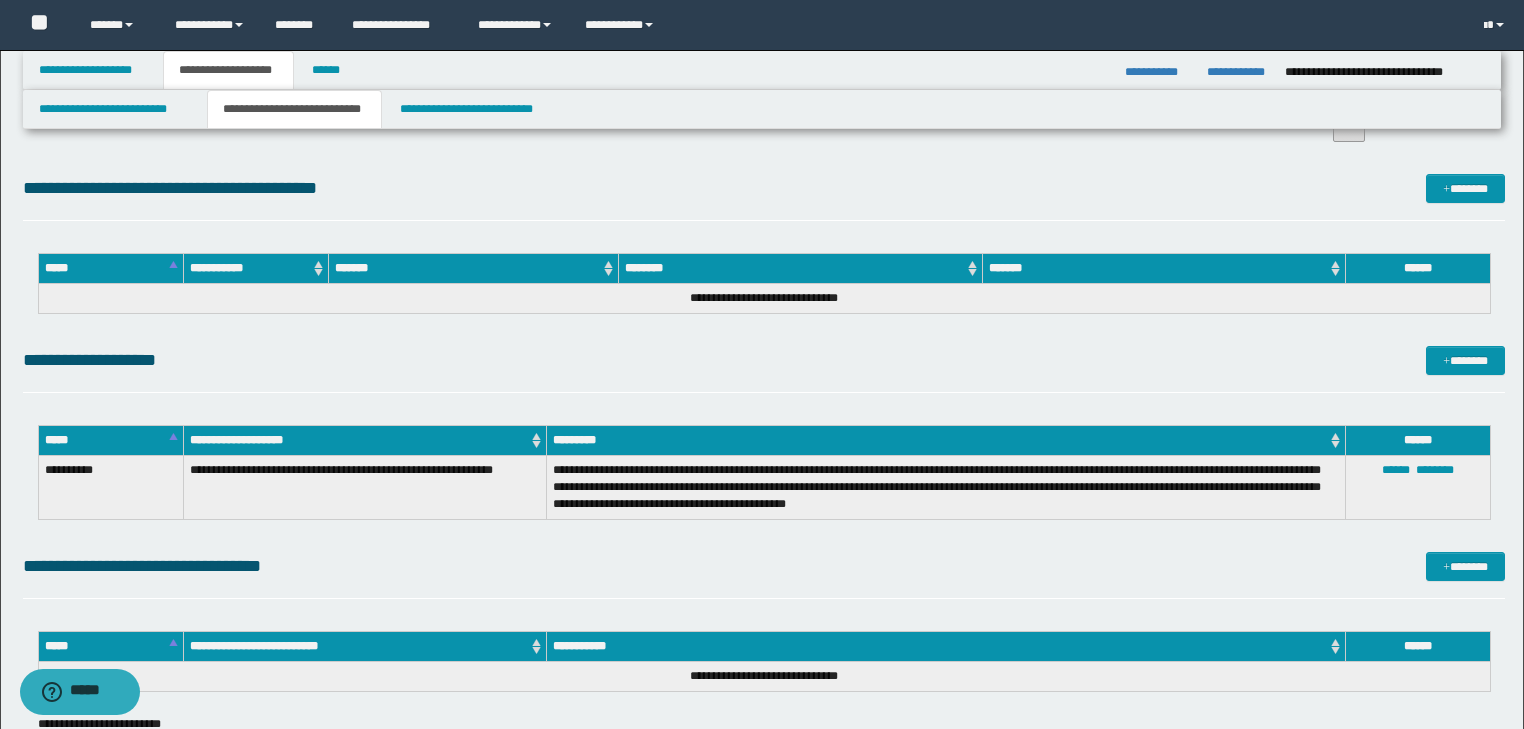 scroll, scrollTop: 6880, scrollLeft: 0, axis: vertical 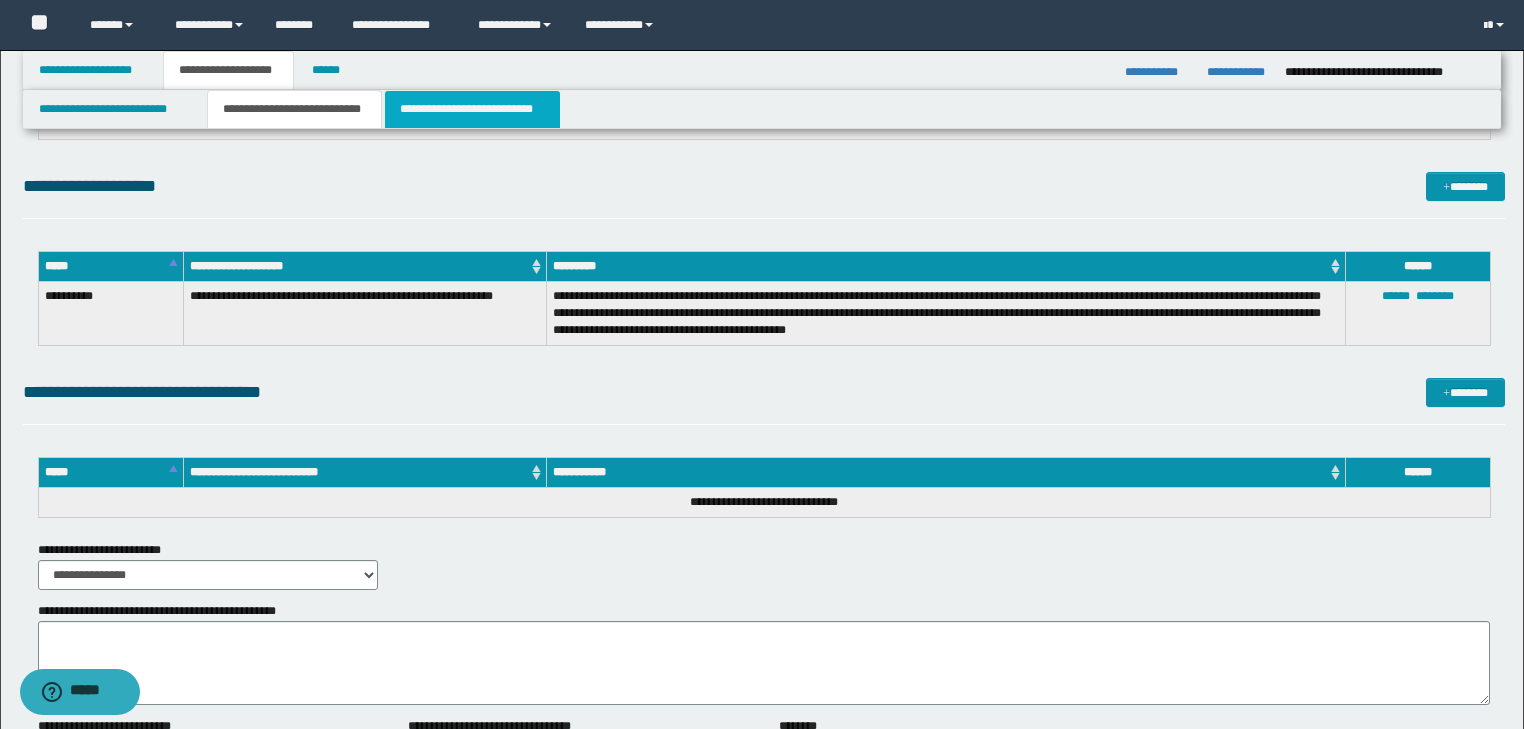 click on "**********" at bounding box center (472, 109) 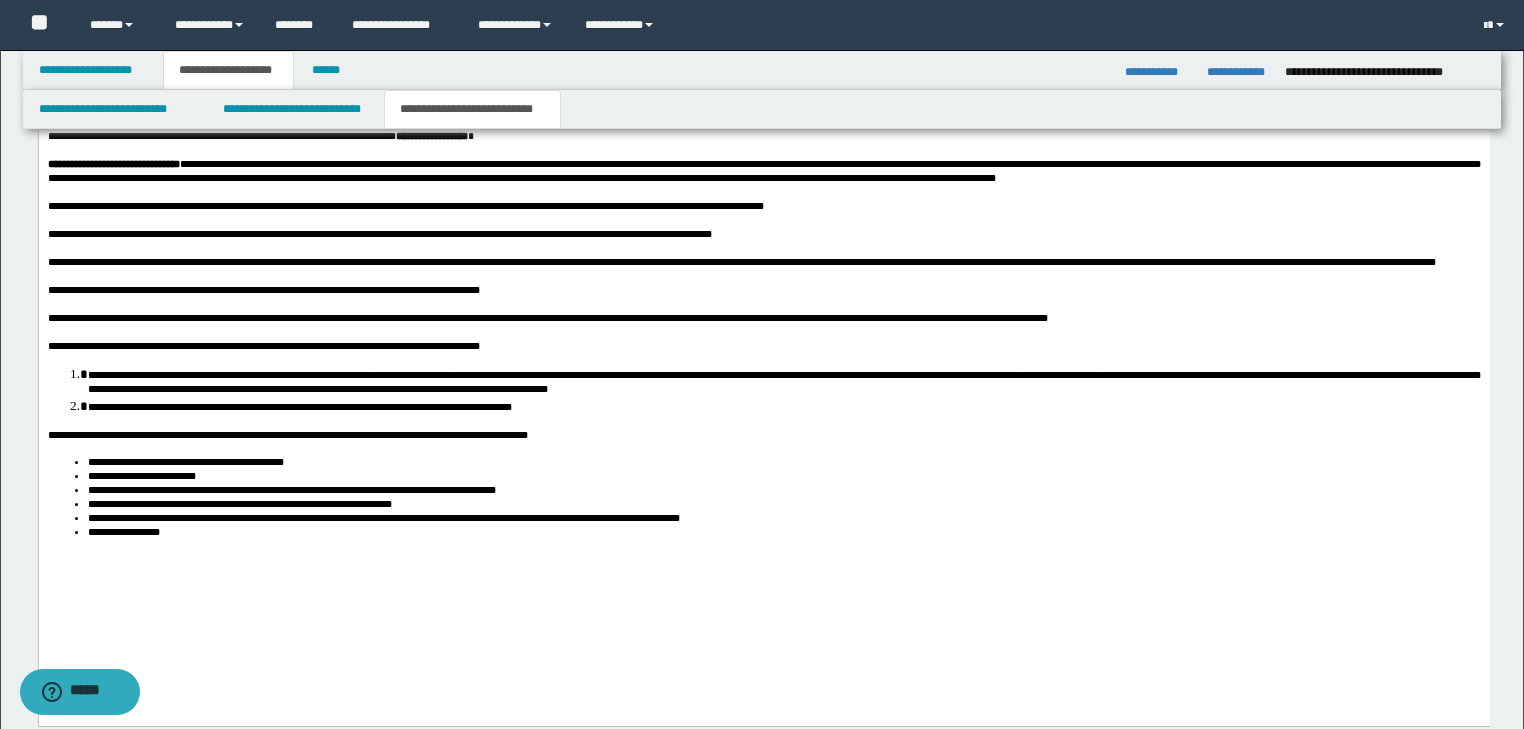 scroll, scrollTop: 2068, scrollLeft: 0, axis: vertical 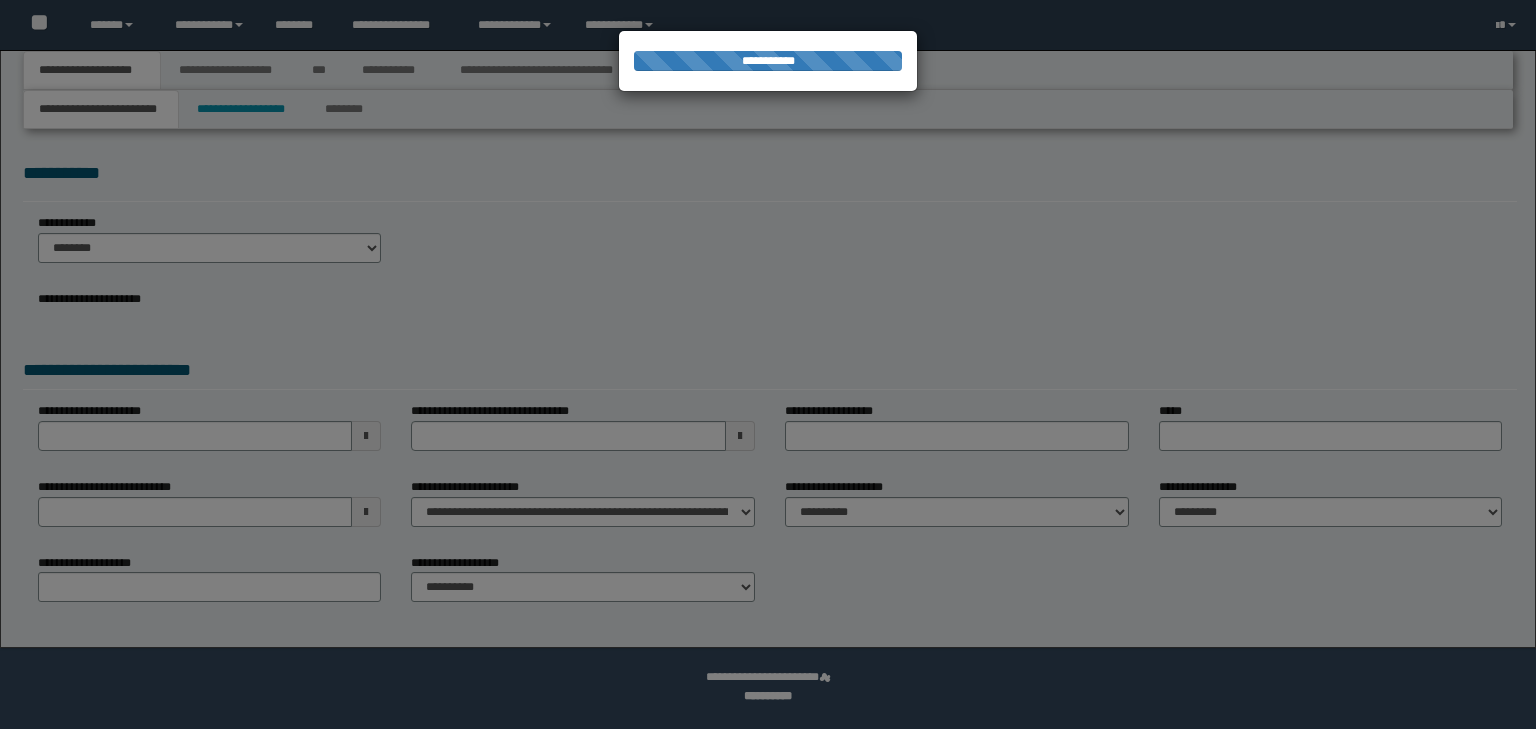 select on "*" 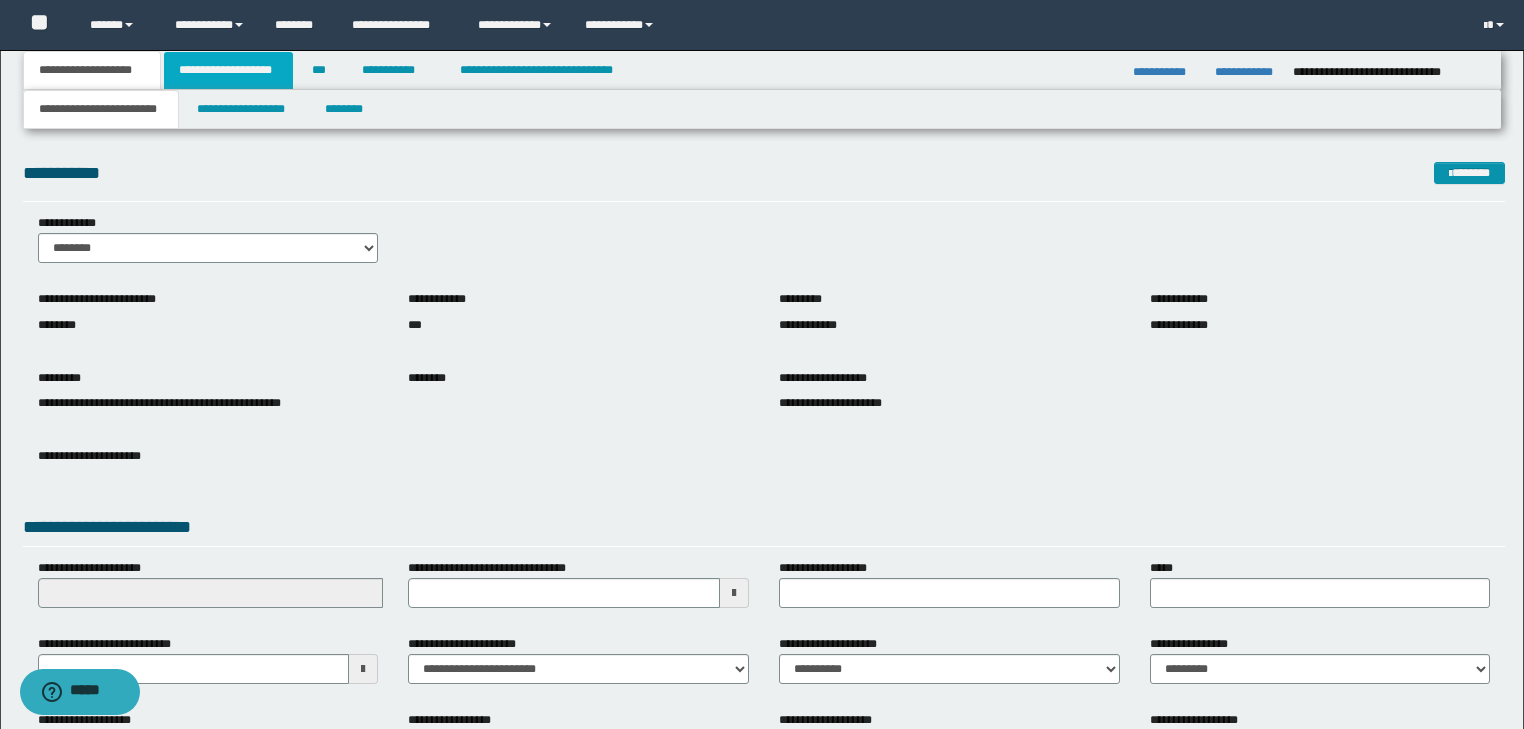 click on "**********" at bounding box center [228, 70] 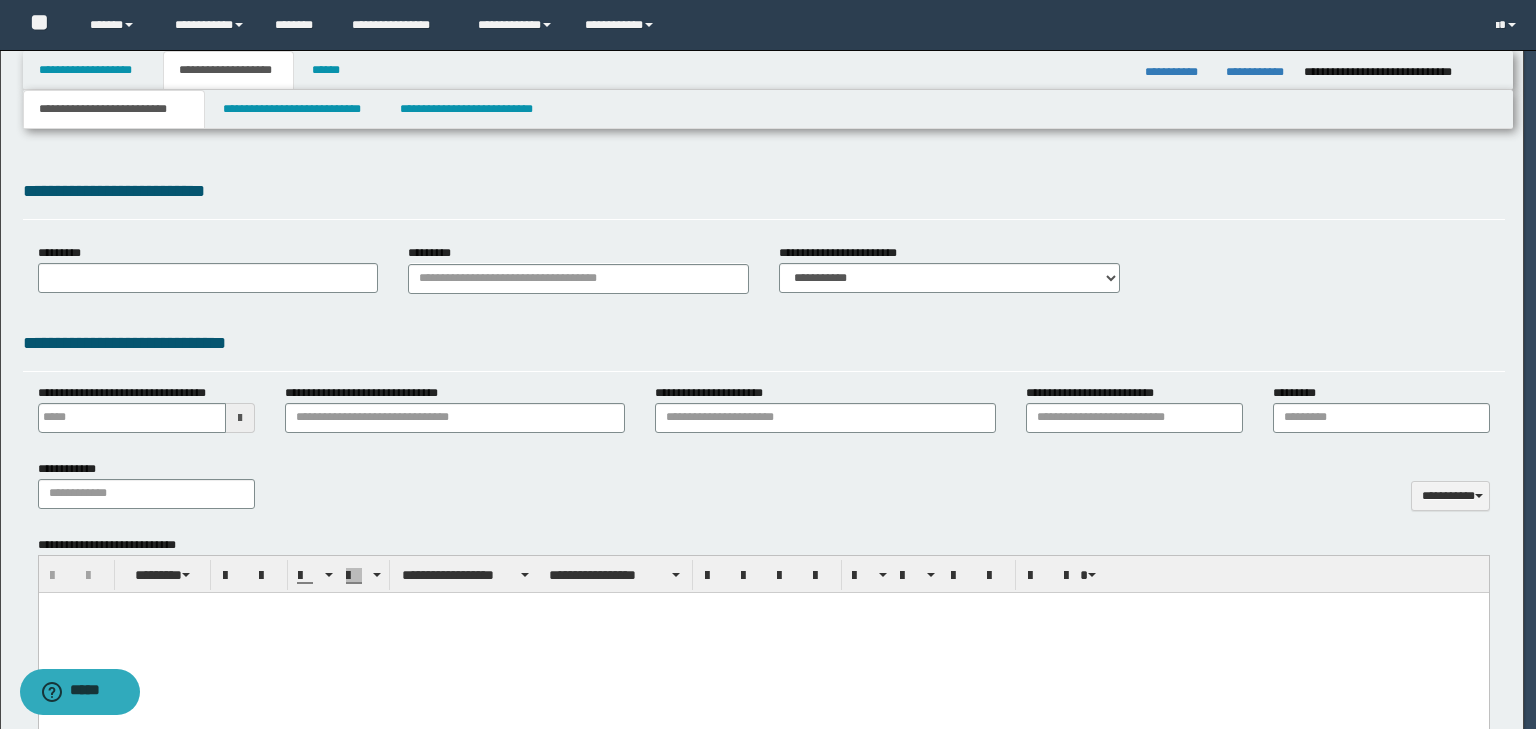 type on "**********" 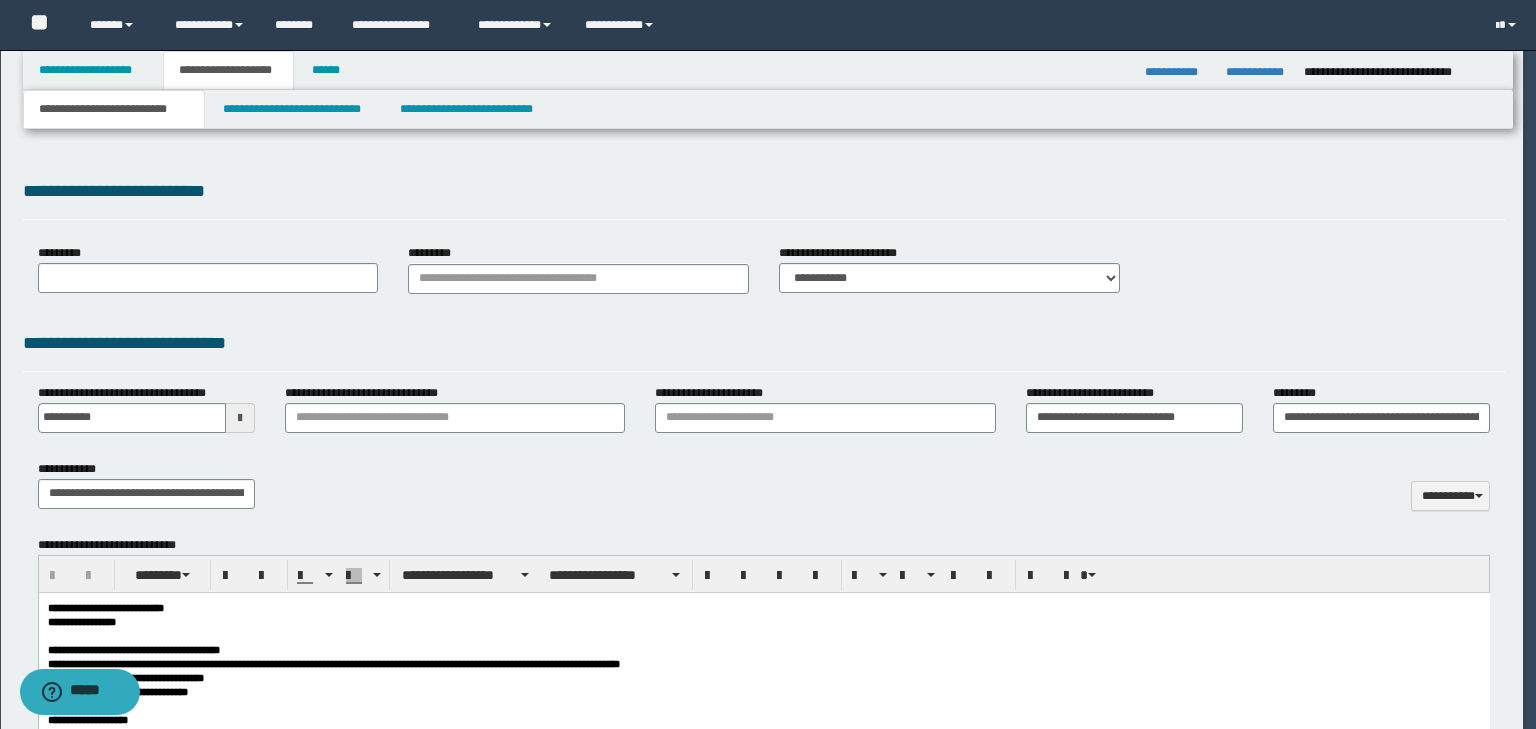 scroll, scrollTop: 0, scrollLeft: 0, axis: both 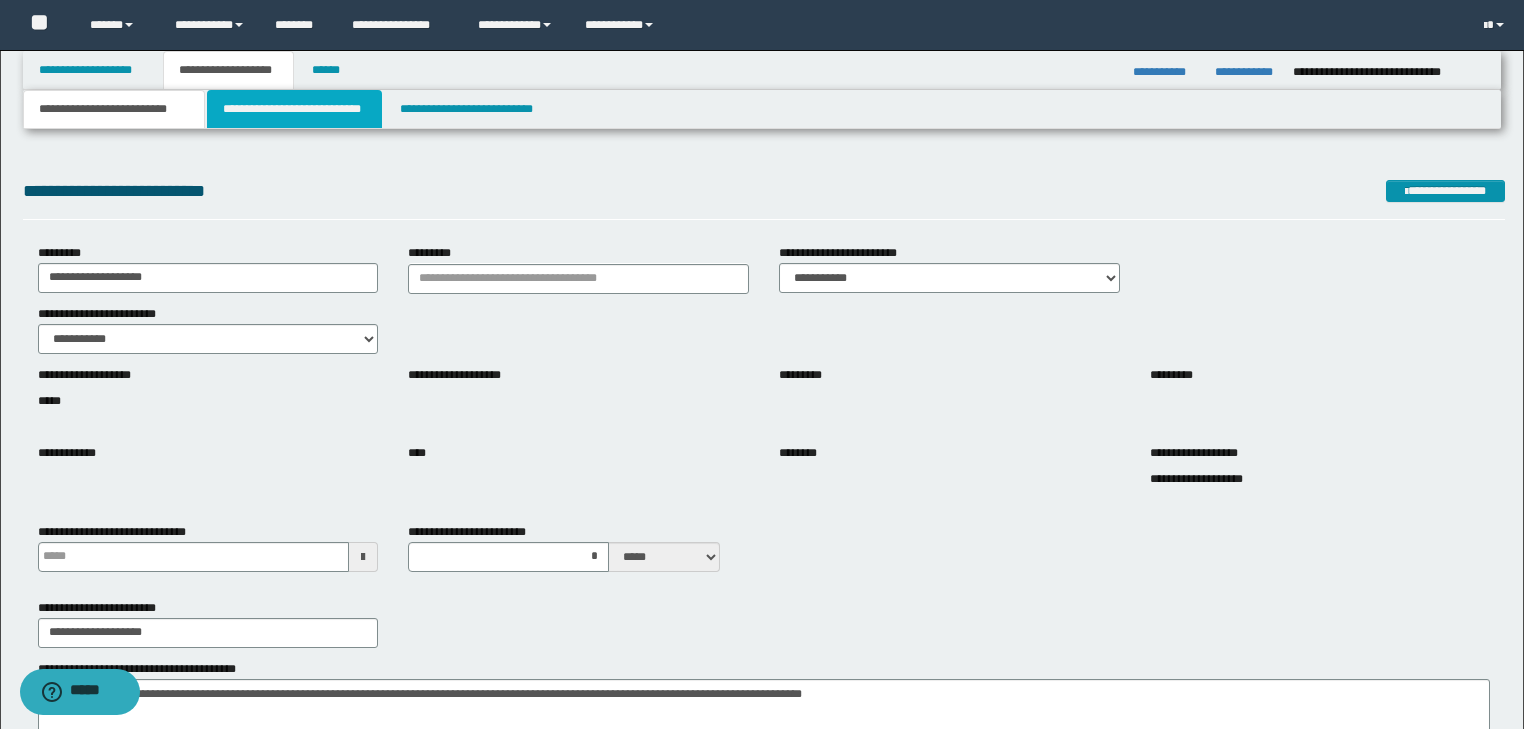 click on "**********" at bounding box center [294, 109] 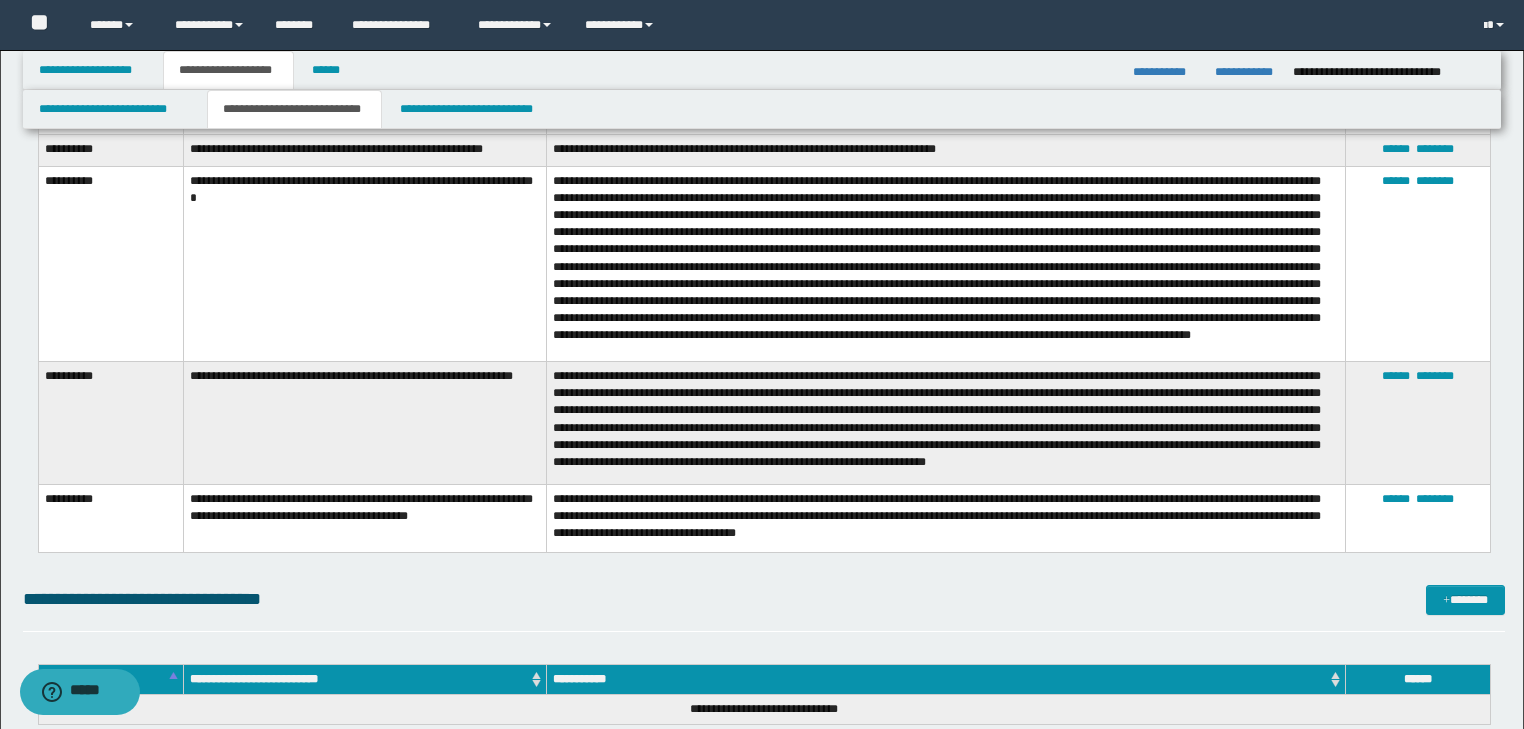 scroll, scrollTop: 5744, scrollLeft: 0, axis: vertical 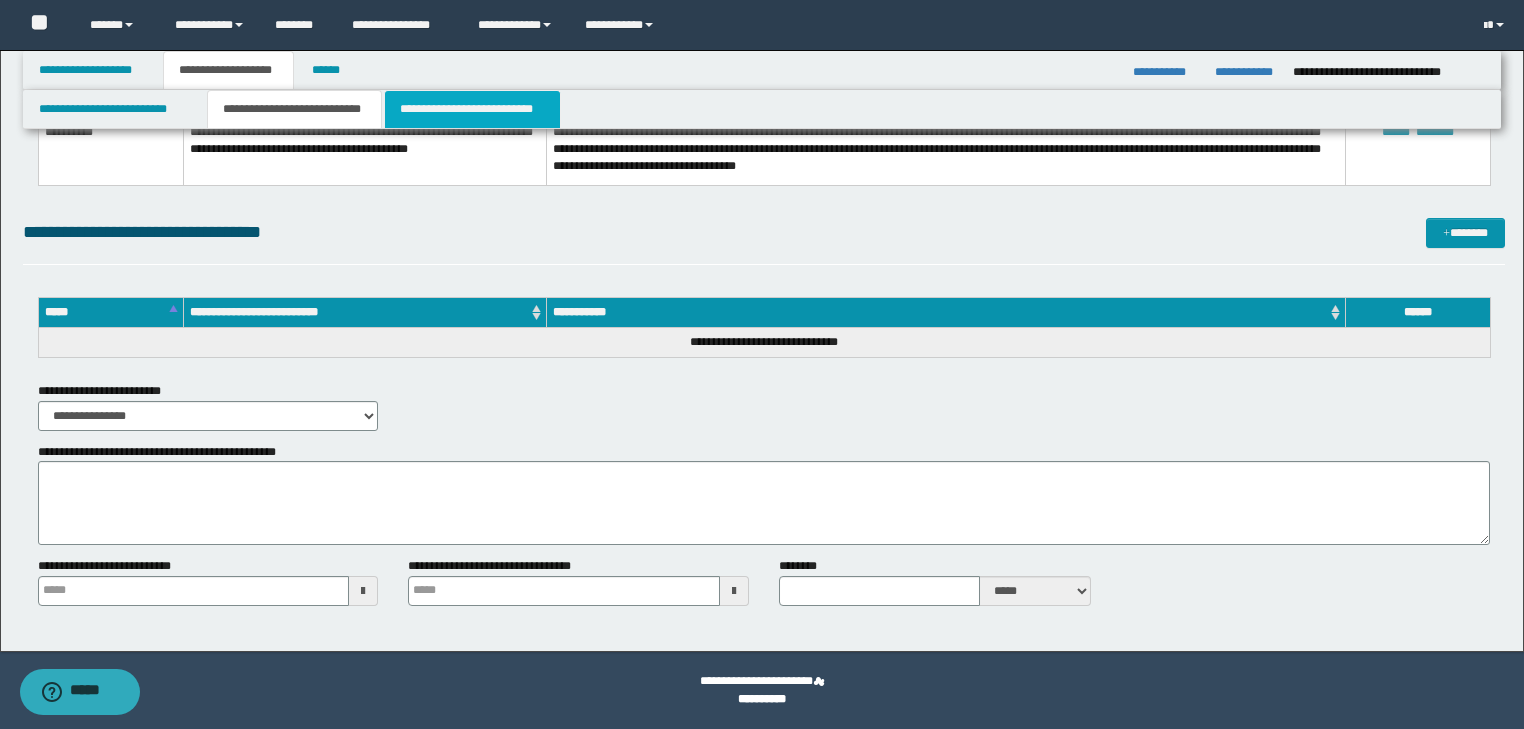 click on "**********" at bounding box center (472, 109) 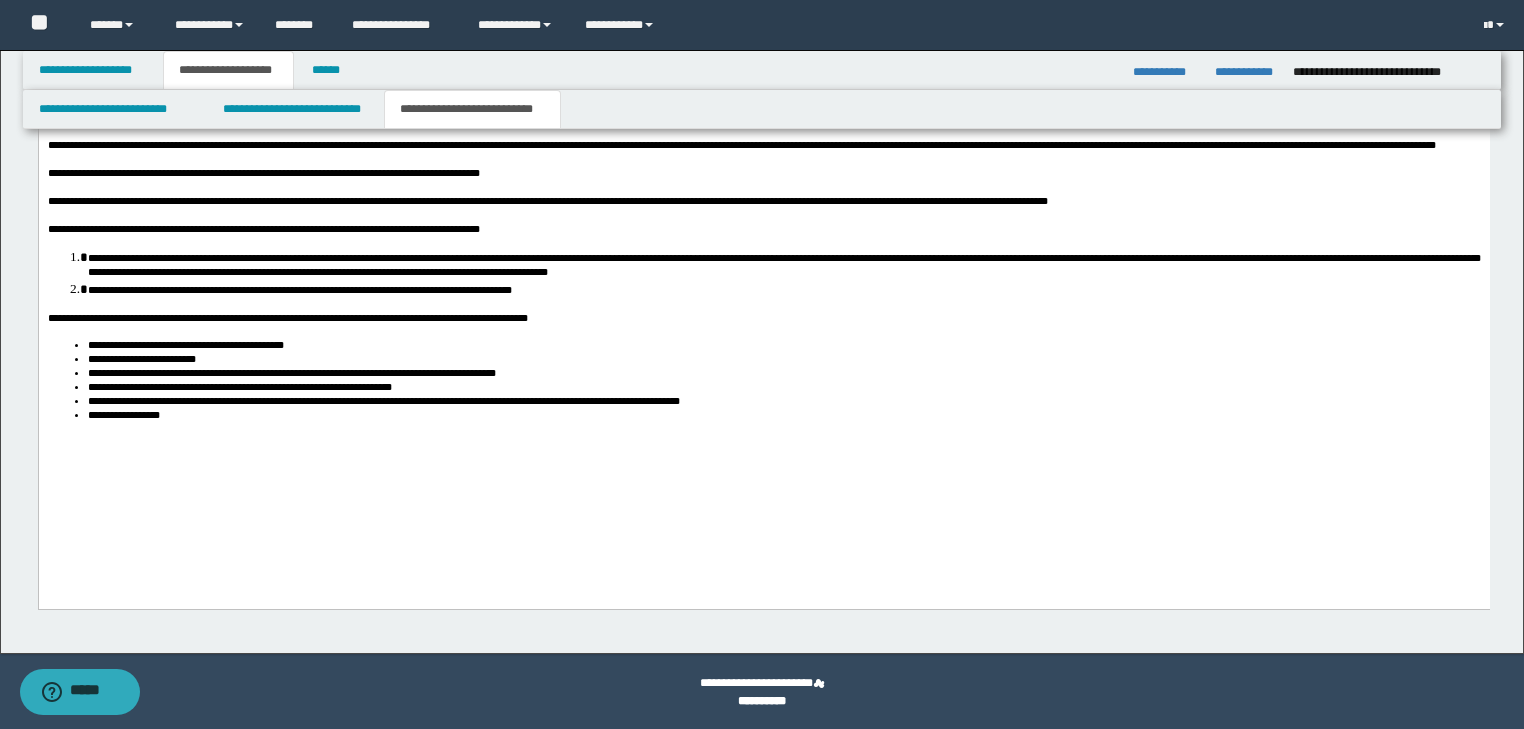 scroll, scrollTop: 2252, scrollLeft: 0, axis: vertical 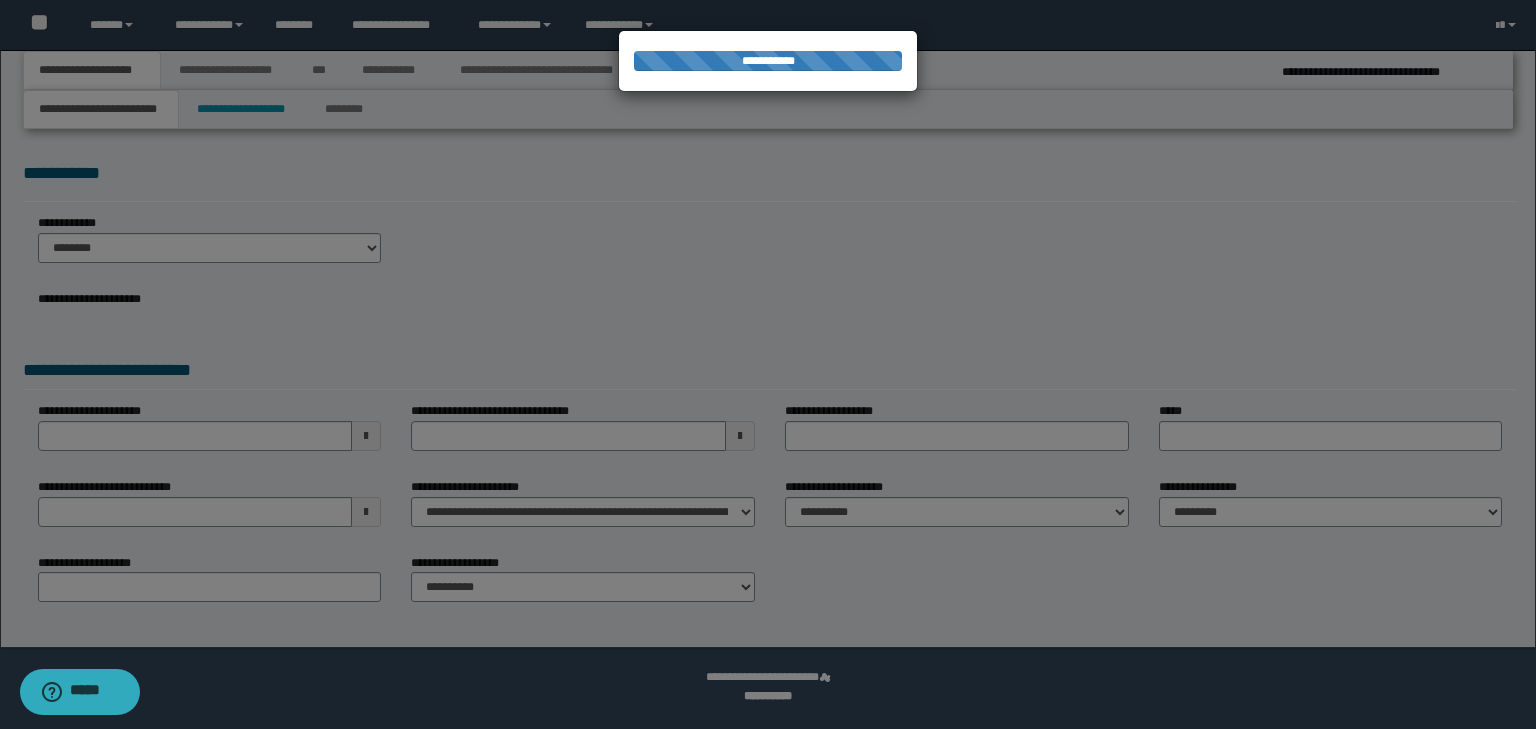 select on "*" 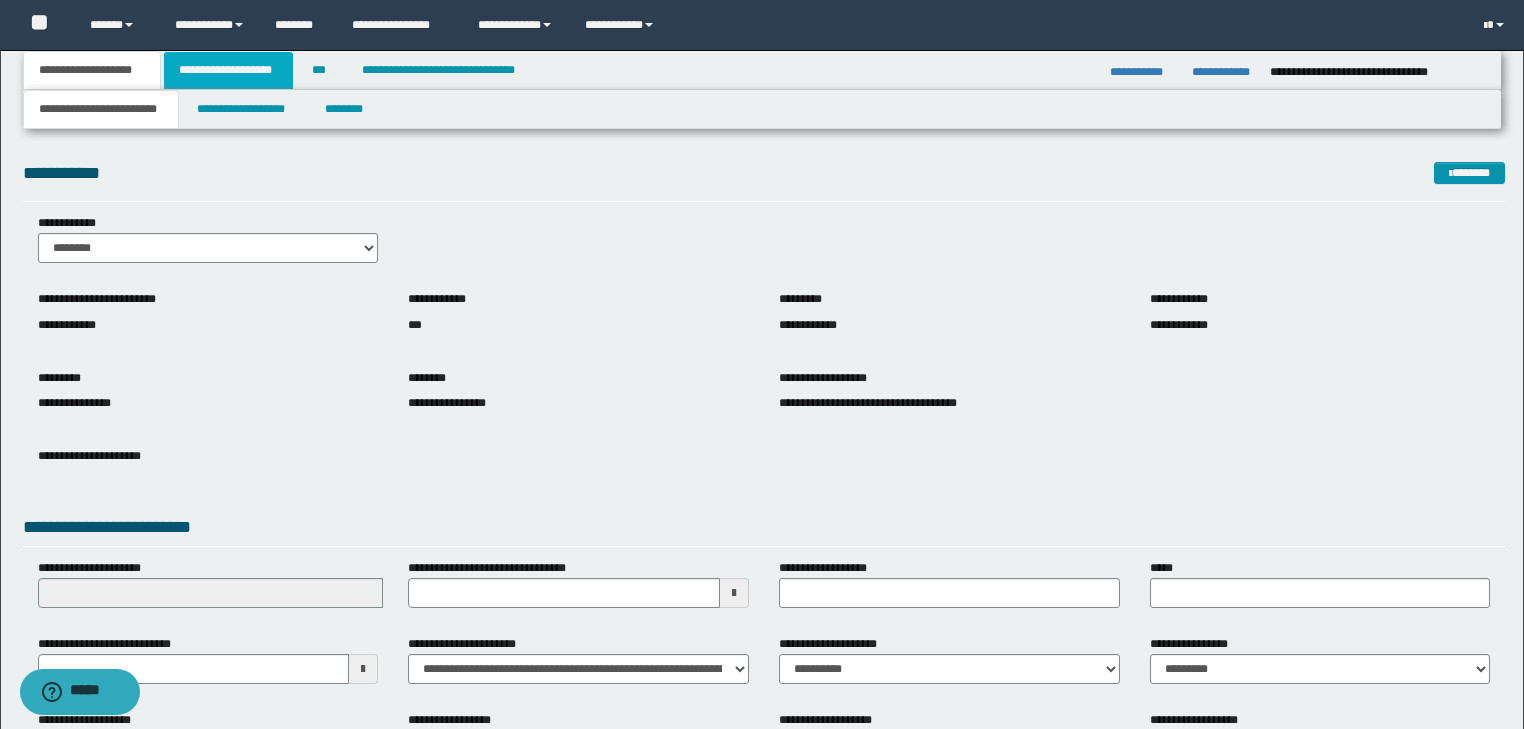 click on "**********" at bounding box center [228, 70] 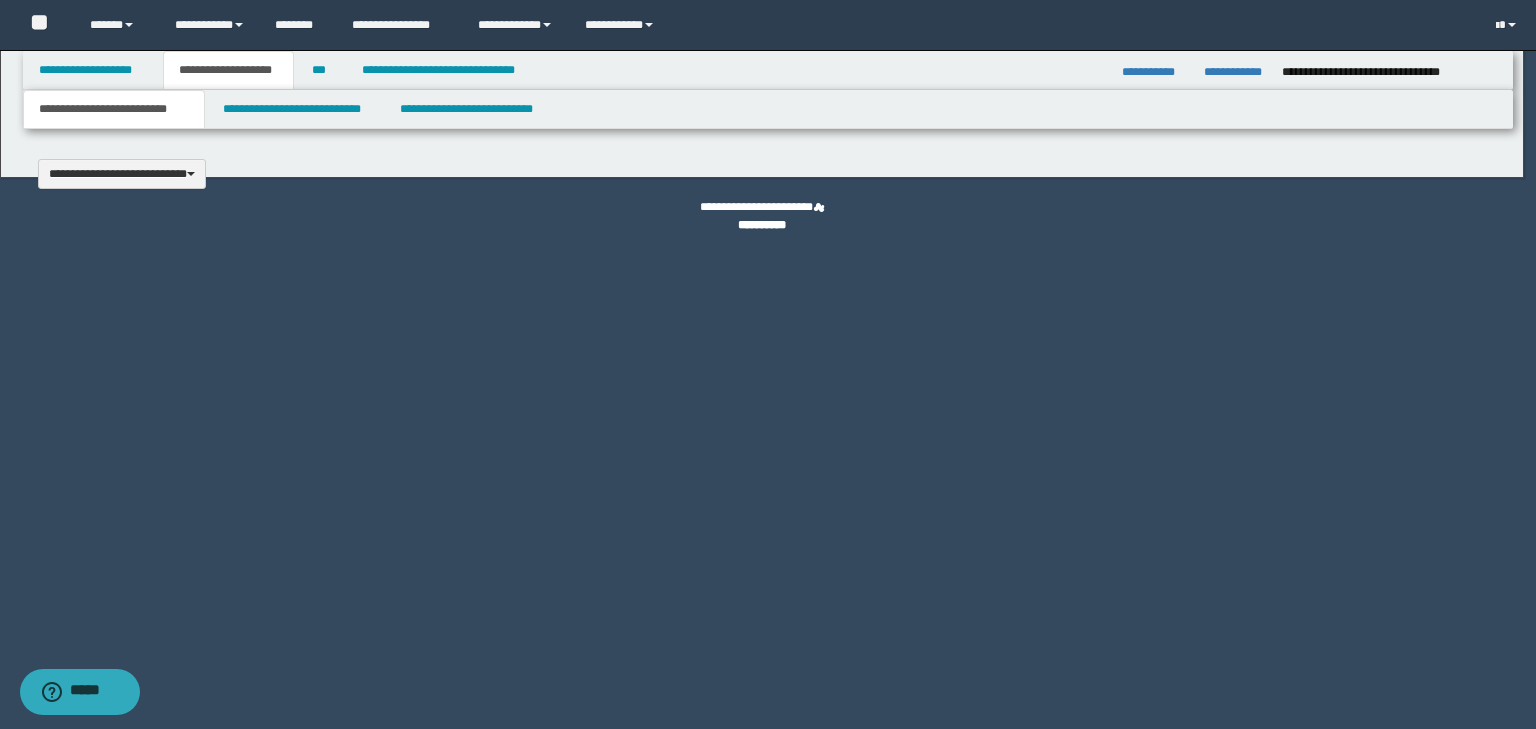 type 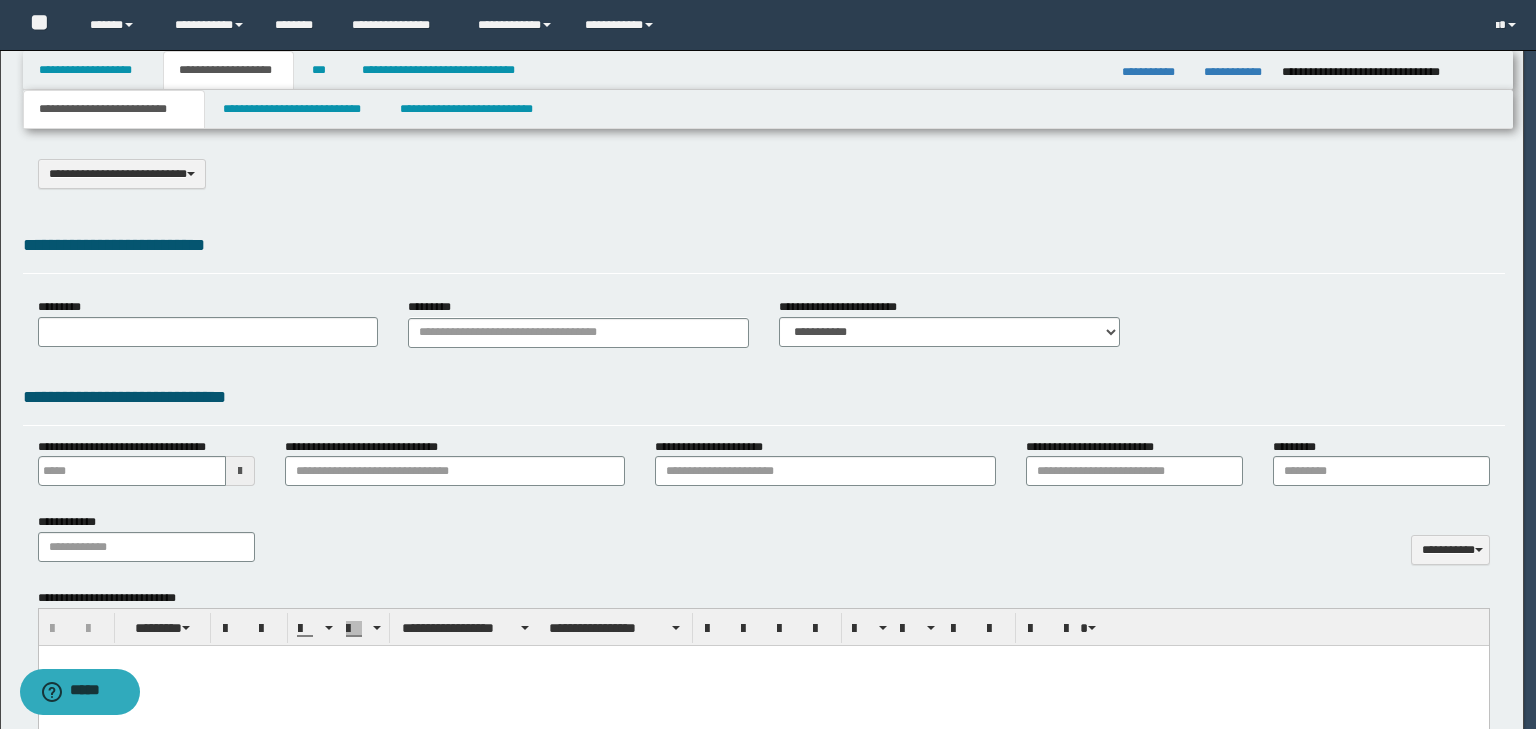 type on "**********" 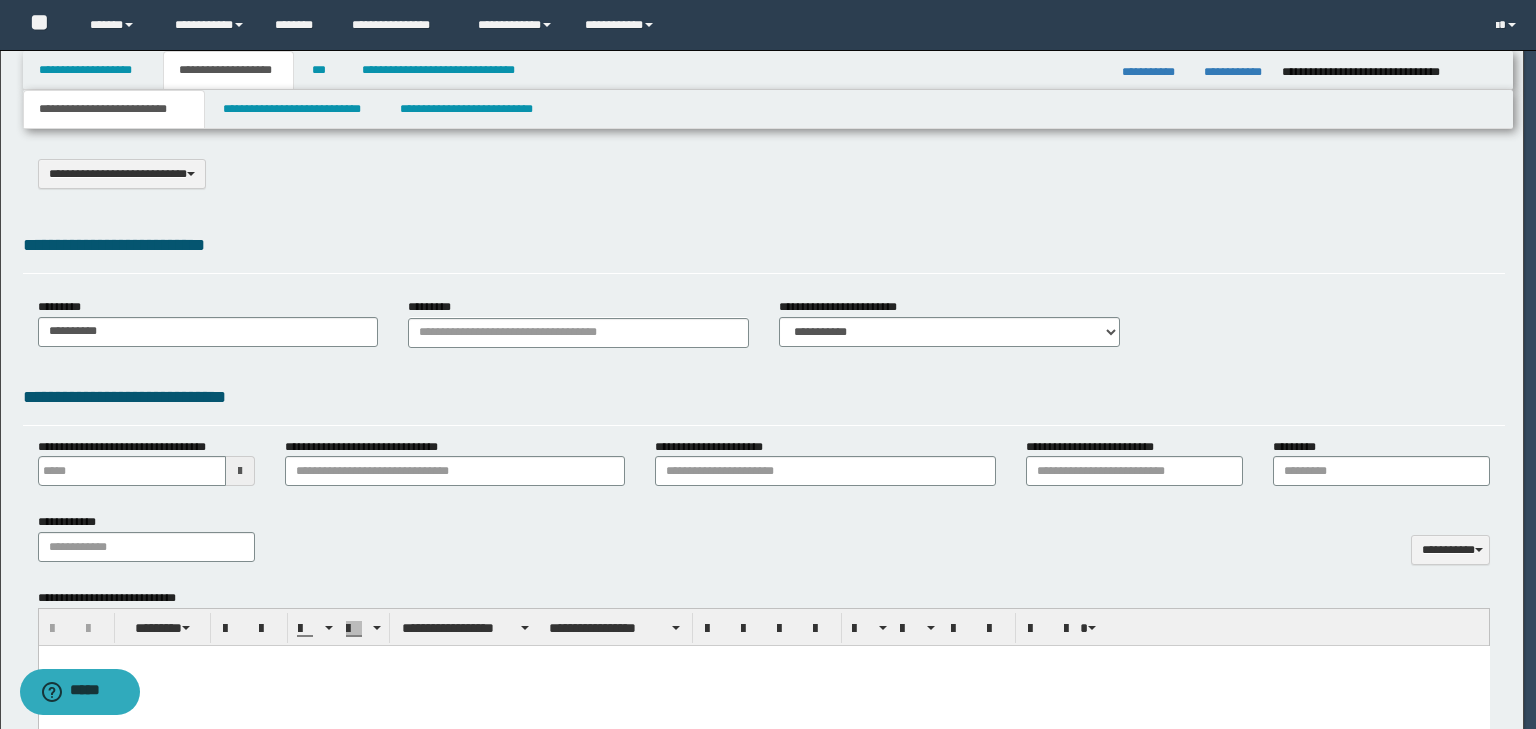 scroll, scrollTop: 0, scrollLeft: 0, axis: both 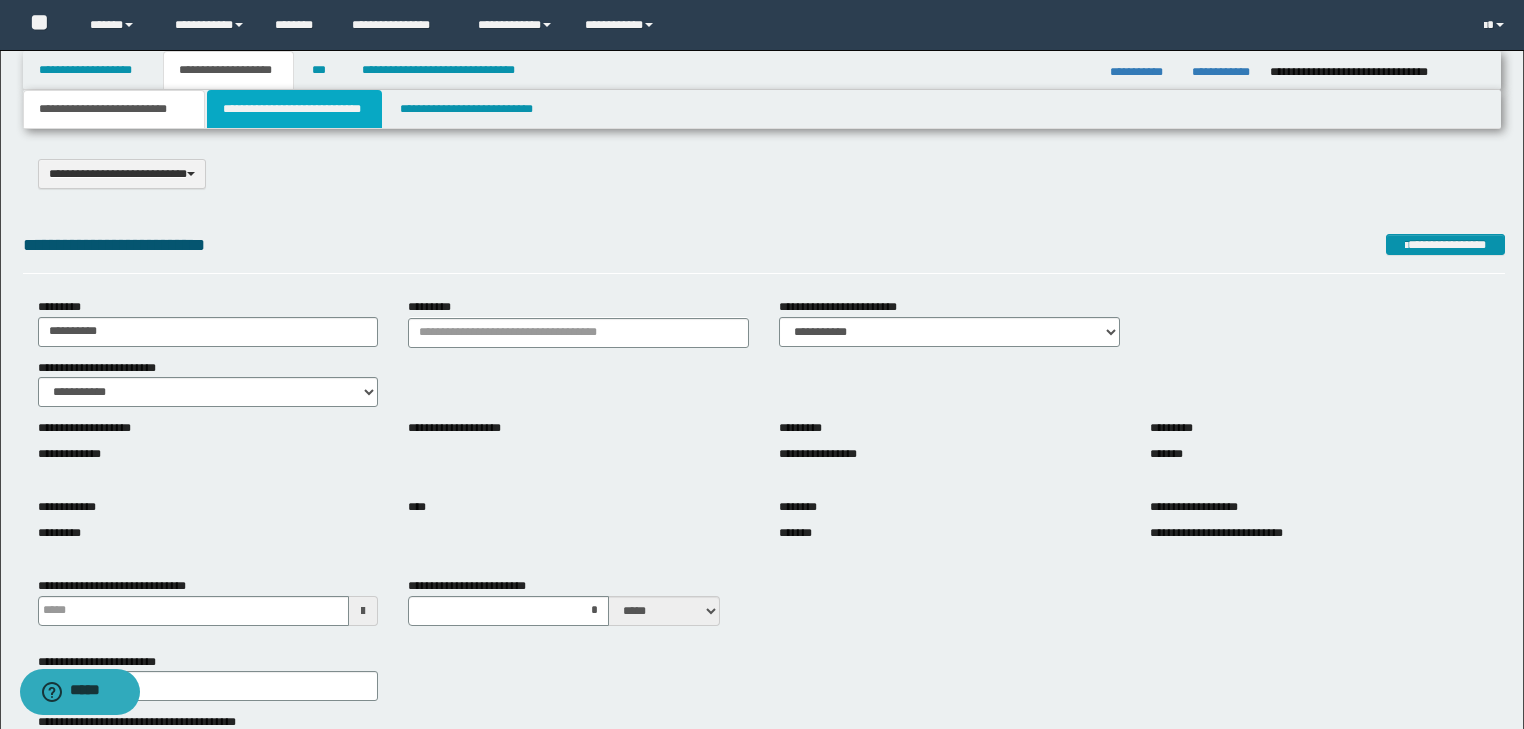 click on "**********" at bounding box center (294, 109) 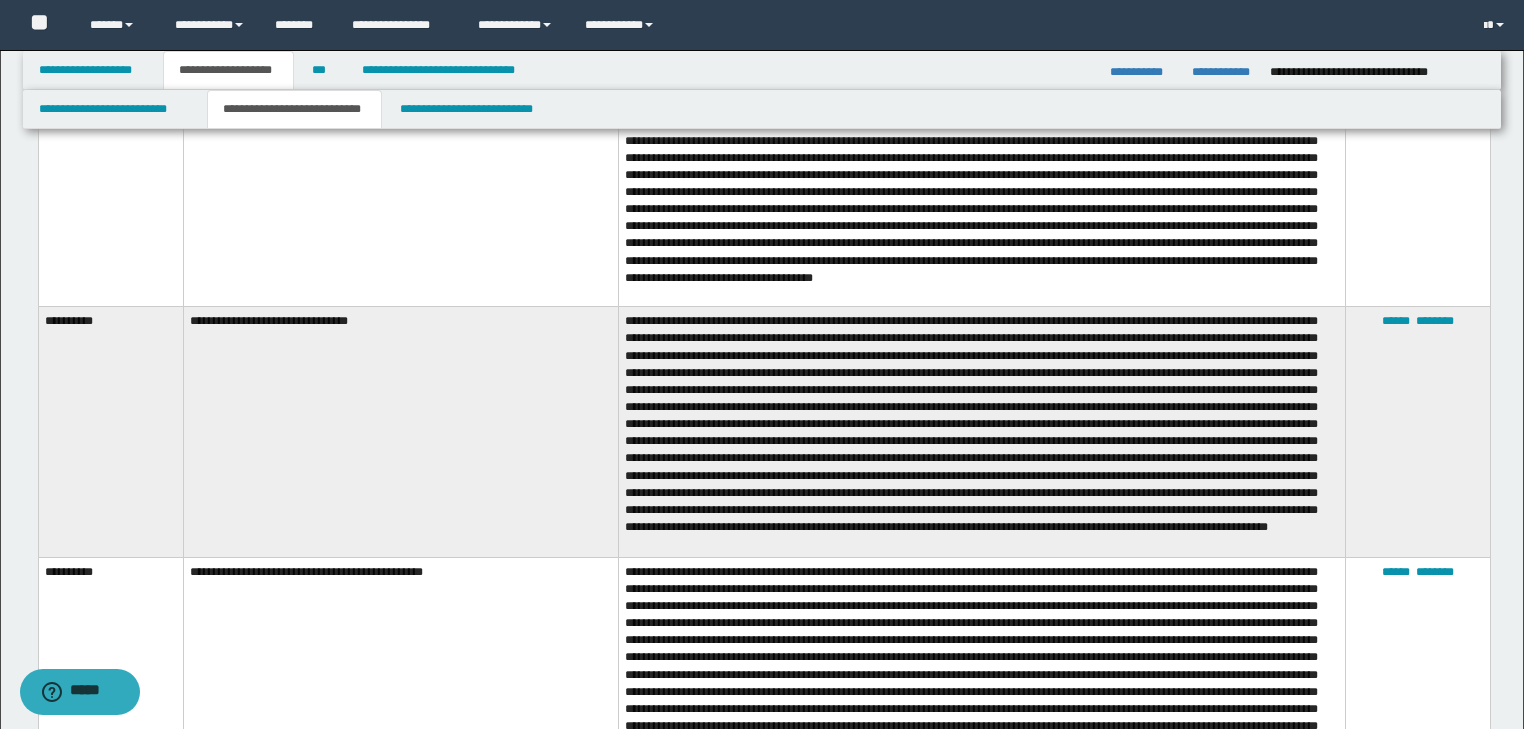 scroll, scrollTop: 5680, scrollLeft: 0, axis: vertical 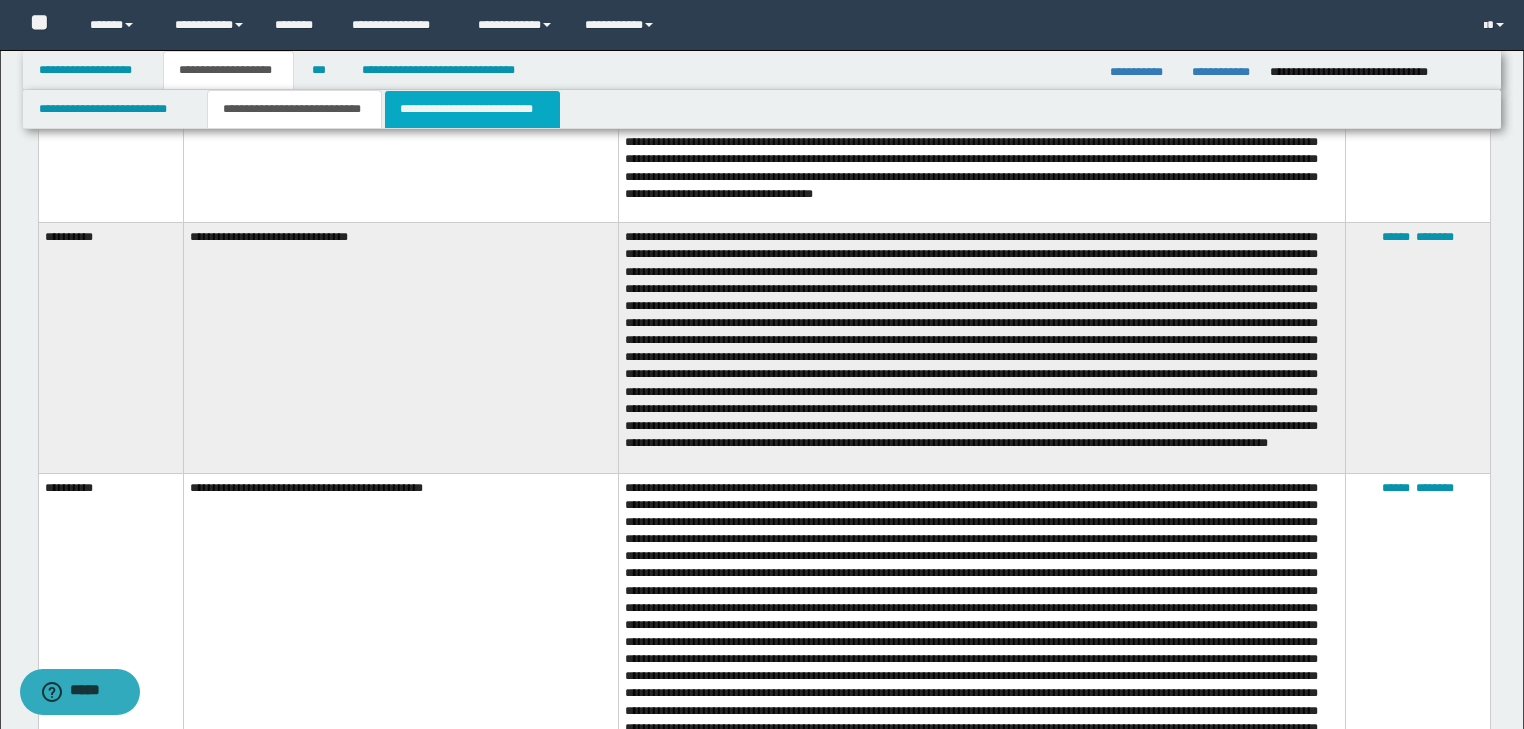 click on "**********" at bounding box center [472, 109] 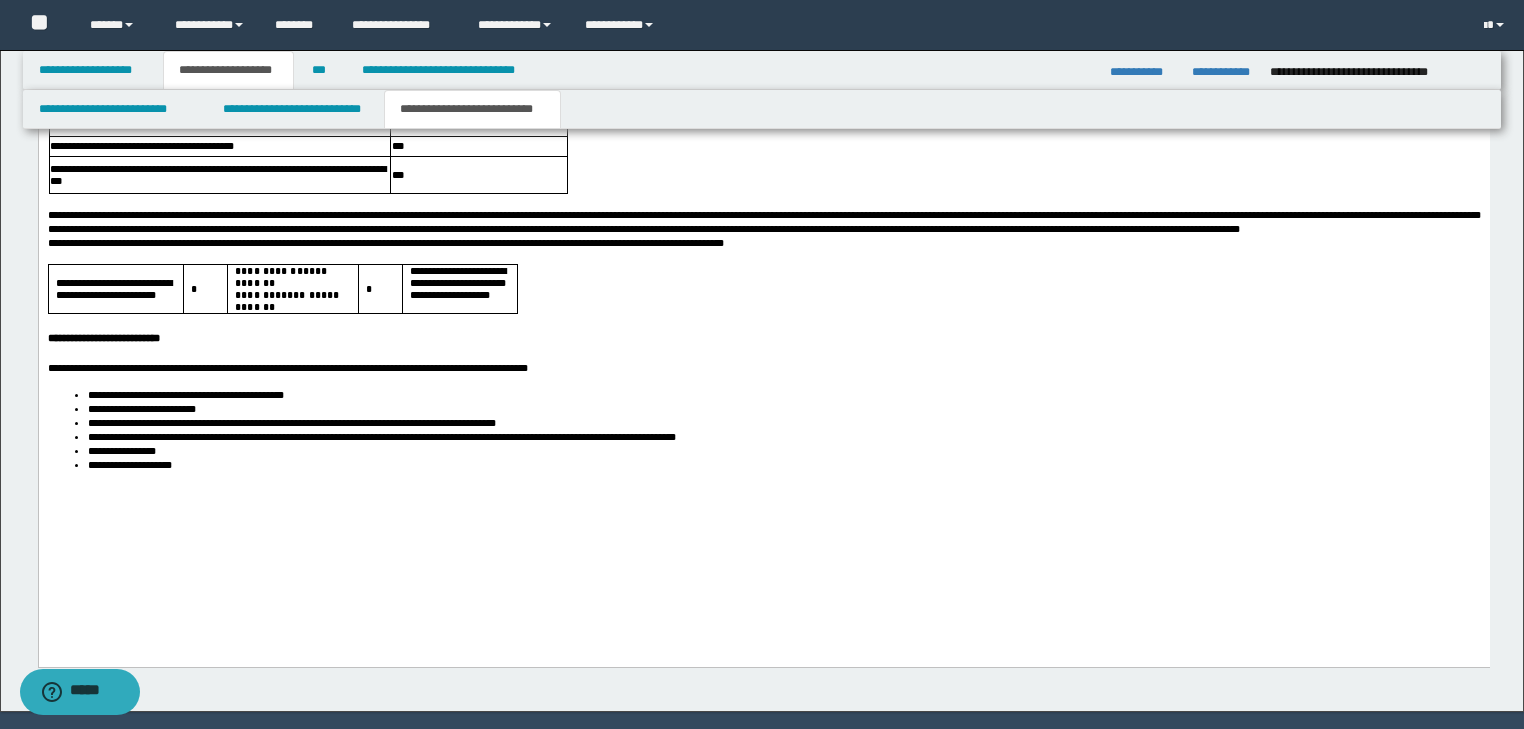 scroll, scrollTop: 4658, scrollLeft: 0, axis: vertical 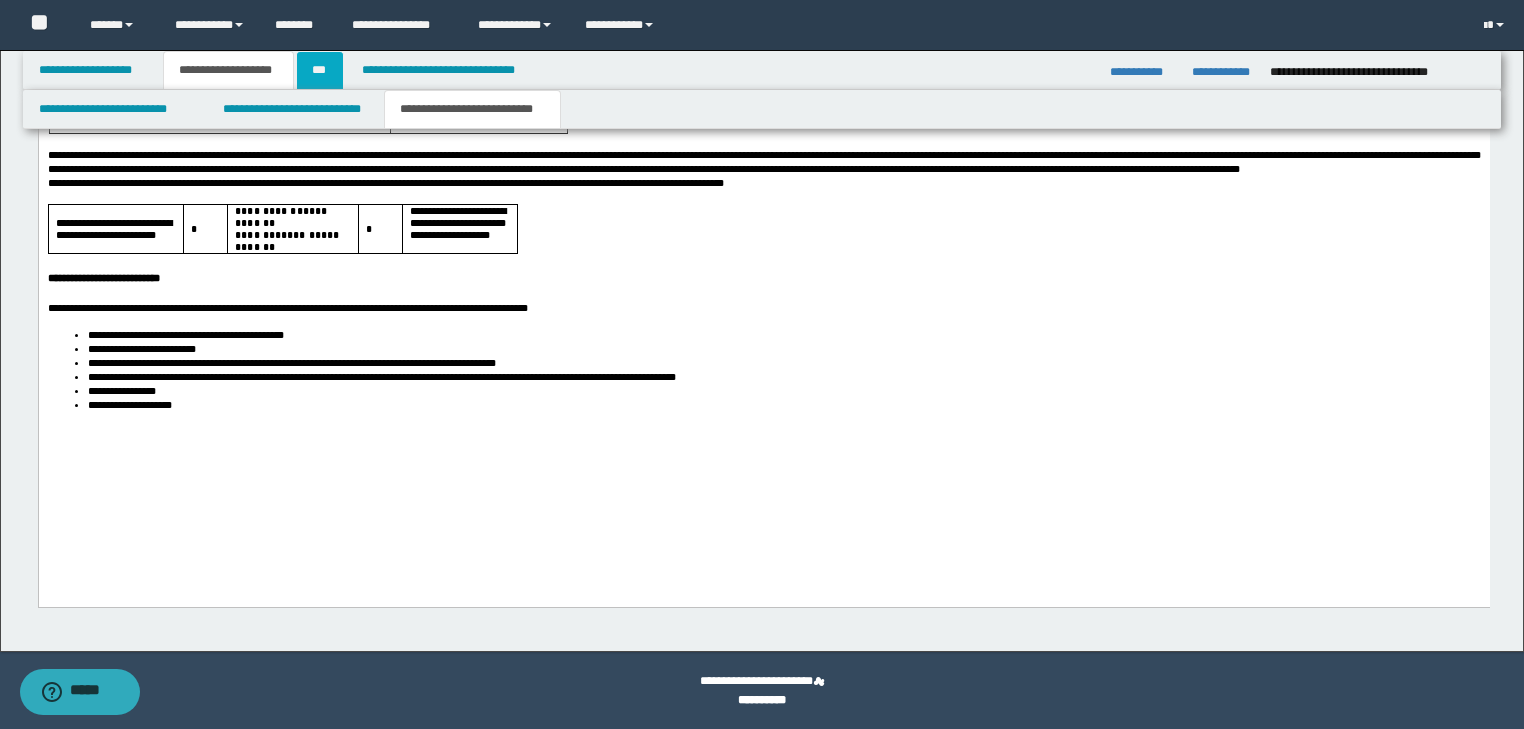 click on "***" at bounding box center [320, 70] 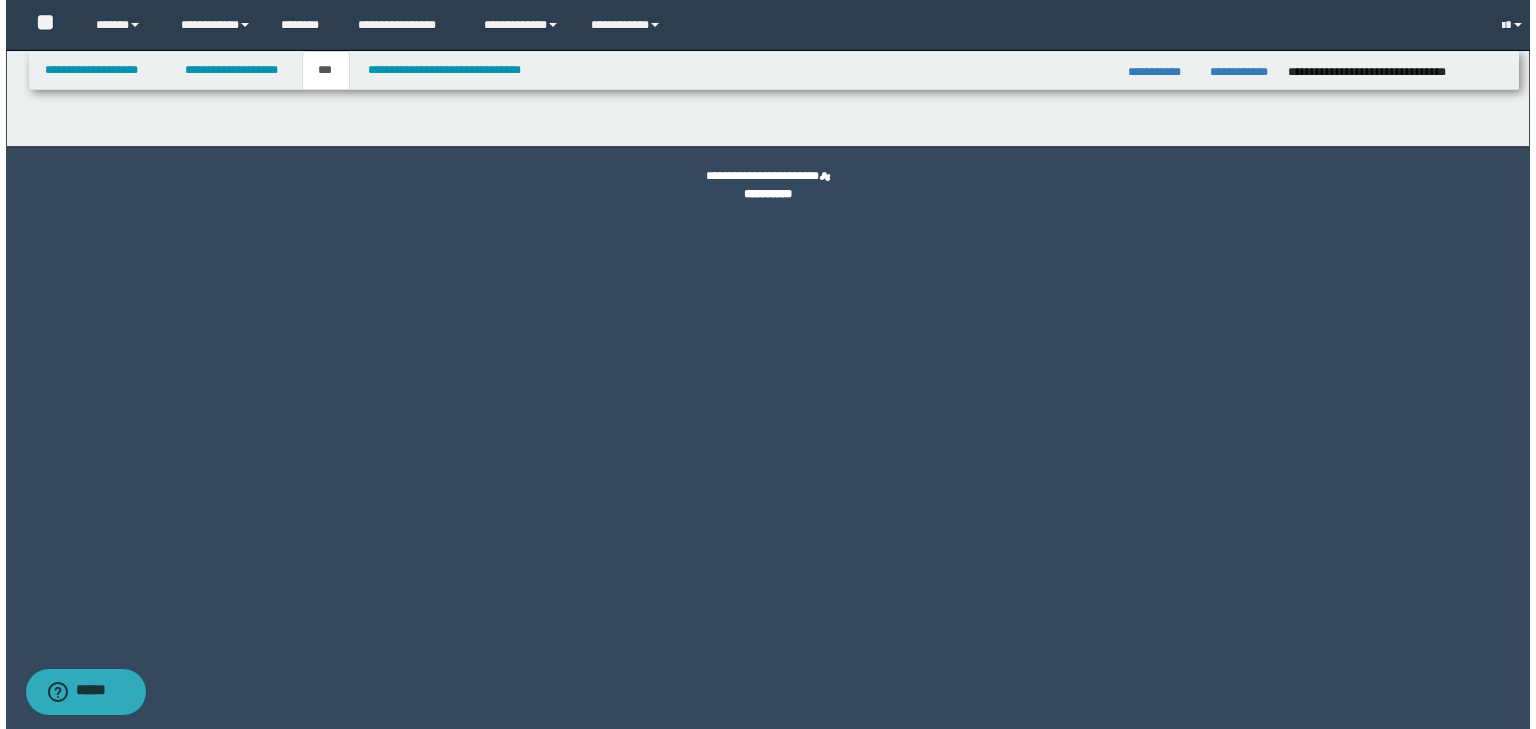 scroll, scrollTop: 0, scrollLeft: 0, axis: both 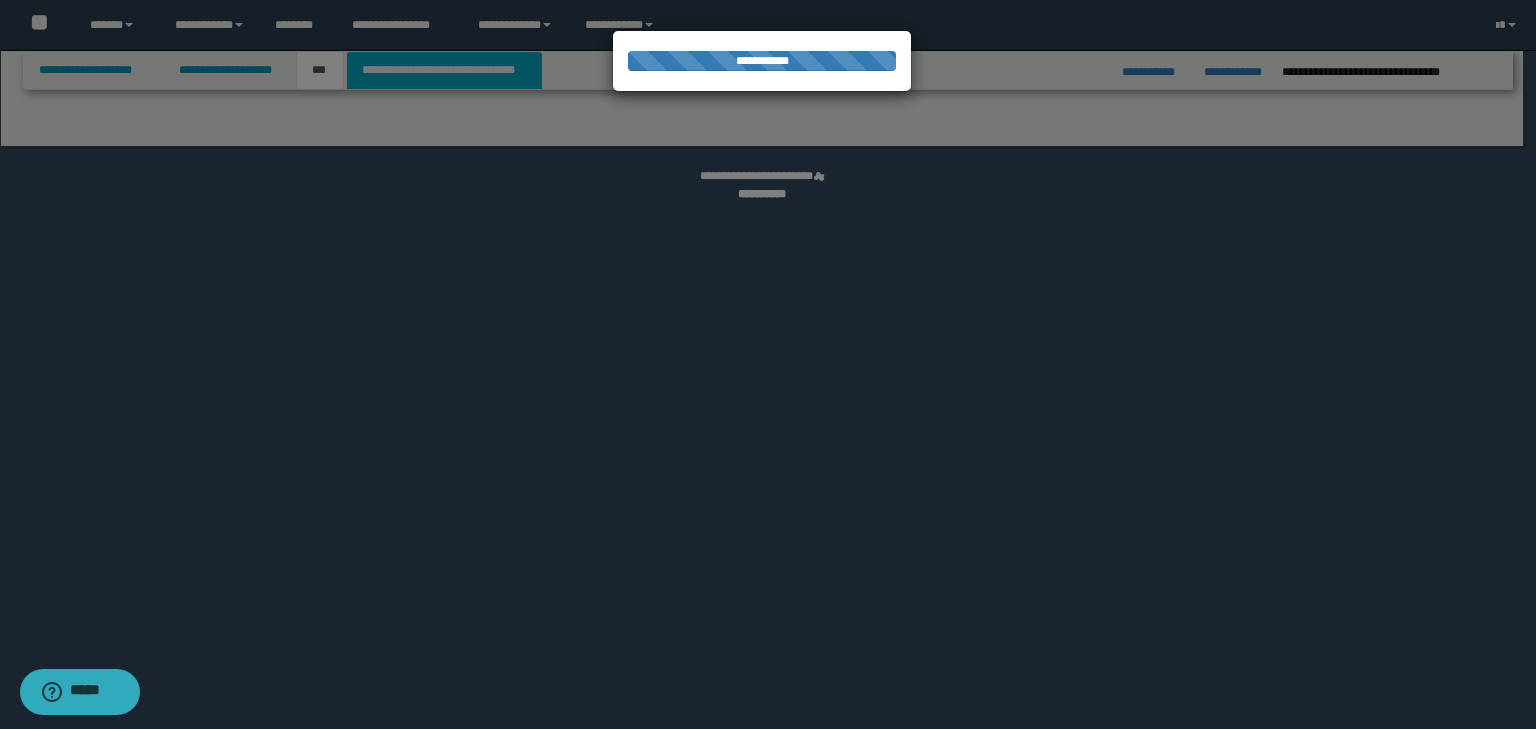select on "**" 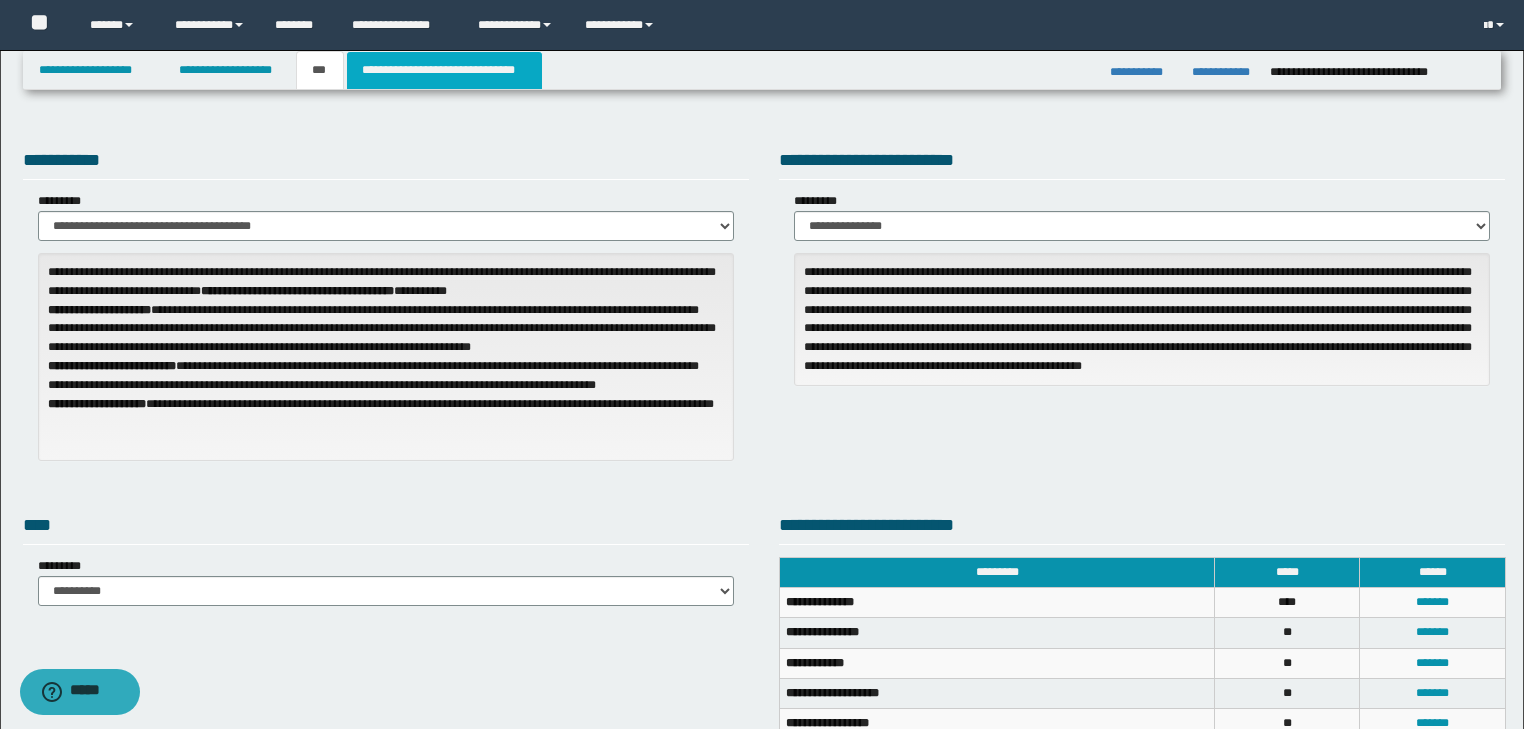 click on "**********" at bounding box center (444, 70) 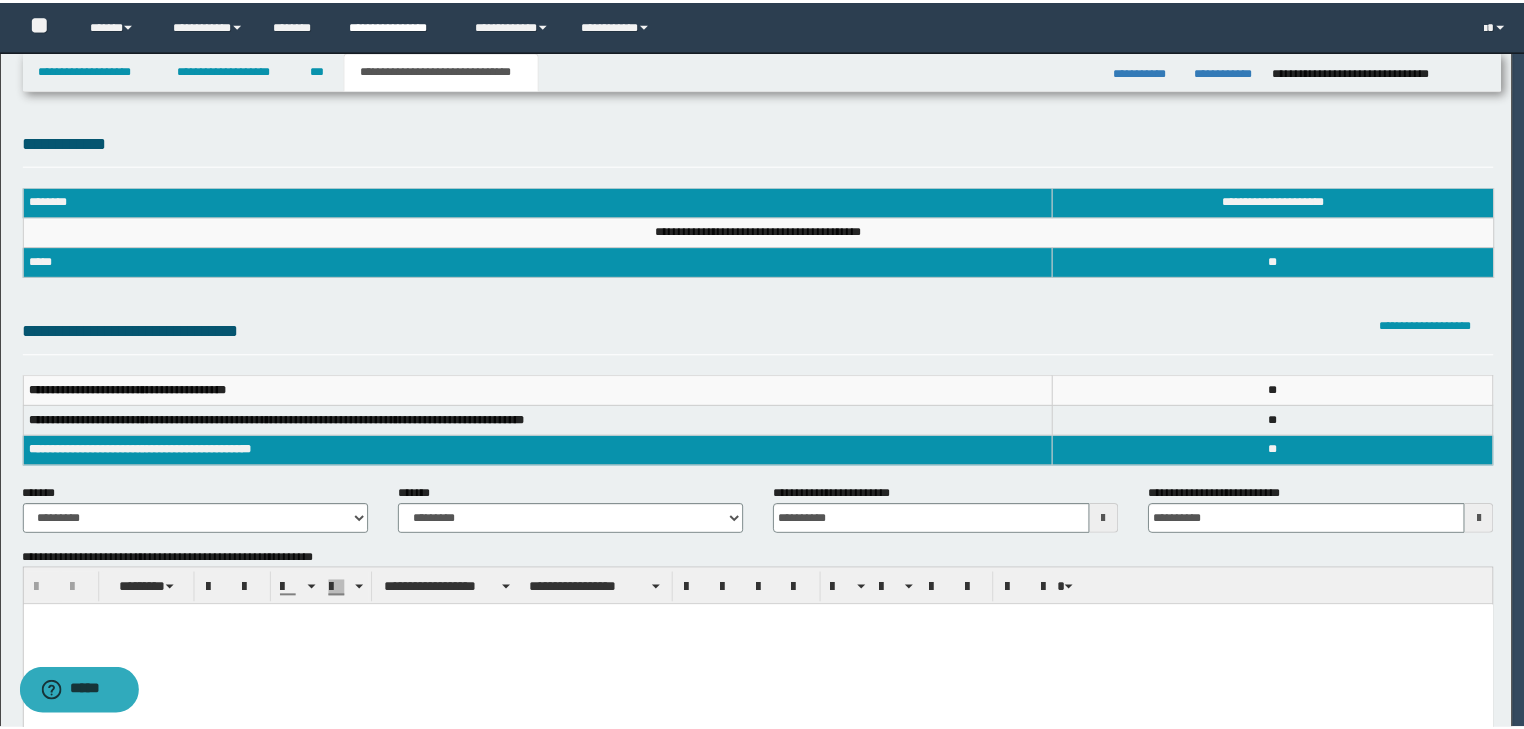 scroll, scrollTop: 0, scrollLeft: 0, axis: both 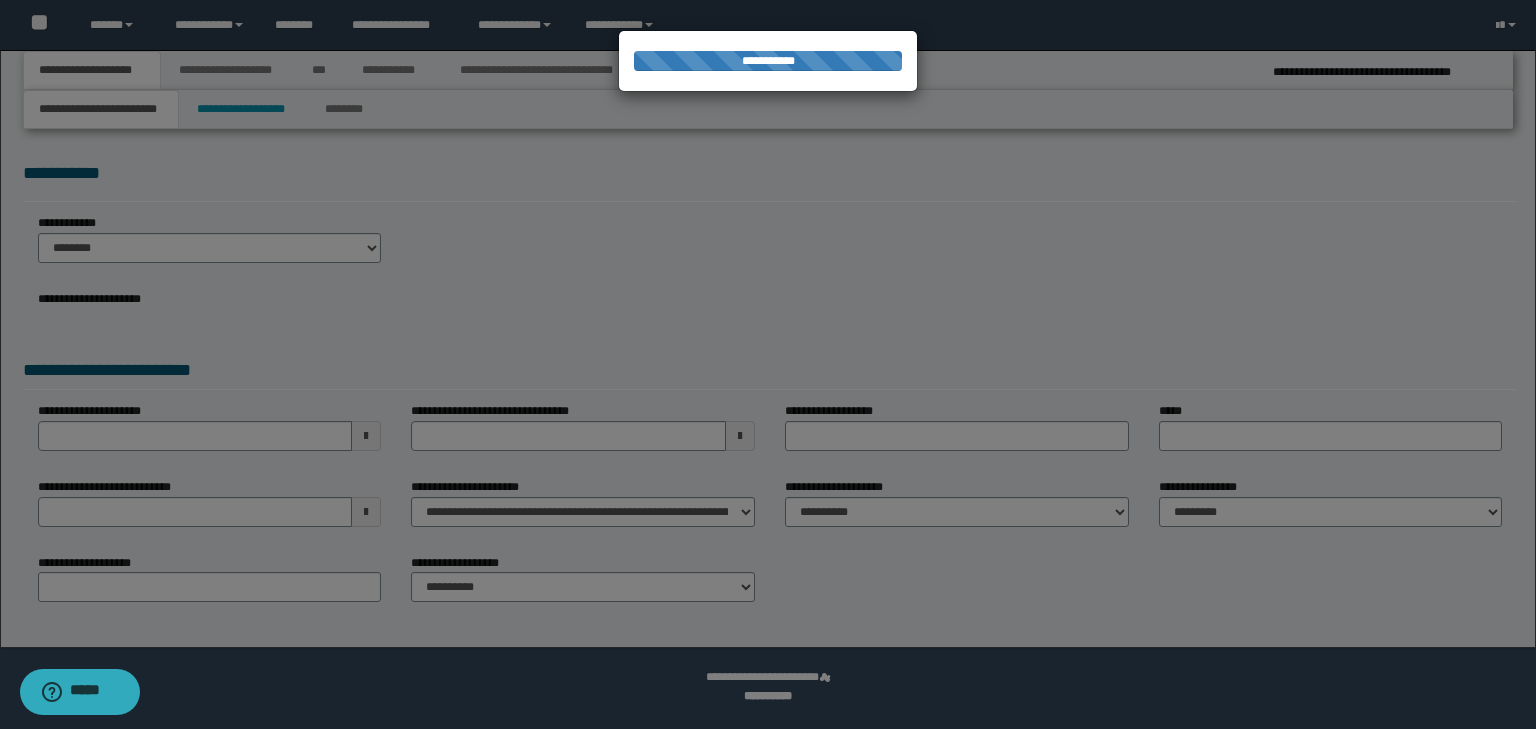 select on "*" 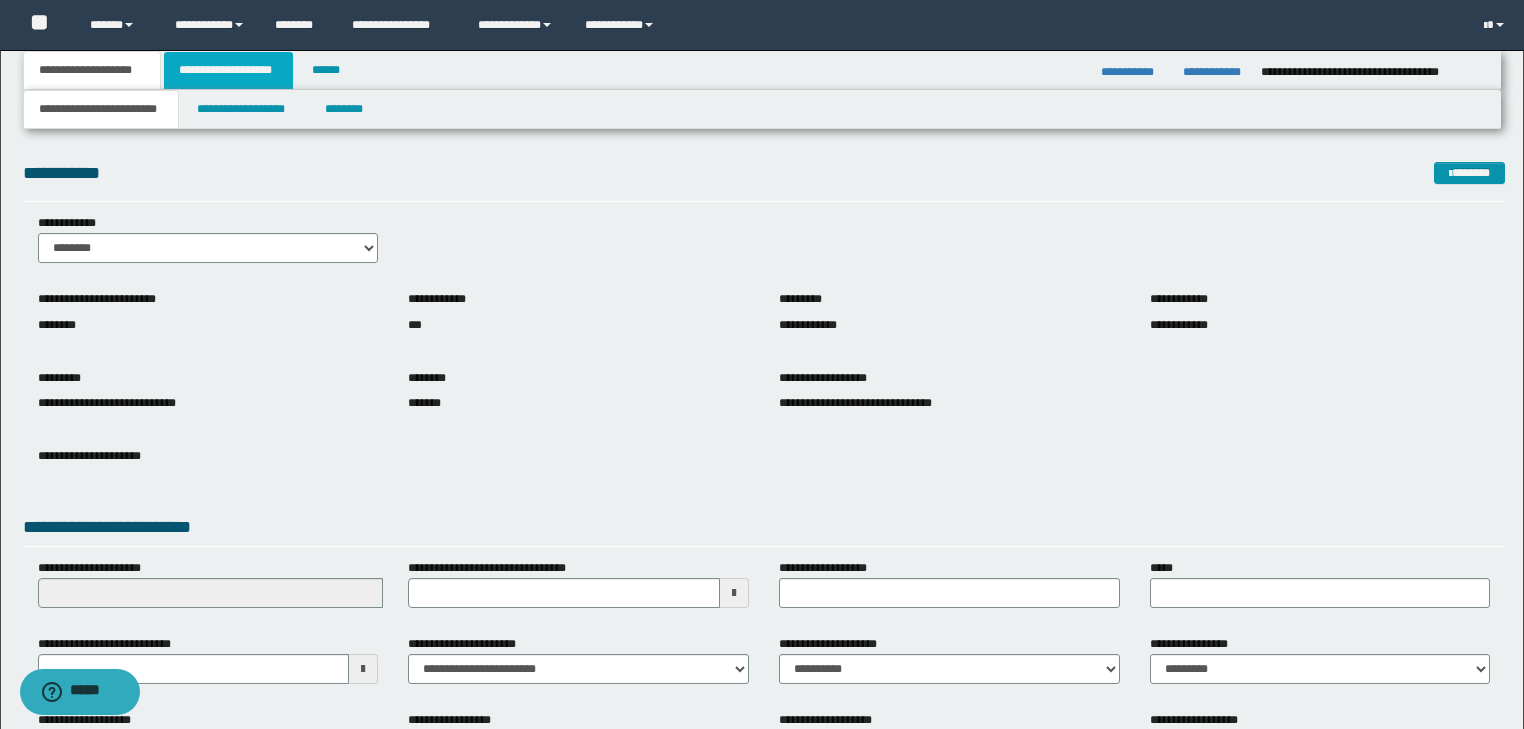 click on "**********" at bounding box center [228, 70] 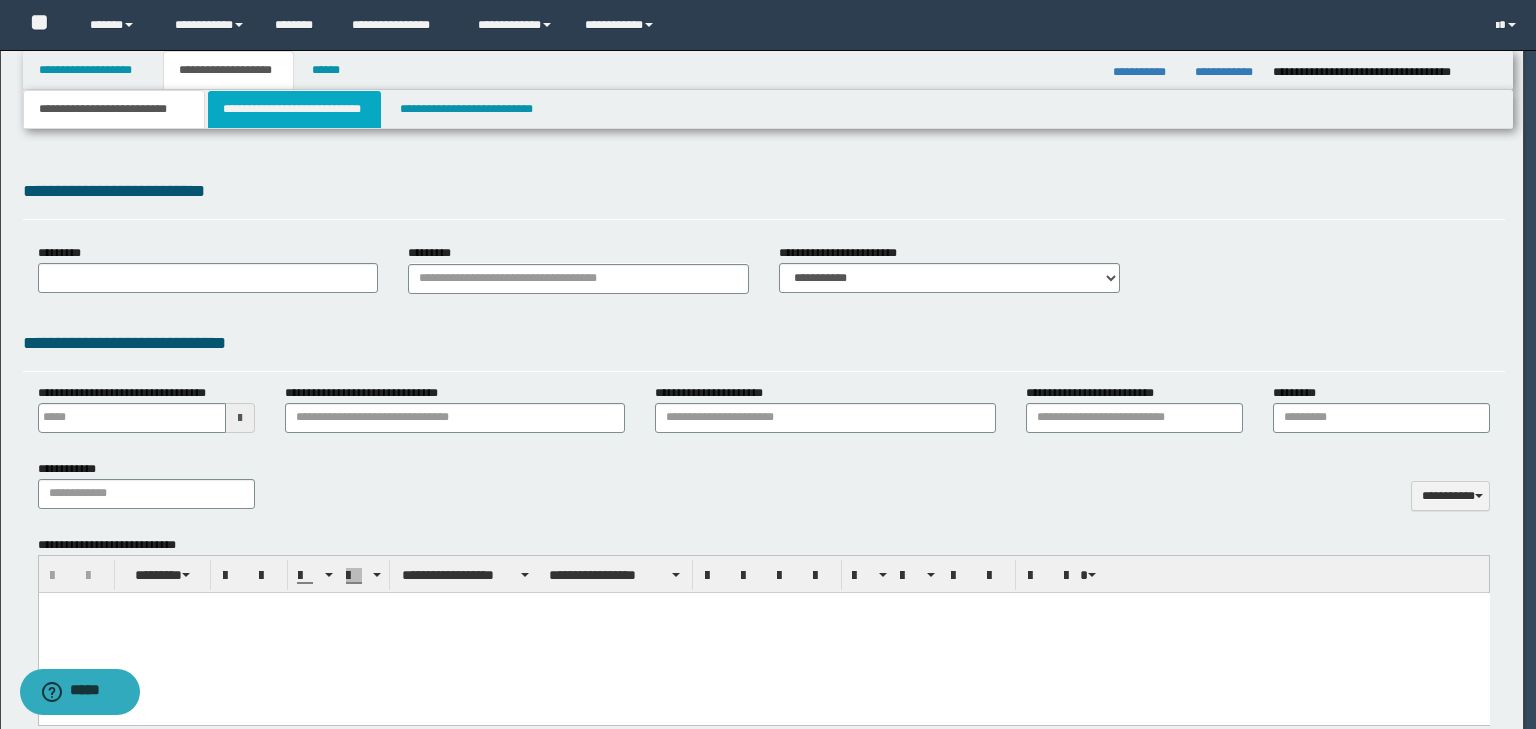 type 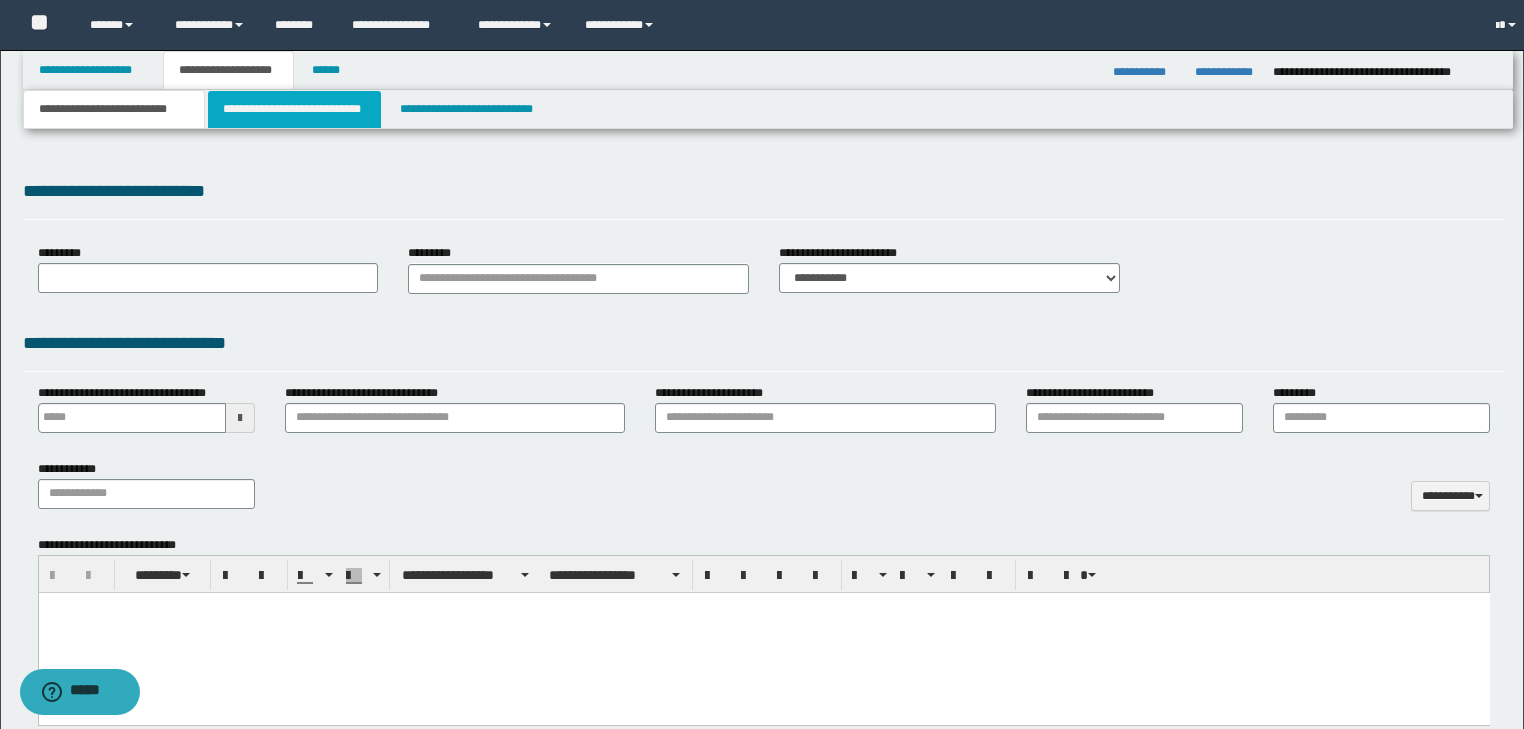 type on "**********" 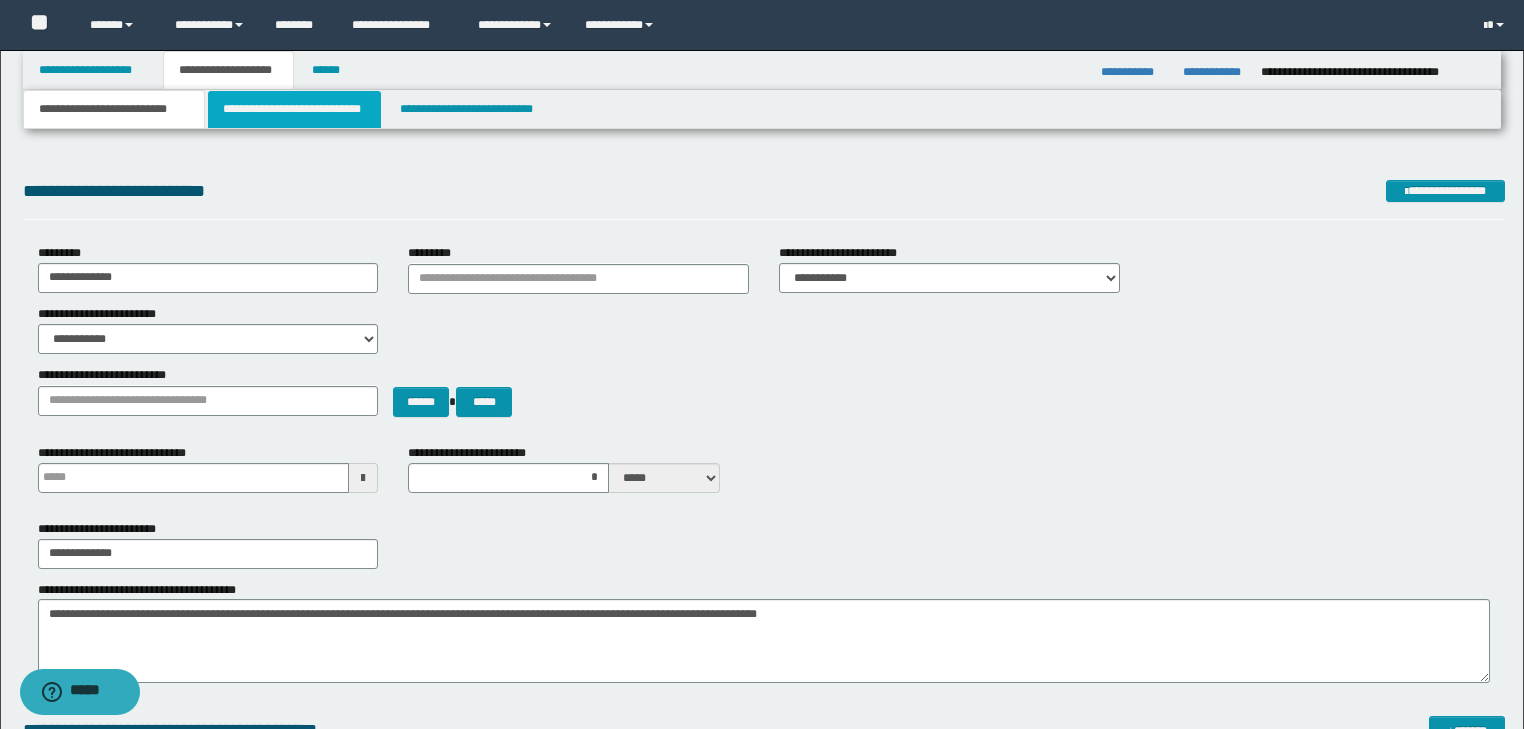 click on "**********" at bounding box center (294, 109) 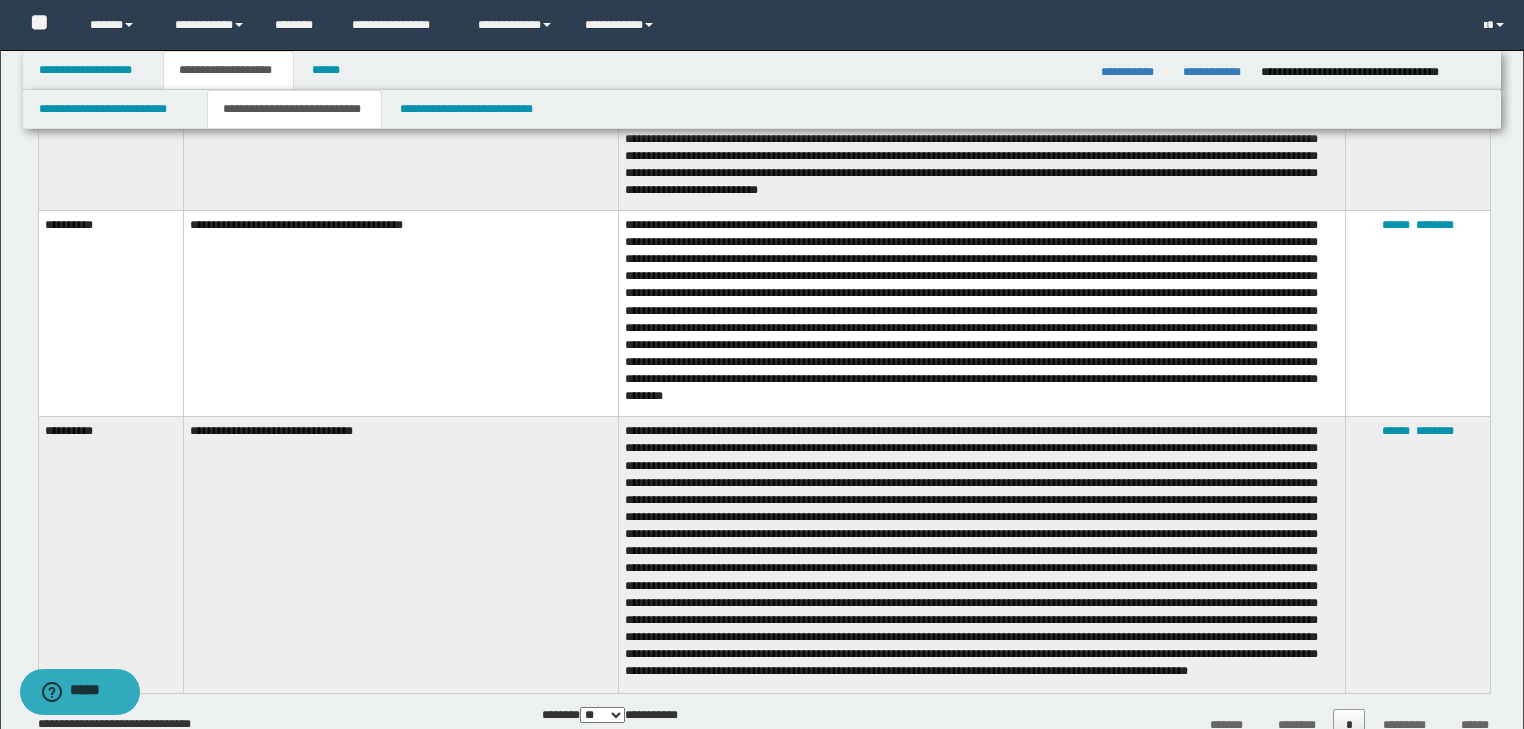 scroll, scrollTop: 1440, scrollLeft: 0, axis: vertical 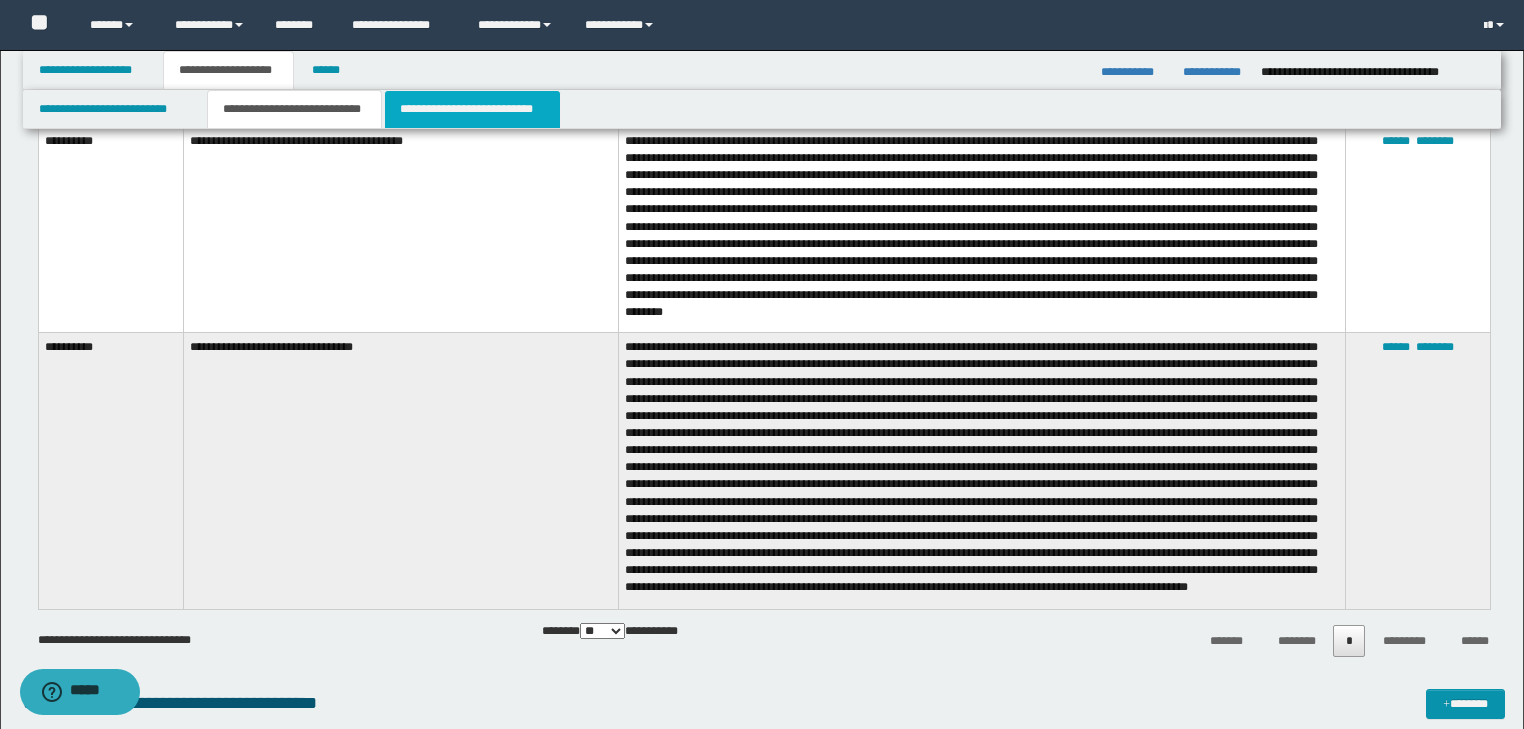 click on "**********" at bounding box center (472, 109) 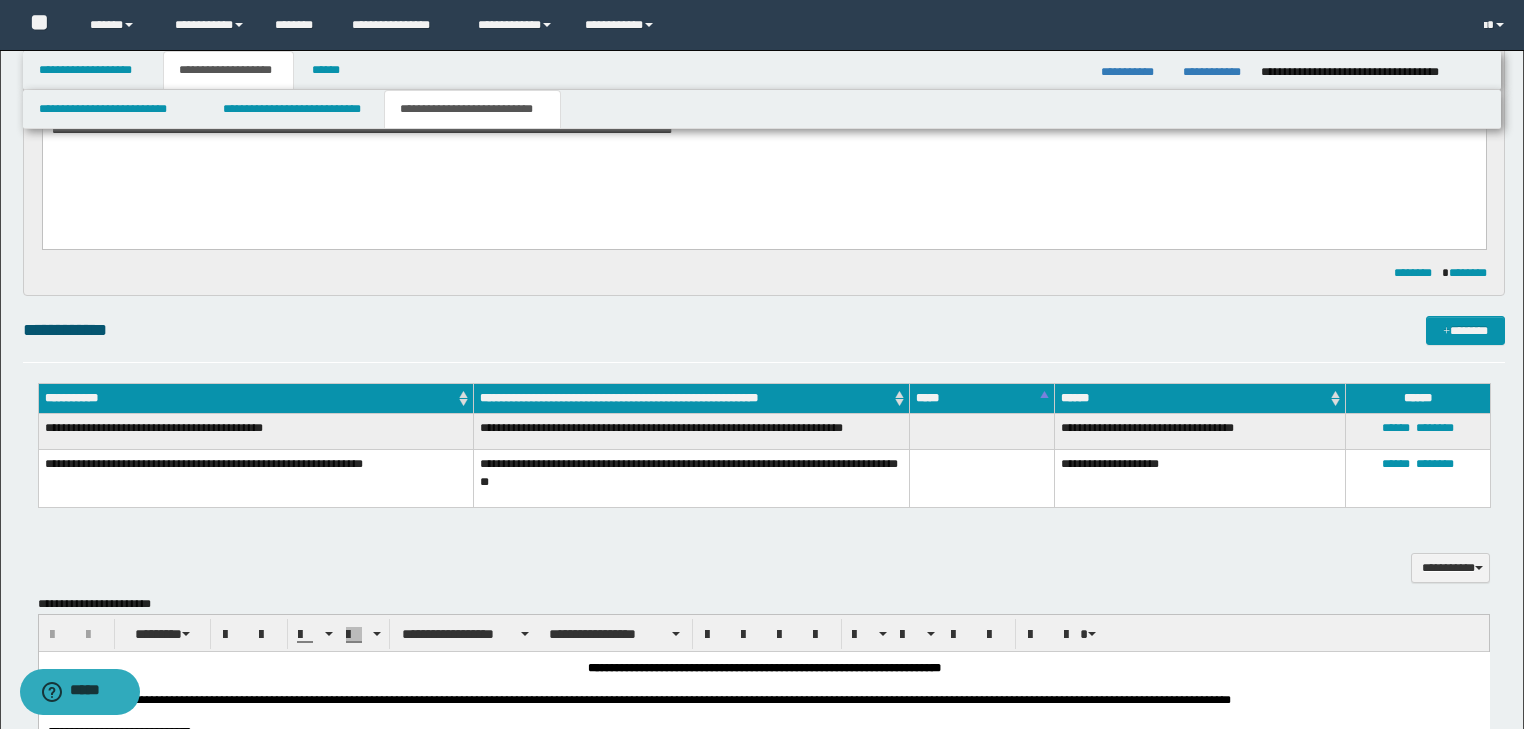scroll, scrollTop: 881, scrollLeft: 0, axis: vertical 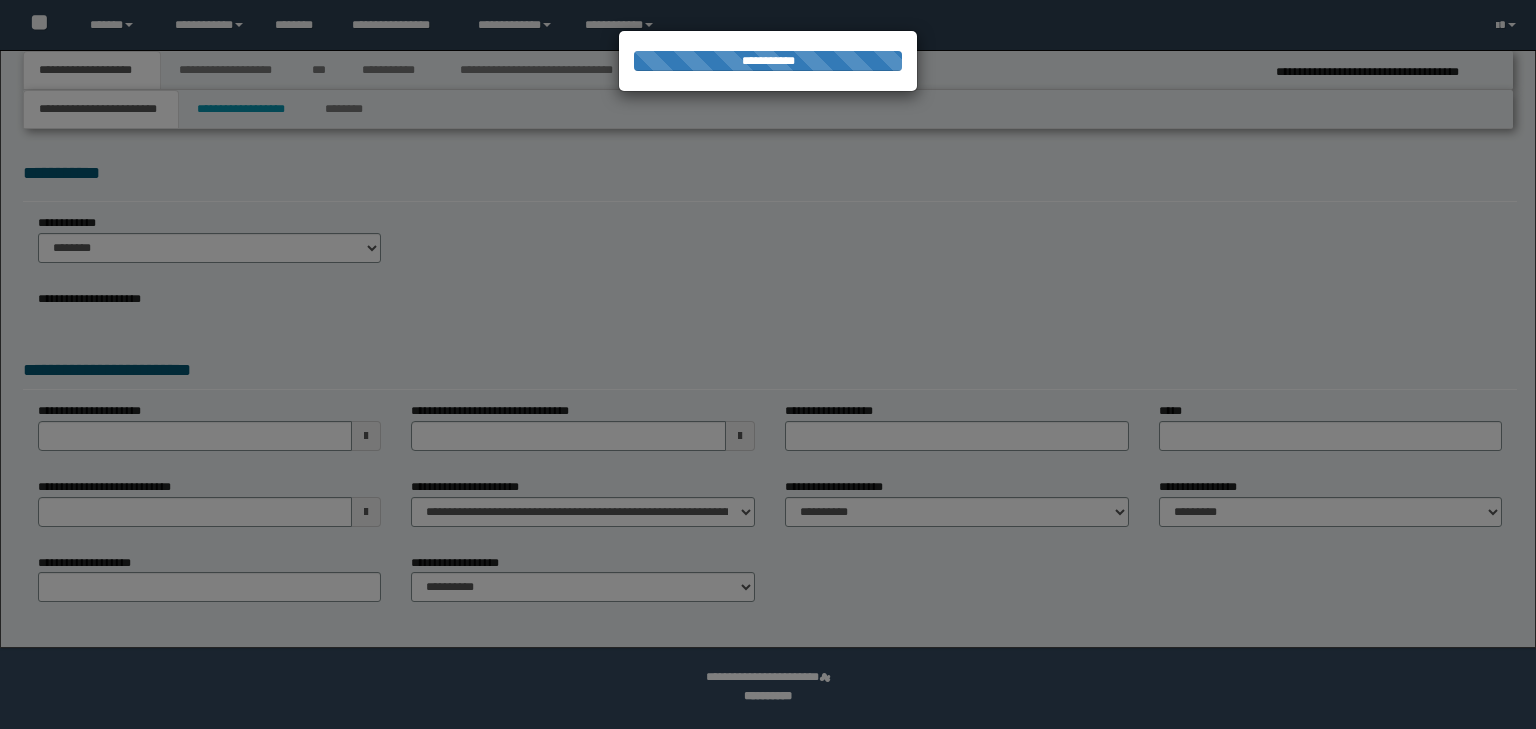 select on "*" 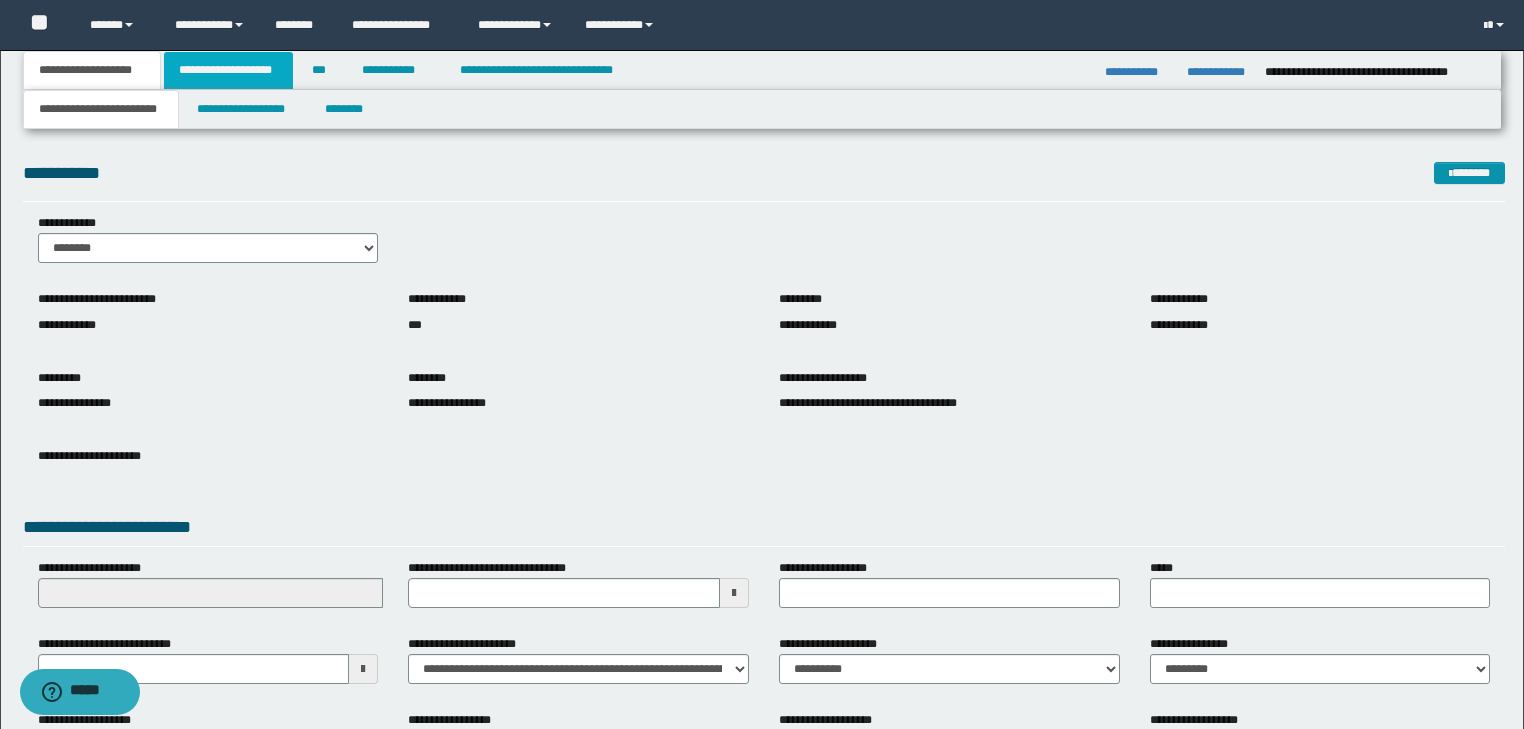 drag, startPoint x: 235, startPoint y: 64, endPoint x: 228, endPoint y: 80, distance: 17.464249 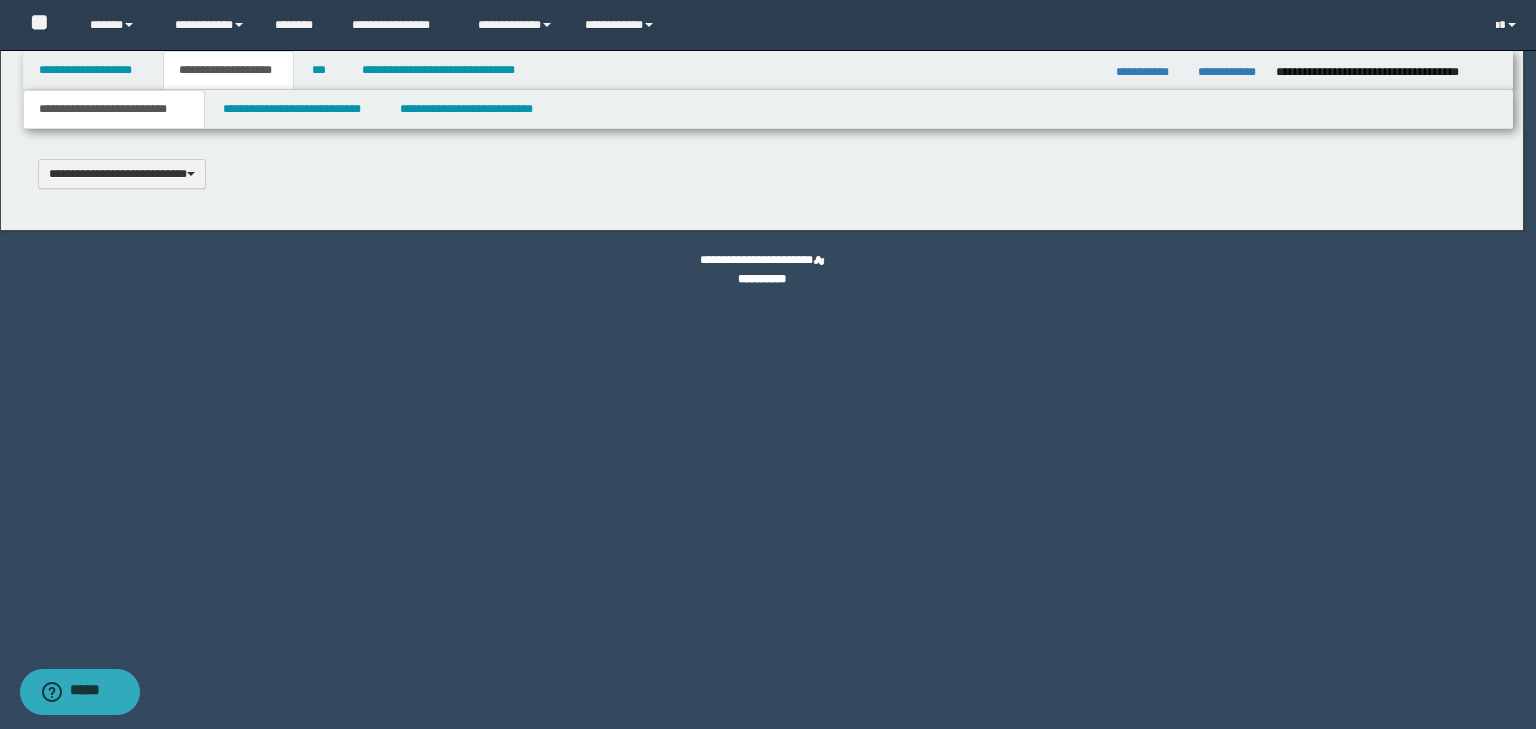 type 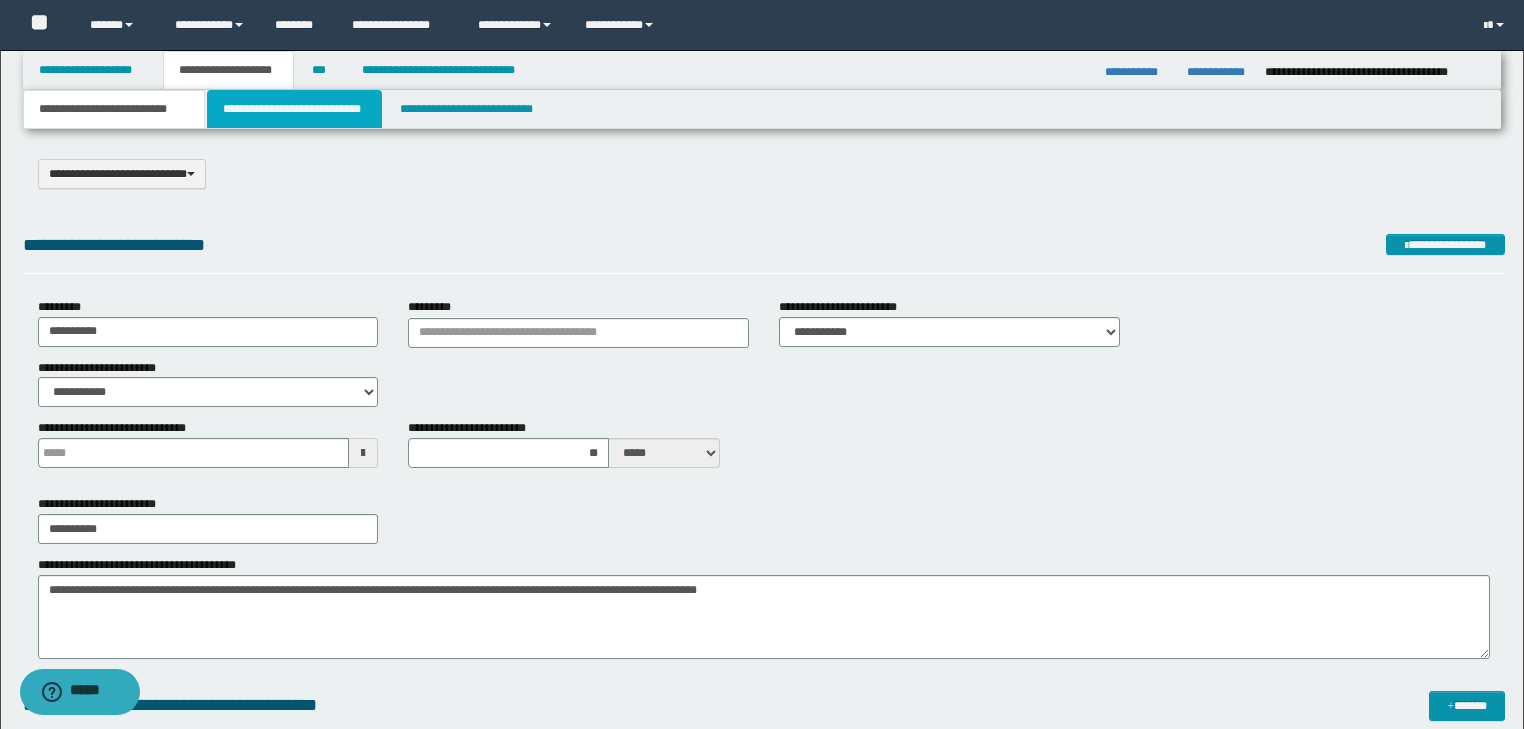 click on "**********" at bounding box center [294, 109] 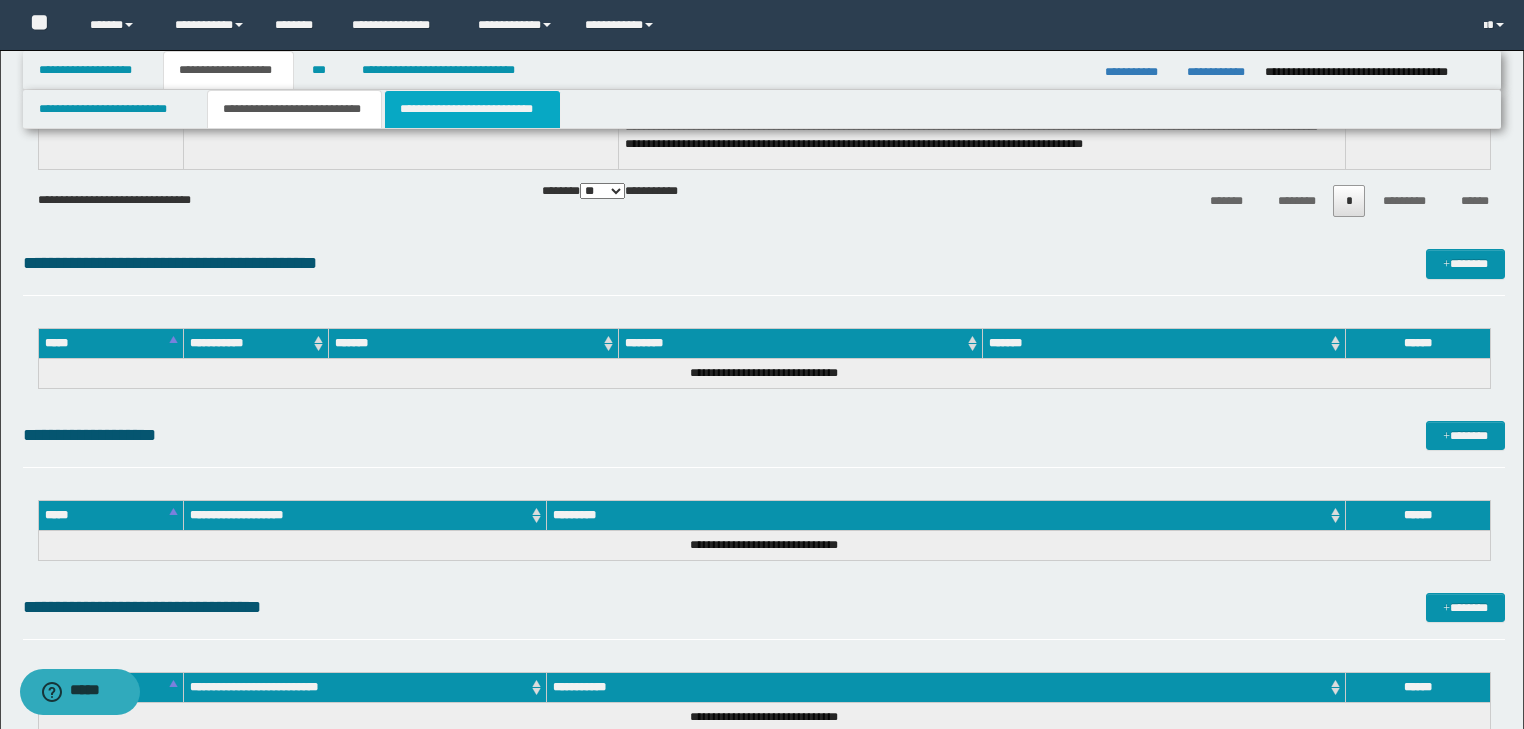 scroll, scrollTop: 3840, scrollLeft: 0, axis: vertical 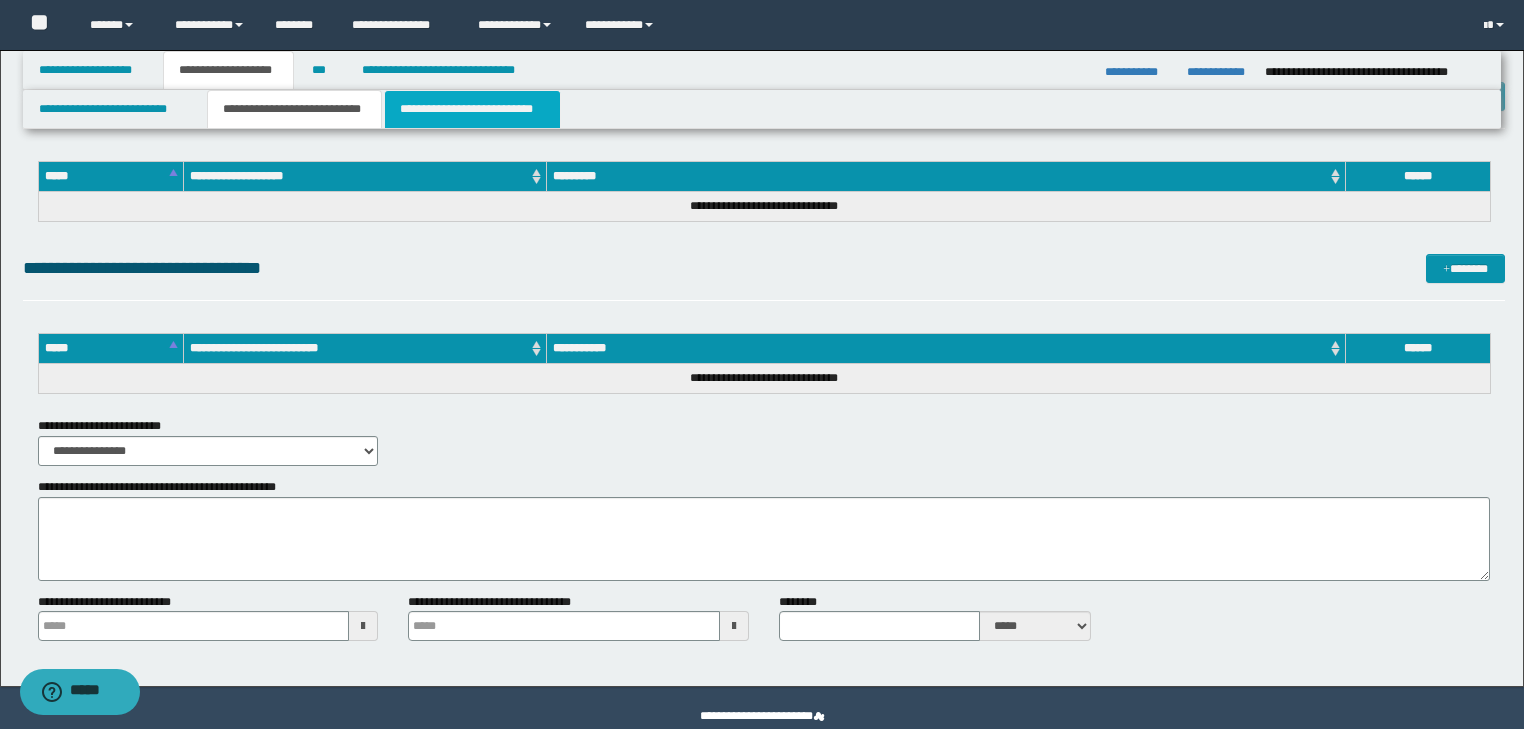 click on "**********" at bounding box center [472, 109] 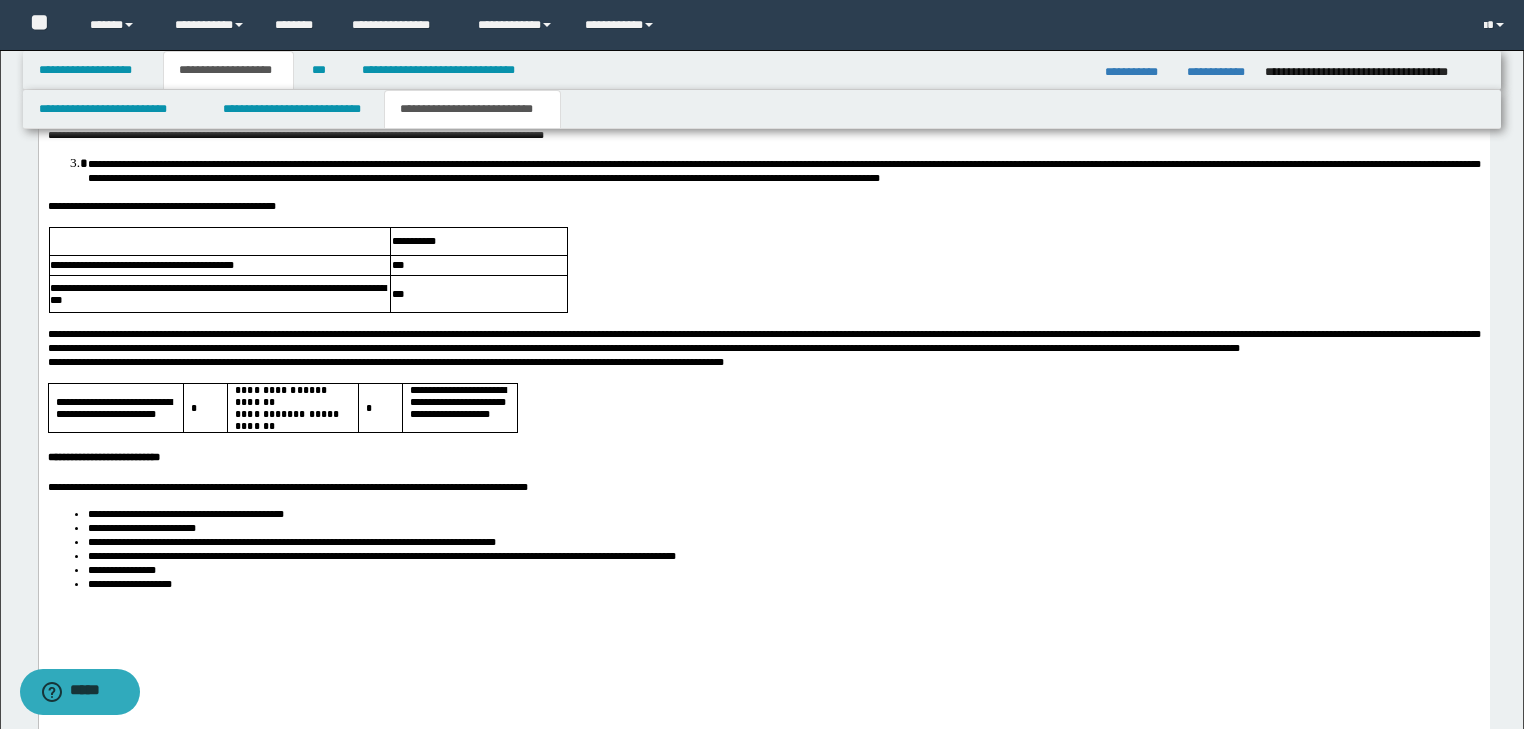 scroll, scrollTop: 4313, scrollLeft: 0, axis: vertical 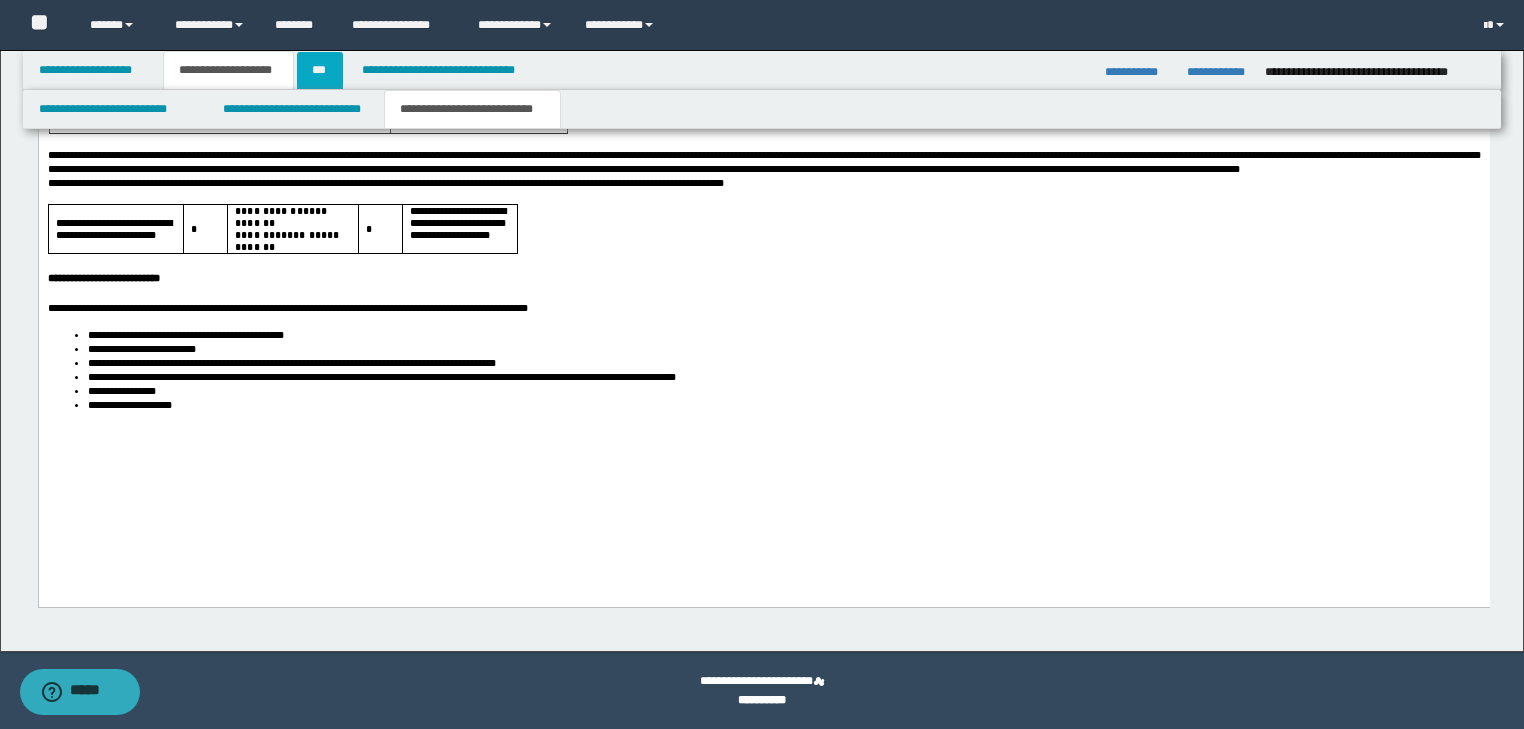 click on "***" at bounding box center (320, 70) 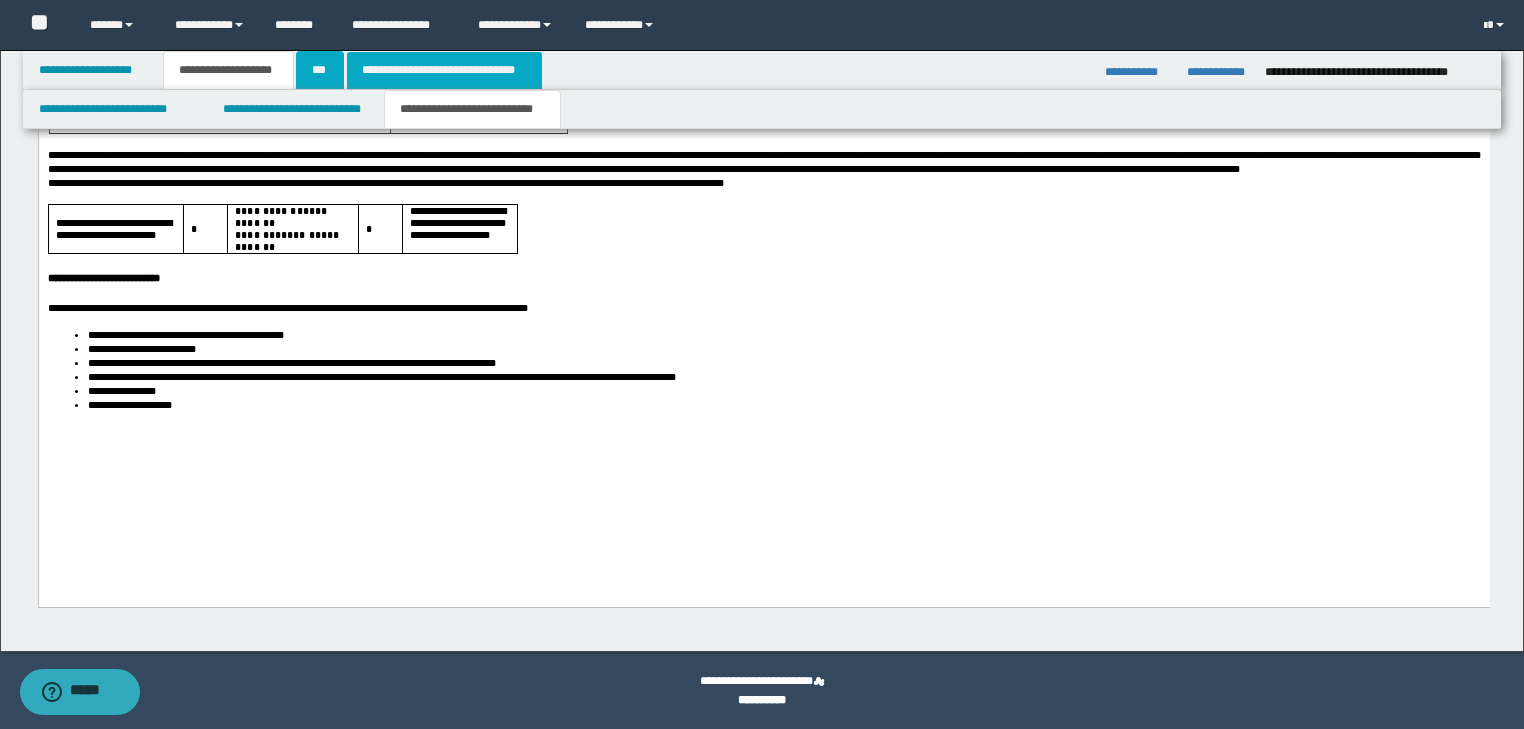 scroll, scrollTop: 0, scrollLeft: 0, axis: both 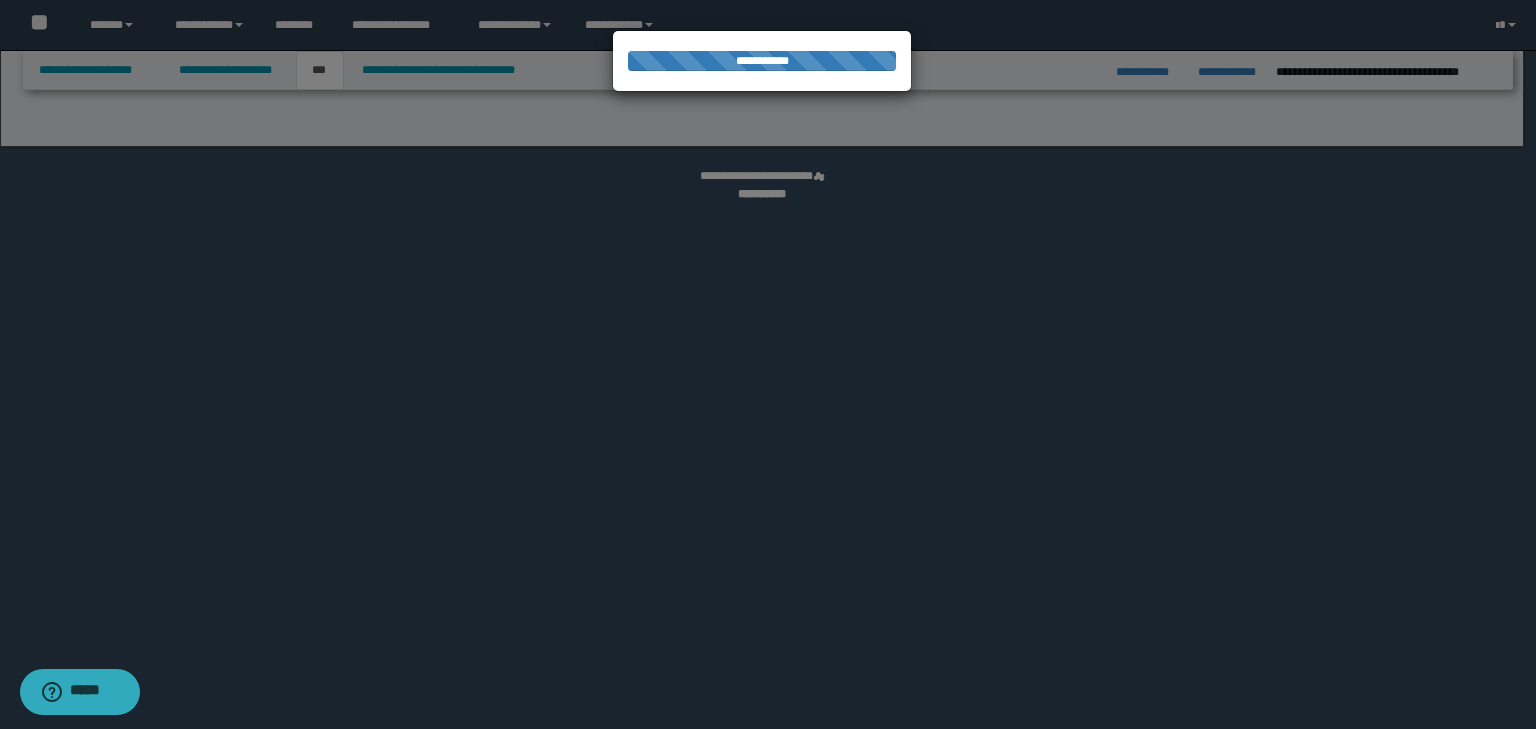 select on "**" 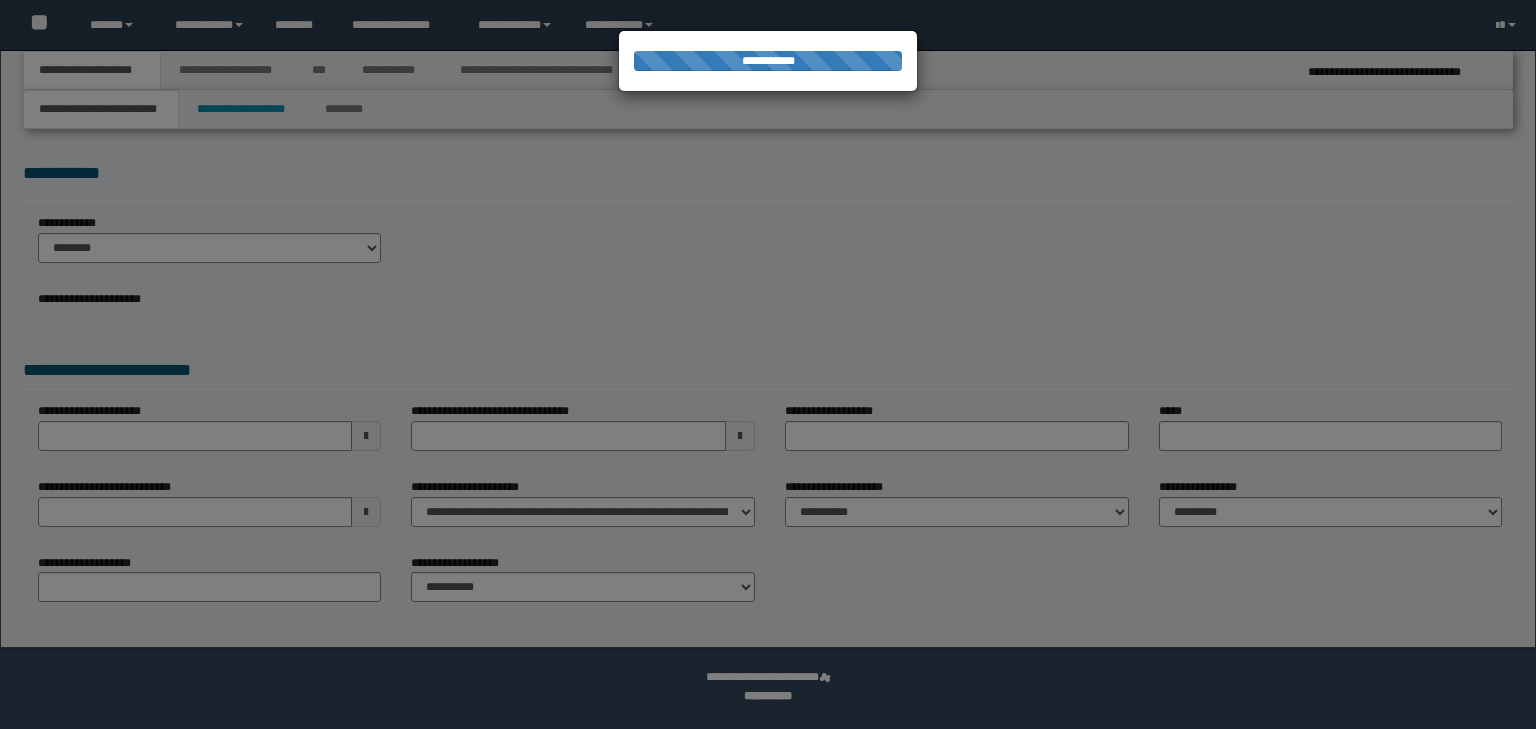 scroll, scrollTop: 0, scrollLeft: 0, axis: both 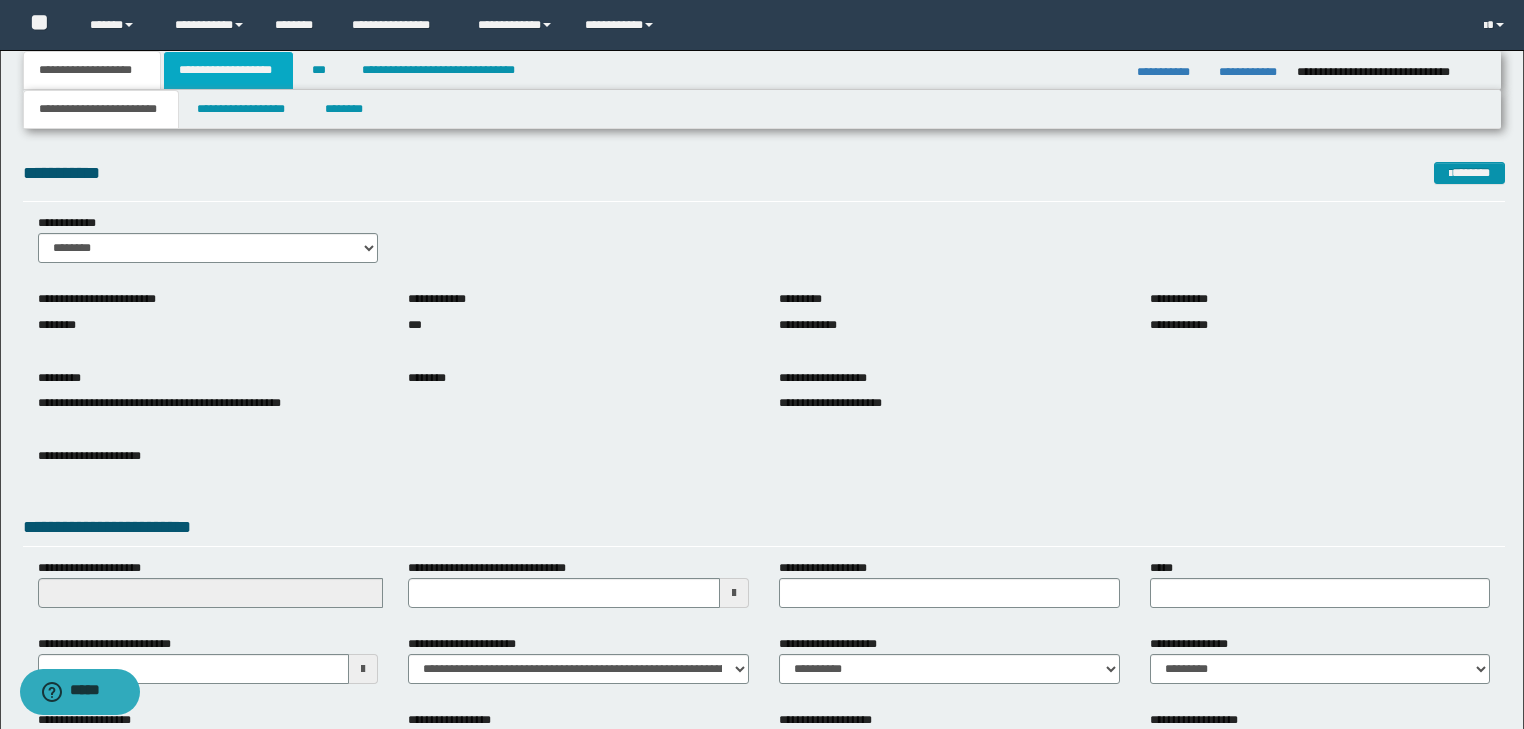 click on "**********" at bounding box center (228, 70) 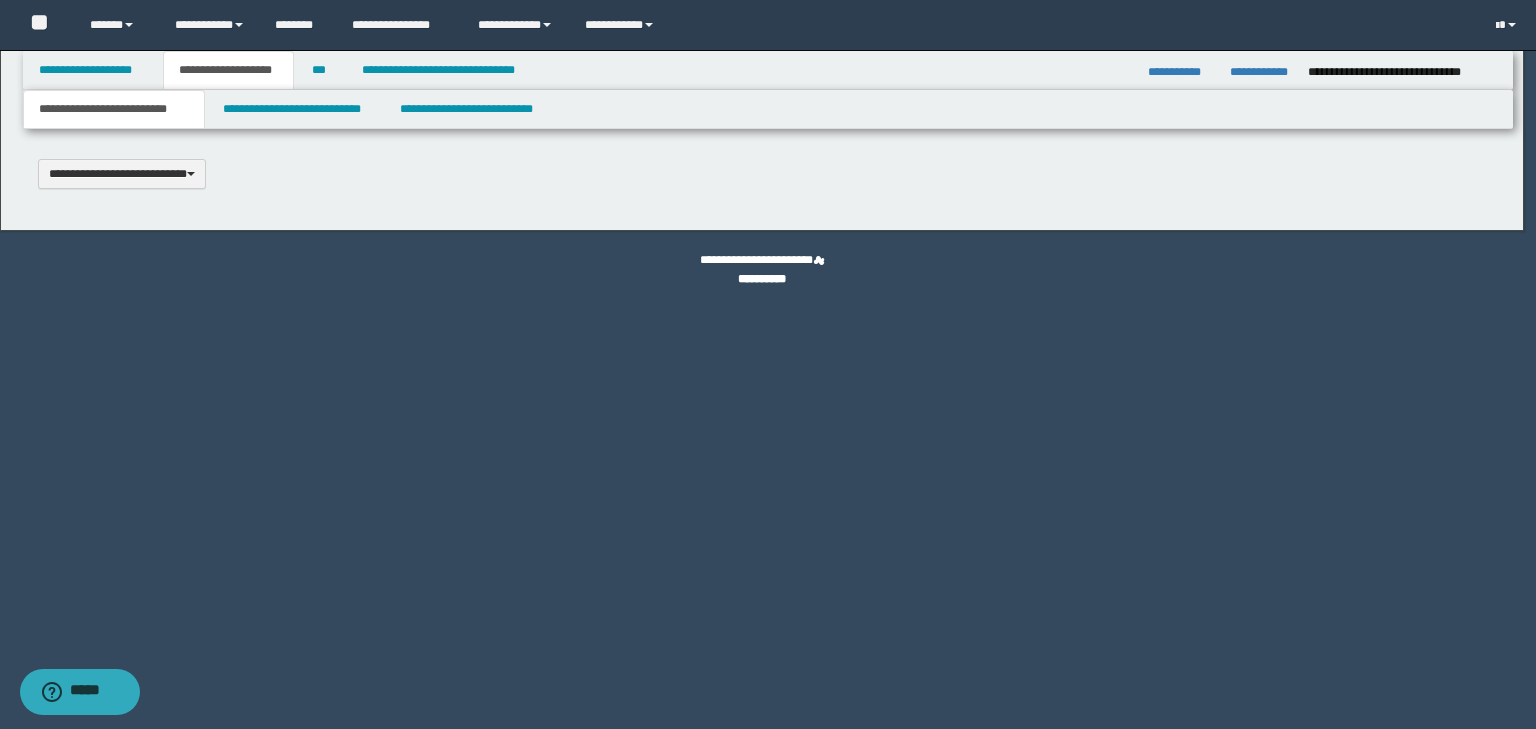 type 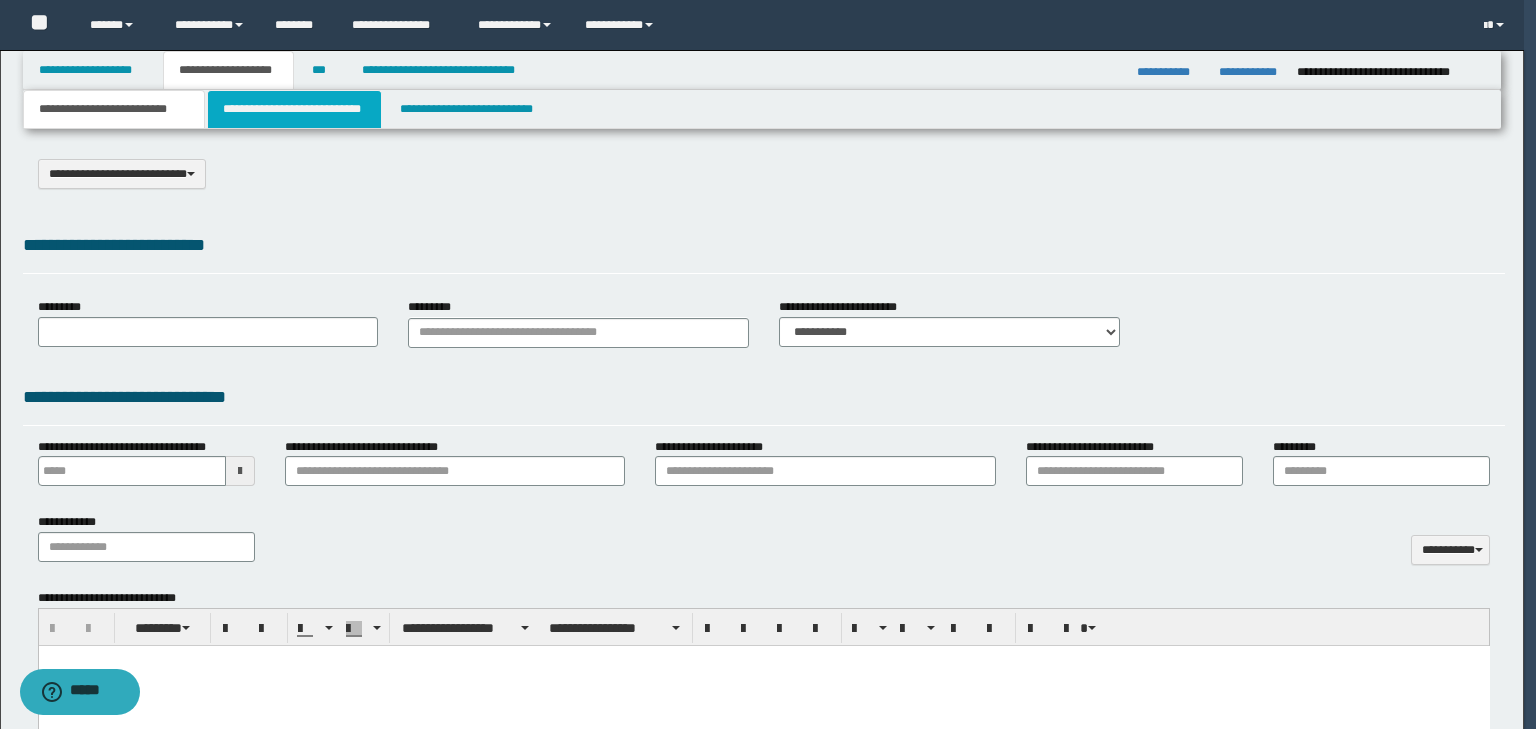 select on "*" 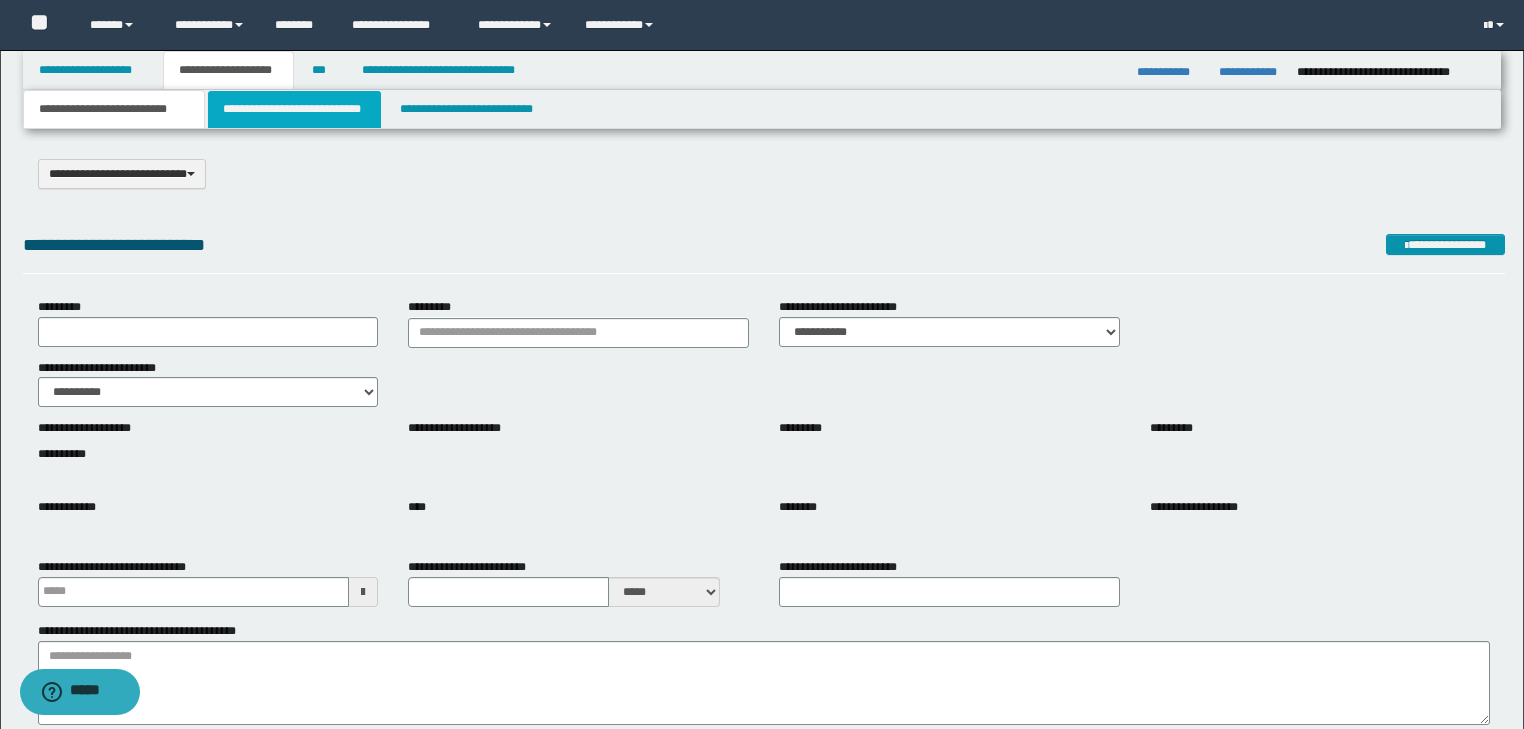click on "**********" at bounding box center [294, 109] 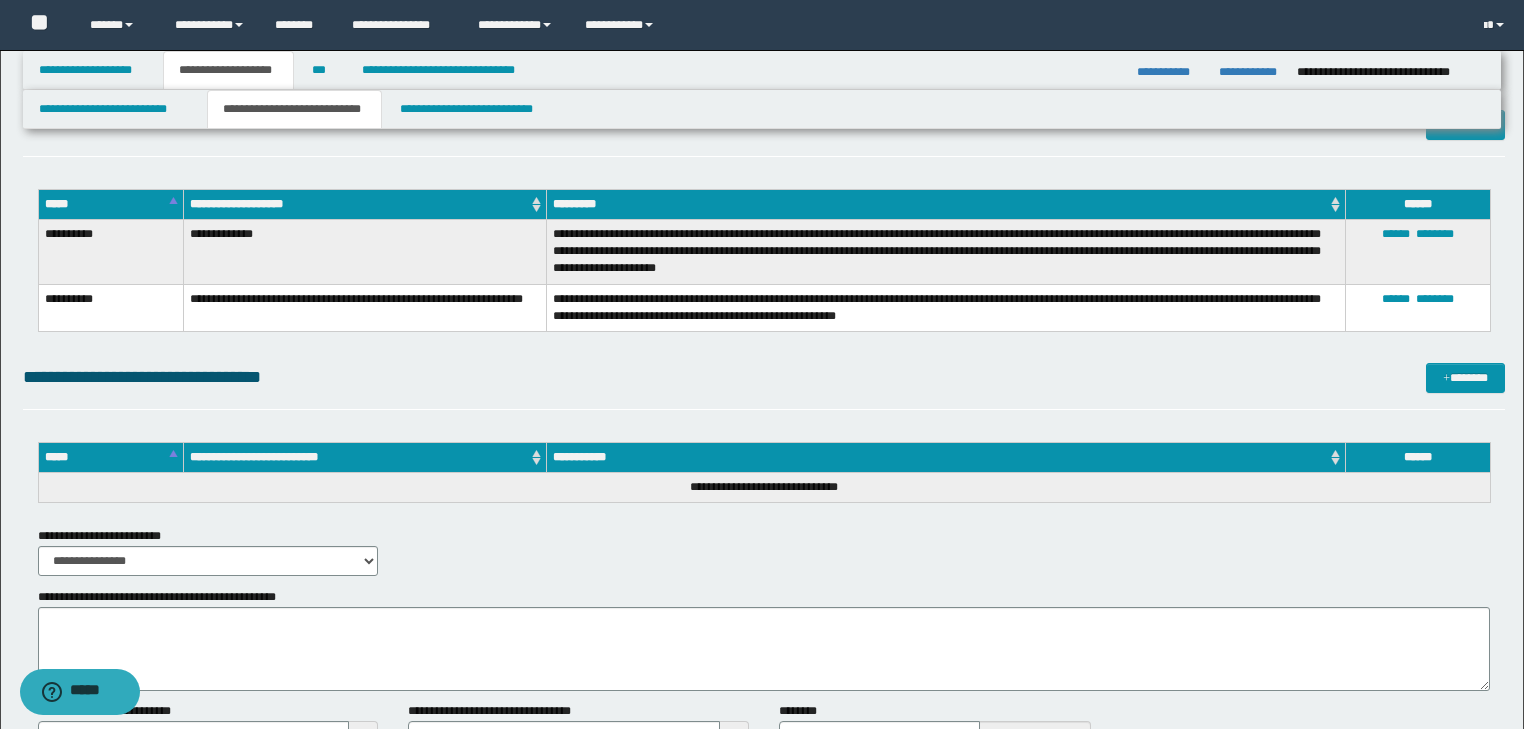 scroll, scrollTop: 3096, scrollLeft: 0, axis: vertical 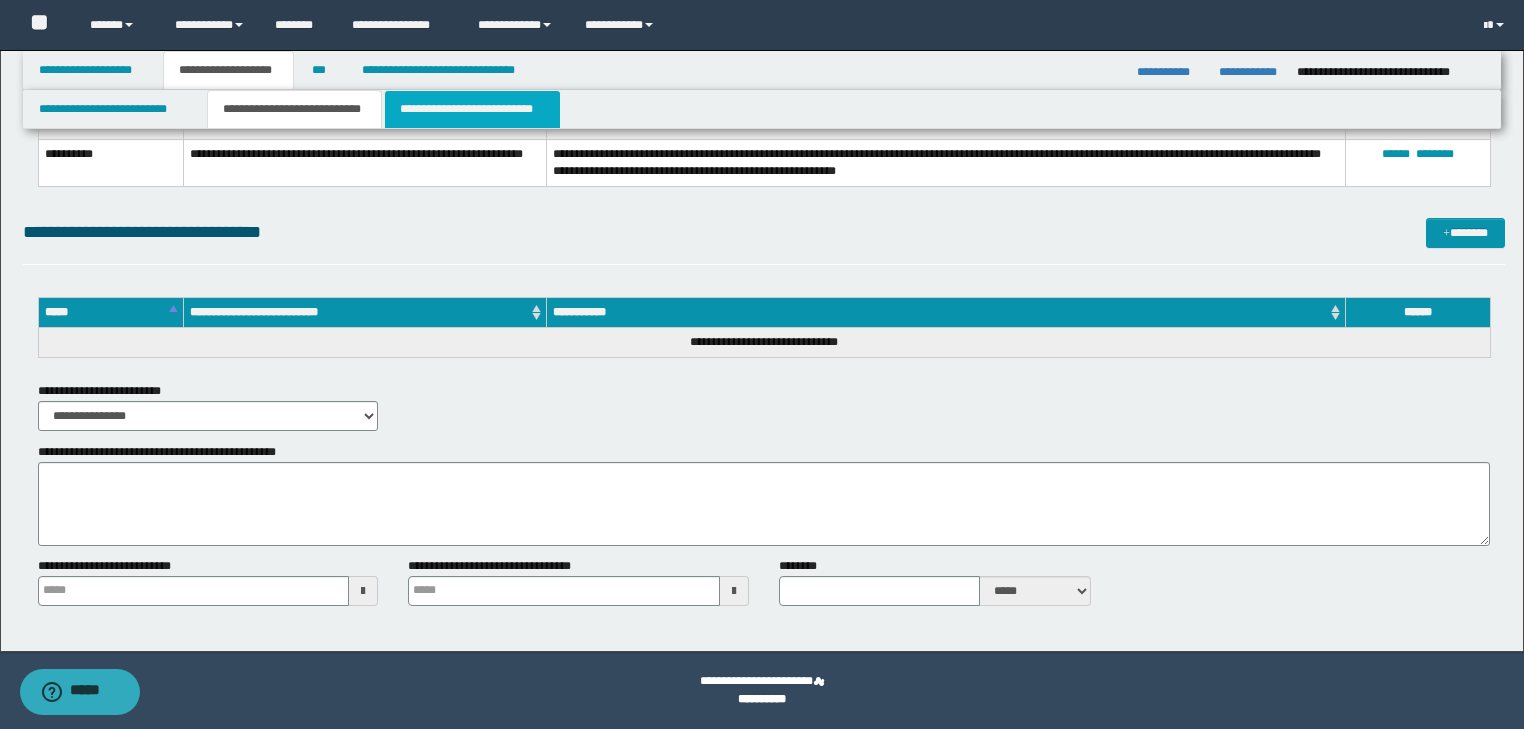 click on "**********" at bounding box center (472, 109) 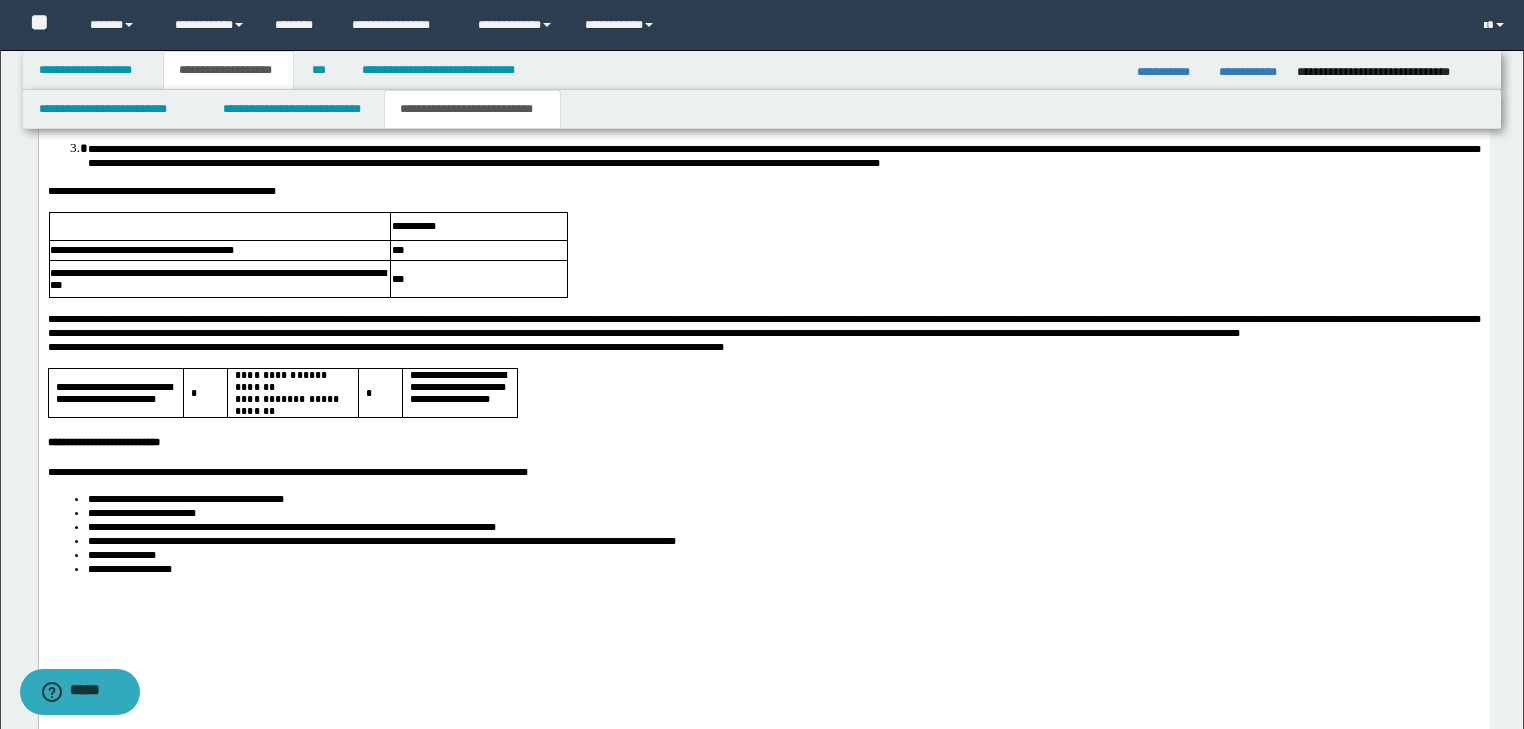 scroll, scrollTop: 4158, scrollLeft: 0, axis: vertical 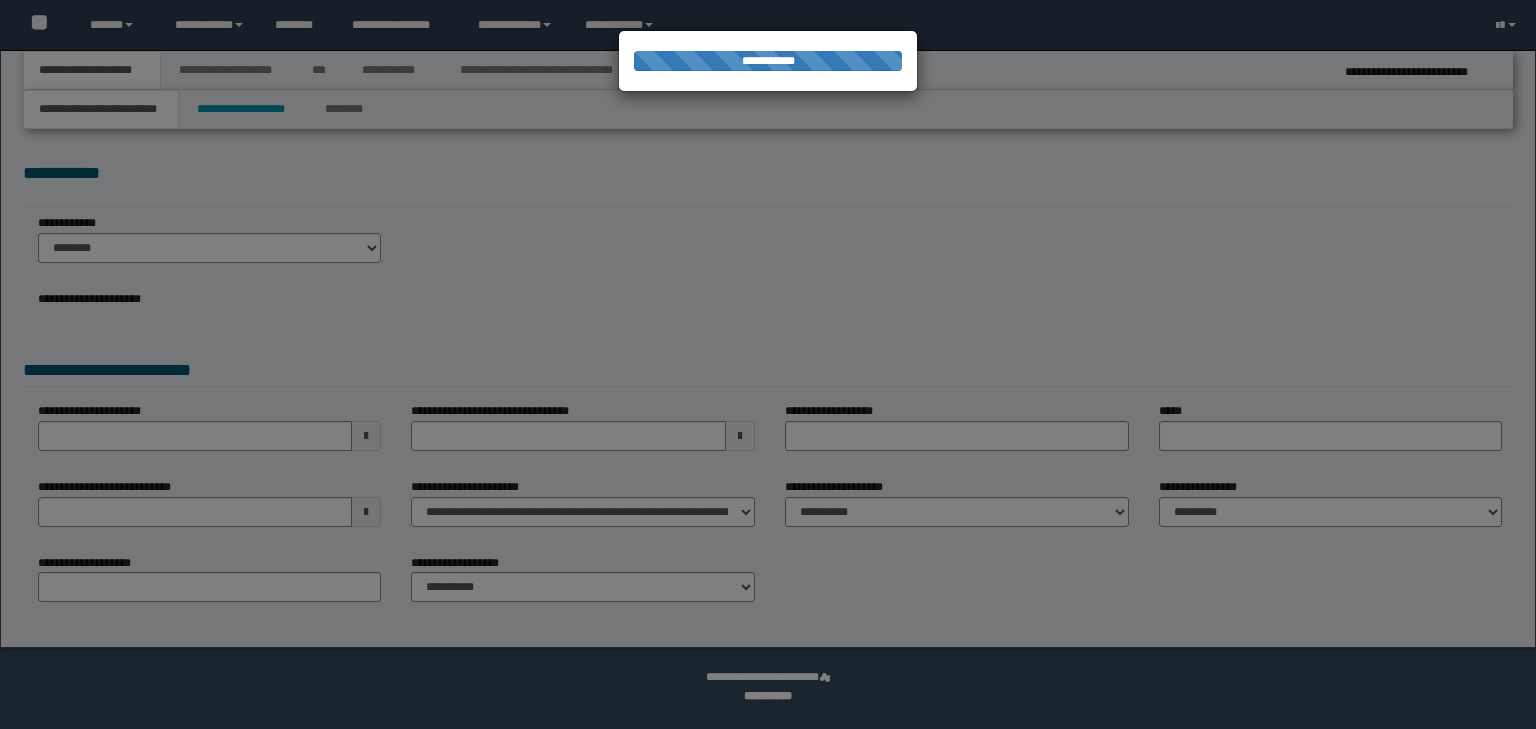 select on "*" 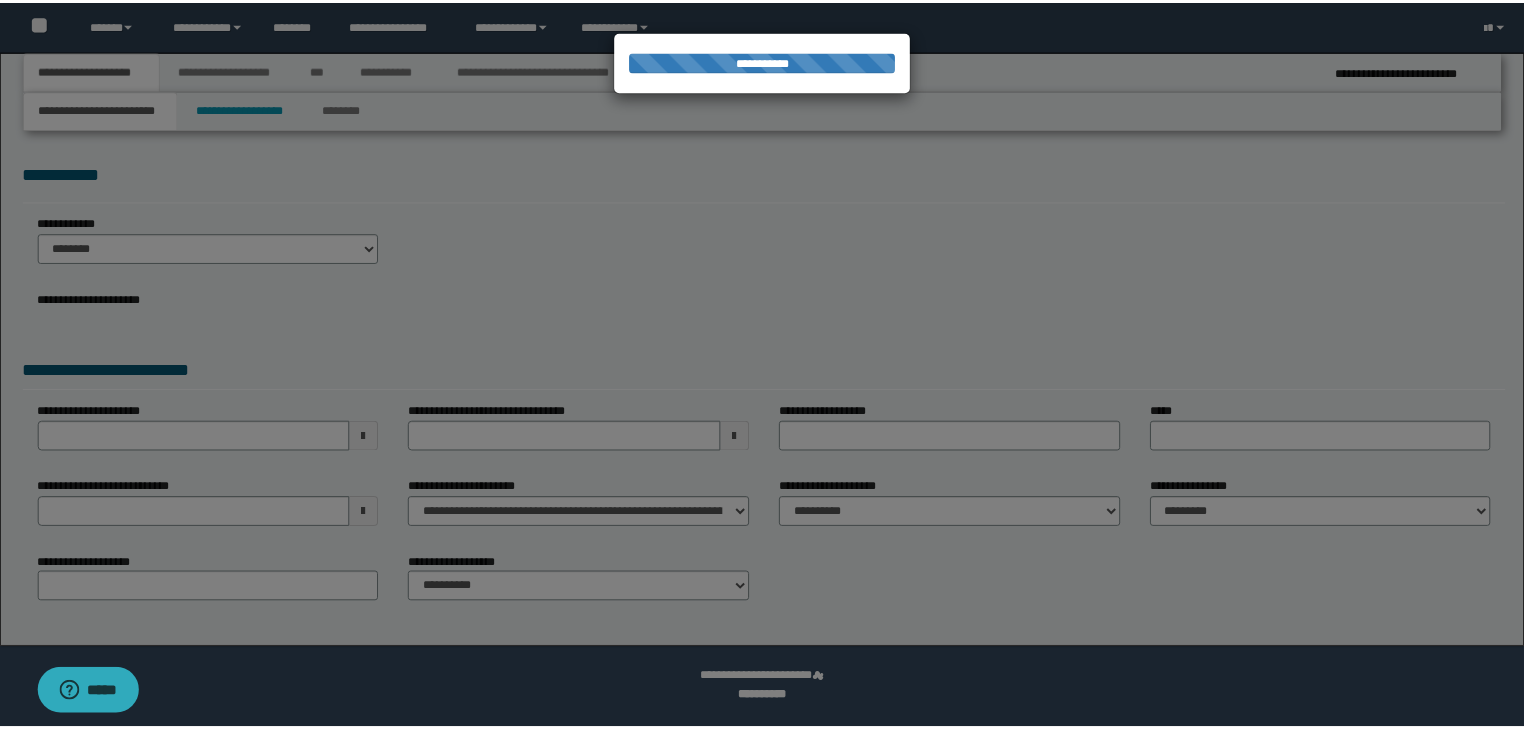 scroll, scrollTop: 0, scrollLeft: 0, axis: both 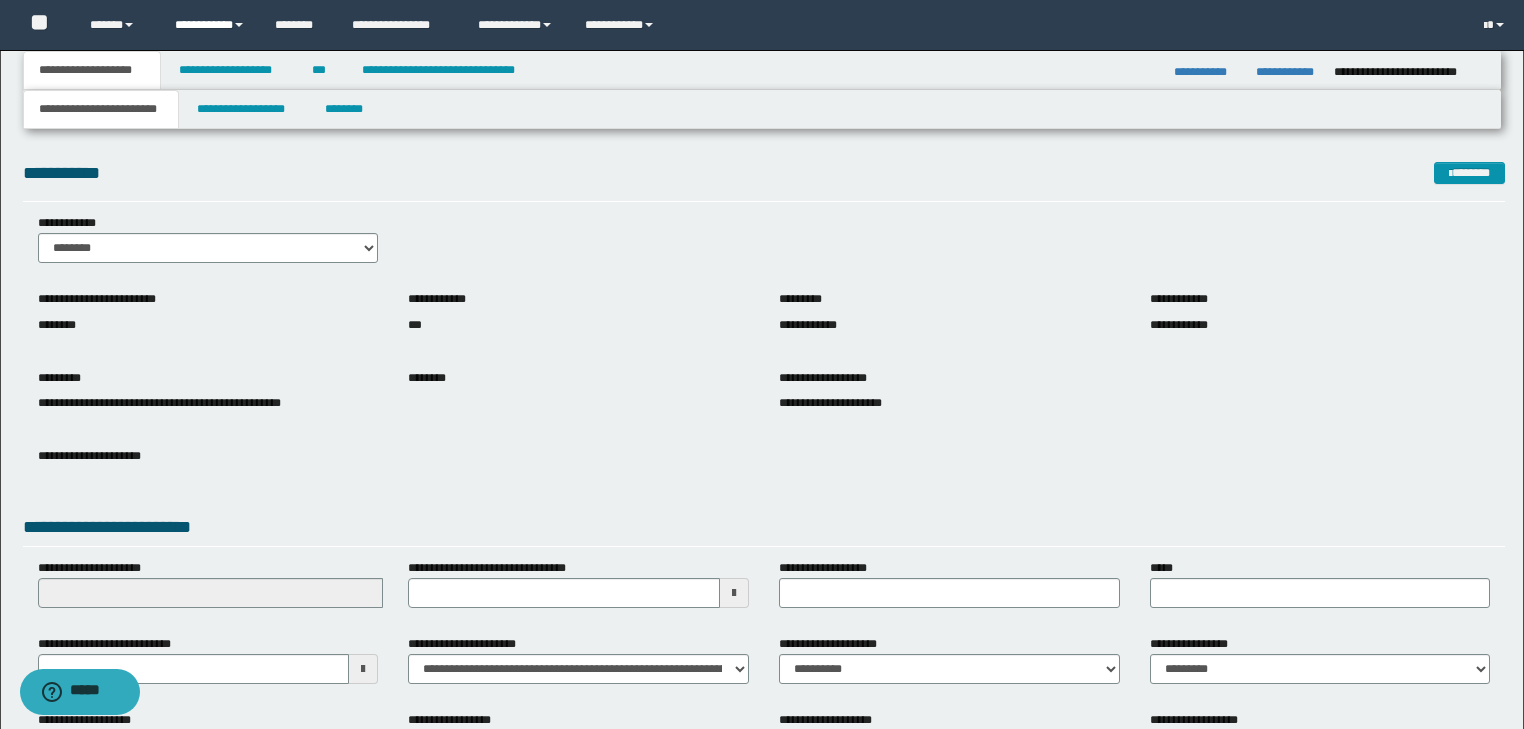 click on "**********" at bounding box center [210, 25] 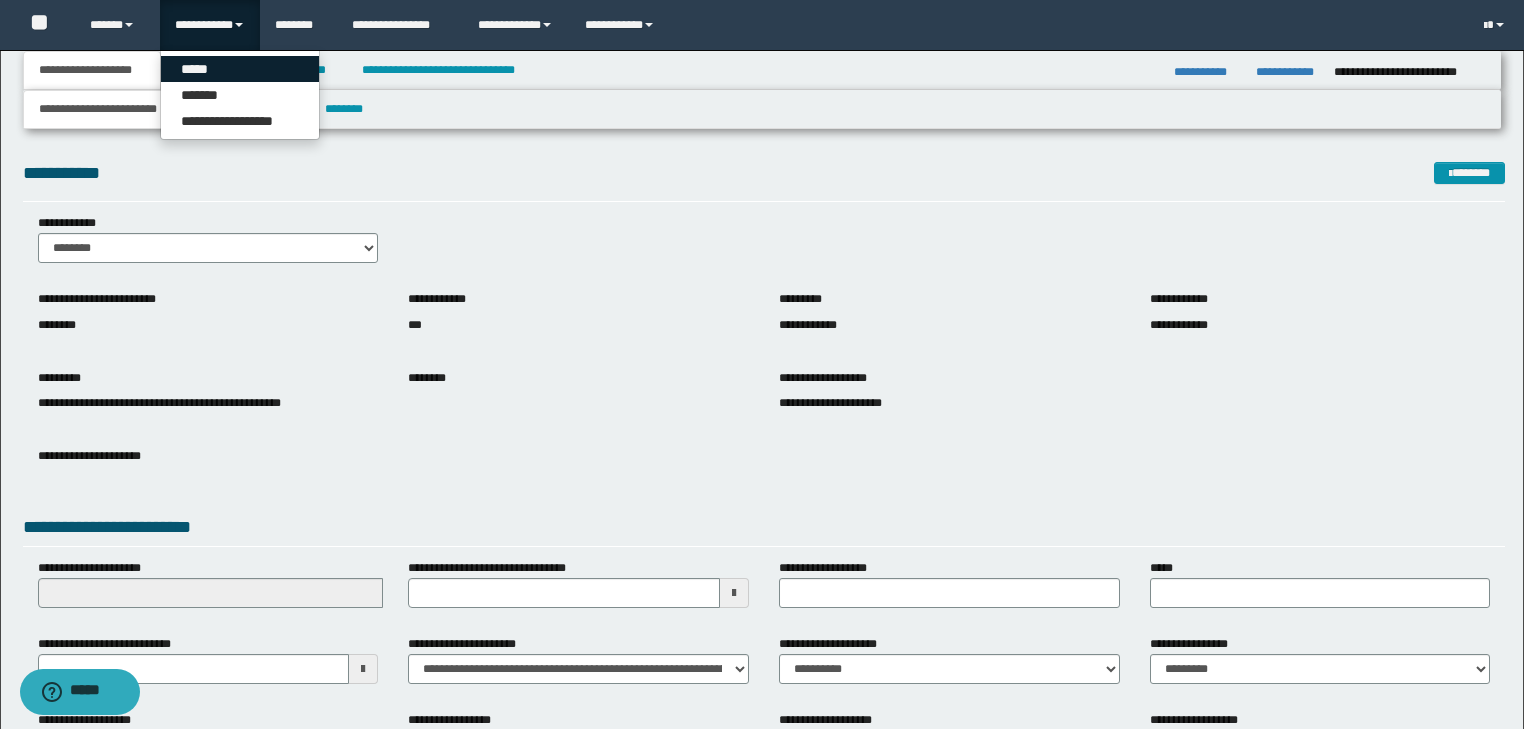 click on "*****" at bounding box center (240, 69) 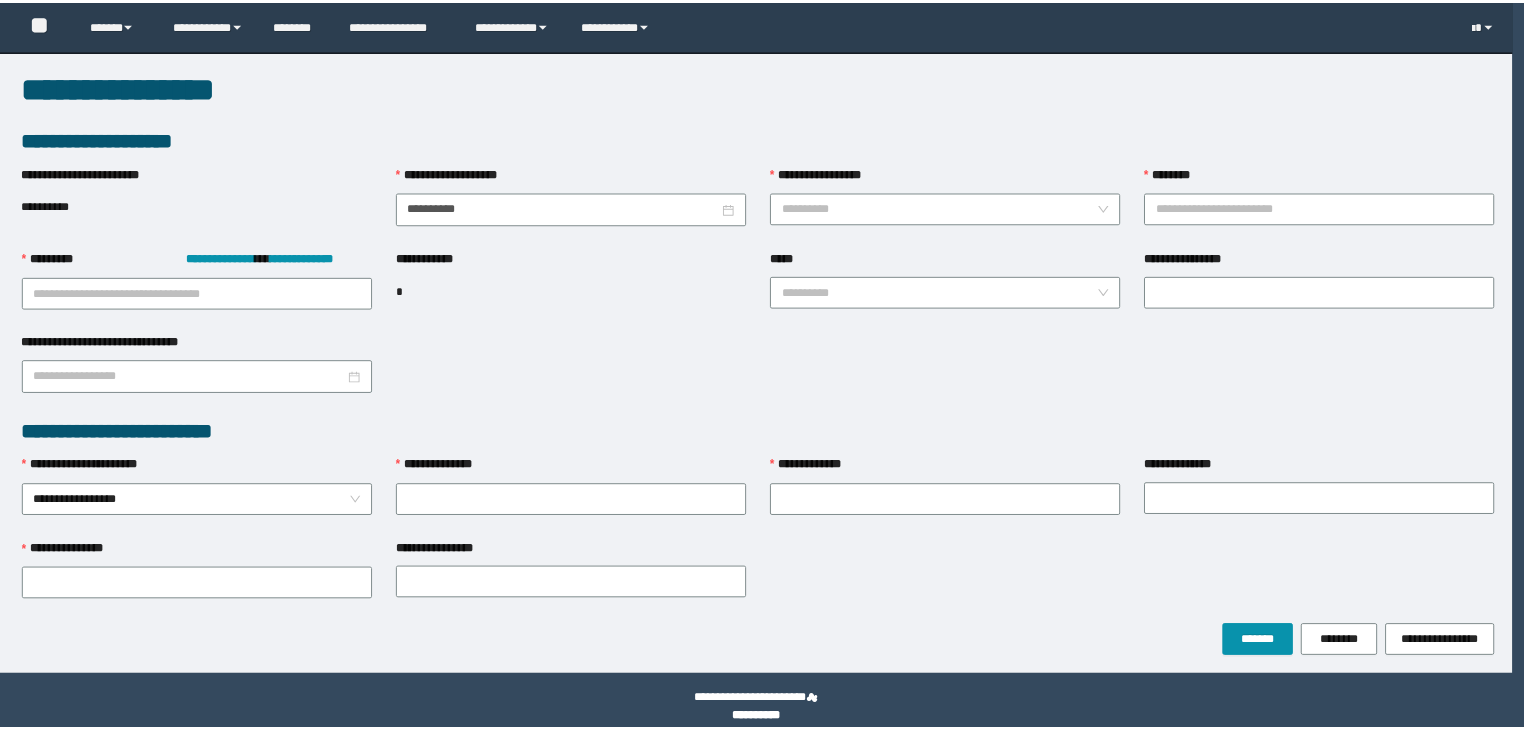 scroll, scrollTop: 0, scrollLeft: 0, axis: both 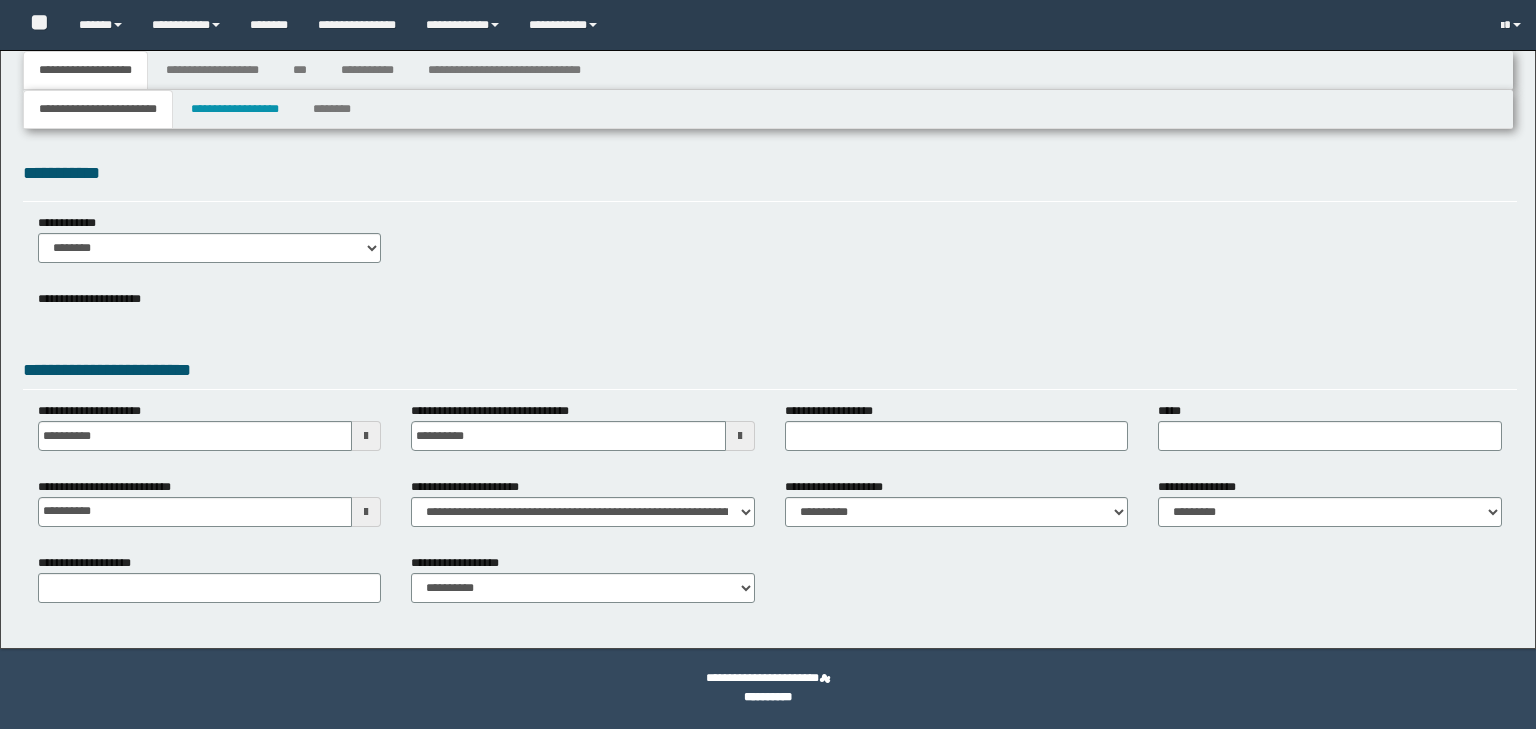 select on "*" 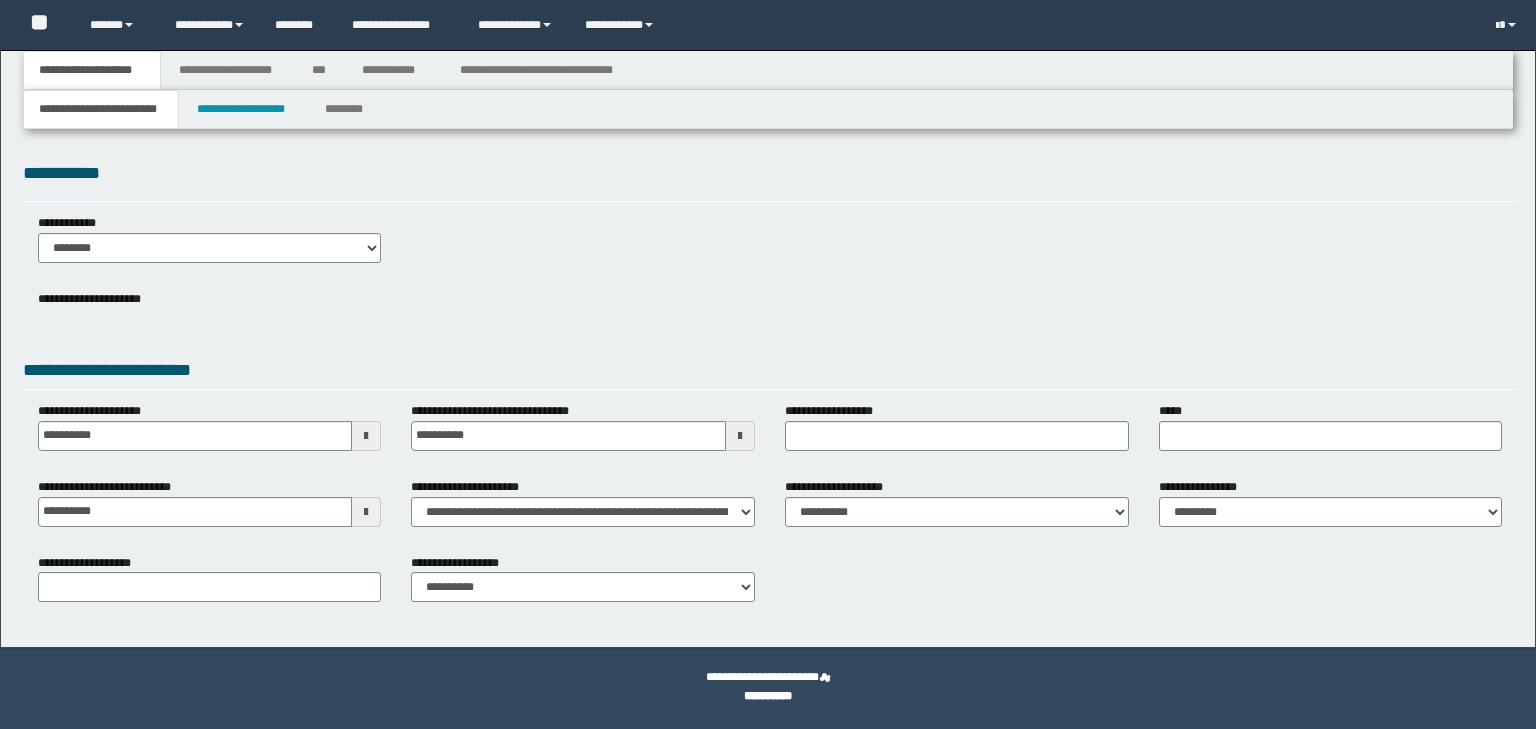 scroll, scrollTop: 0, scrollLeft: 0, axis: both 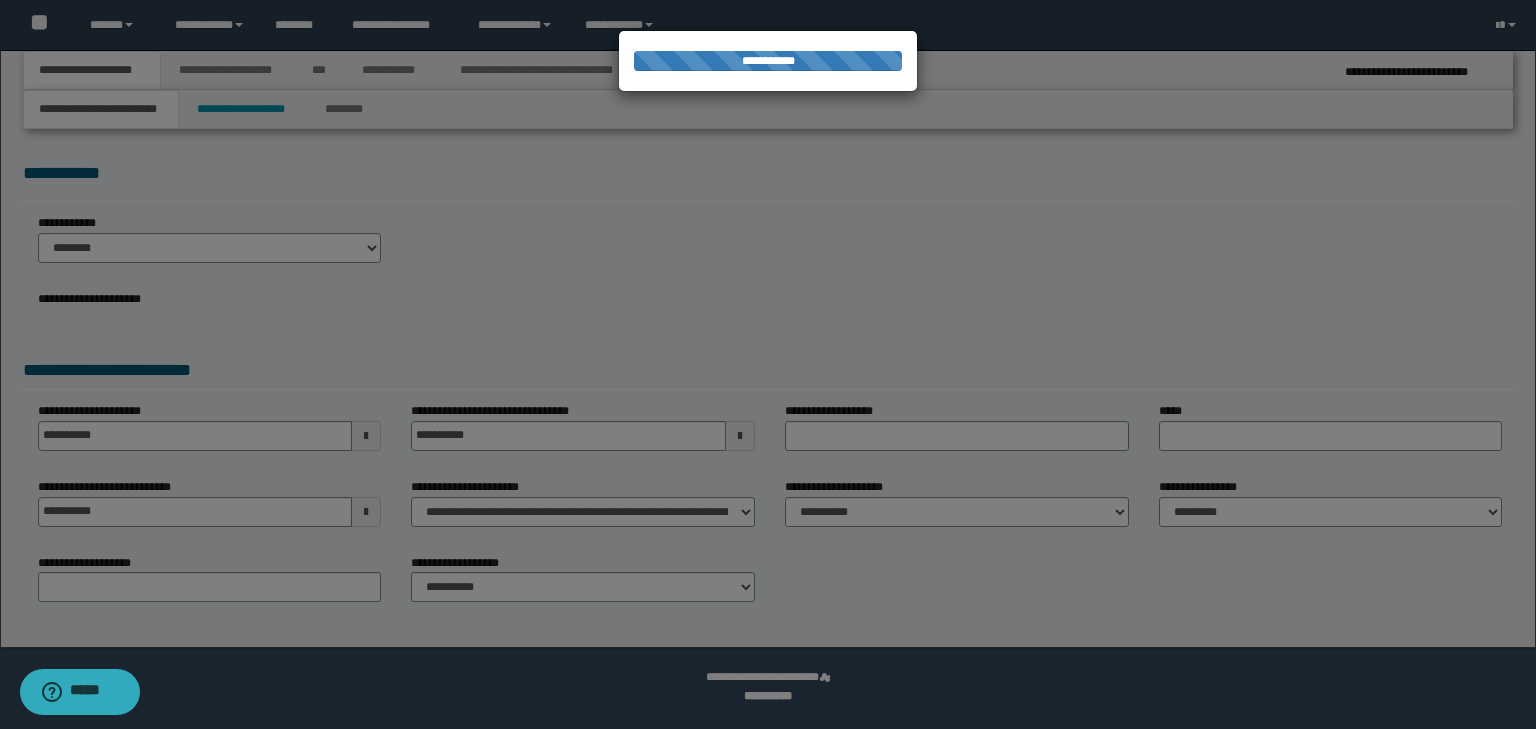type on "********" 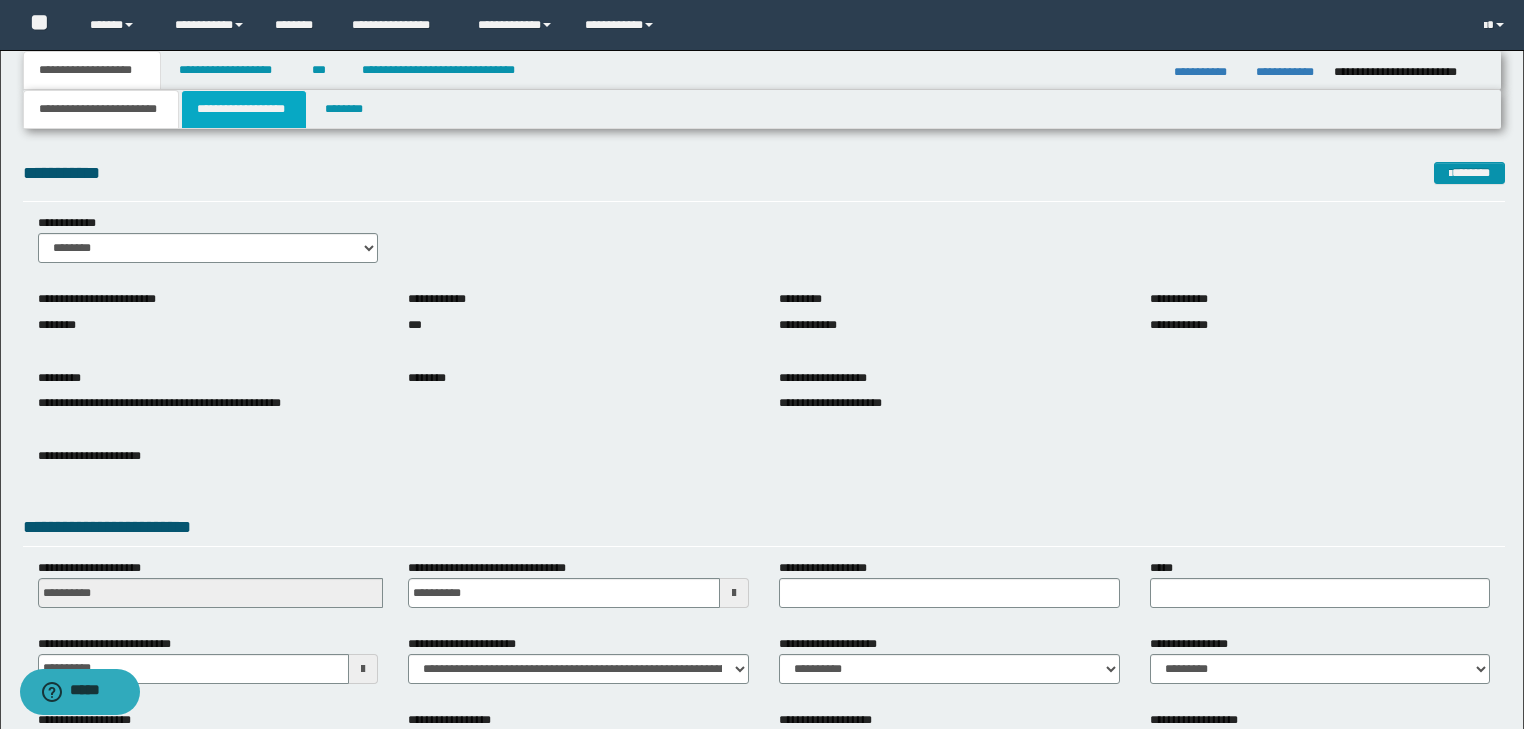 click on "**********" at bounding box center [244, 109] 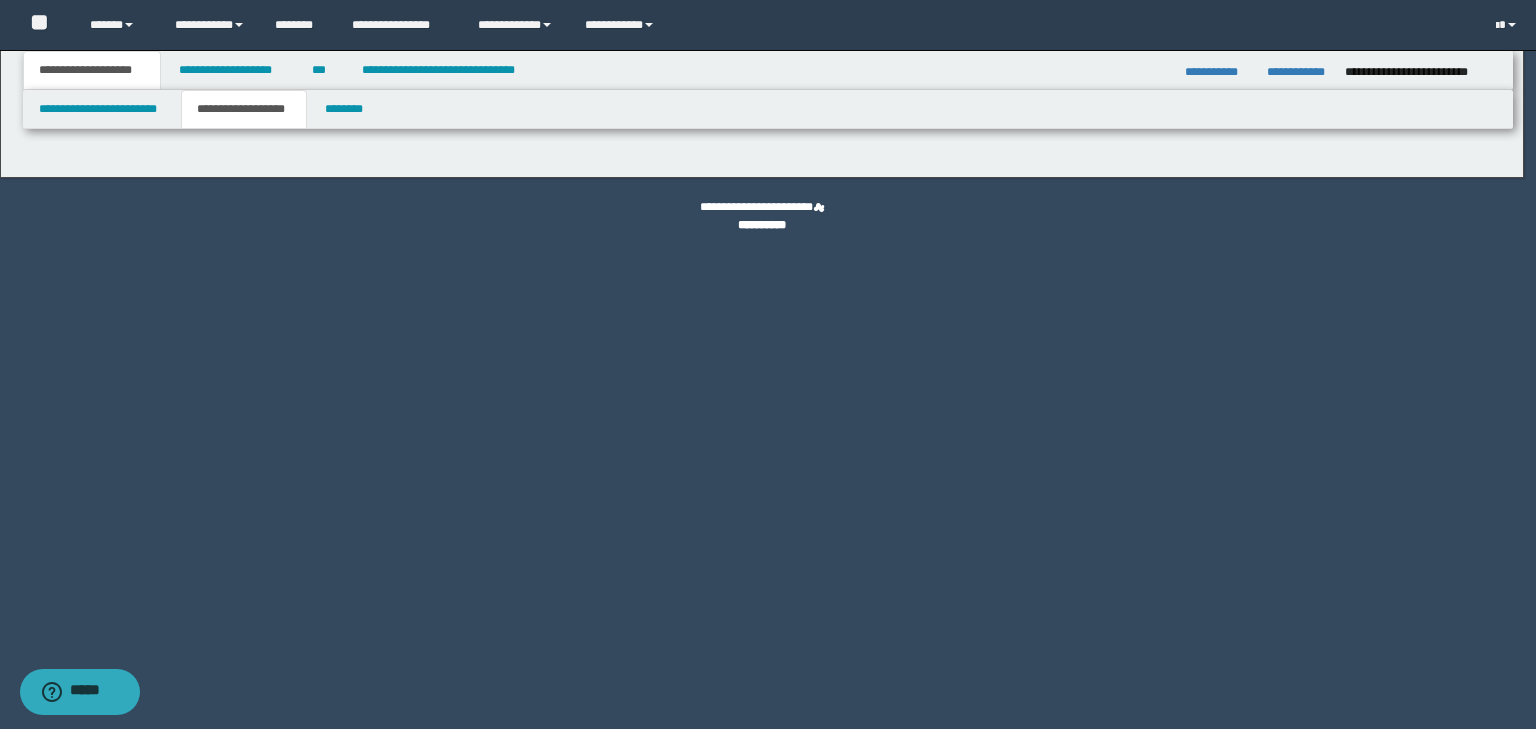type on "********" 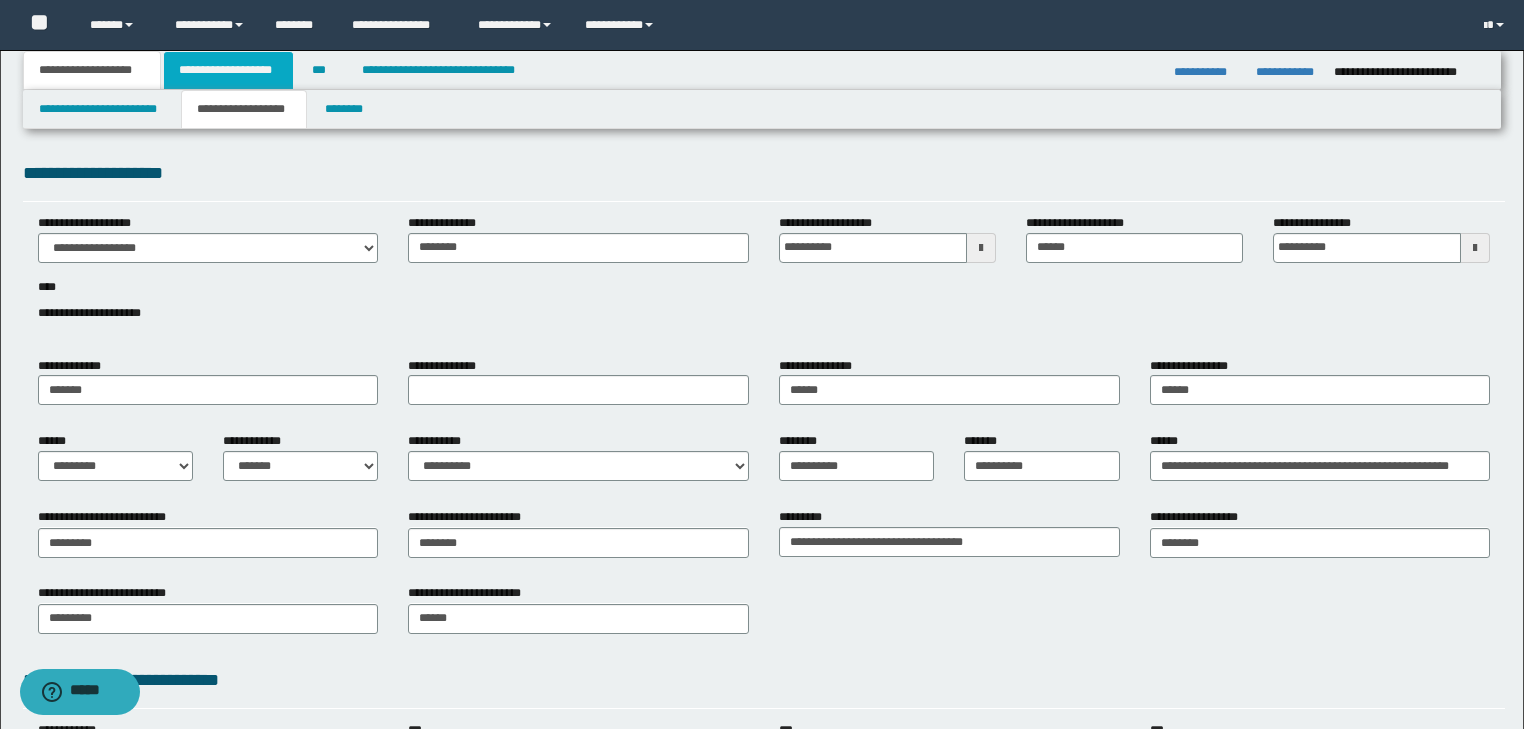 click on "**********" at bounding box center [228, 70] 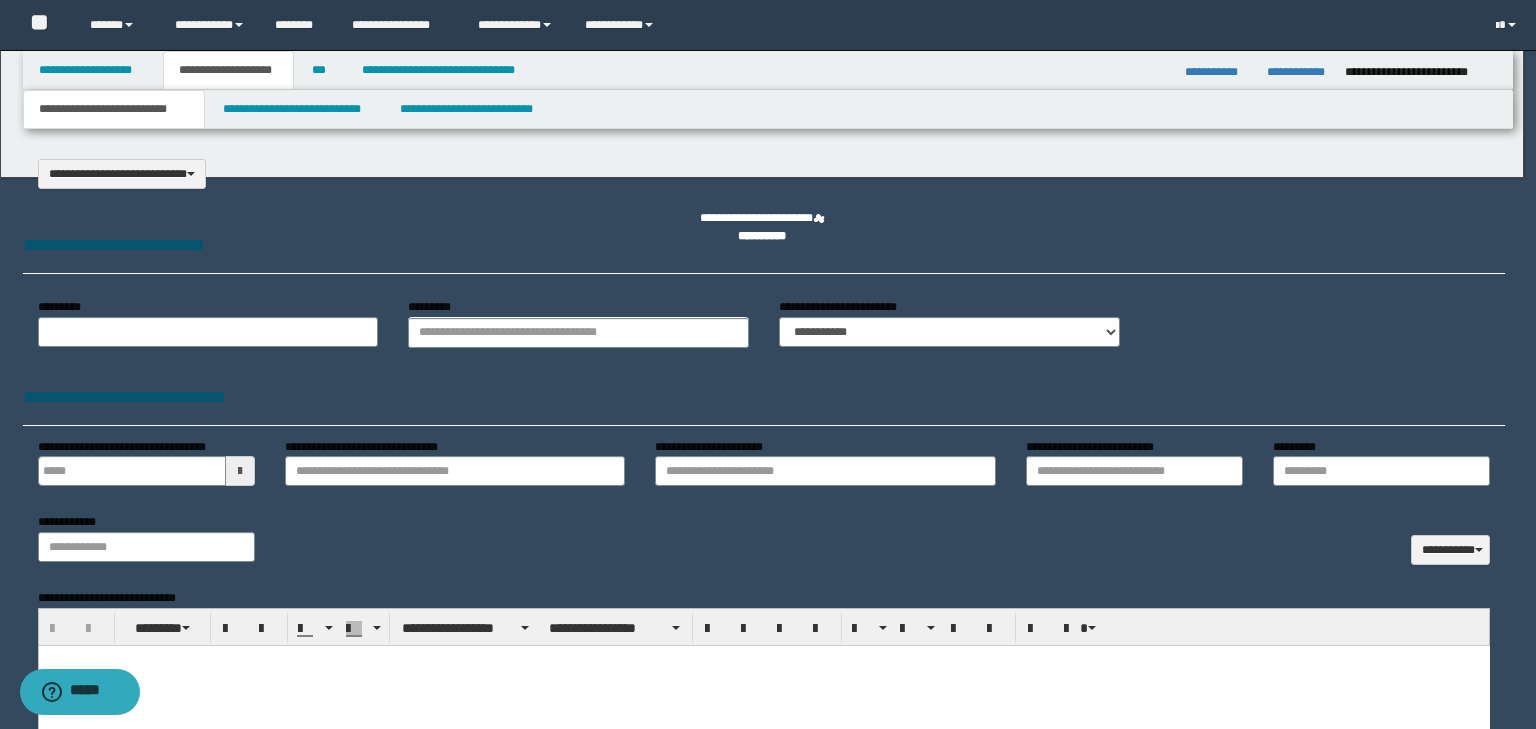 scroll, scrollTop: 0, scrollLeft: 0, axis: both 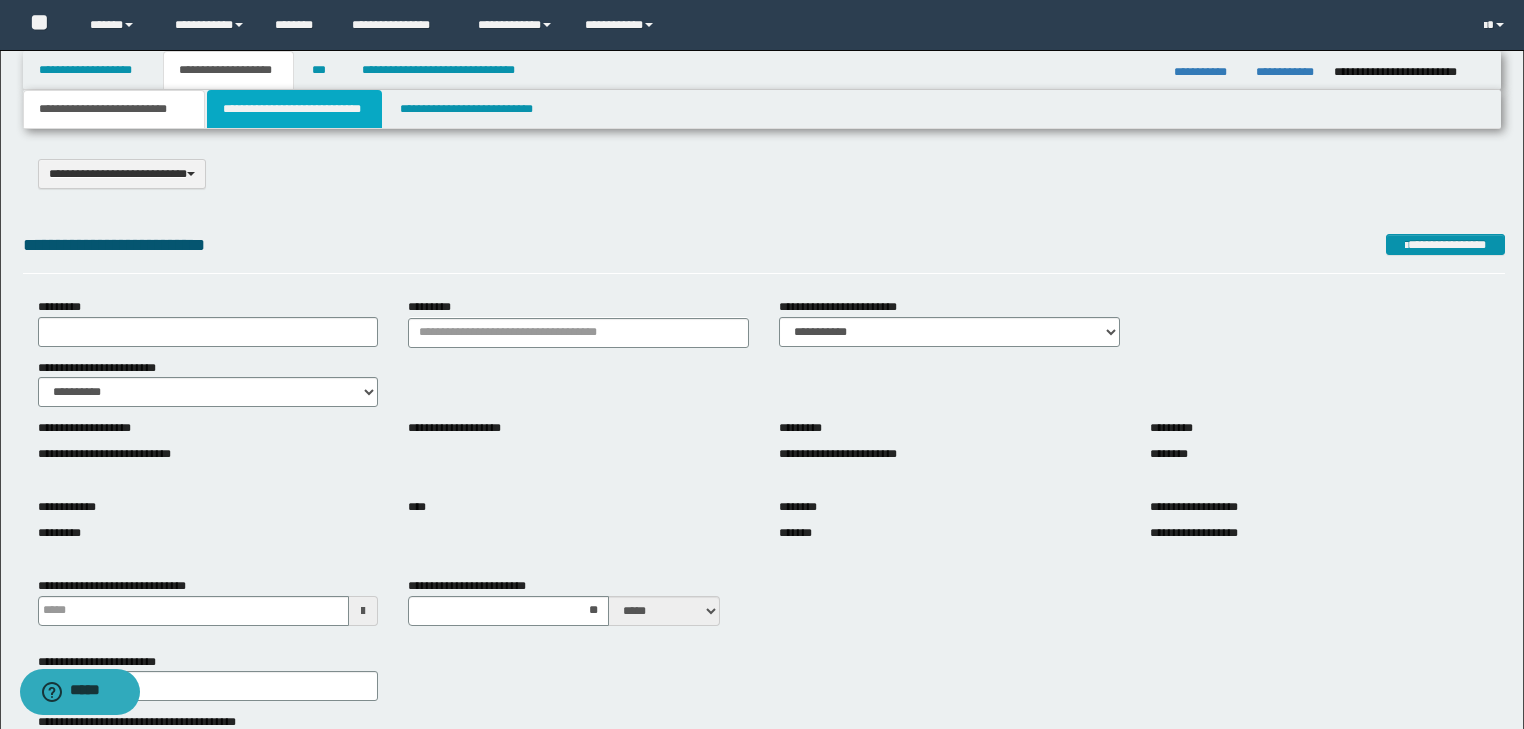 click on "**********" at bounding box center (294, 109) 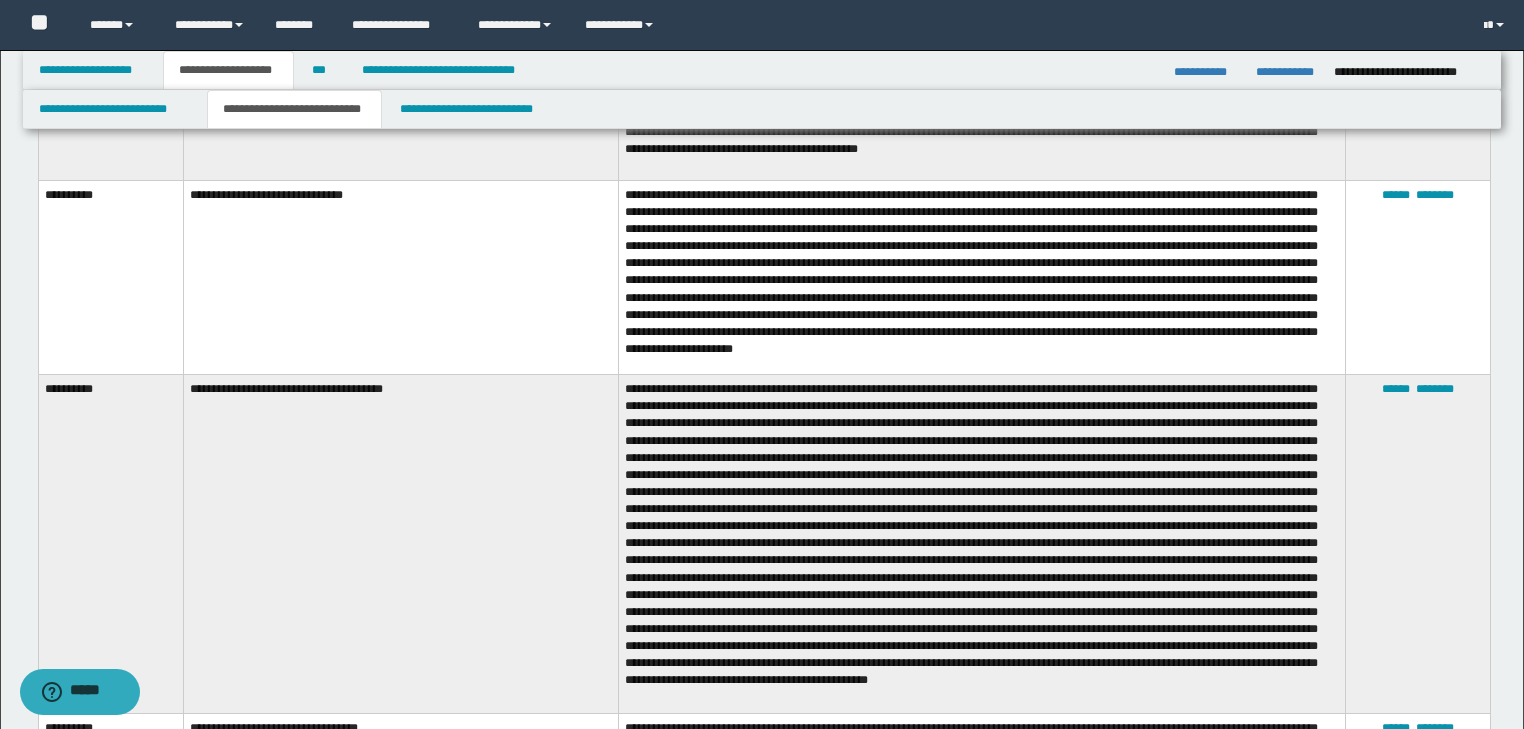 scroll, scrollTop: 2160, scrollLeft: 0, axis: vertical 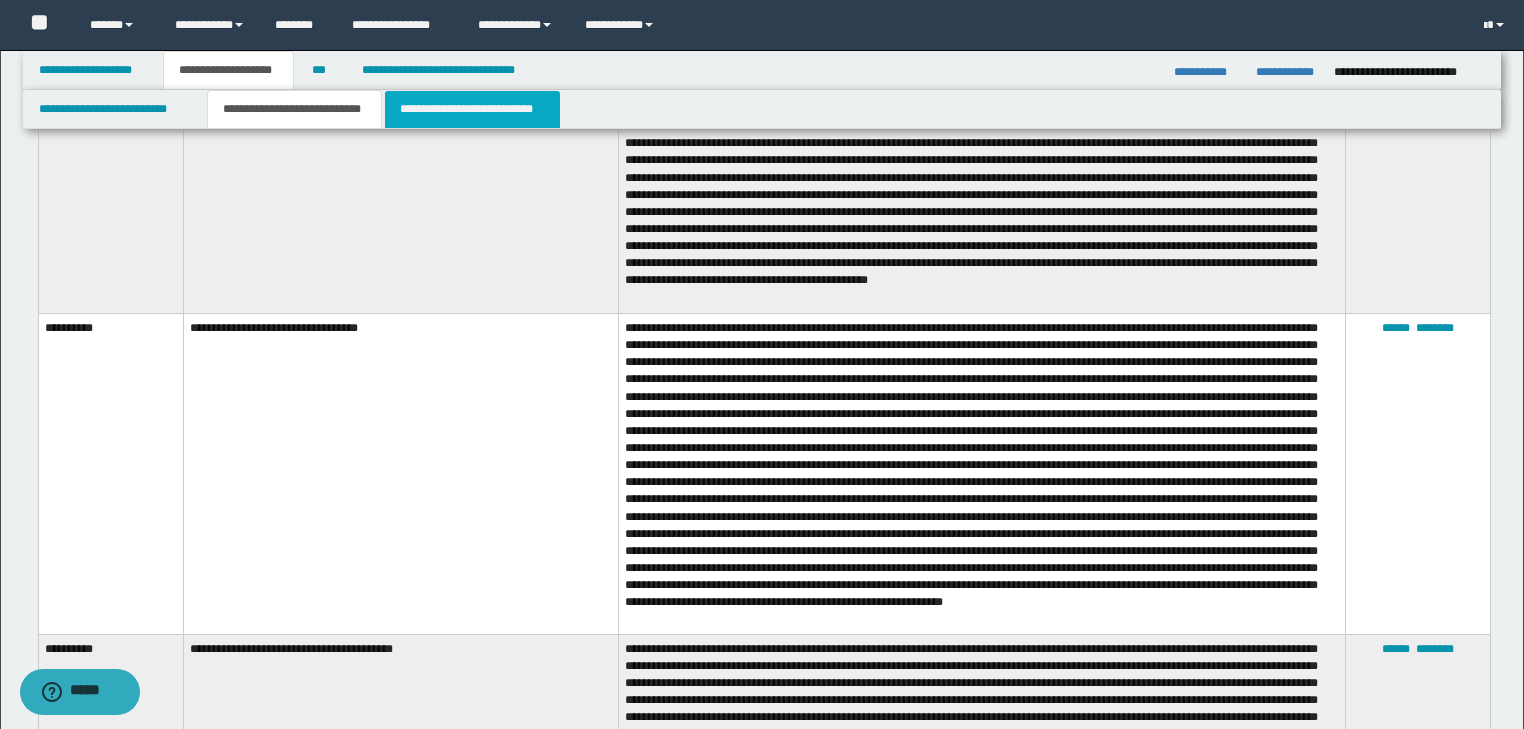 click on "**********" at bounding box center [472, 109] 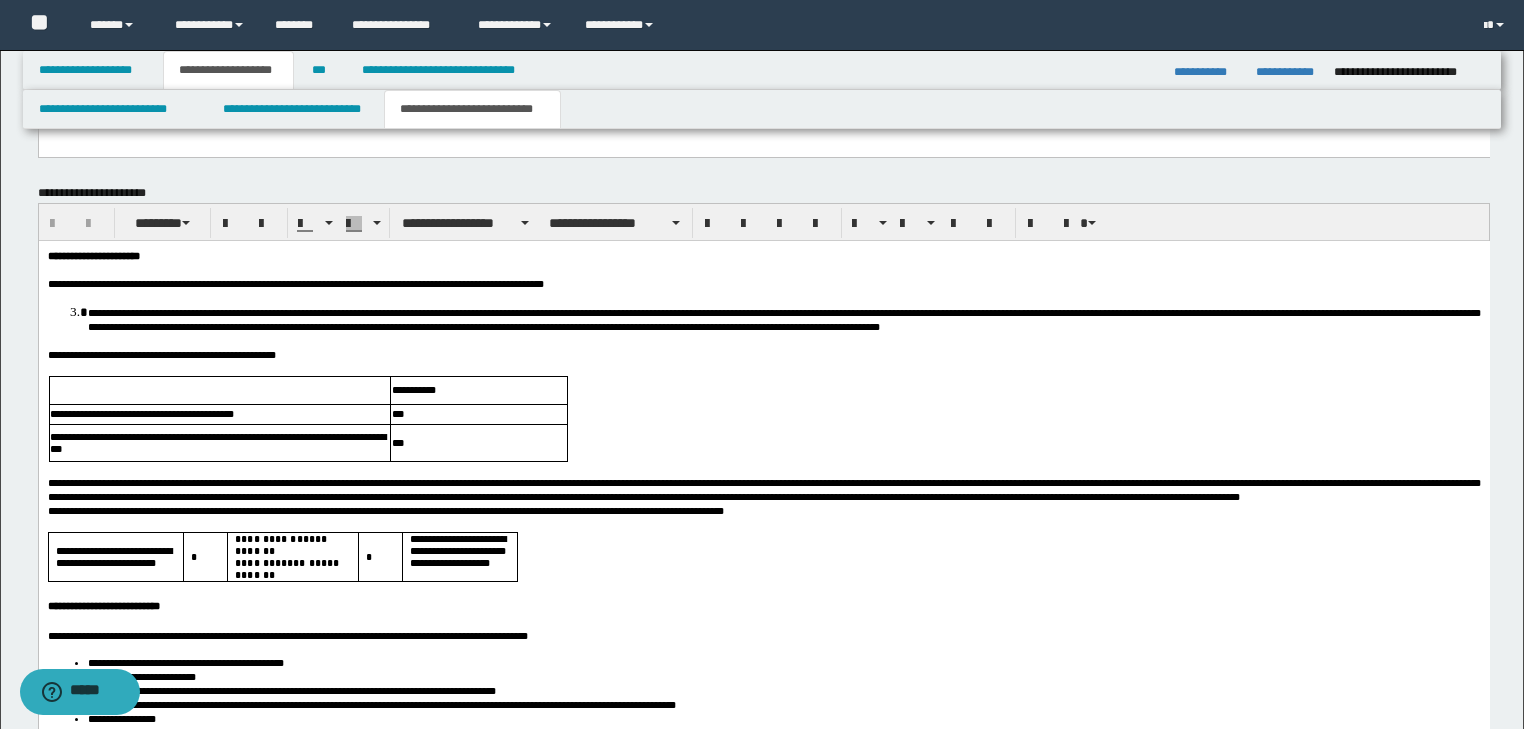 scroll, scrollTop: 4728, scrollLeft: 0, axis: vertical 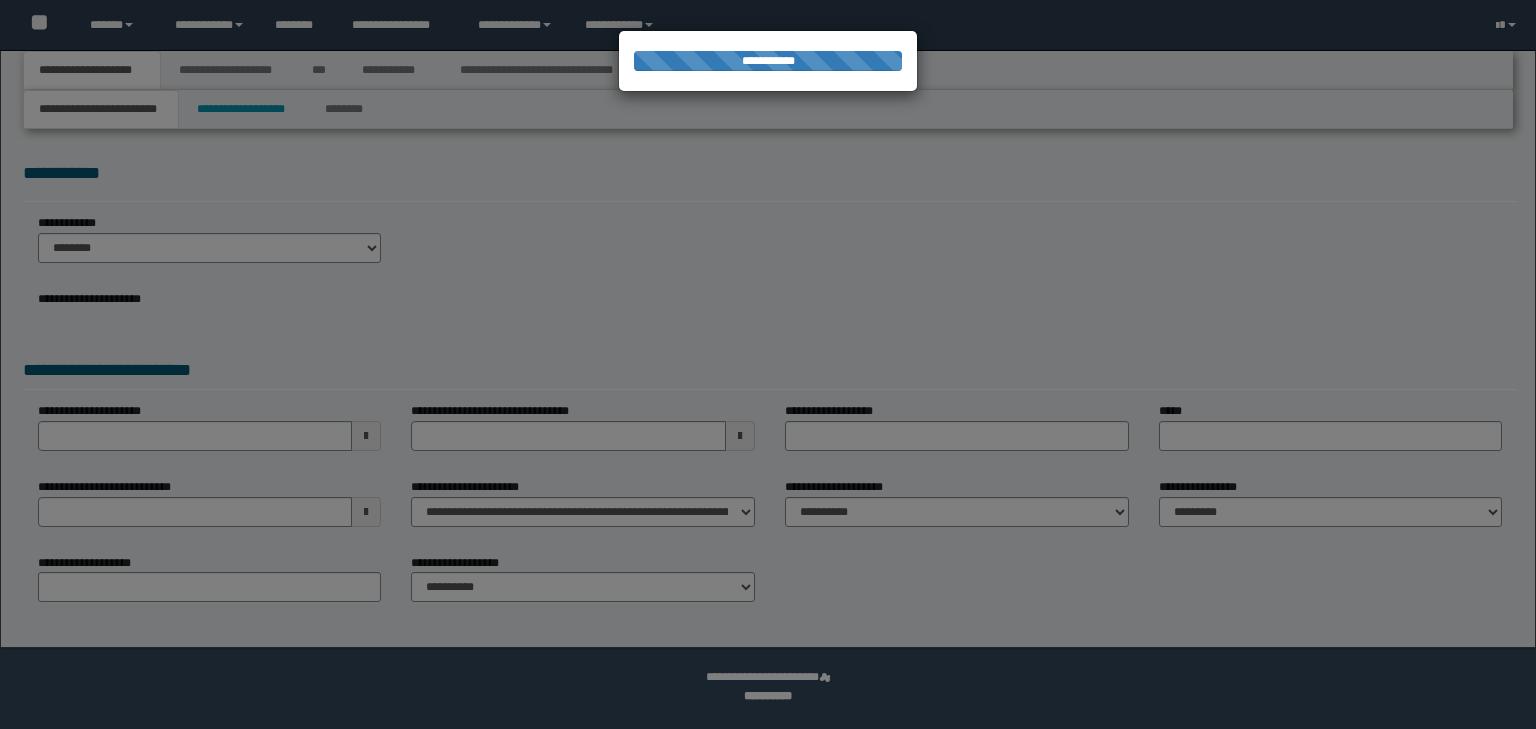 select on "*" 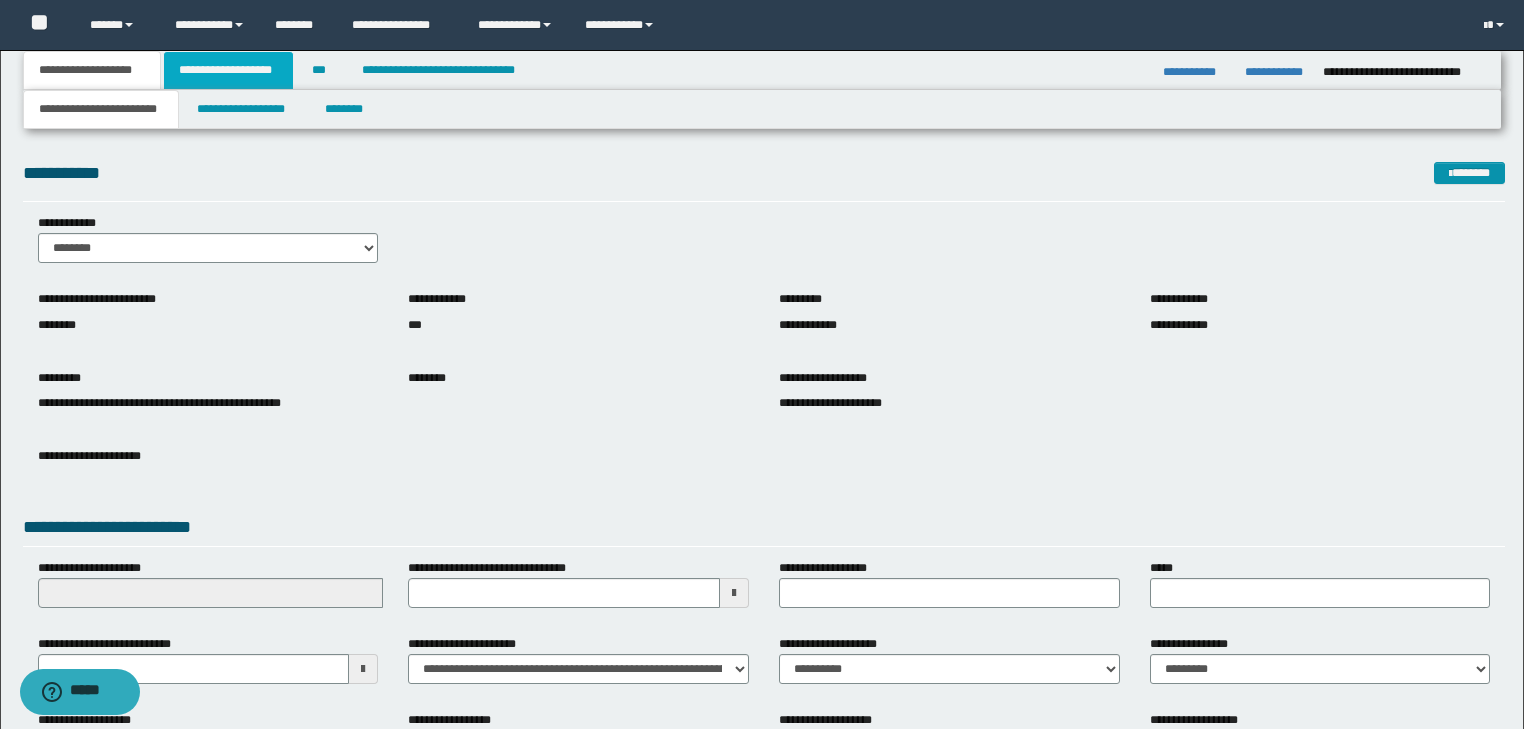 drag, startPoint x: 230, startPoint y: 59, endPoint x: 229, endPoint y: 76, distance: 17.029387 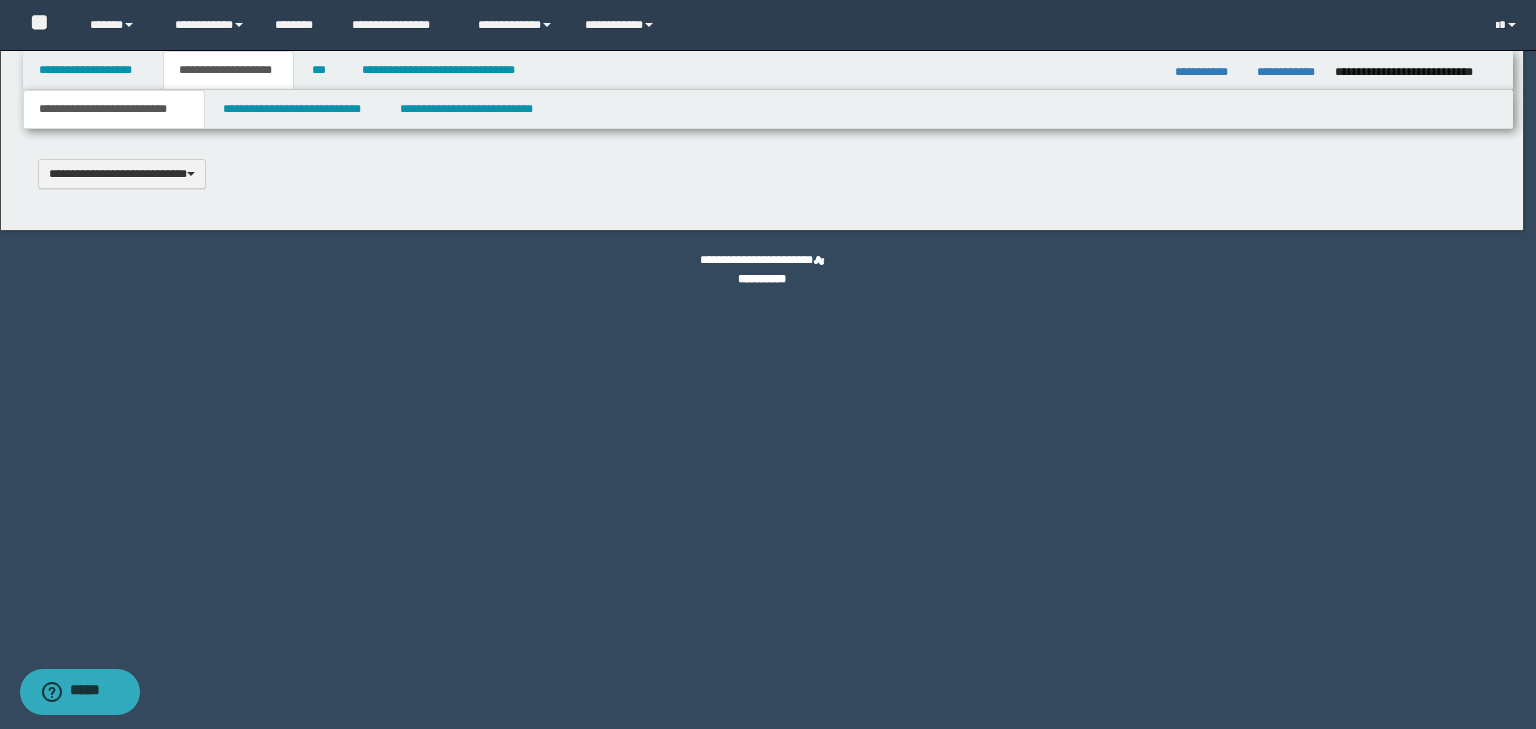 scroll, scrollTop: 0, scrollLeft: 0, axis: both 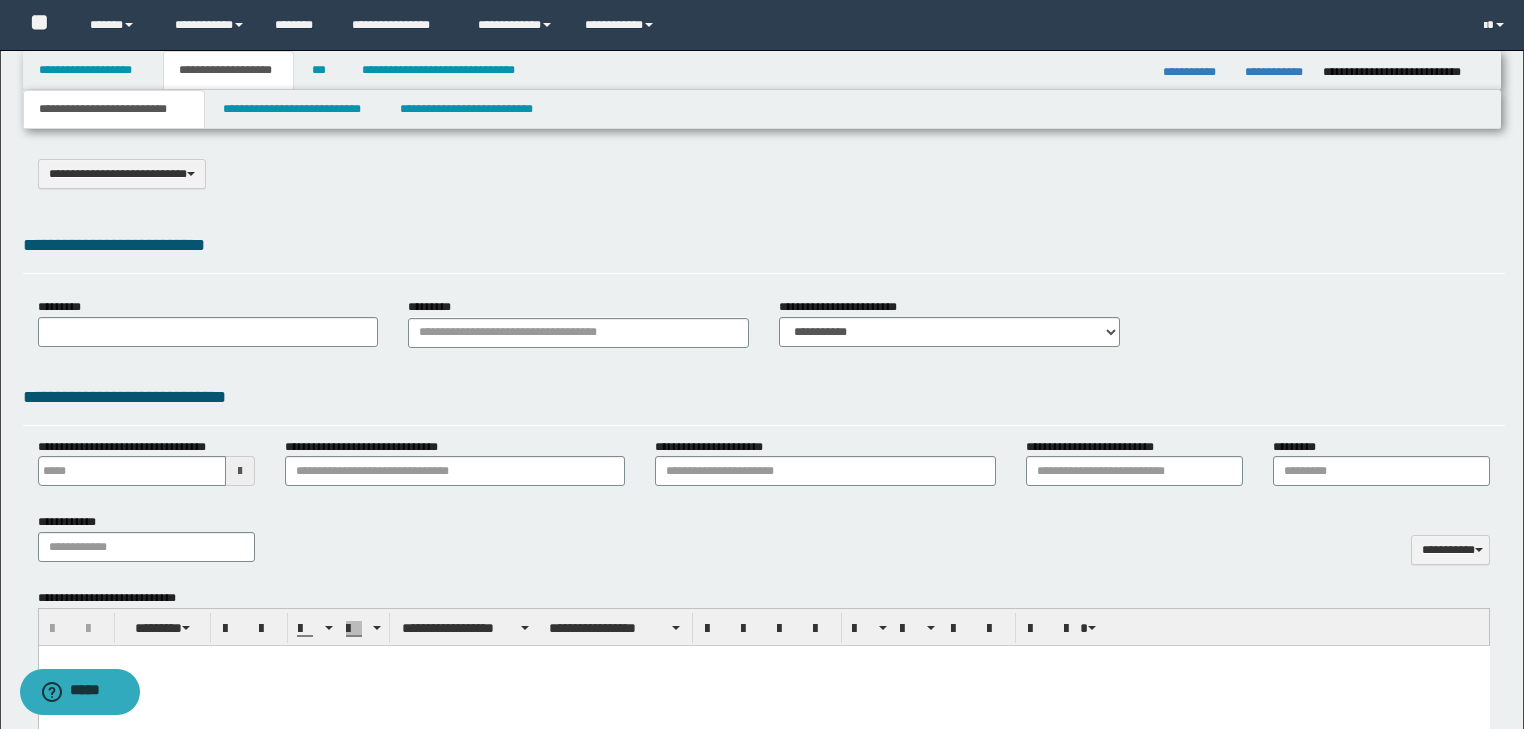type on "**********" 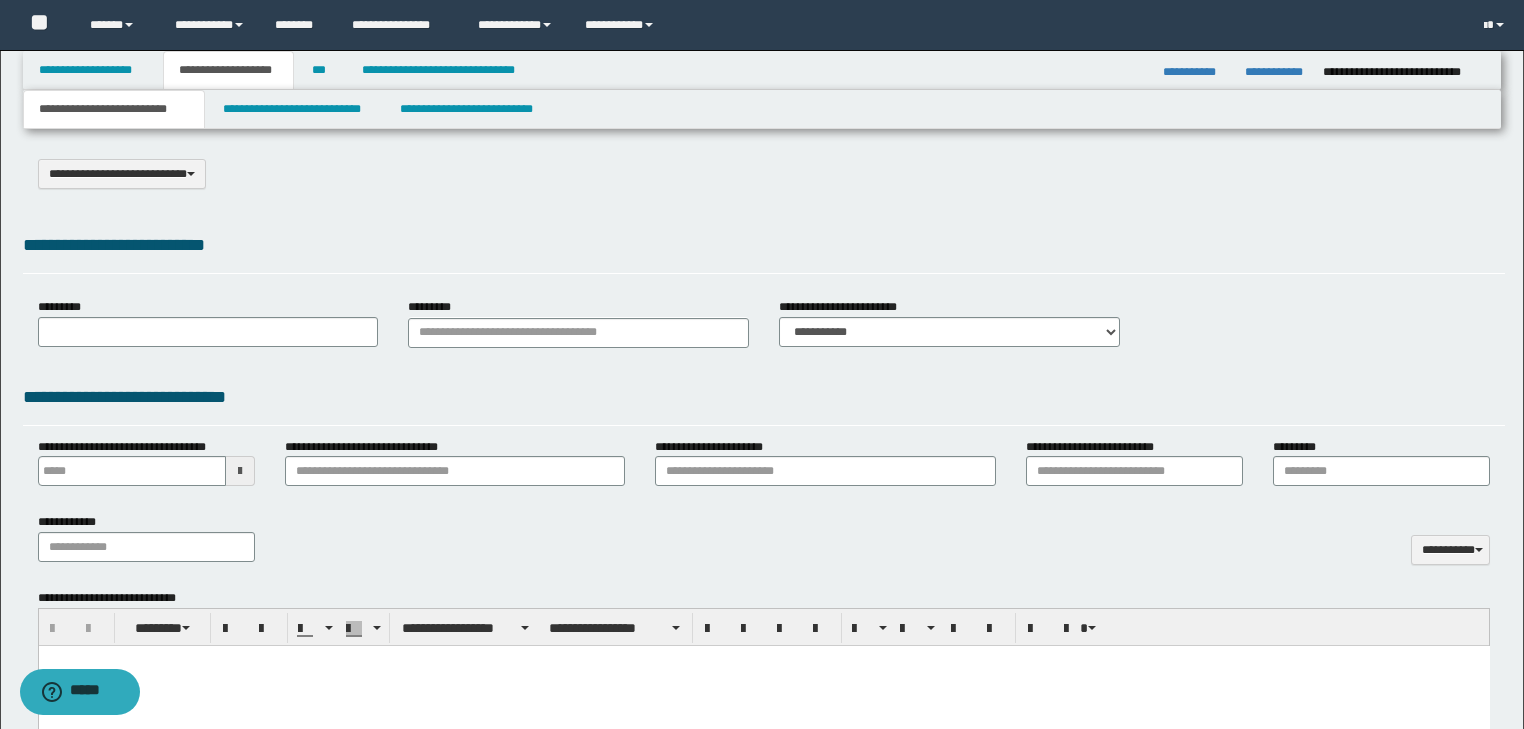 type 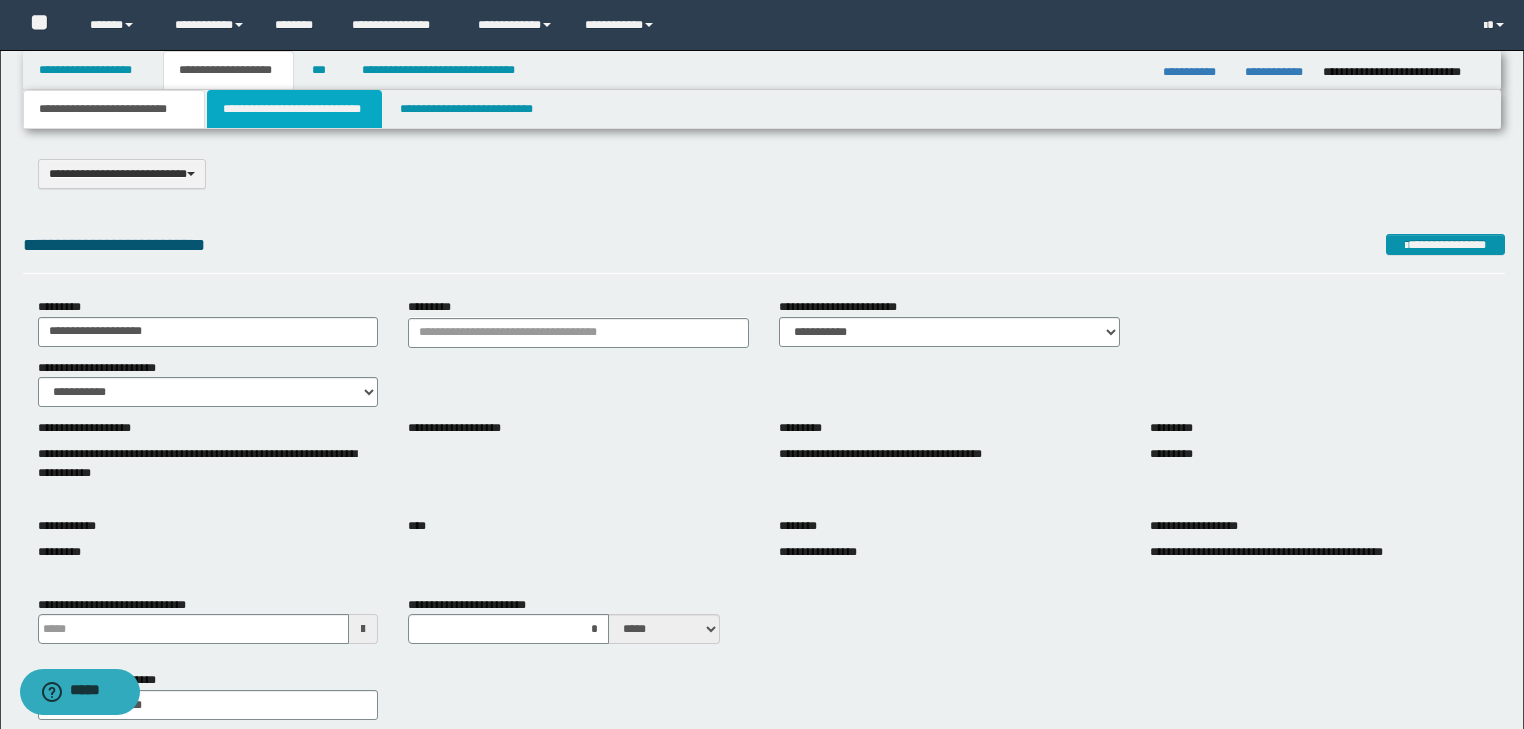 click on "**********" at bounding box center (294, 109) 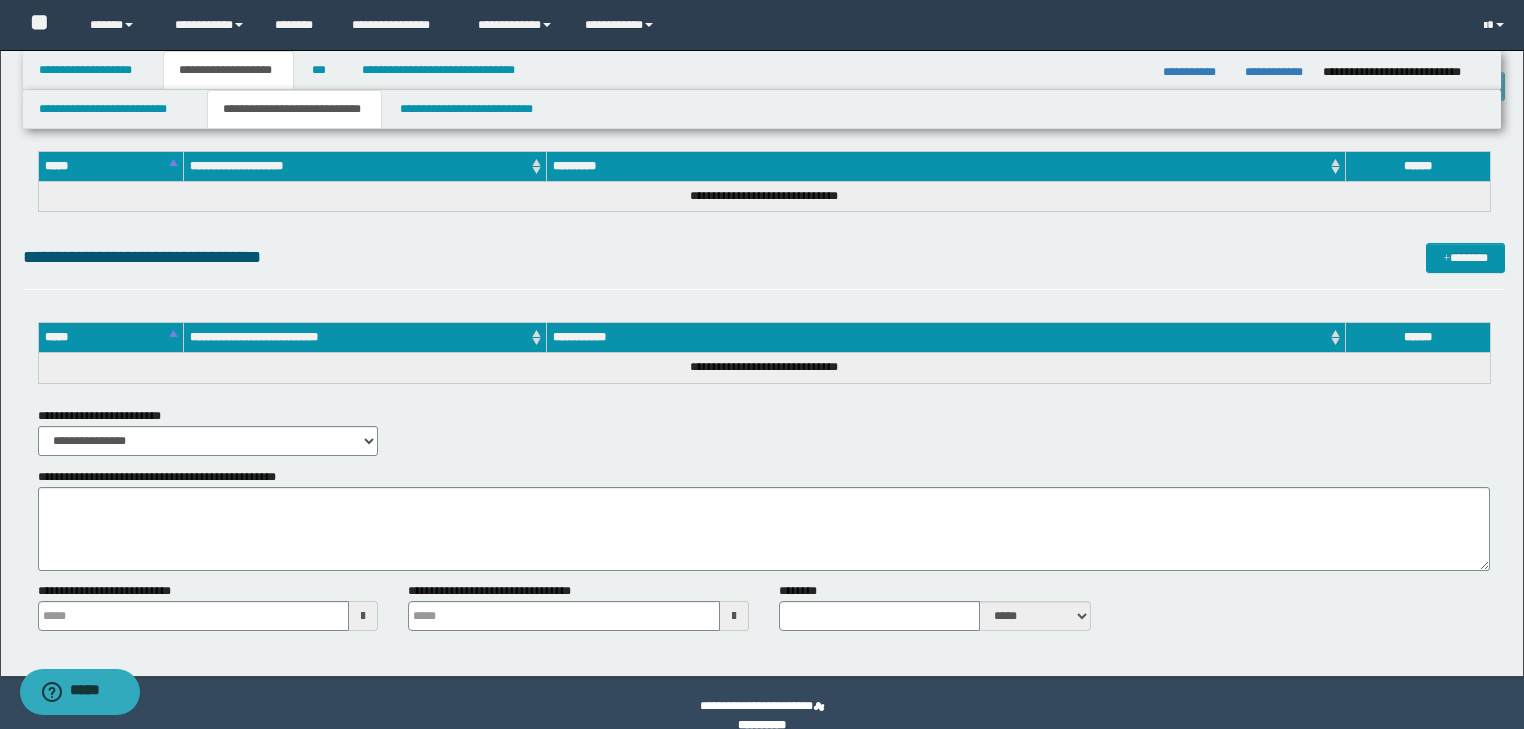 scroll, scrollTop: 3293, scrollLeft: 0, axis: vertical 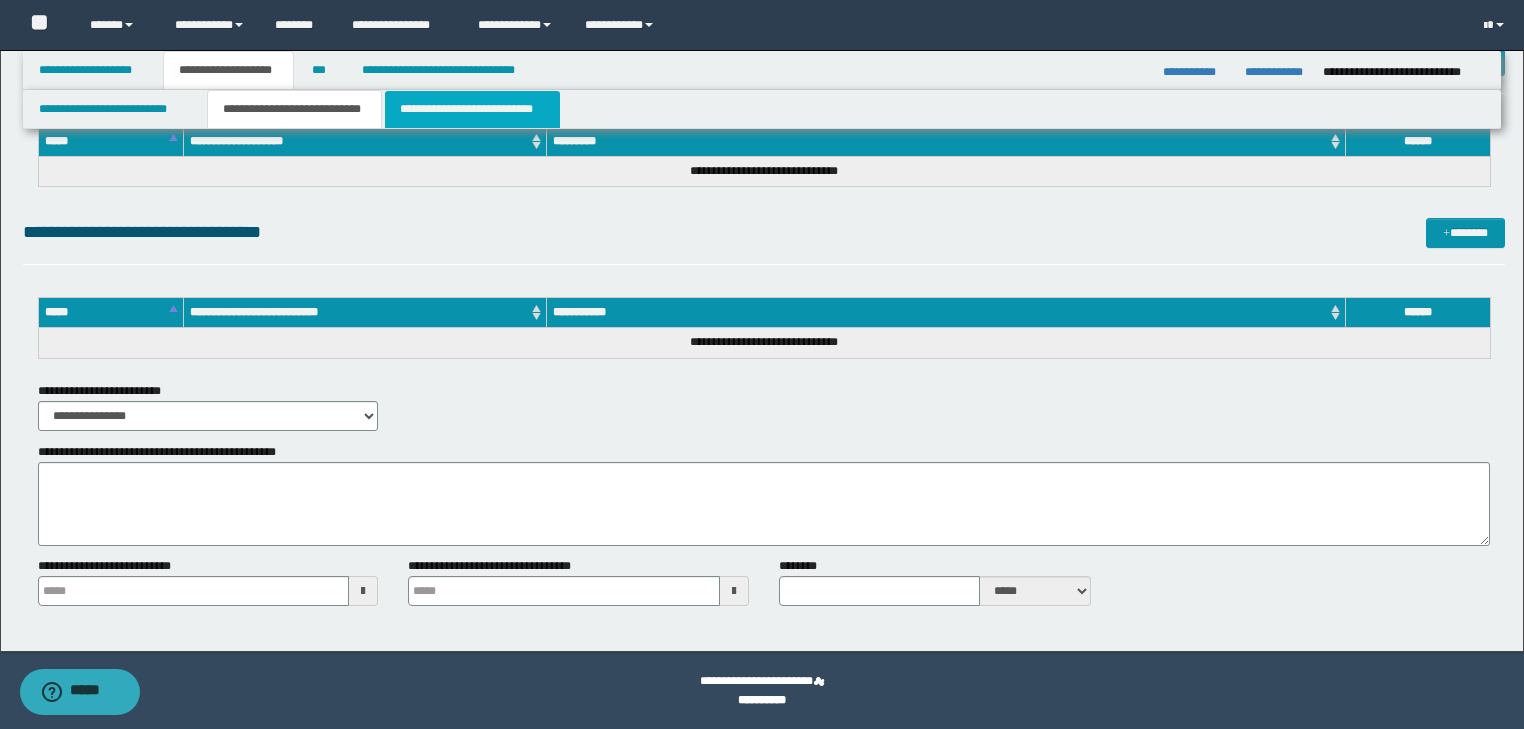 drag, startPoint x: 418, startPoint y: 104, endPoint x: 432, endPoint y: 107, distance: 14.3178215 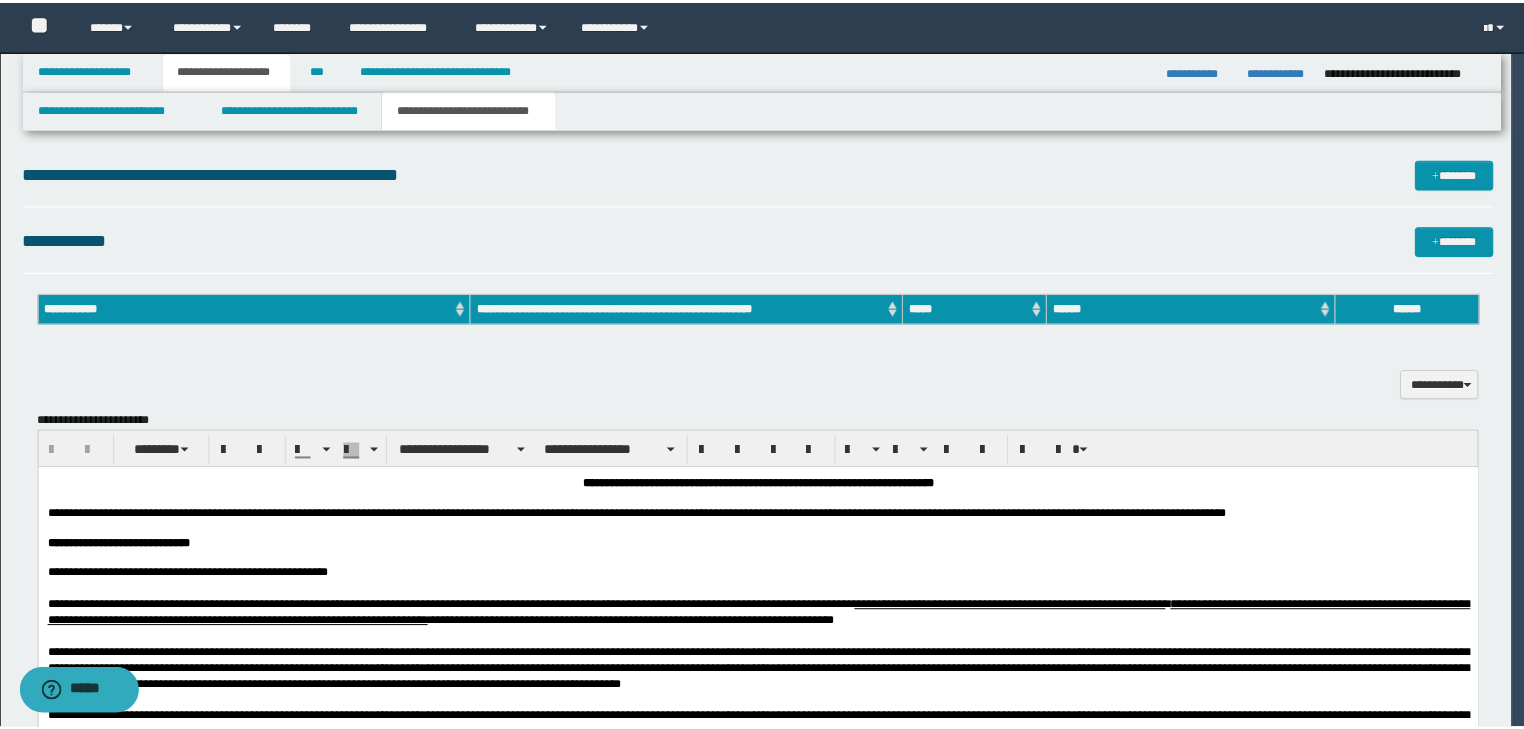 scroll, scrollTop: 0, scrollLeft: 0, axis: both 